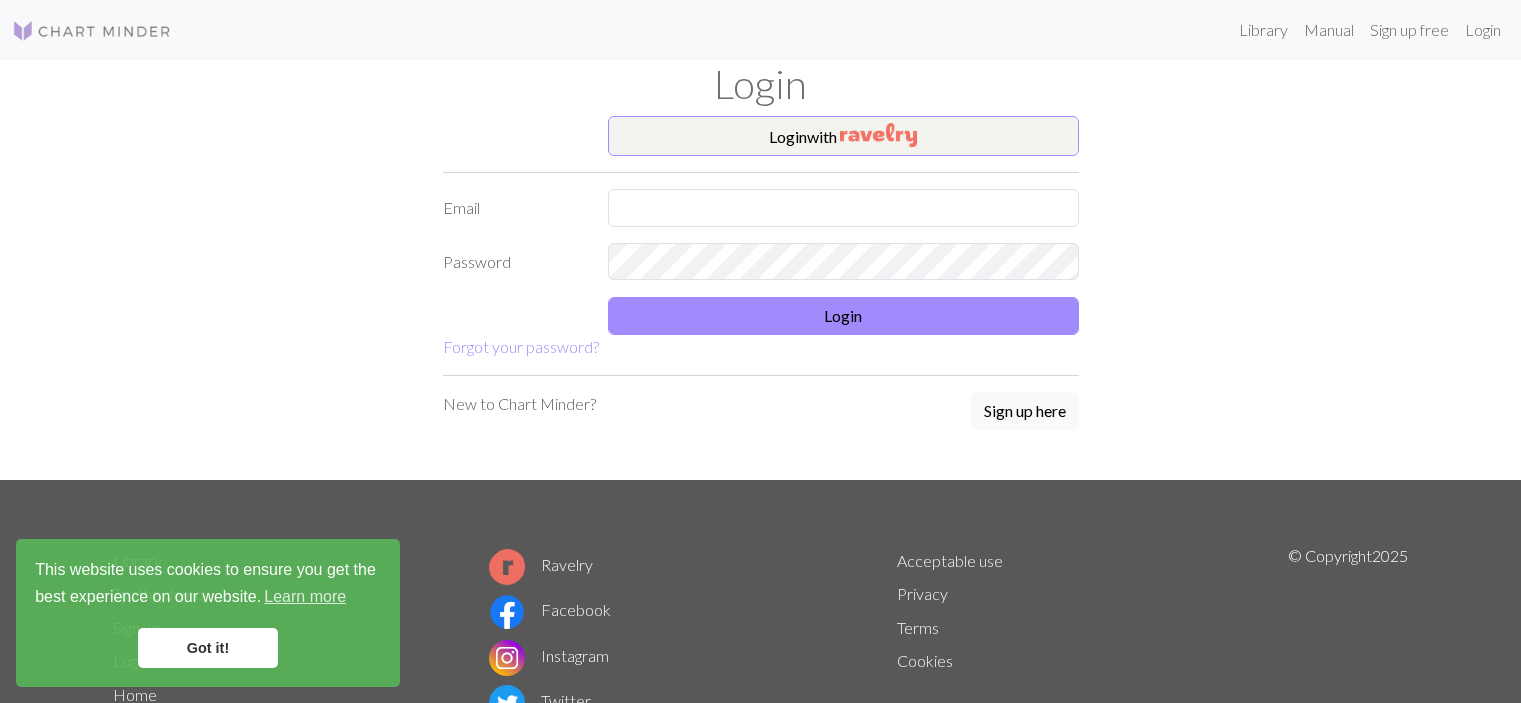 scroll, scrollTop: 0, scrollLeft: 0, axis: both 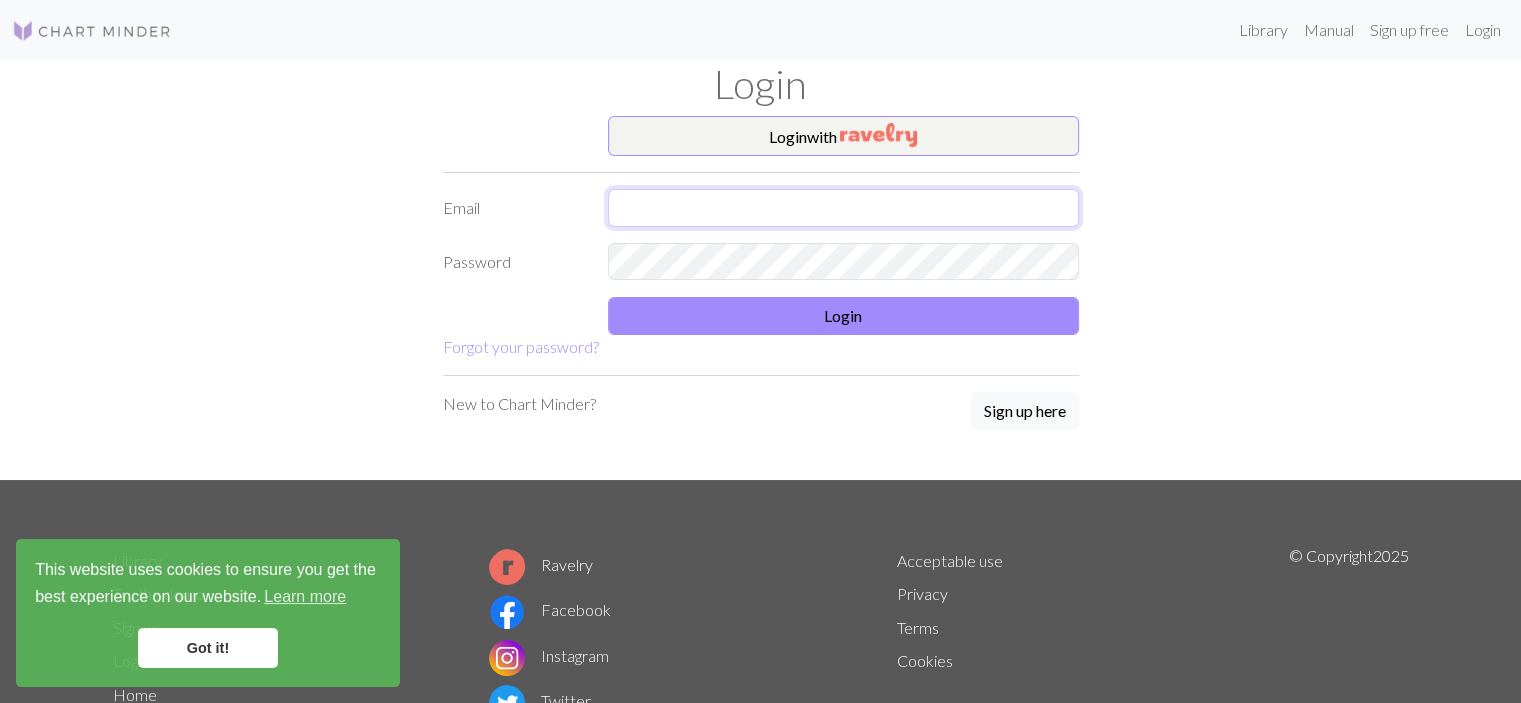 click at bounding box center (843, 208) 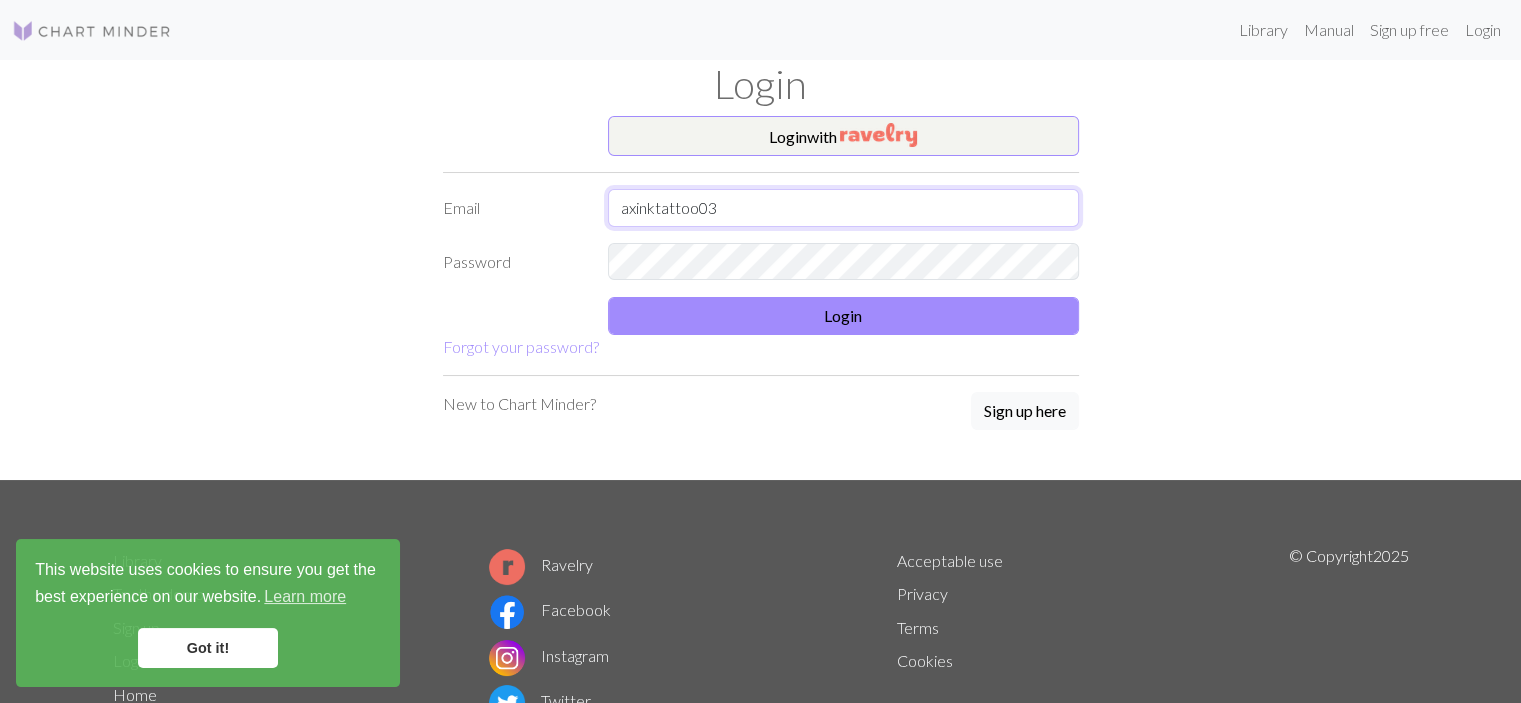 type on "[USERNAME]@[DOMAIN]" 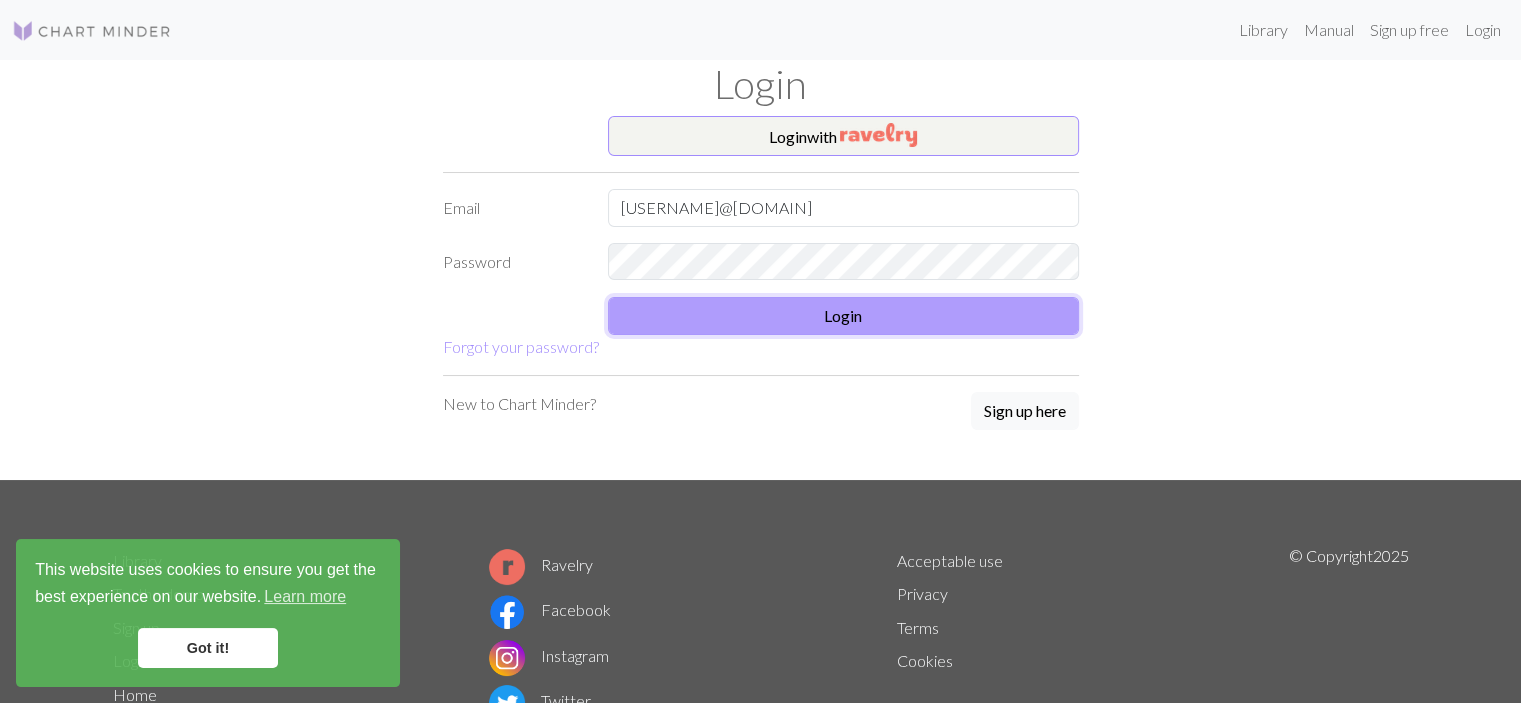click on "Login" at bounding box center [843, 316] 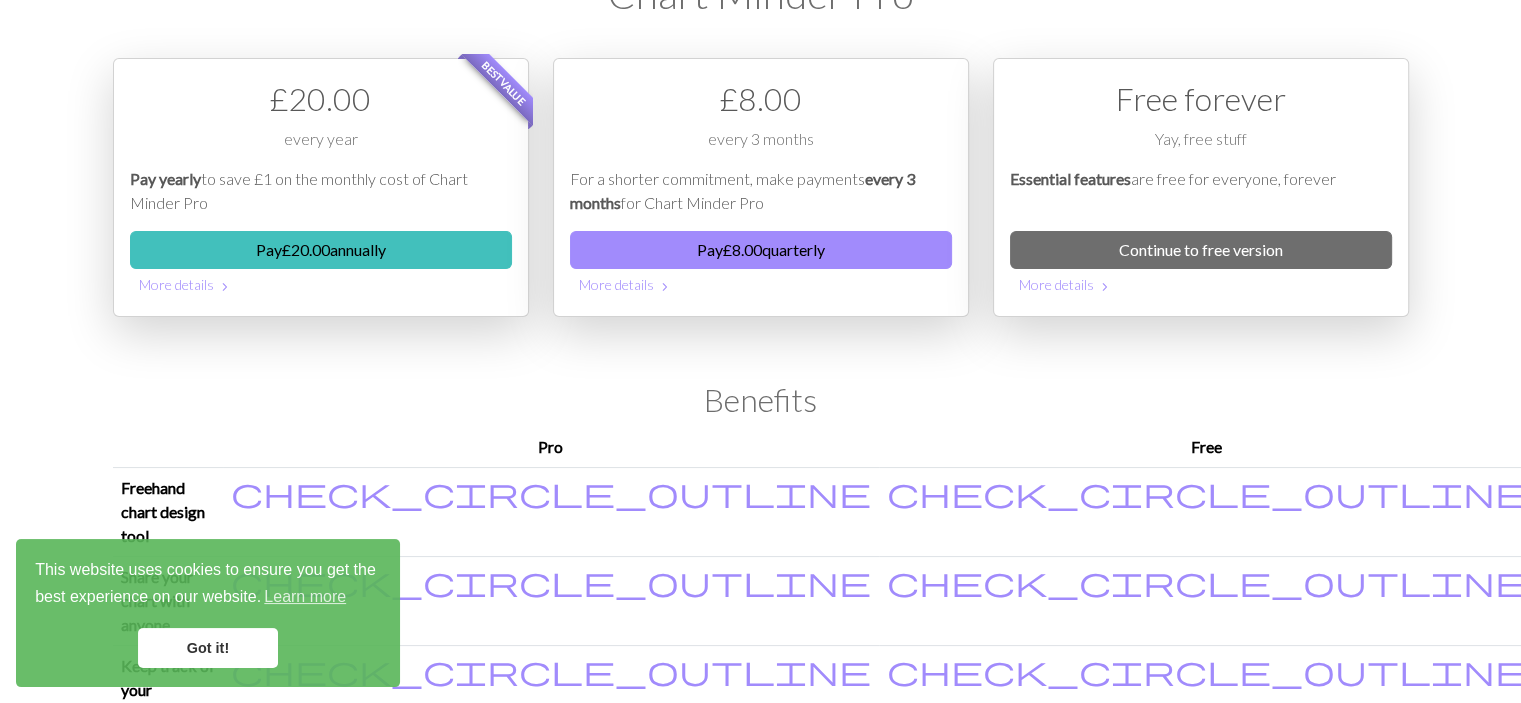 scroll, scrollTop: 0, scrollLeft: 0, axis: both 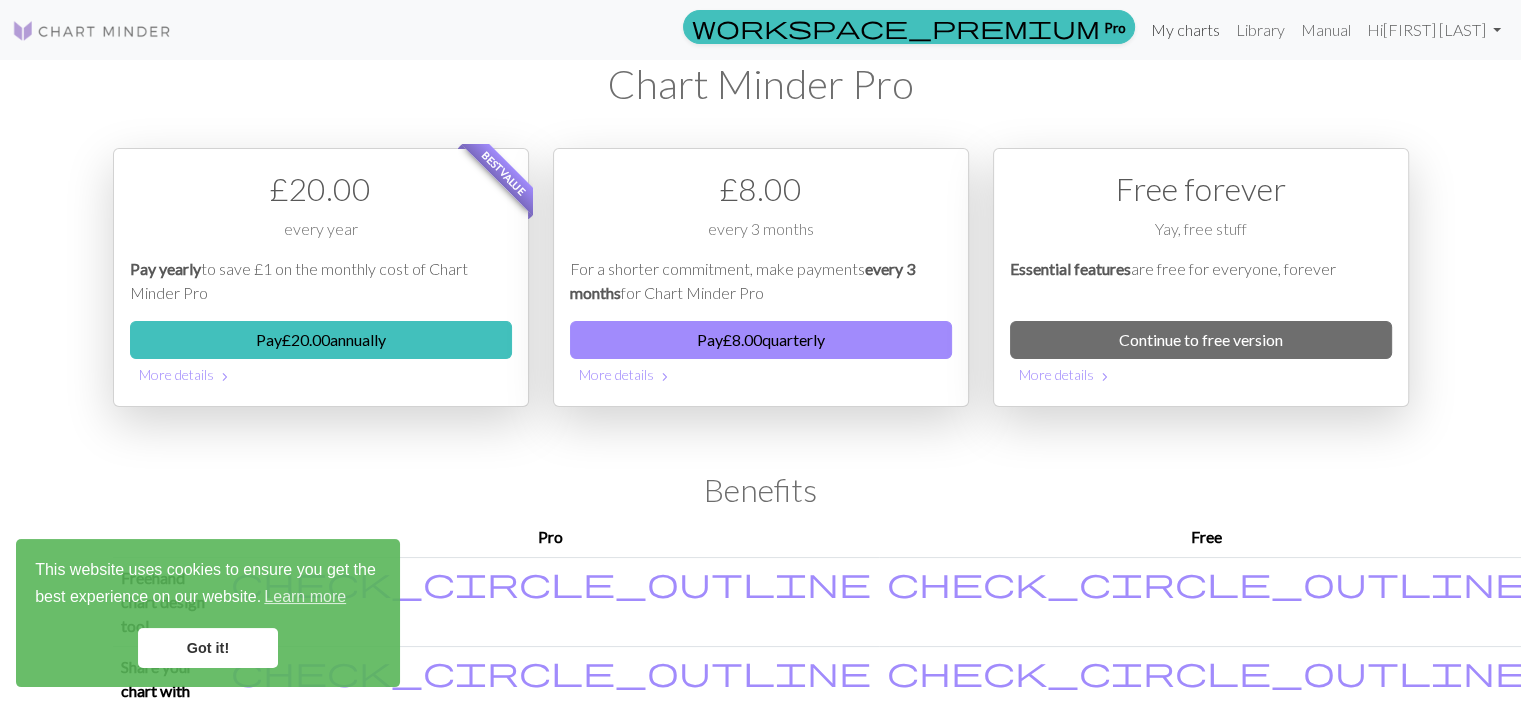 click on "My charts" at bounding box center (1185, 30) 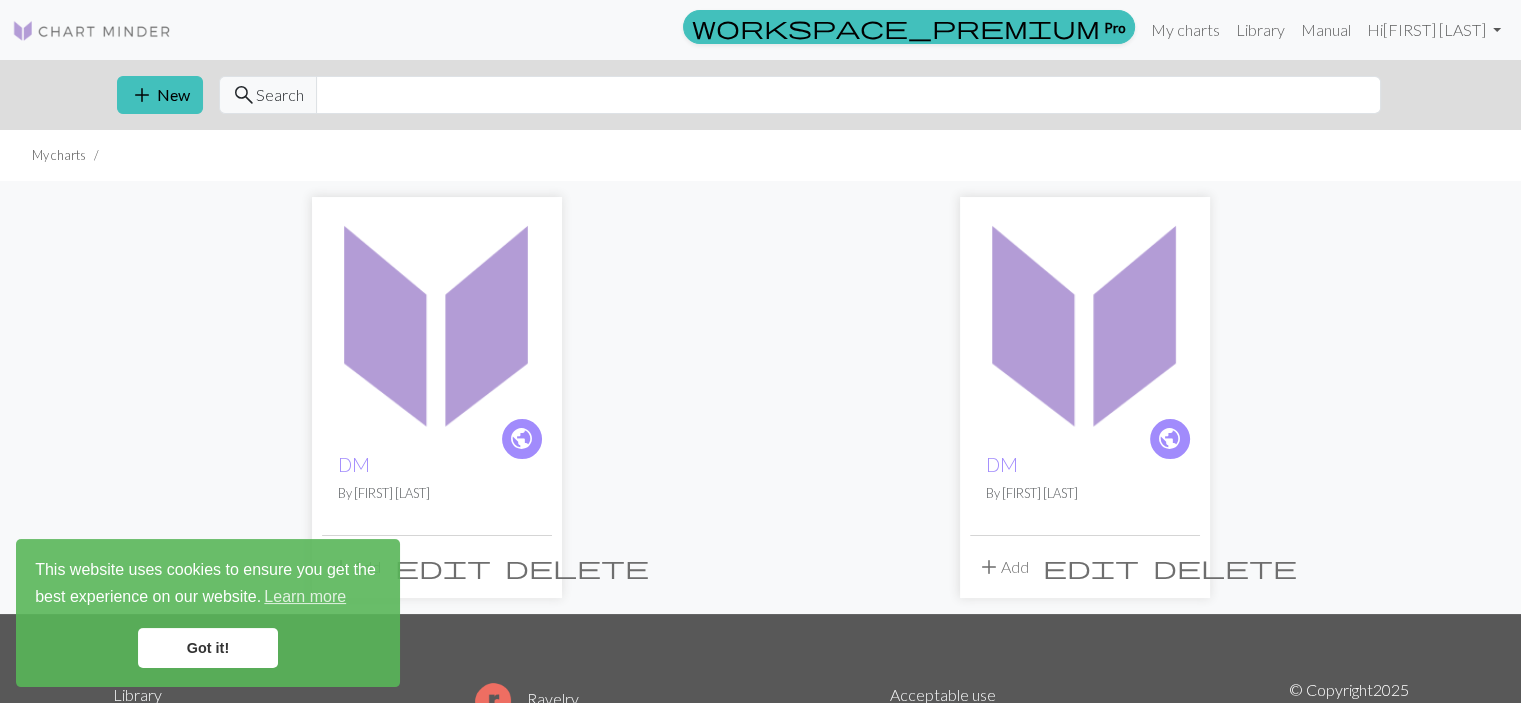 click on "delete" at bounding box center (577, 567) 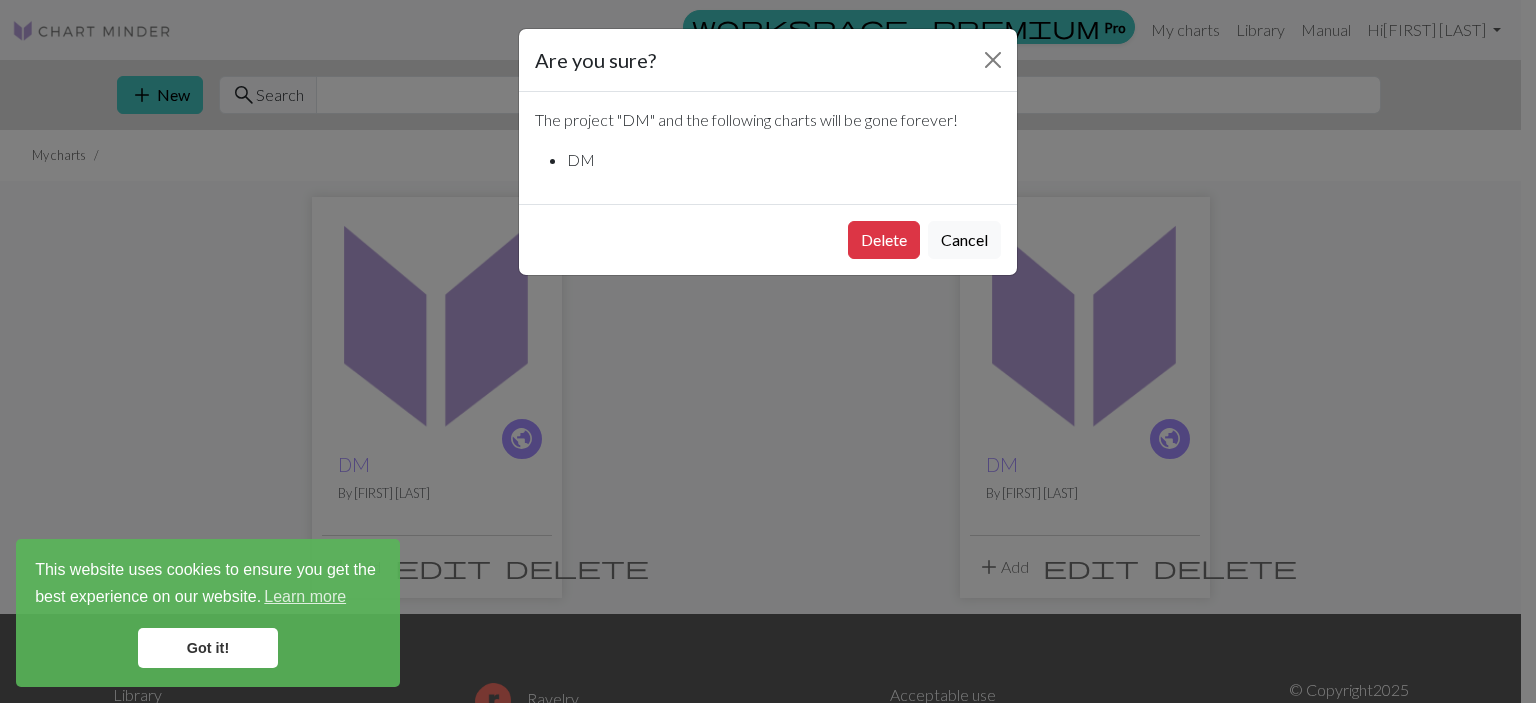 click on "Delete Cancel" at bounding box center [768, 239] 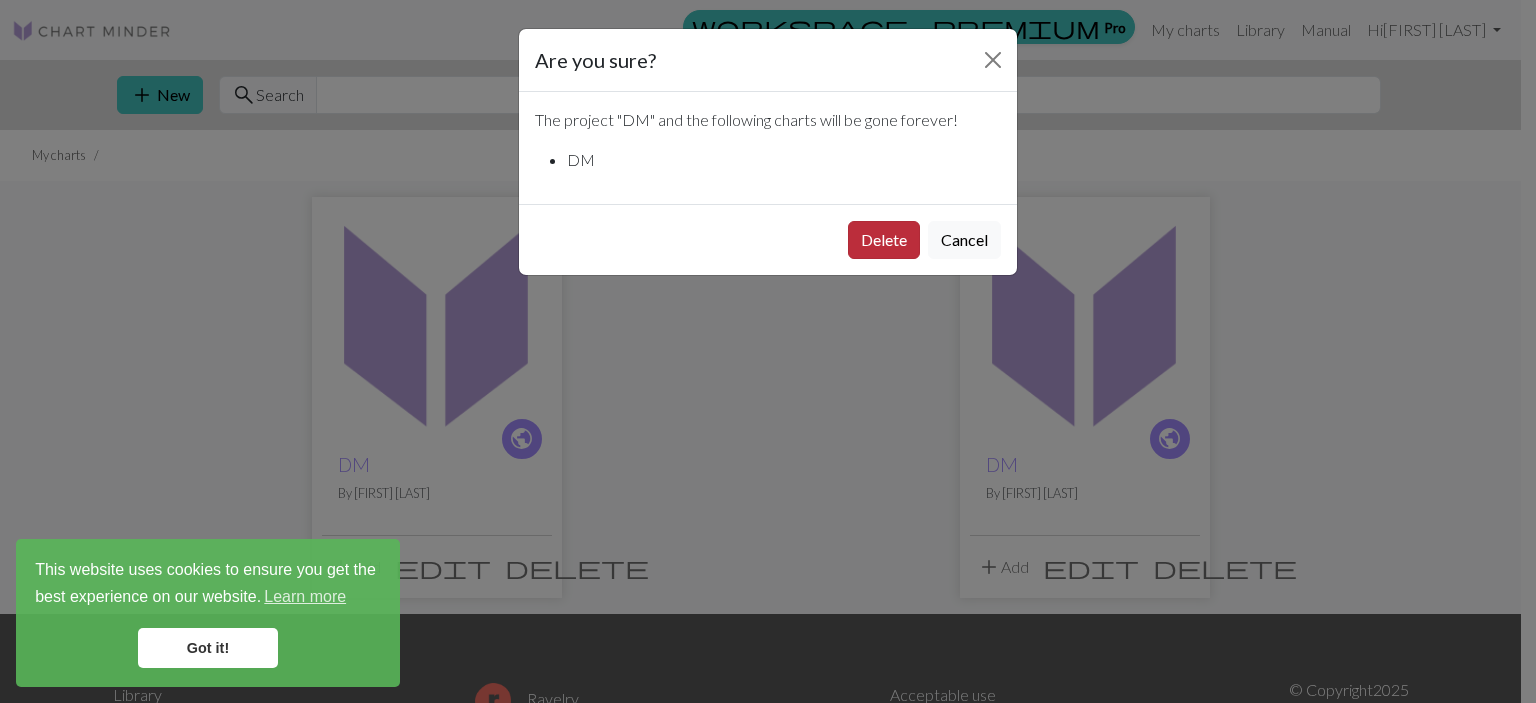 click on "Delete" at bounding box center [884, 240] 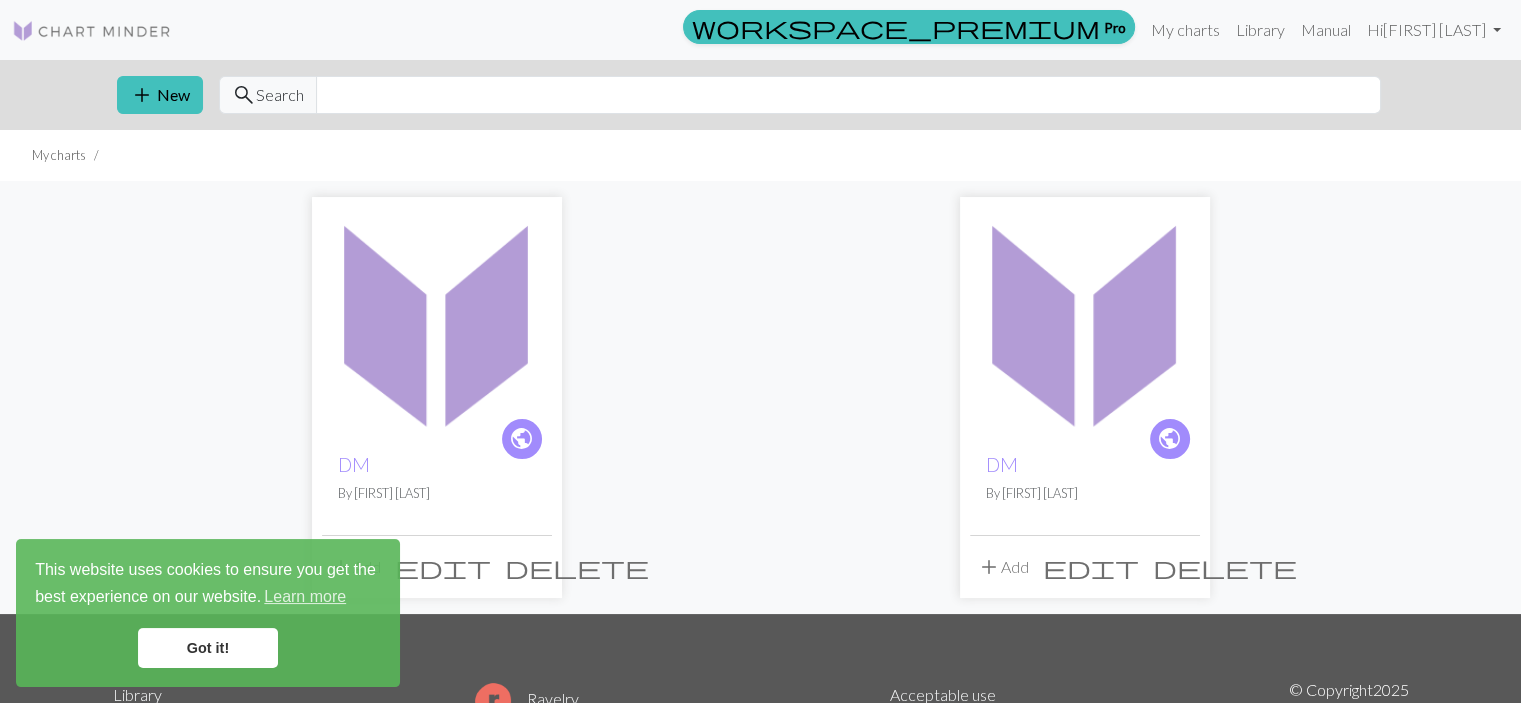 click on "public DM By   Jessica Danae Negrete  add  Add edit delete public DM By   Jessica Danae Negrete  add  Add edit delete" at bounding box center [761, 397] 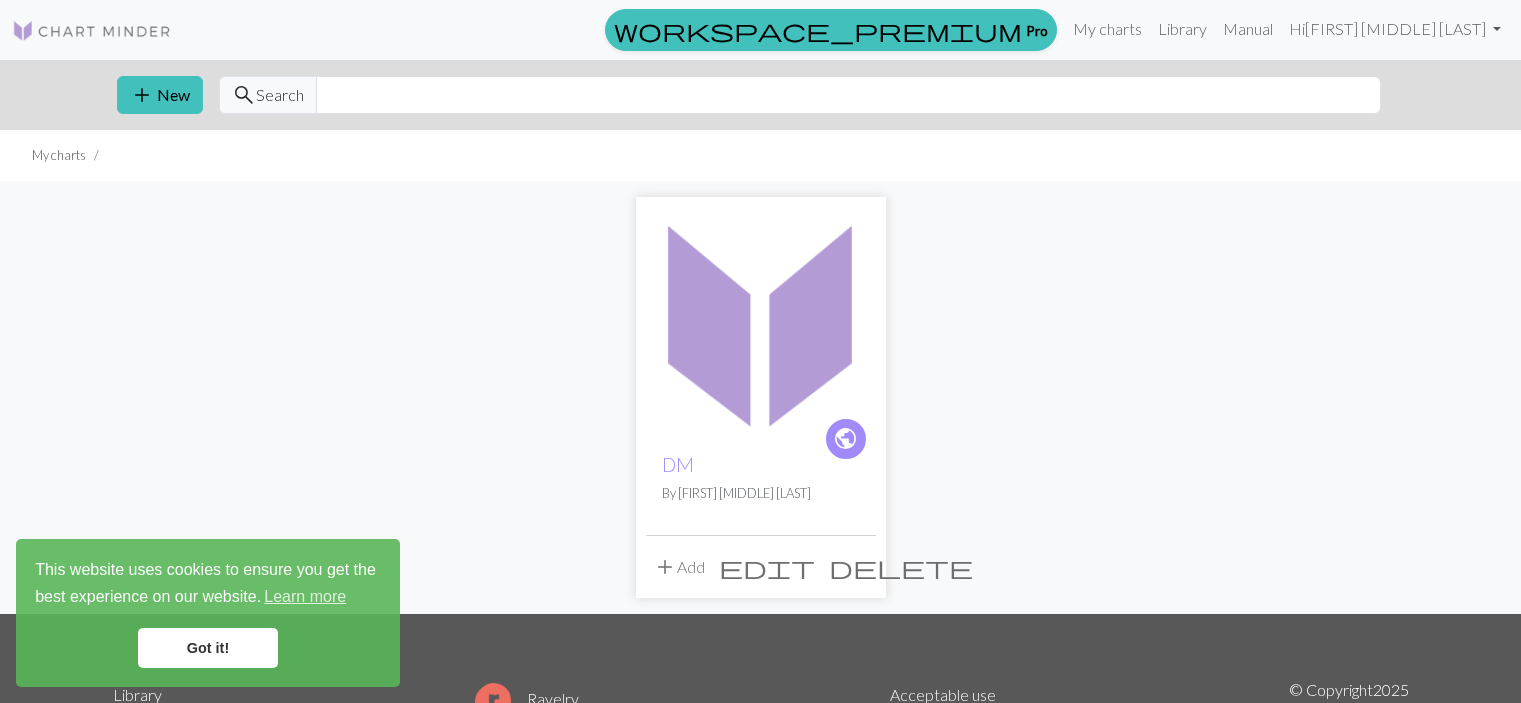 scroll, scrollTop: 0, scrollLeft: 0, axis: both 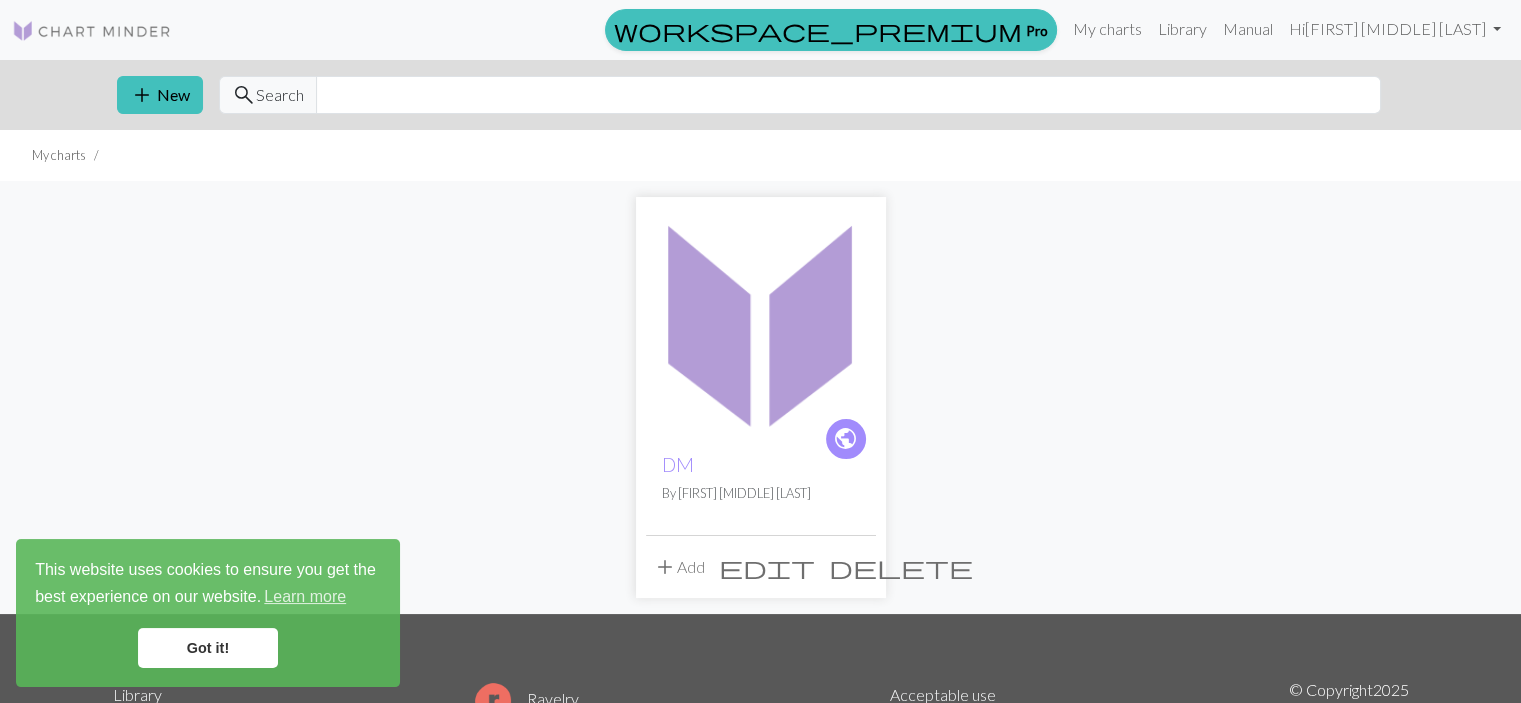 click on "delete" at bounding box center [901, 567] 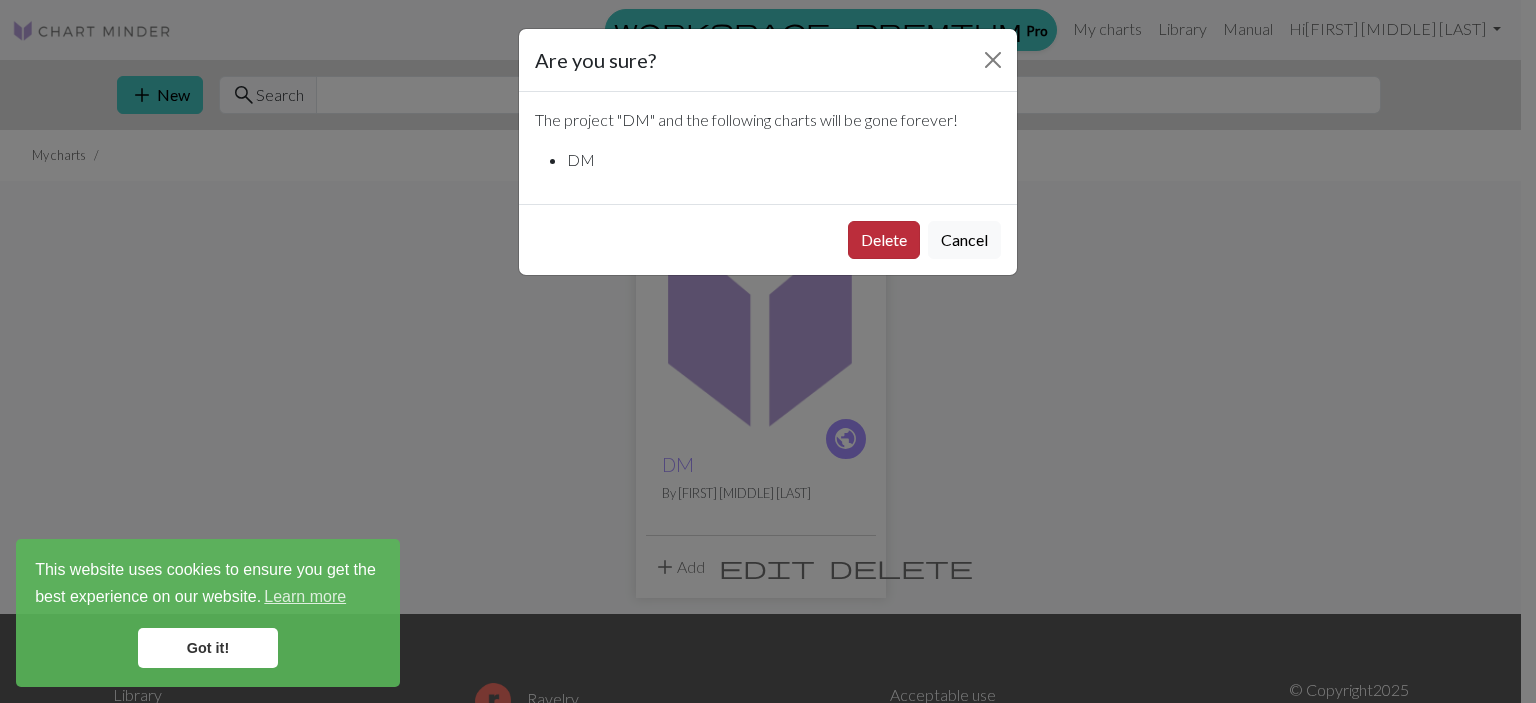 click on "Delete" at bounding box center (884, 240) 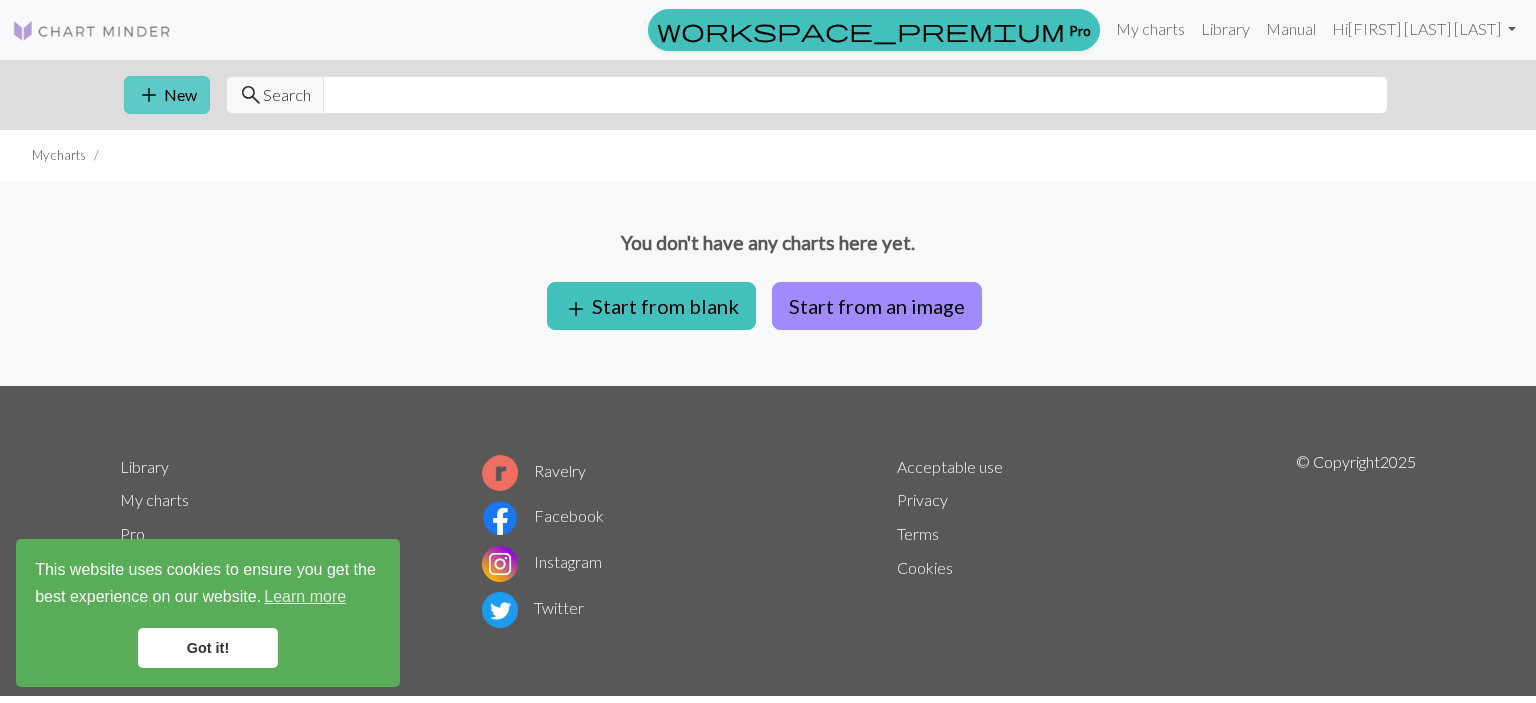 scroll, scrollTop: 0, scrollLeft: 0, axis: both 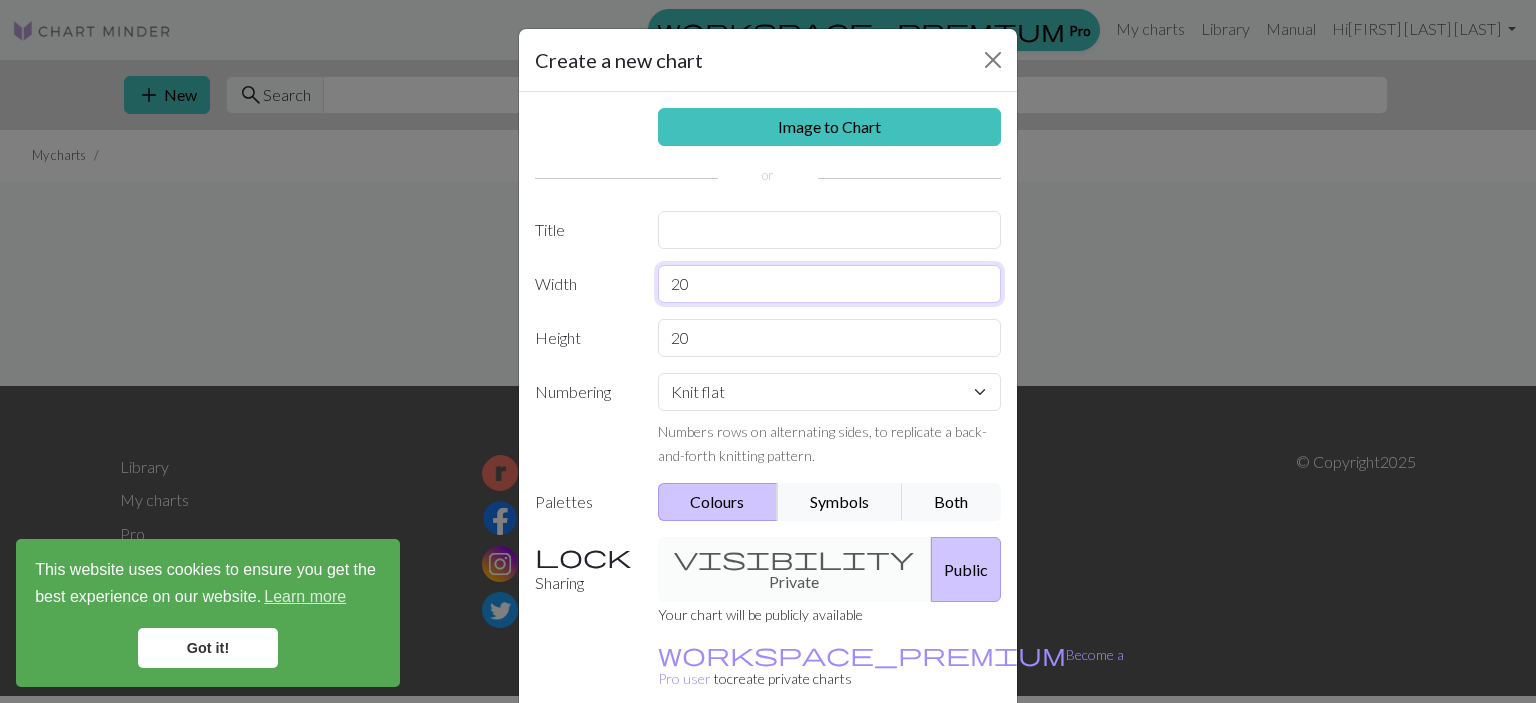 click on "20" at bounding box center (830, 284) 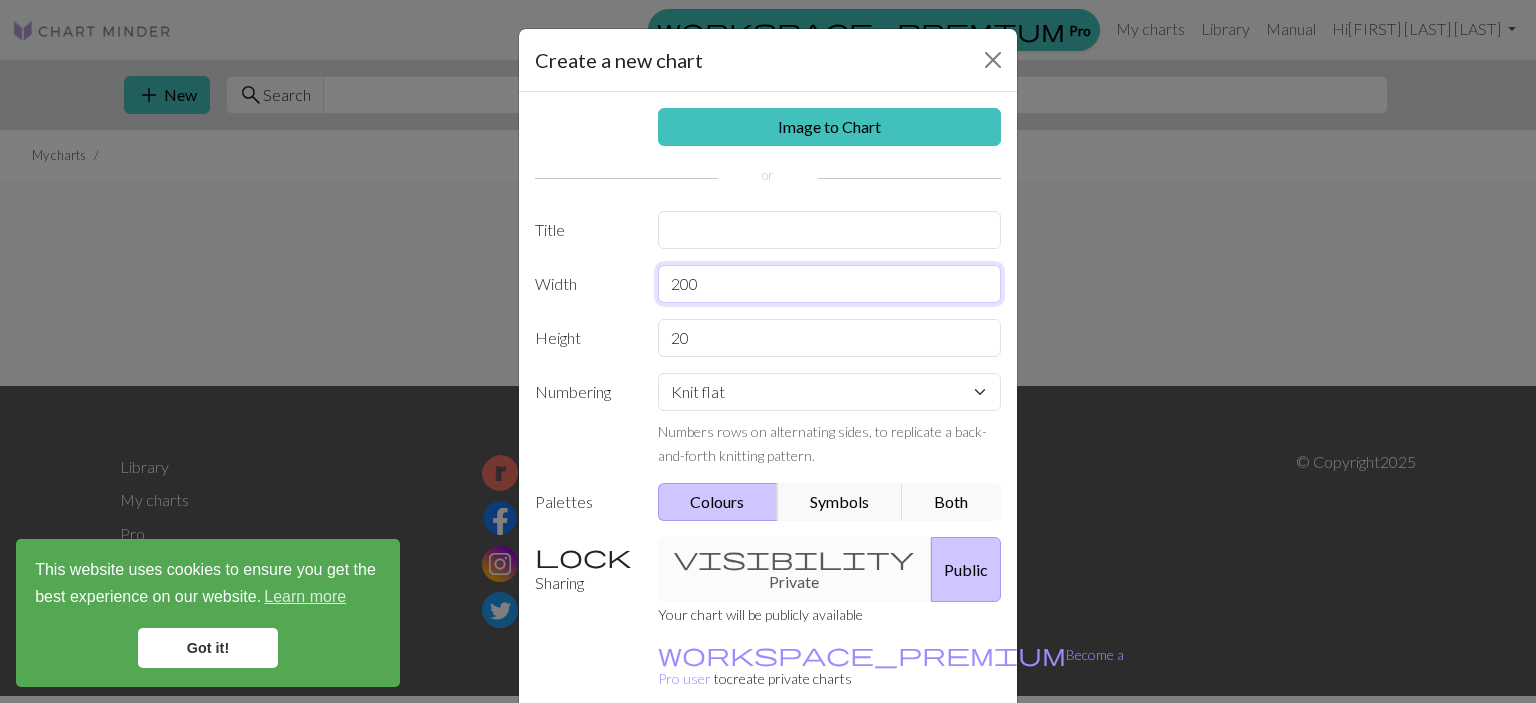 type on "200" 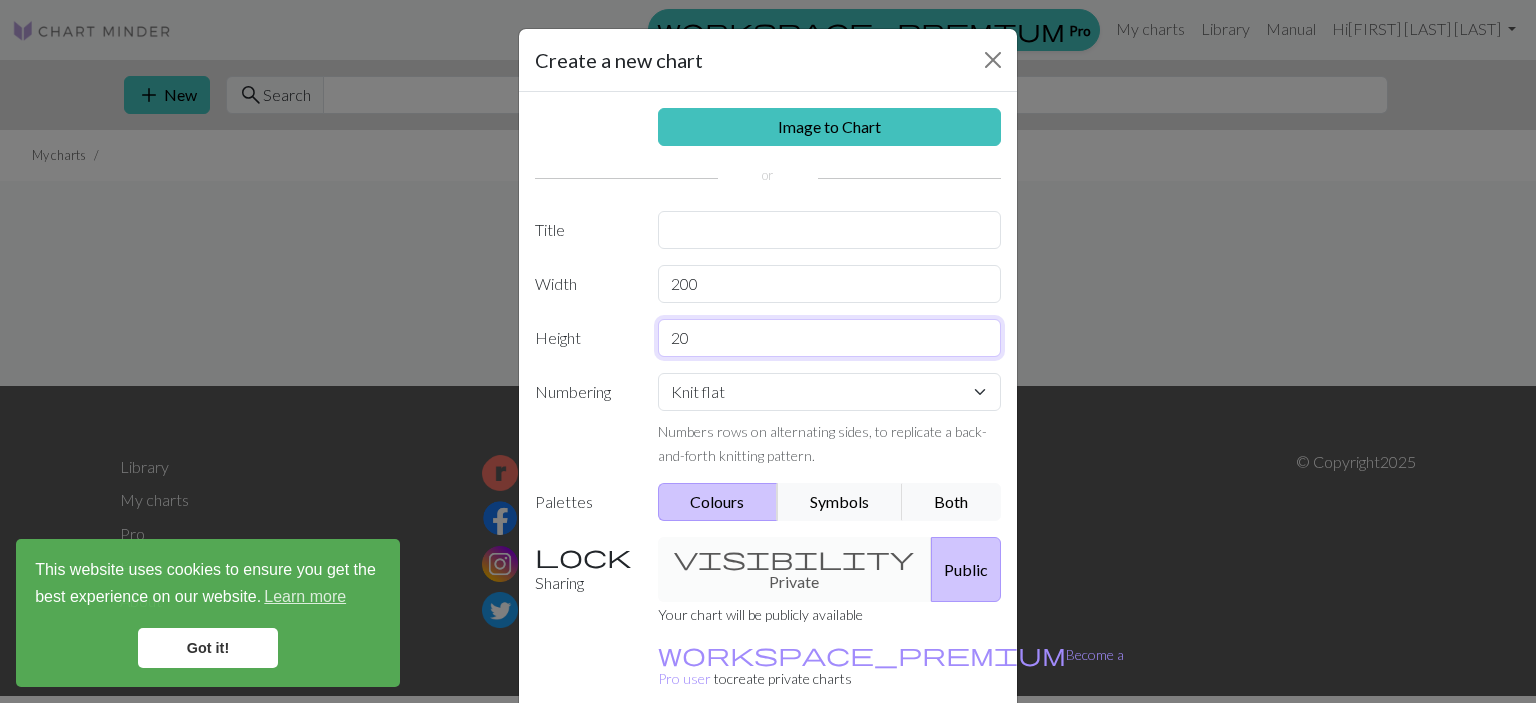 click on "20" at bounding box center [830, 338] 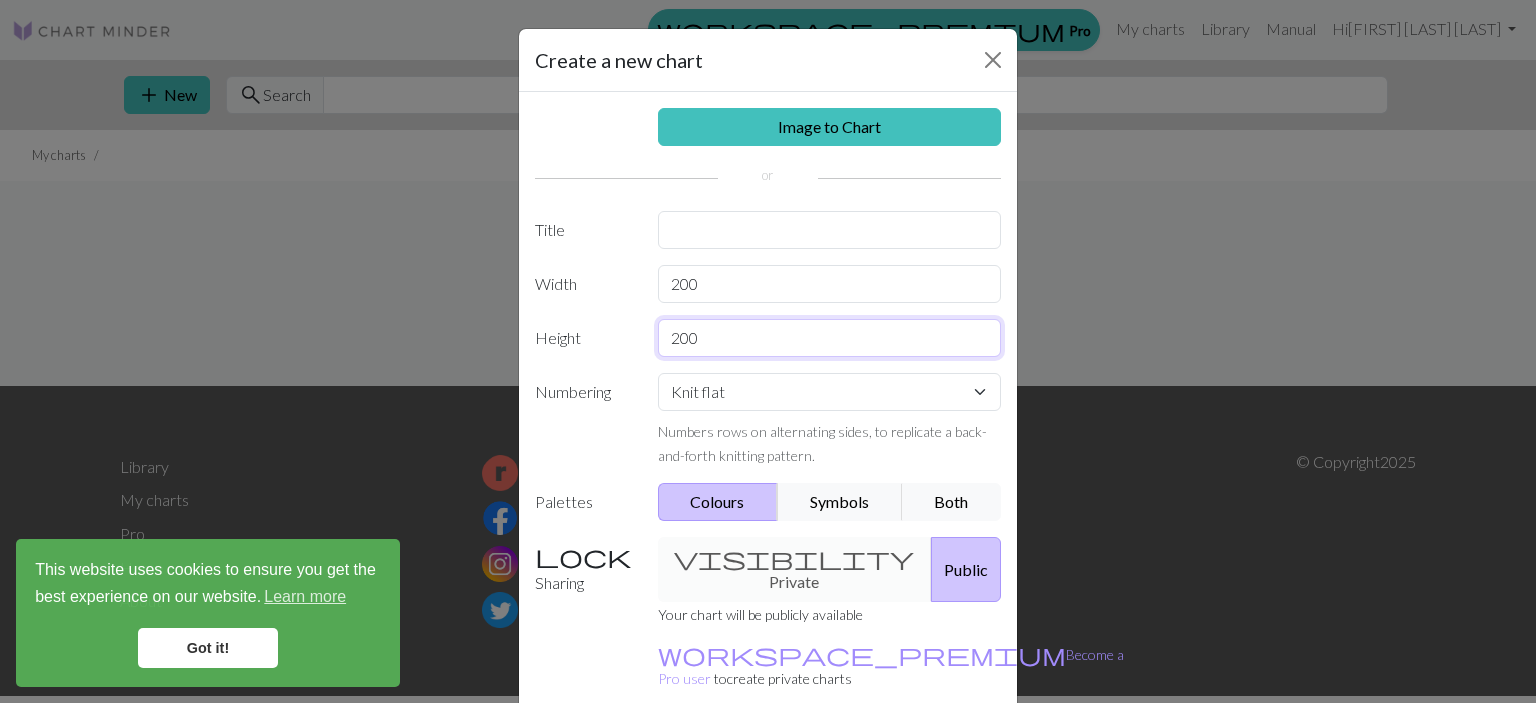 type on "200" 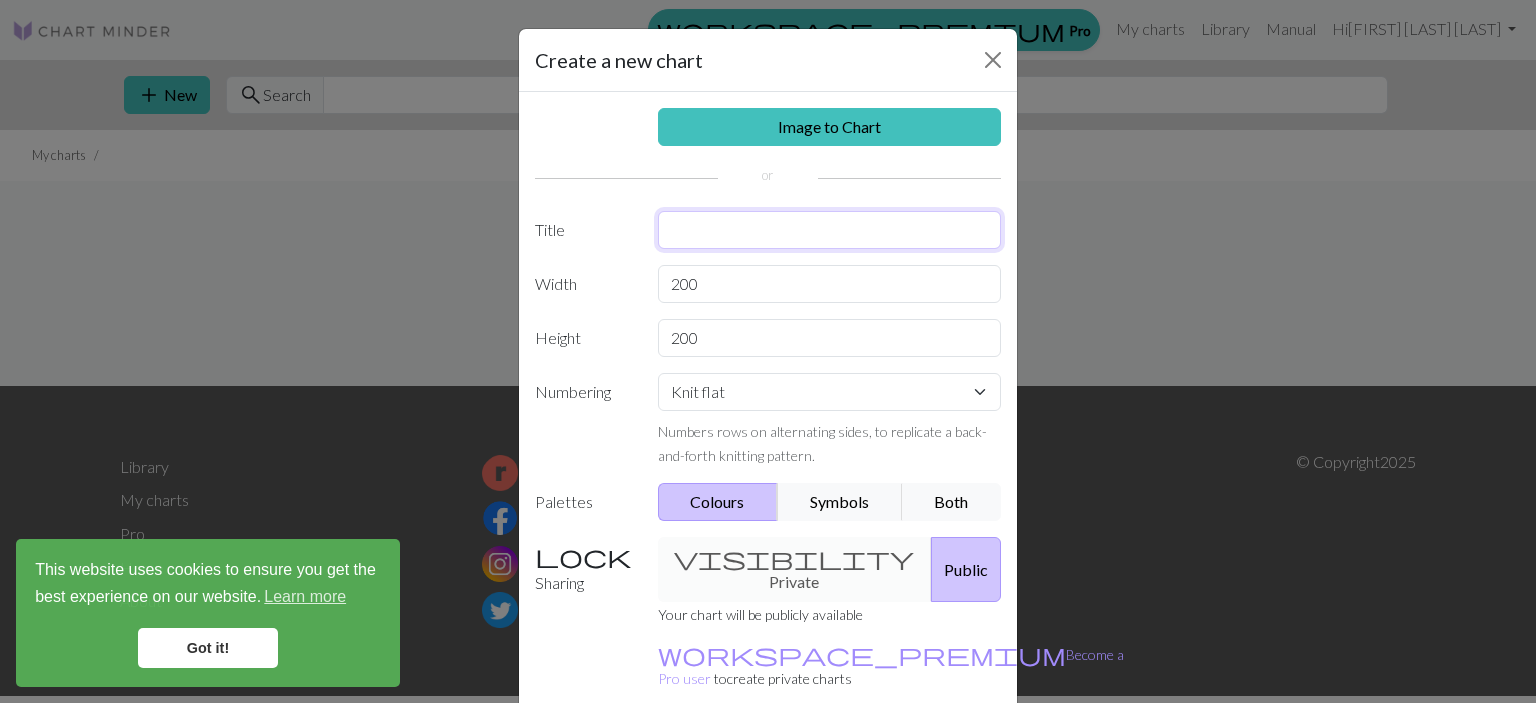 click at bounding box center [830, 230] 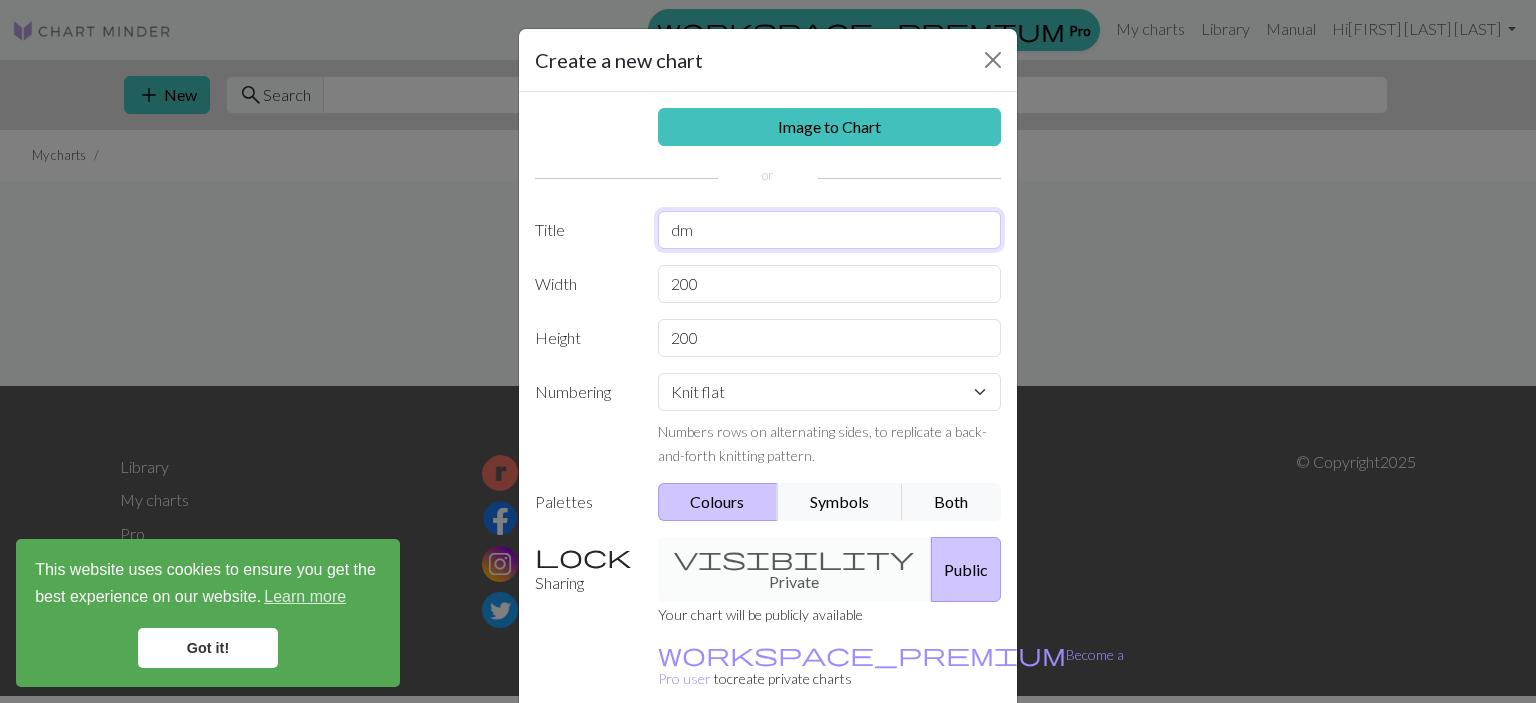 type on "dm" 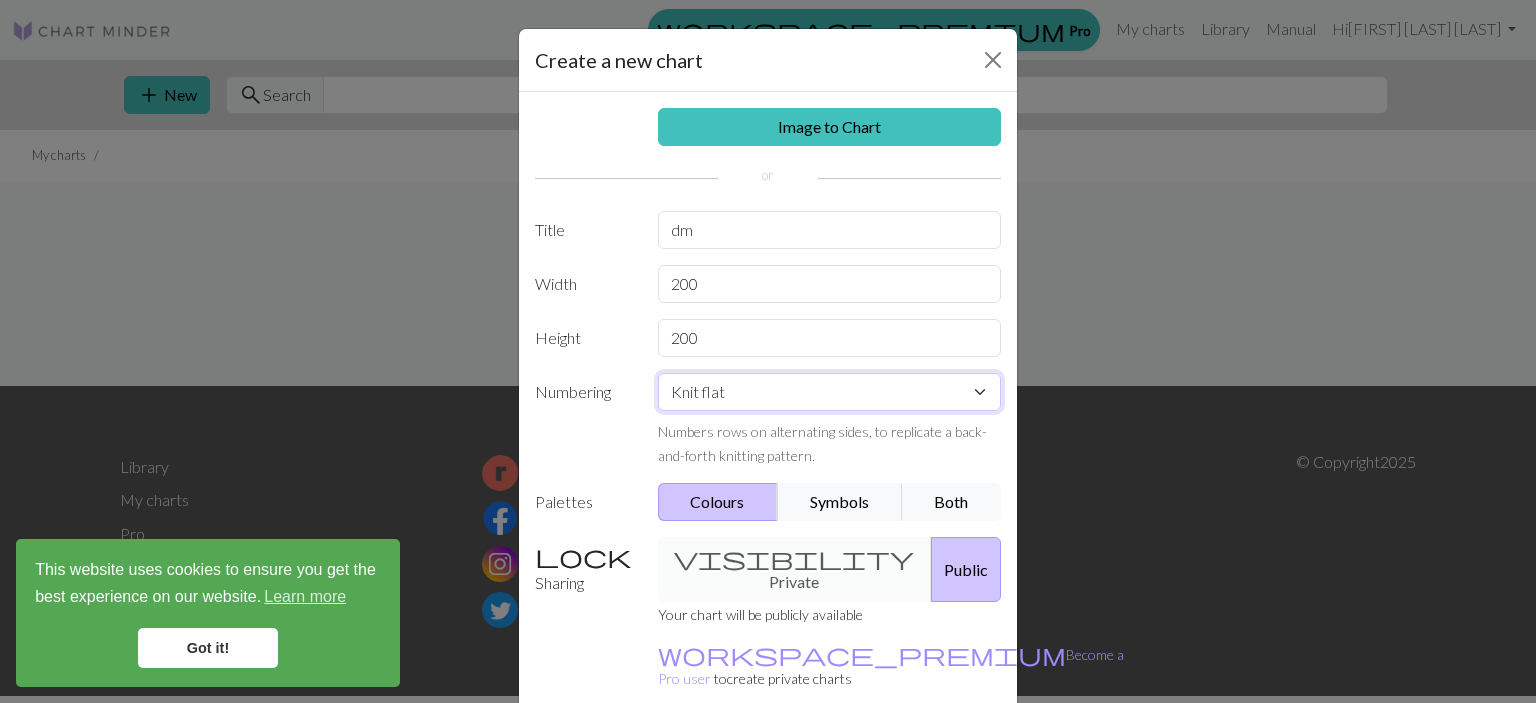 click on "Knit flat Knit in the round Lace knitting Cross stitch" at bounding box center (830, 392) 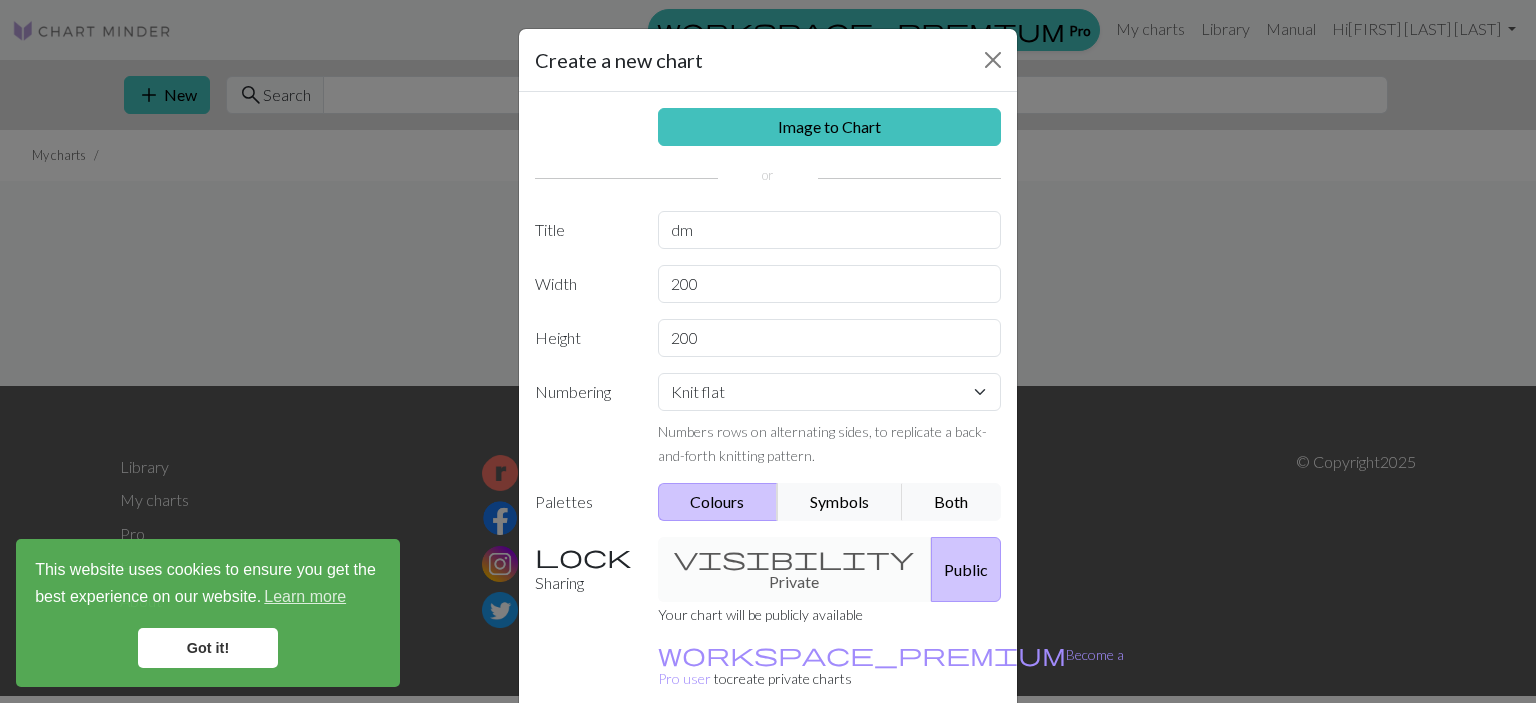 click on "Numbering" at bounding box center (584, 420) 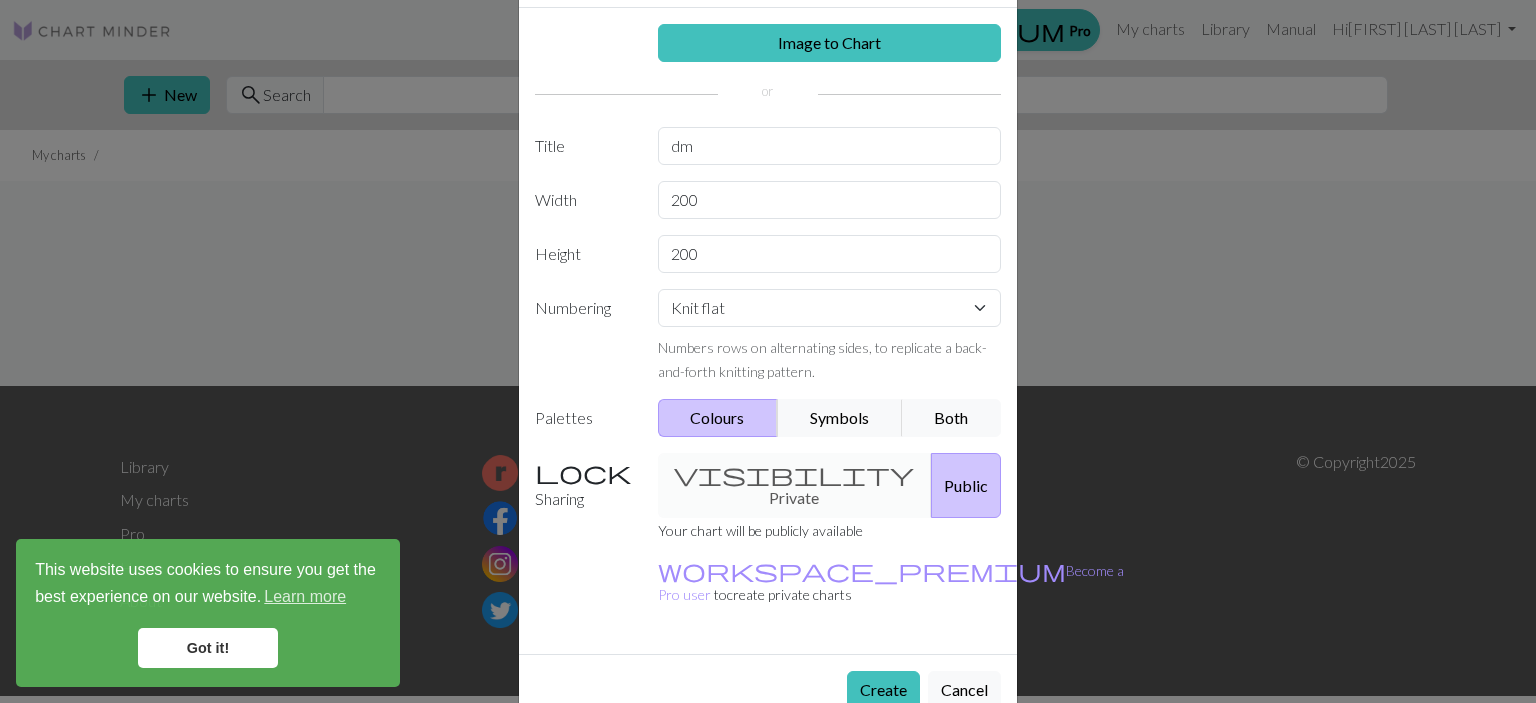 scroll, scrollTop: 64, scrollLeft: 0, axis: vertical 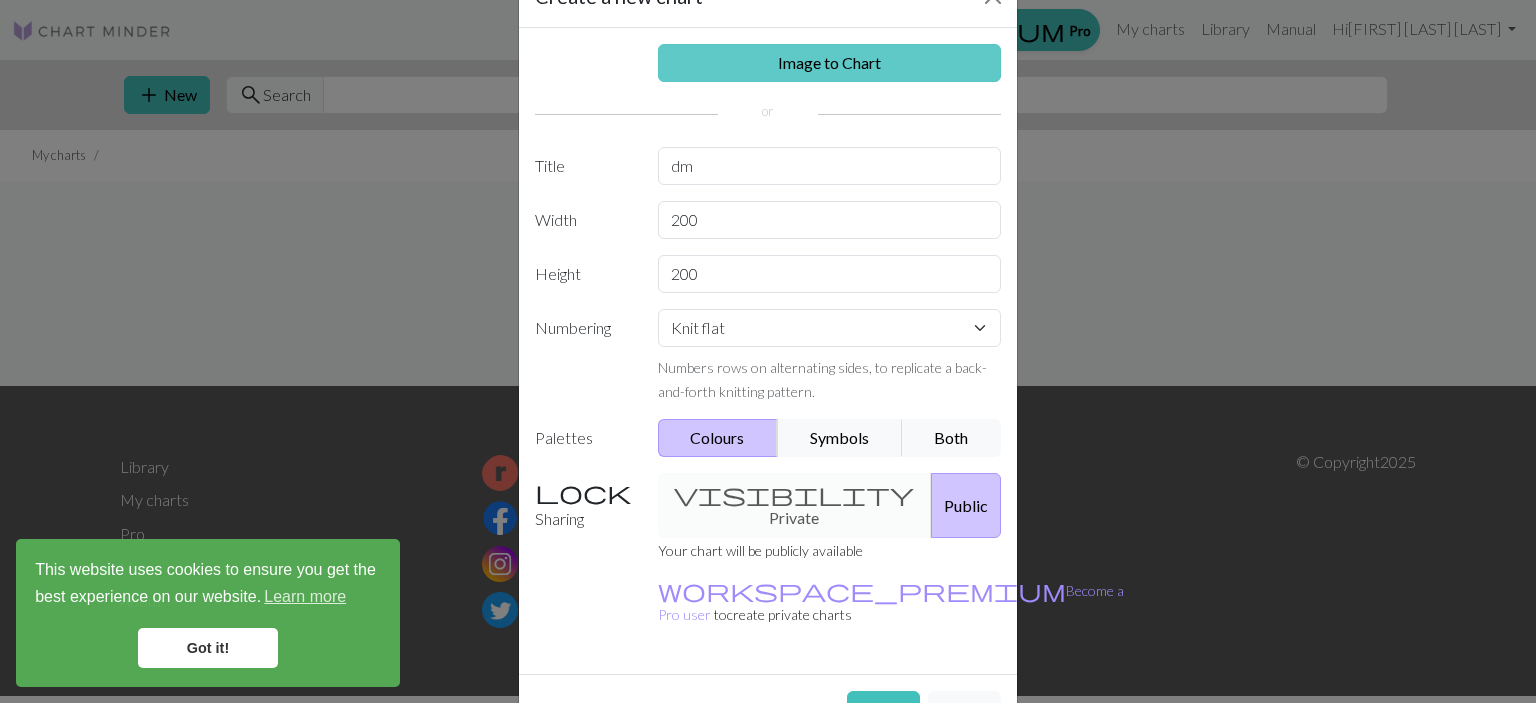 click on "Image to Chart" at bounding box center [830, 63] 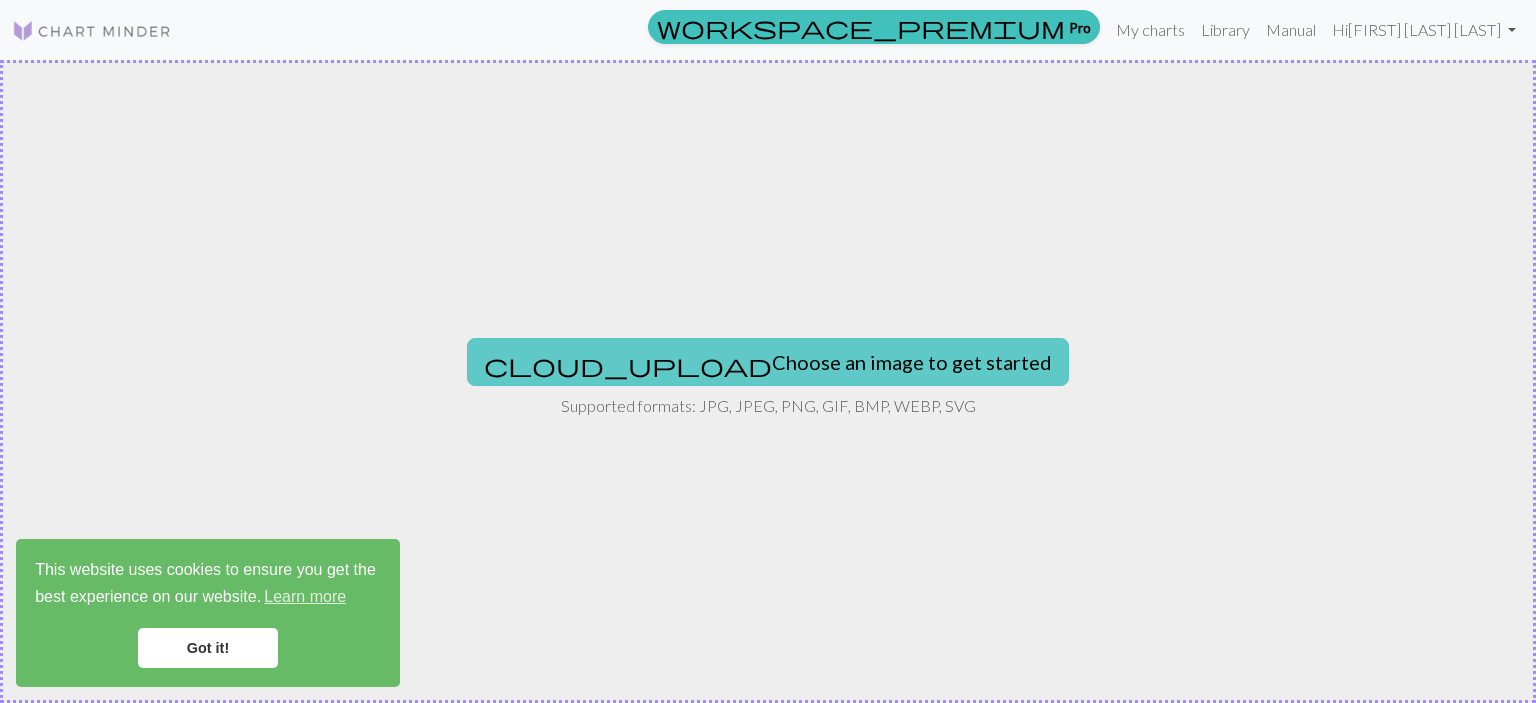 click on "cloud_upload  Choose an image to get started" at bounding box center (768, 362) 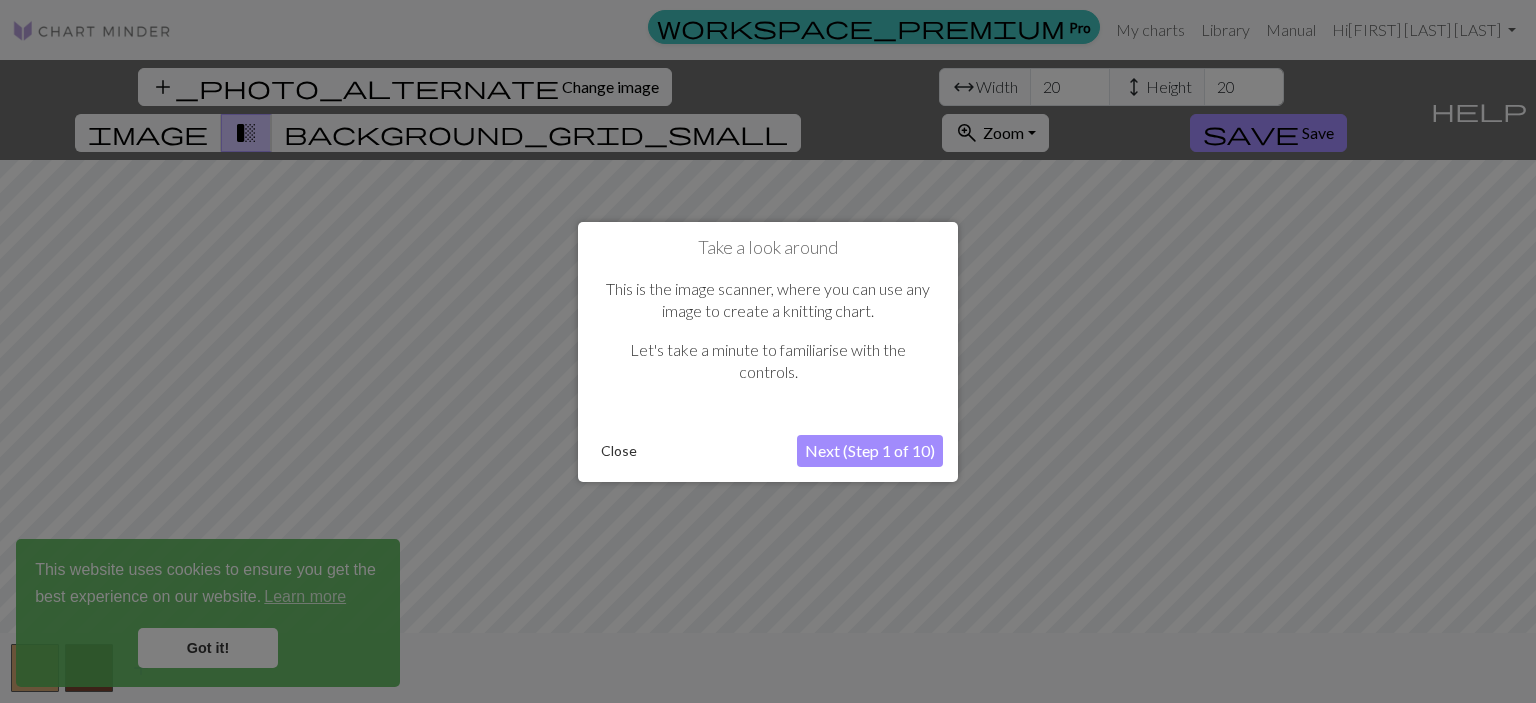 click on "Close" at bounding box center [619, 451] 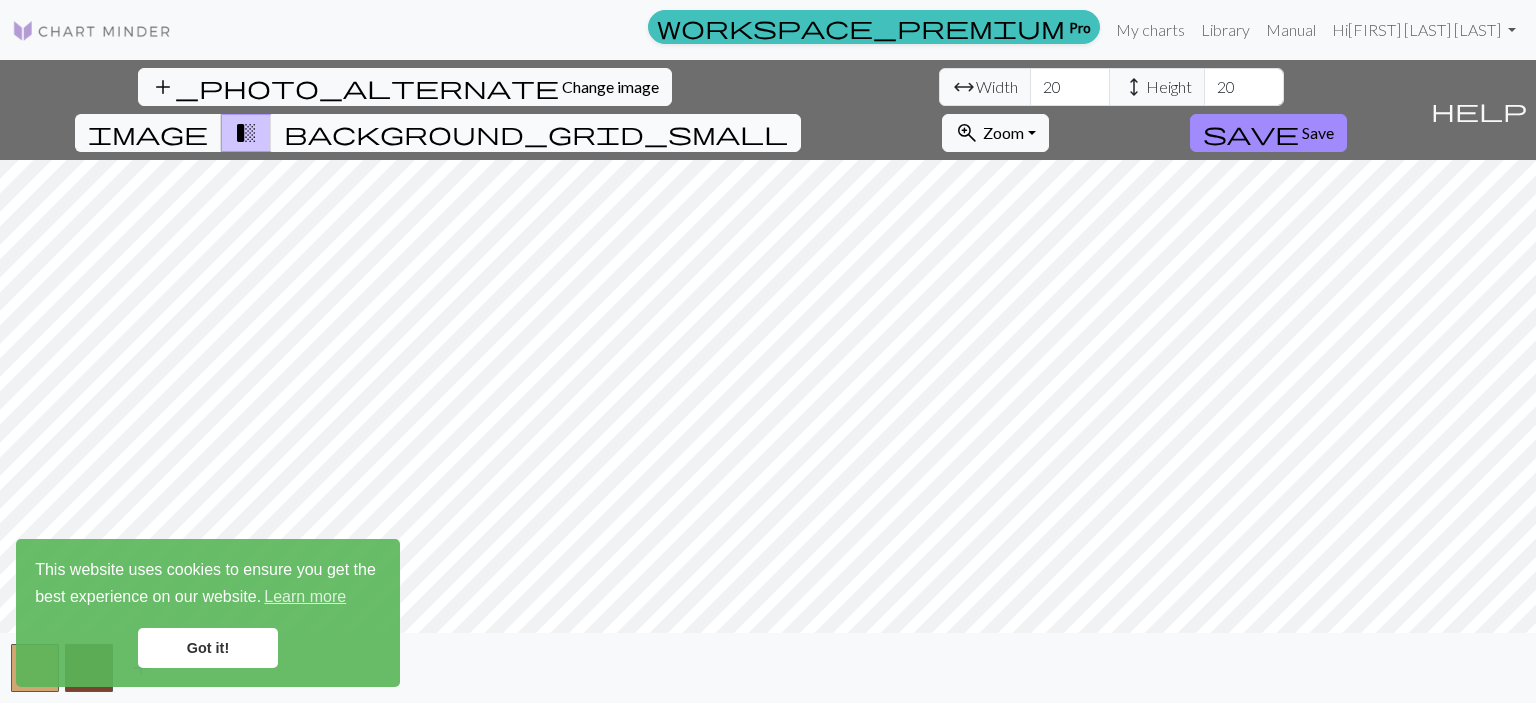 click on "background_grid_small" at bounding box center [536, 133] 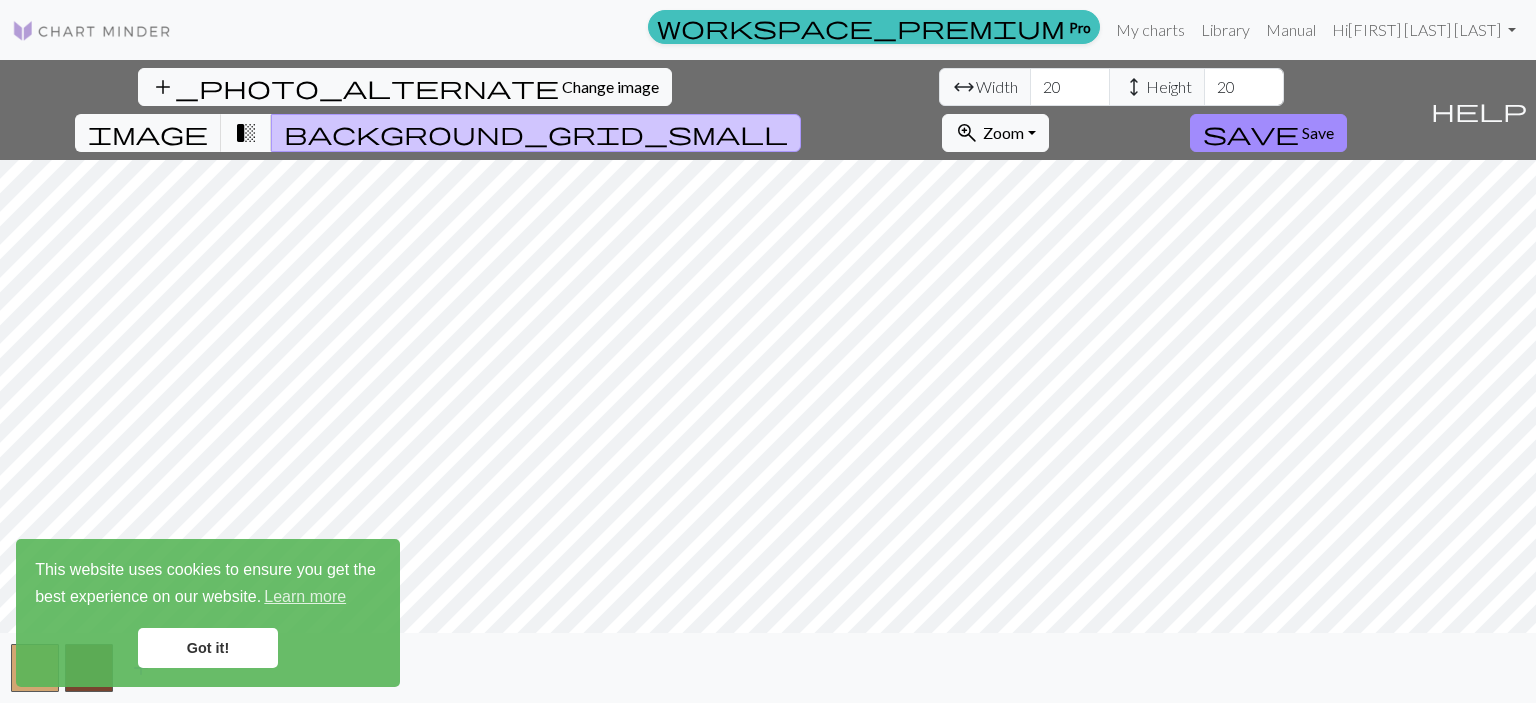 click on "transition_fade" at bounding box center (246, 133) 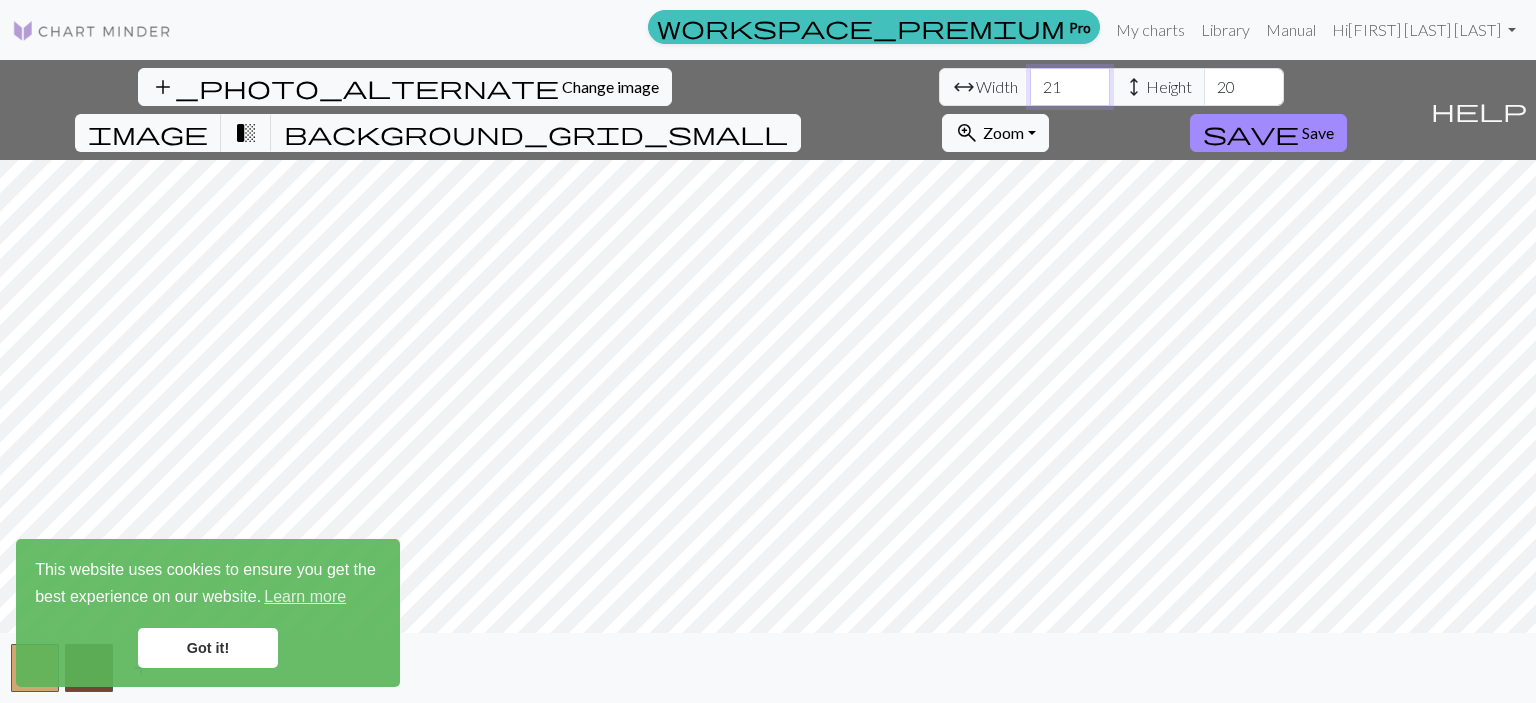 click on "21" at bounding box center (1070, 87) 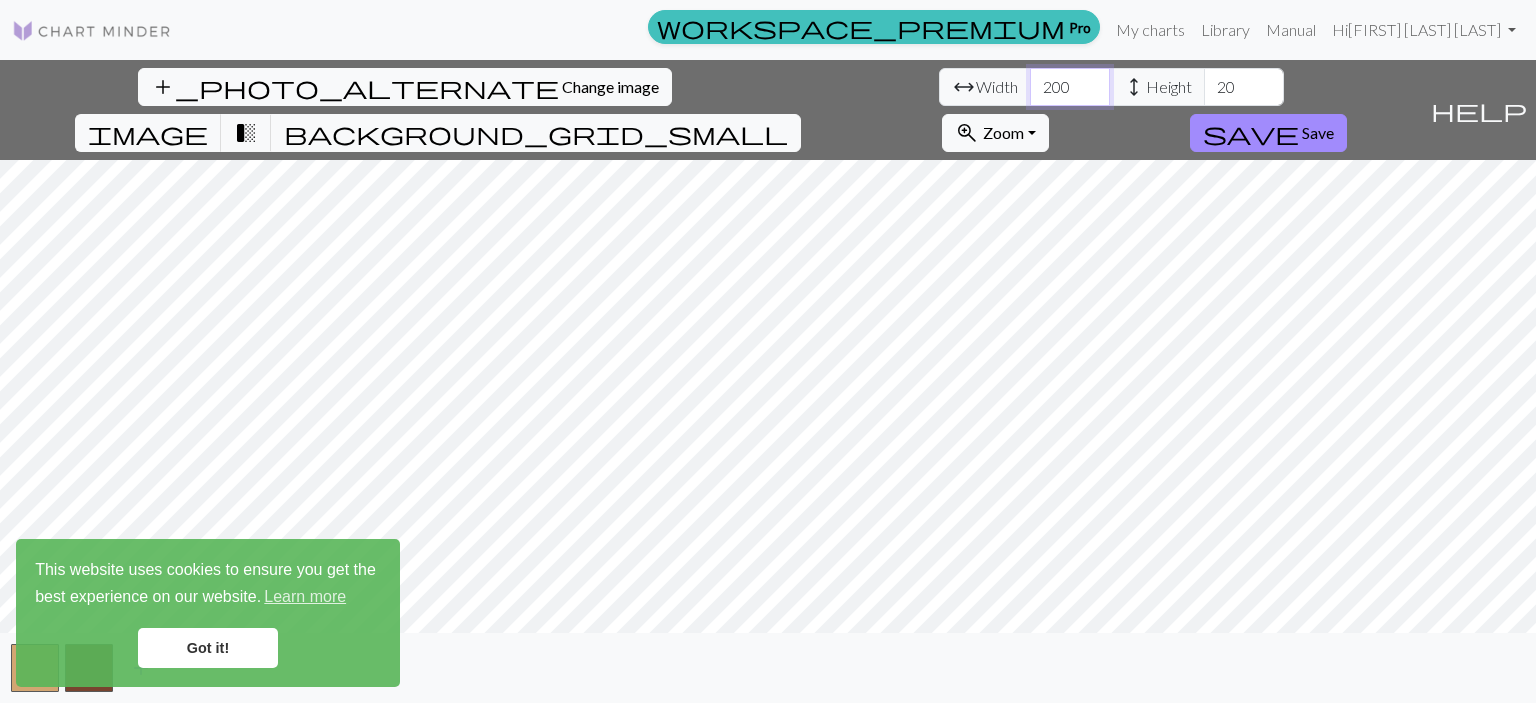 type on "200" 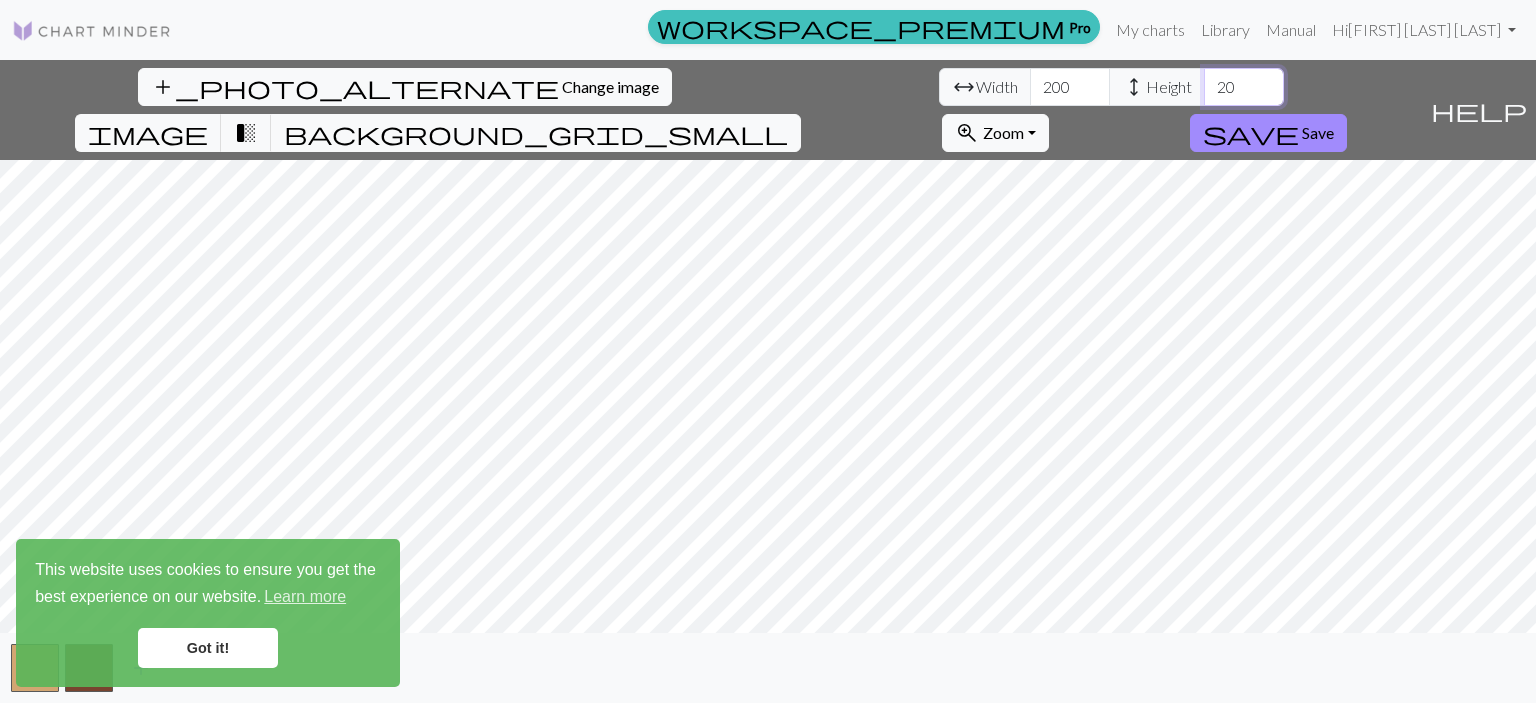 drag, startPoint x: 656, startPoint y: 84, endPoint x: 607, endPoint y: 94, distance: 50.01 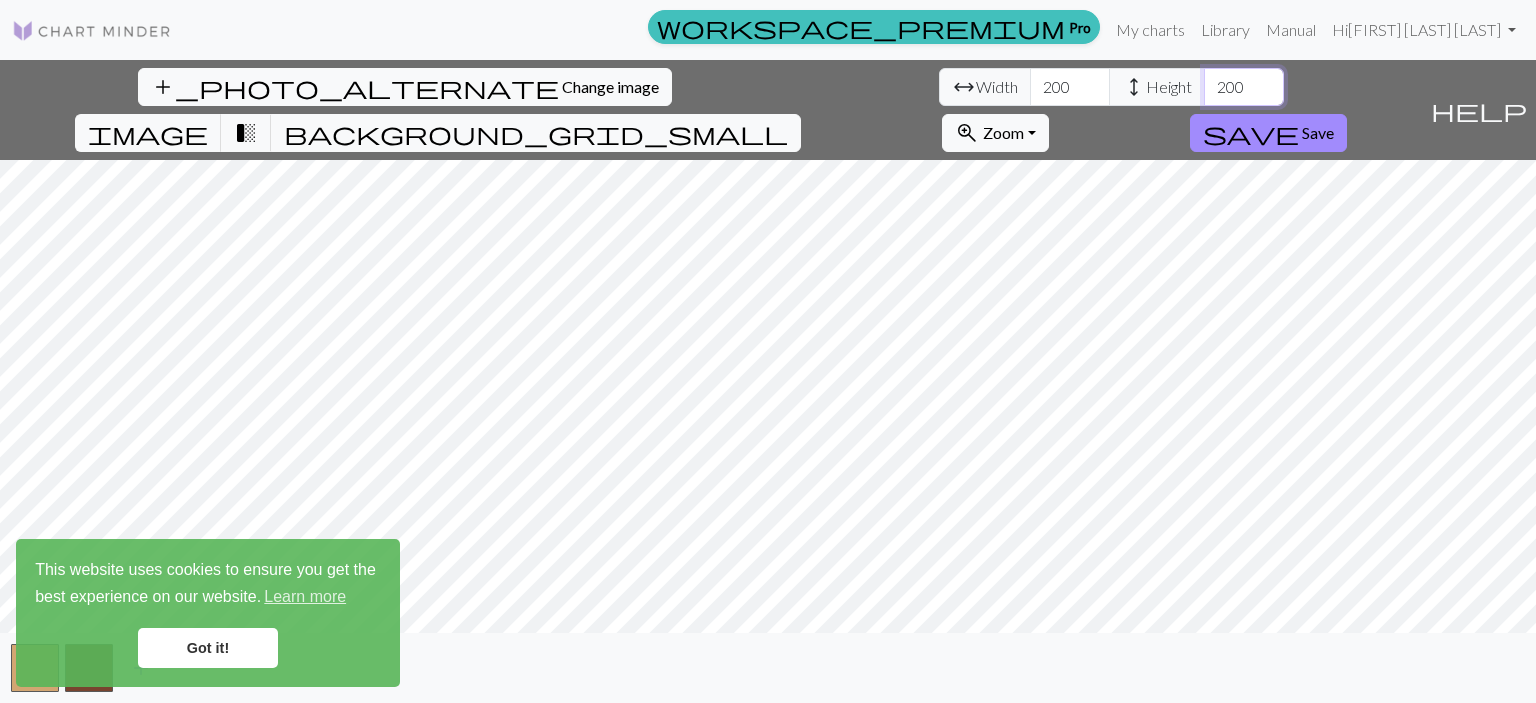 type on "200" 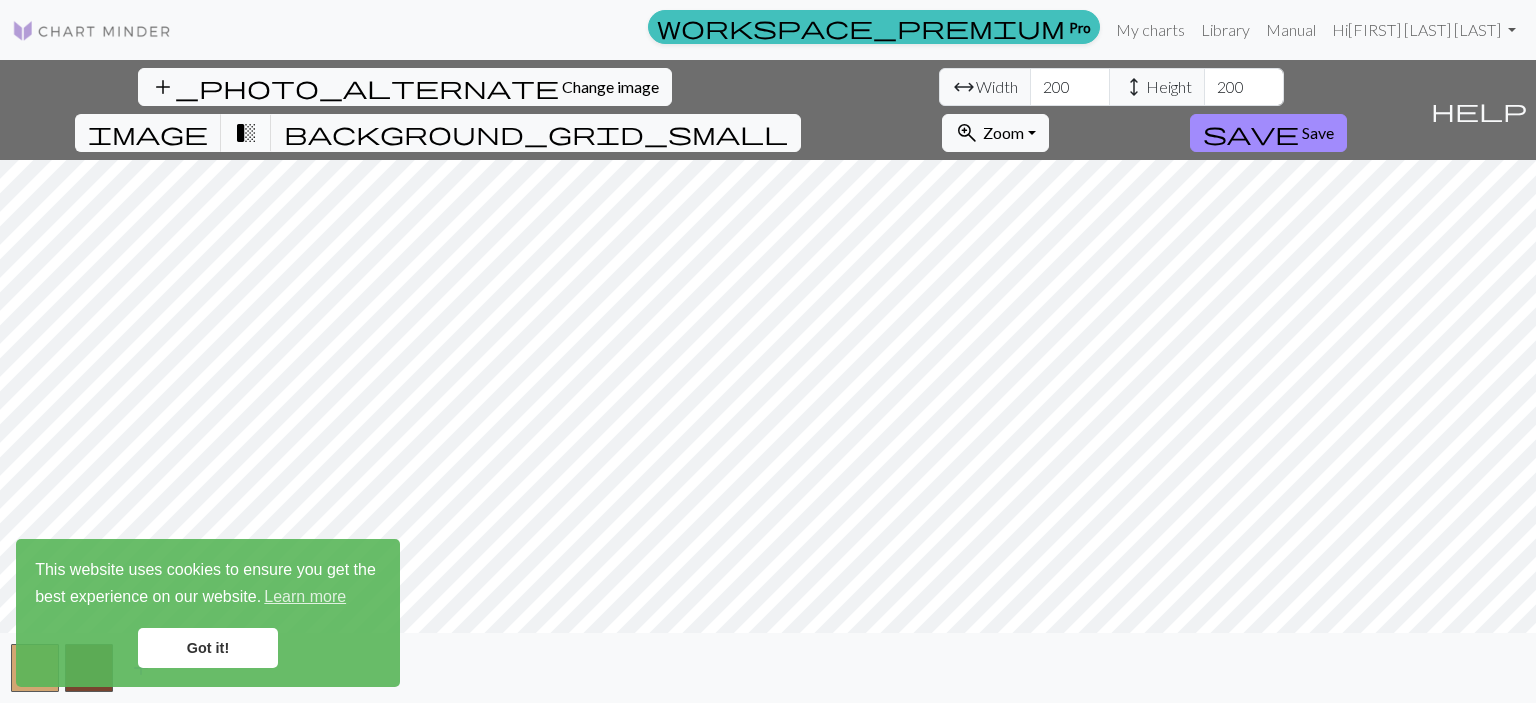 click on "background_grid_small" at bounding box center [536, 133] 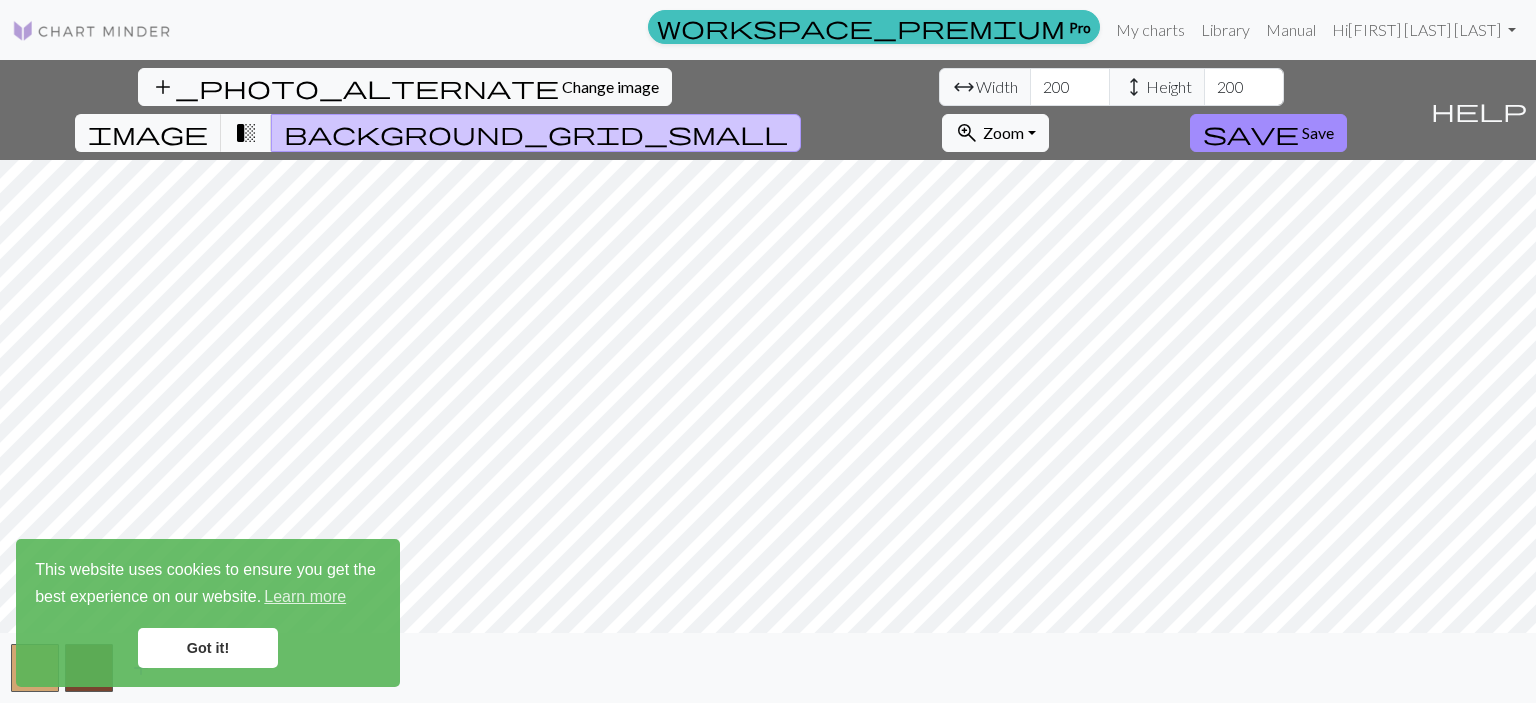 click on "transition_fade" at bounding box center (246, 133) 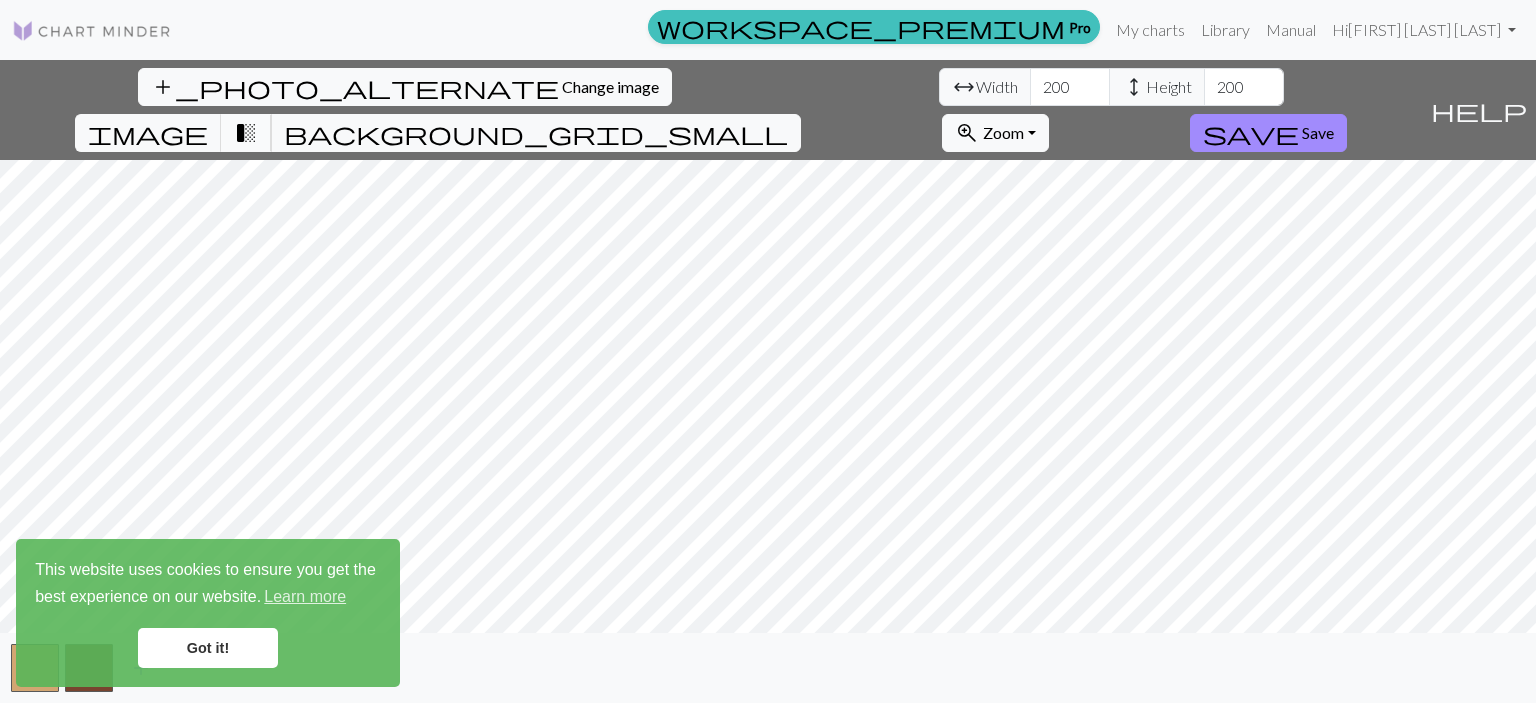 click on "transition_fade" at bounding box center [246, 133] 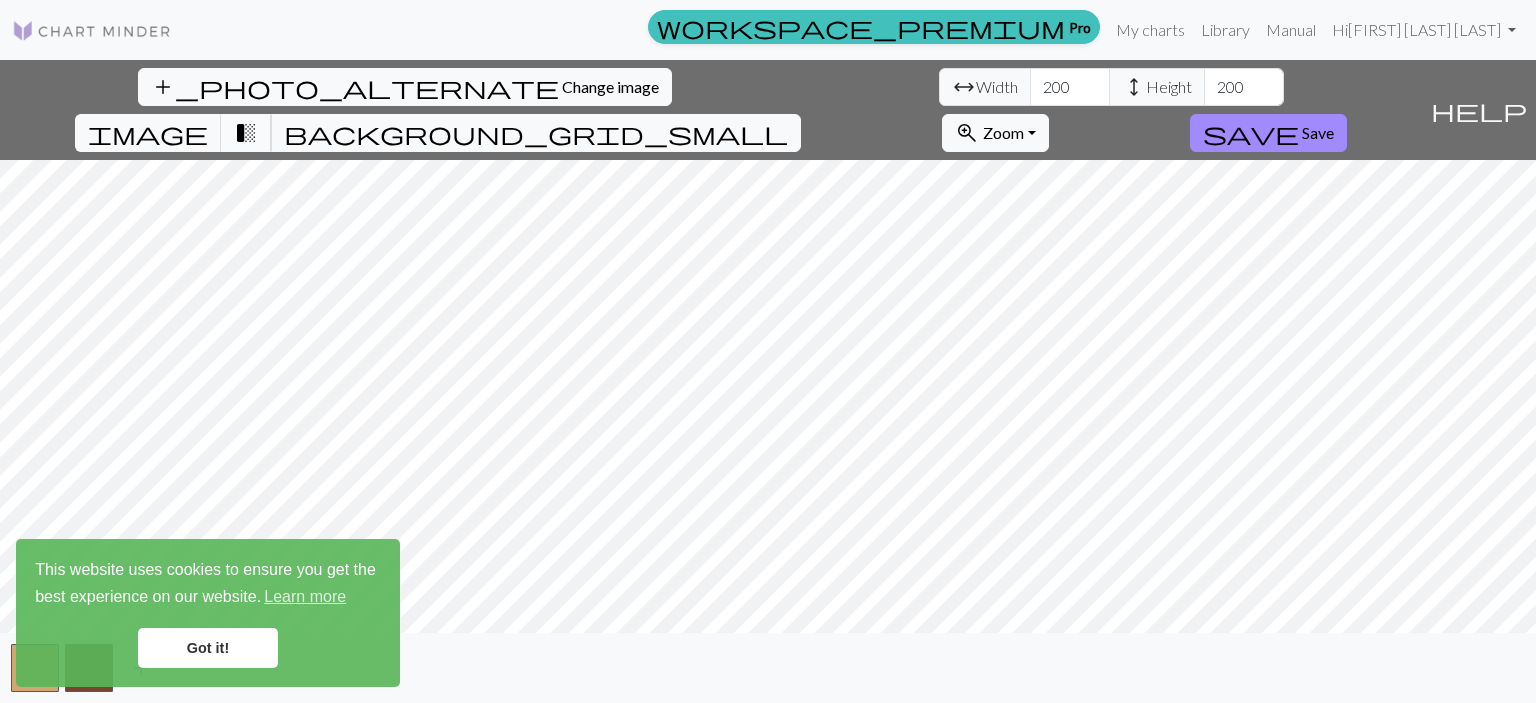 click on "transition_fade" at bounding box center [246, 133] 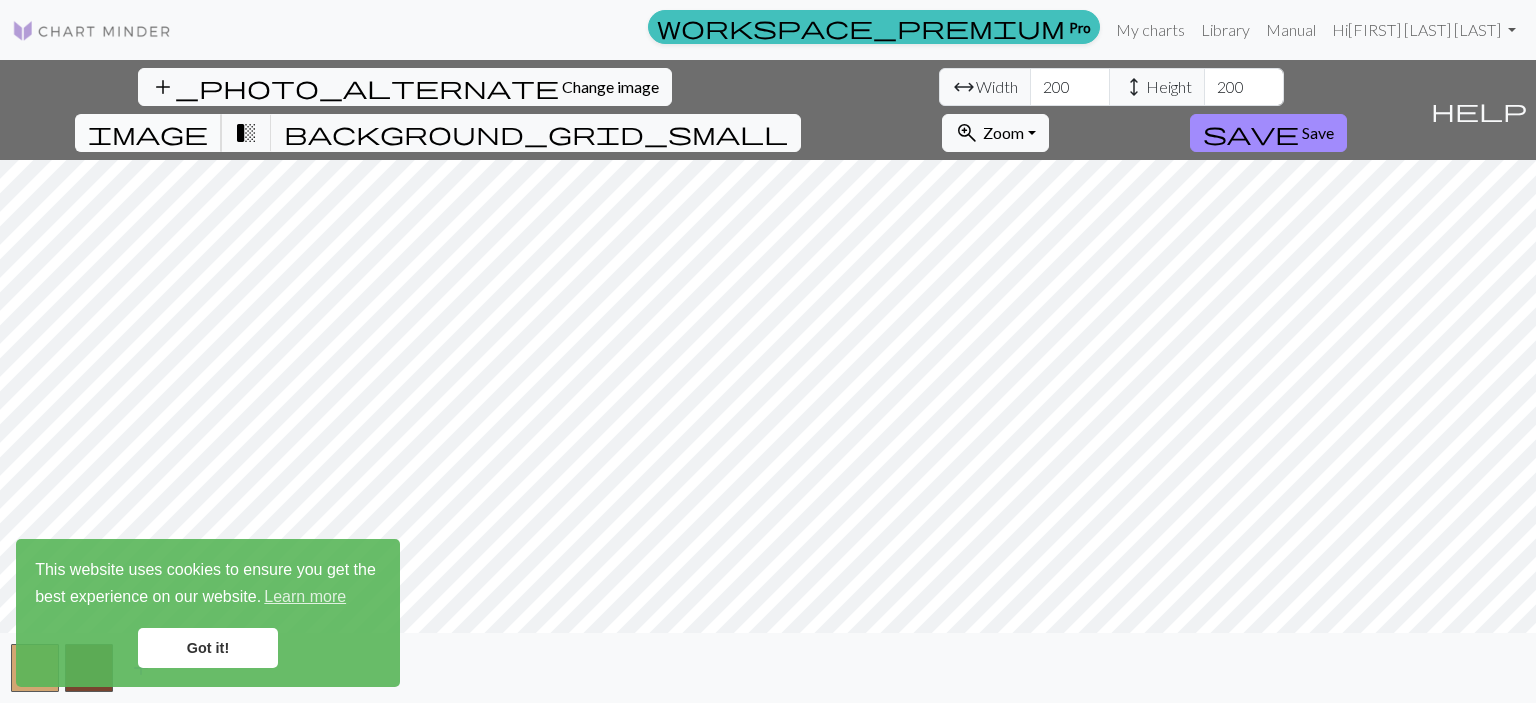 click on "image" at bounding box center (148, 133) 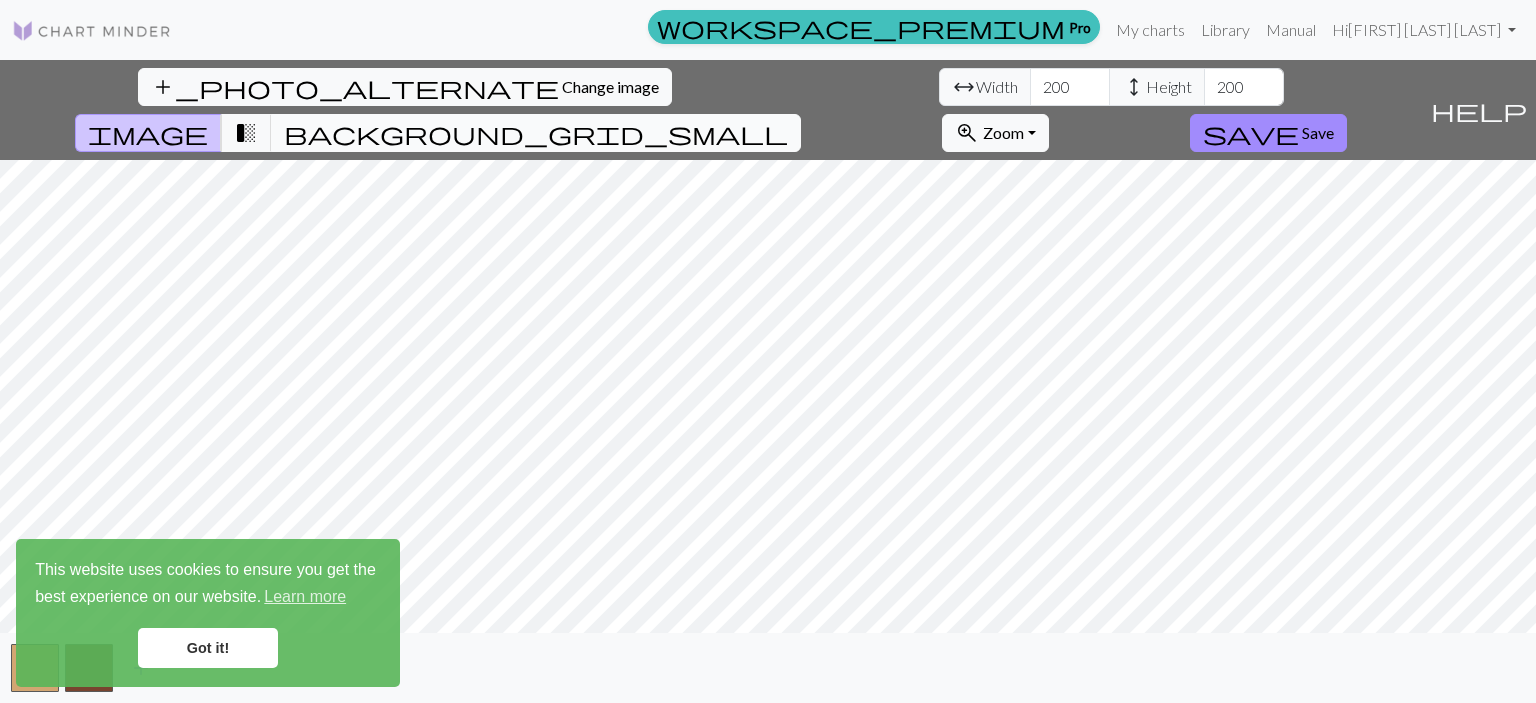 click on "background_grid_small" at bounding box center (536, 133) 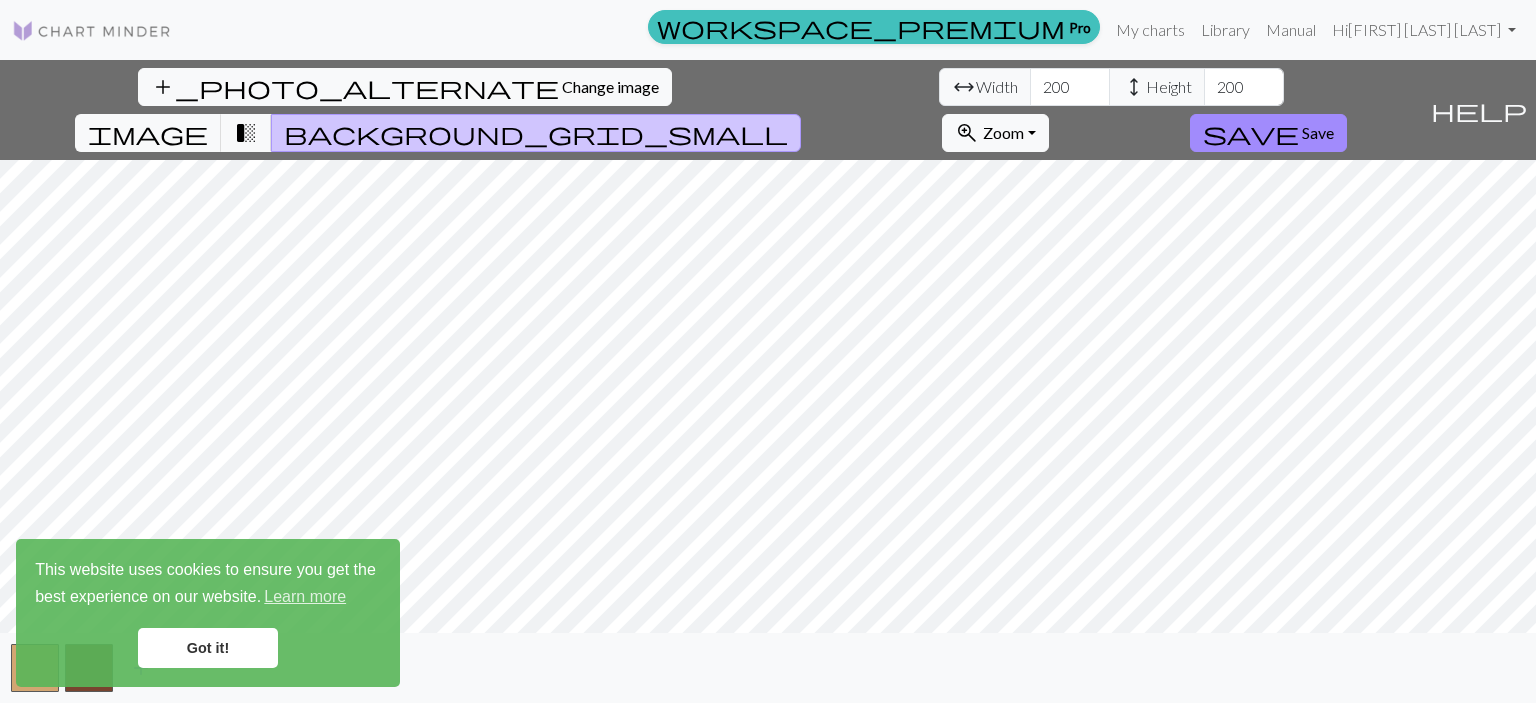 type 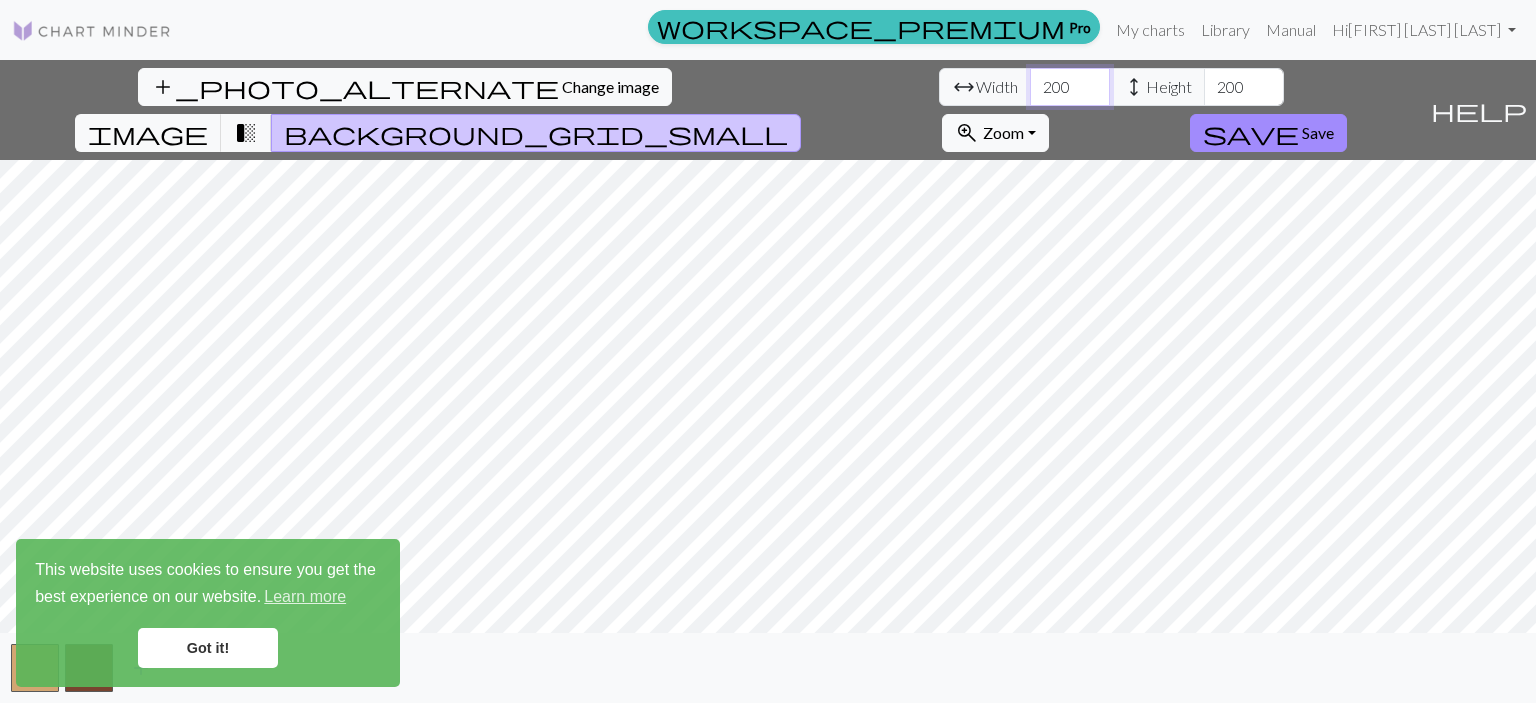 click on "200" at bounding box center [1070, 87] 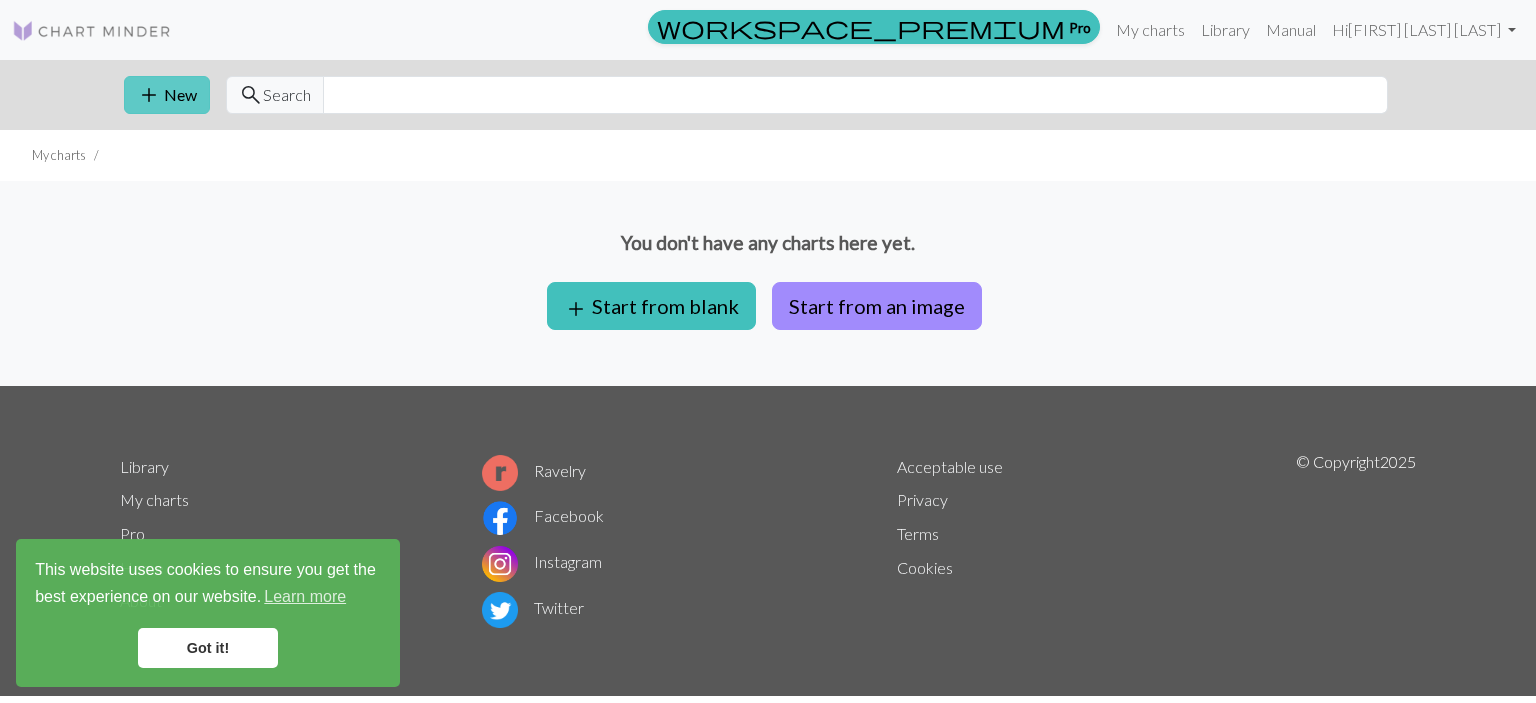 click on "add   New" at bounding box center (167, 95) 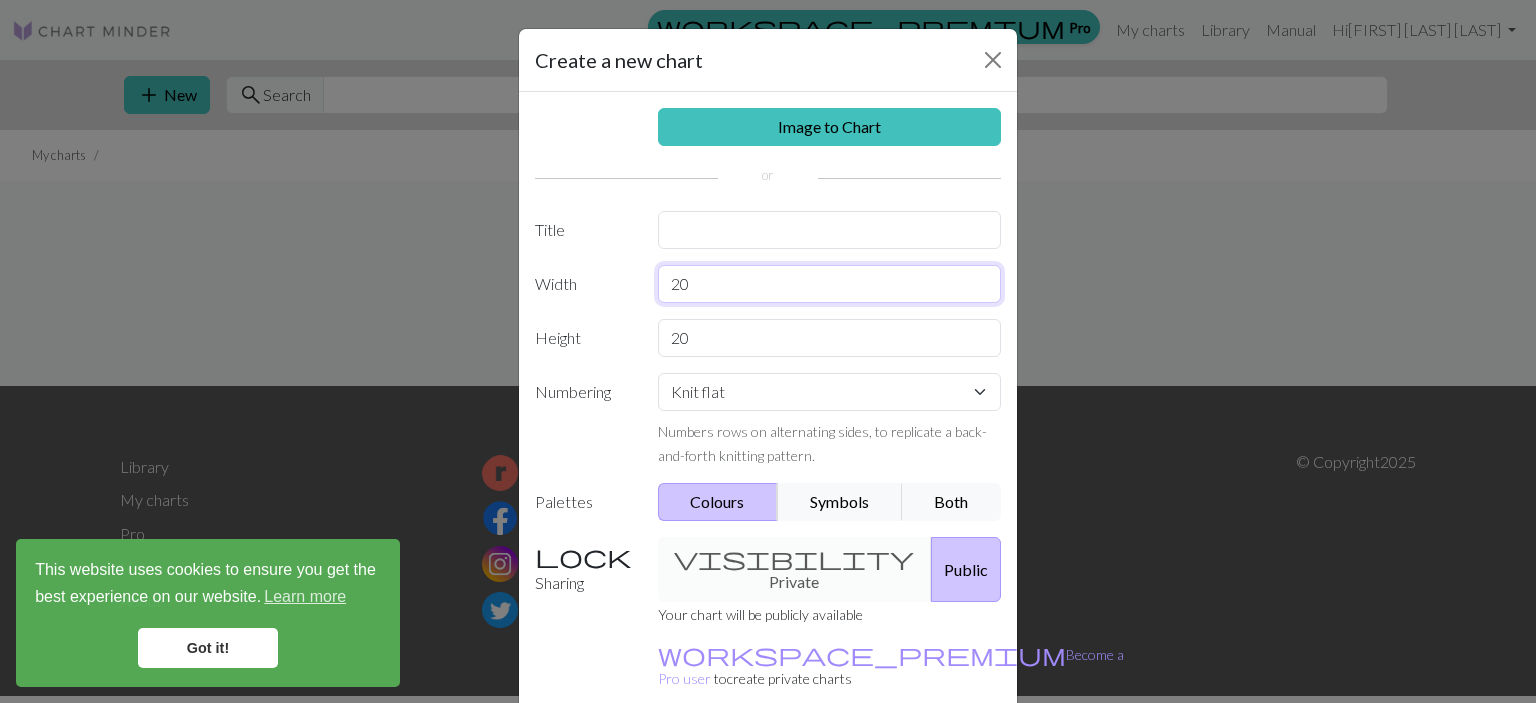 click on "20" at bounding box center (830, 284) 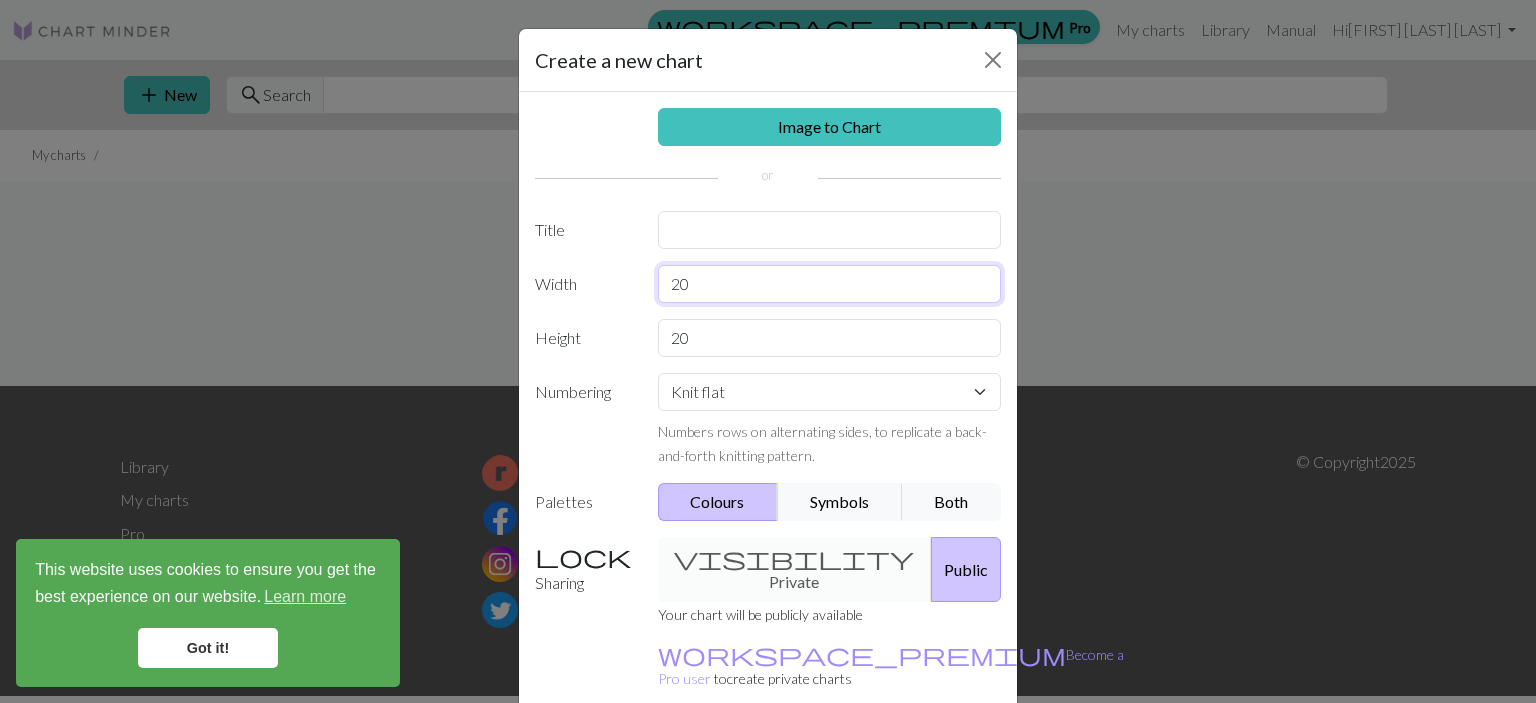 type on "200" 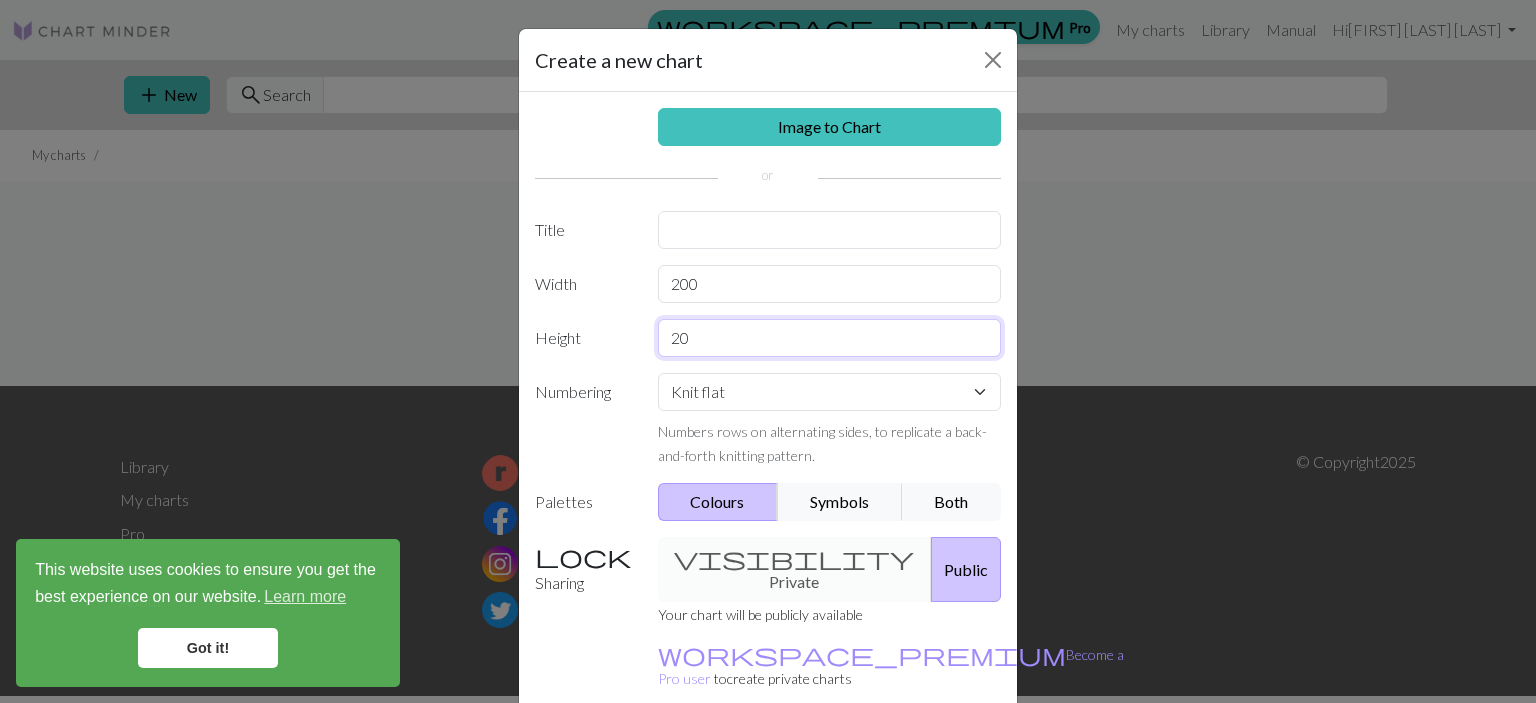click on "20" at bounding box center (830, 338) 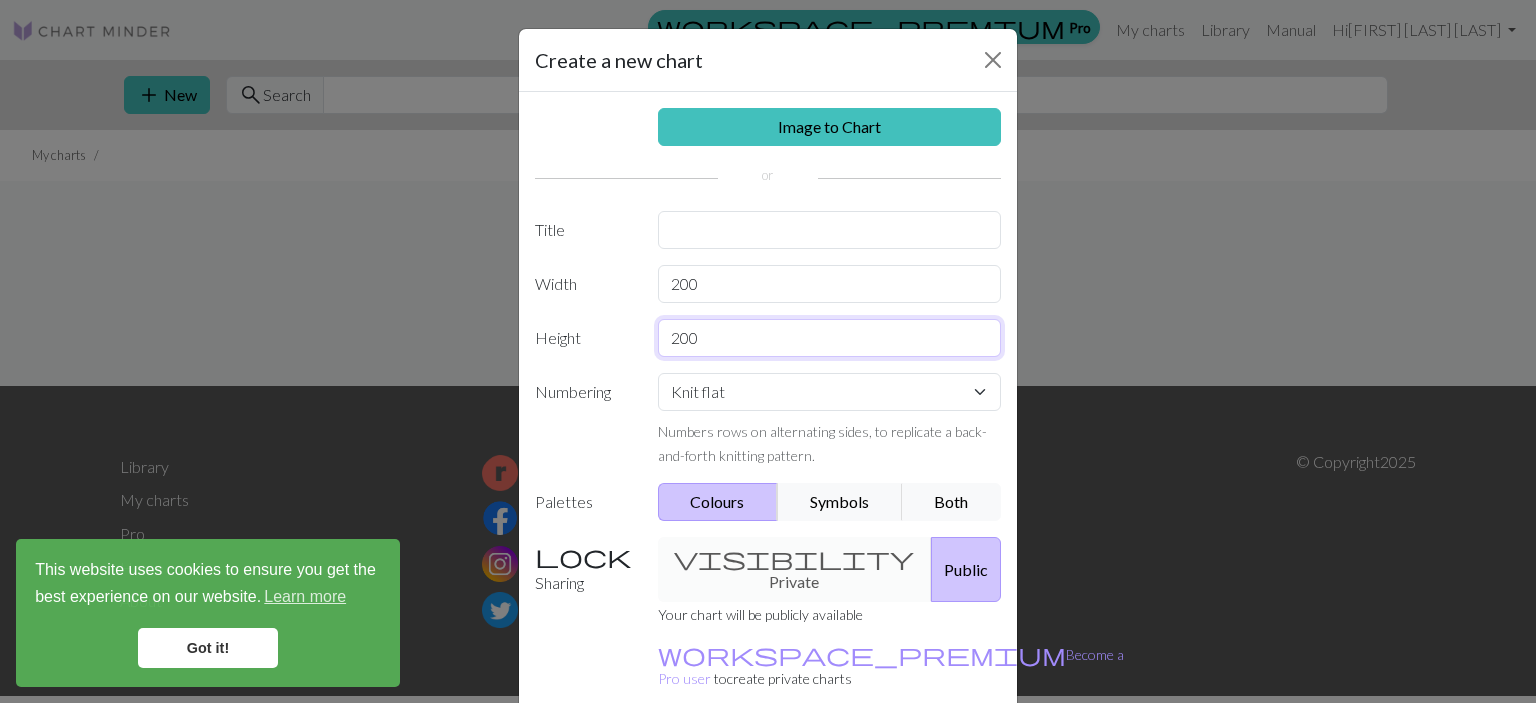 type on "200" 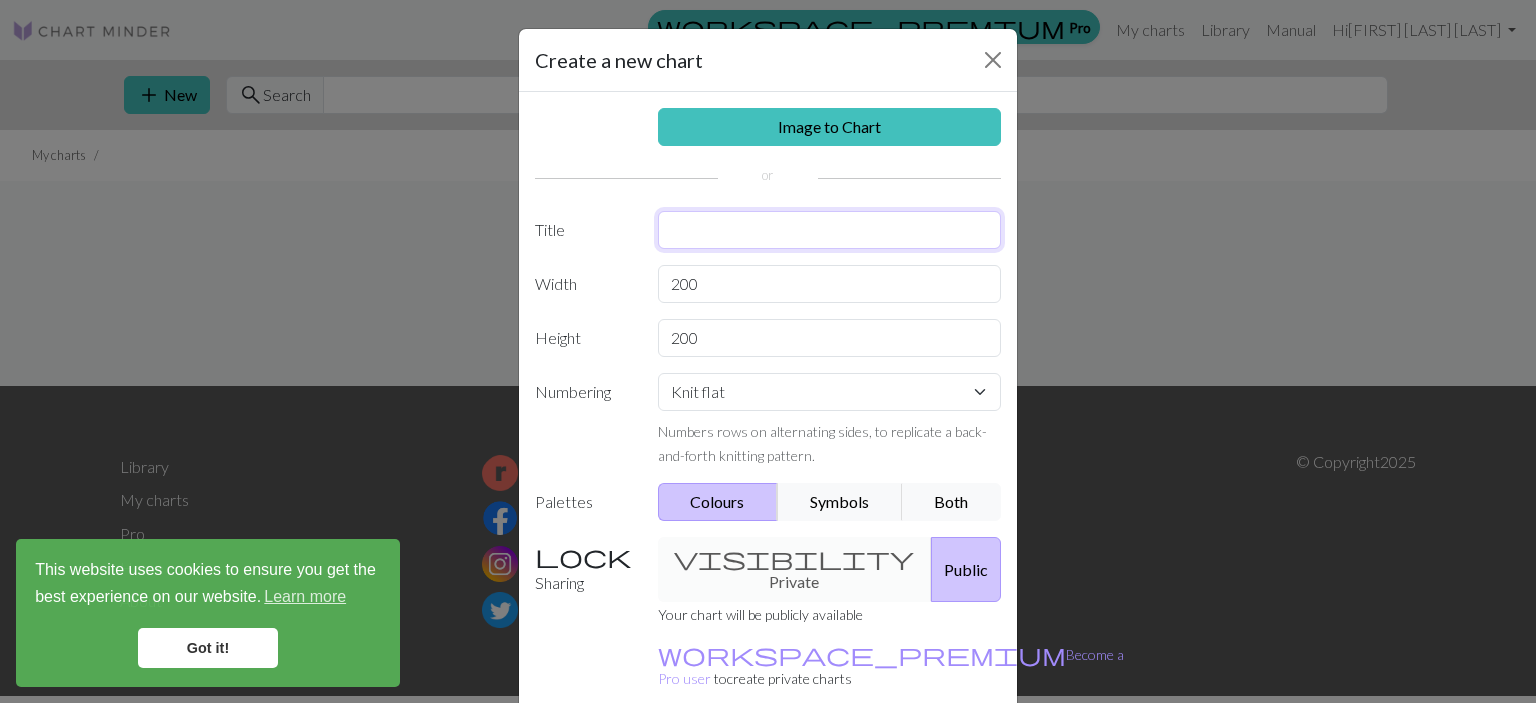 click at bounding box center [830, 230] 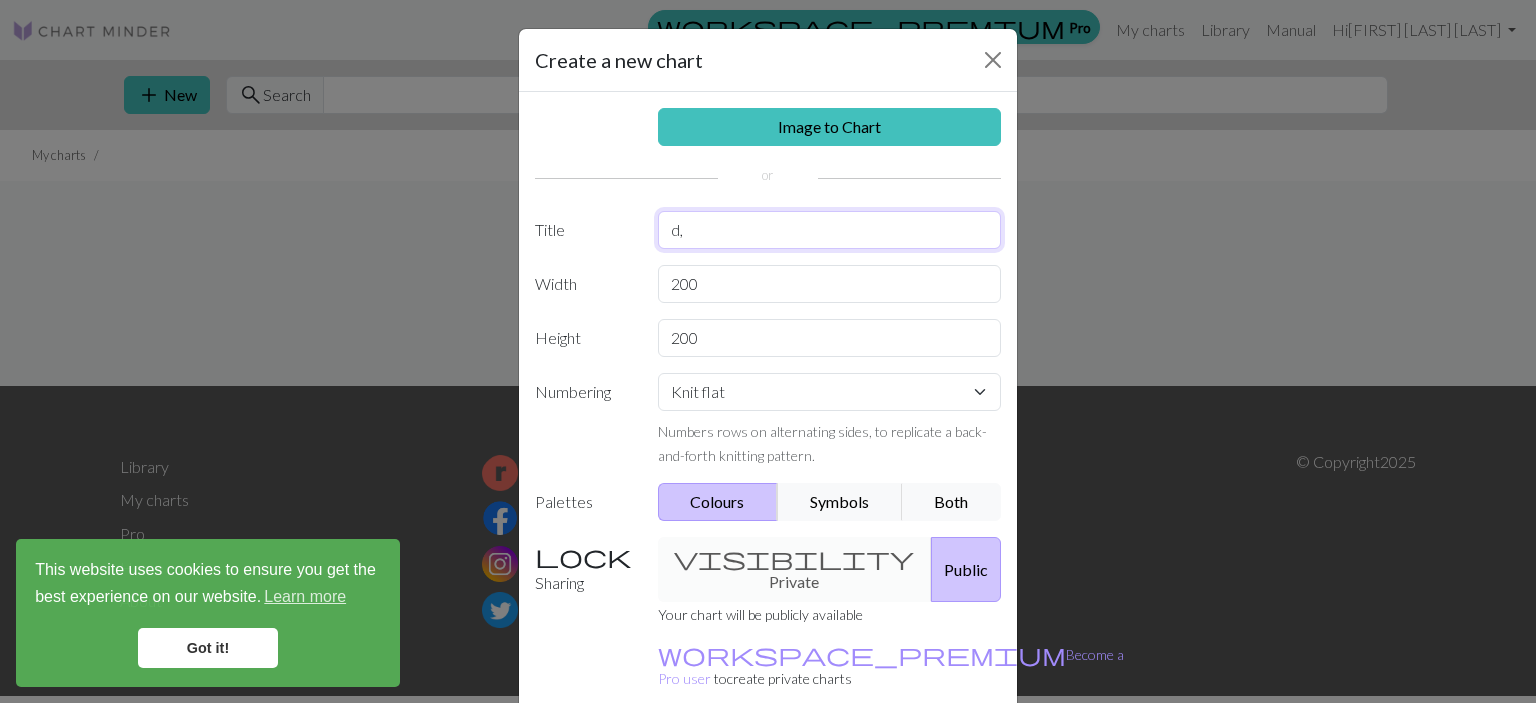 type on "d" 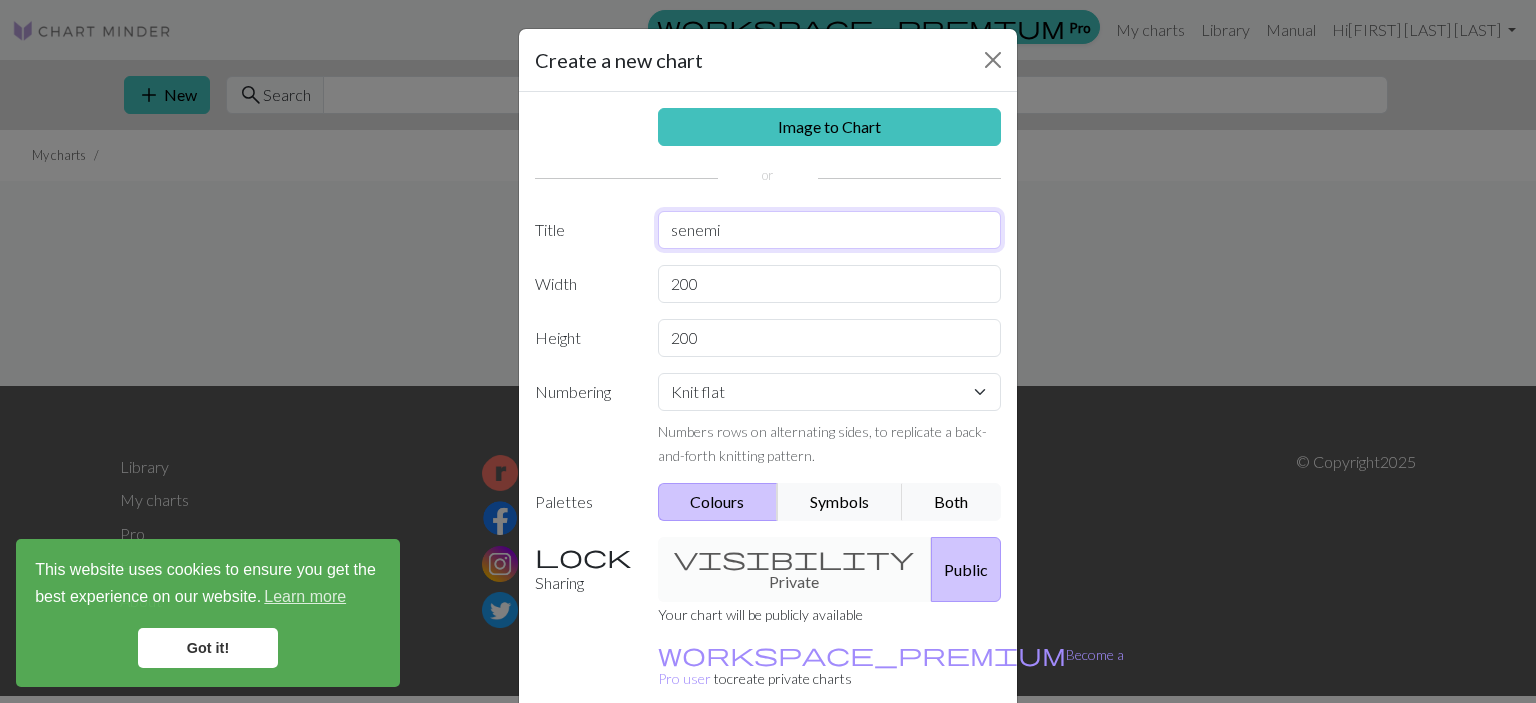 type on "senemi" 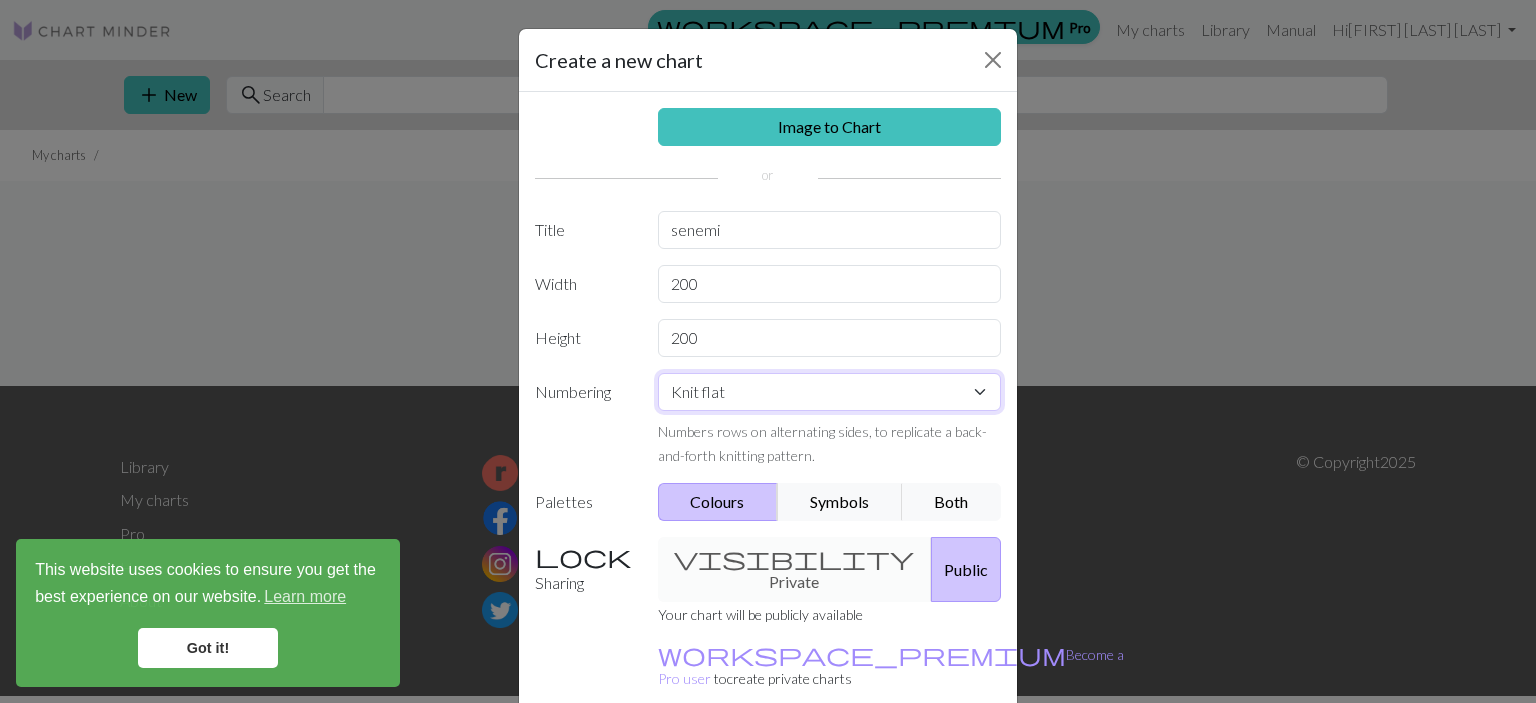 click on "Knit flat Knit in the round Lace knitting Cross stitch" at bounding box center (830, 392) 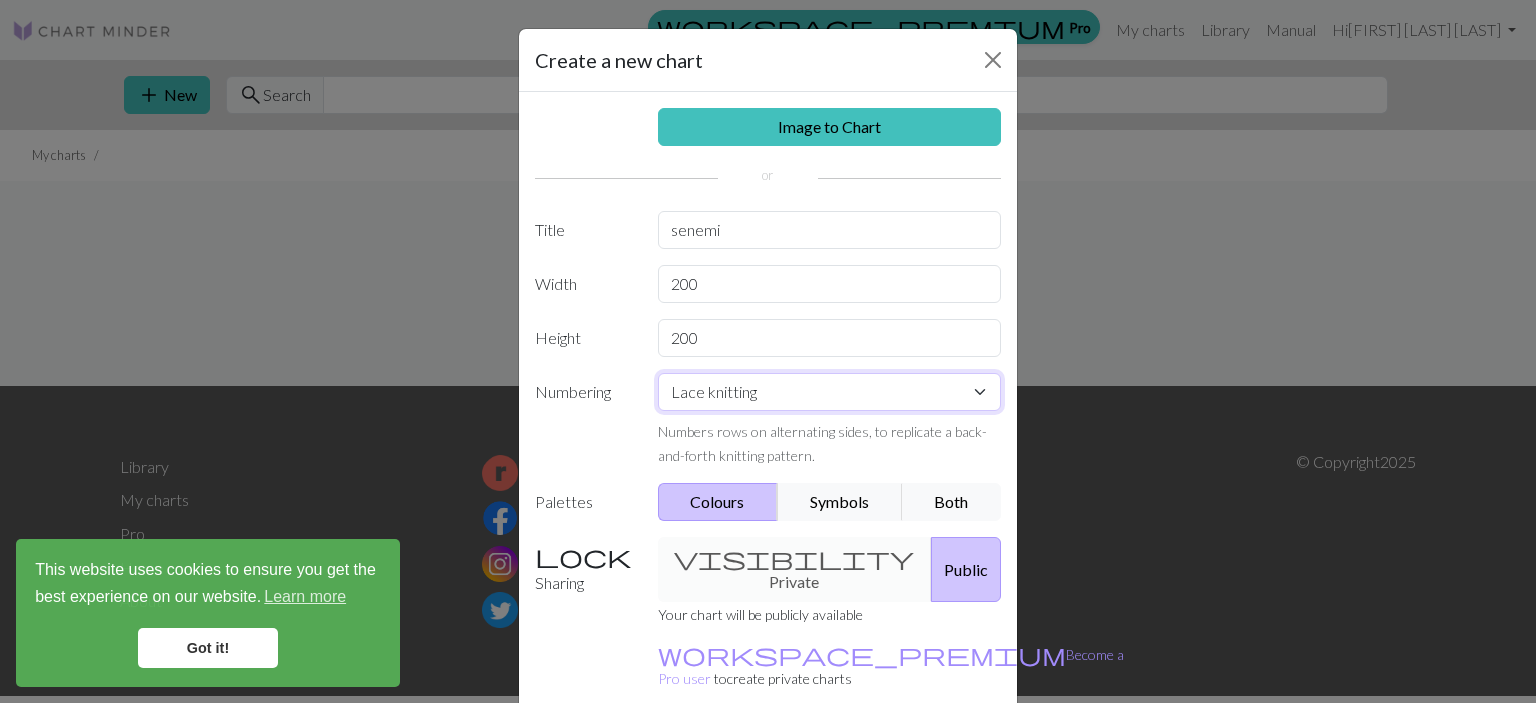 click on "Knit flat Knit in the round Lace knitting Cross stitch" at bounding box center (830, 392) 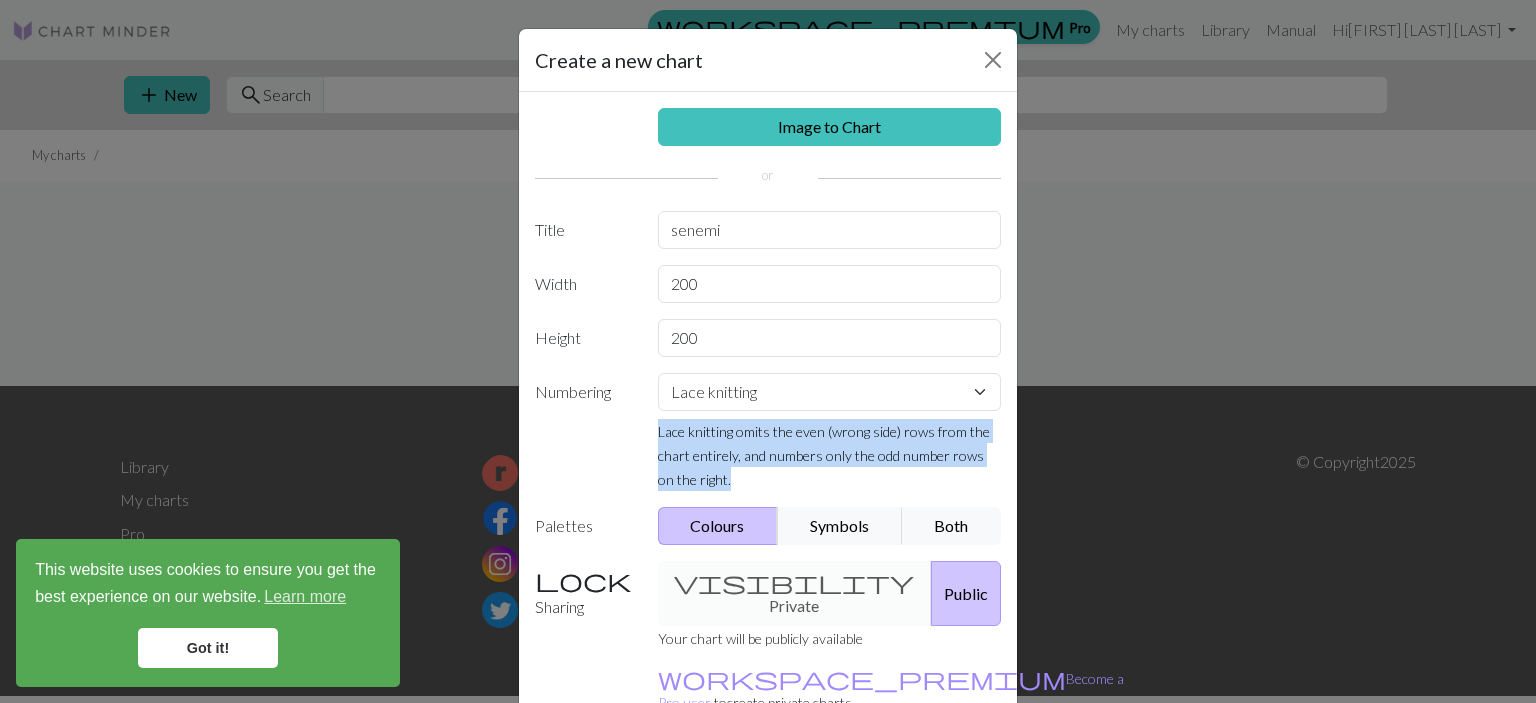drag, startPoint x: 650, startPoint y: 433, endPoint x: 708, endPoint y: 479, distance: 74.02702 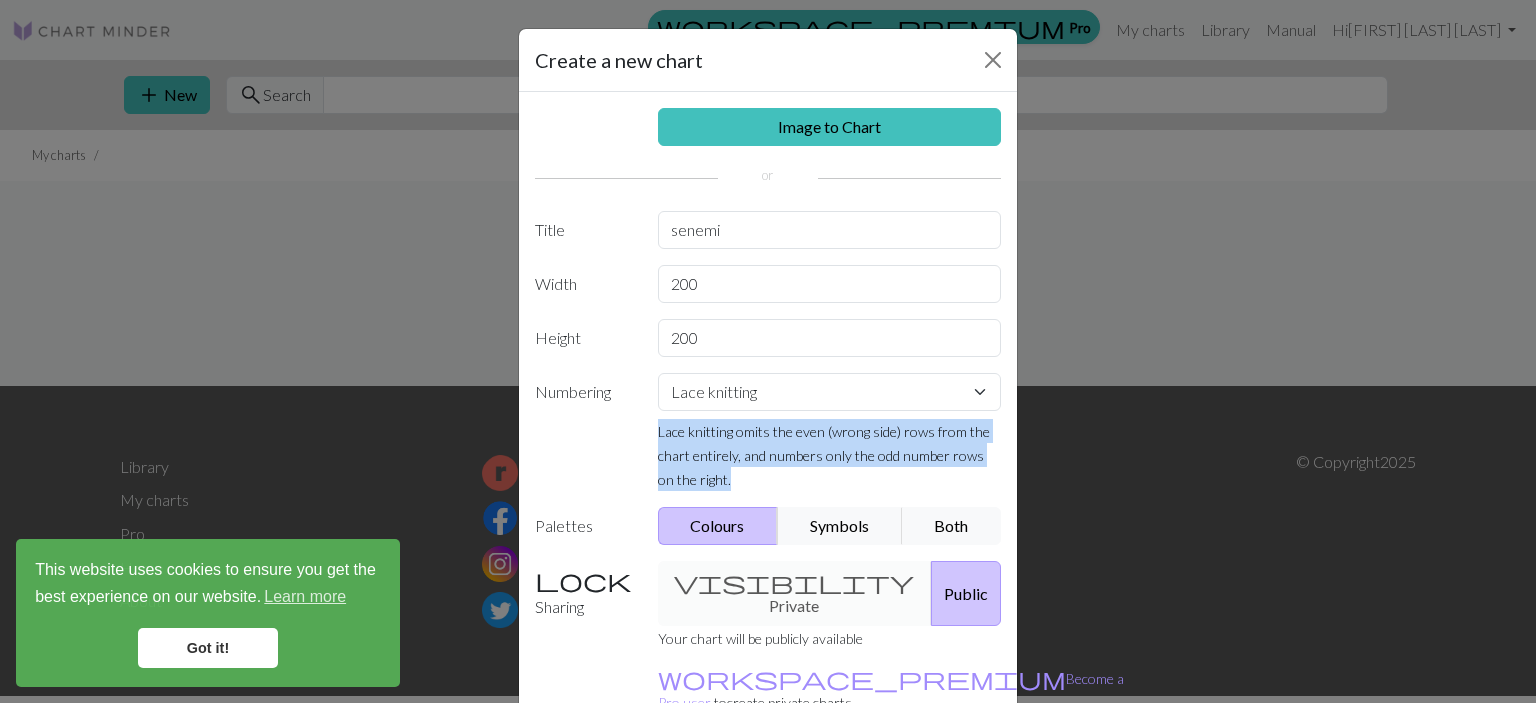 click on "Lace knitting omits the even (wrong side) rows from the chart entirely, and numbers only the odd number rows on the right." at bounding box center (830, 455) 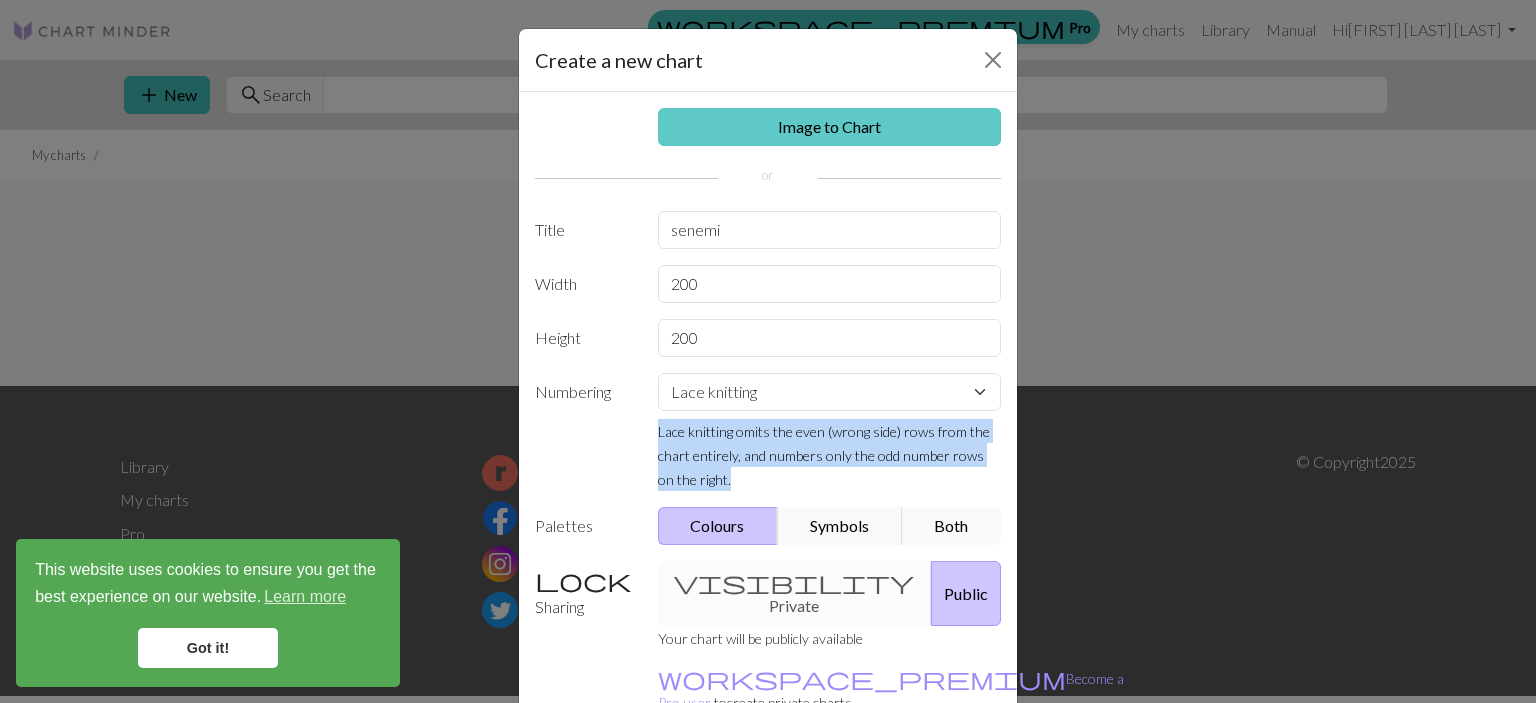 click on "Image to Chart" at bounding box center [830, 127] 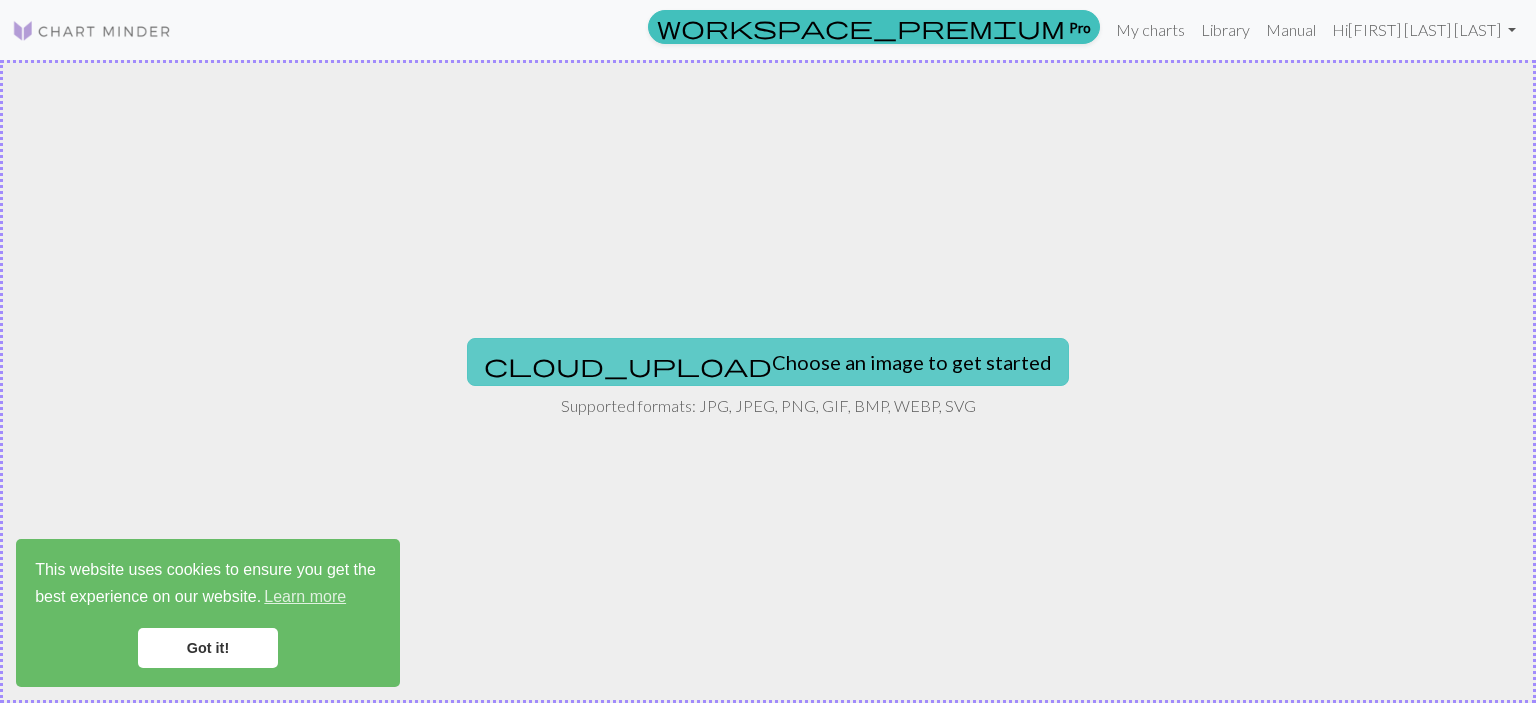 click on "cloud_upload  Choose an image to get started" at bounding box center [768, 362] 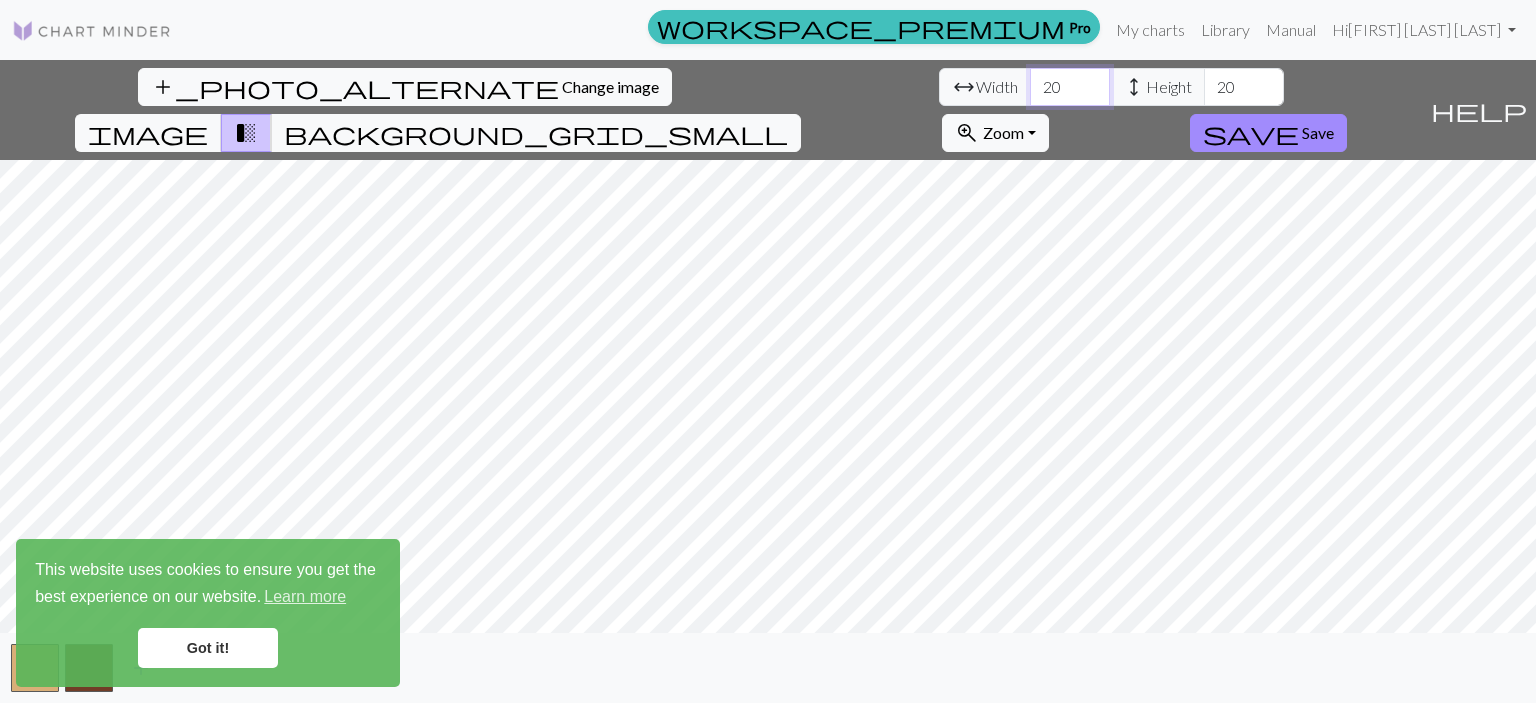 click on "20" at bounding box center [1070, 87] 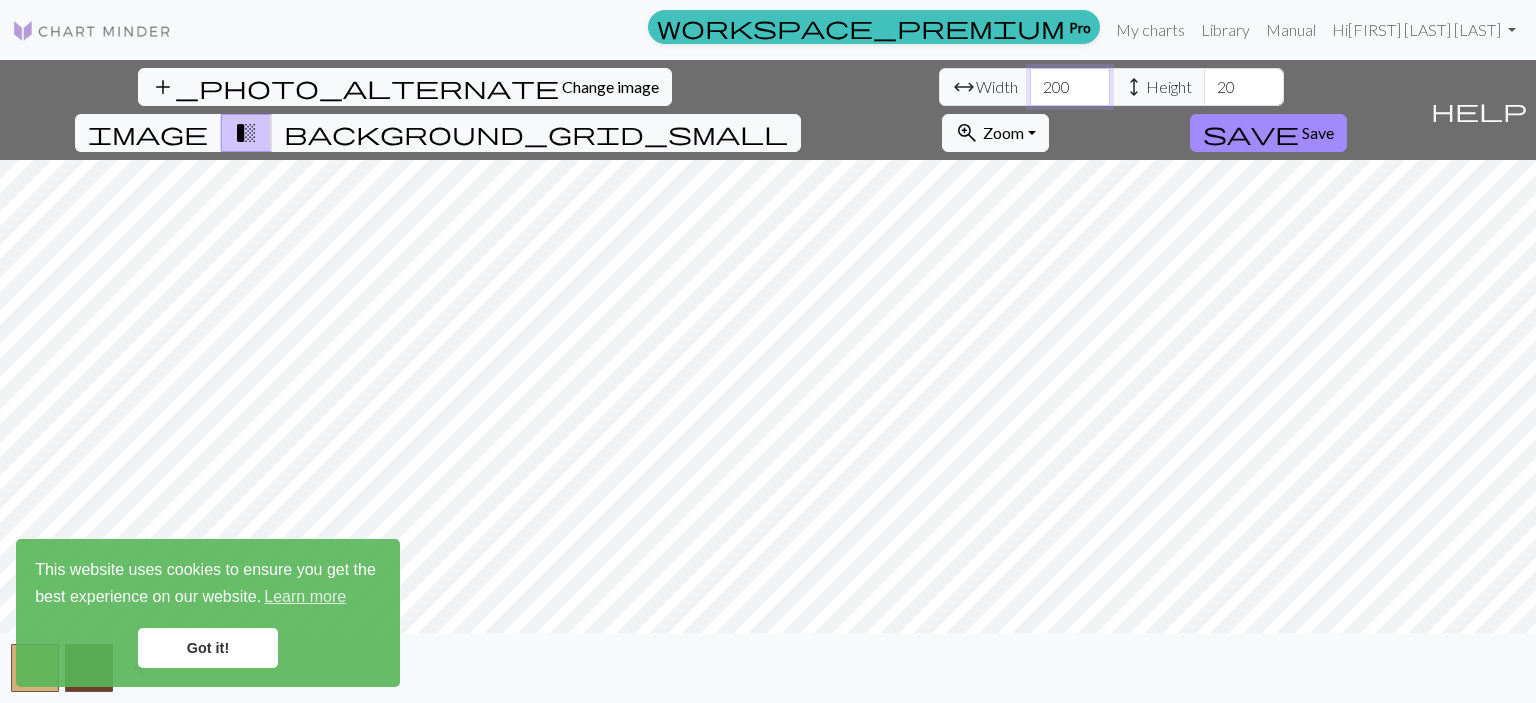 type on "200" 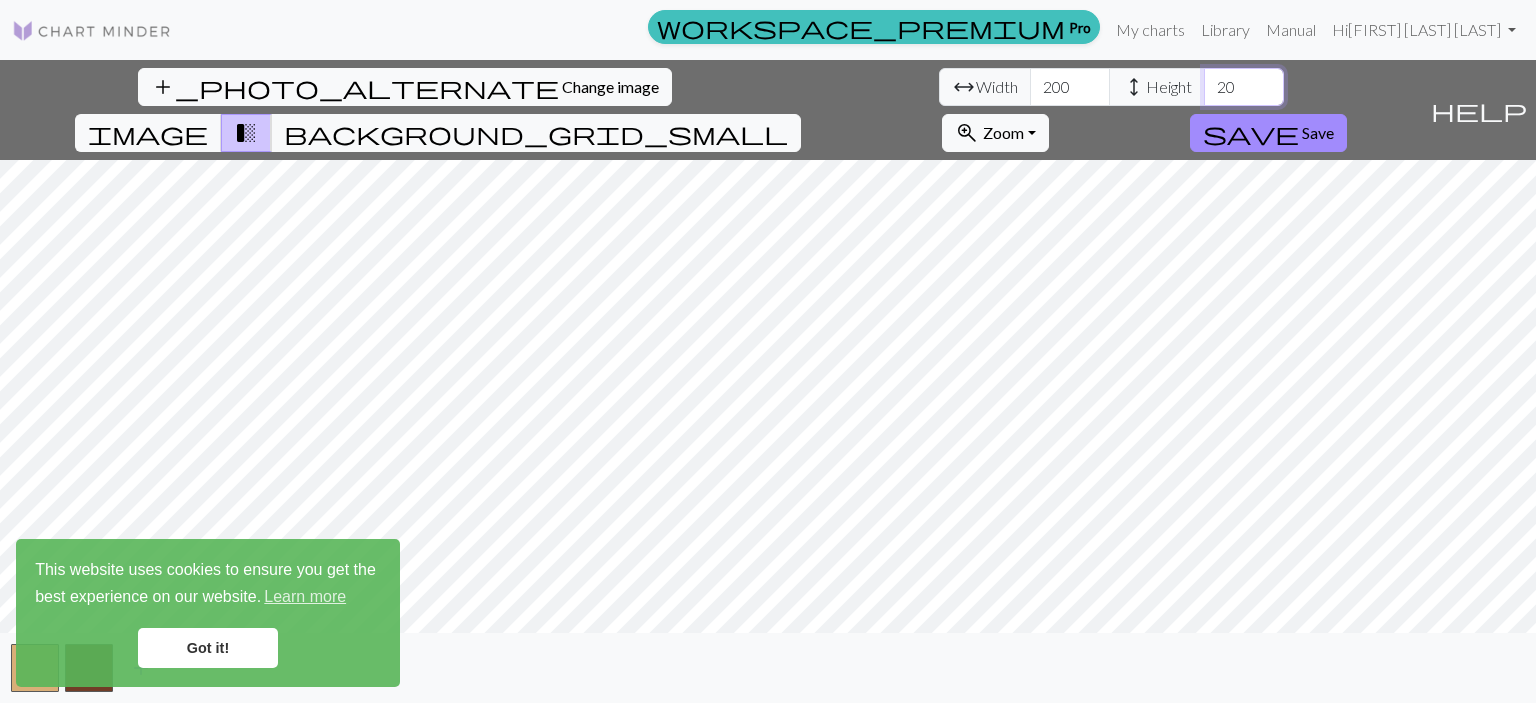 click on "20" at bounding box center [1244, 87] 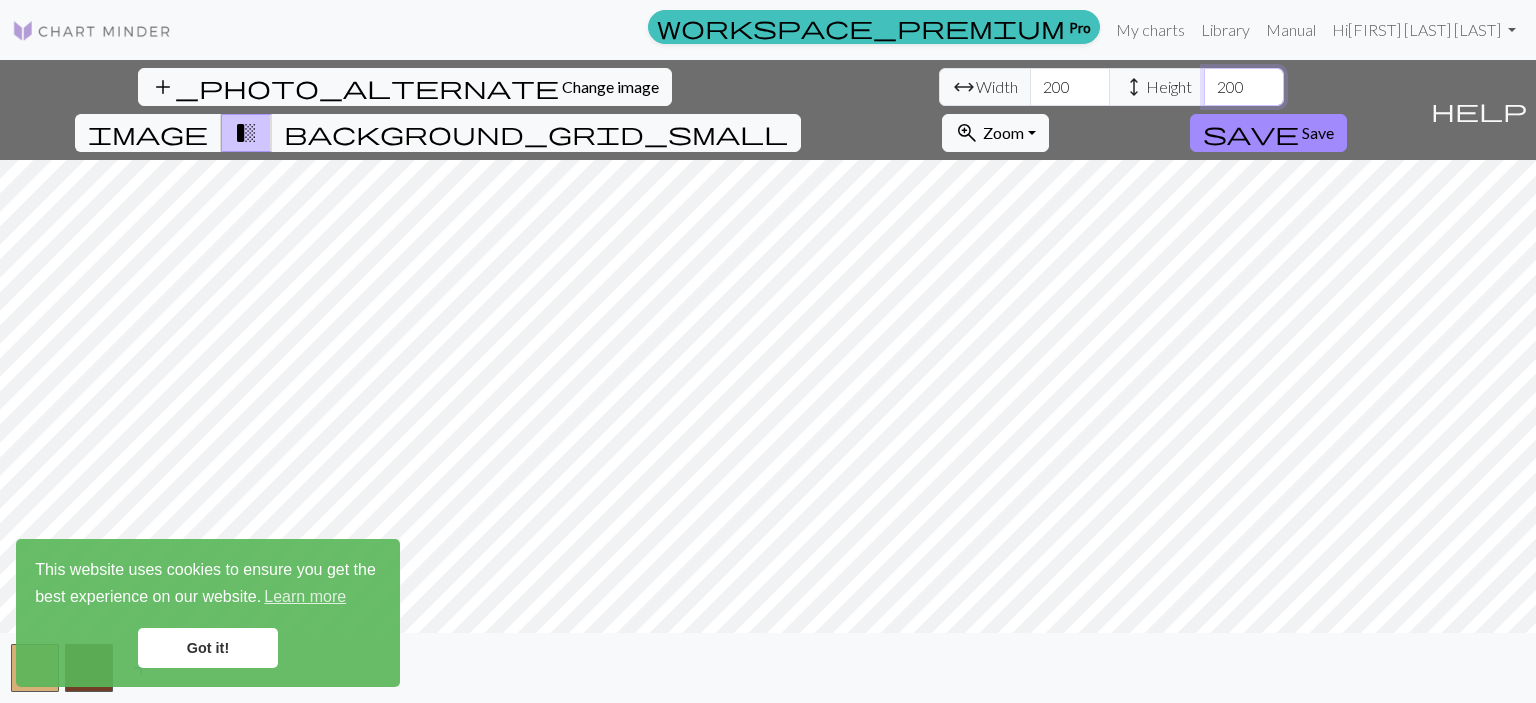 type on "200" 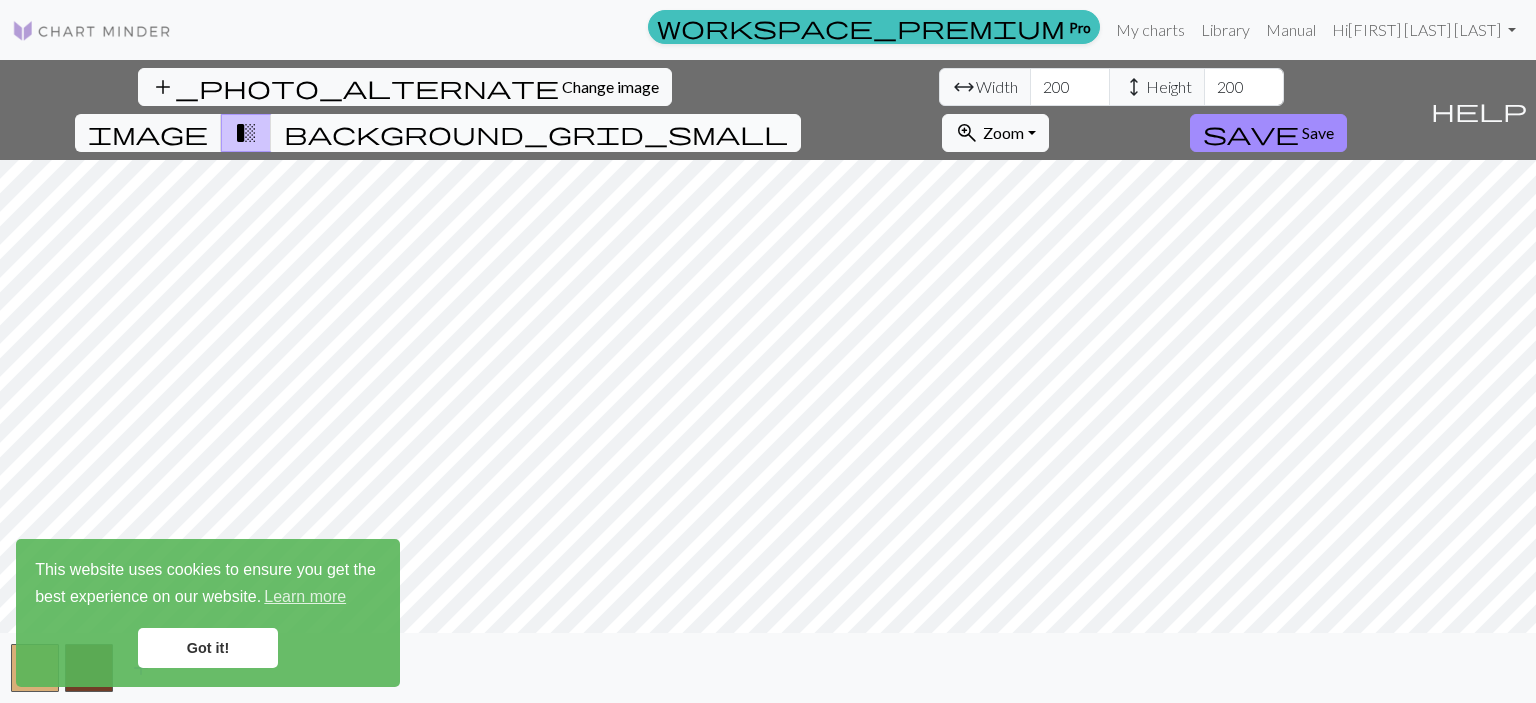 click on "background_grid_small" at bounding box center [536, 133] 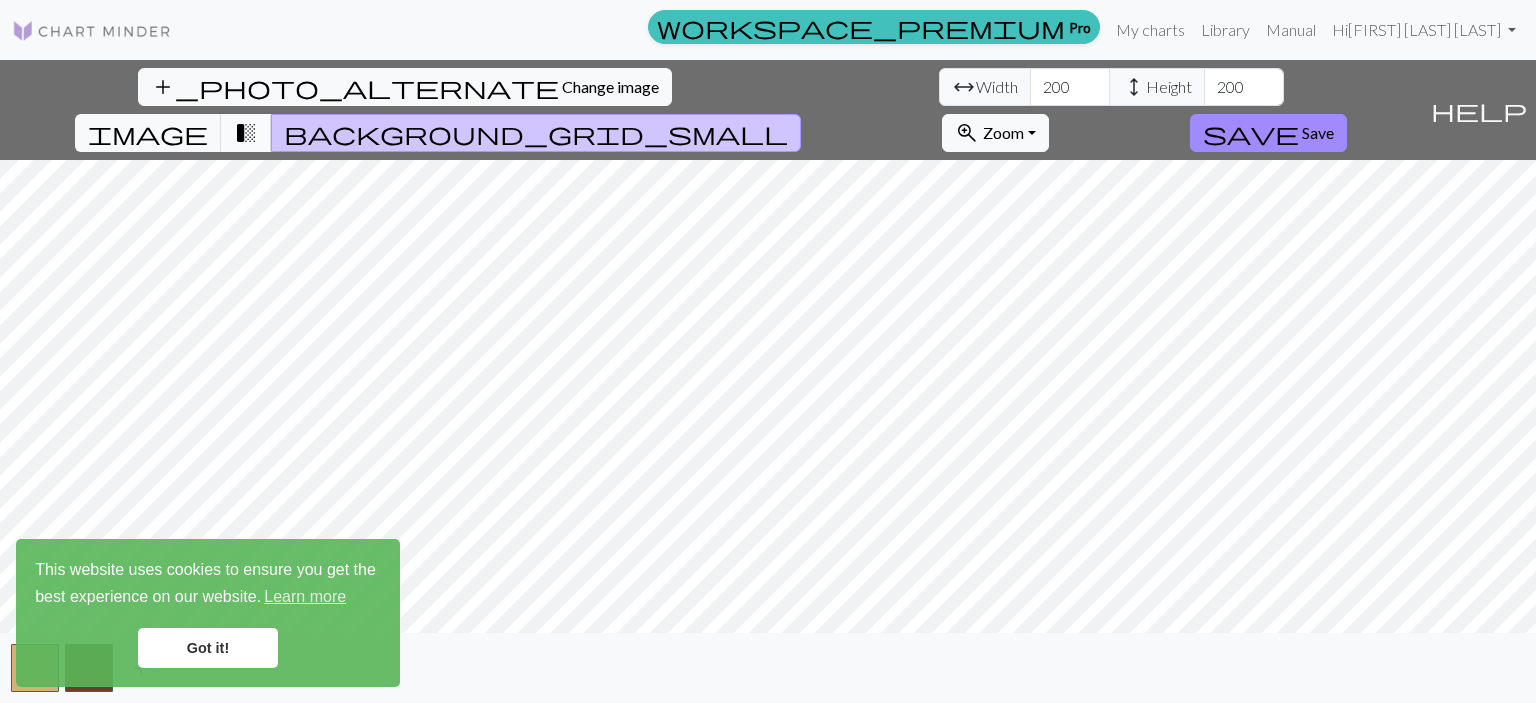 click on "transition_fade" at bounding box center (246, 133) 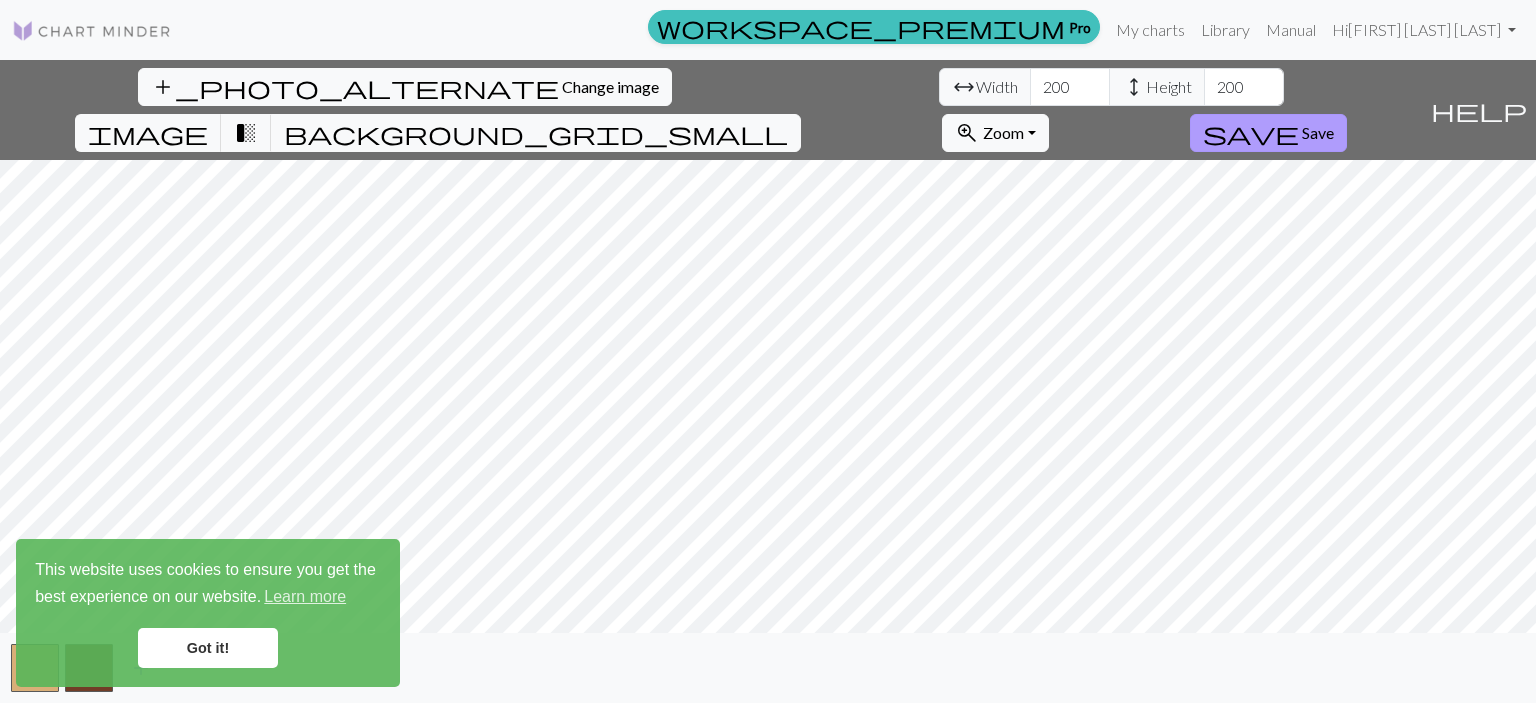 click on "Save" at bounding box center (1318, 132) 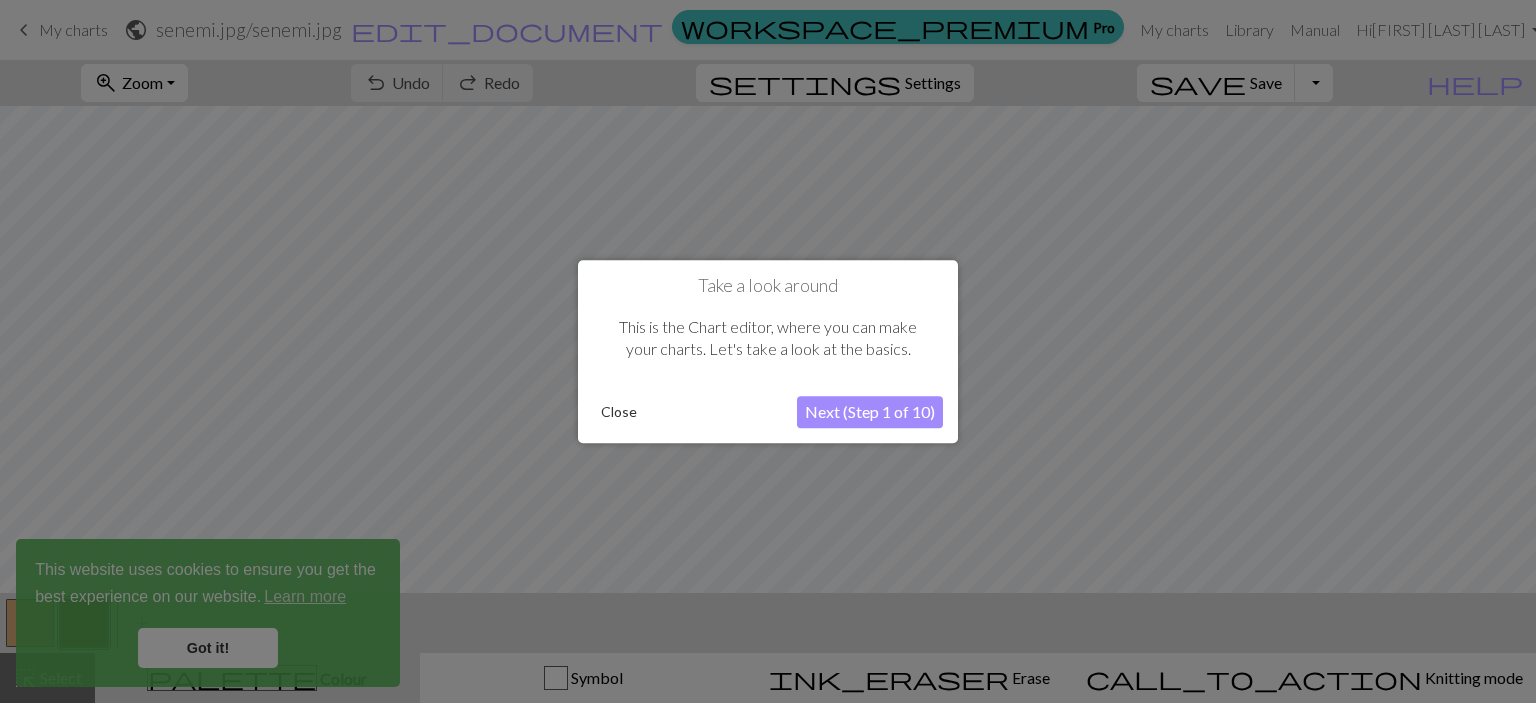 click on "Next (Step 1 of 10)" at bounding box center [870, 412] 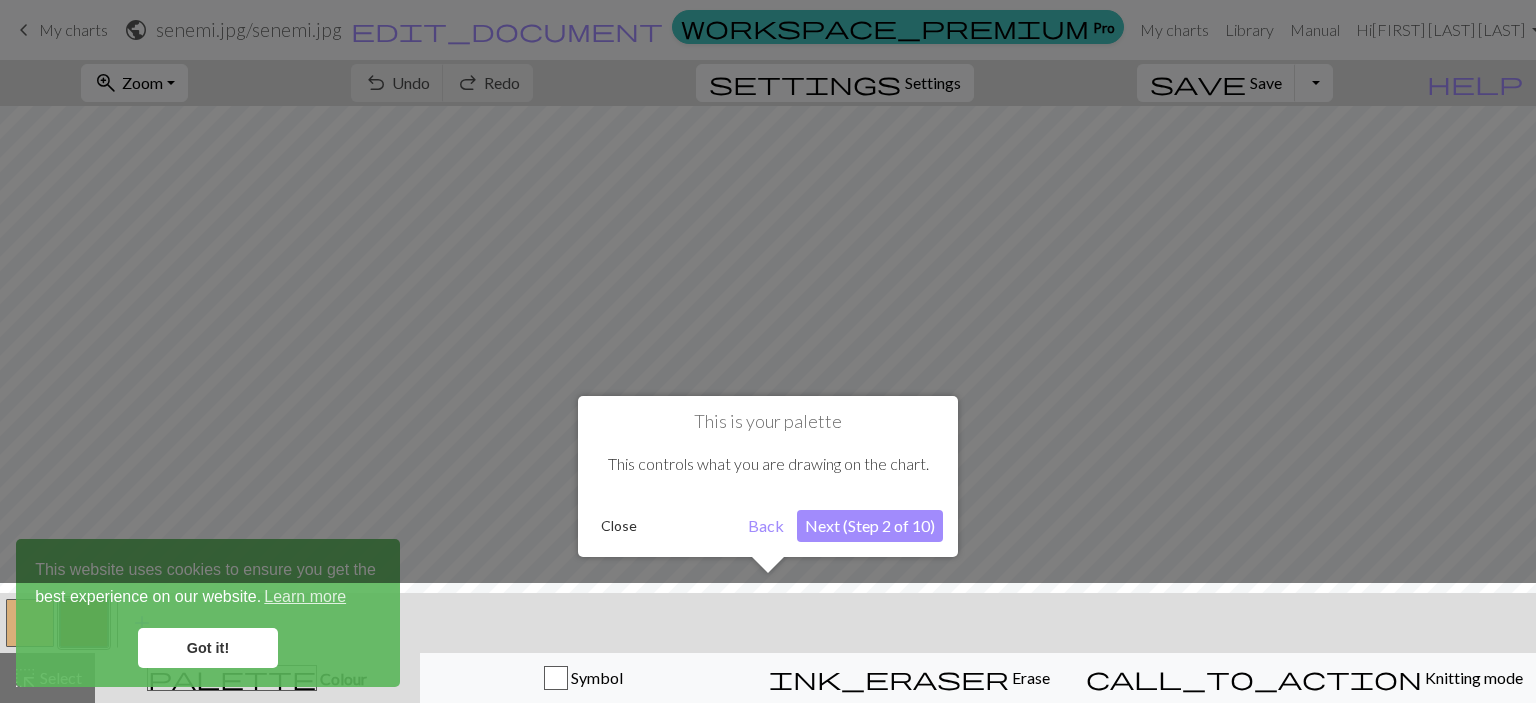click on "Close" at bounding box center [619, 526] 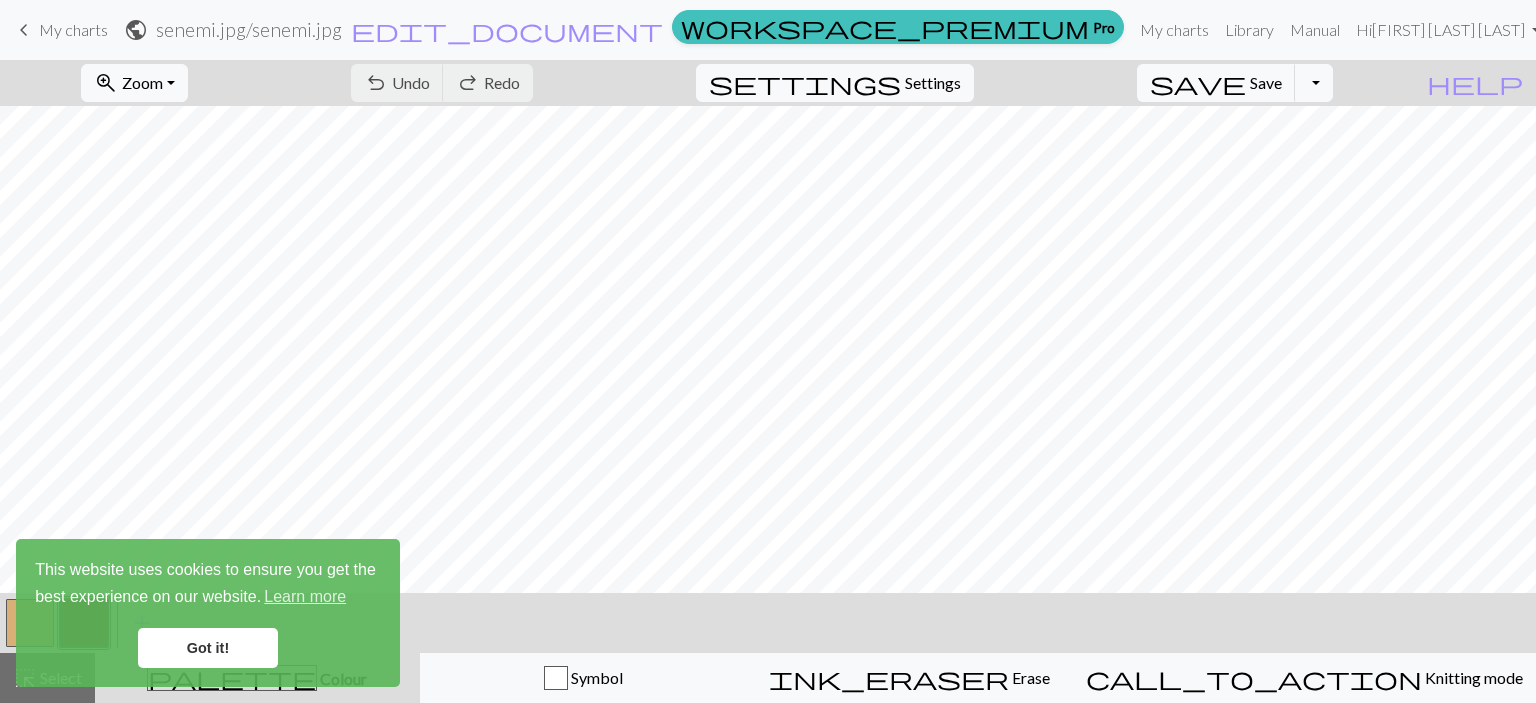 click on "Got it!" at bounding box center (208, 648) 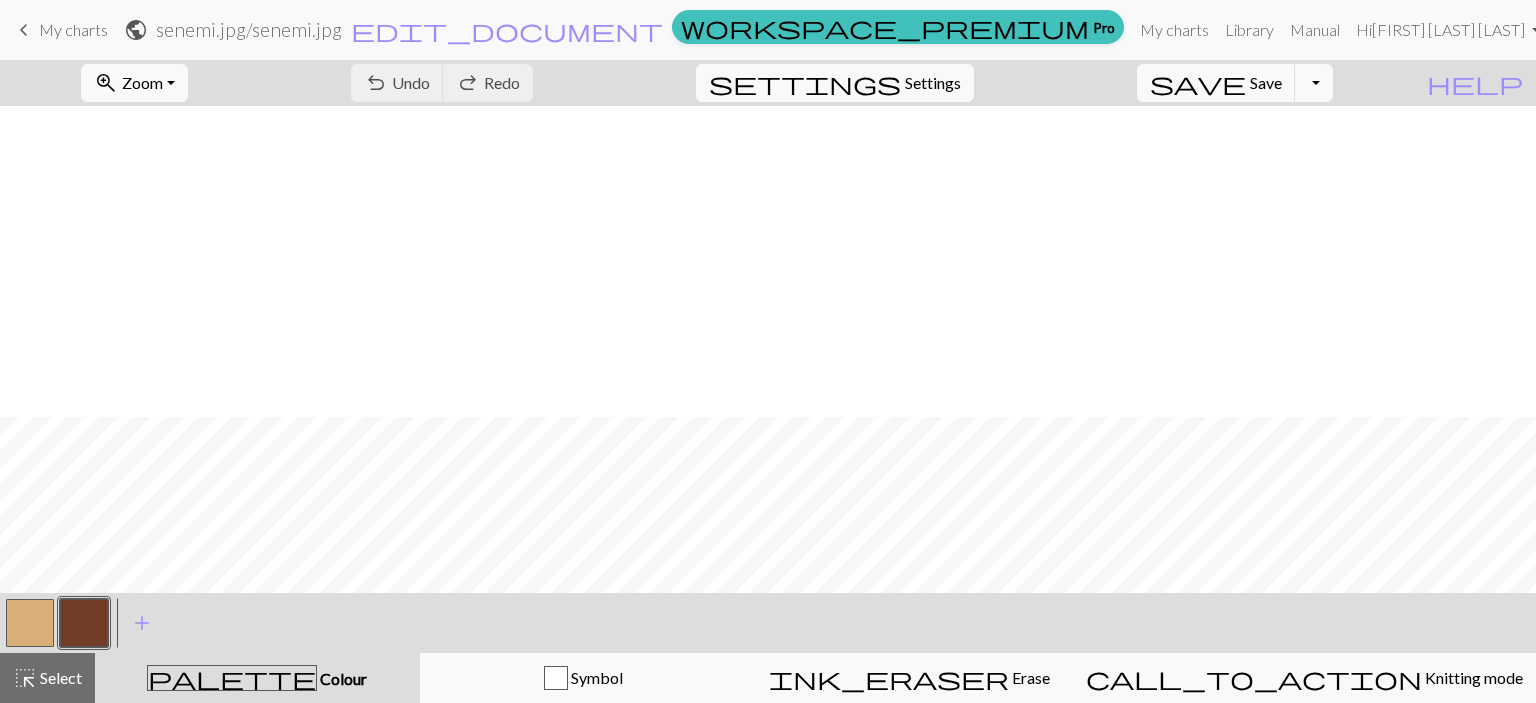 scroll, scrollTop: 1007, scrollLeft: 0, axis: vertical 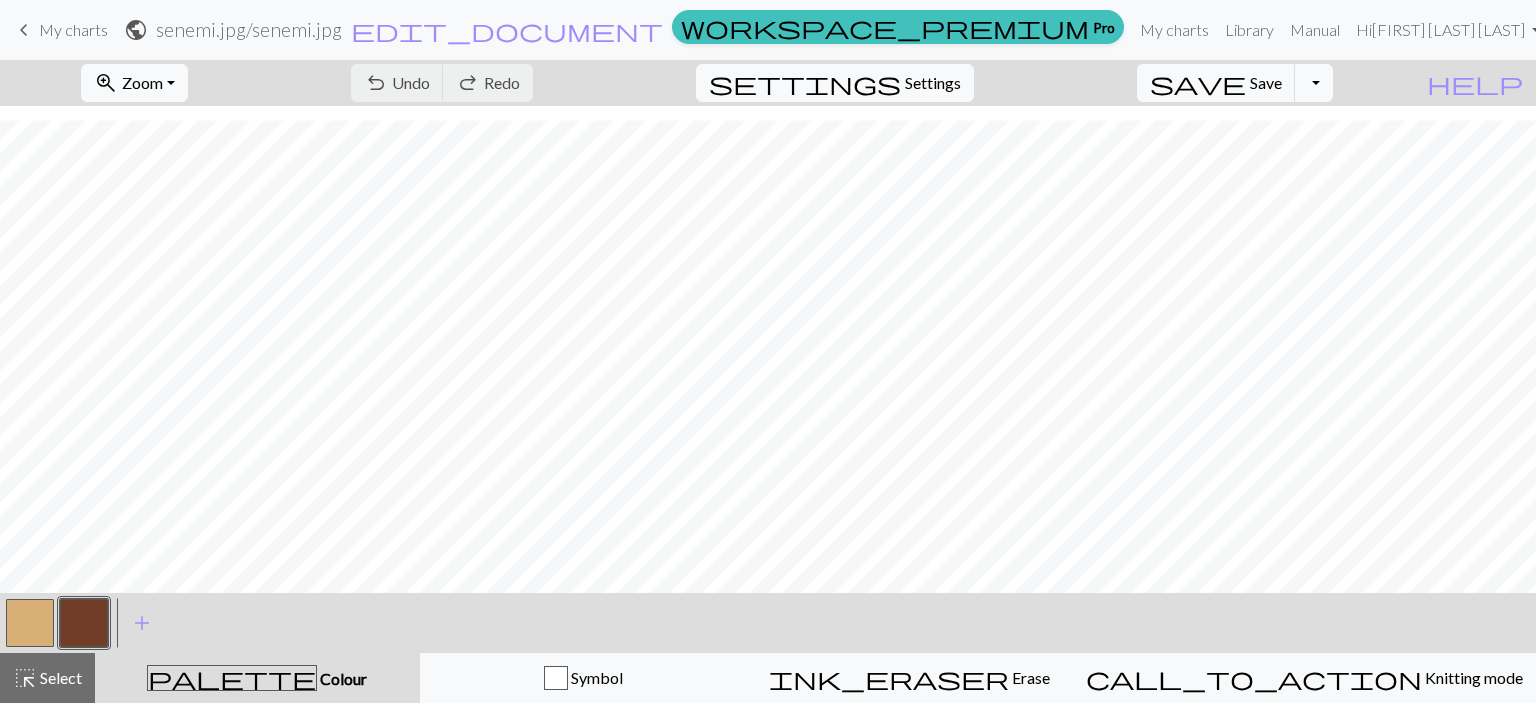 click on "undo Undo Undo redo Redo Redo" at bounding box center (442, 83) 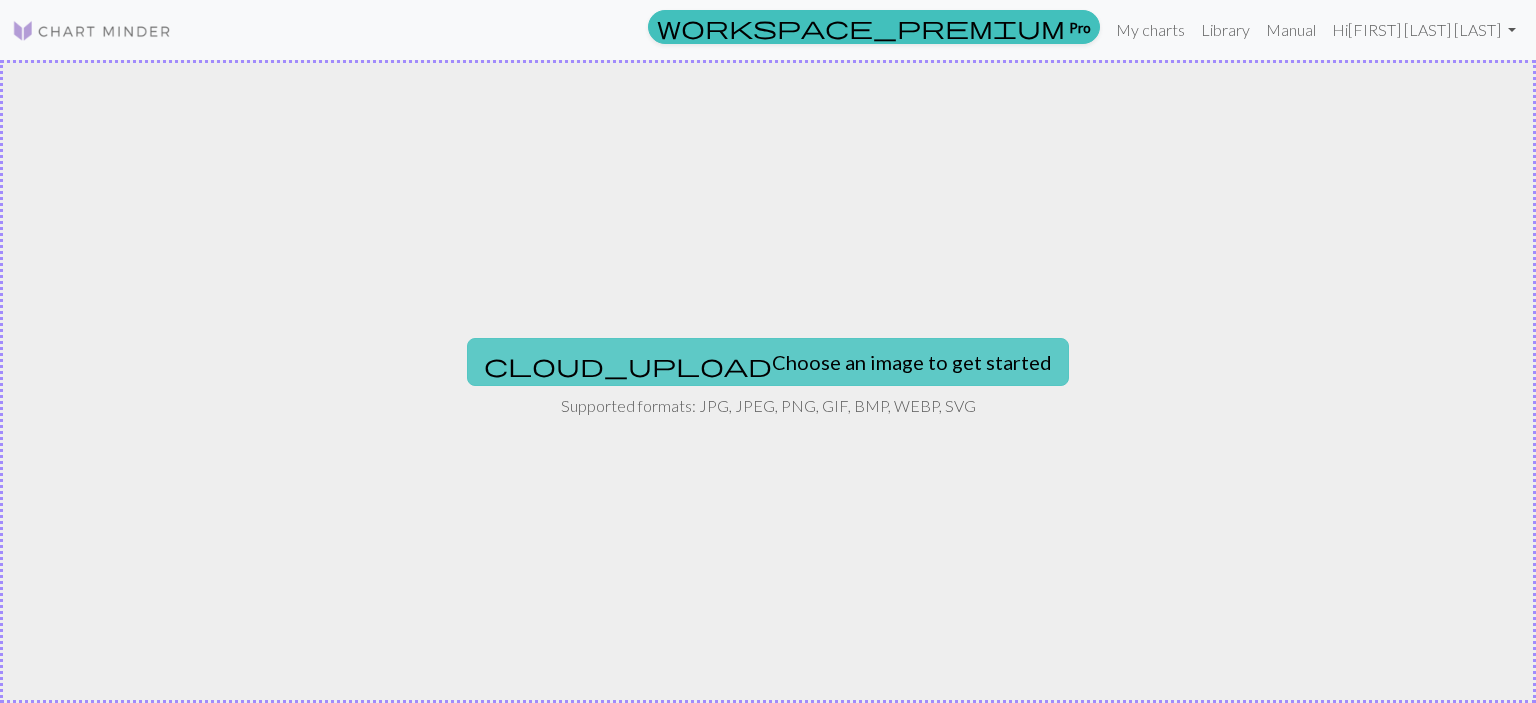 click on "cloud_upload  Choose an image to get started" at bounding box center (768, 362) 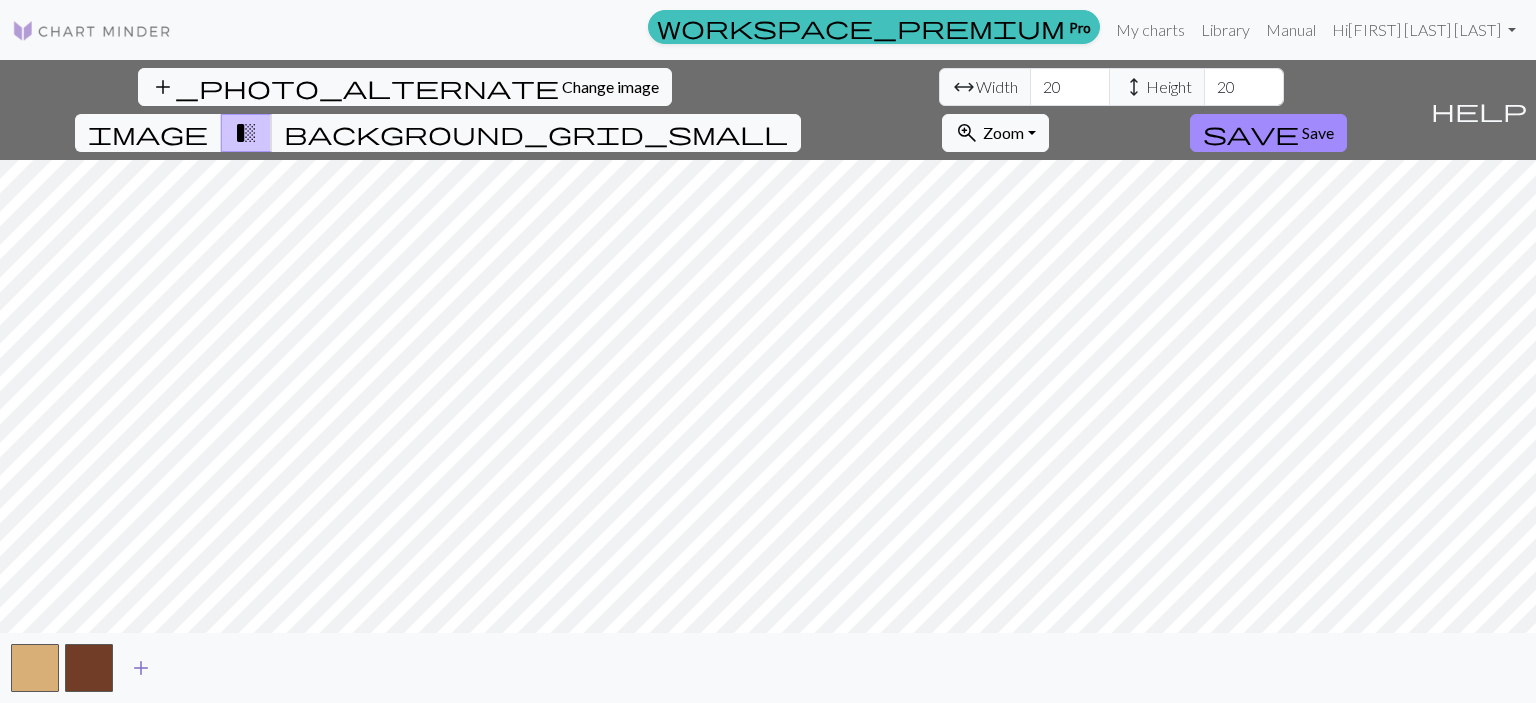 click on "add" at bounding box center [141, 668] 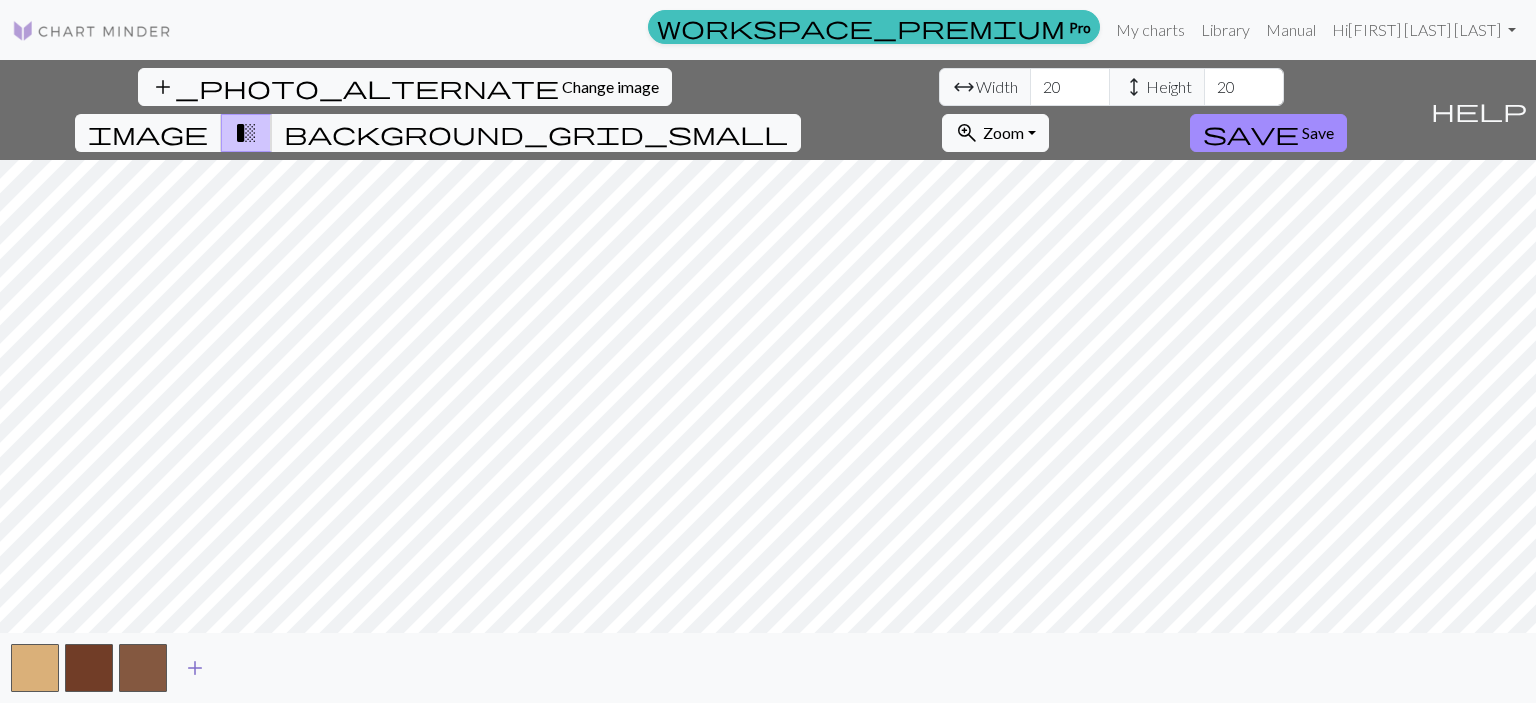 click on "add" at bounding box center [195, 668] 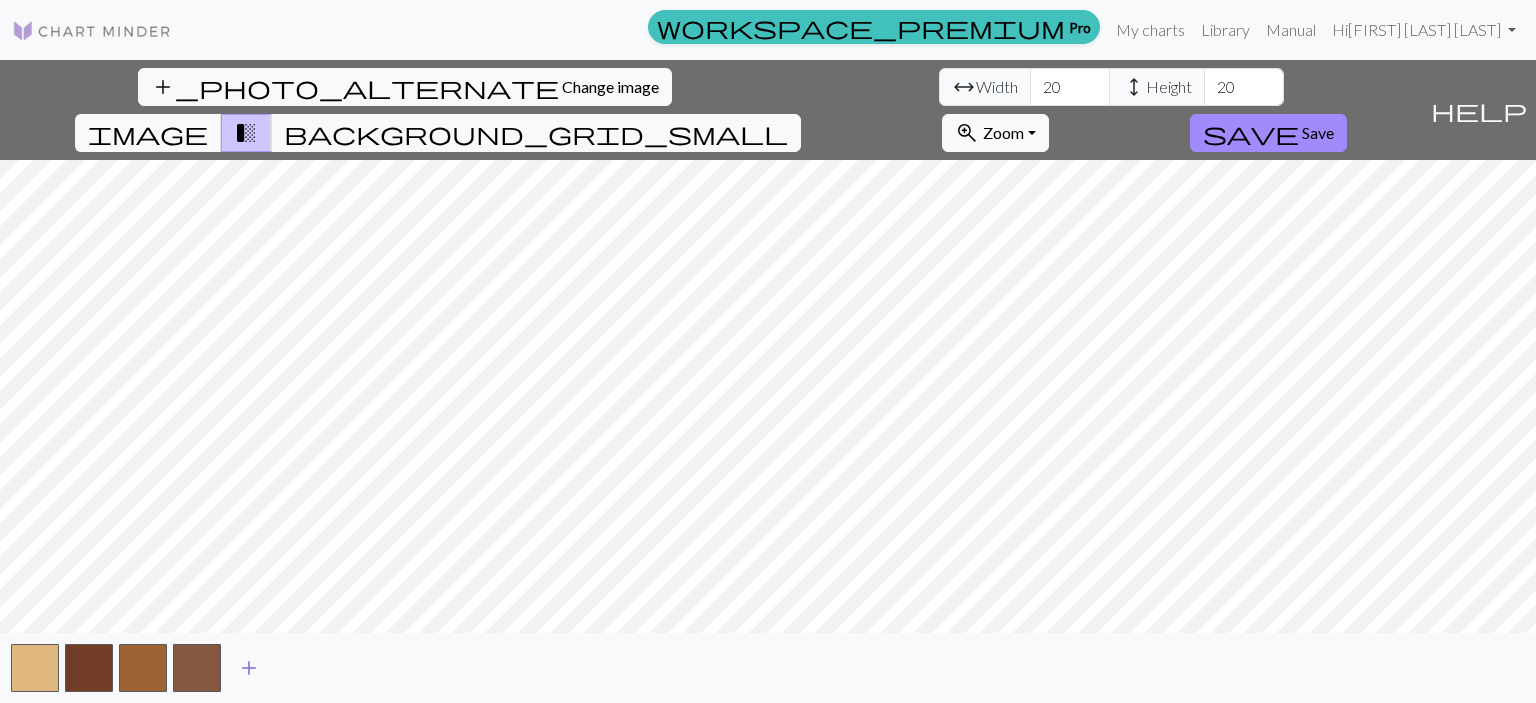 click on "add" at bounding box center [249, 668] 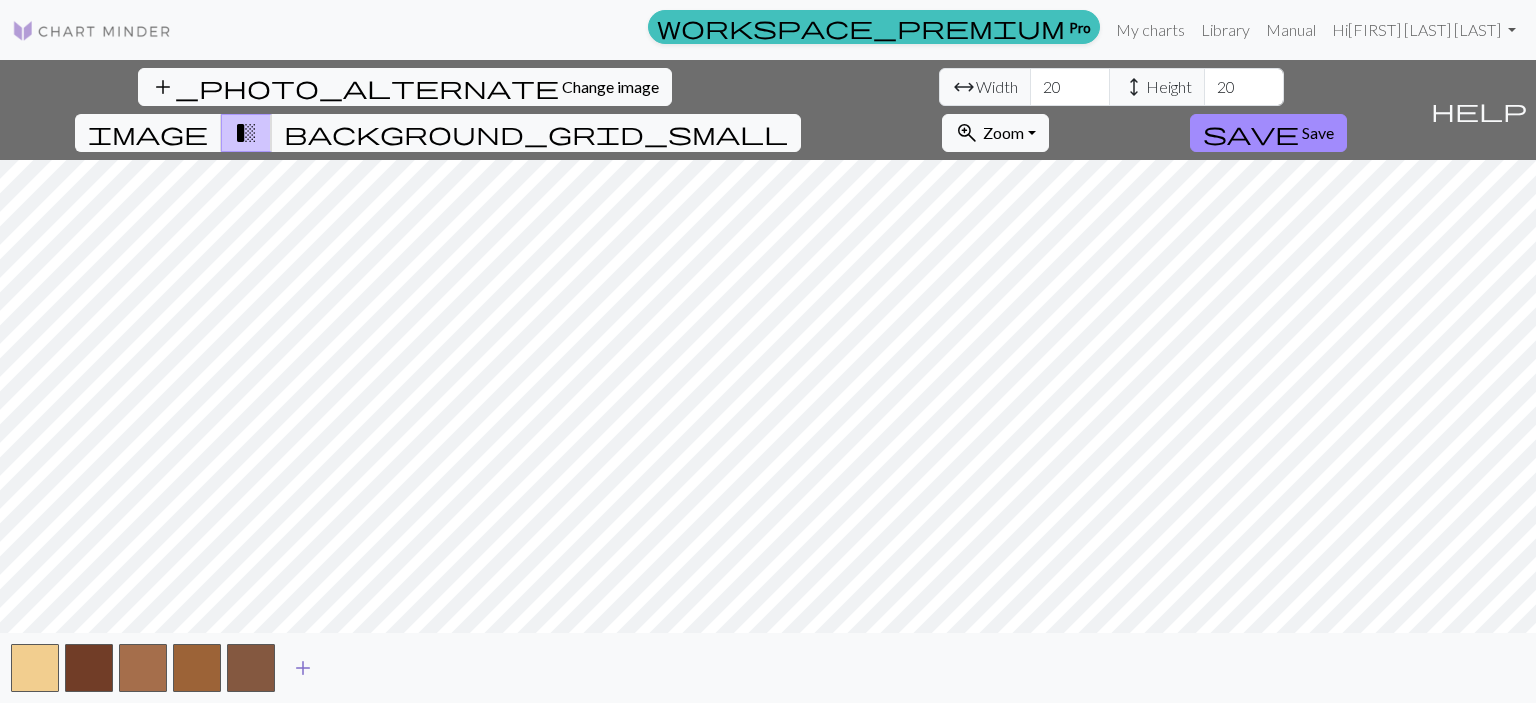 click on "add" at bounding box center (303, 668) 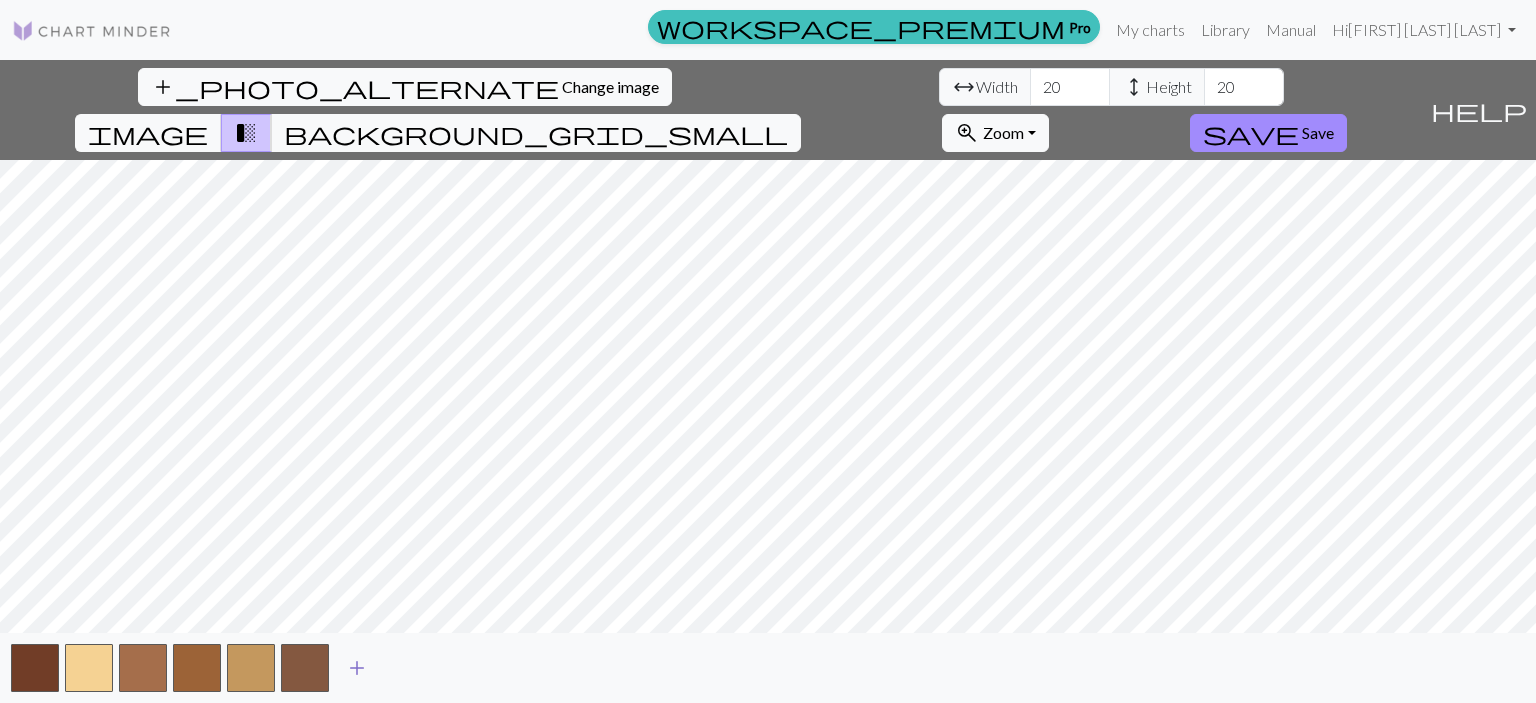 click on "add" at bounding box center [357, 668] 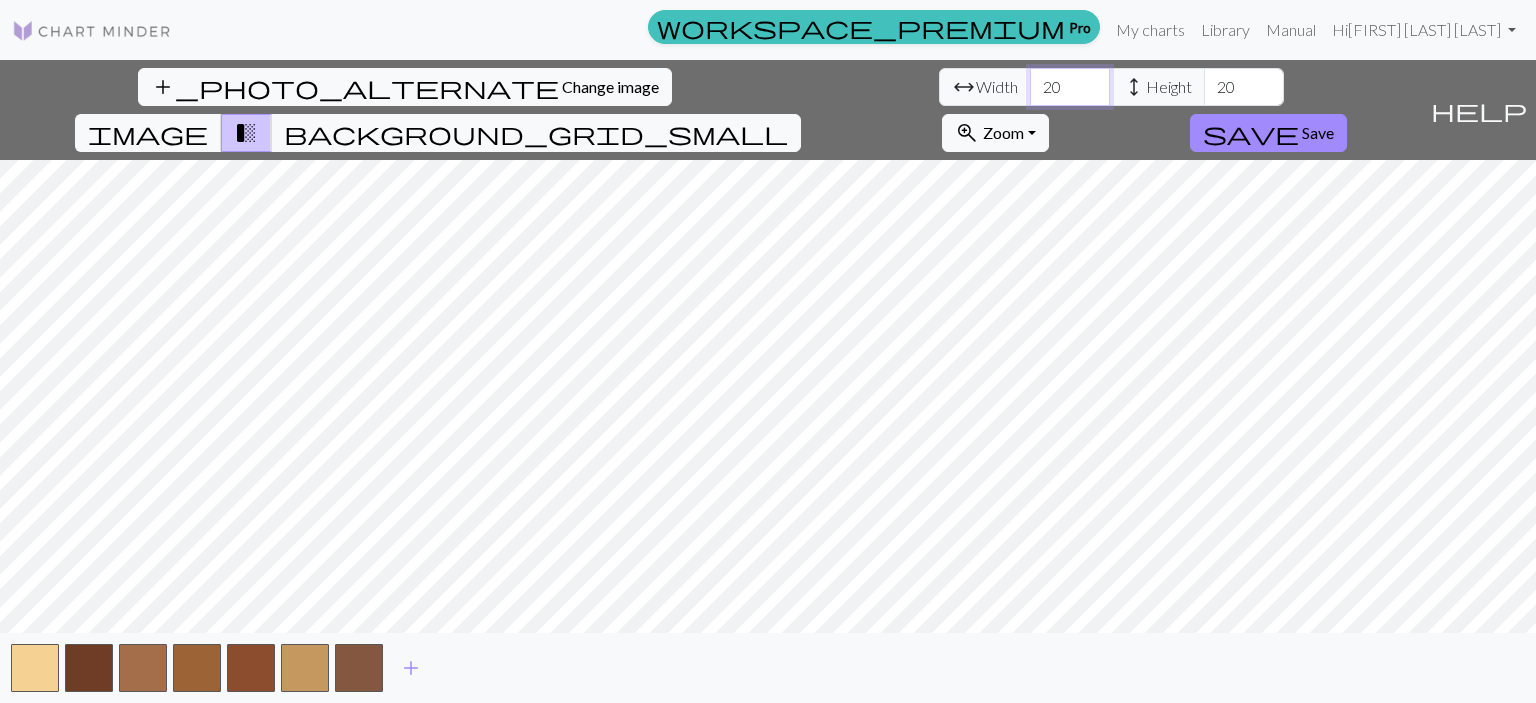 click on "20" at bounding box center (1070, 87) 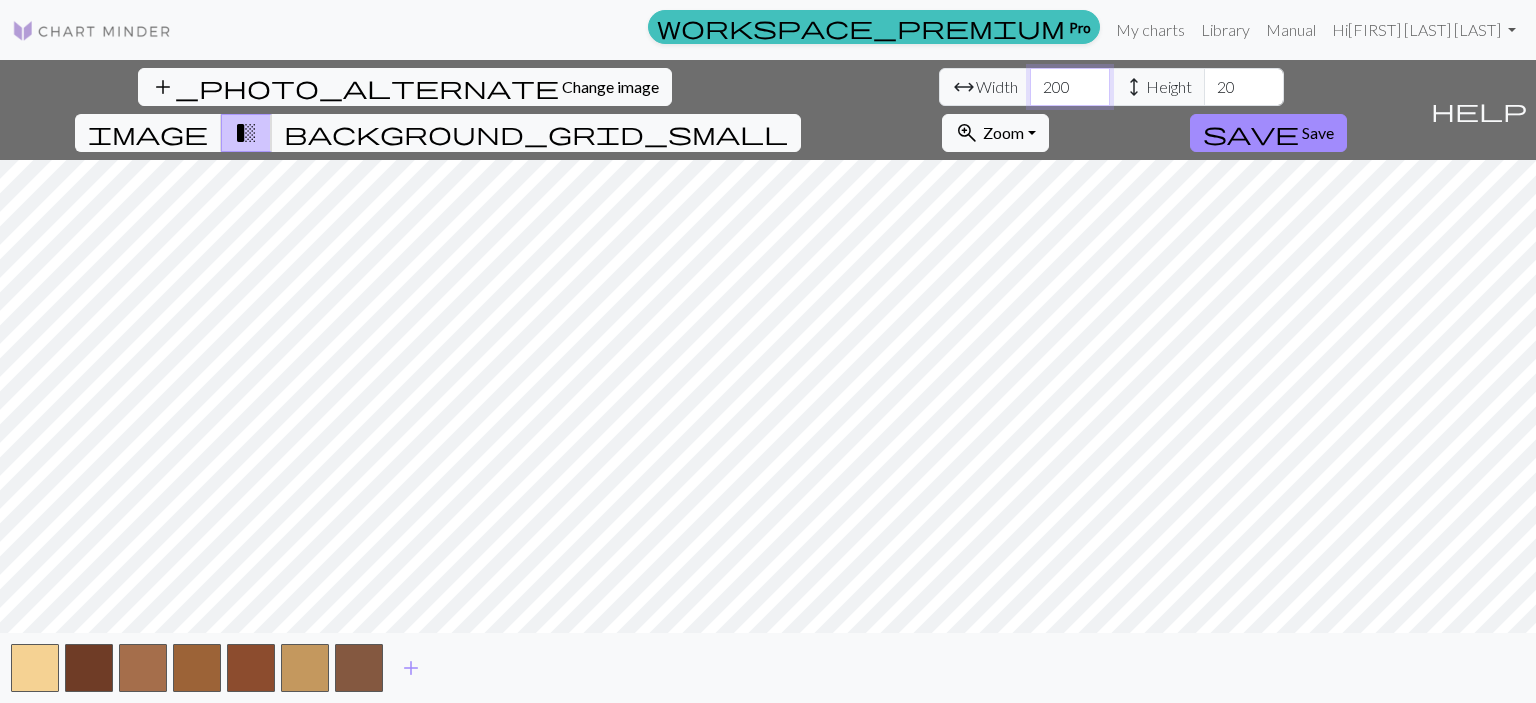type on "200" 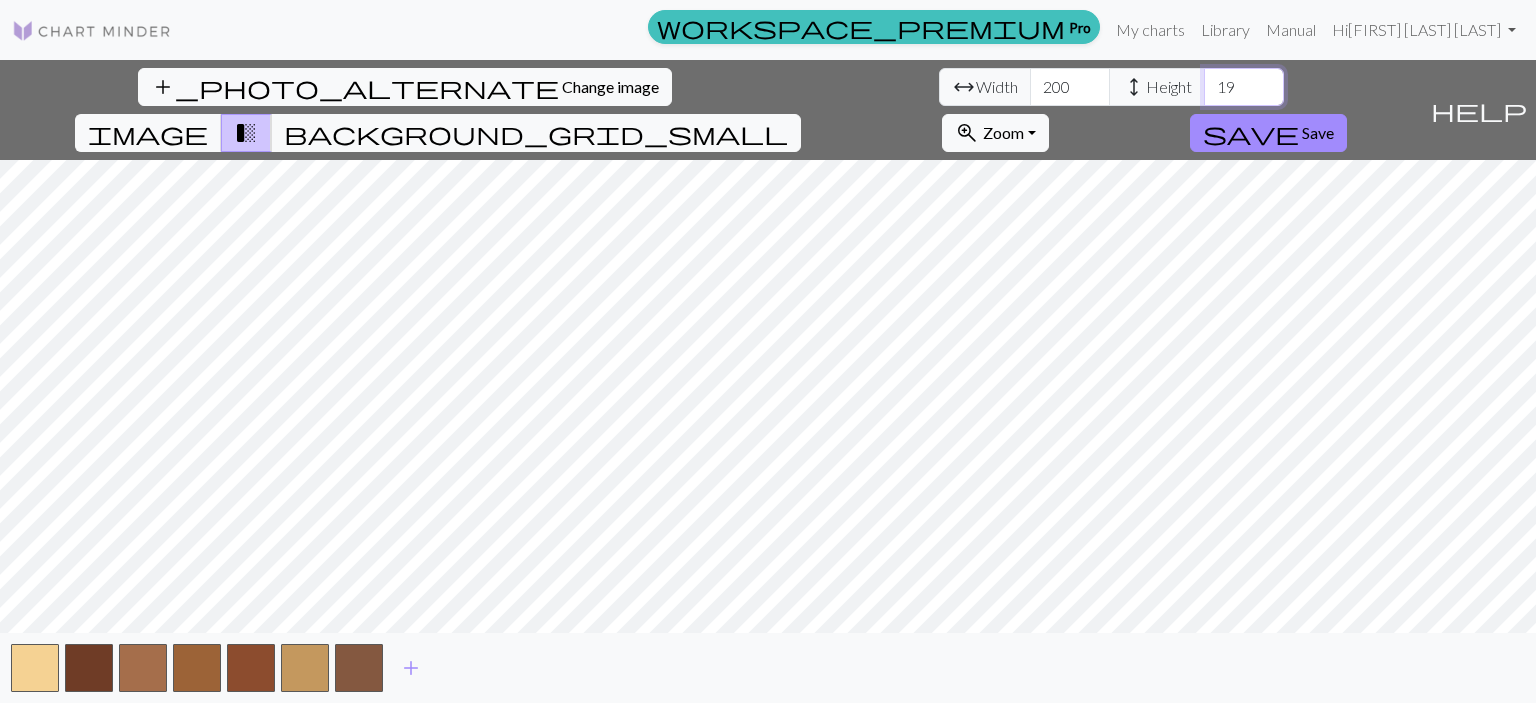 click on "19" at bounding box center (1244, 87) 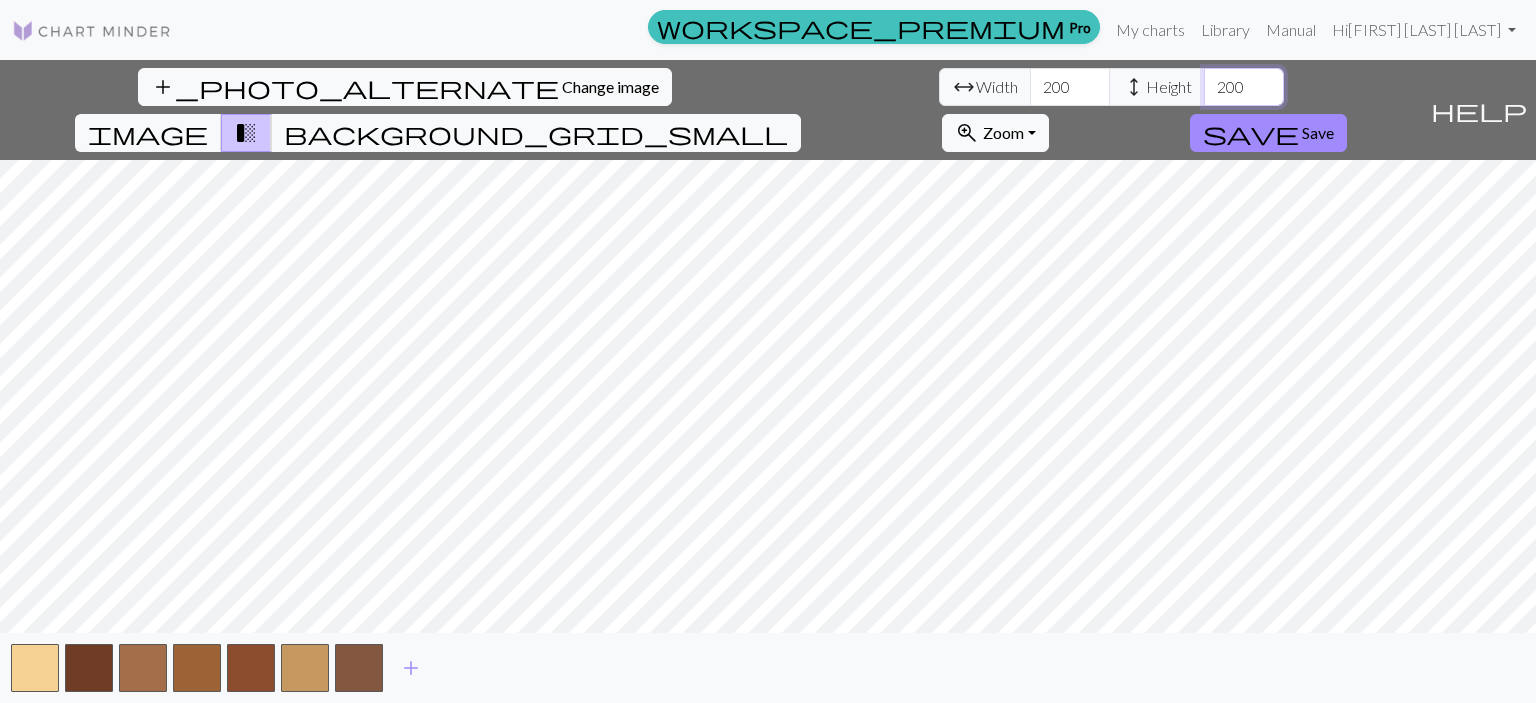 type on "200" 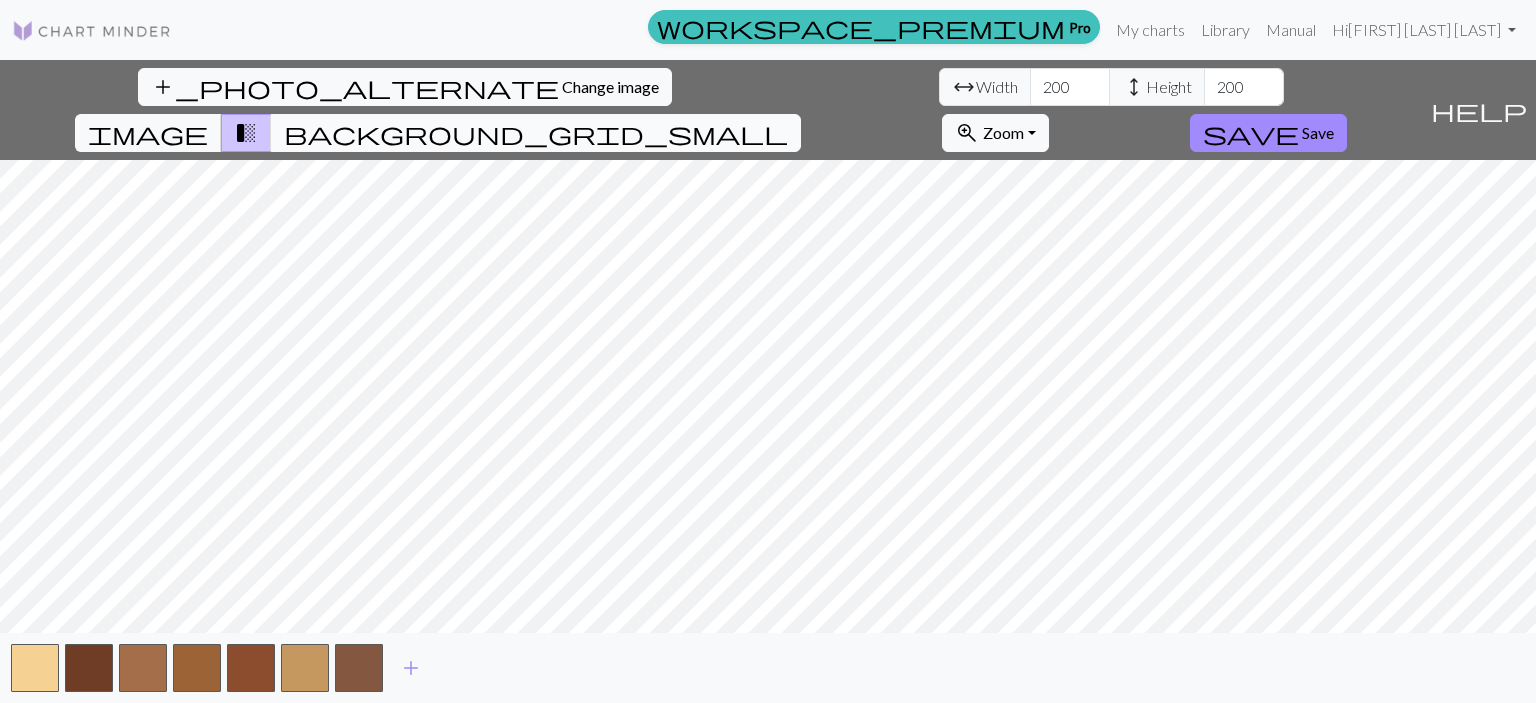 click on "background_grid_small" at bounding box center (536, 133) 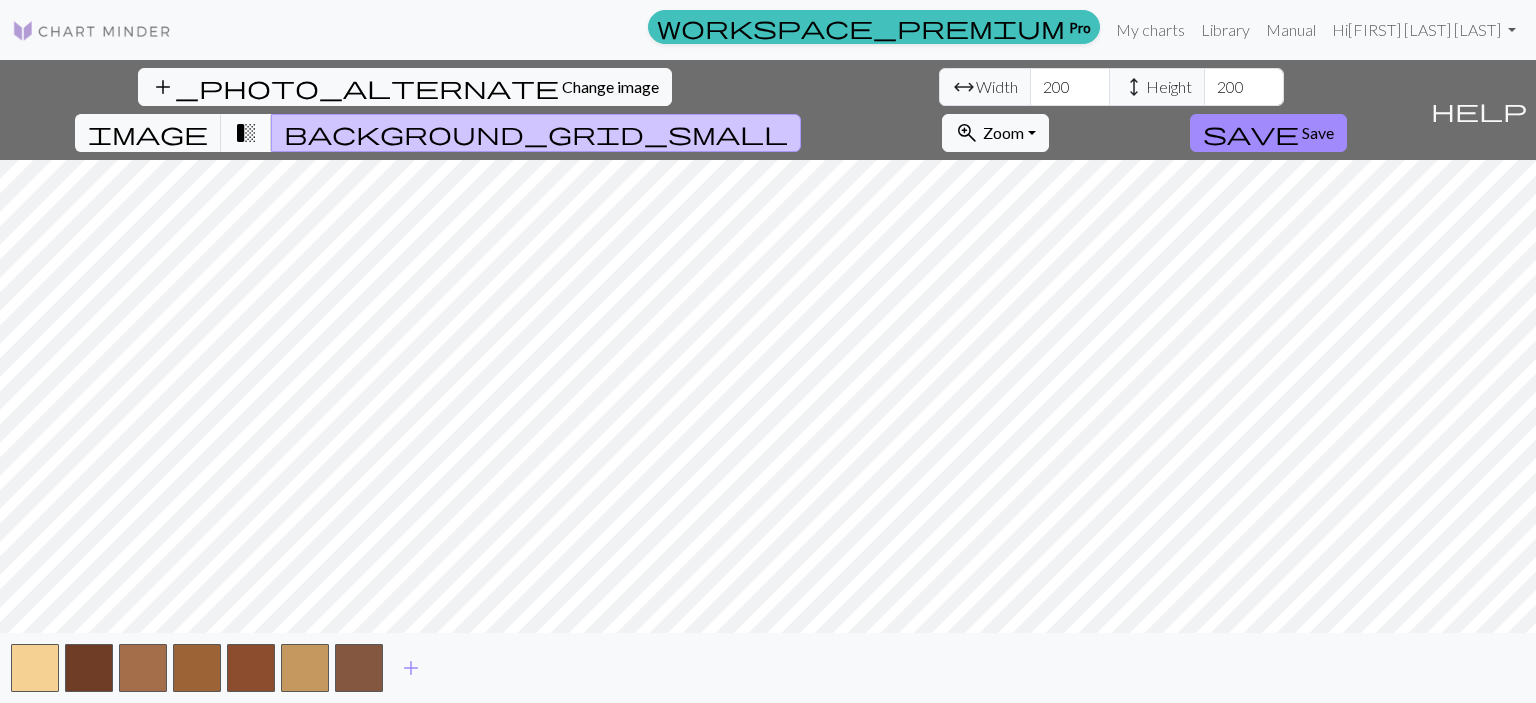 click on "transition_fade" at bounding box center (246, 133) 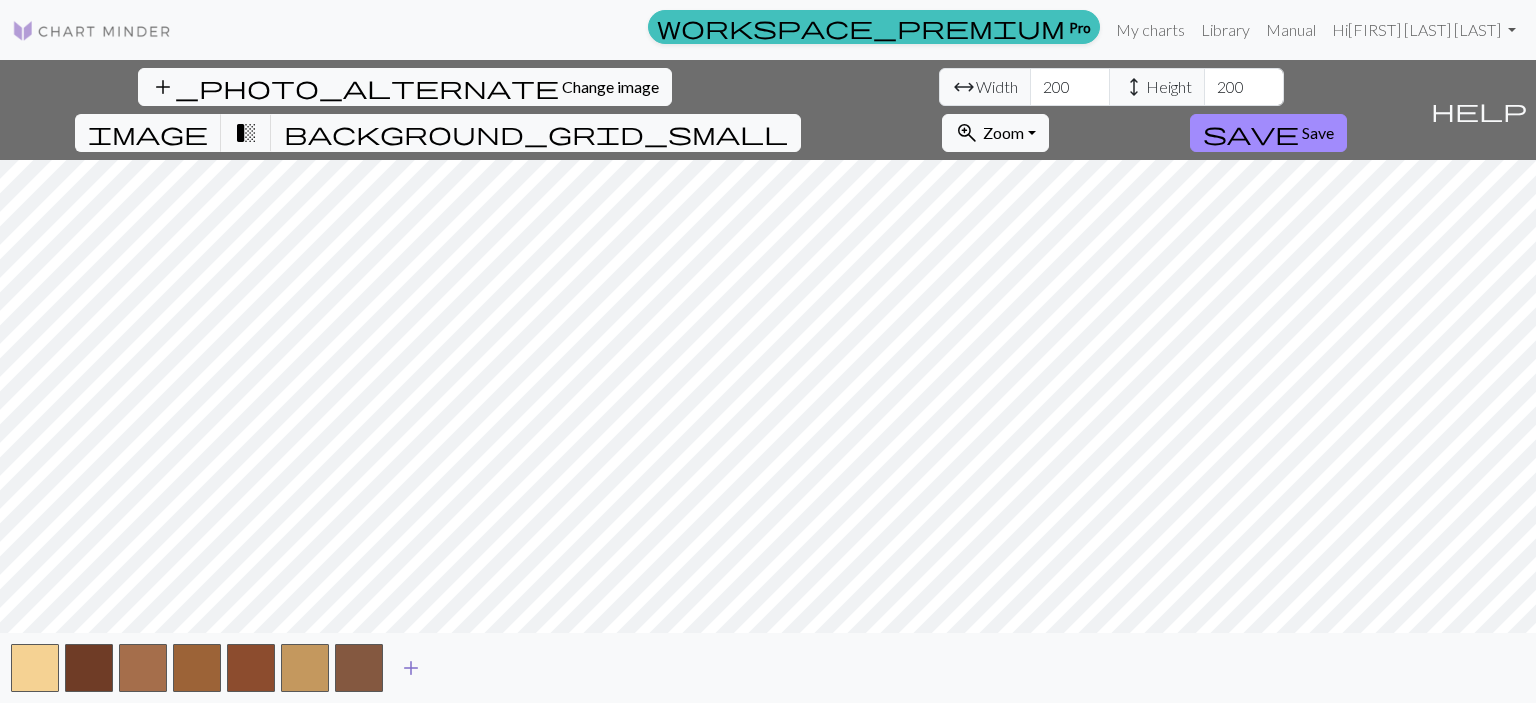 click on "add" at bounding box center [411, 668] 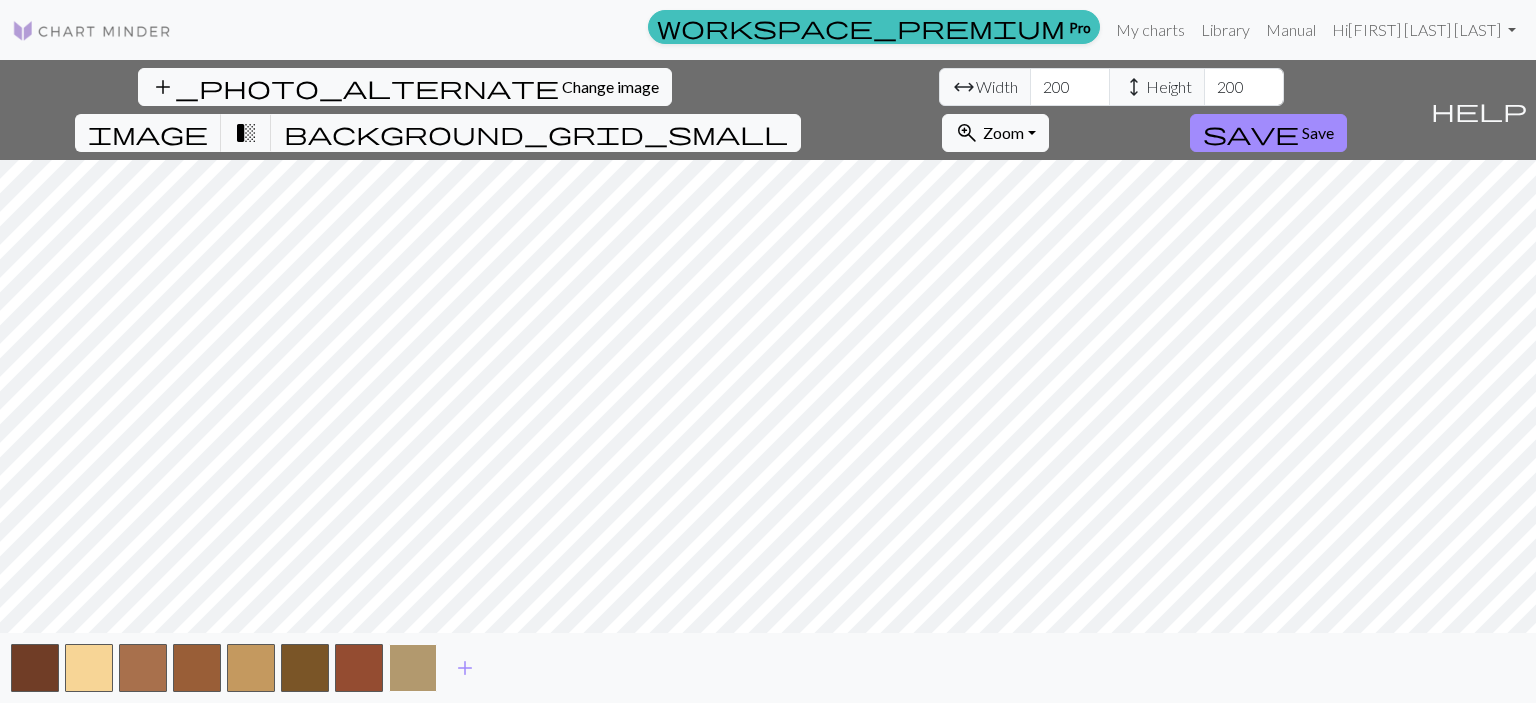 click at bounding box center (413, 668) 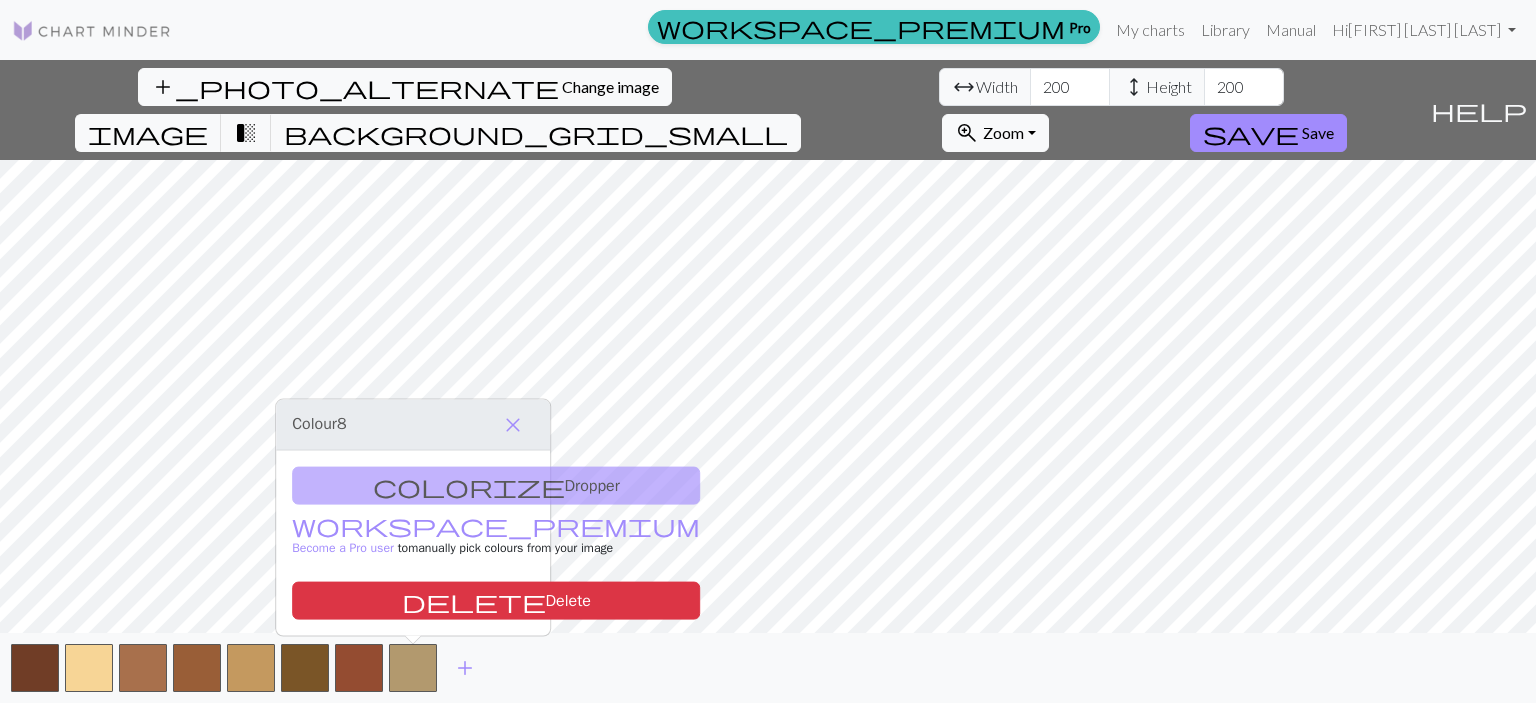 click on "colorize Dropper workspace_premium Become a Pro user   to  manually pick colours from your image delete Delete" at bounding box center [413, 543] 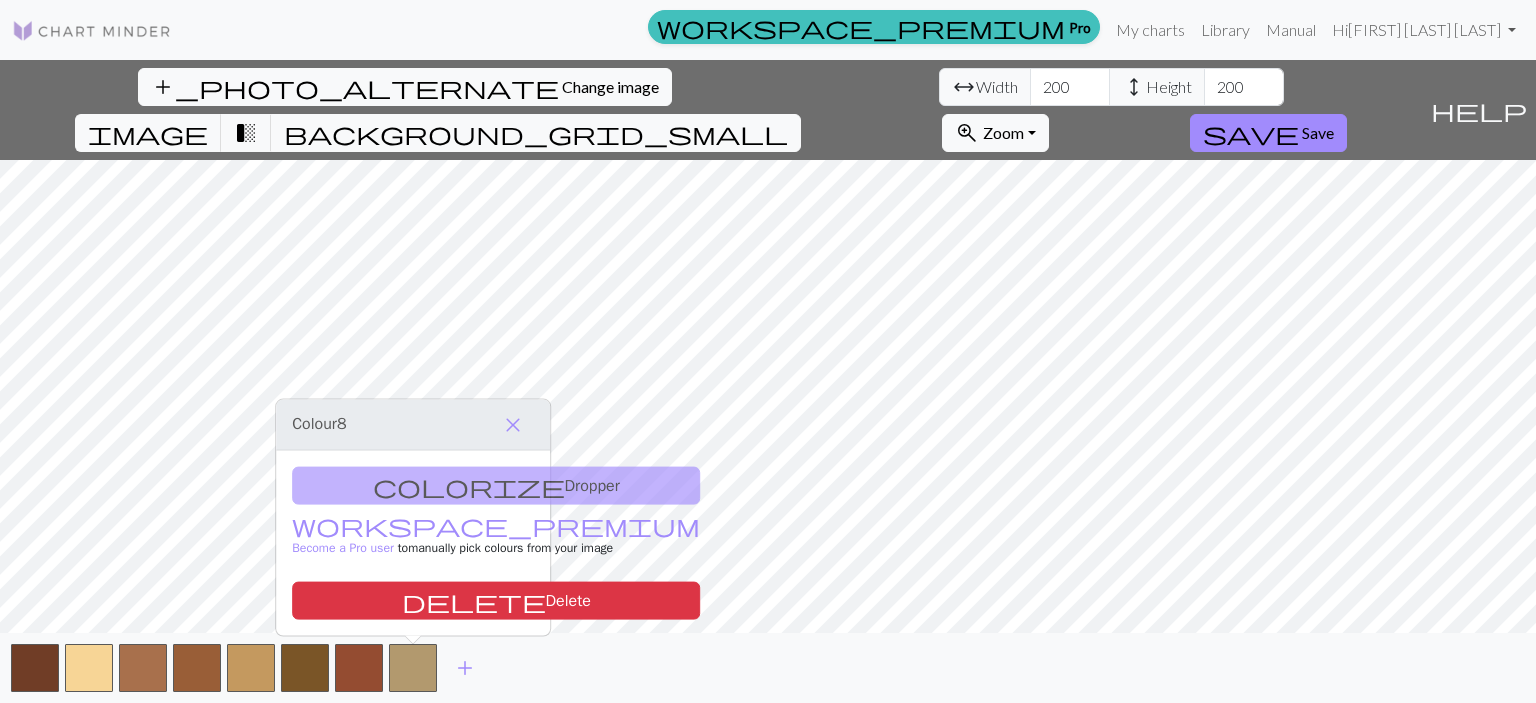click on "colorize Dropper workspace_premium Become a Pro user   to  manually pick colours from your image delete Delete" at bounding box center (413, 543) 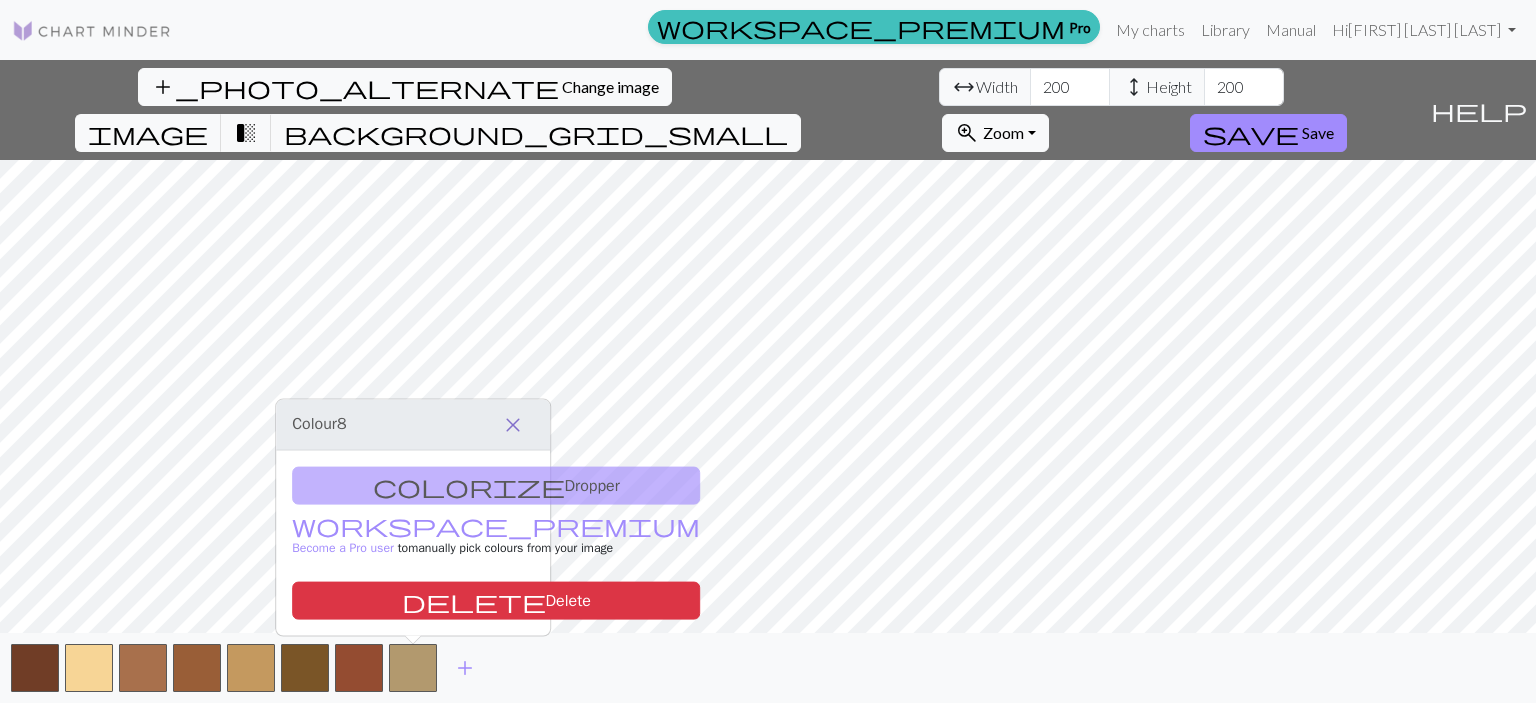 click on "close" at bounding box center [513, 425] 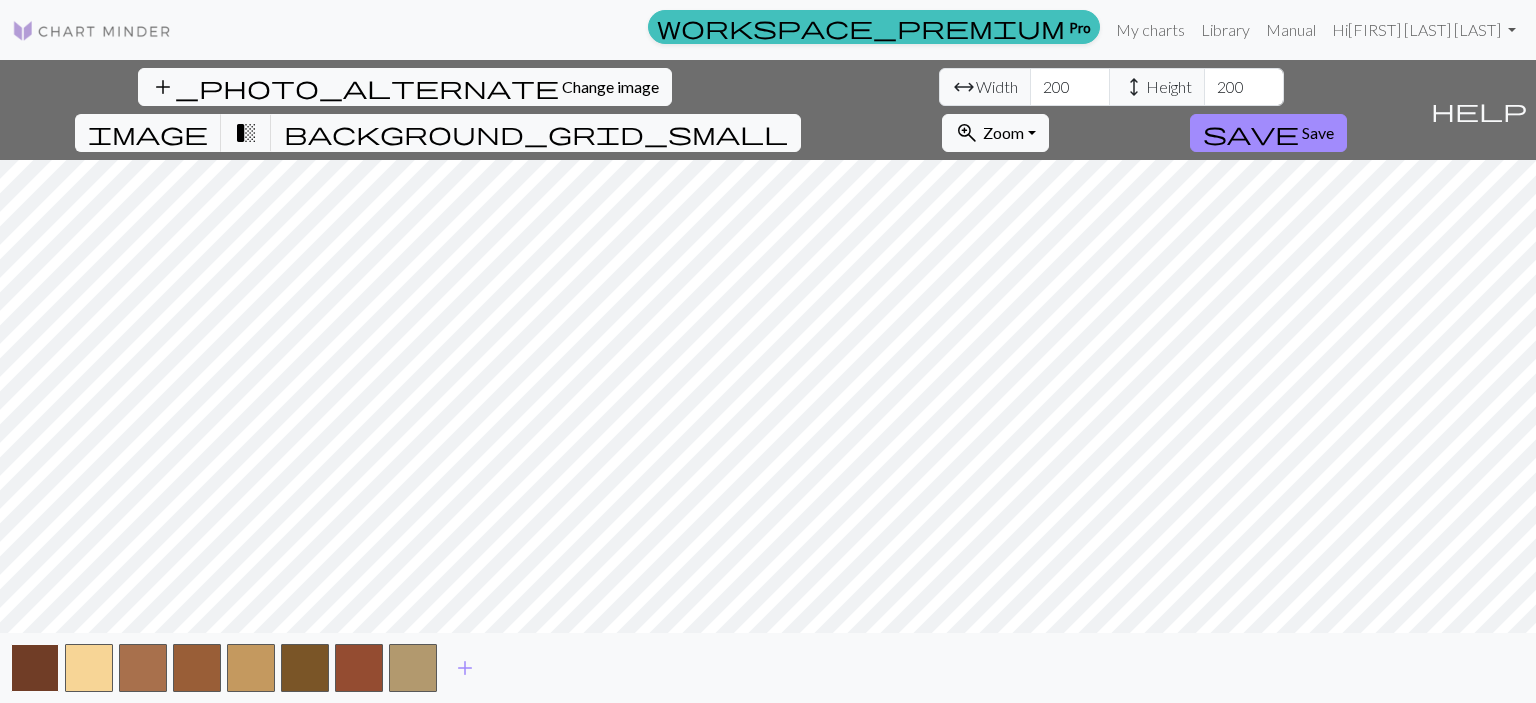 click at bounding box center (35, 668) 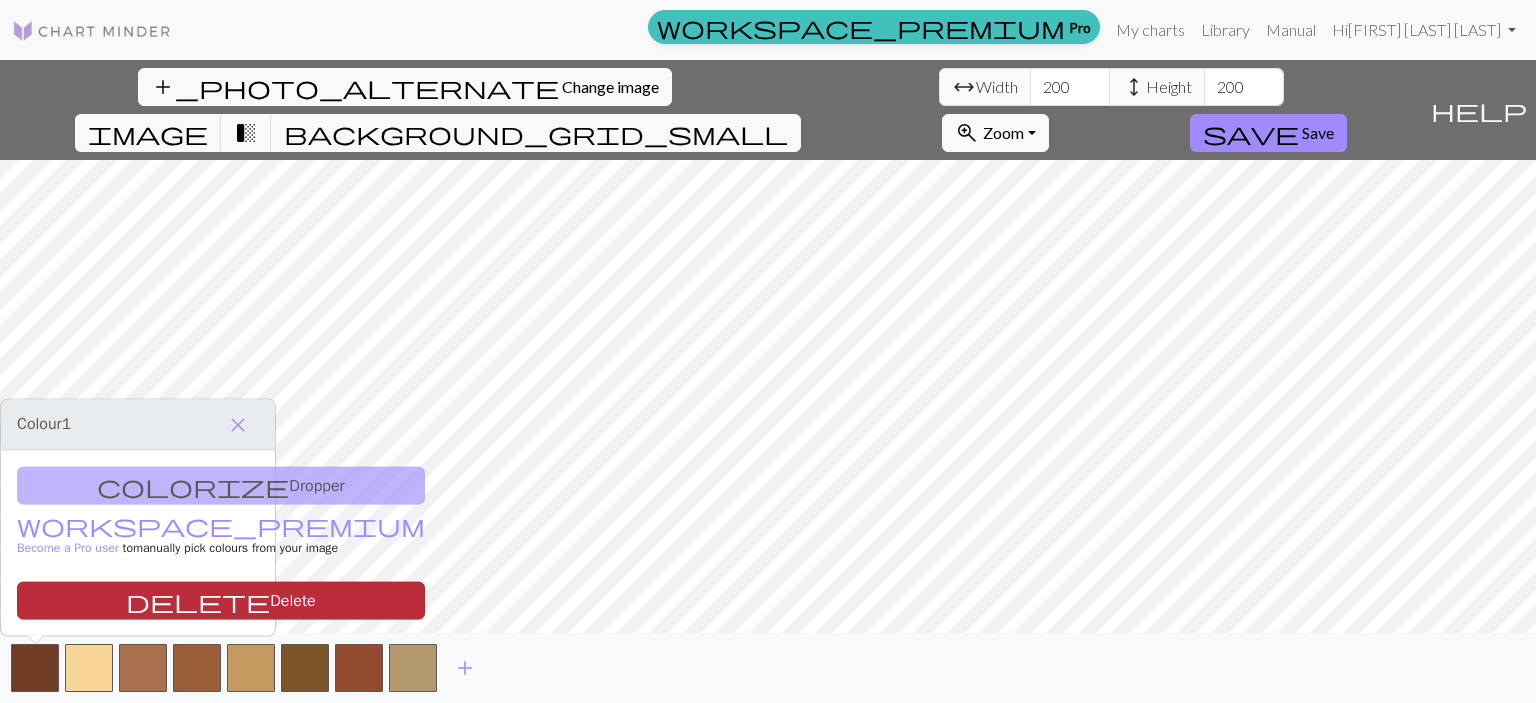 click on "delete Delete" at bounding box center [221, 601] 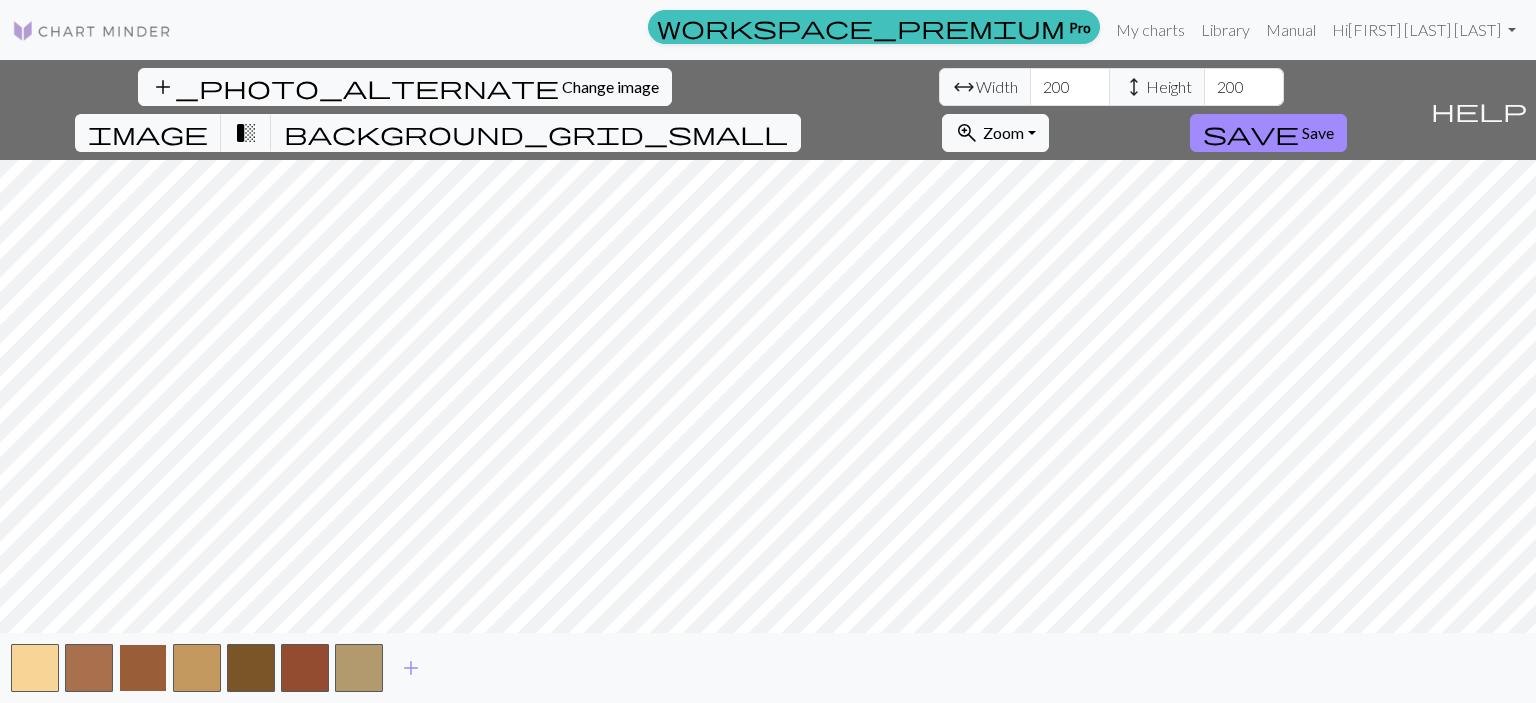 click at bounding box center (143, 668) 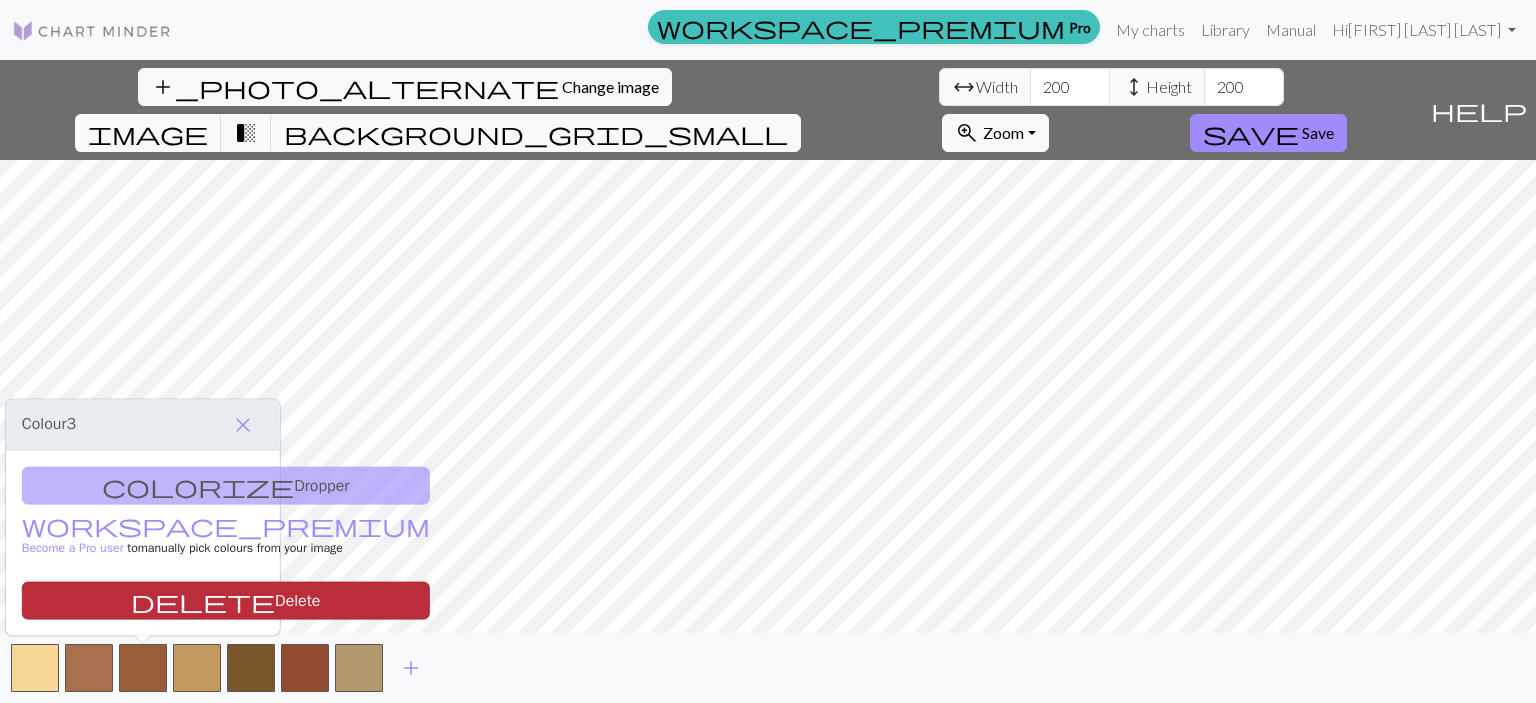 click on "delete Delete" at bounding box center (226, 601) 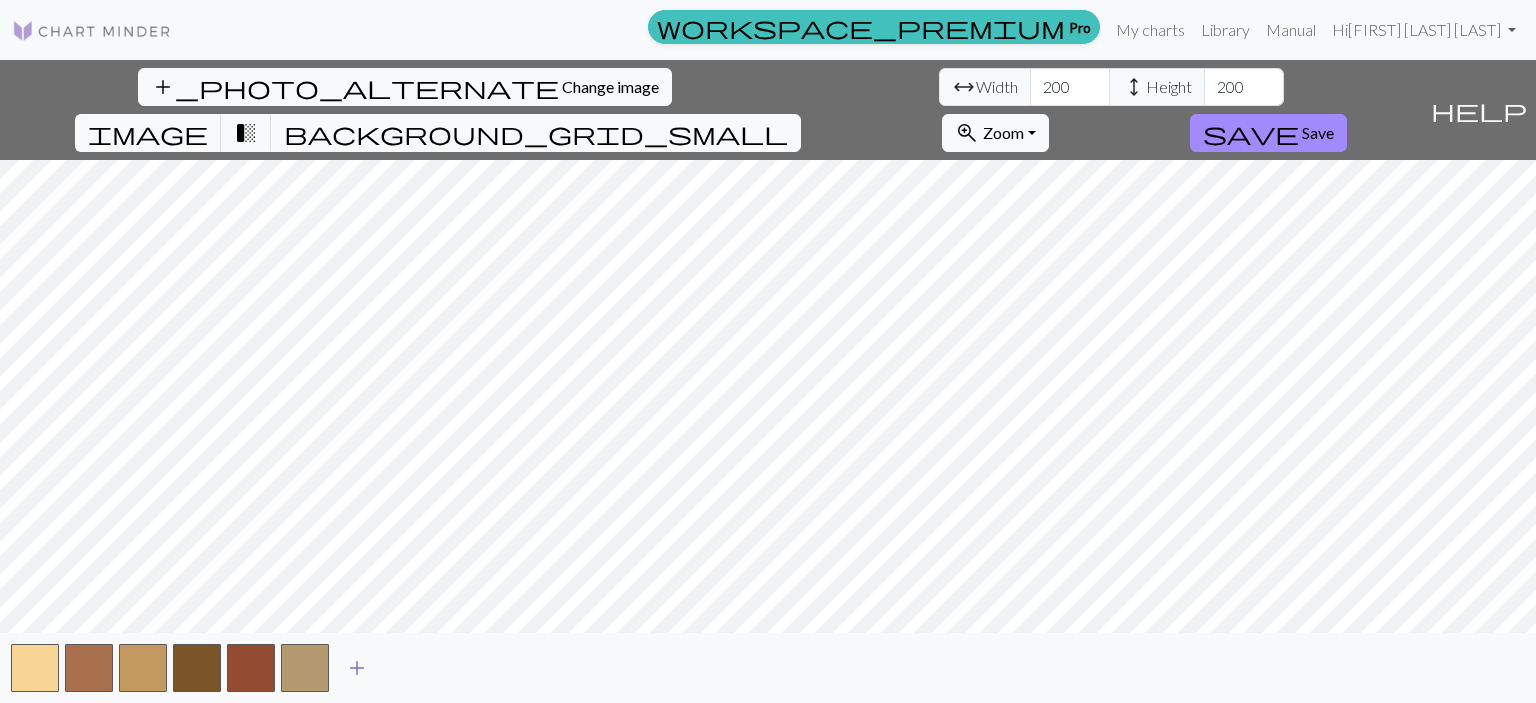 click on "add" at bounding box center (357, 668) 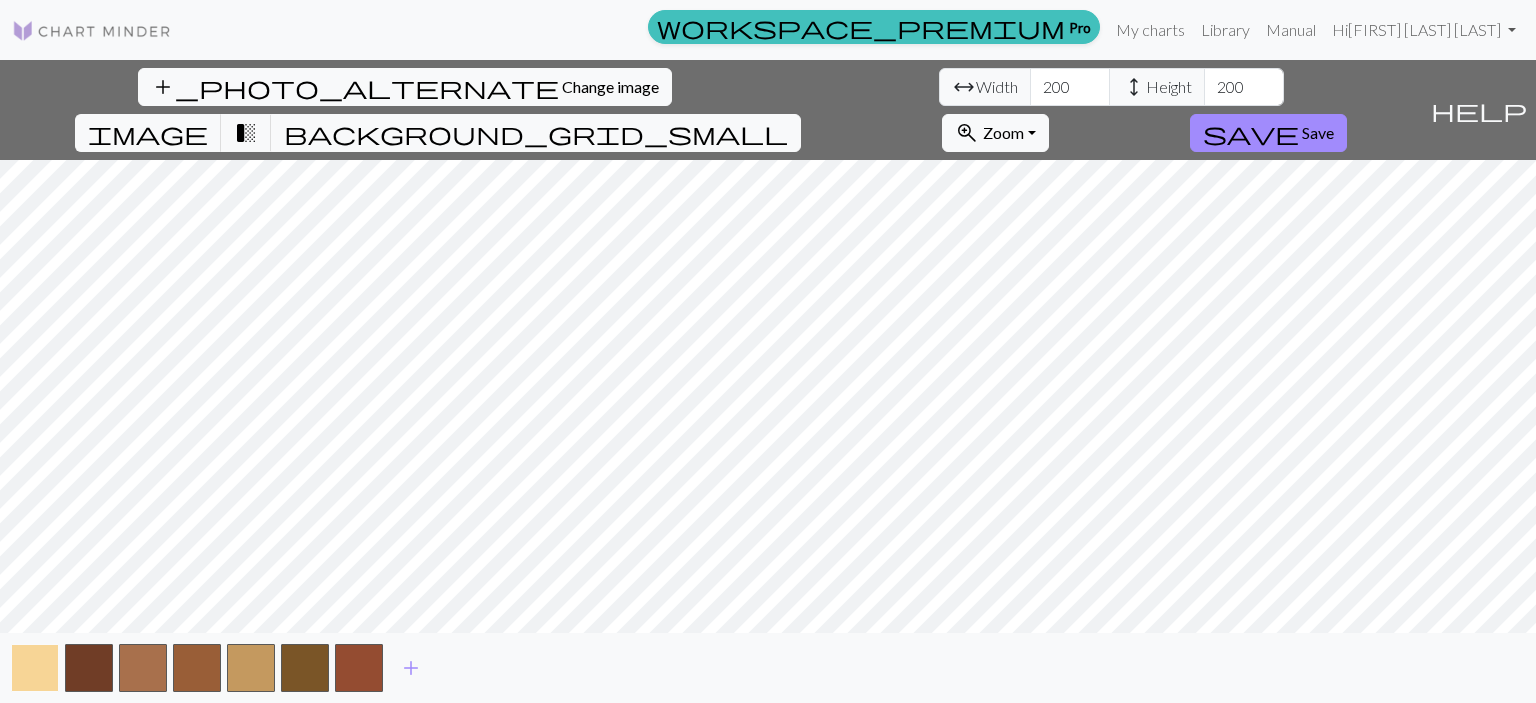 click at bounding box center [35, 668] 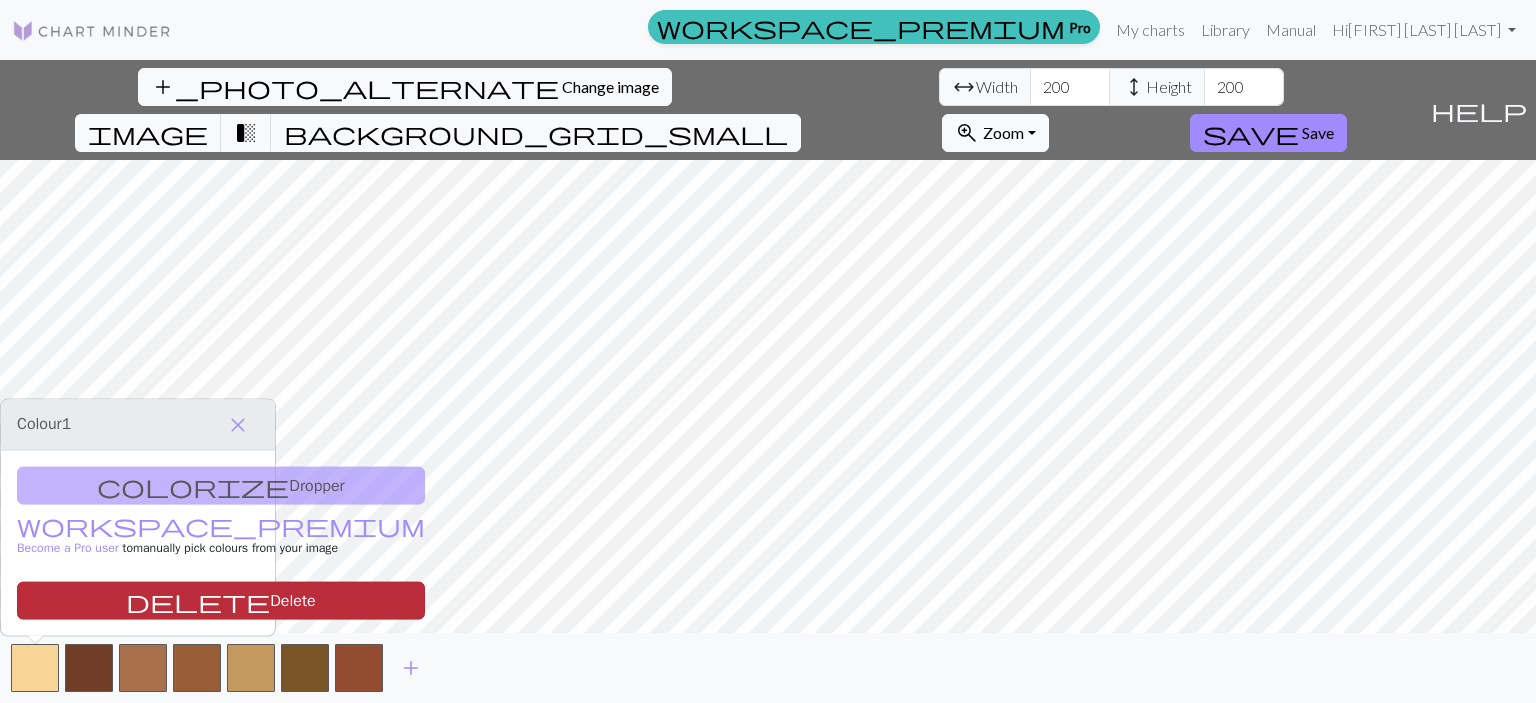 click on "delete Delete" at bounding box center [221, 601] 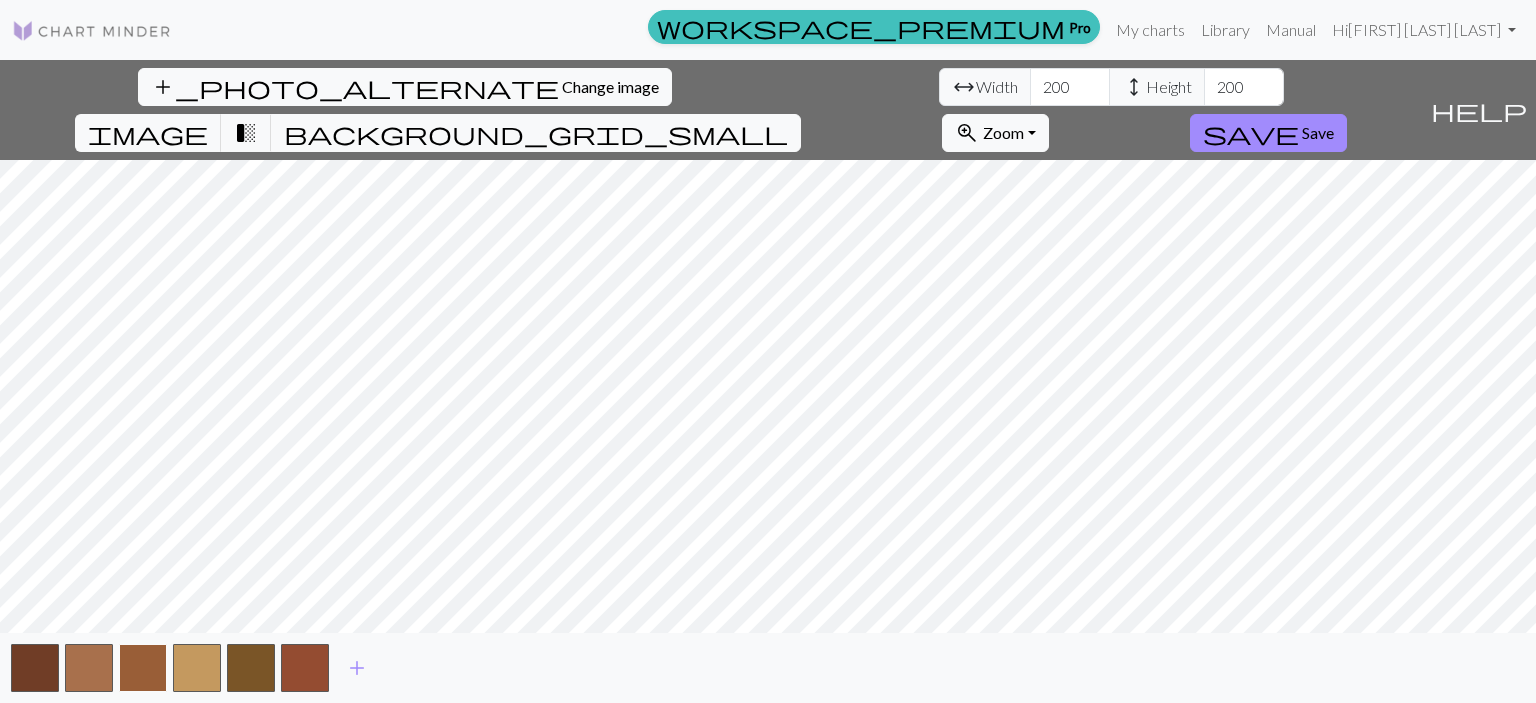 click at bounding box center [143, 668] 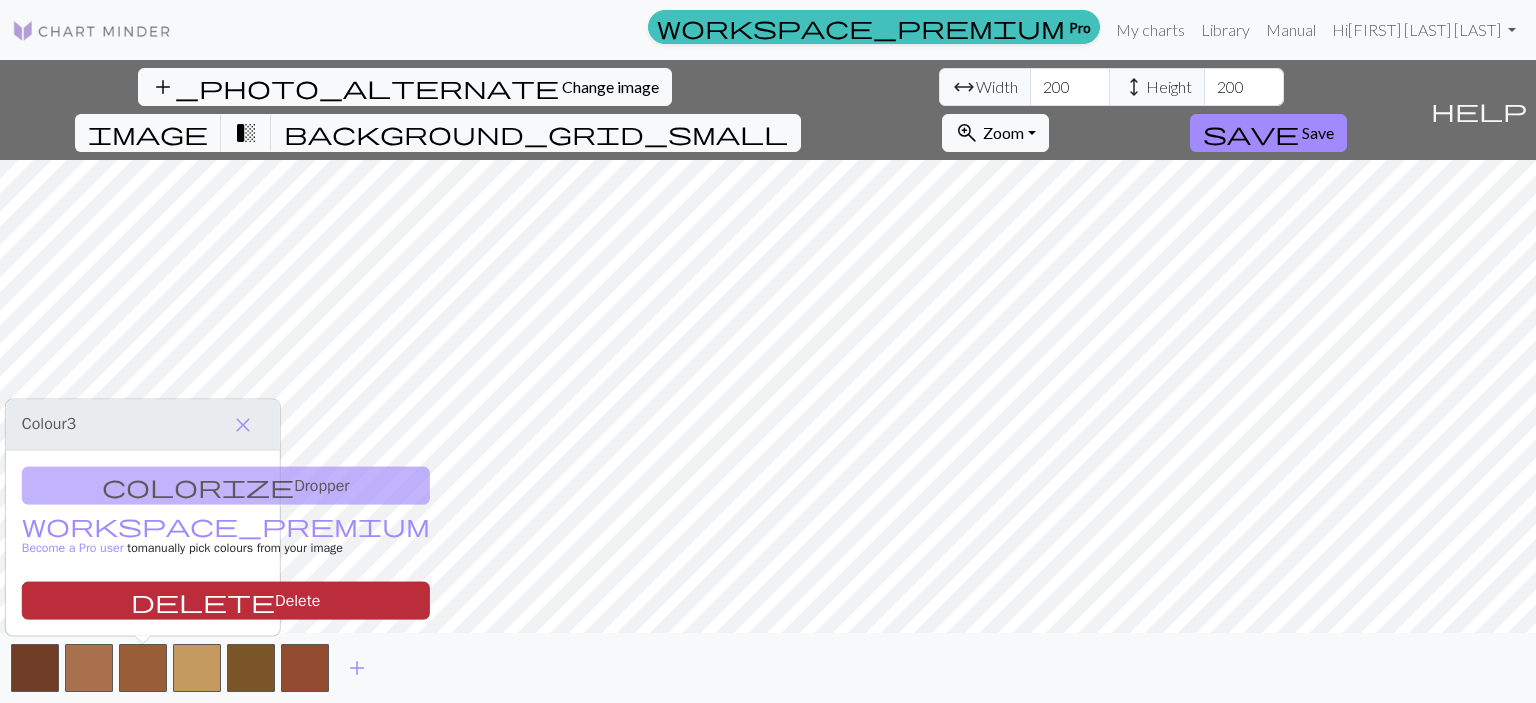 click on "delete Delete" at bounding box center [226, 601] 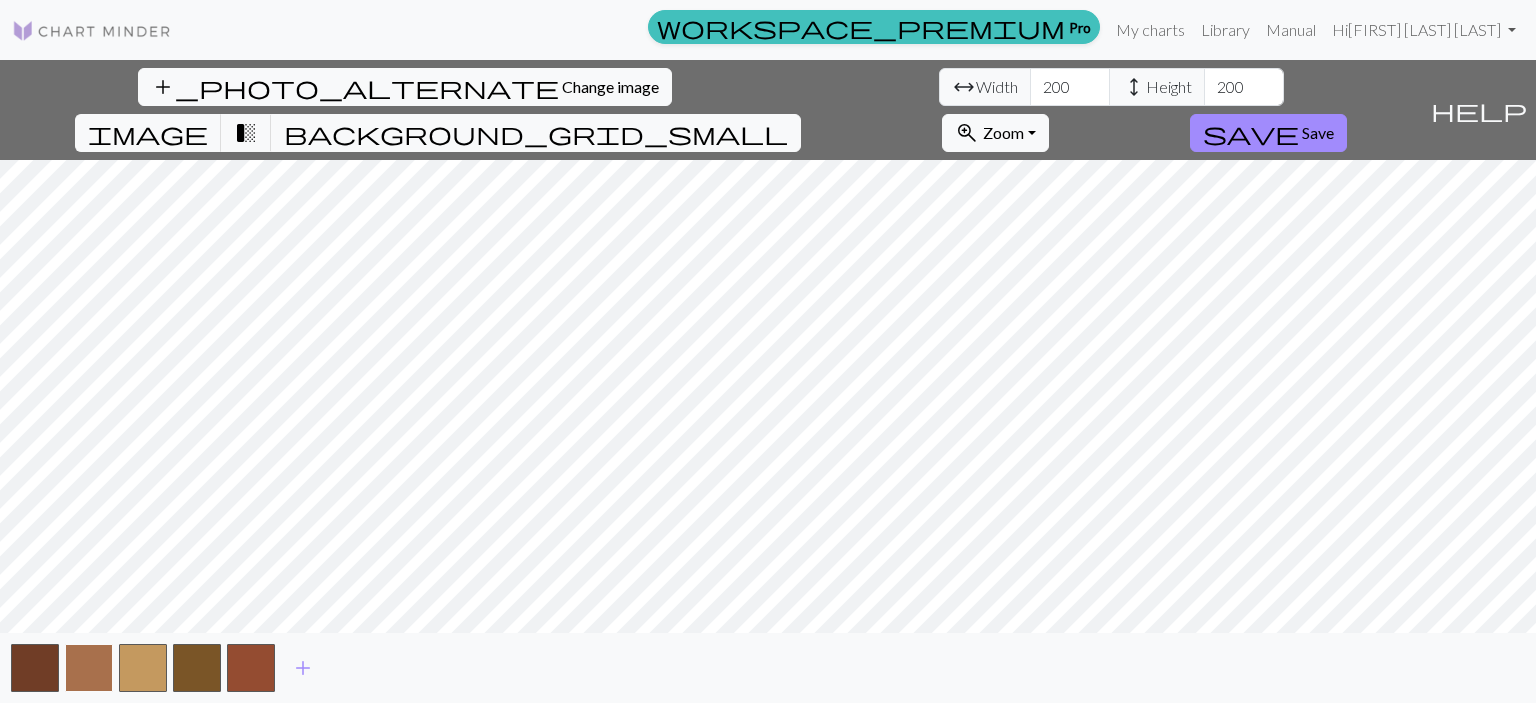 click at bounding box center (89, 668) 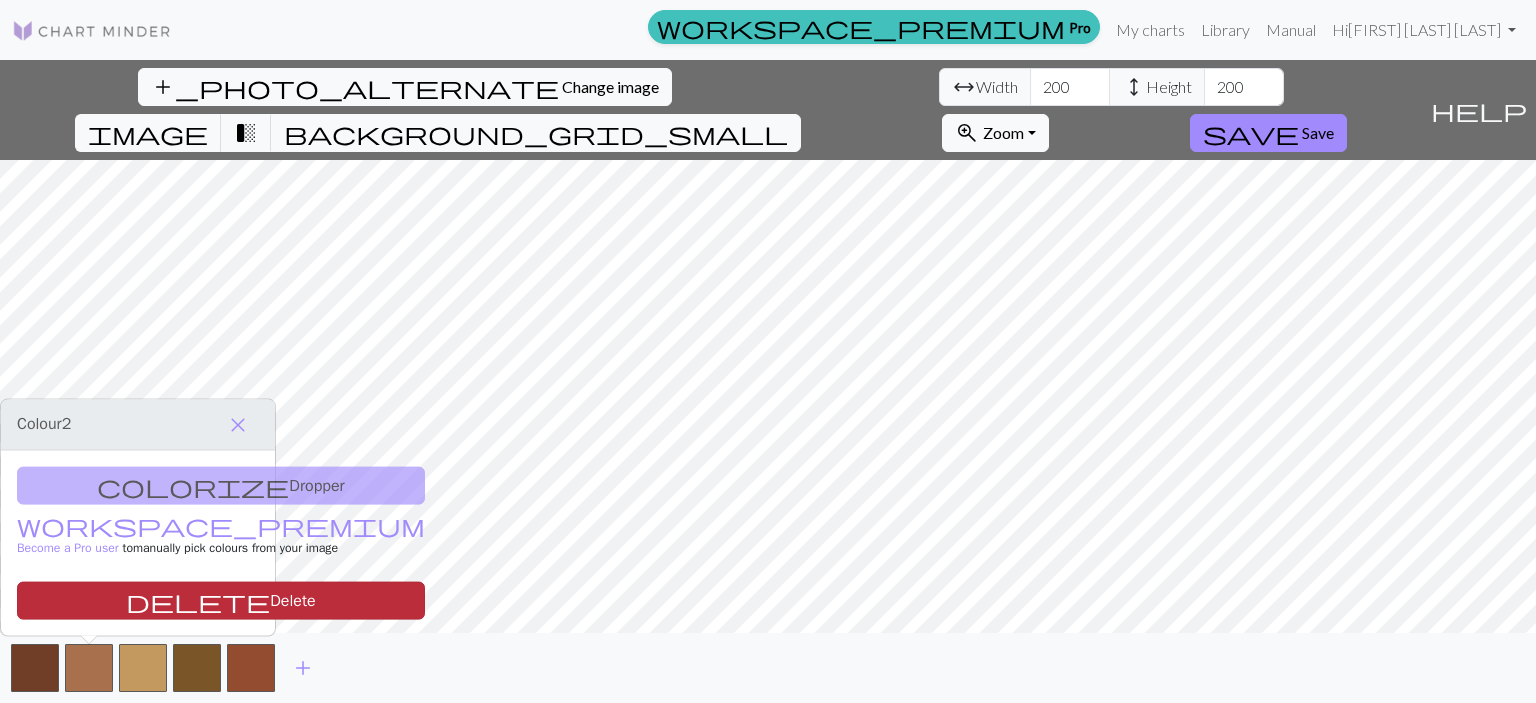 click on "colorize Dropper workspace_premium Become a Pro user   to  manually pick colours from your image delete Delete" at bounding box center (138, 543) 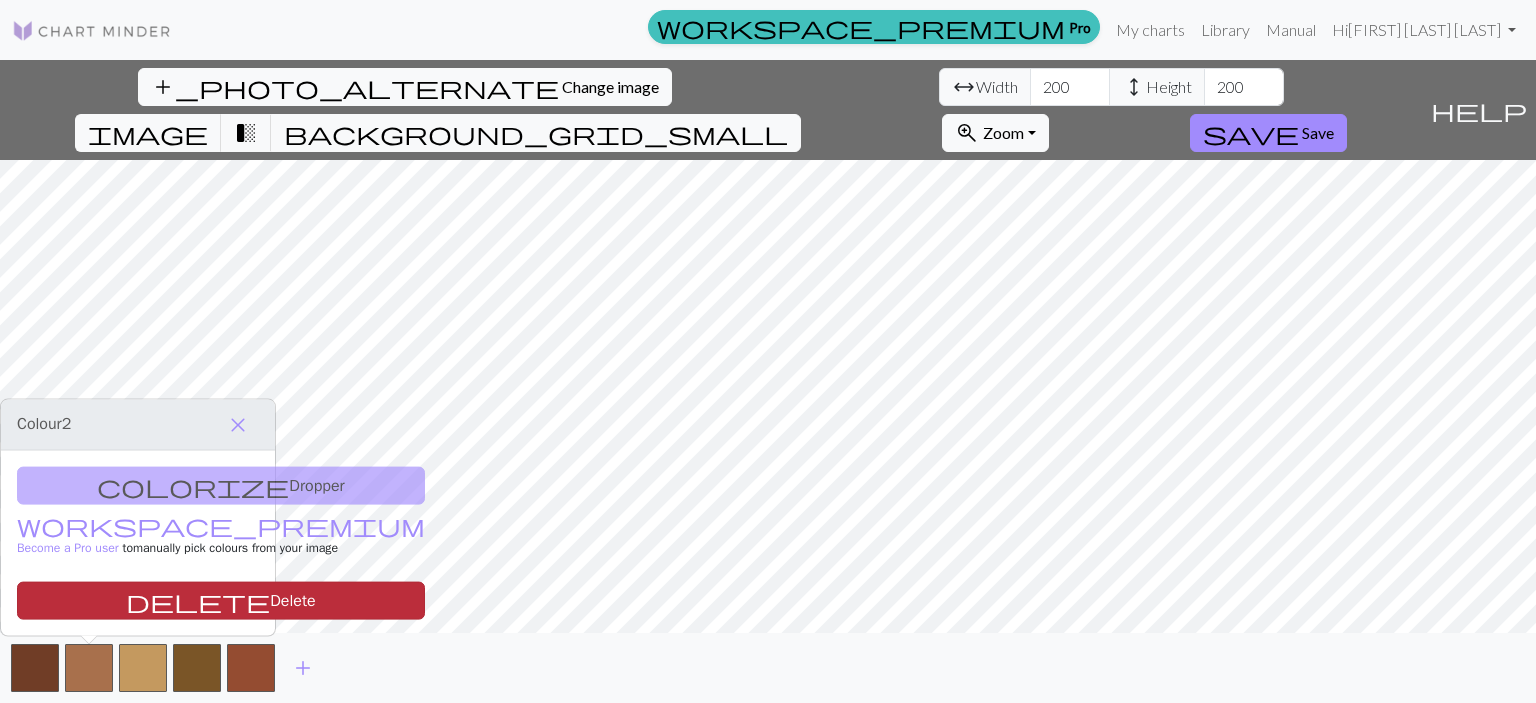click on "delete Delete" at bounding box center [221, 601] 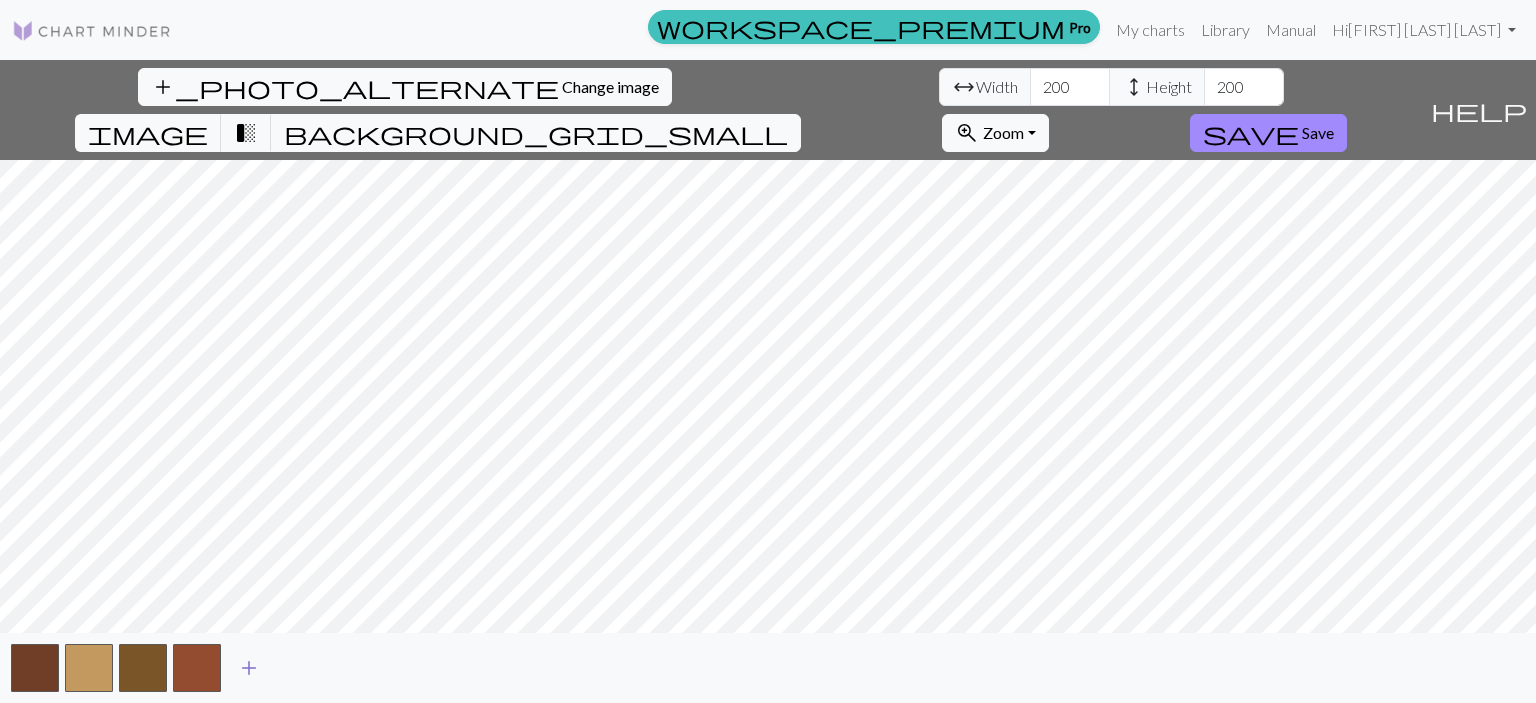 click on "add" at bounding box center (249, 668) 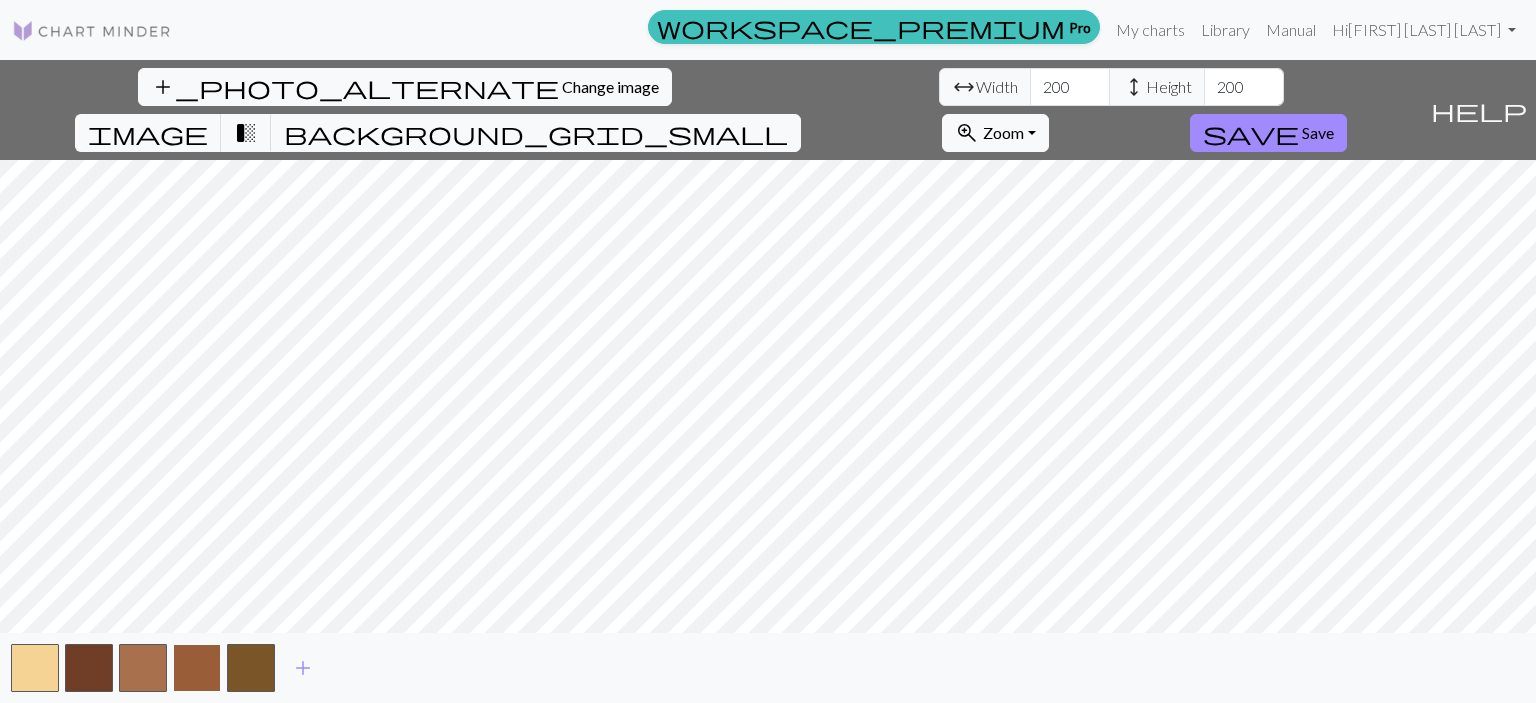 click at bounding box center (197, 668) 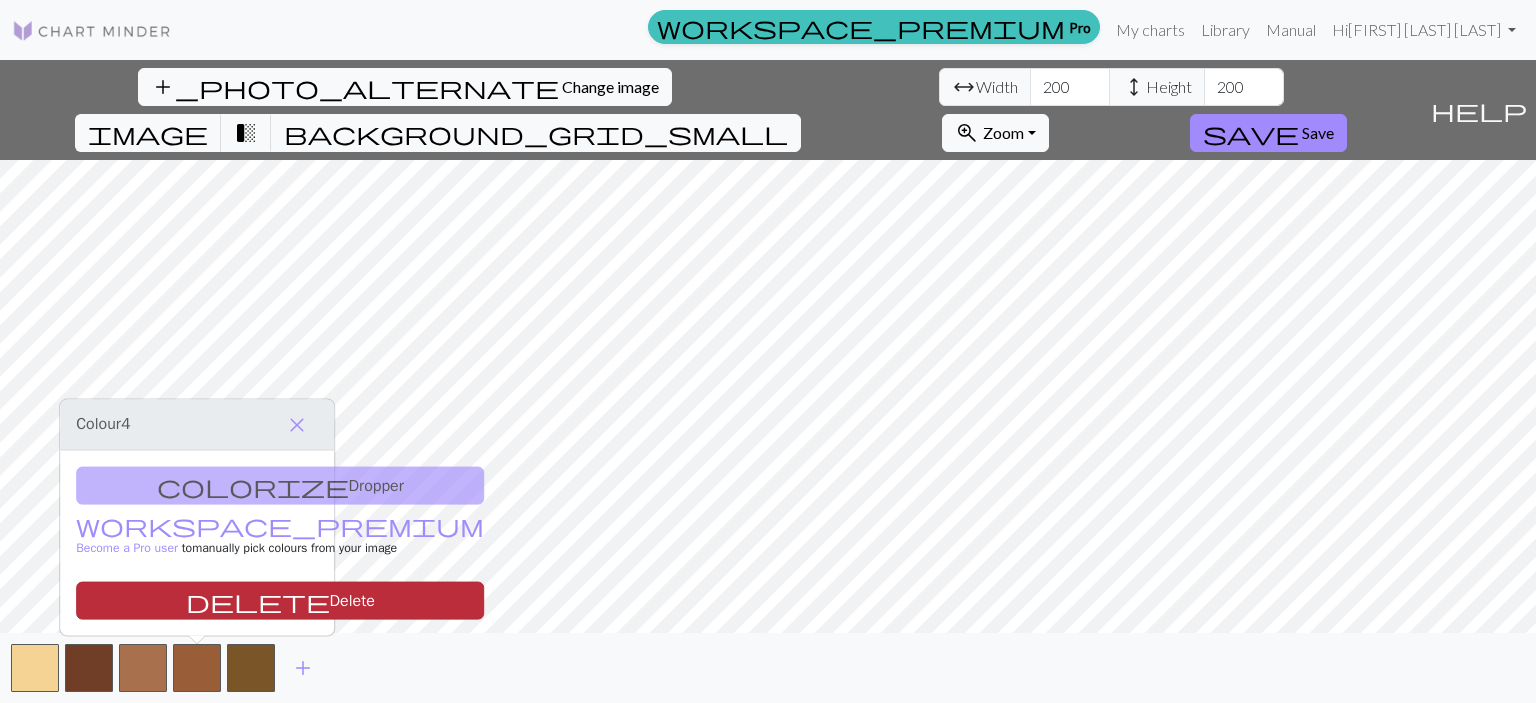 click on "delete Delete" at bounding box center (280, 601) 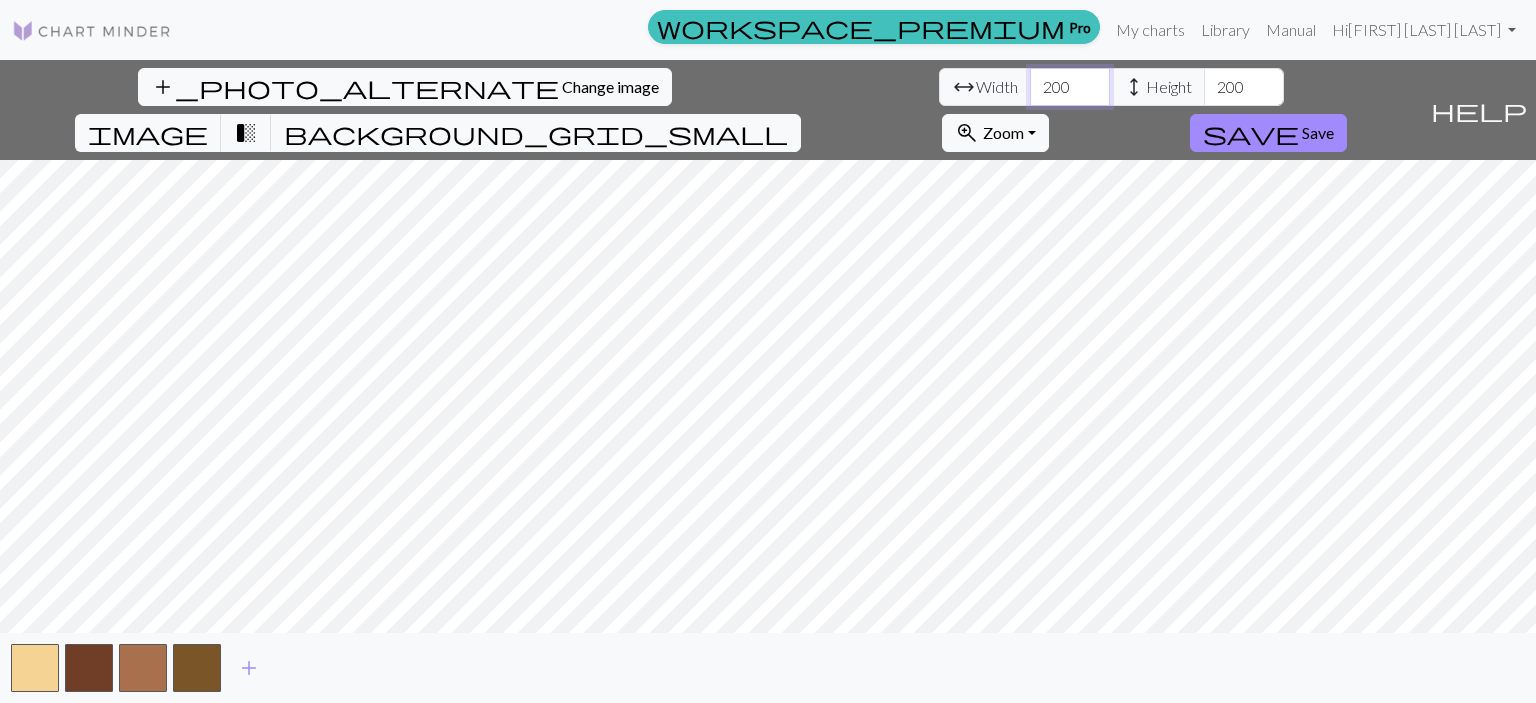 click on "200" at bounding box center (1070, 87) 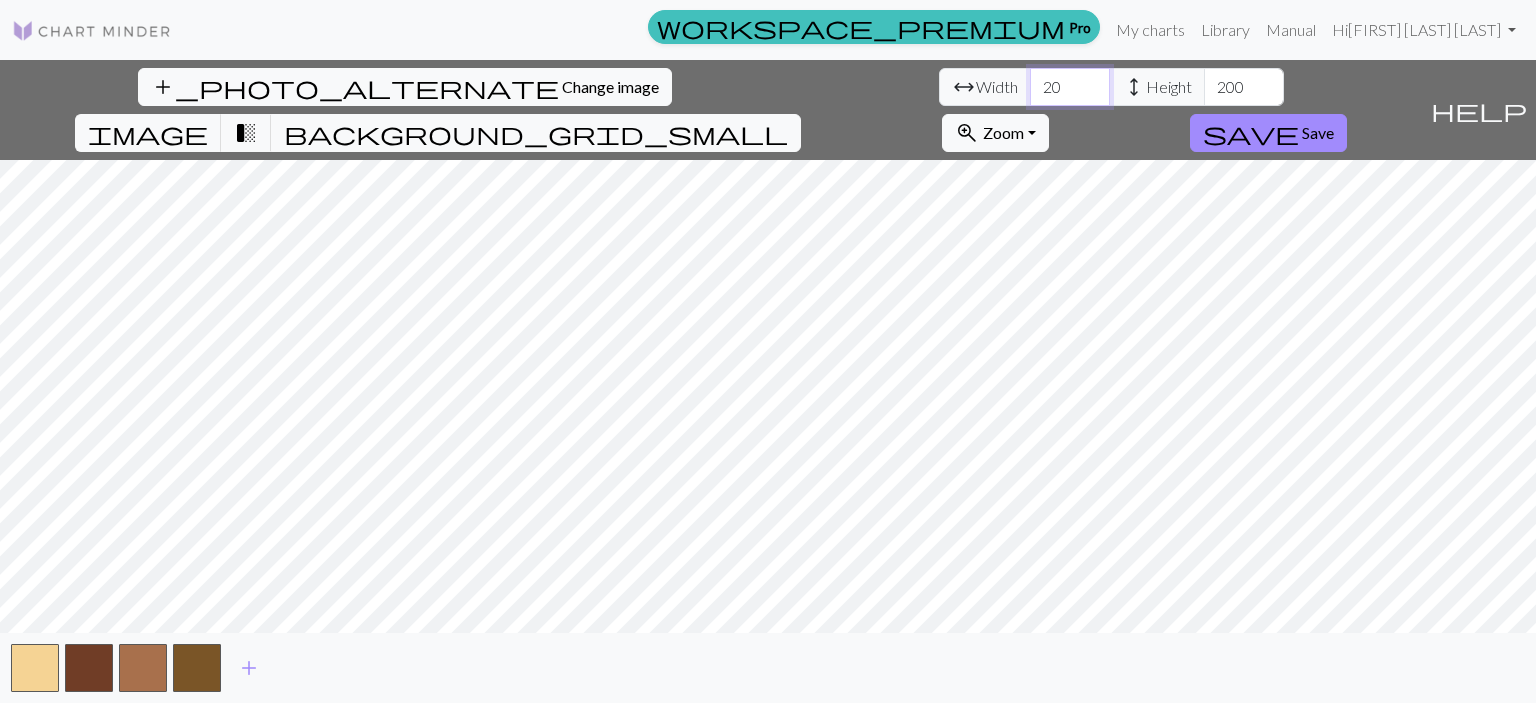 type on "2" 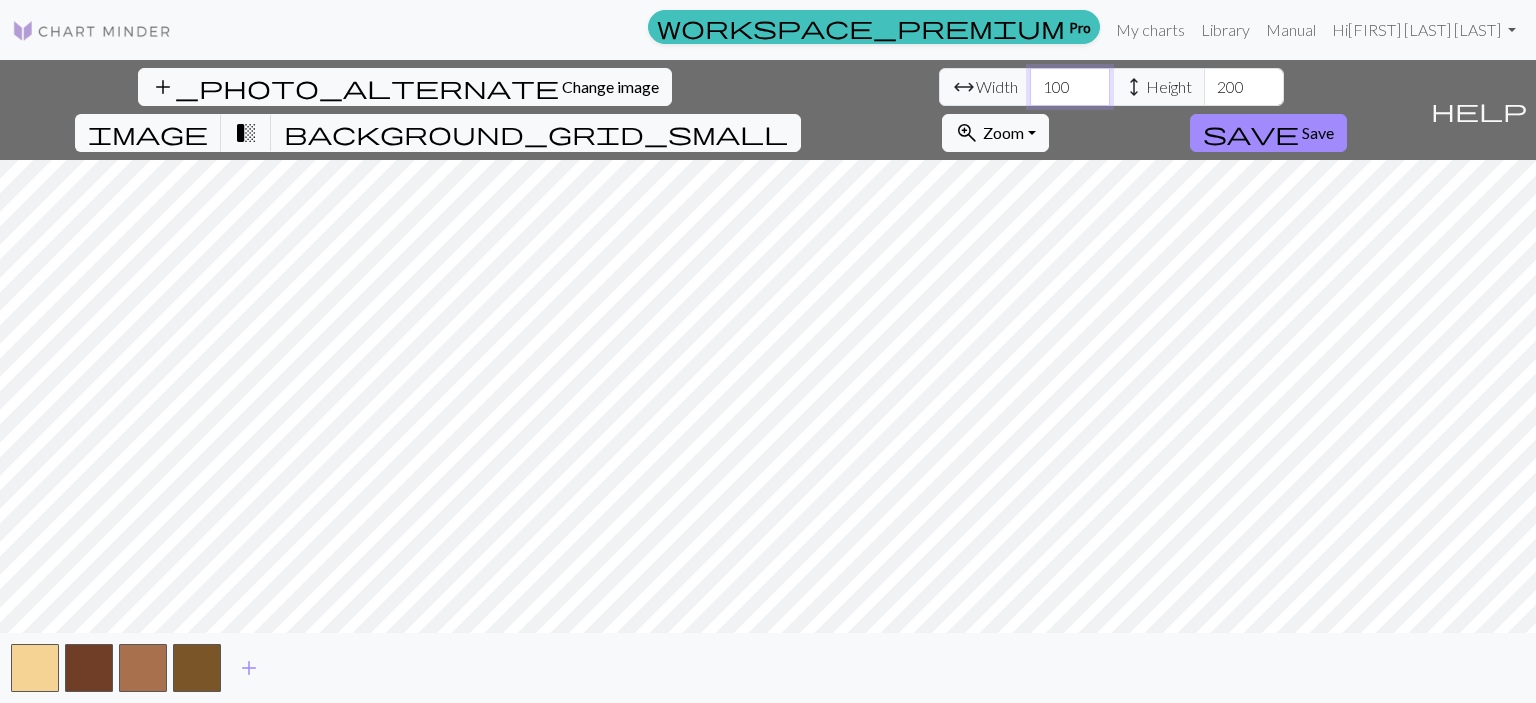 type on "100" 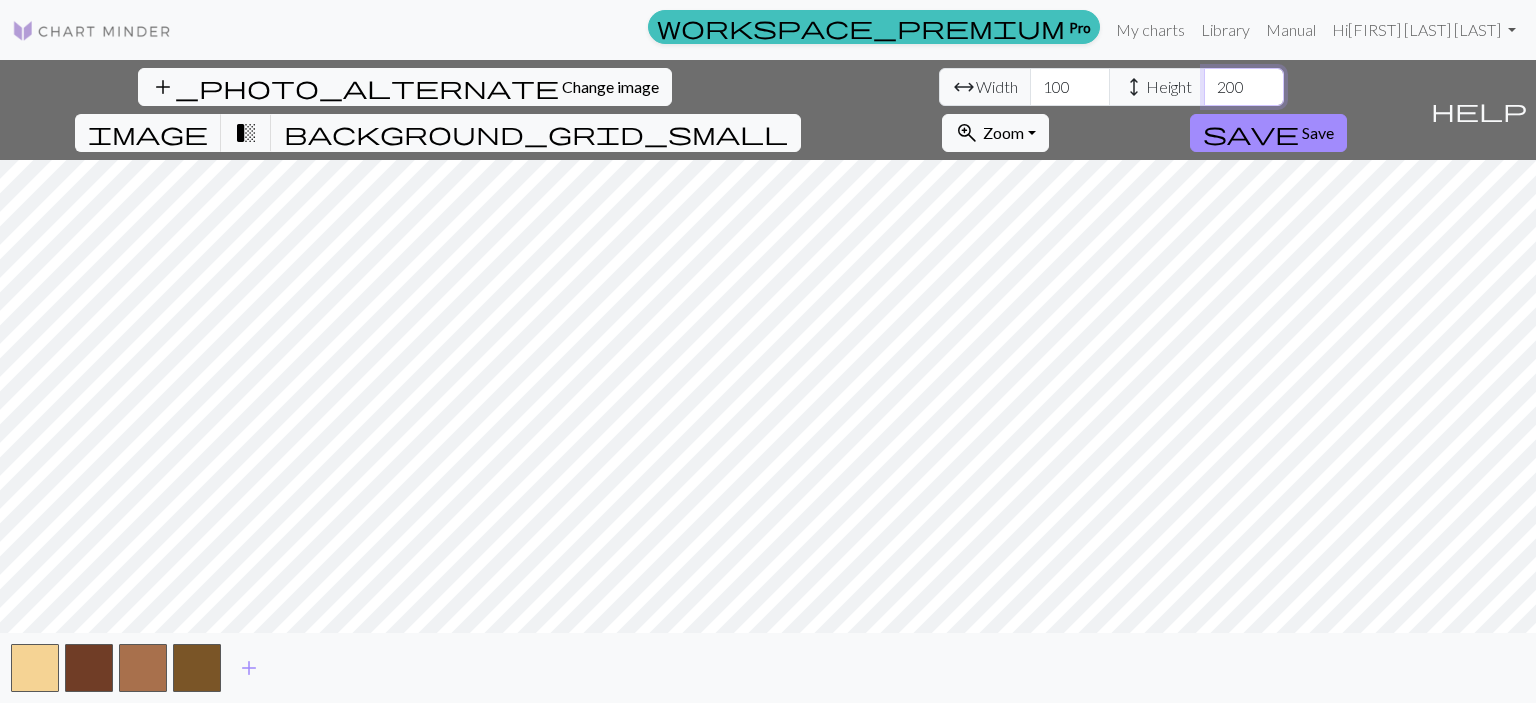 click on "200" at bounding box center (1244, 87) 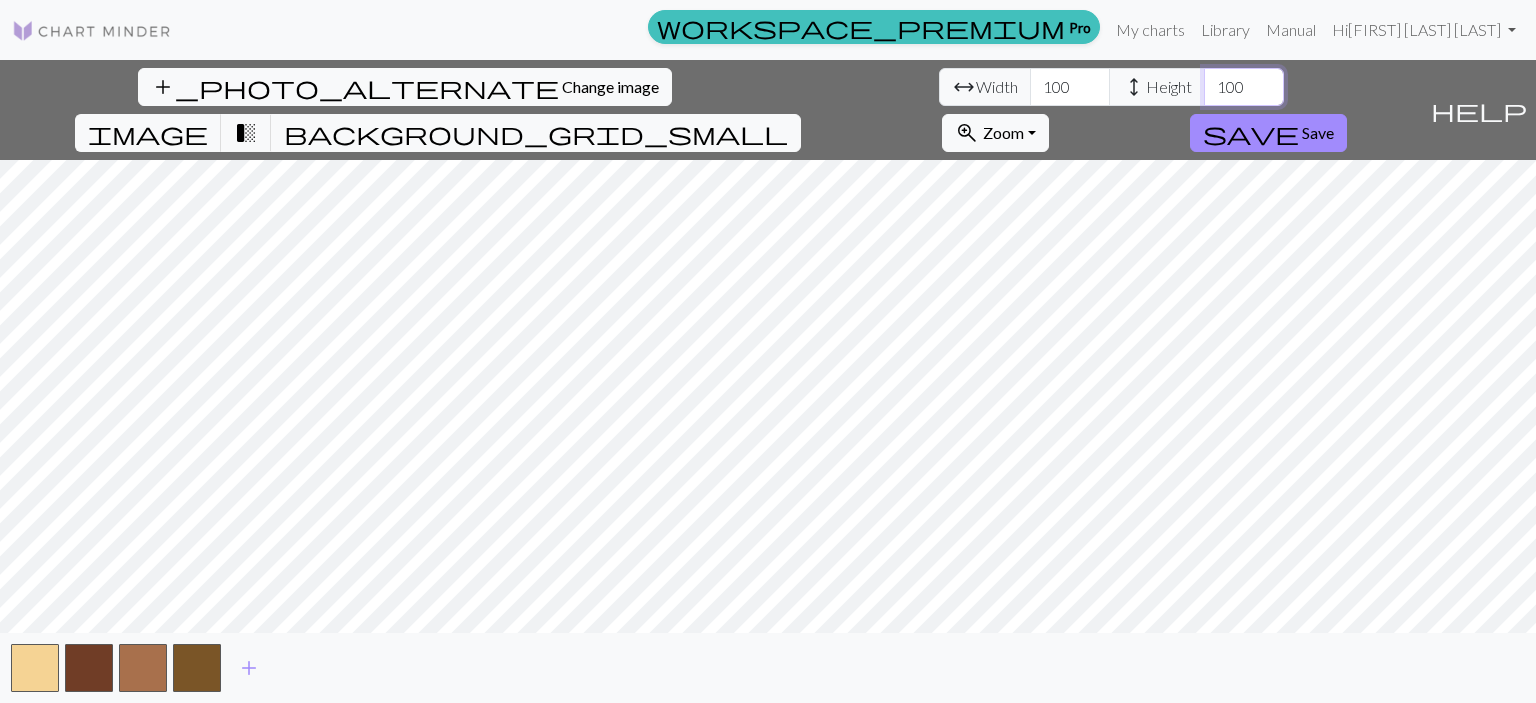 type on "100" 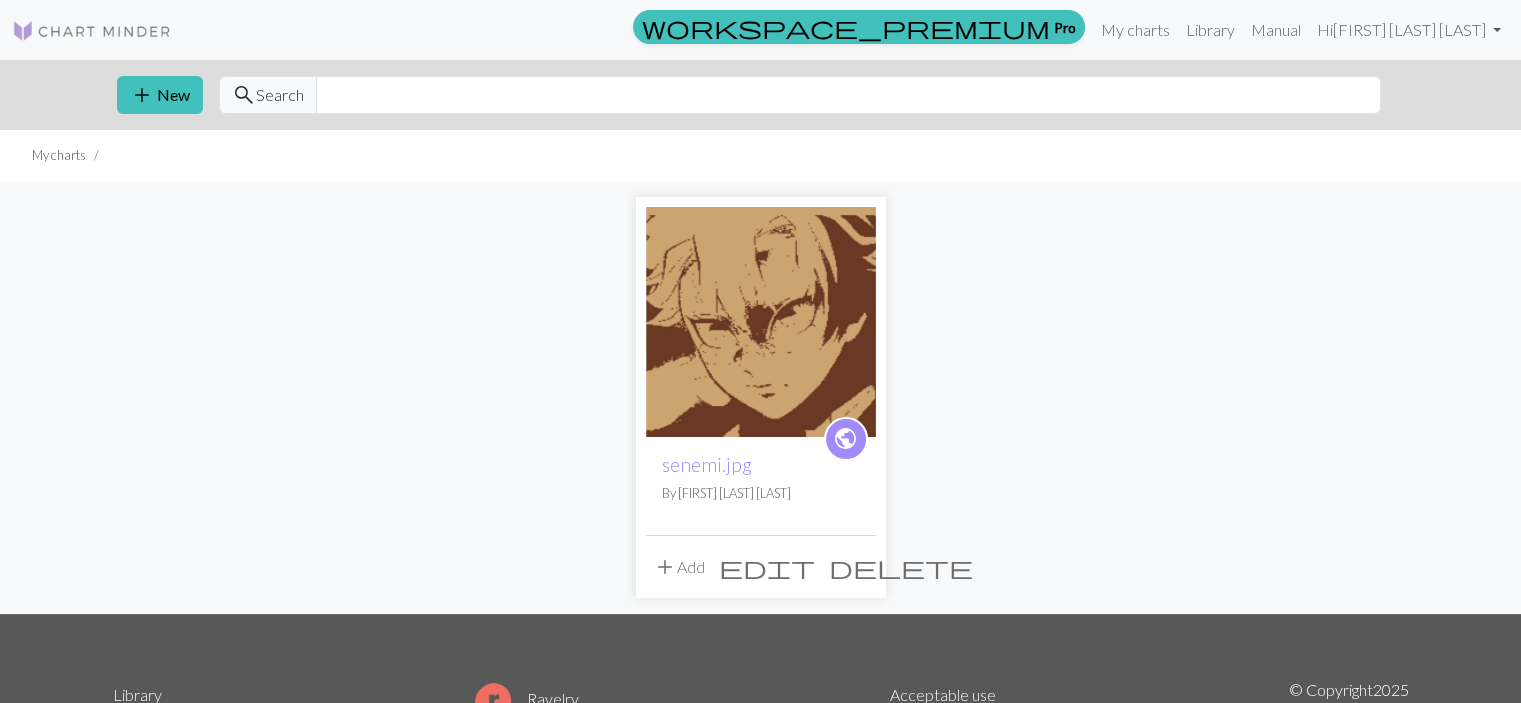 click on "delete" at bounding box center [901, 567] 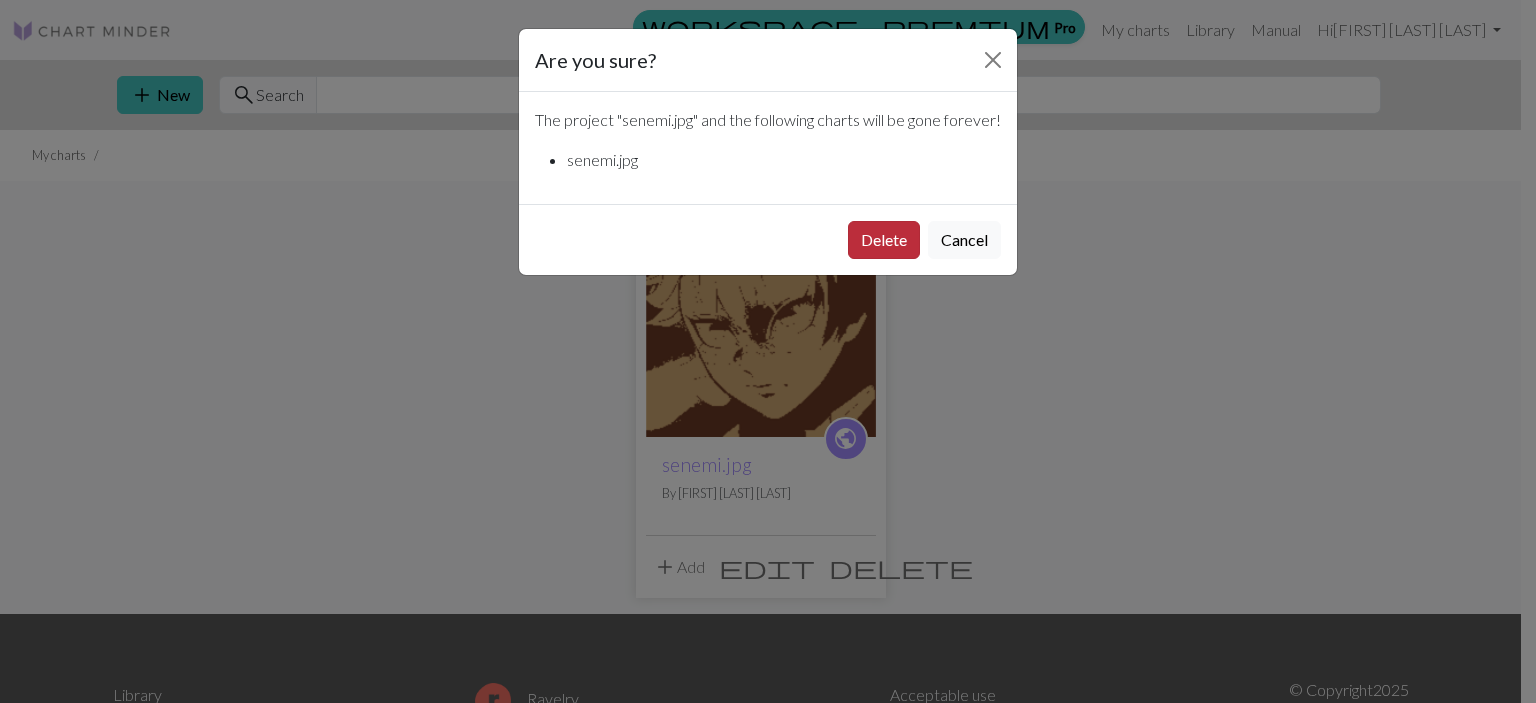 click on "Delete" at bounding box center [884, 240] 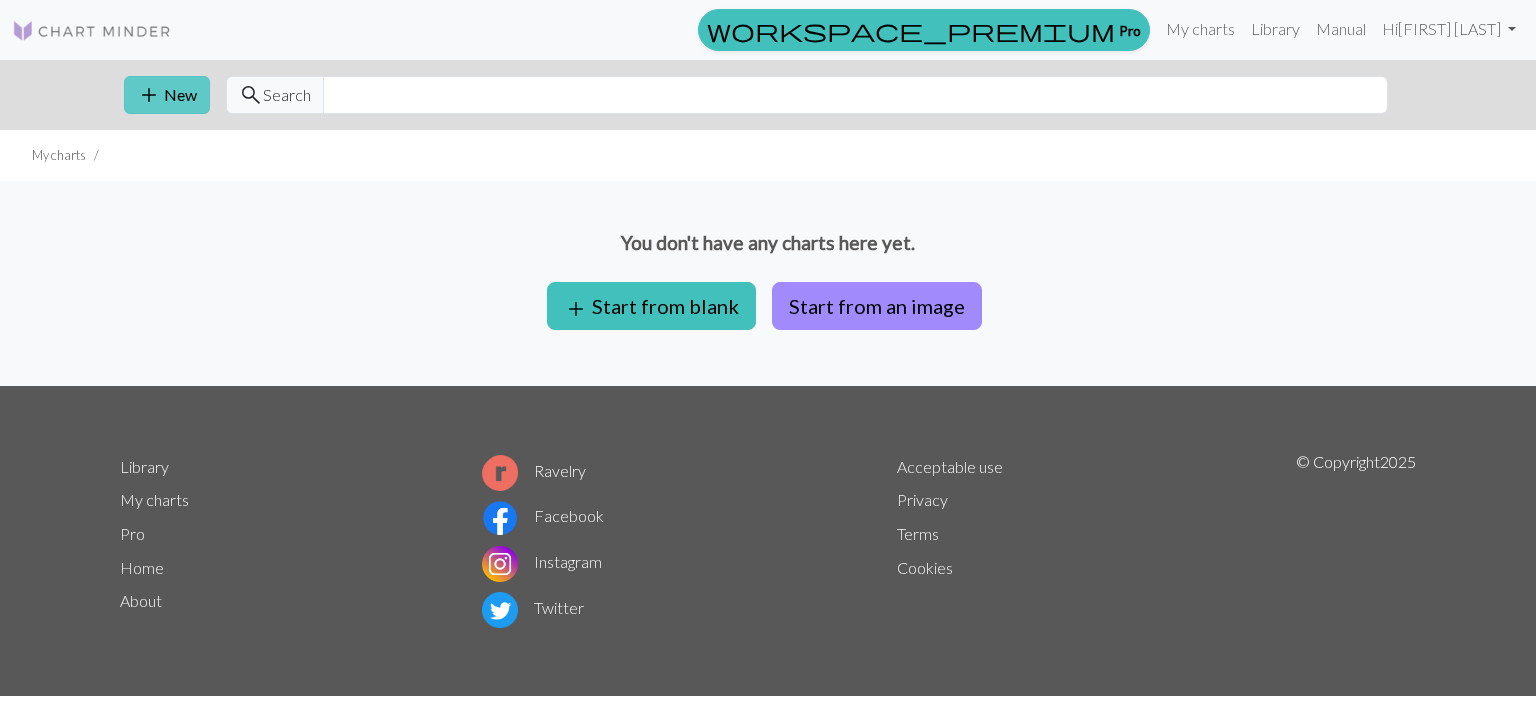 scroll, scrollTop: 0, scrollLeft: 0, axis: both 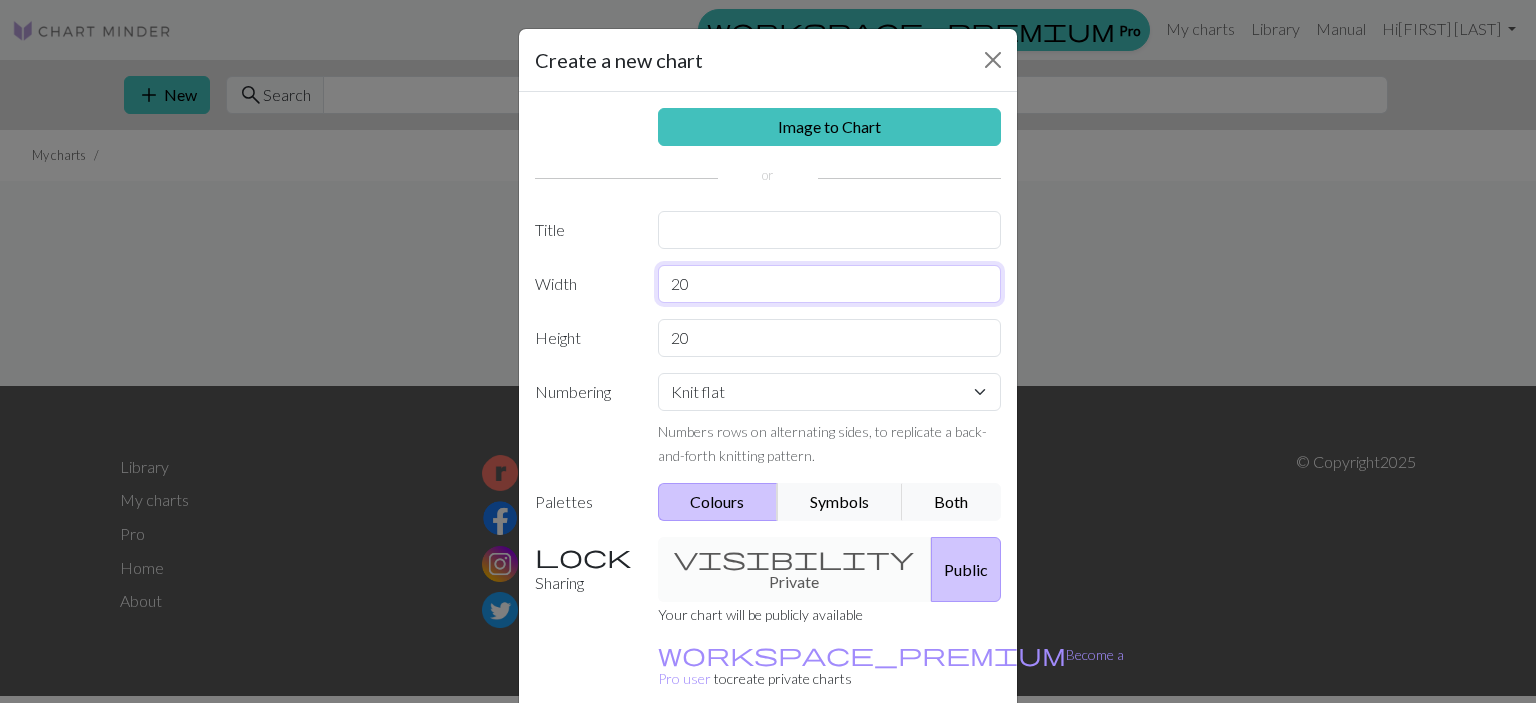drag, startPoint x: 696, startPoint y: 279, endPoint x: 632, endPoint y: 286, distance: 64.381676 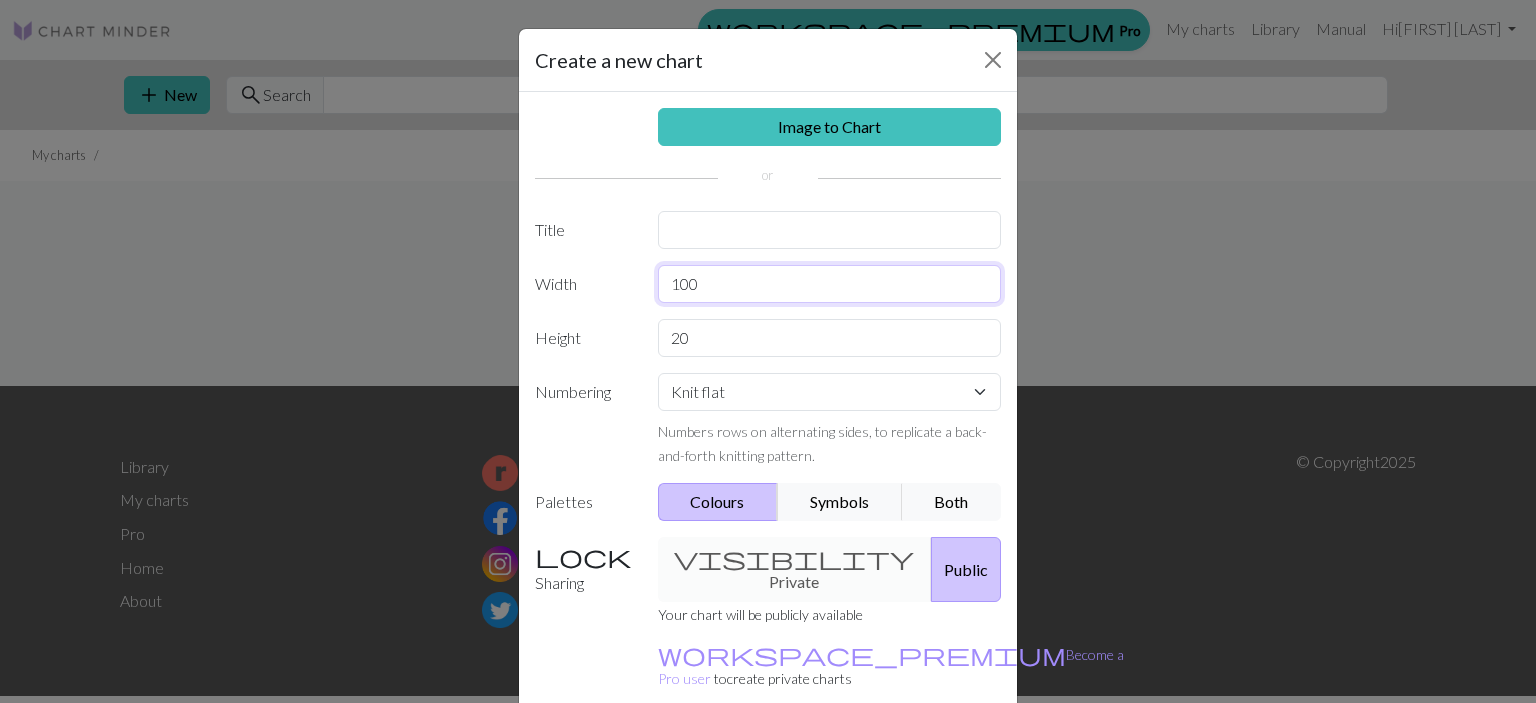 type on "100" 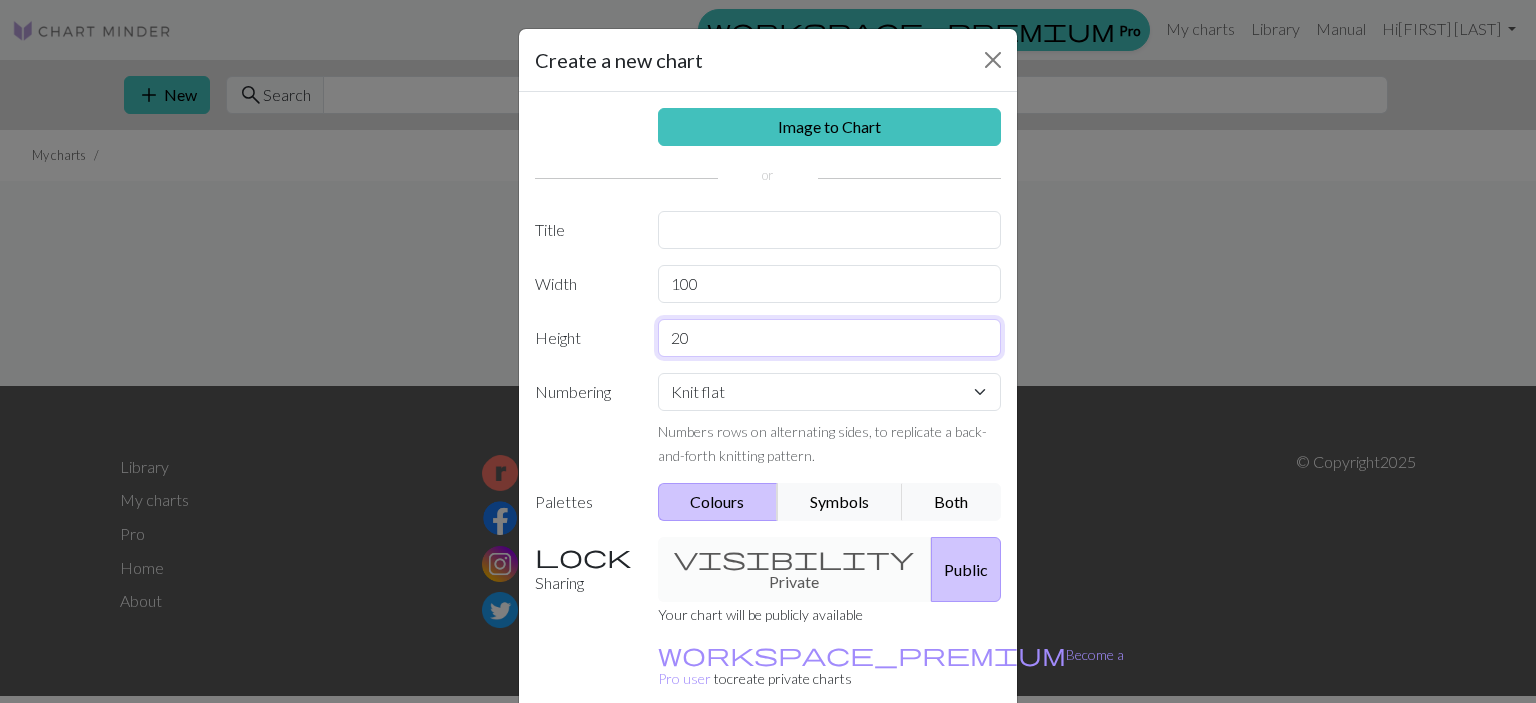 drag, startPoint x: 724, startPoint y: 348, endPoint x: 620, endPoint y: 335, distance: 104.80935 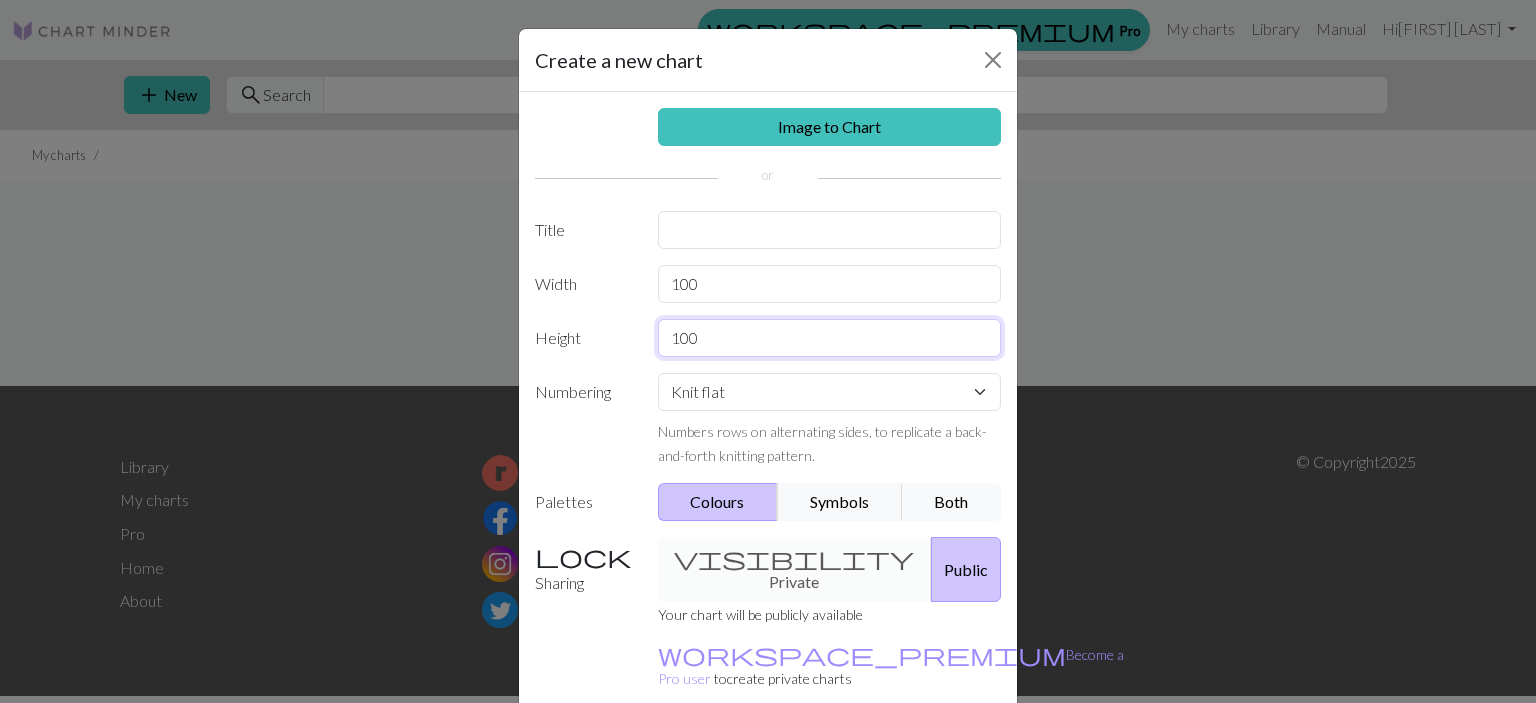 type on "100" 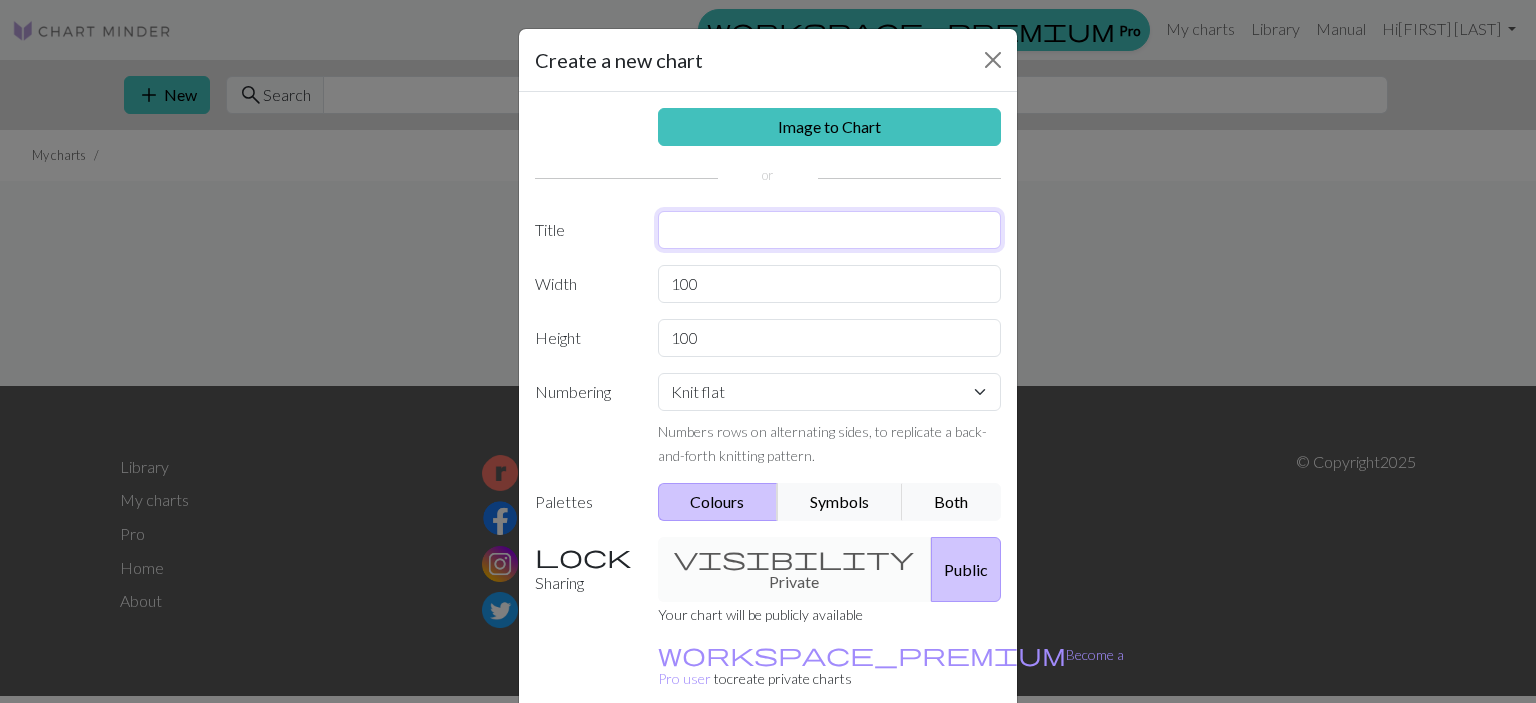 click at bounding box center (830, 230) 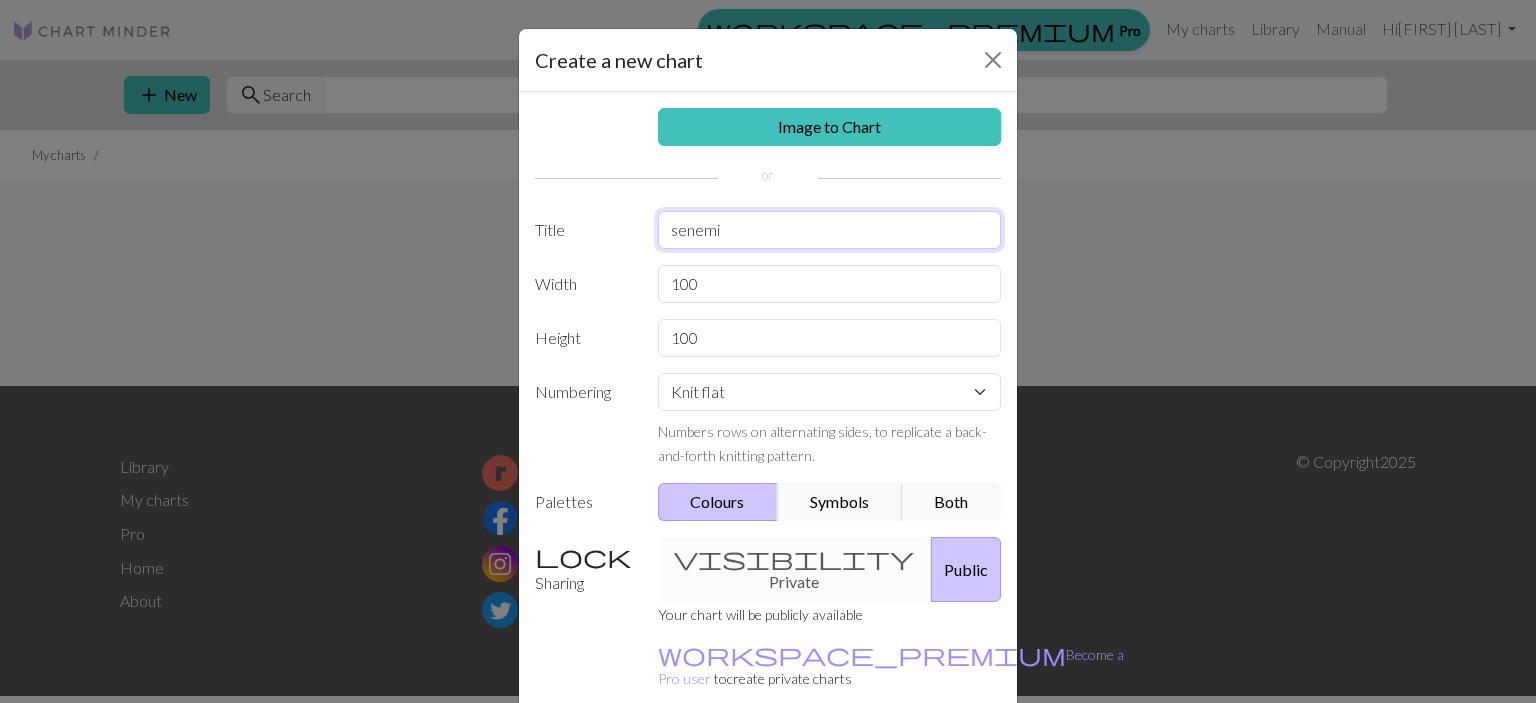 type on "senemi" 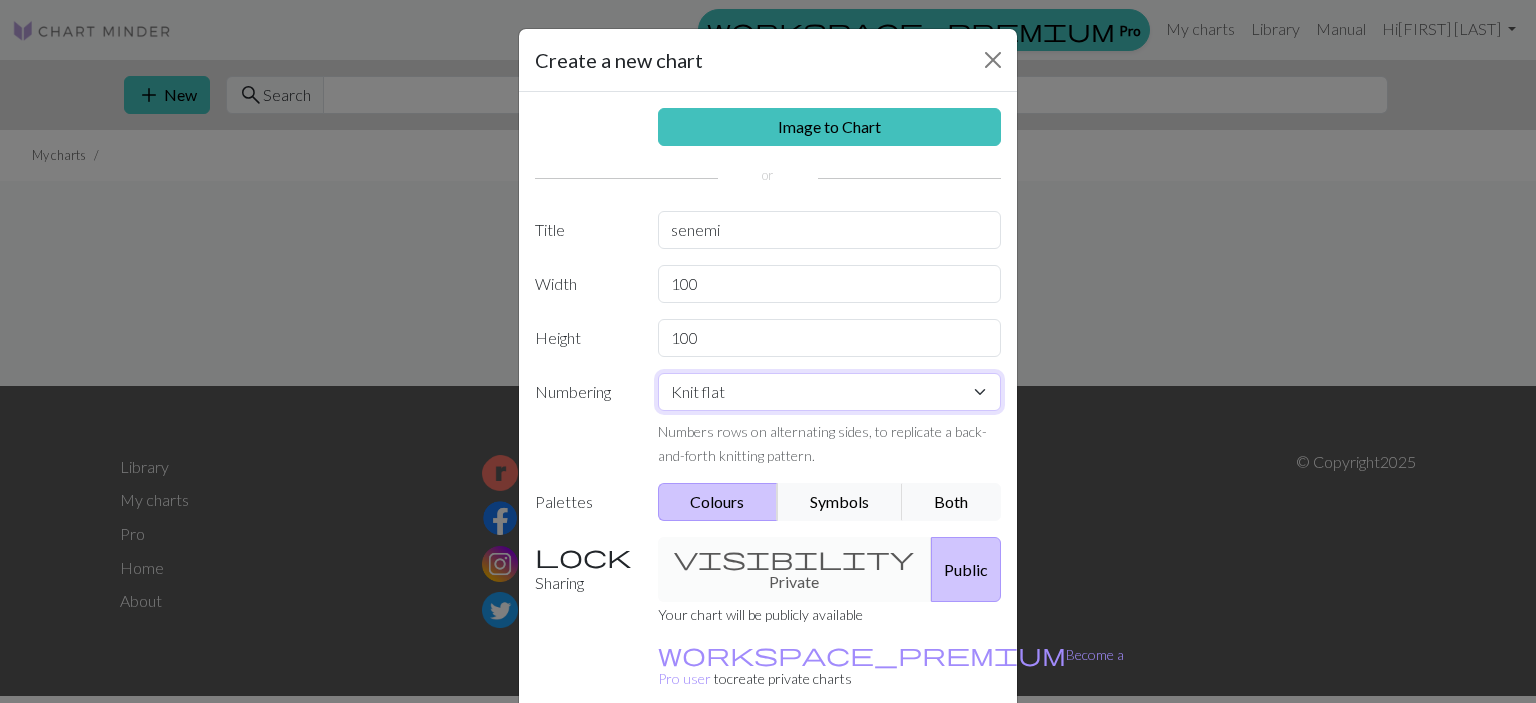 click on "Knit flat Knit in the round Lace knitting Cross stitch" at bounding box center (830, 392) 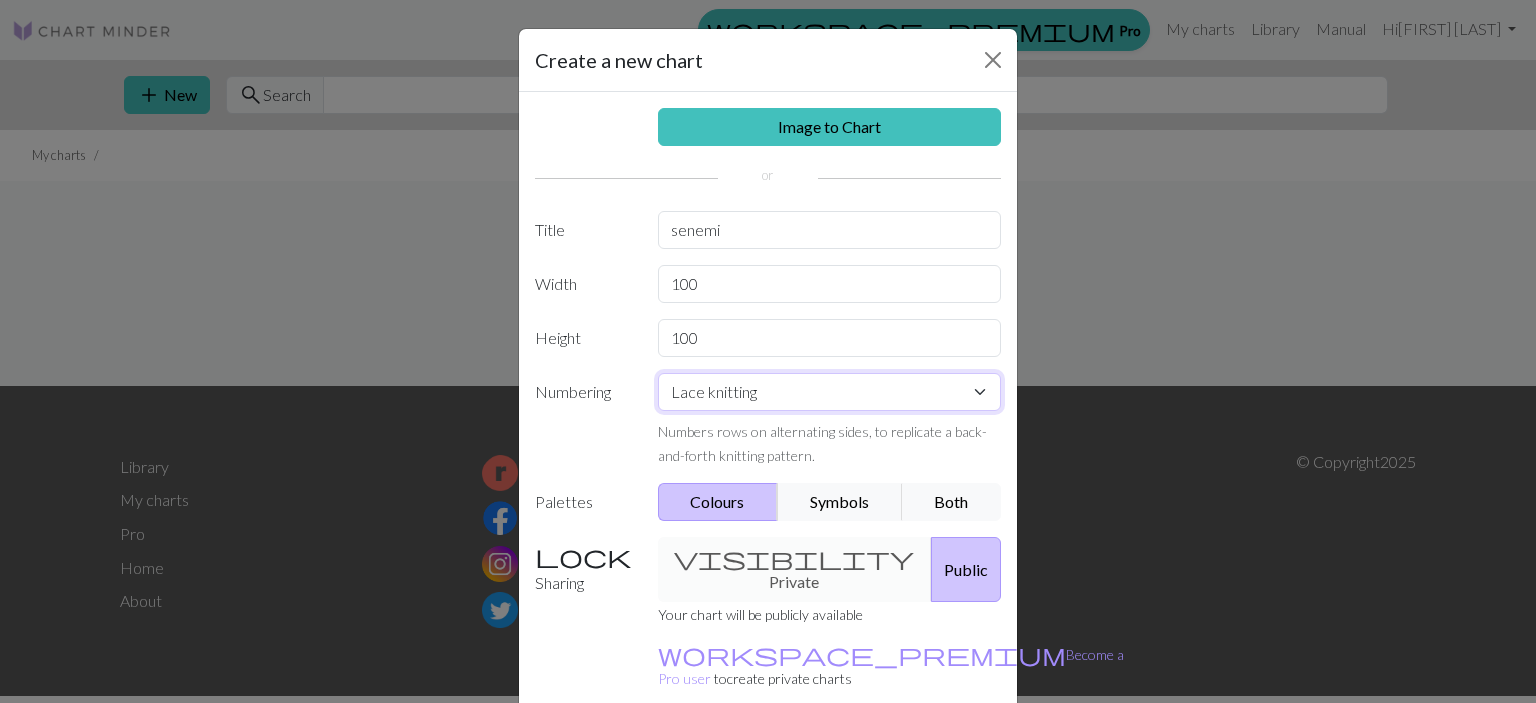 click on "Knit flat Knit in the round Lace knitting Cross stitch" at bounding box center [830, 392] 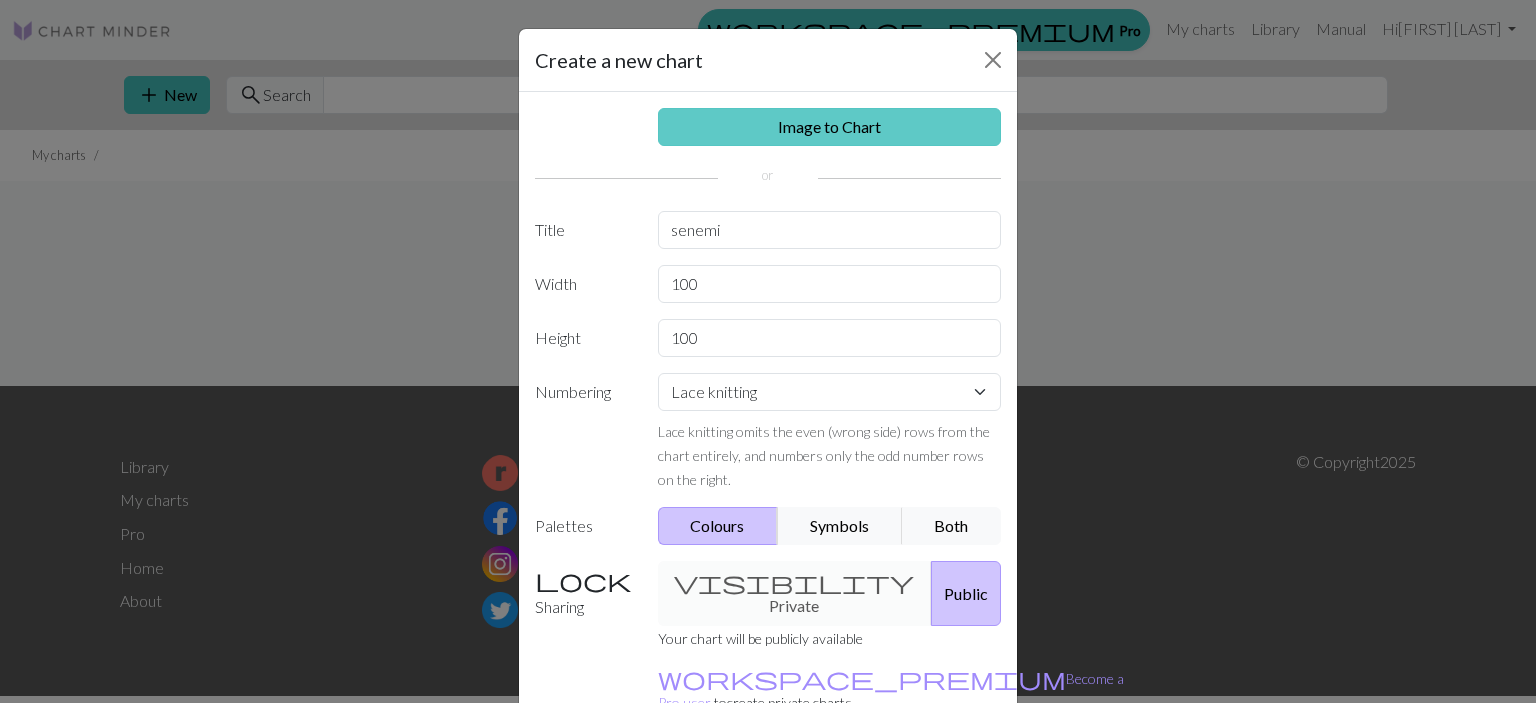 click on "Image to Chart" at bounding box center [830, 127] 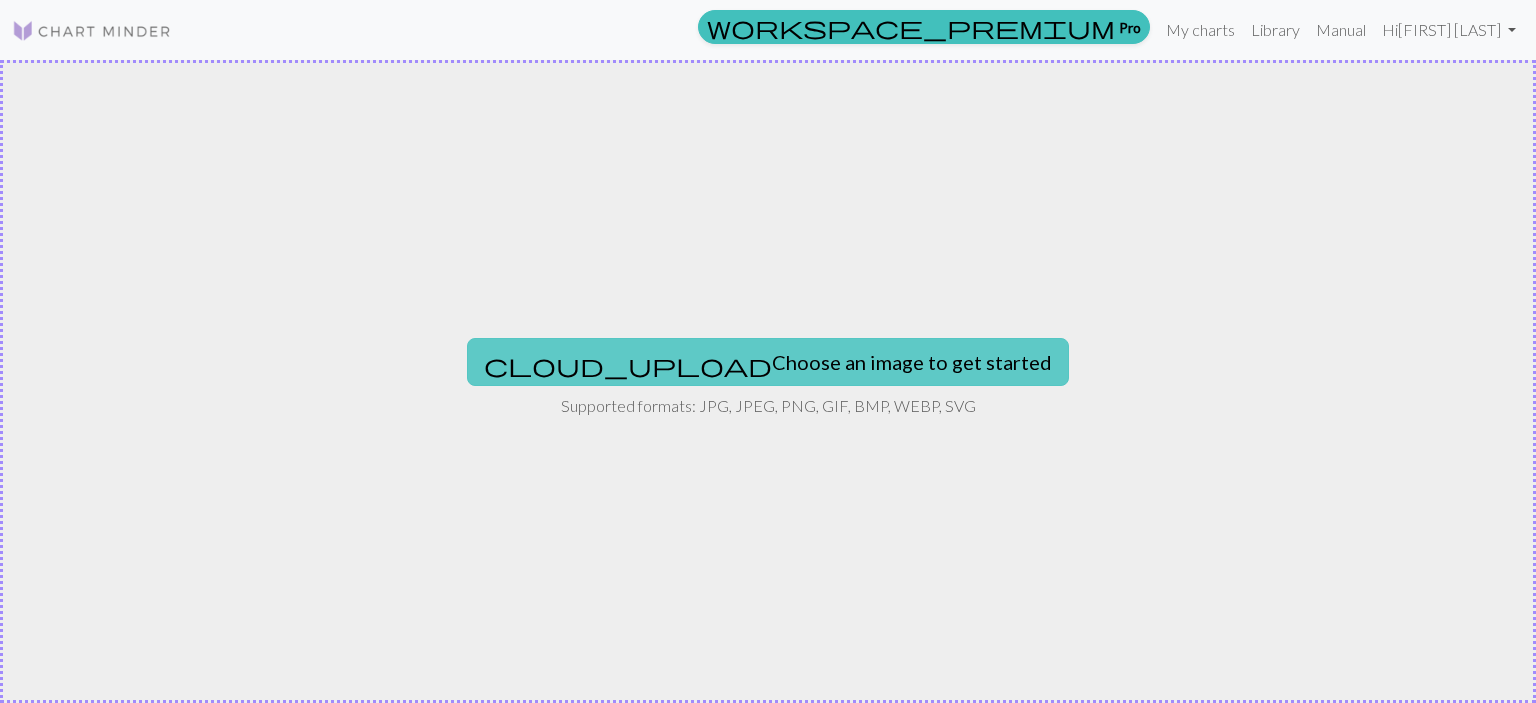 click on "cloud_upload  Choose an image to get started" at bounding box center (768, 362) 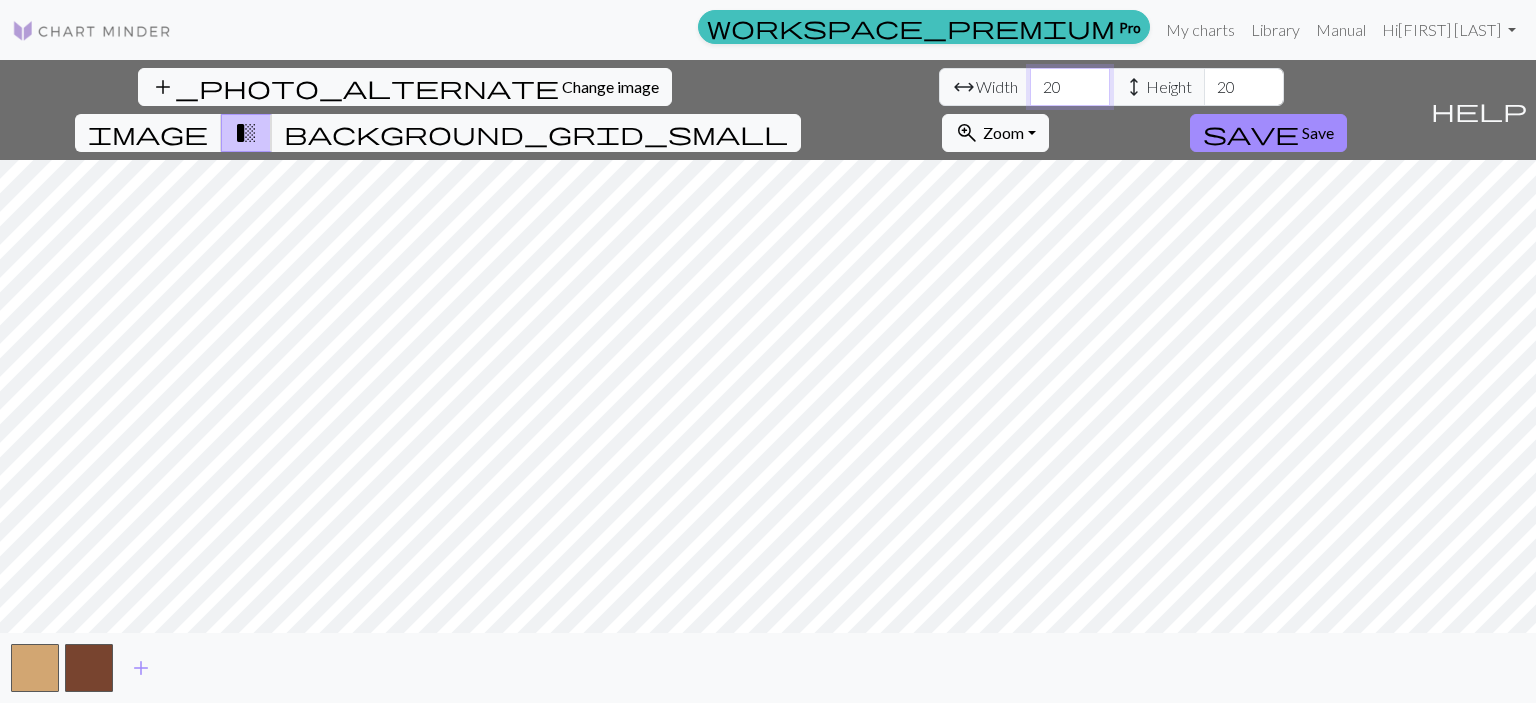 drag, startPoint x: 483, startPoint y: 84, endPoint x: 452, endPoint y: 84, distance: 31 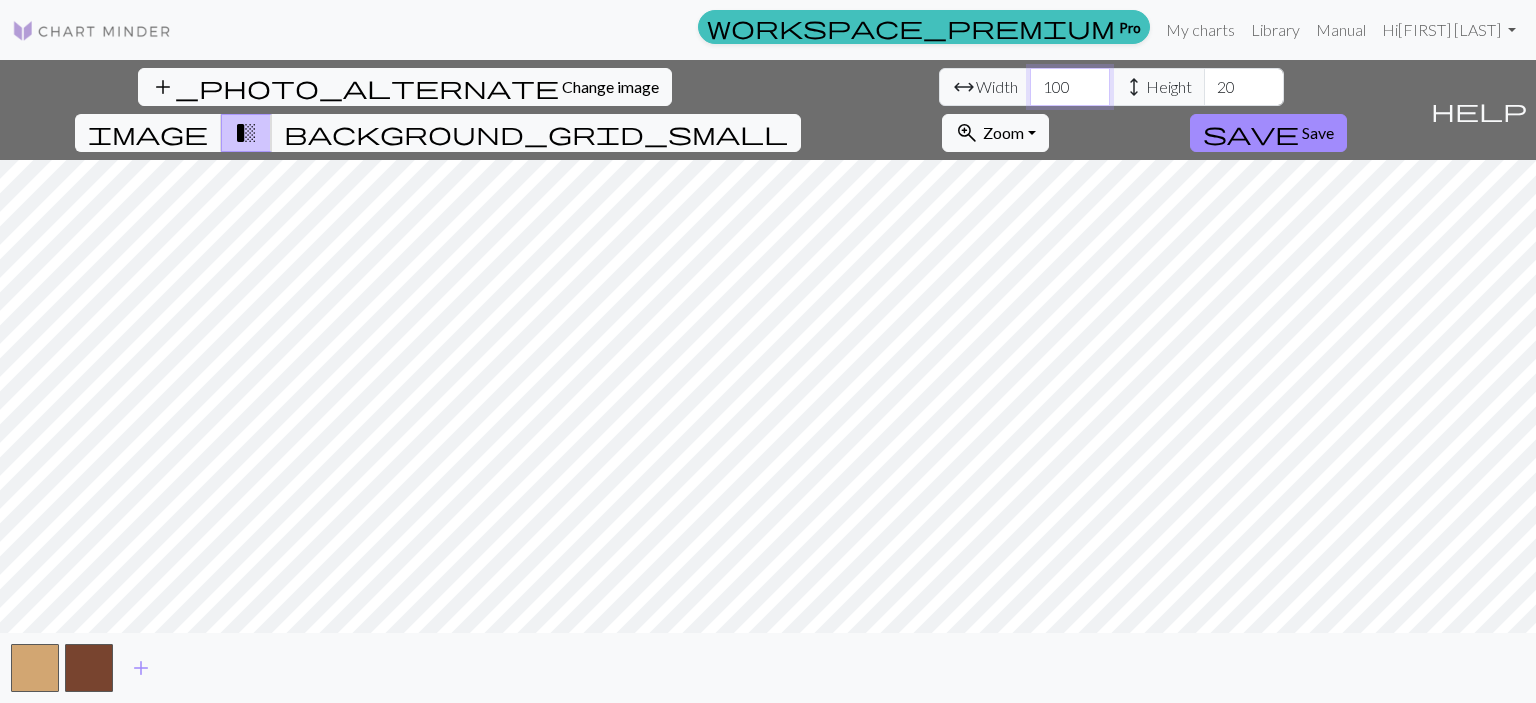 type on "100" 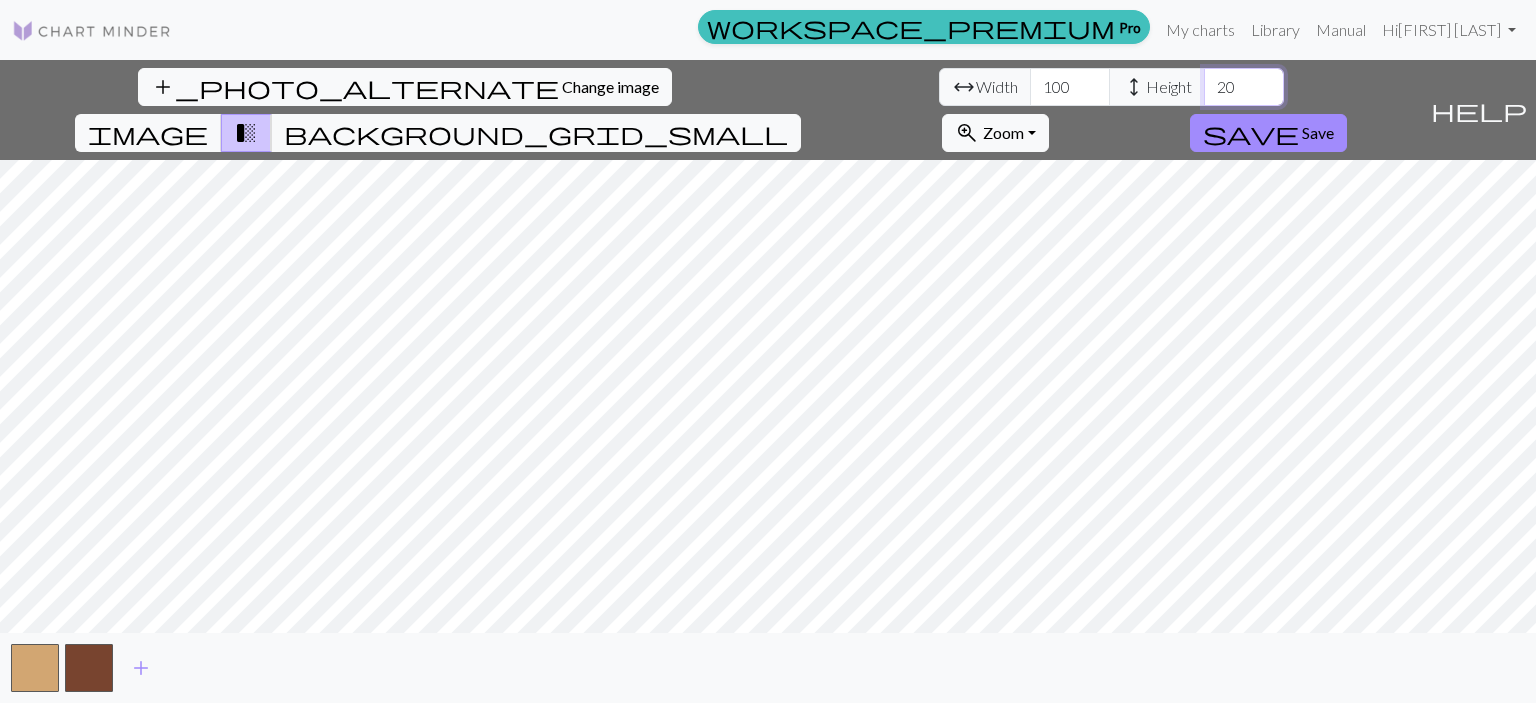 drag, startPoint x: 652, startPoint y: 87, endPoint x: 613, endPoint y: 83, distance: 39.20459 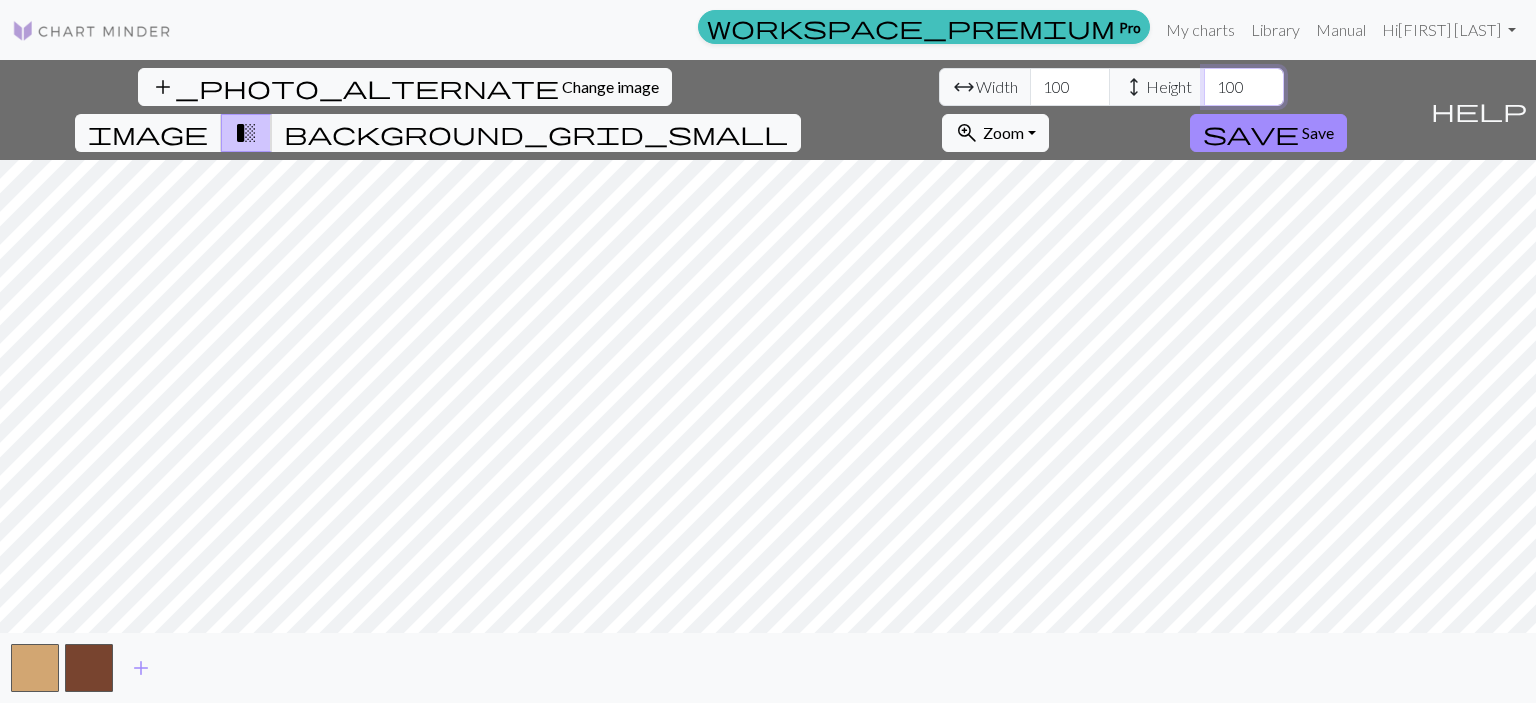 type on "100" 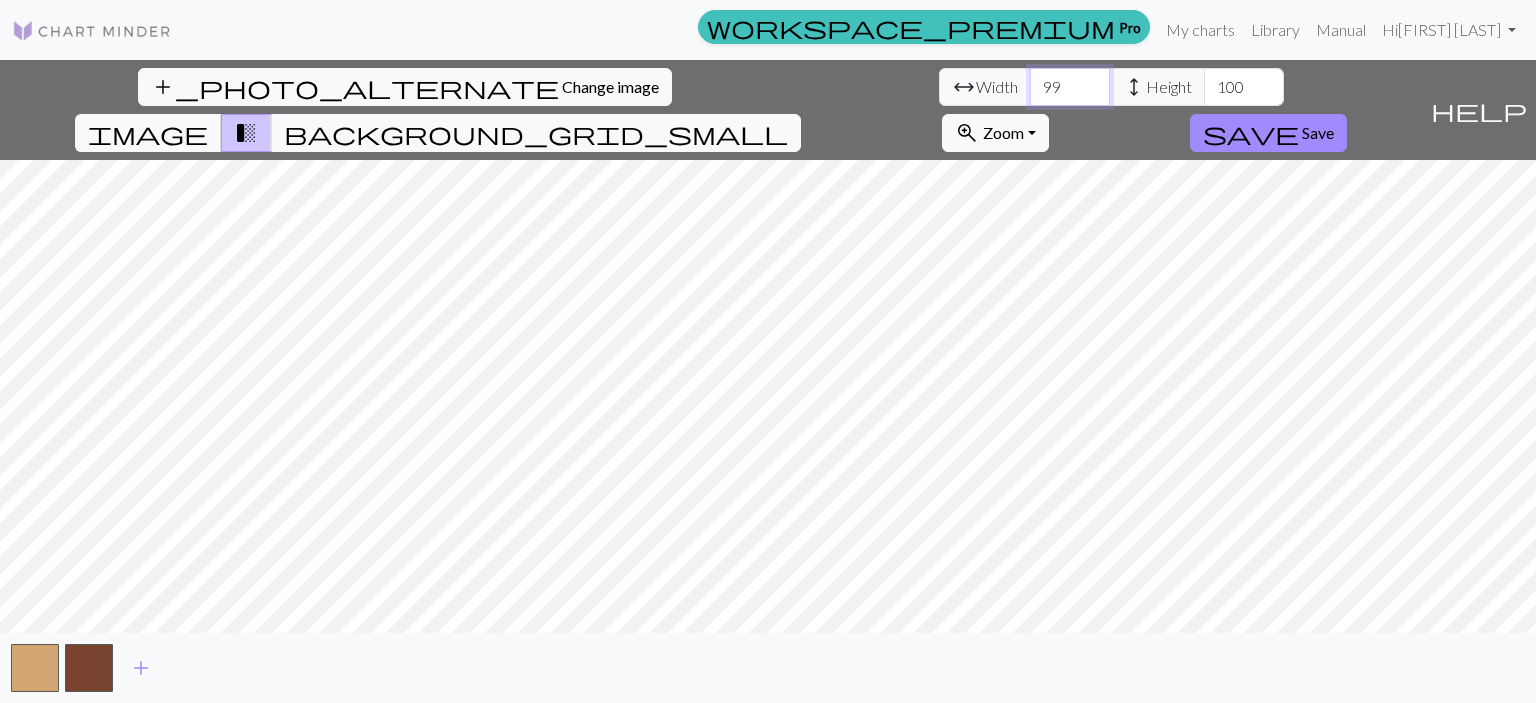 click on "99" at bounding box center (1070, 87) 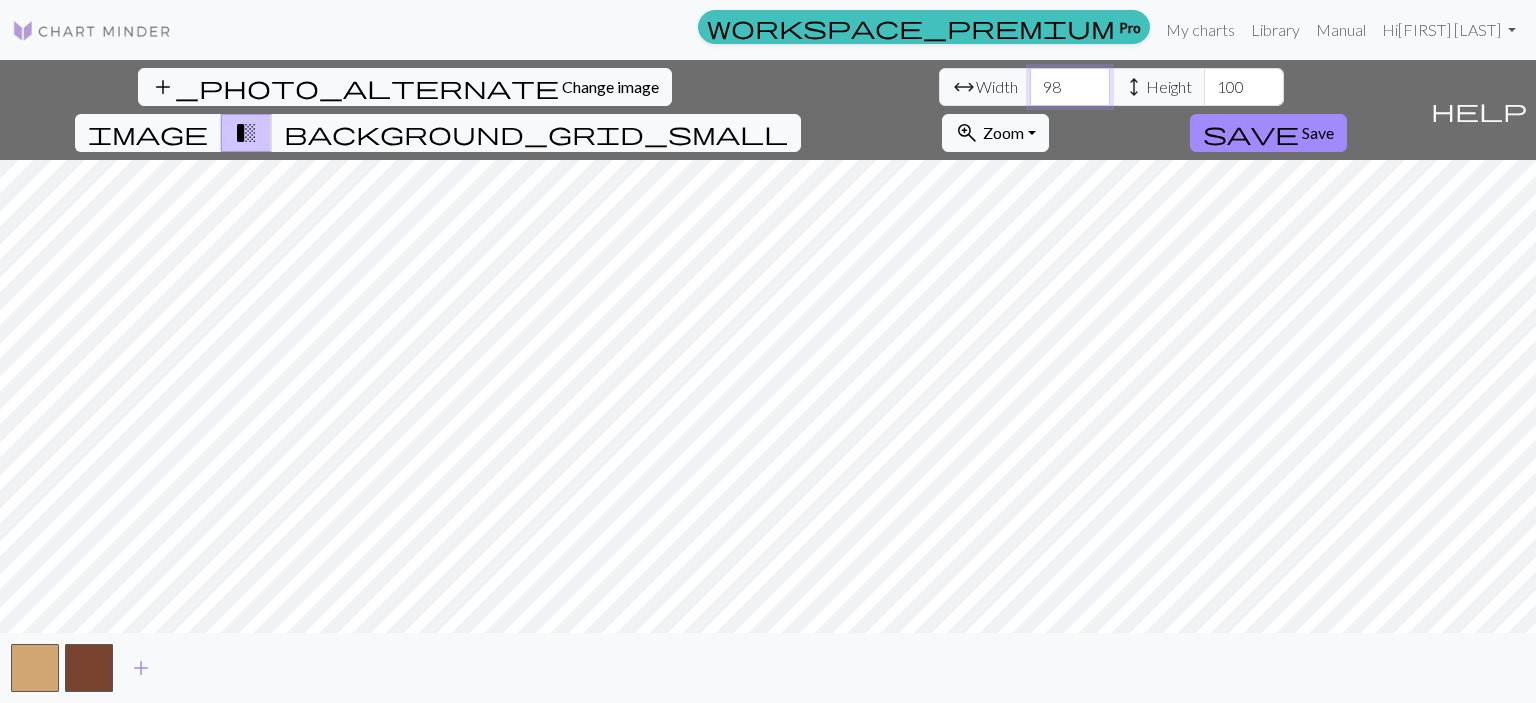 click on "98" at bounding box center (1070, 87) 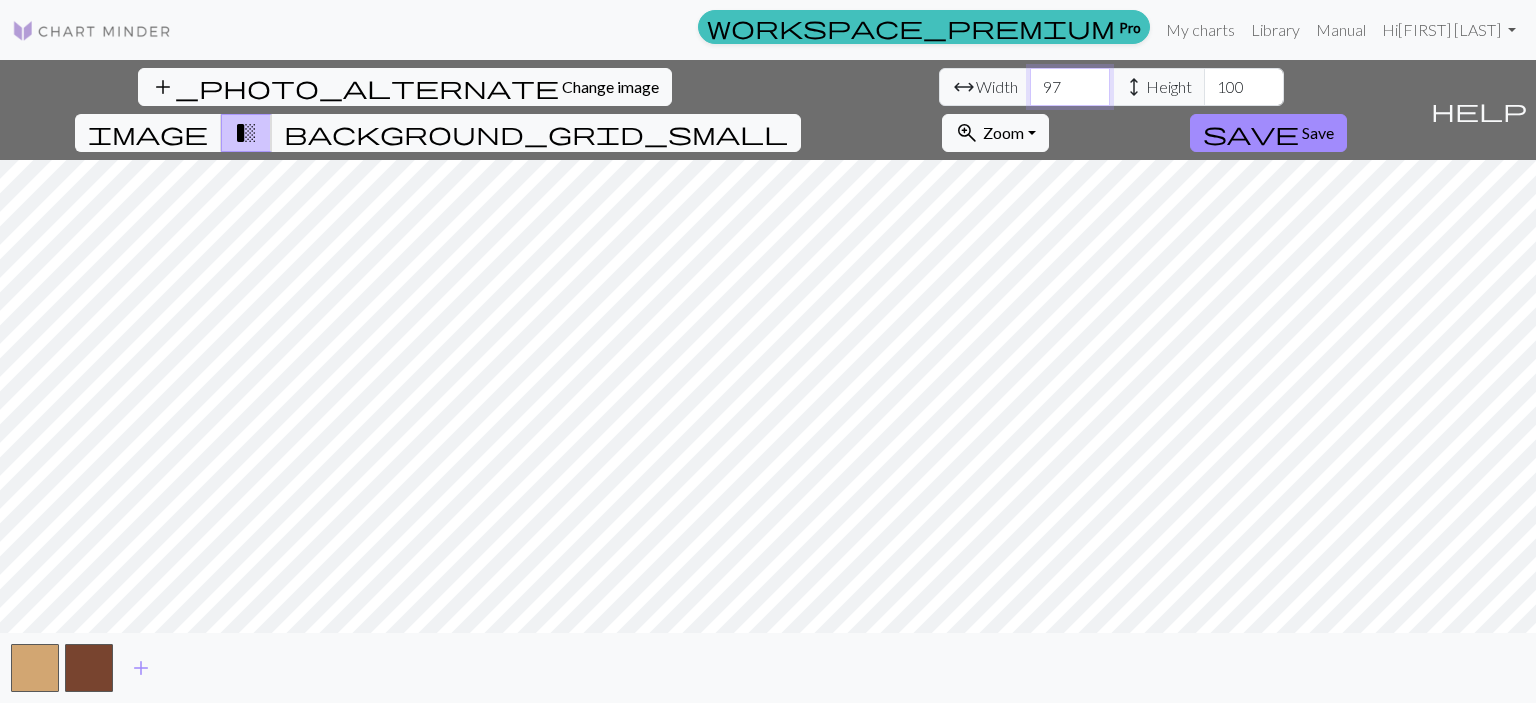 click on "96" at bounding box center (1070, 87) 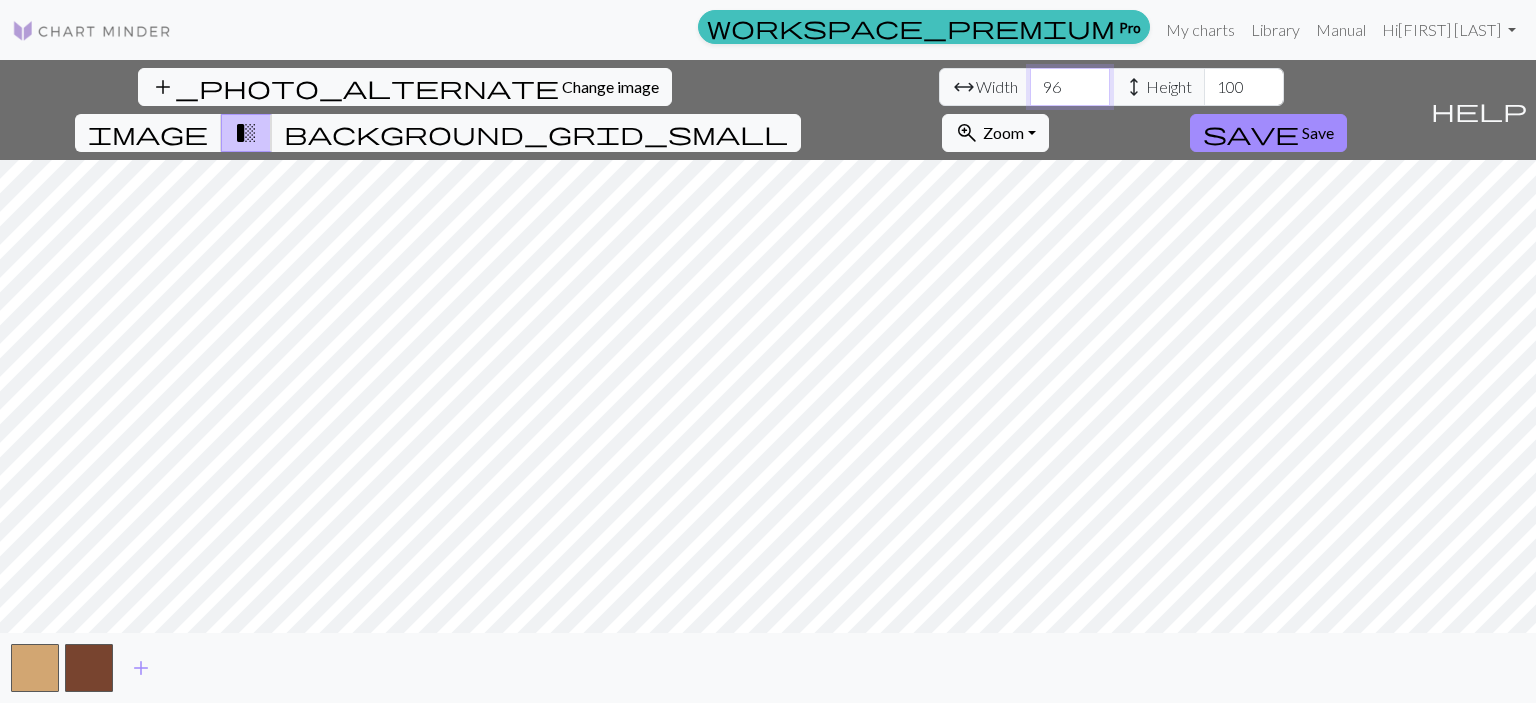 click on "95" at bounding box center [1070, 87] 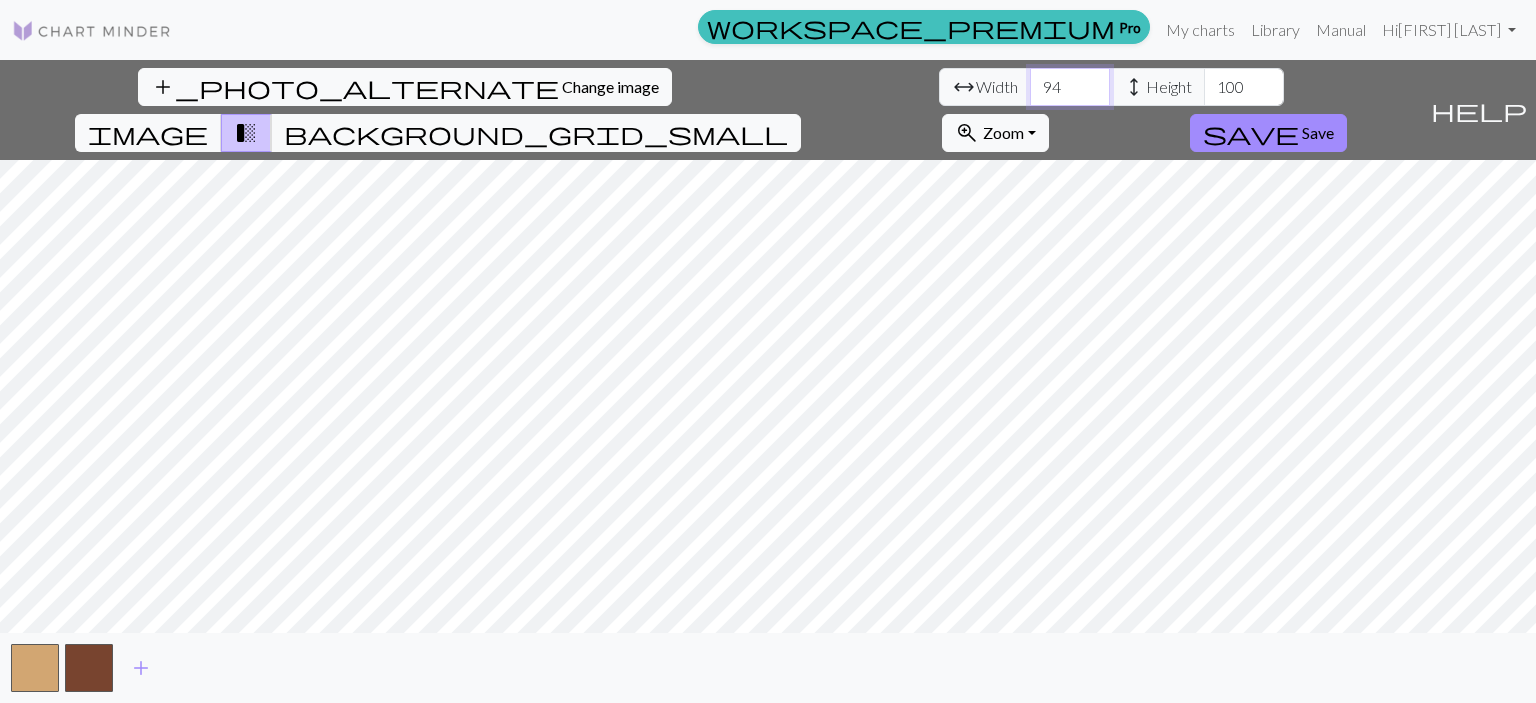 click on "94" at bounding box center [1070, 87] 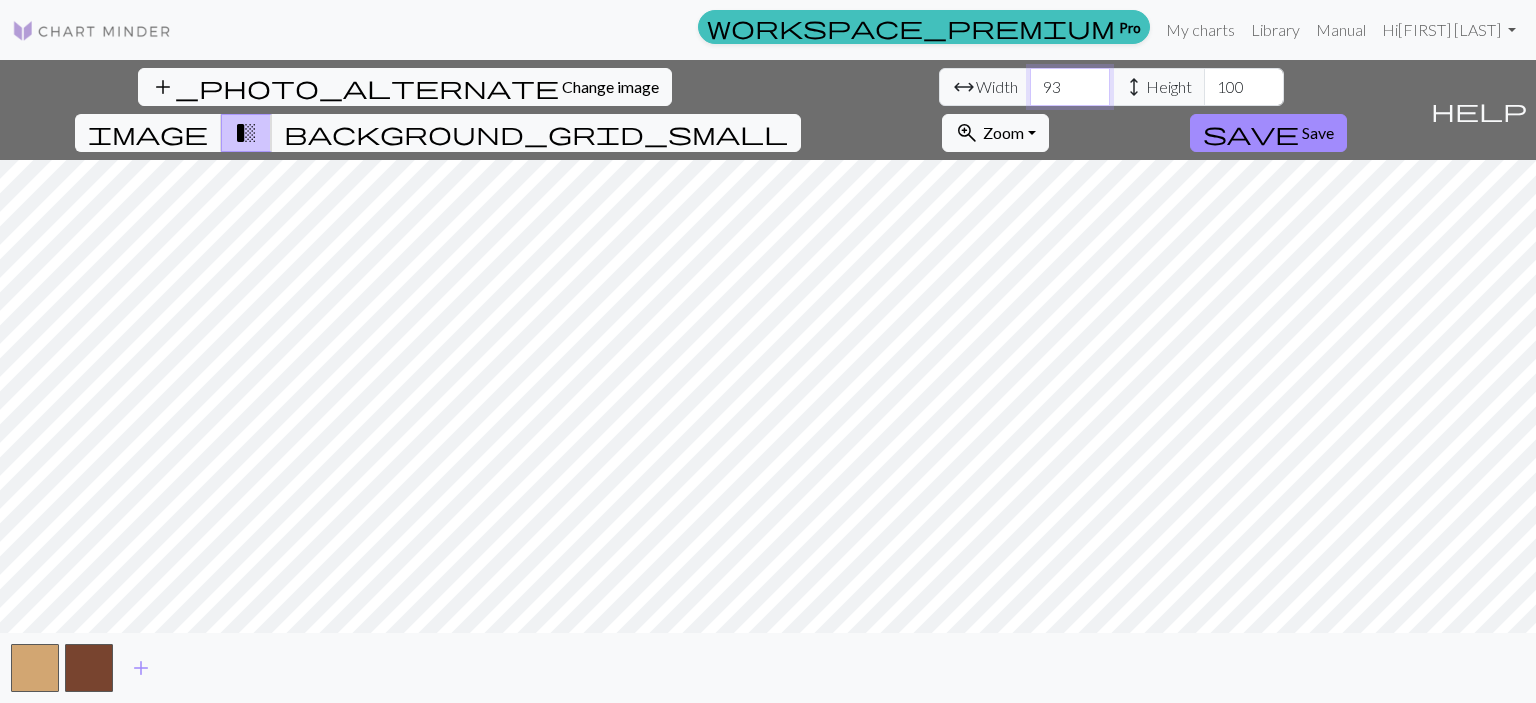 click on "93" at bounding box center [1070, 87] 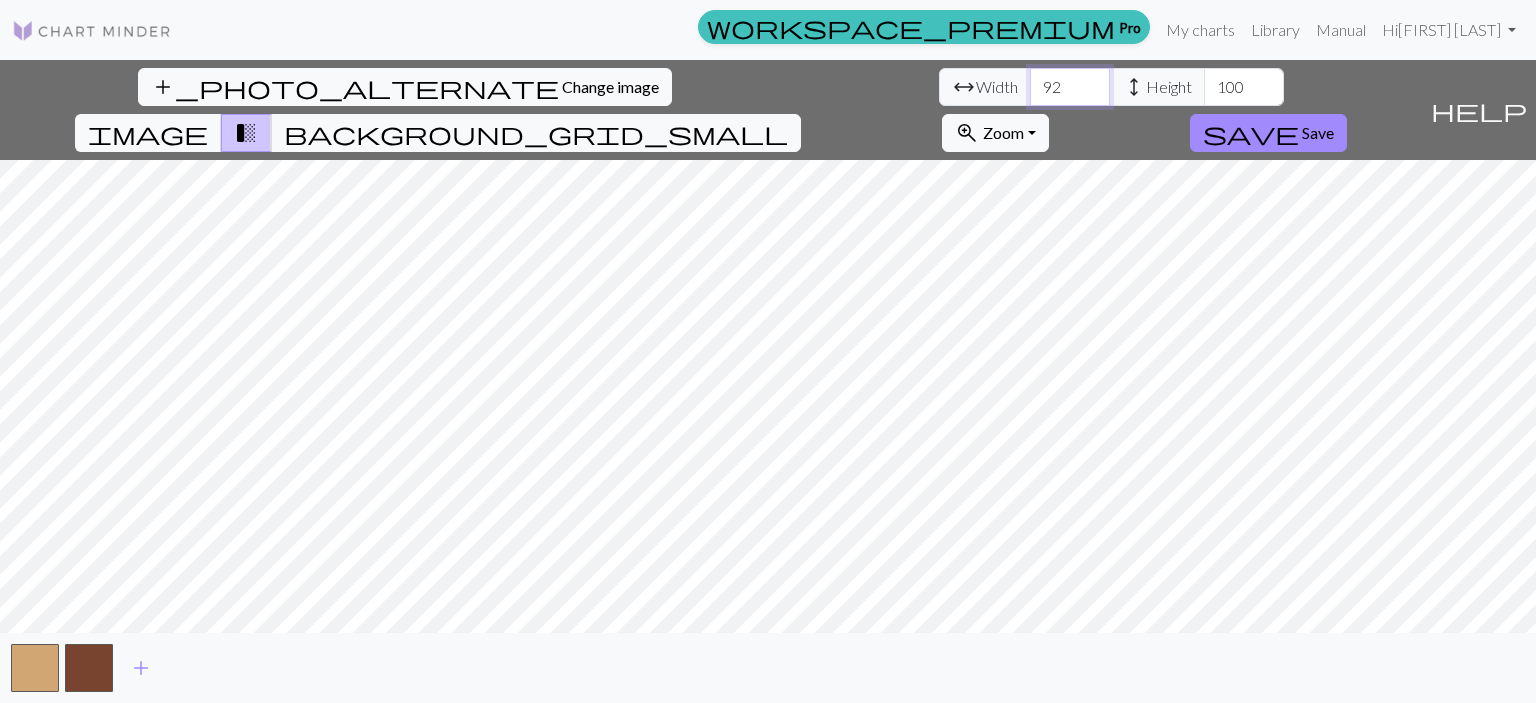 click on "92" at bounding box center (1070, 87) 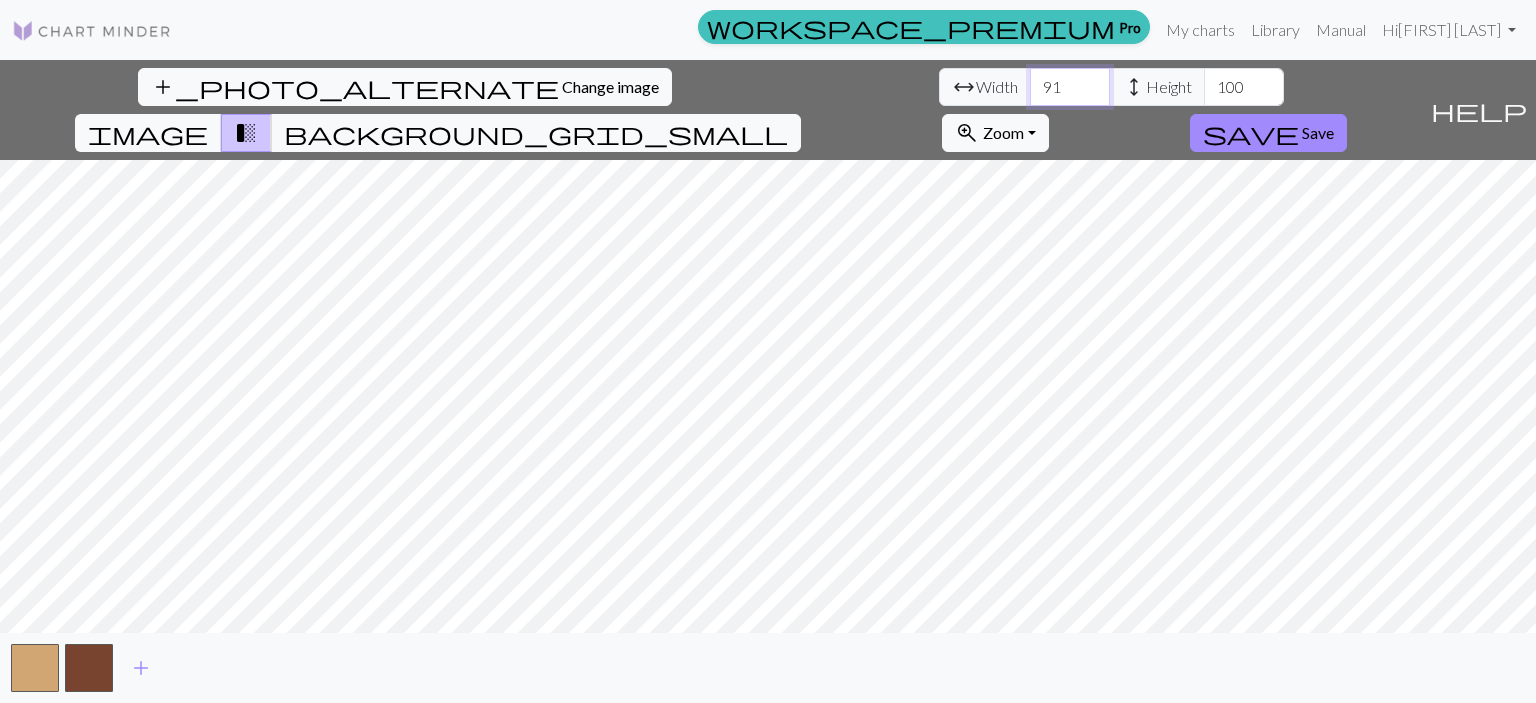 drag, startPoint x: 472, startPoint y: 79, endPoint x: 445, endPoint y: 83, distance: 27.294687 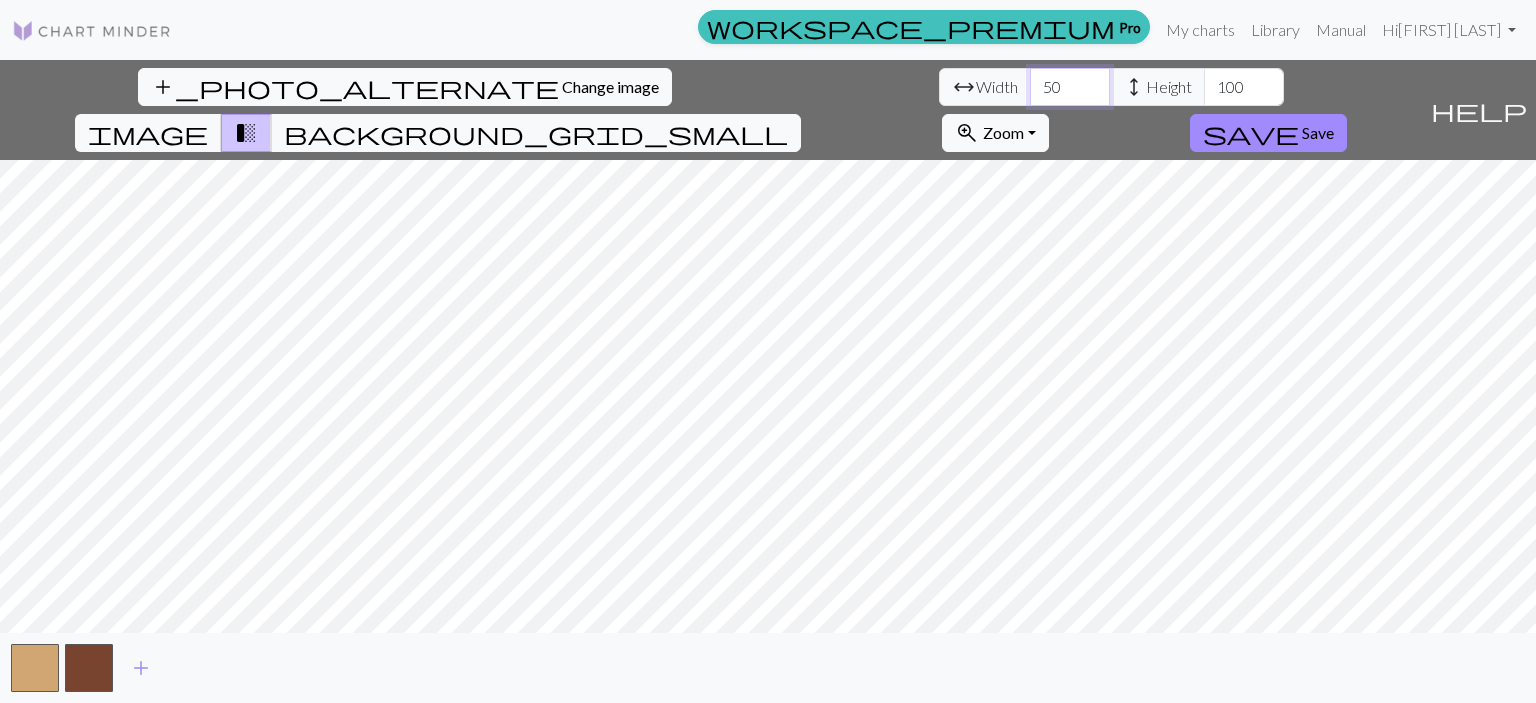 type on "50" 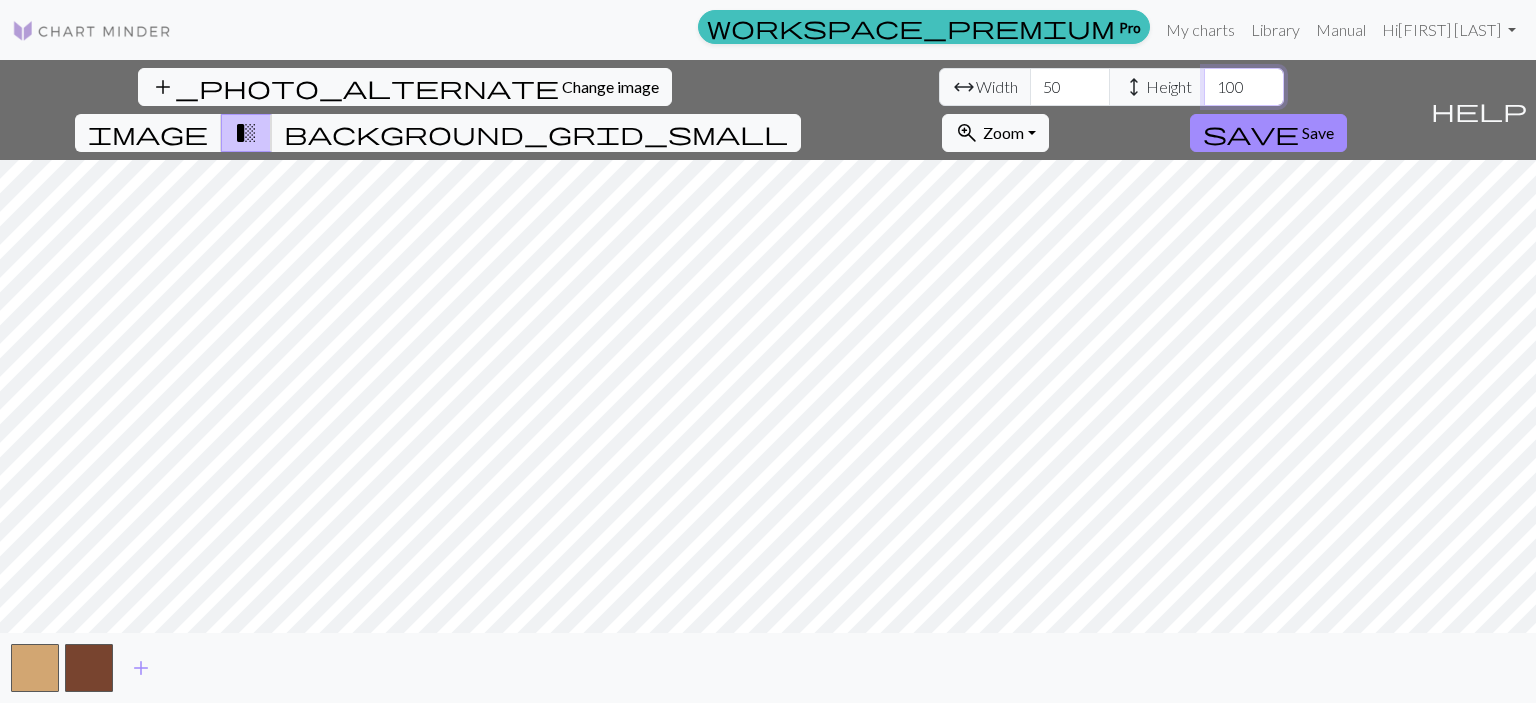 drag, startPoint x: 645, startPoint y: 90, endPoint x: 628, endPoint y: 88, distance: 17.117243 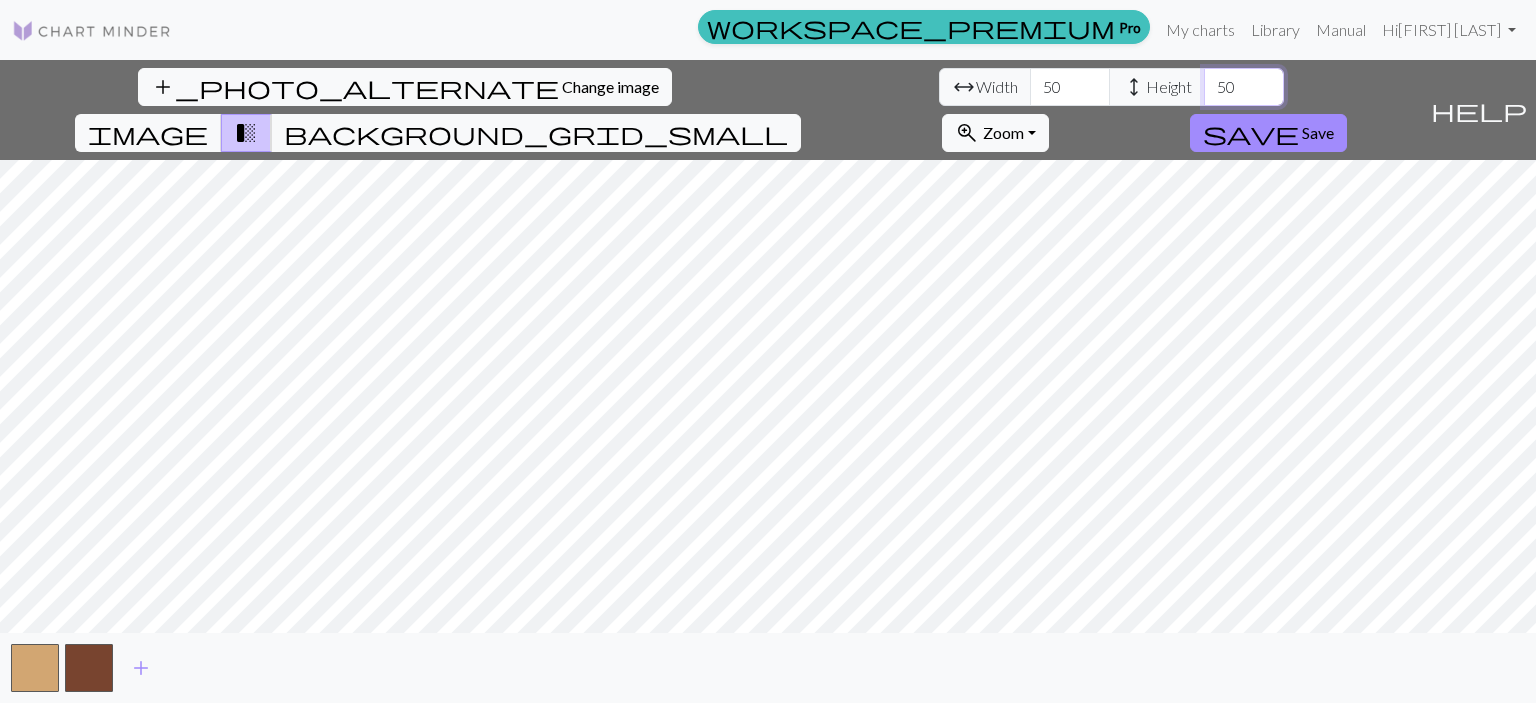 type on "50" 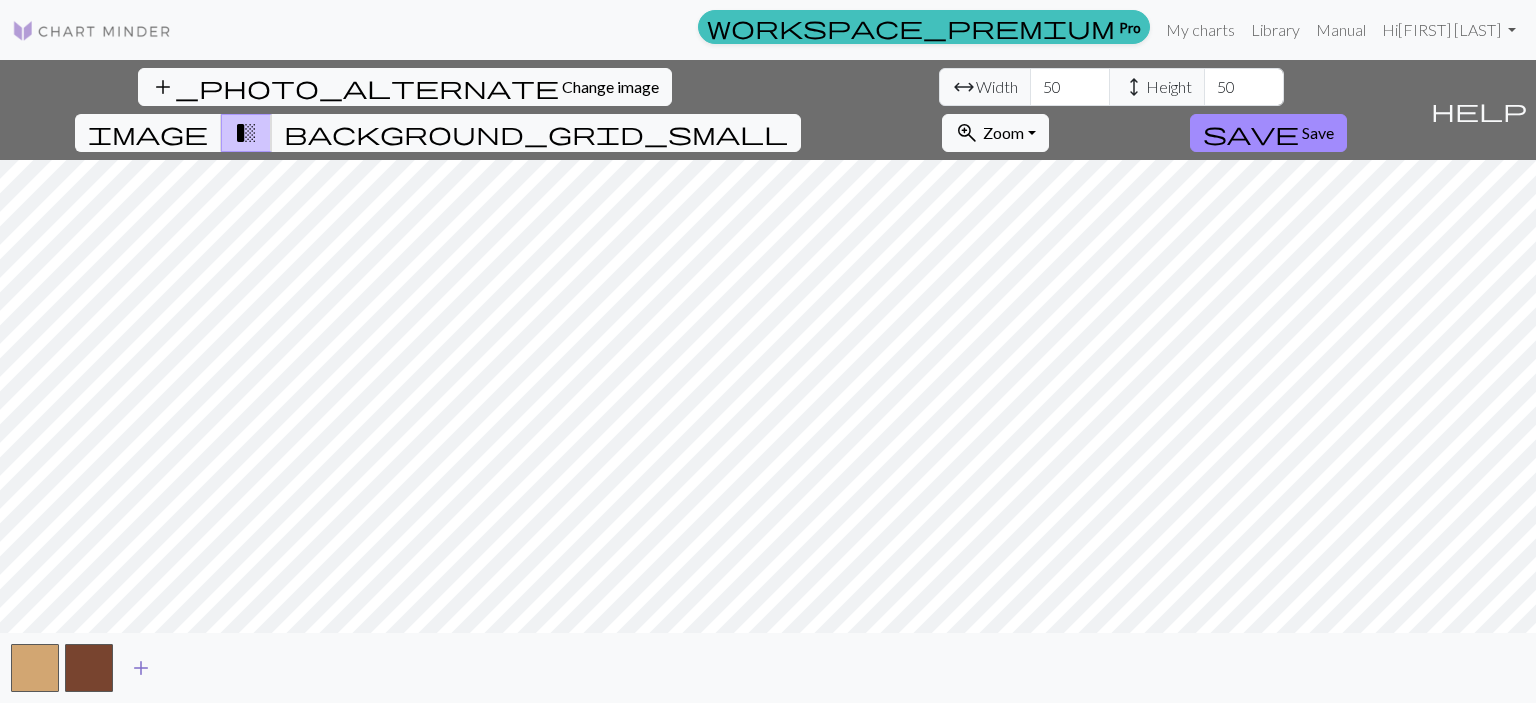 click on "add" at bounding box center (141, 668) 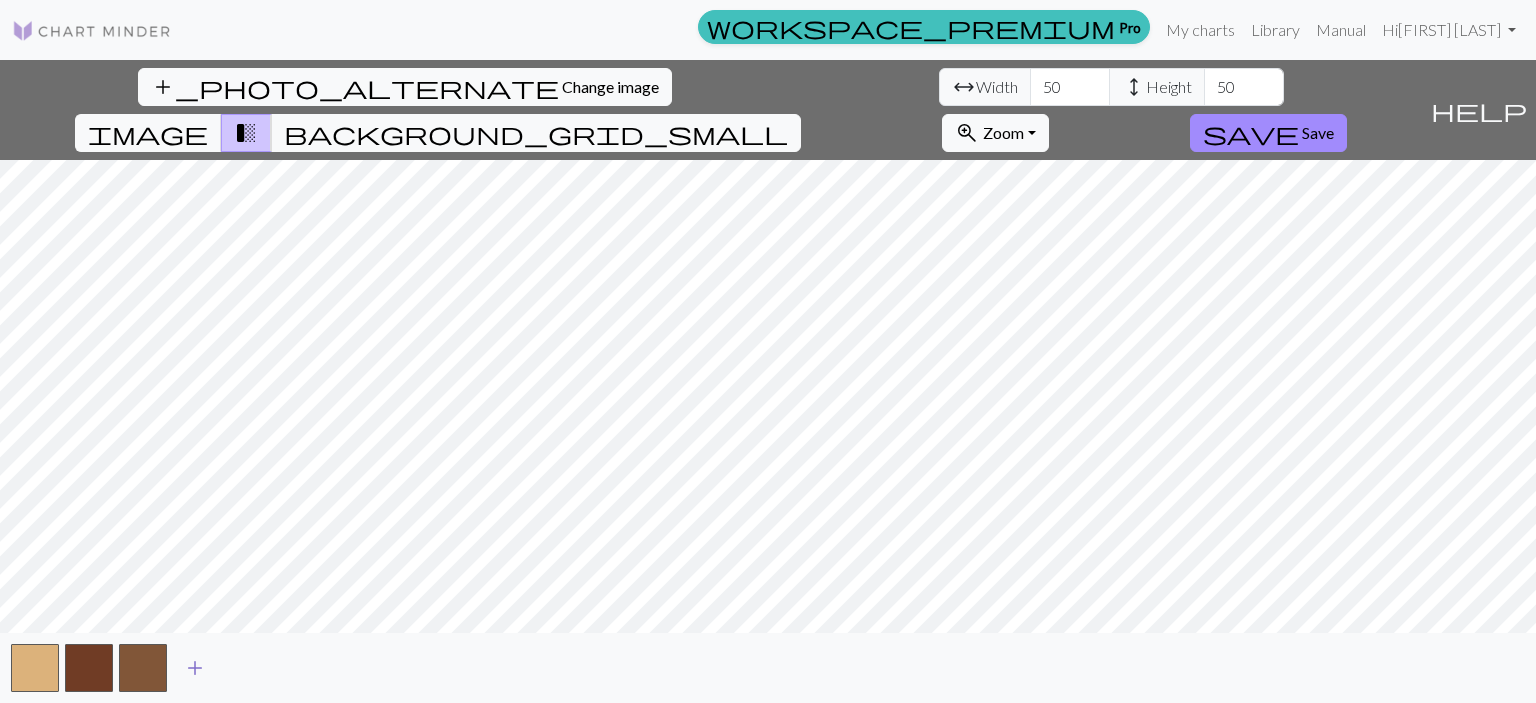click on "add" at bounding box center [195, 668] 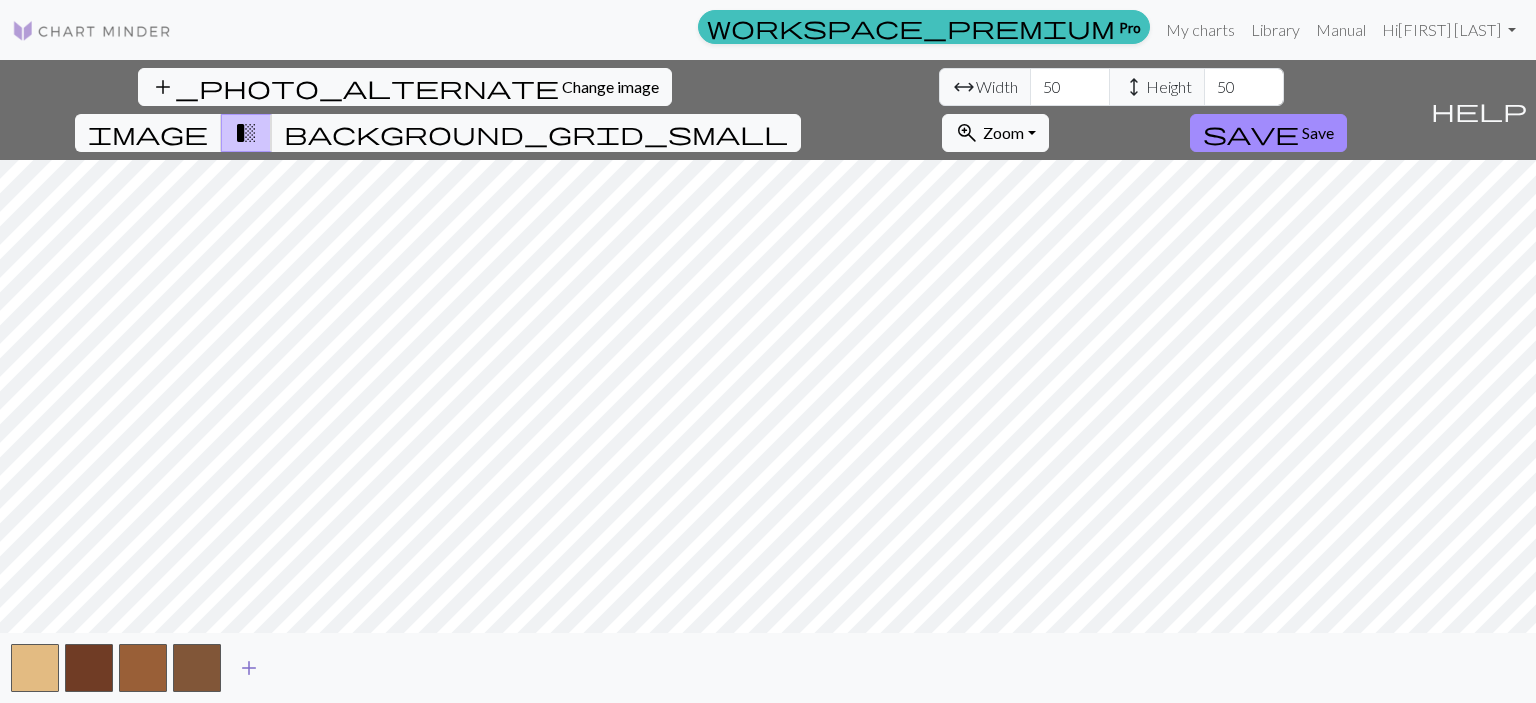 click on "add" at bounding box center [249, 668] 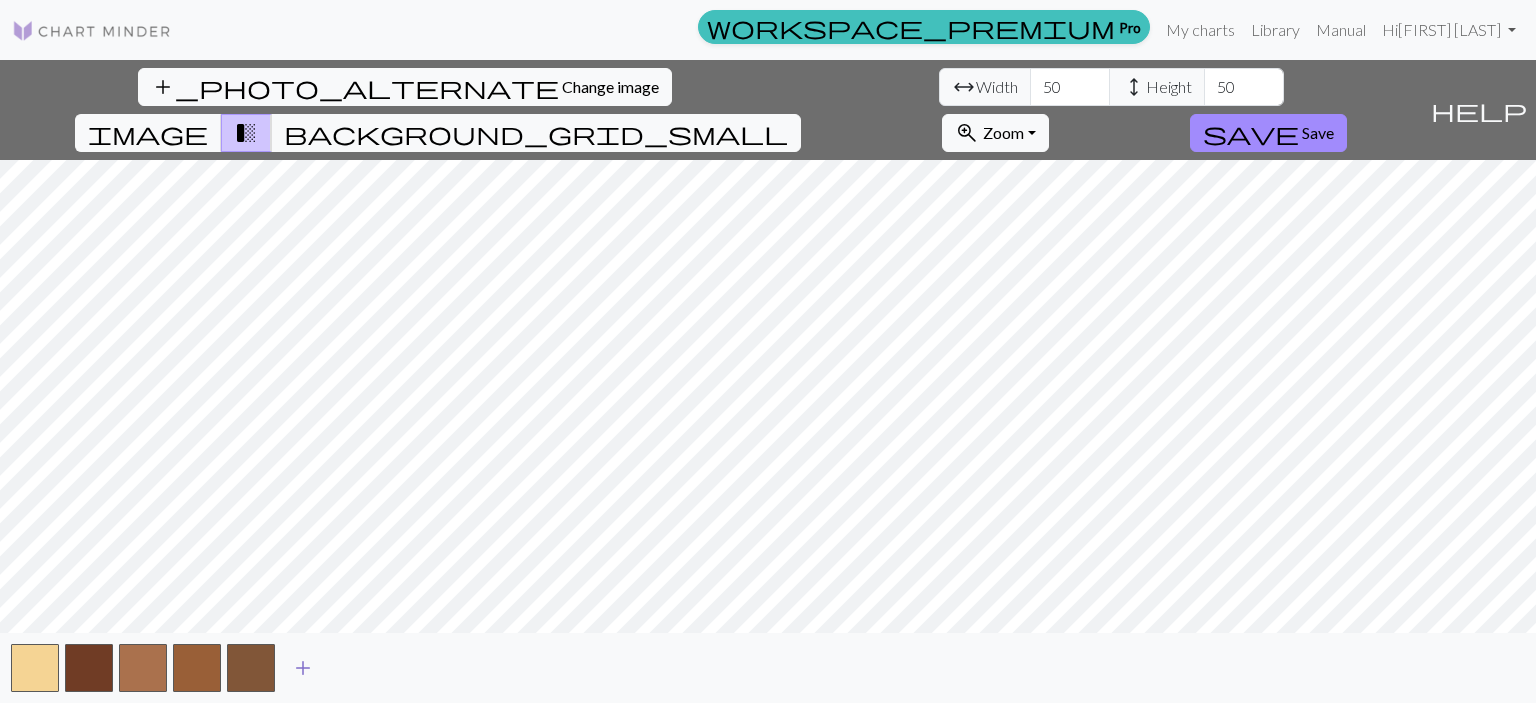 click on "add" at bounding box center (303, 668) 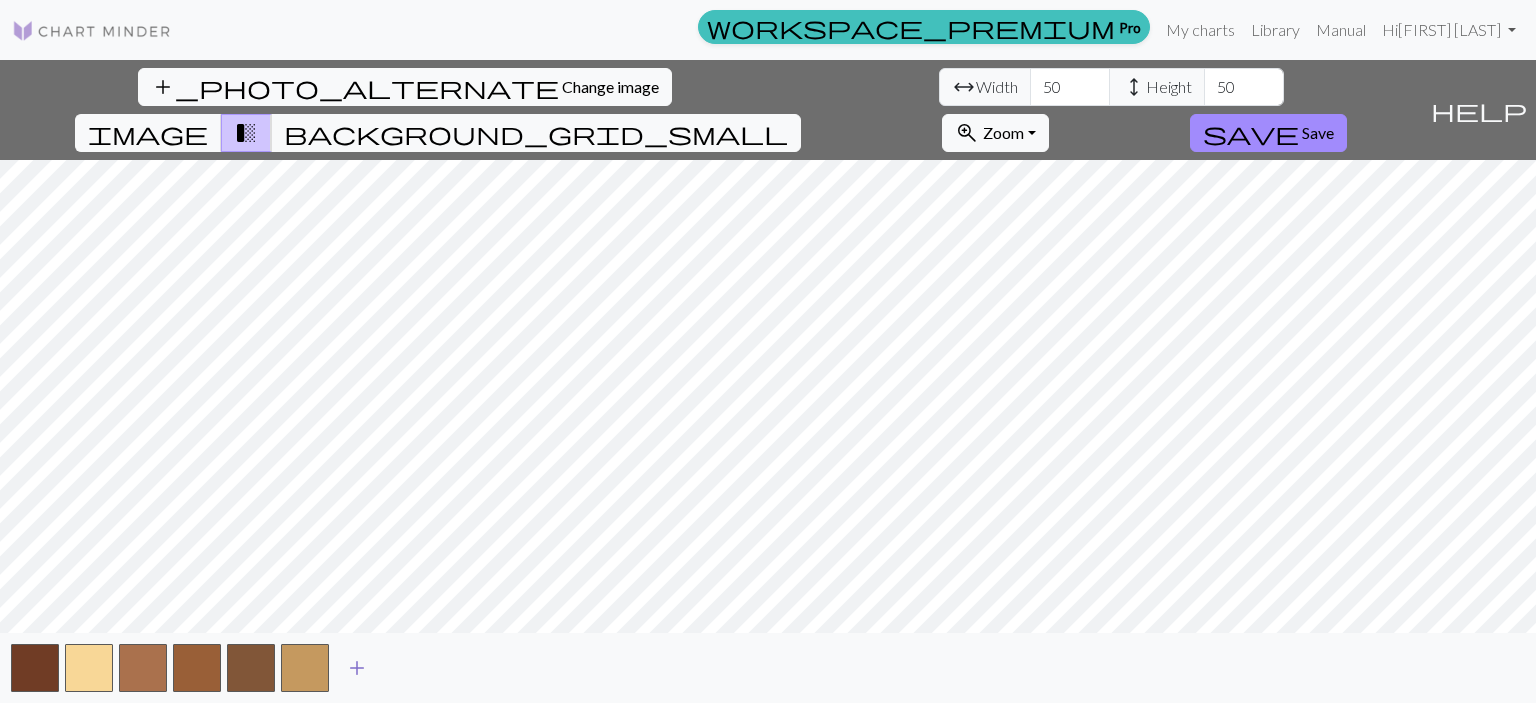 click on "add" at bounding box center (357, 668) 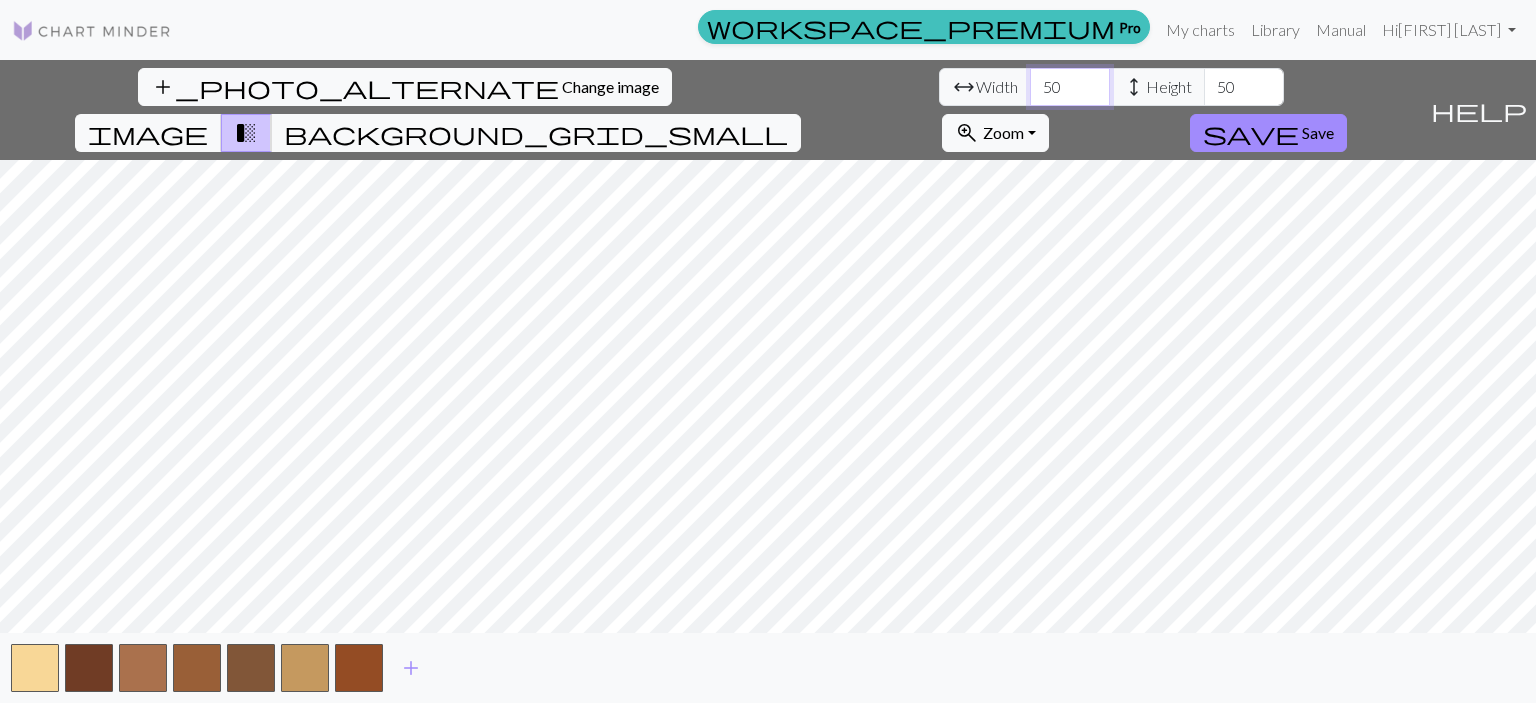 drag, startPoint x: 481, startPoint y: 83, endPoint x: 454, endPoint y: 92, distance: 28.460499 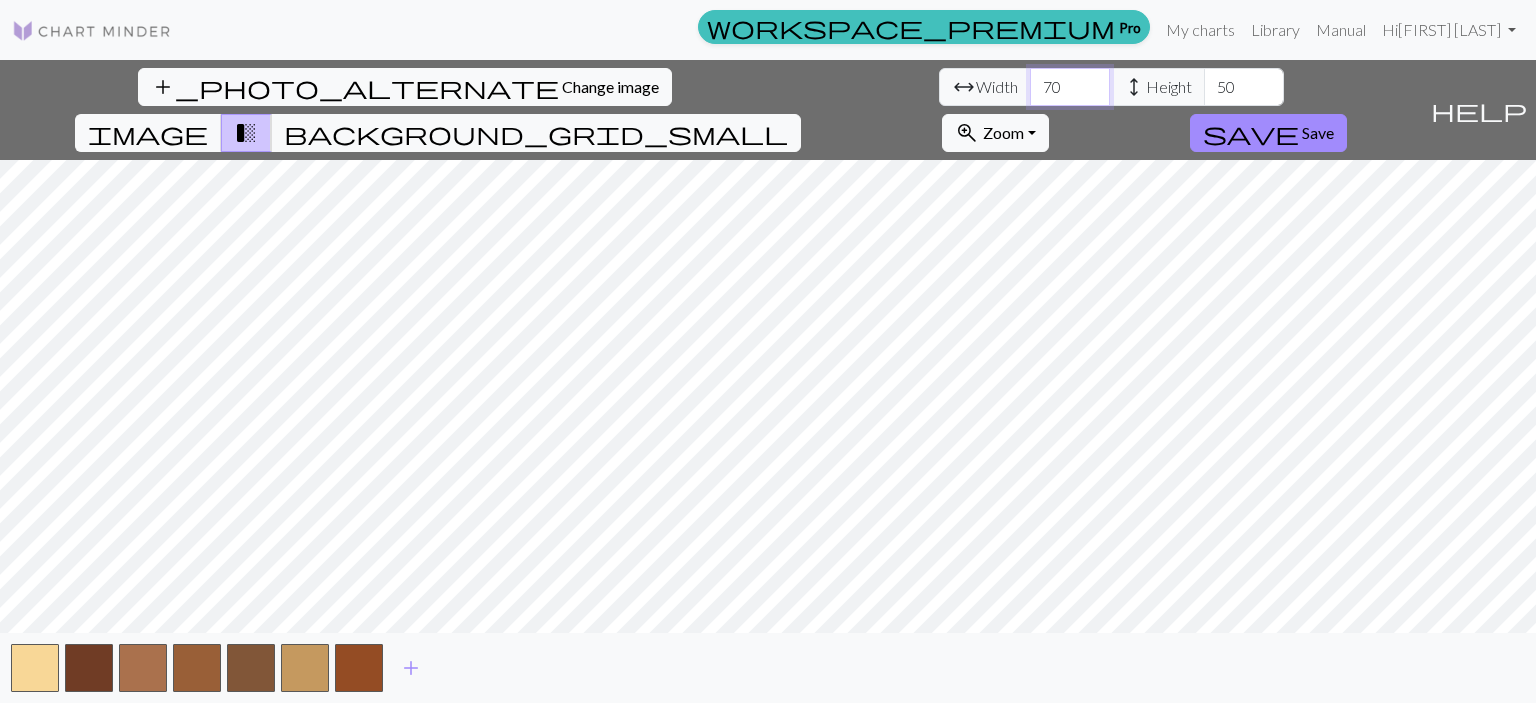 type on "70" 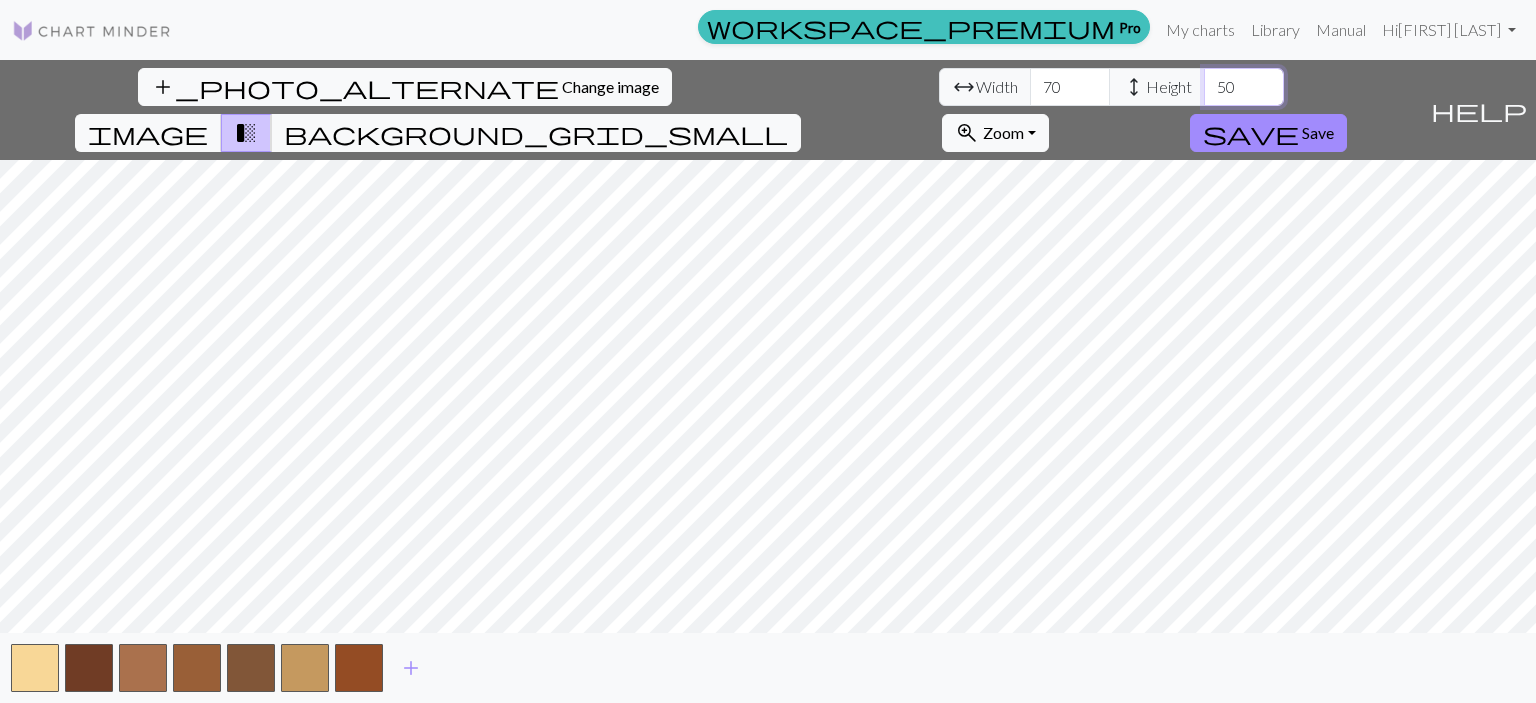 click on "50" at bounding box center (1244, 87) 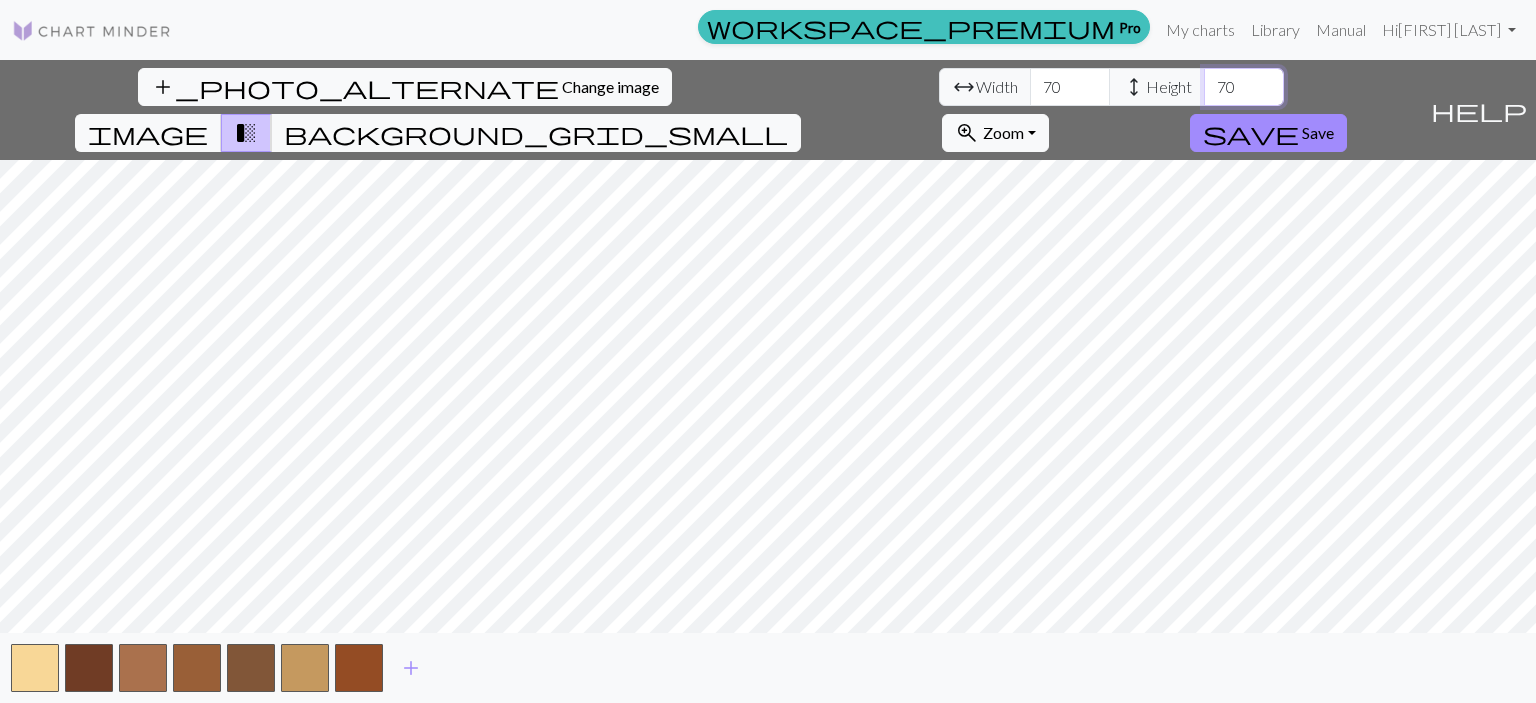 type on "70" 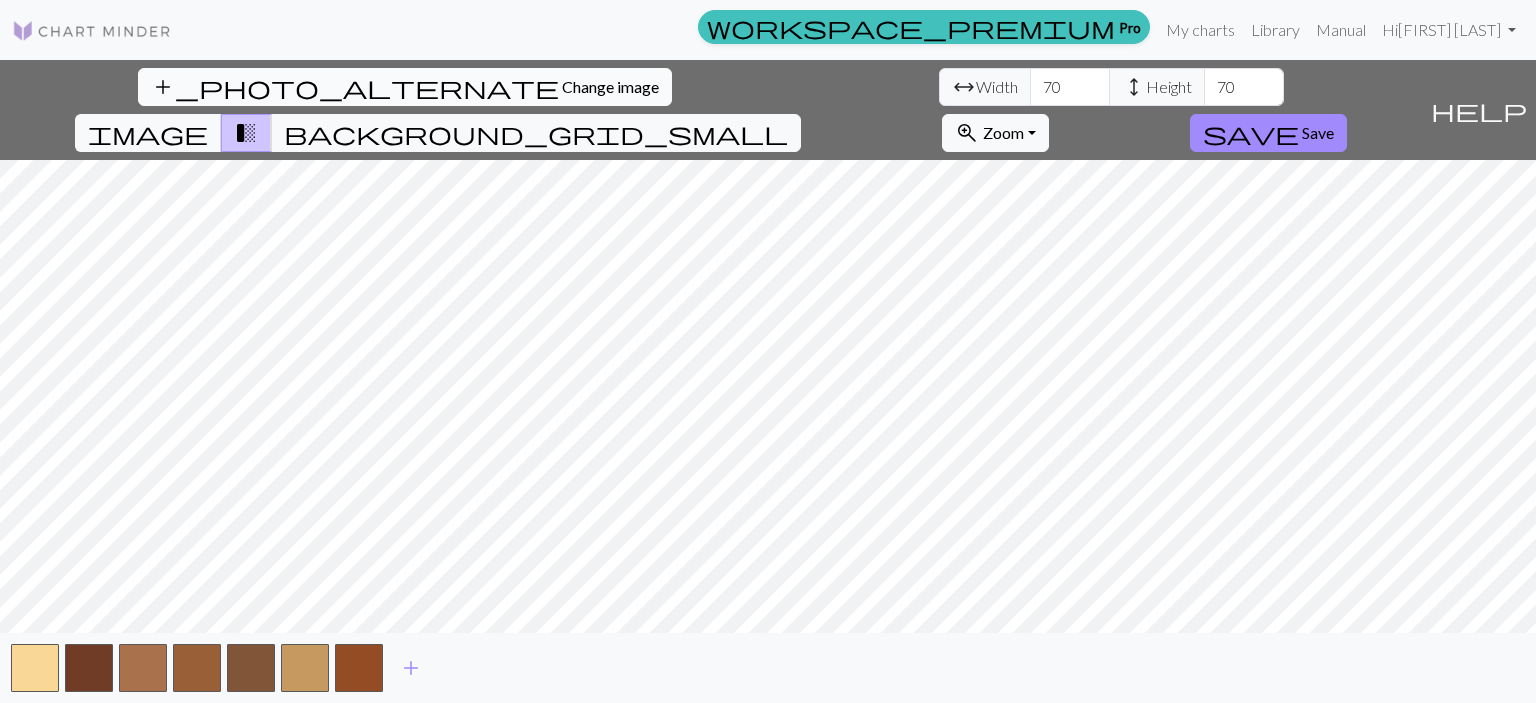 click on "add_photo_alternate   Change image" at bounding box center (405, 87) 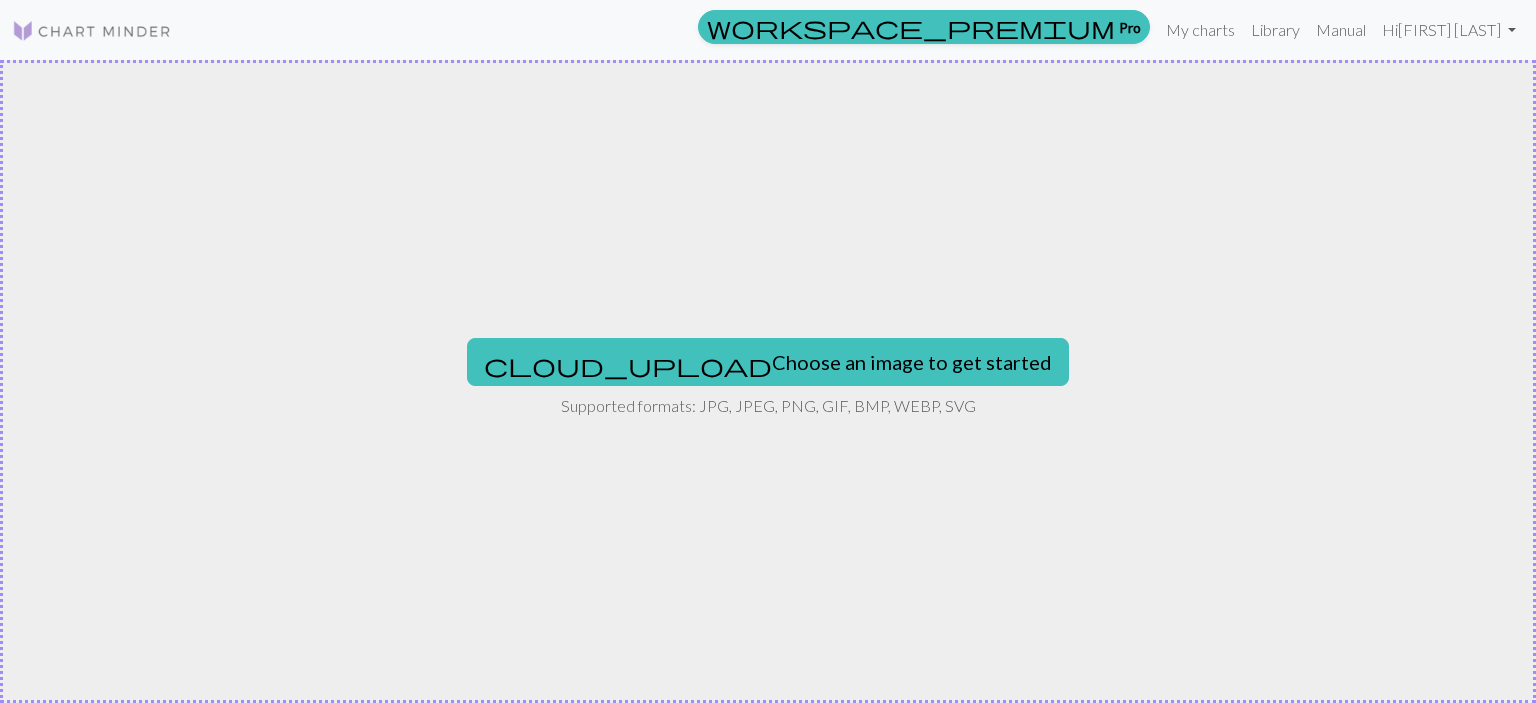 click on "cloud_upload  Choose an image to get started Supported formats: JPG, JPEG, PNG, GIF, BMP, WEBP, SVG" at bounding box center (768, 381) 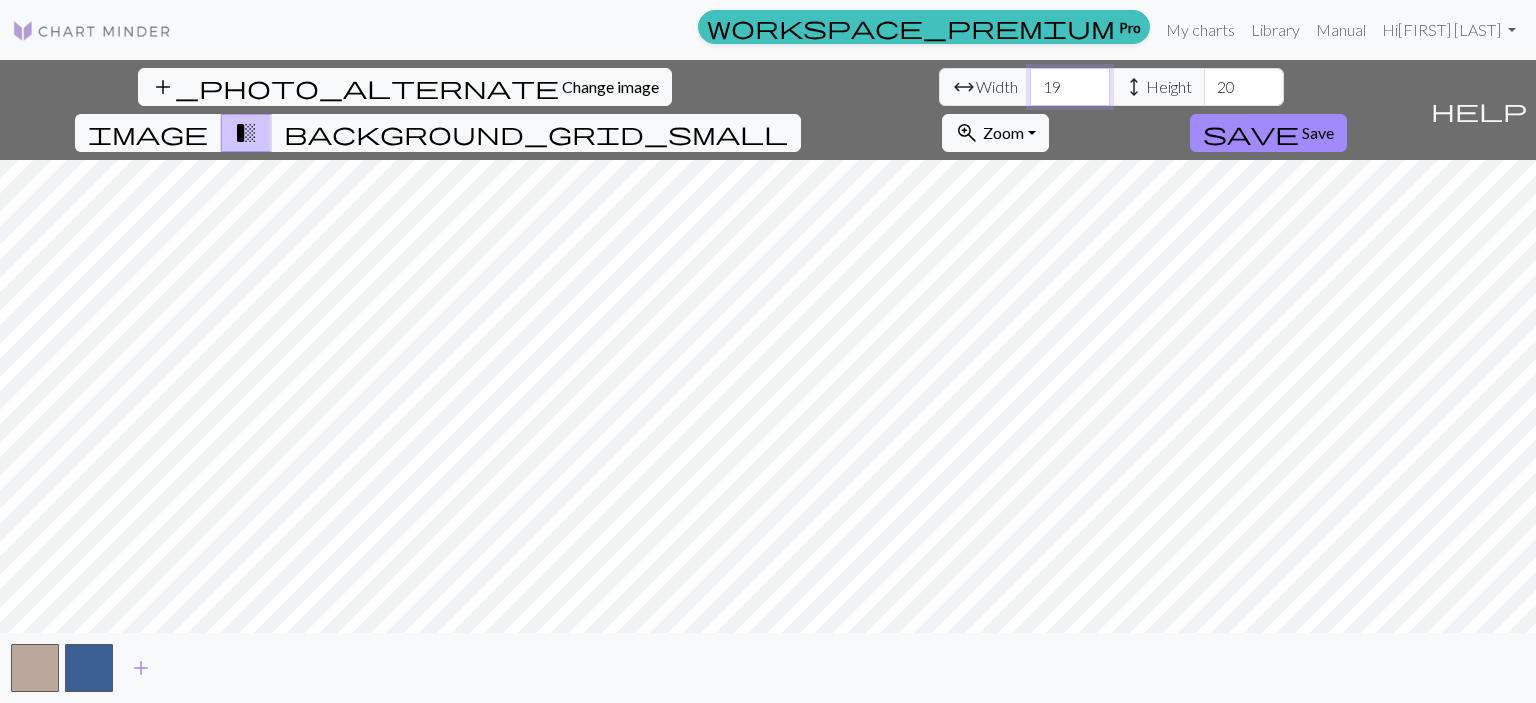 drag, startPoint x: 483, startPoint y: 87, endPoint x: 445, endPoint y: 97, distance: 39.293766 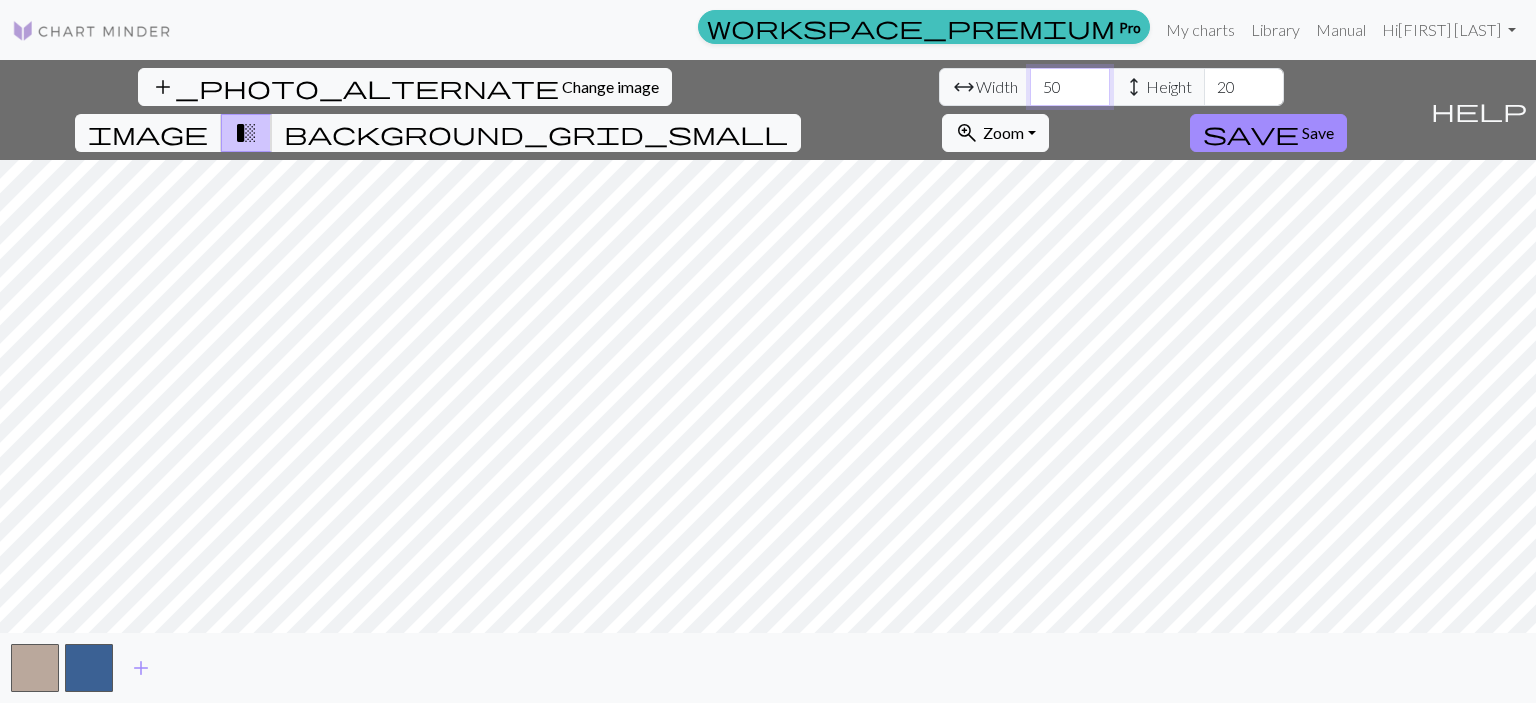 type on "50" 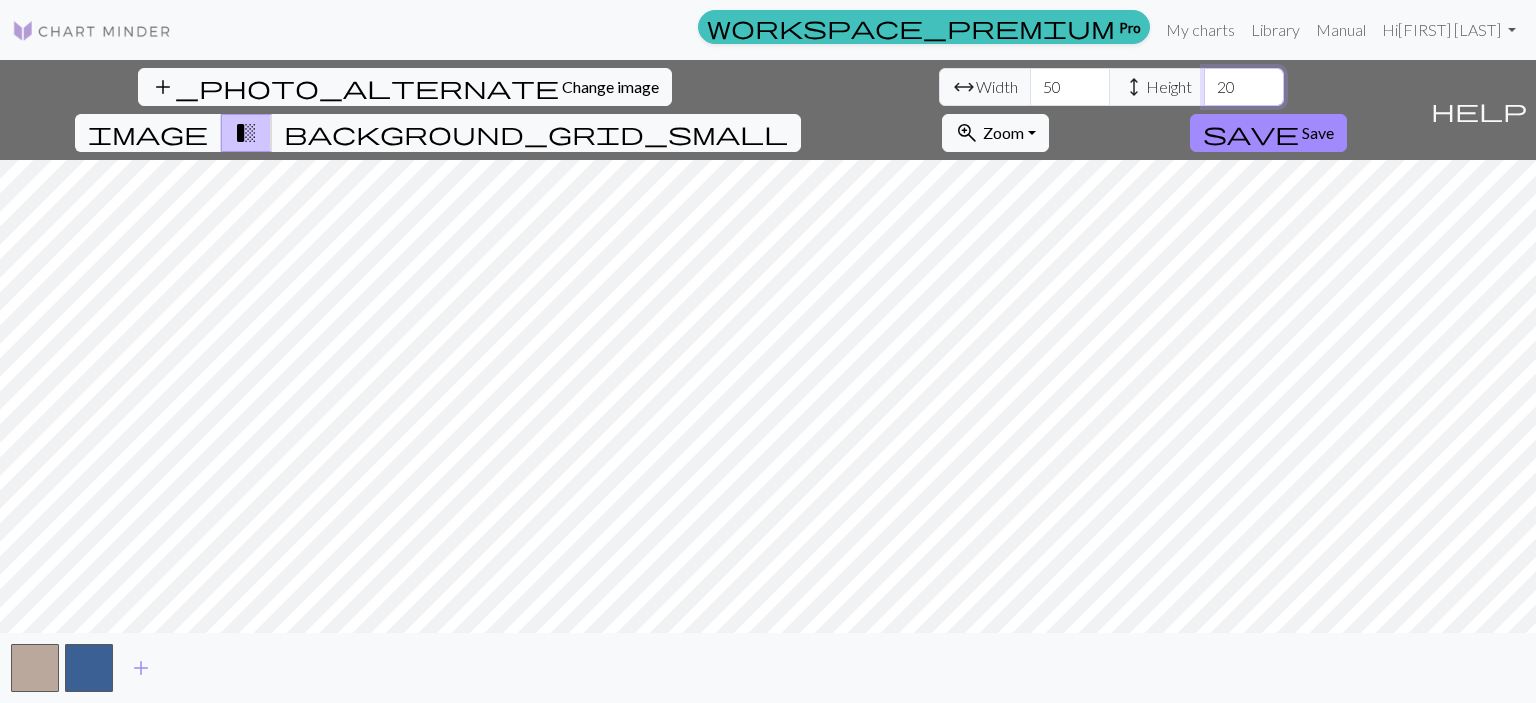 drag, startPoint x: 638, startPoint y: 88, endPoint x: 595, endPoint y: 95, distance: 43.56604 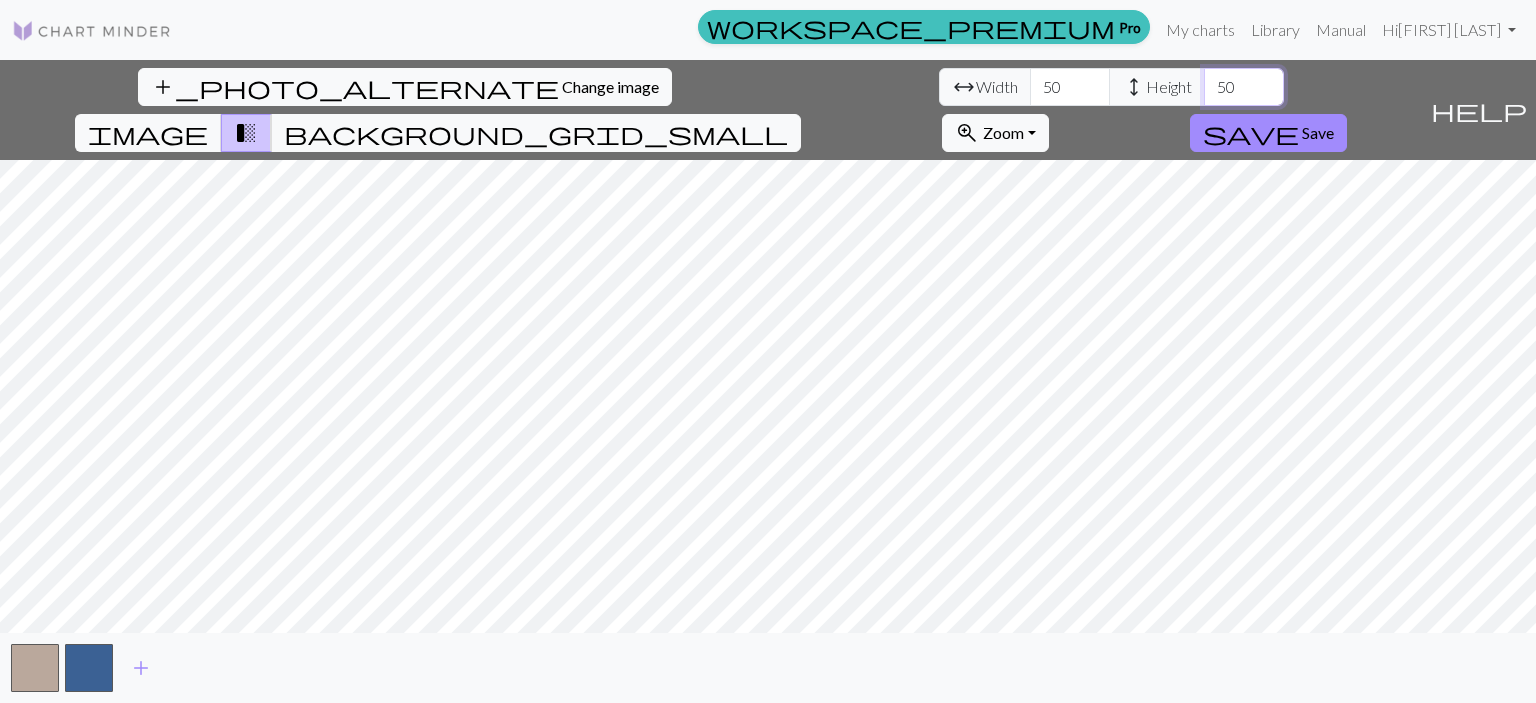 type on "50" 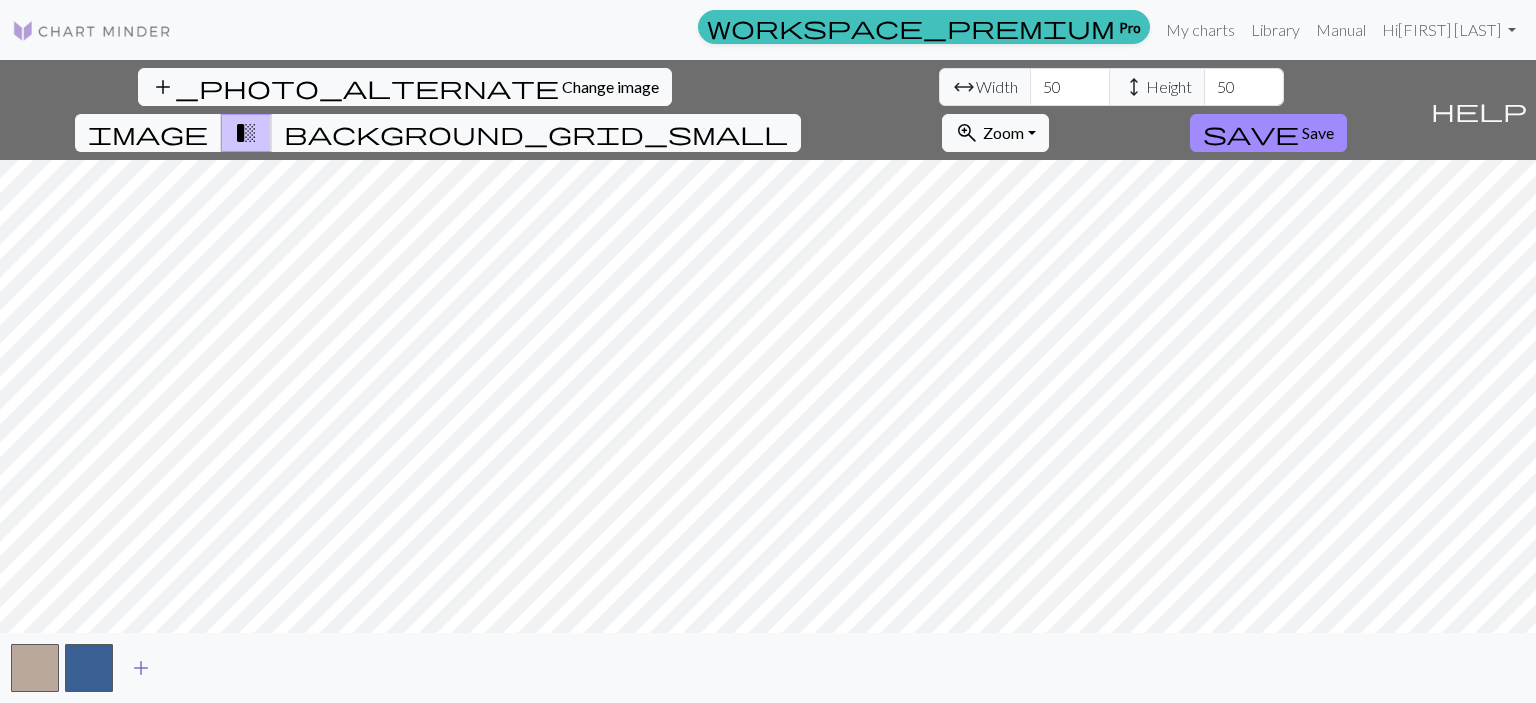 click on "add" at bounding box center [141, 668] 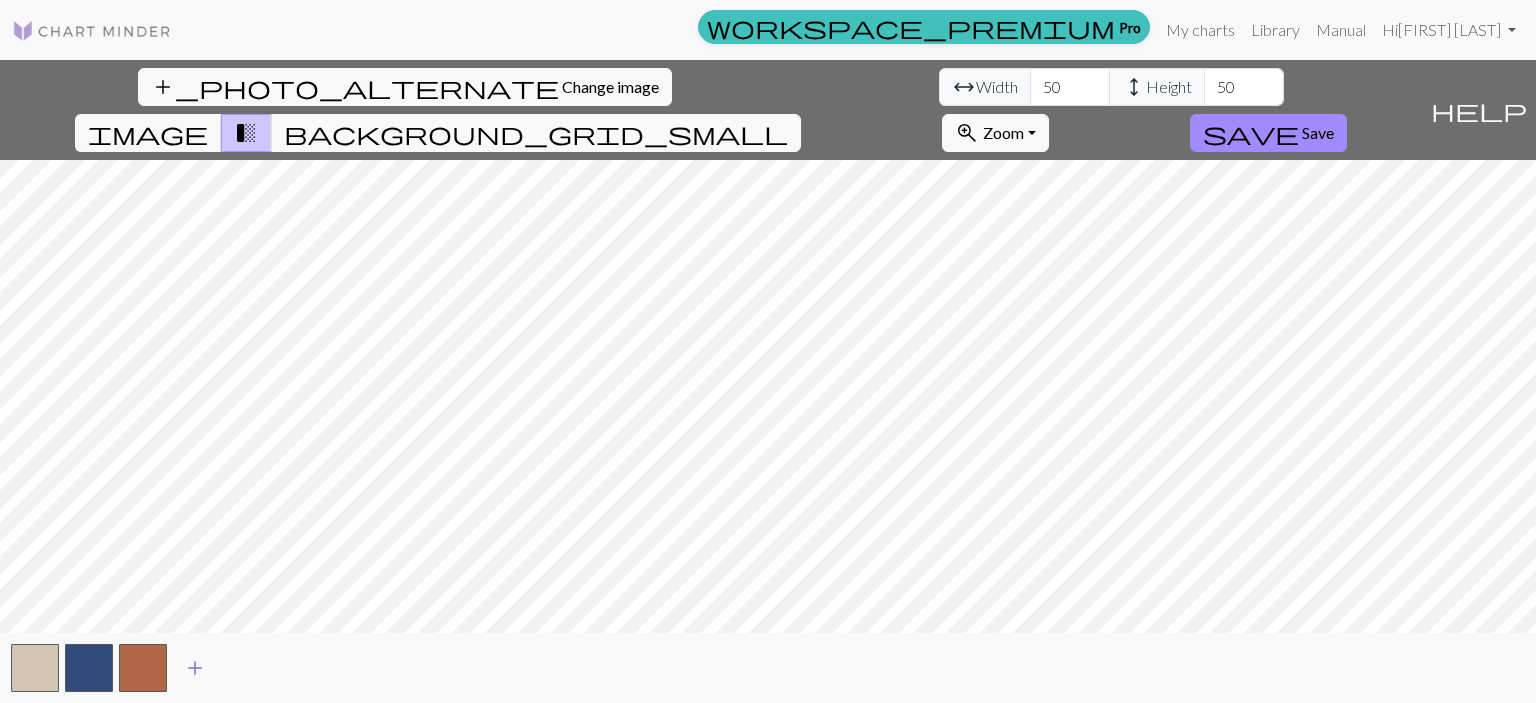 click at bounding box center [143, 668] 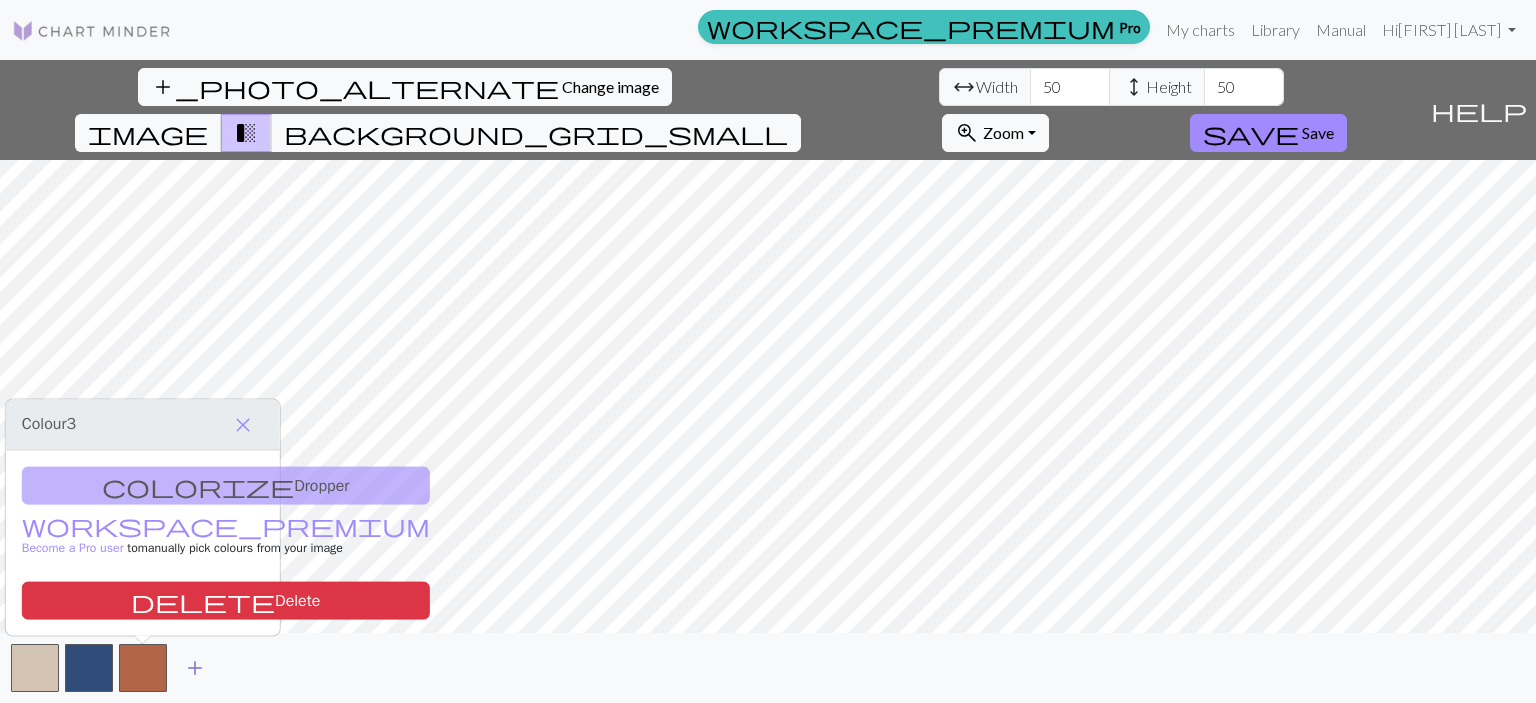 click on "add" at bounding box center (195, 668) 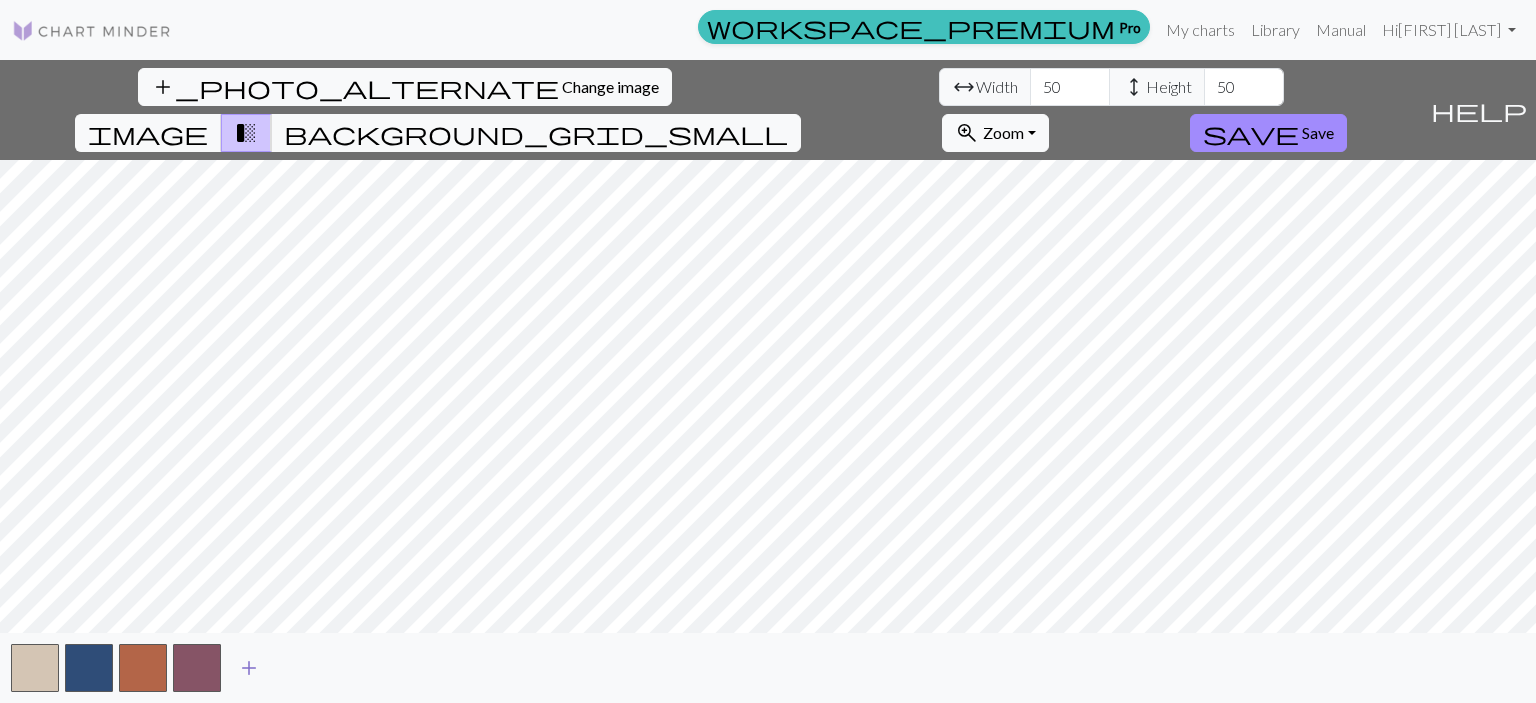click on "add" at bounding box center [249, 668] 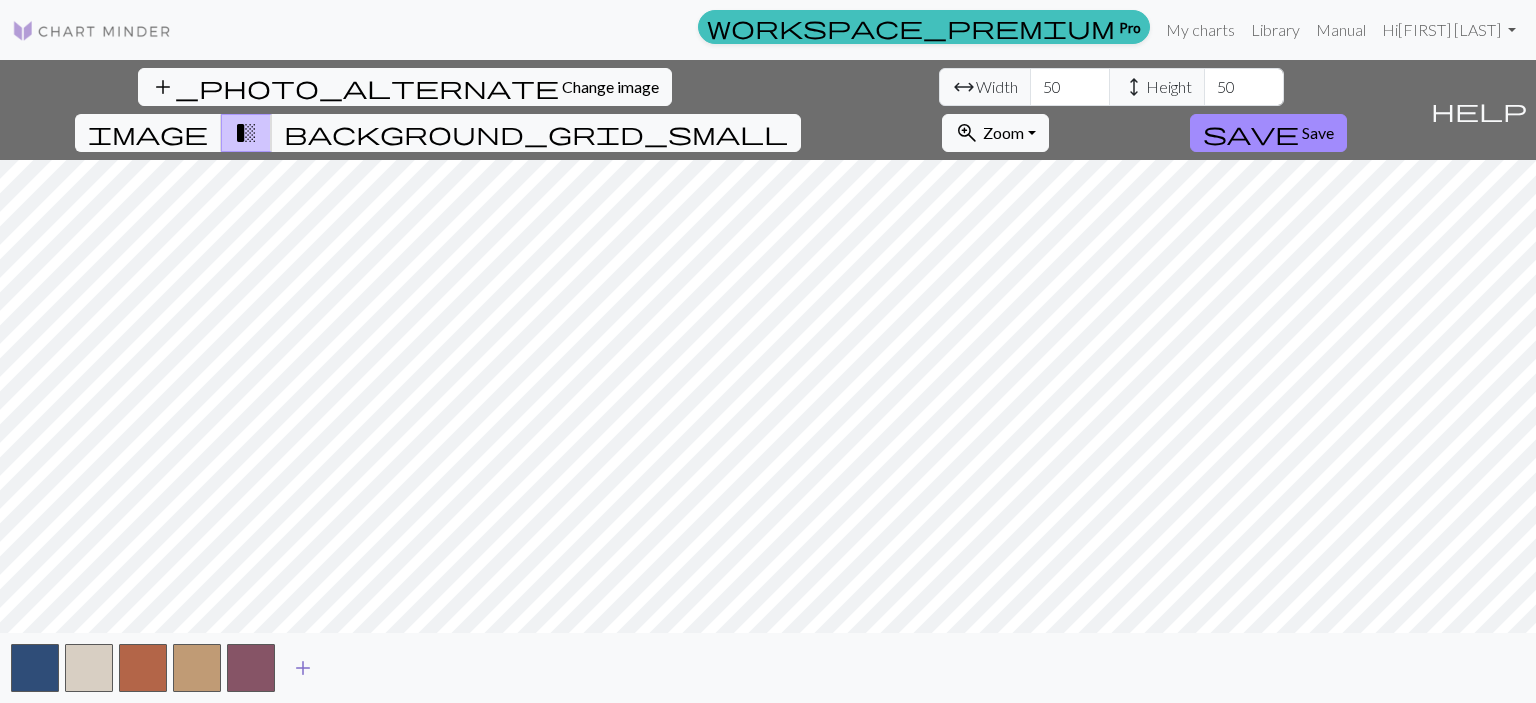 click on "add" at bounding box center (303, 668) 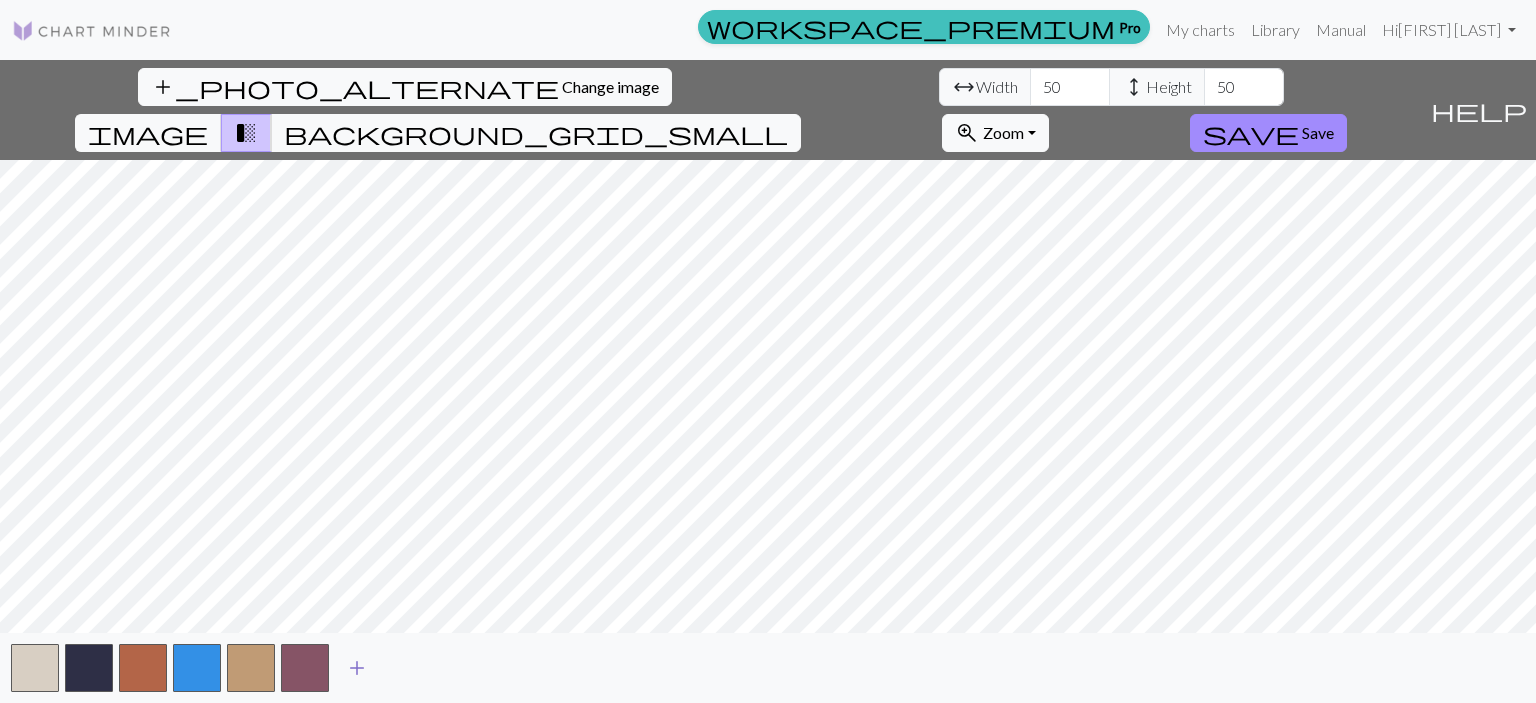 click on "add" at bounding box center (357, 668) 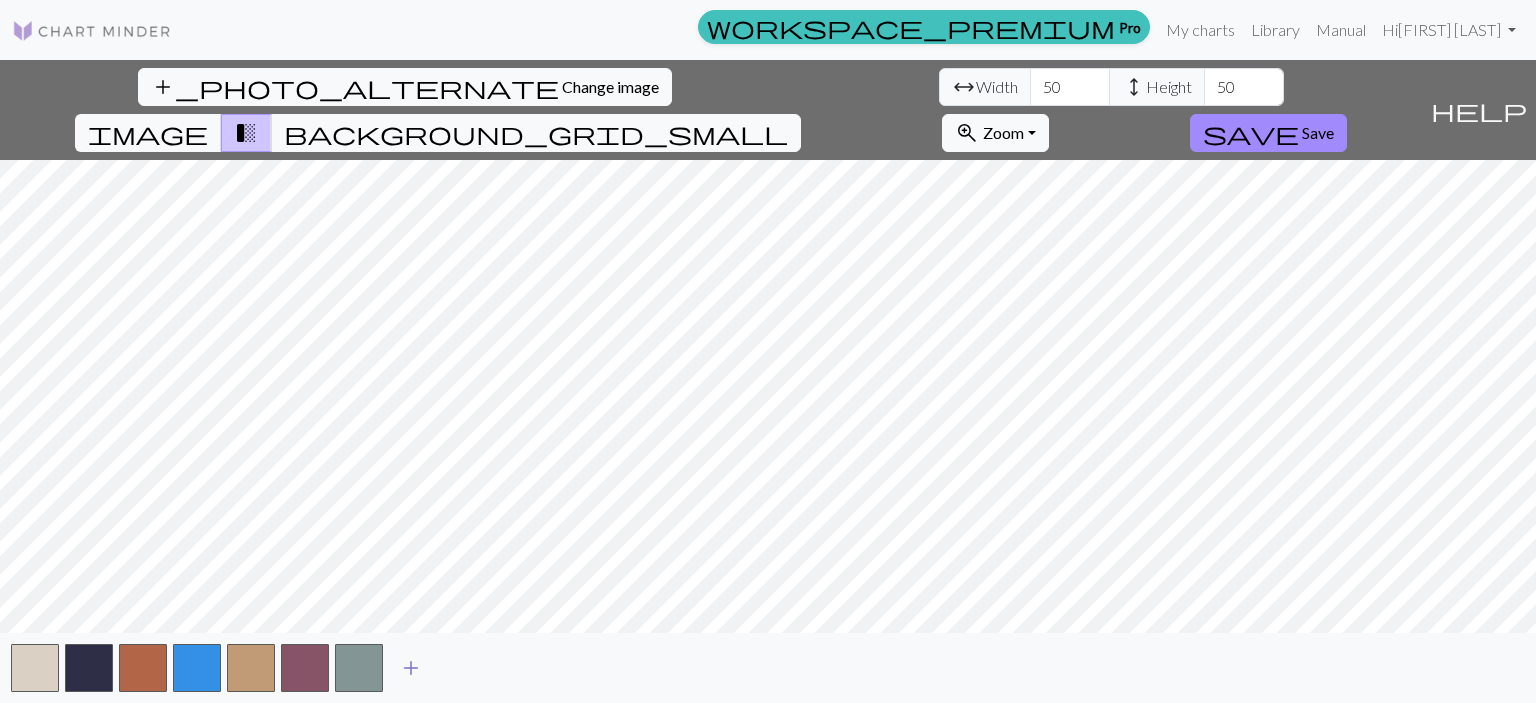 click on "add" at bounding box center [411, 668] 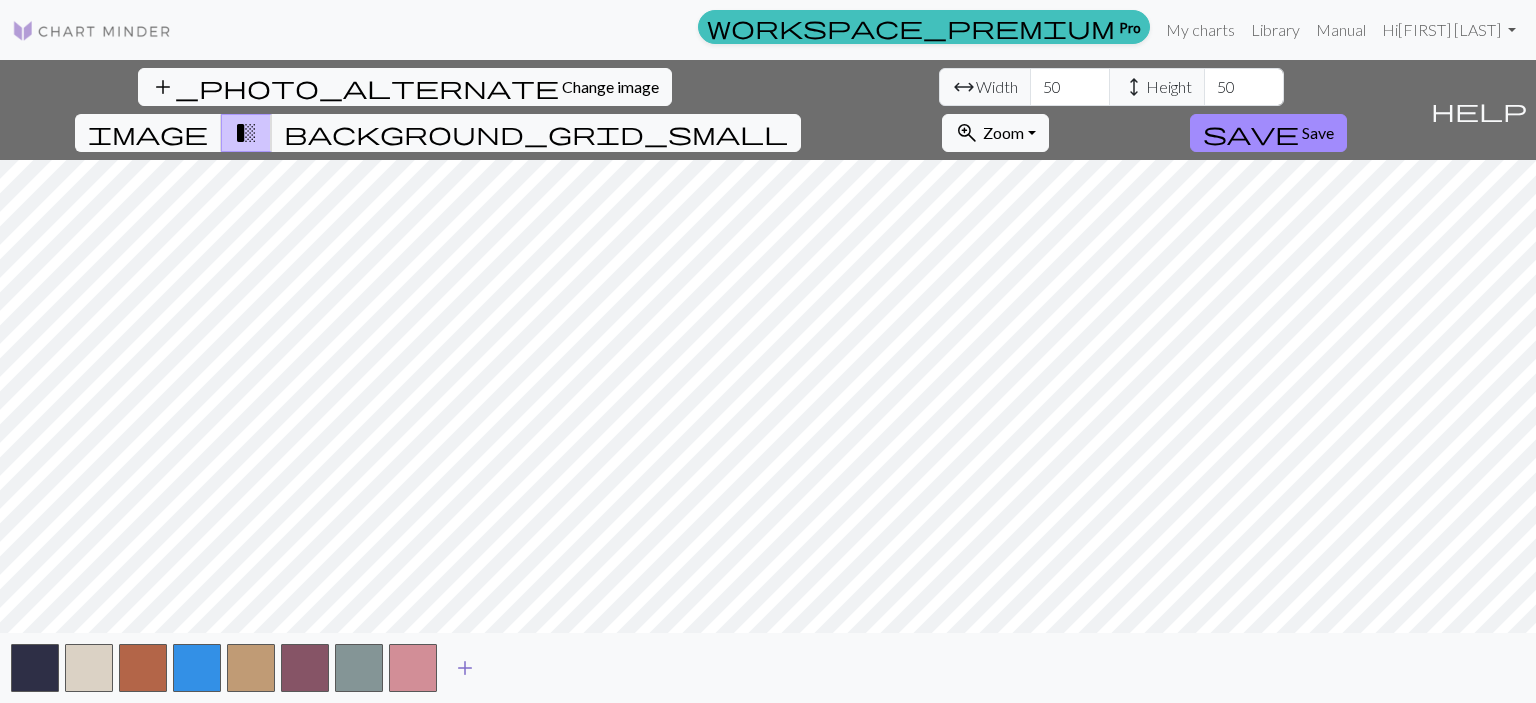 click on "add" at bounding box center [465, 668] 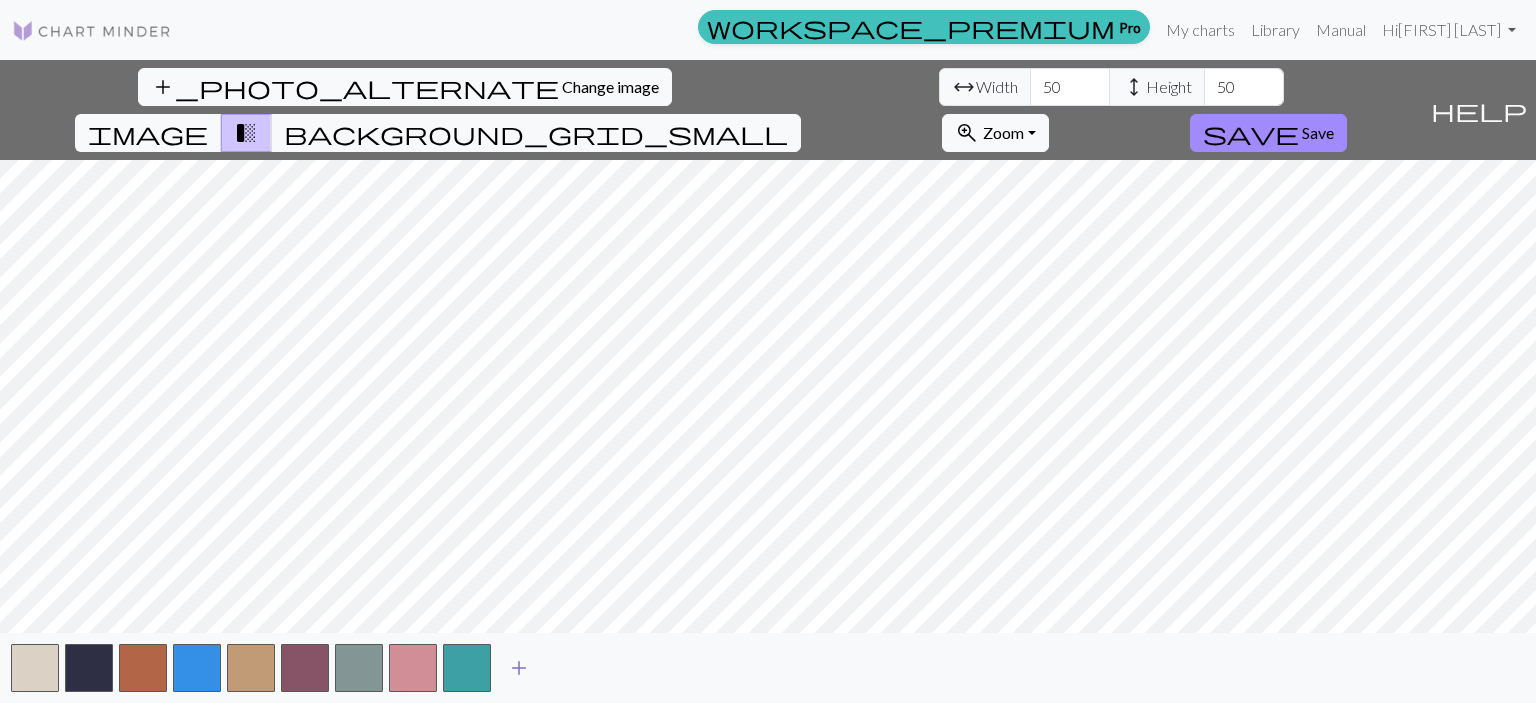 click on "add" at bounding box center [519, 668] 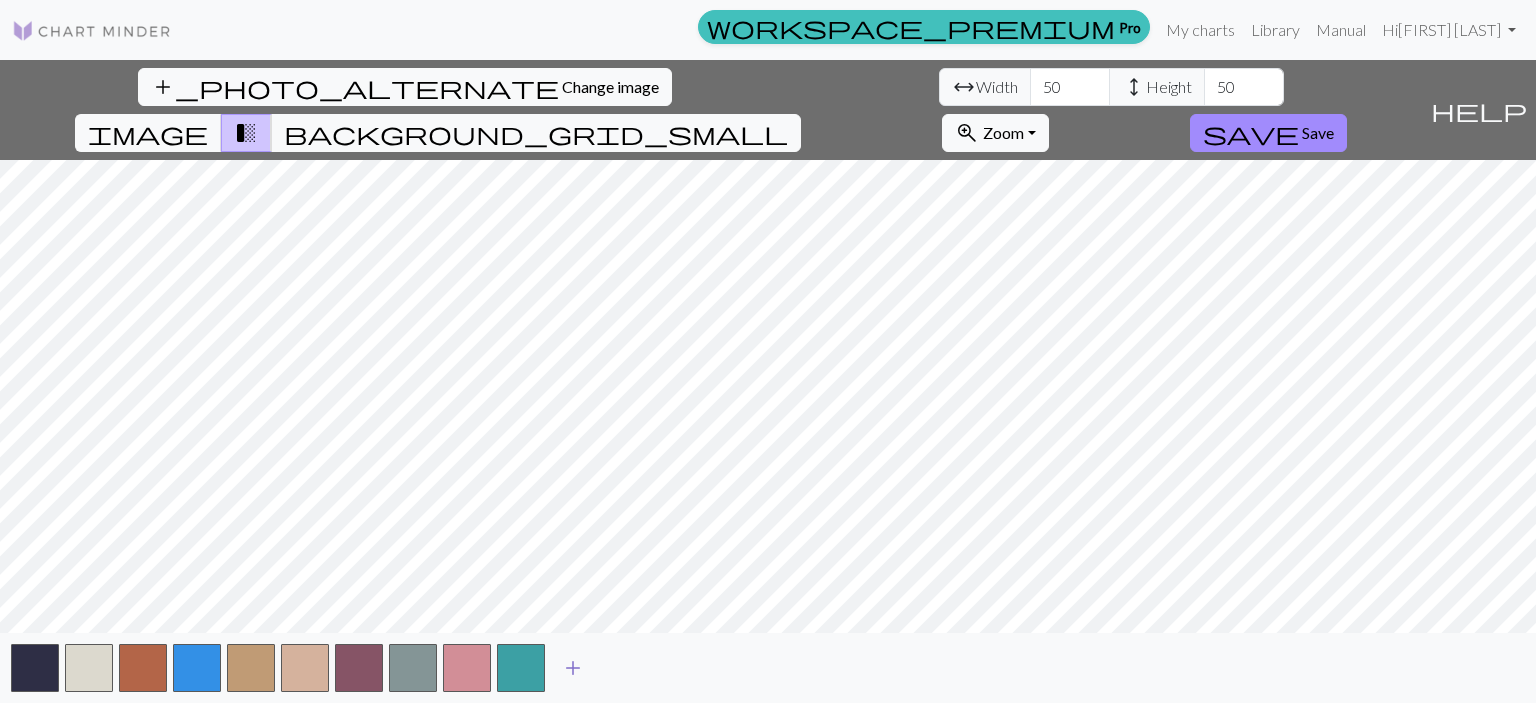 click on "add" at bounding box center (573, 668) 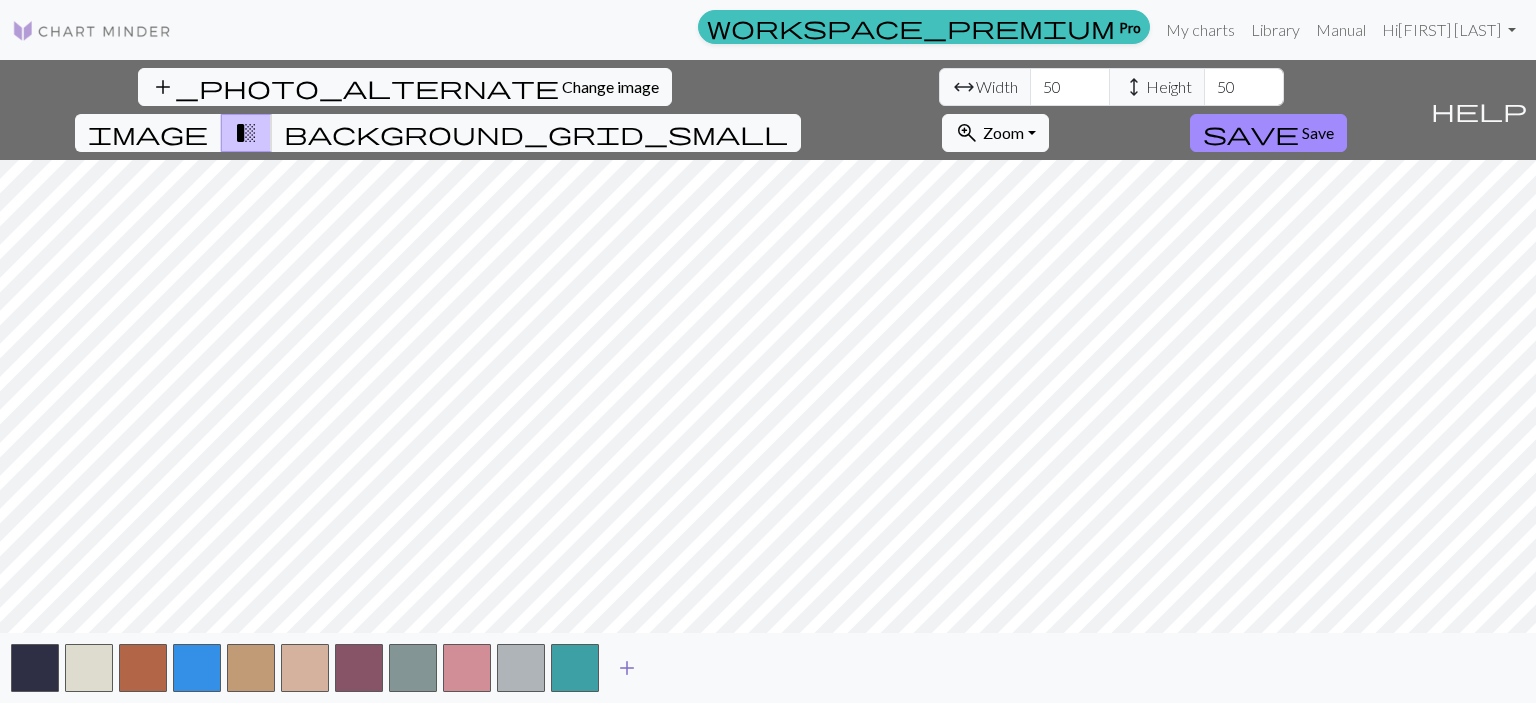 click on "add" at bounding box center (627, 668) 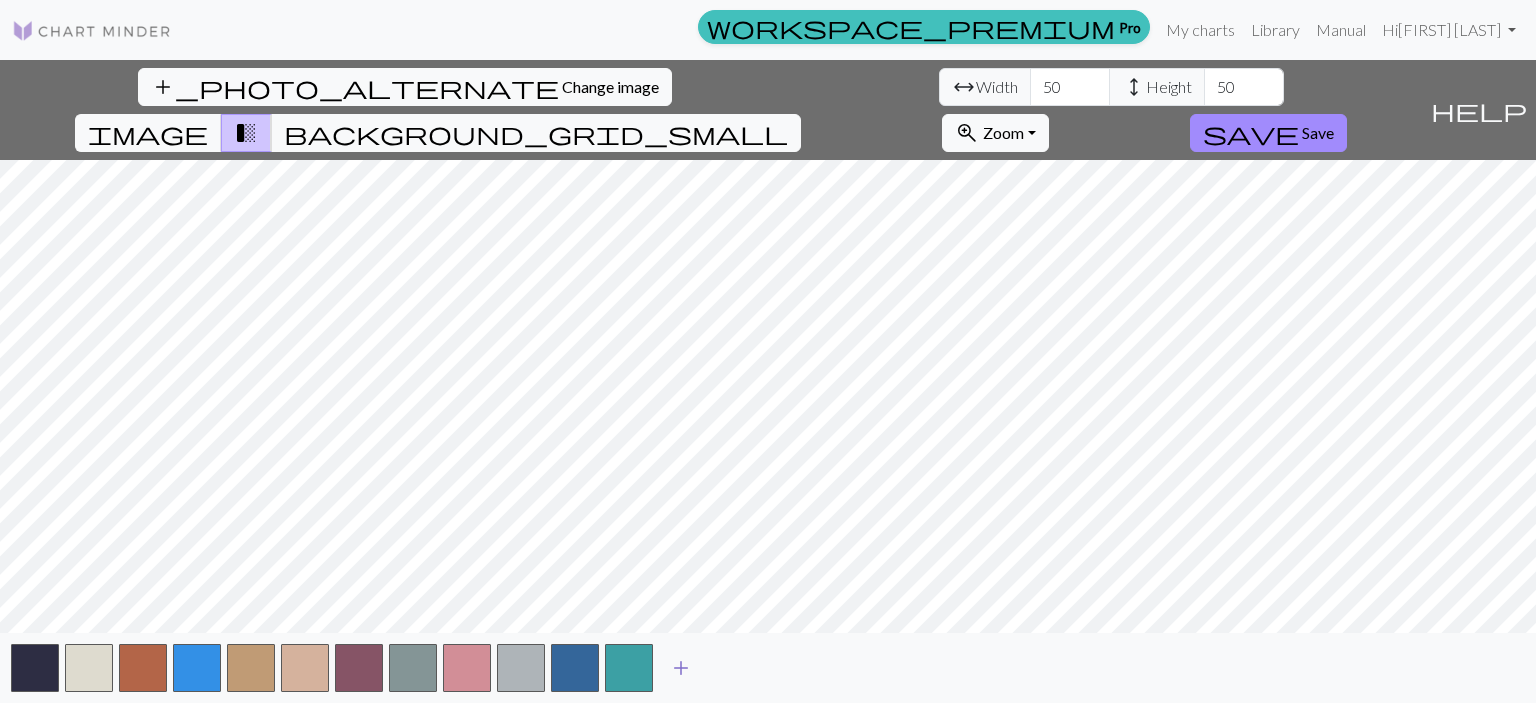 click on "add" at bounding box center (681, 668) 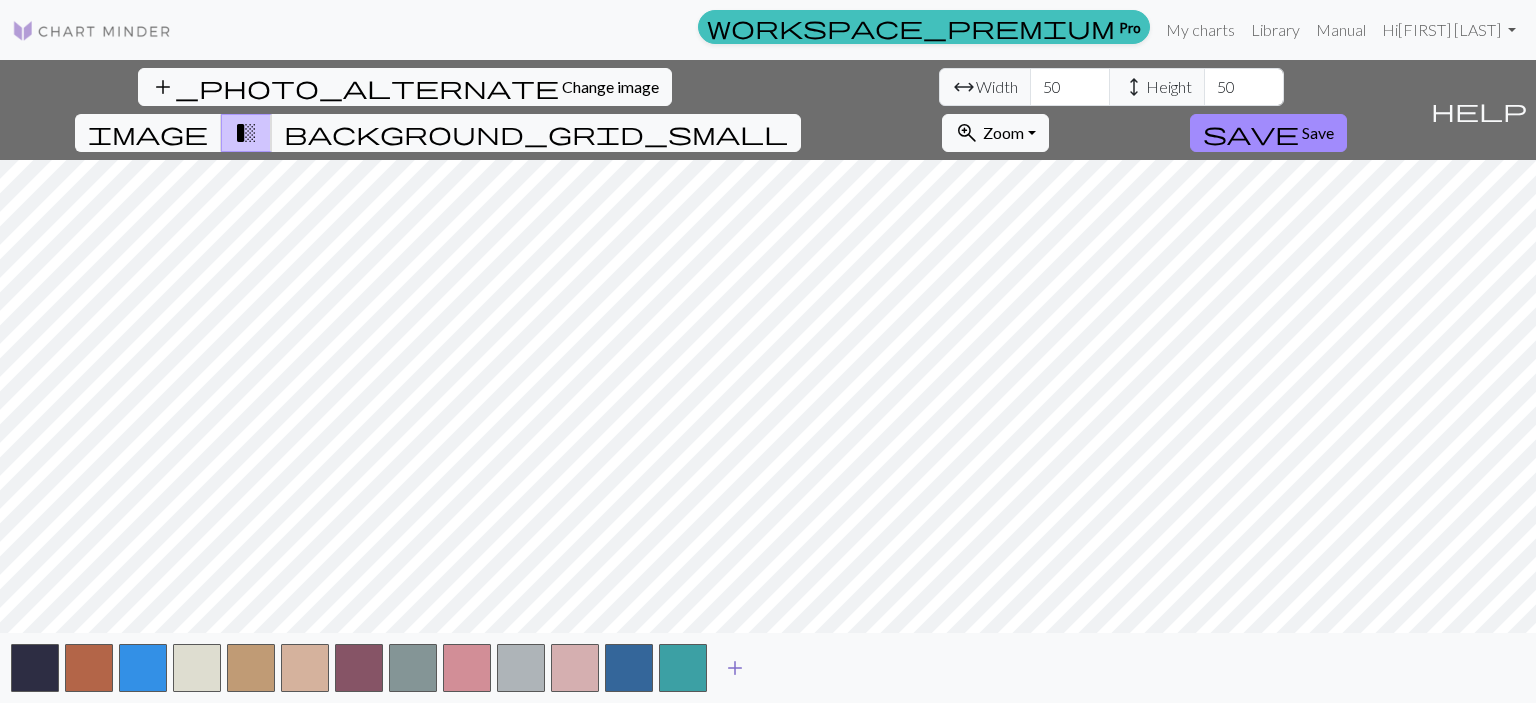 click on "add" at bounding box center (735, 668) 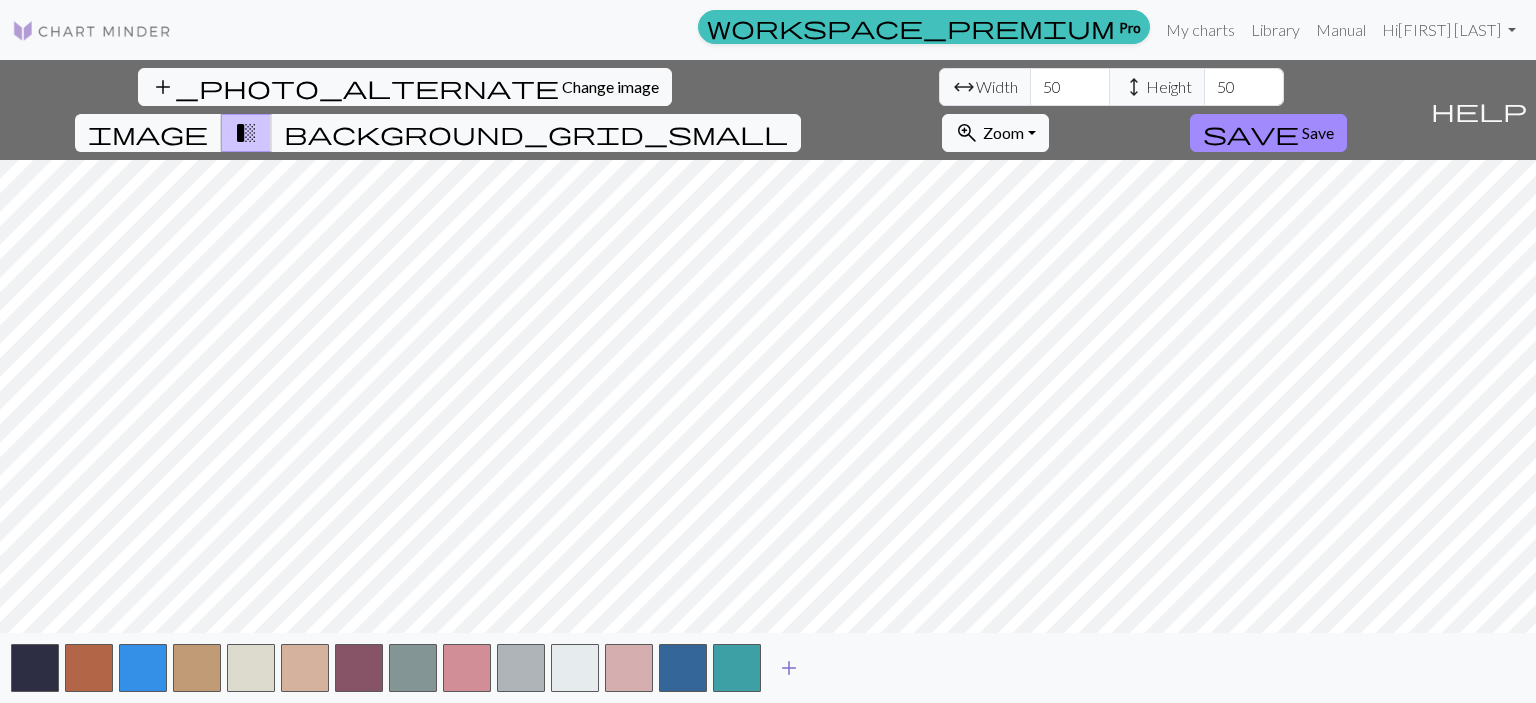 click on "add" at bounding box center (789, 668) 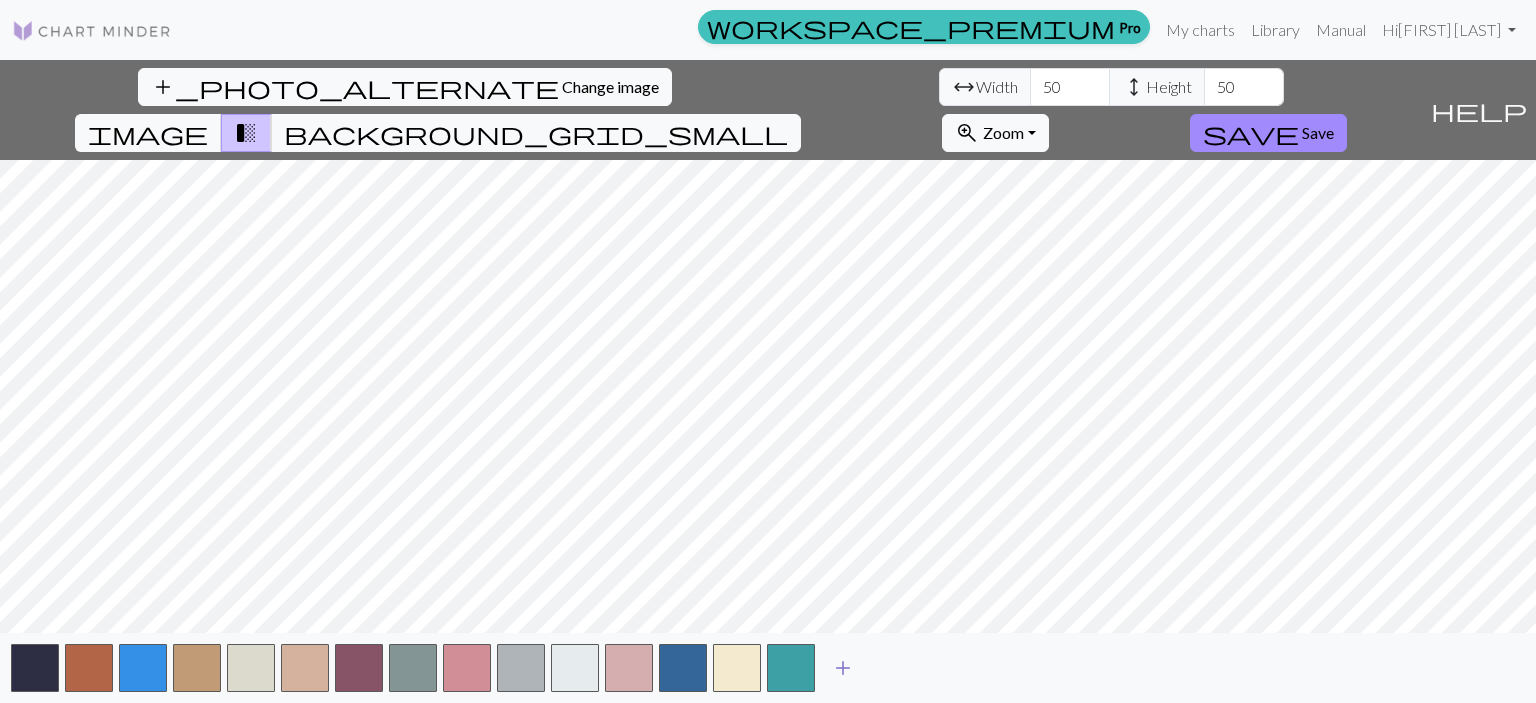 click on "add" at bounding box center [843, 668] 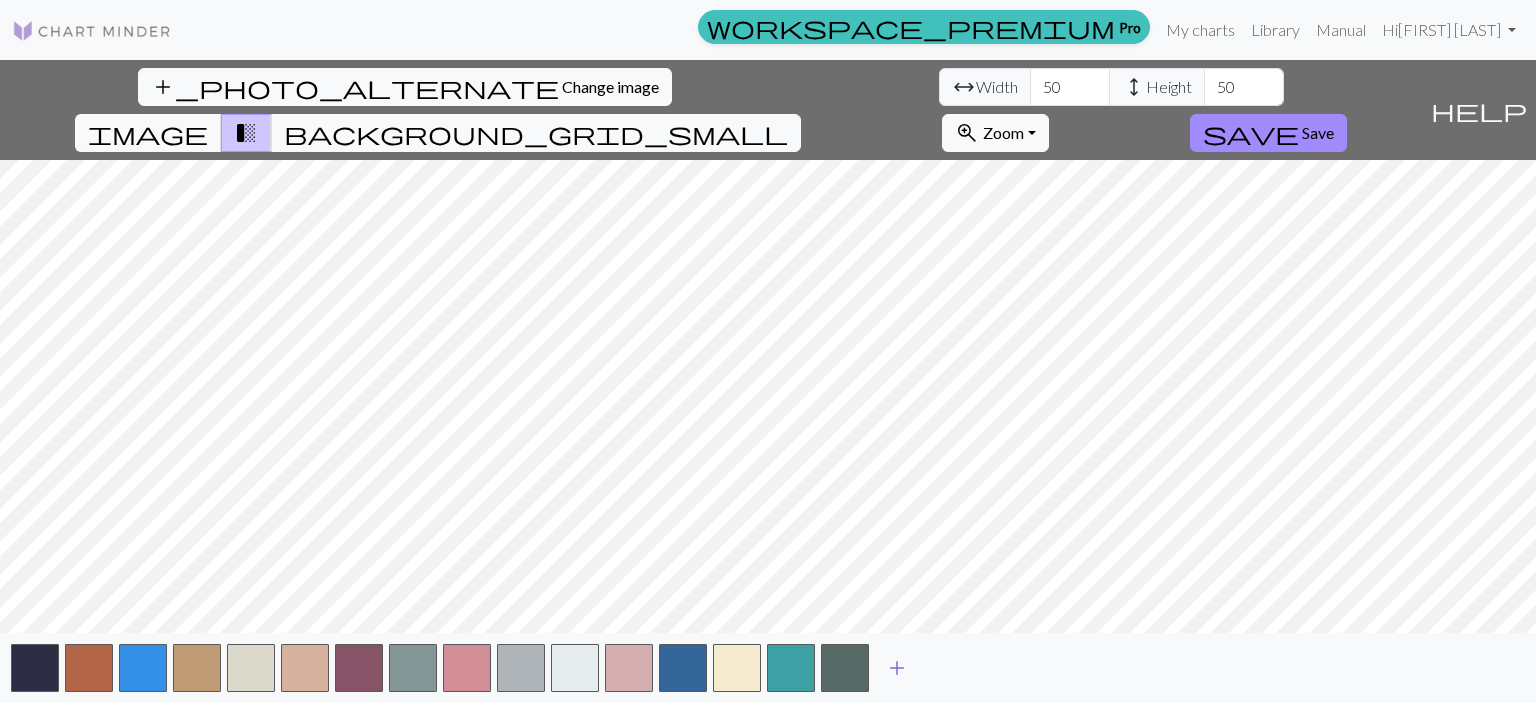 click on "add" at bounding box center [897, 668] 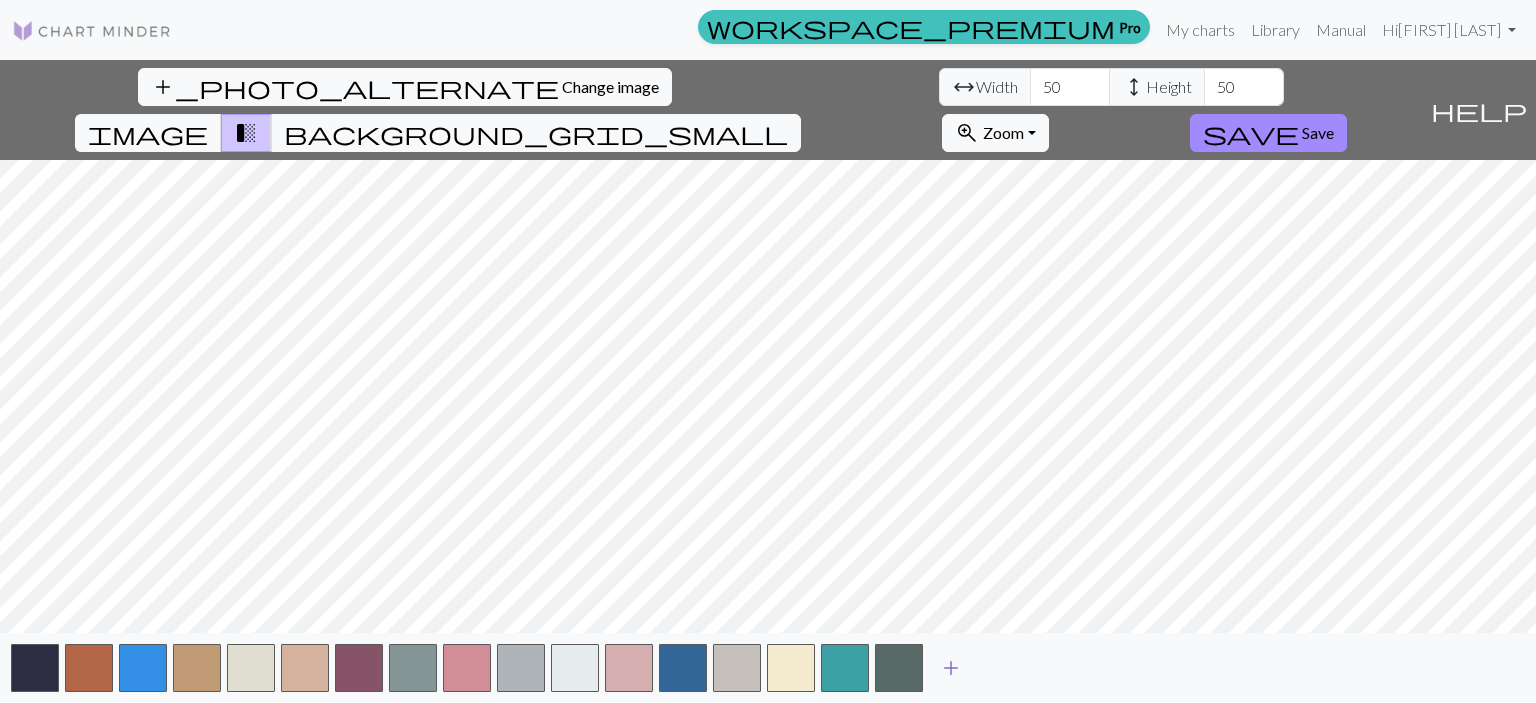 click on "add" at bounding box center [951, 668] 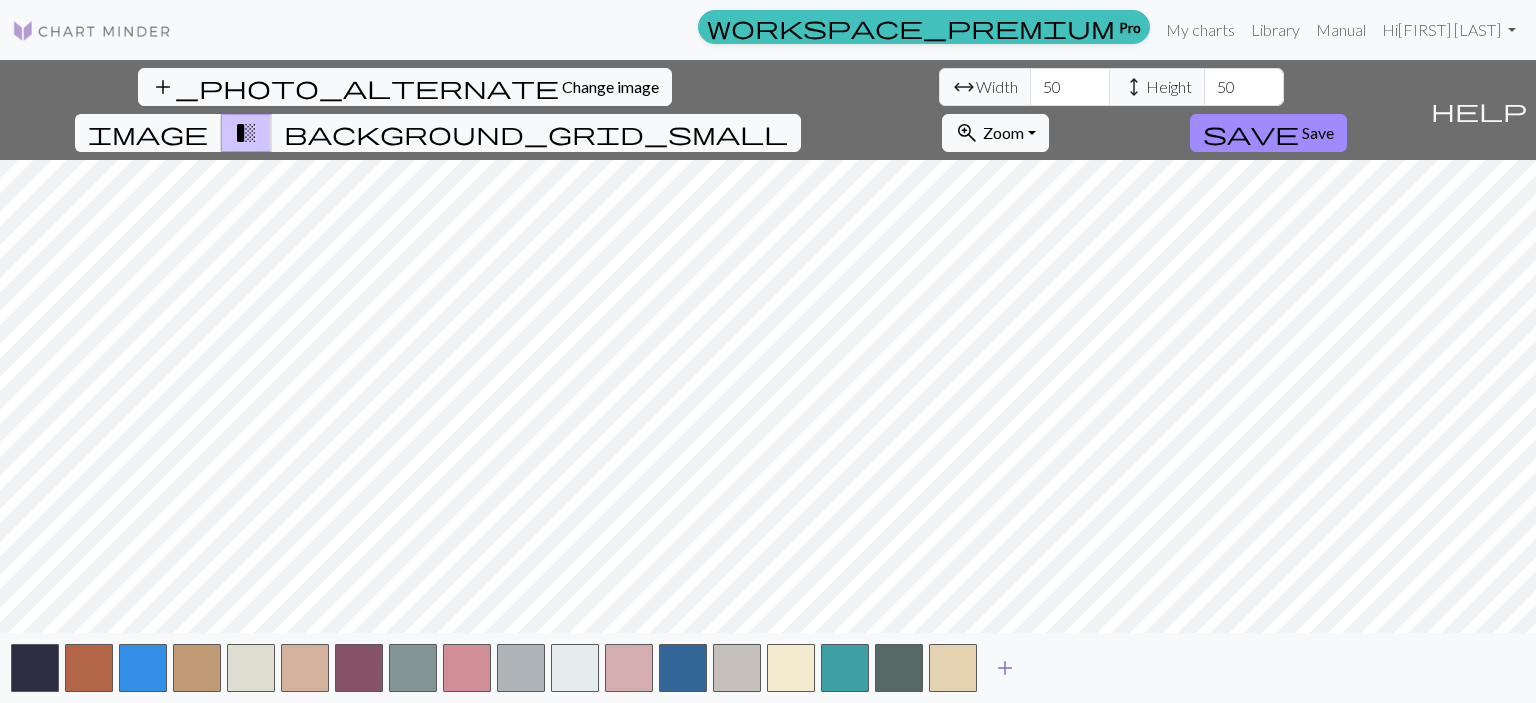 click on "add" at bounding box center (1005, 668) 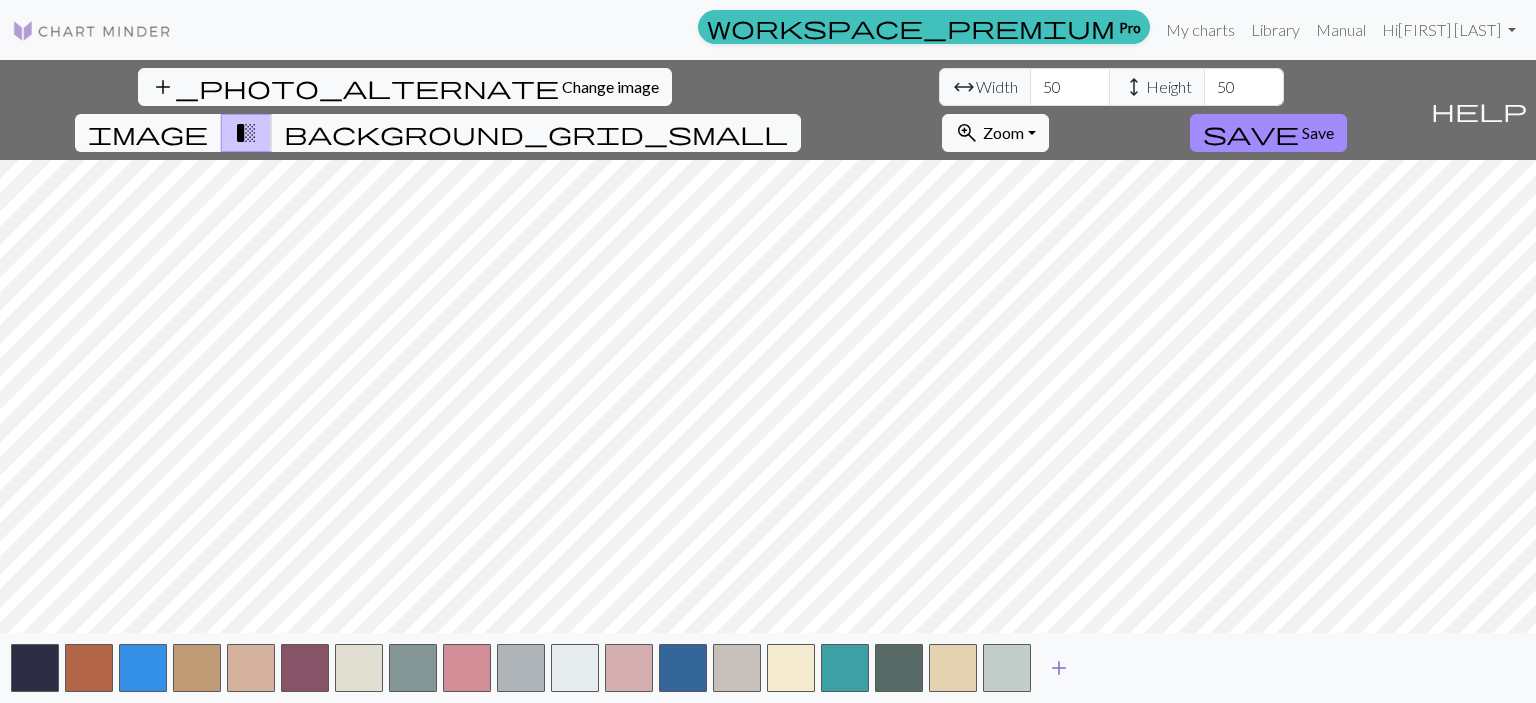 click on "add" at bounding box center [1059, 668] 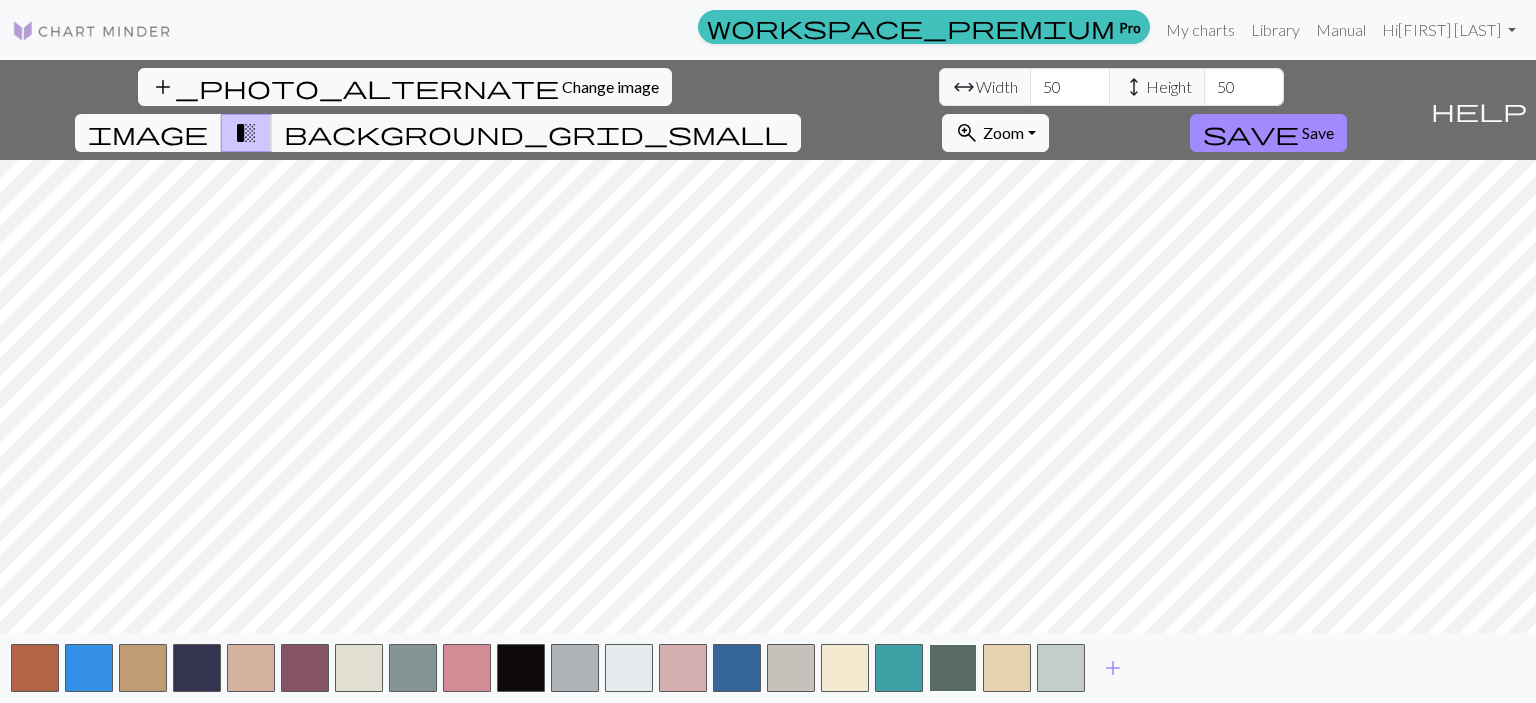 click at bounding box center (953, 668) 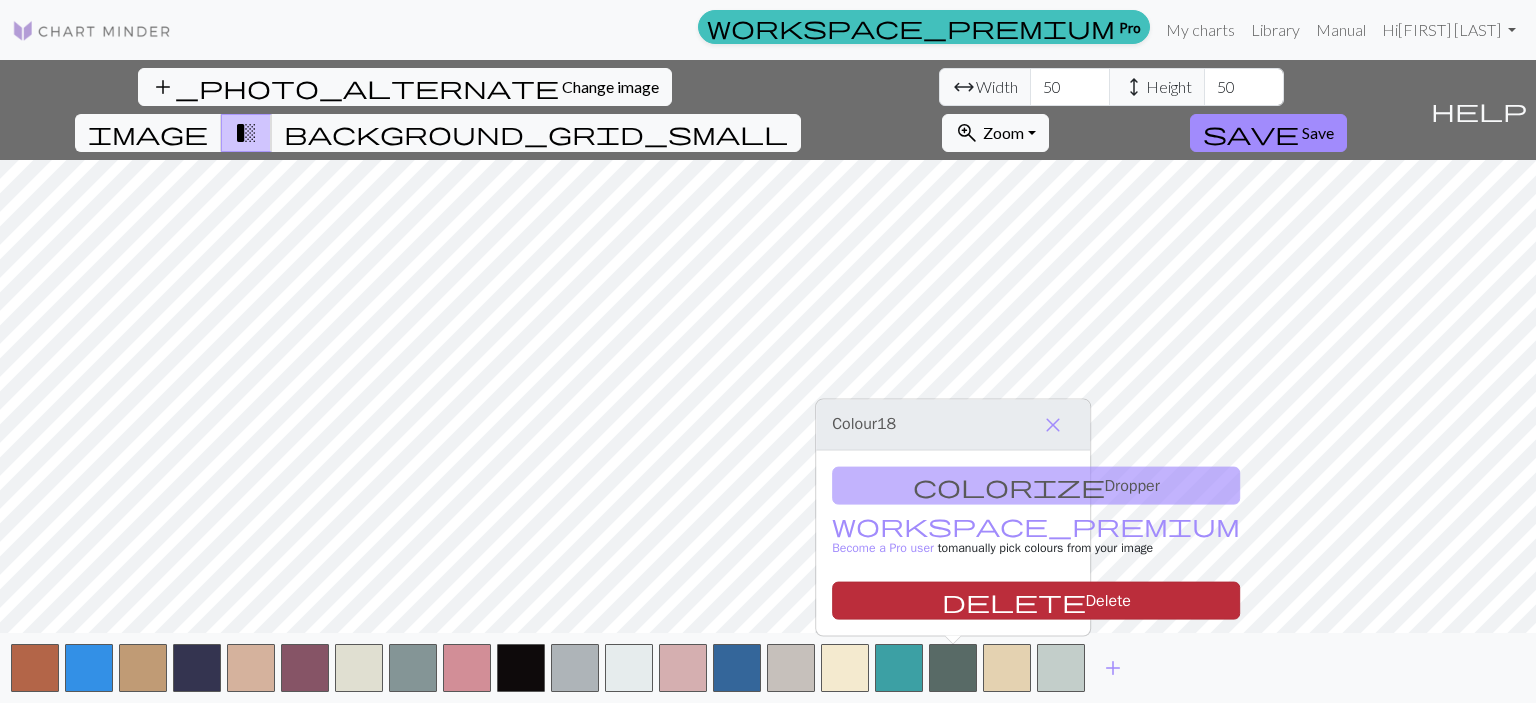 click on "delete" at bounding box center (1014, 601) 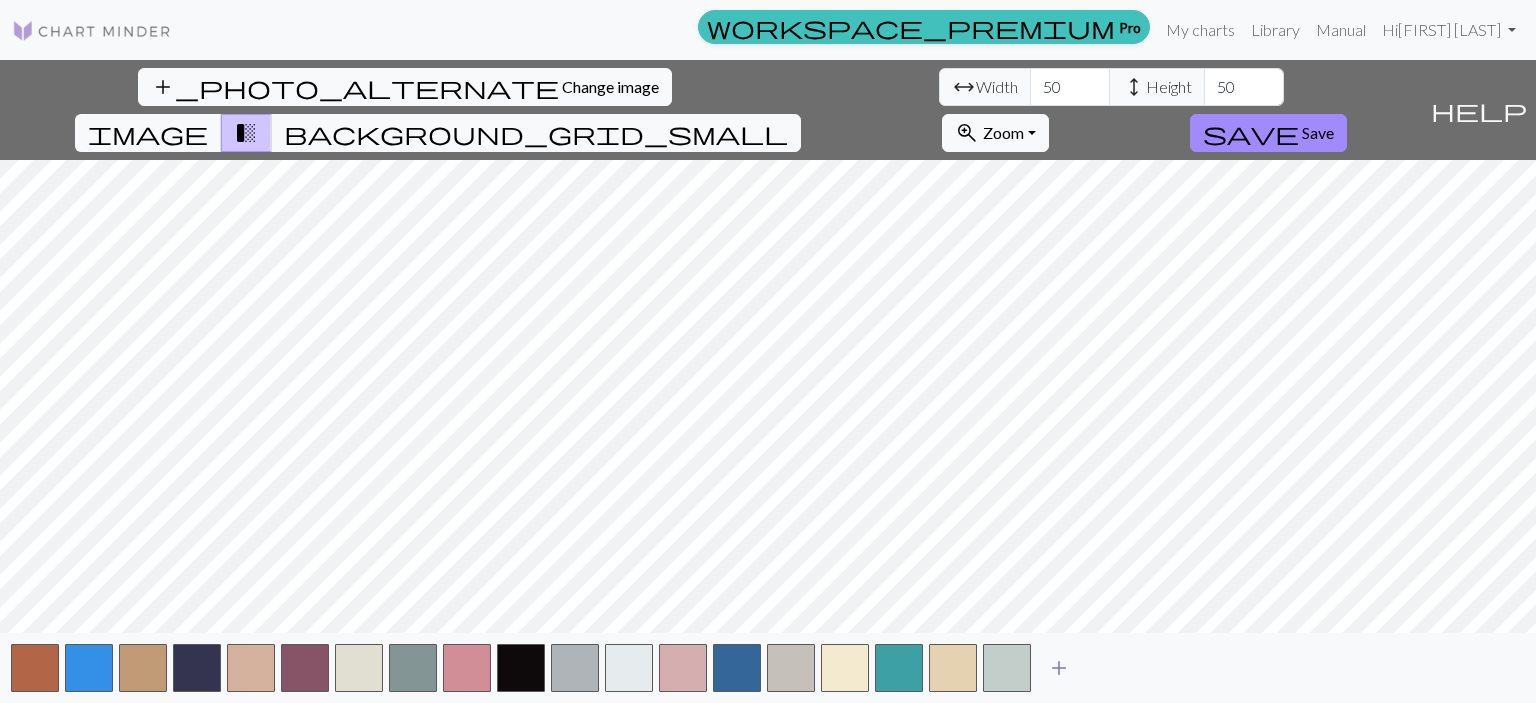 click on "add" at bounding box center (1059, 668) 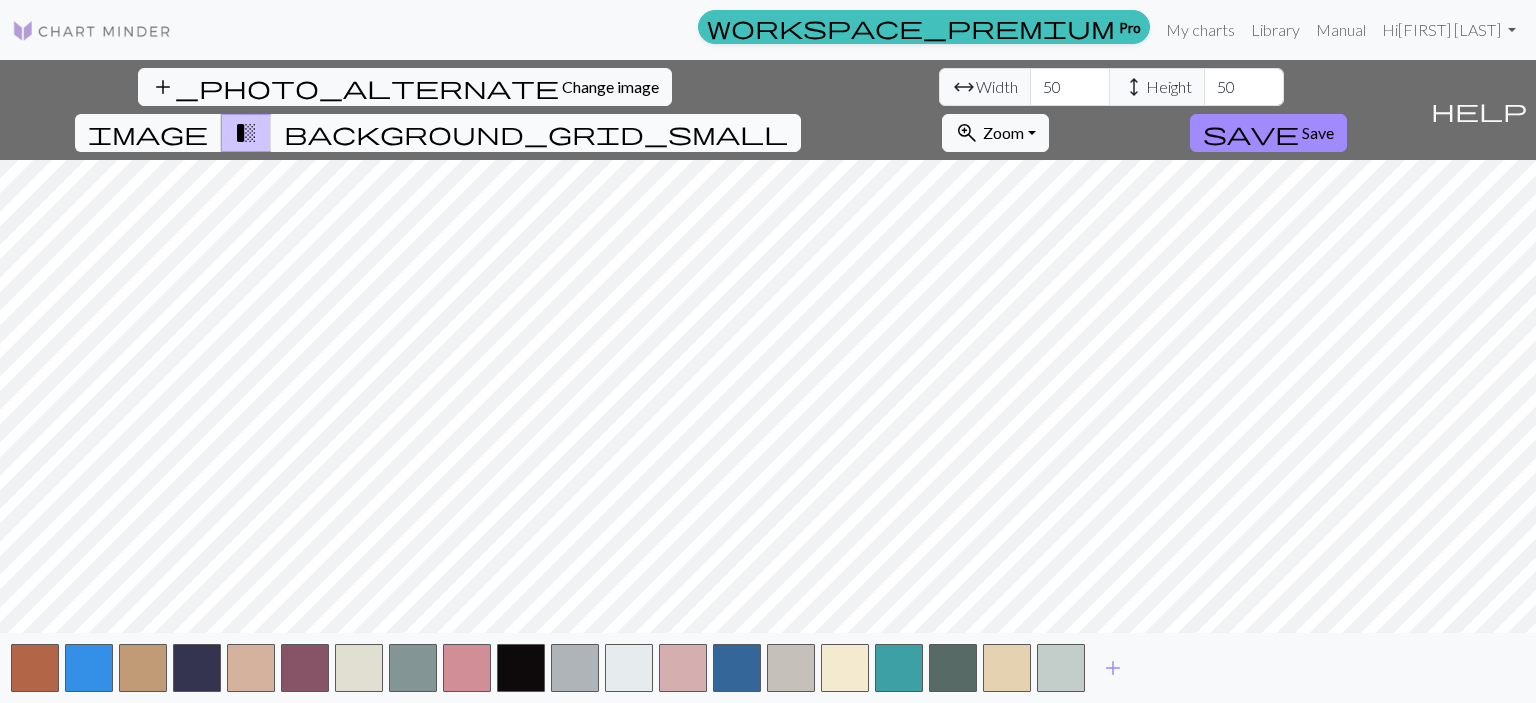 click on "background_grid_small" at bounding box center [536, 133] 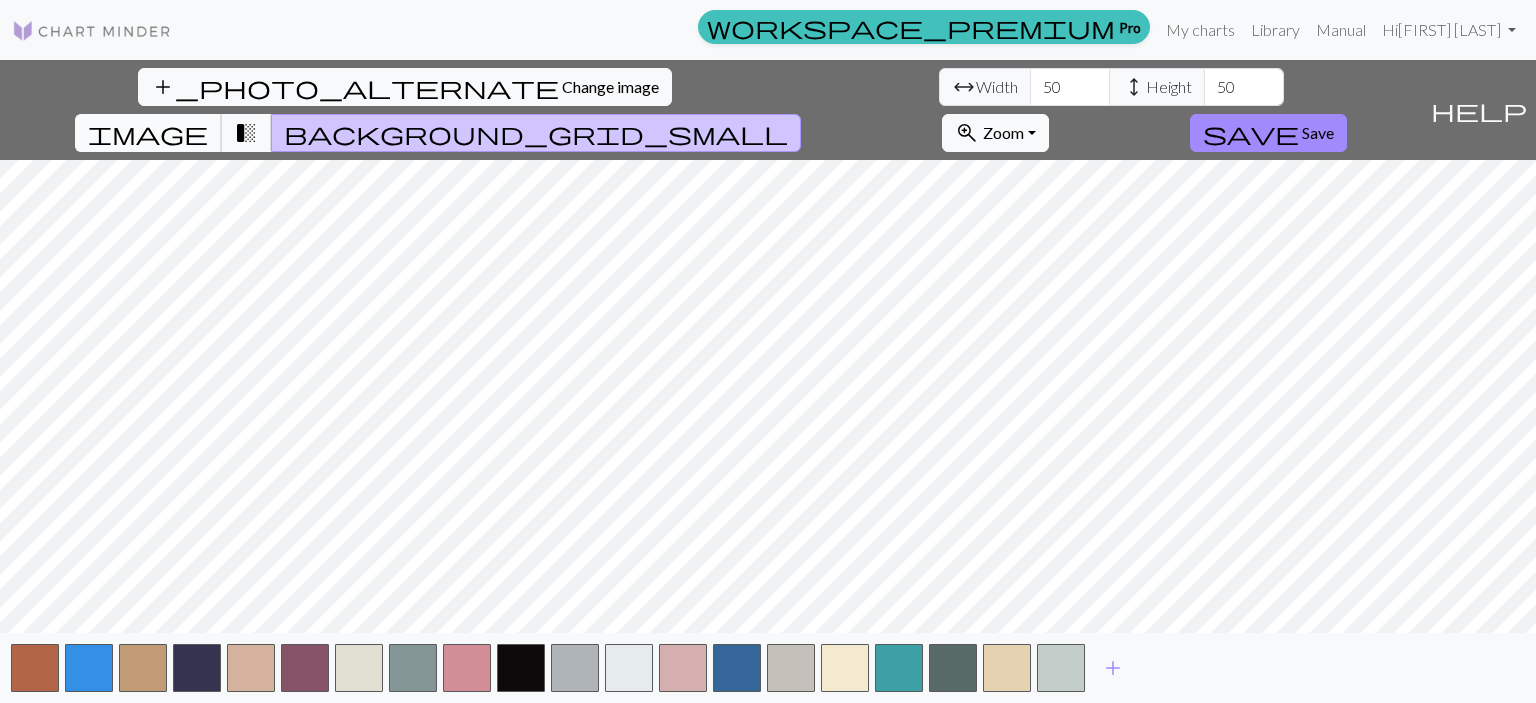 click on "image" at bounding box center [148, 133] 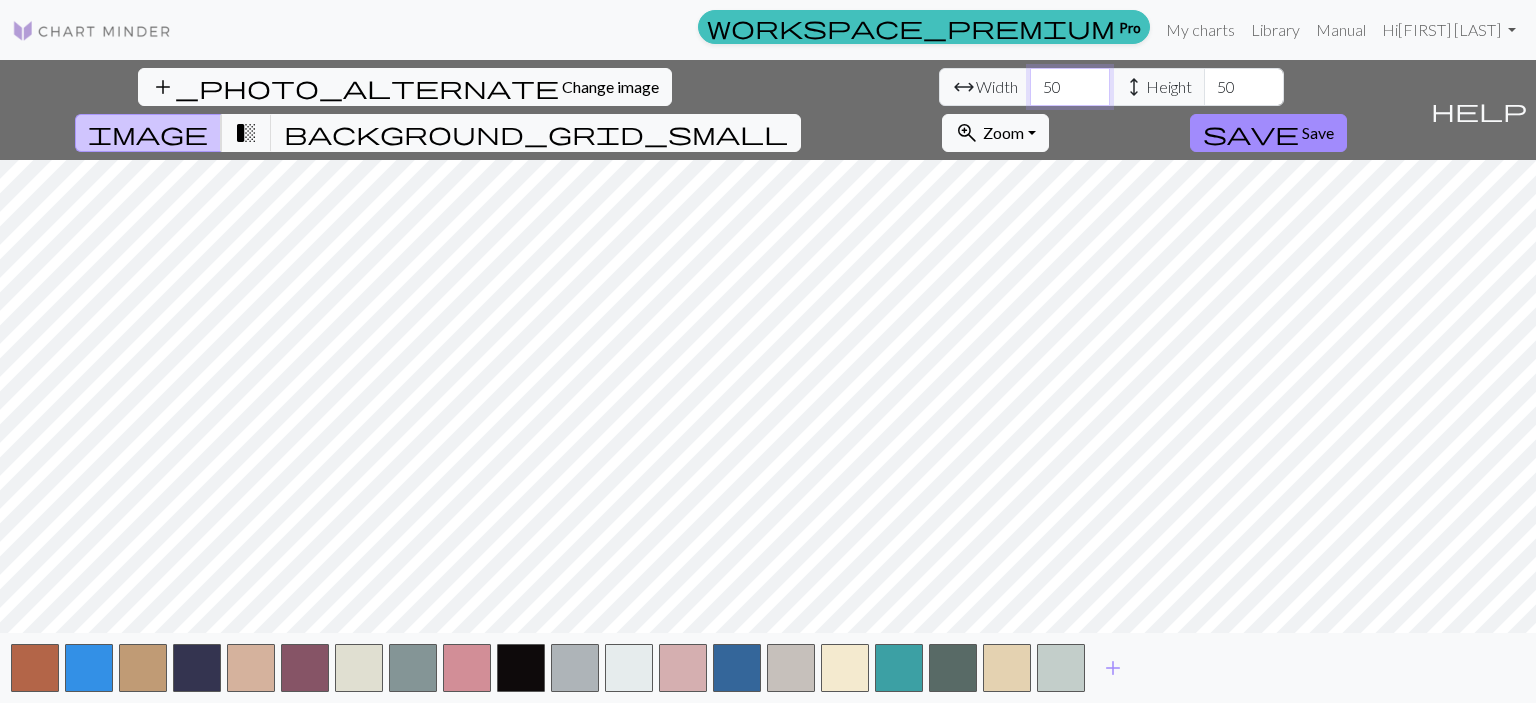 drag, startPoint x: 480, startPoint y: 87, endPoint x: 439, endPoint y: 91, distance: 41.19466 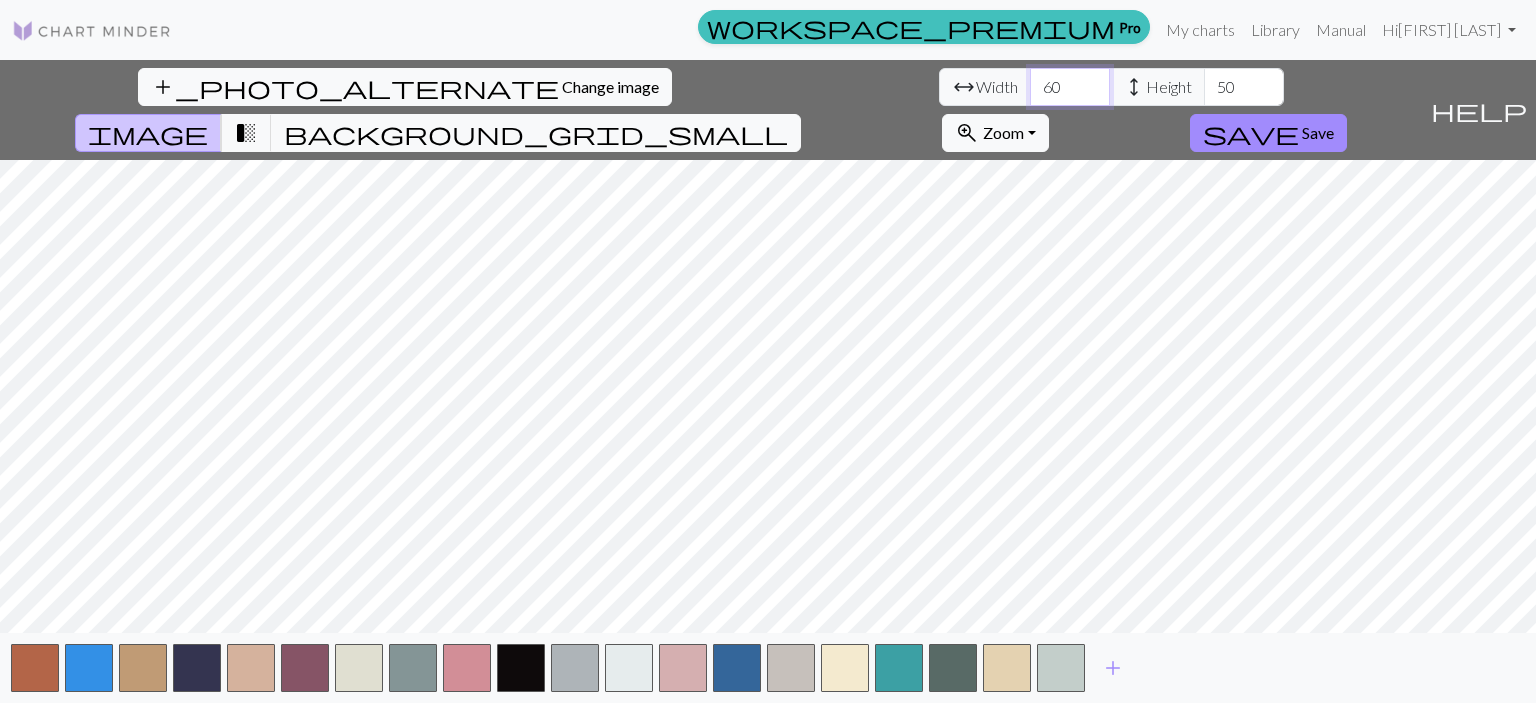 type on "60" 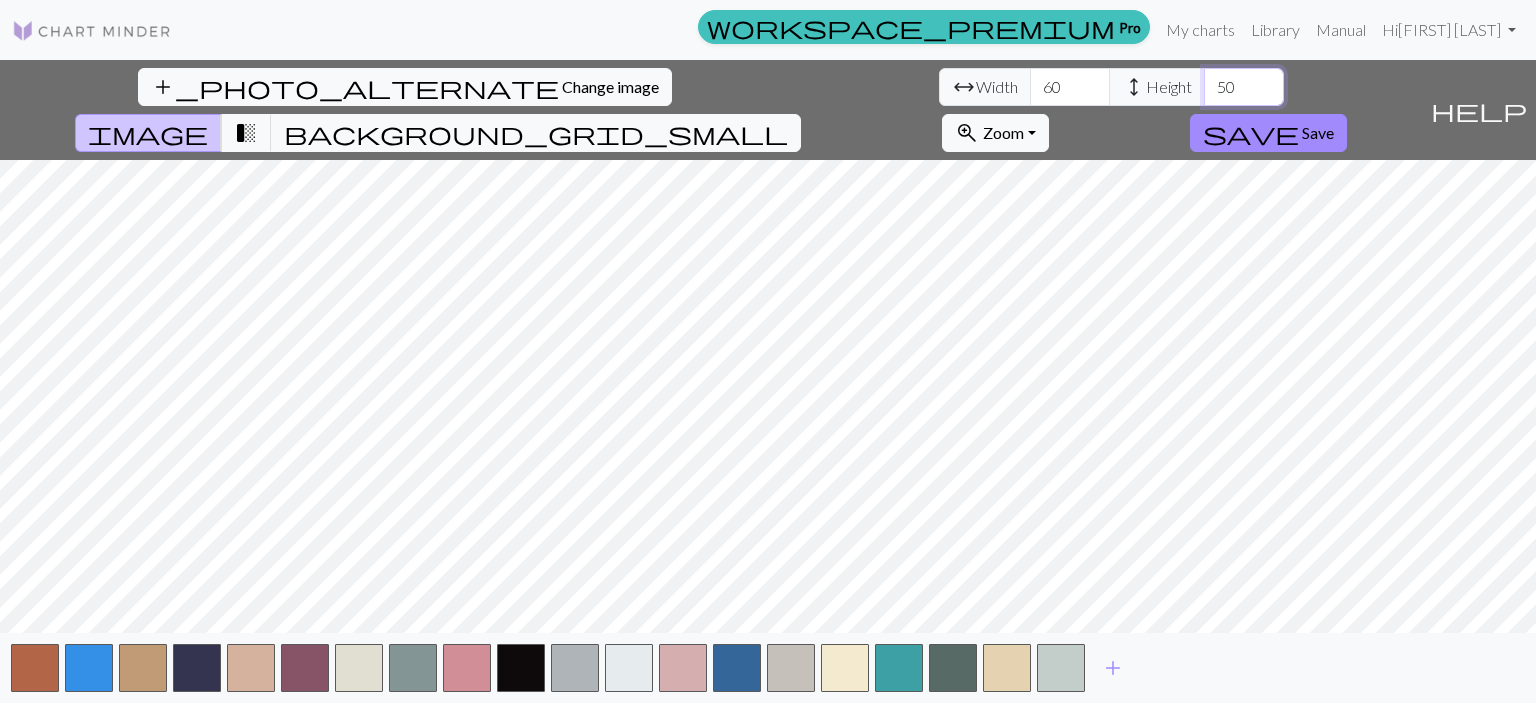 drag, startPoint x: 653, startPoint y: 82, endPoint x: 641, endPoint y: 82, distance: 12 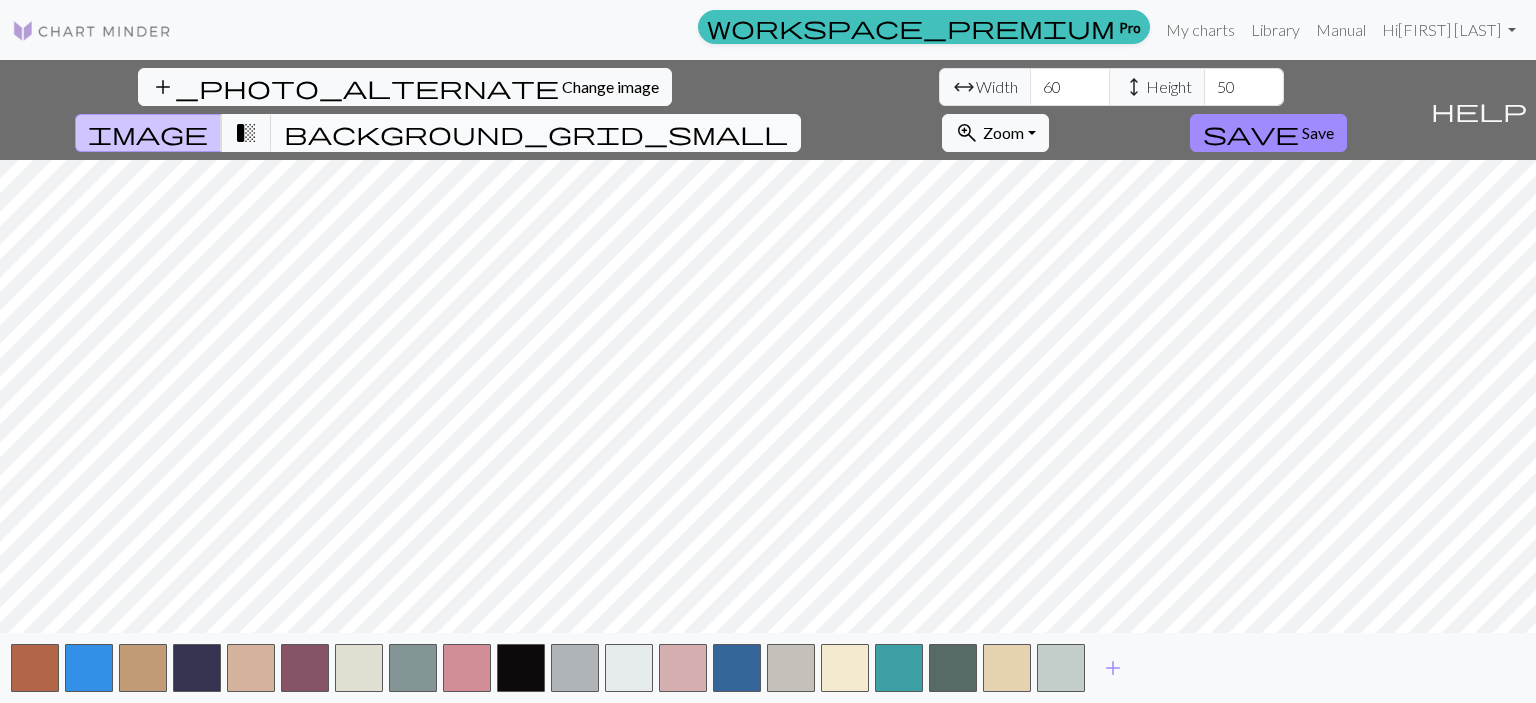 drag, startPoint x: 641, startPoint y: 82, endPoint x: 948, endPoint y: 81, distance: 307.00162 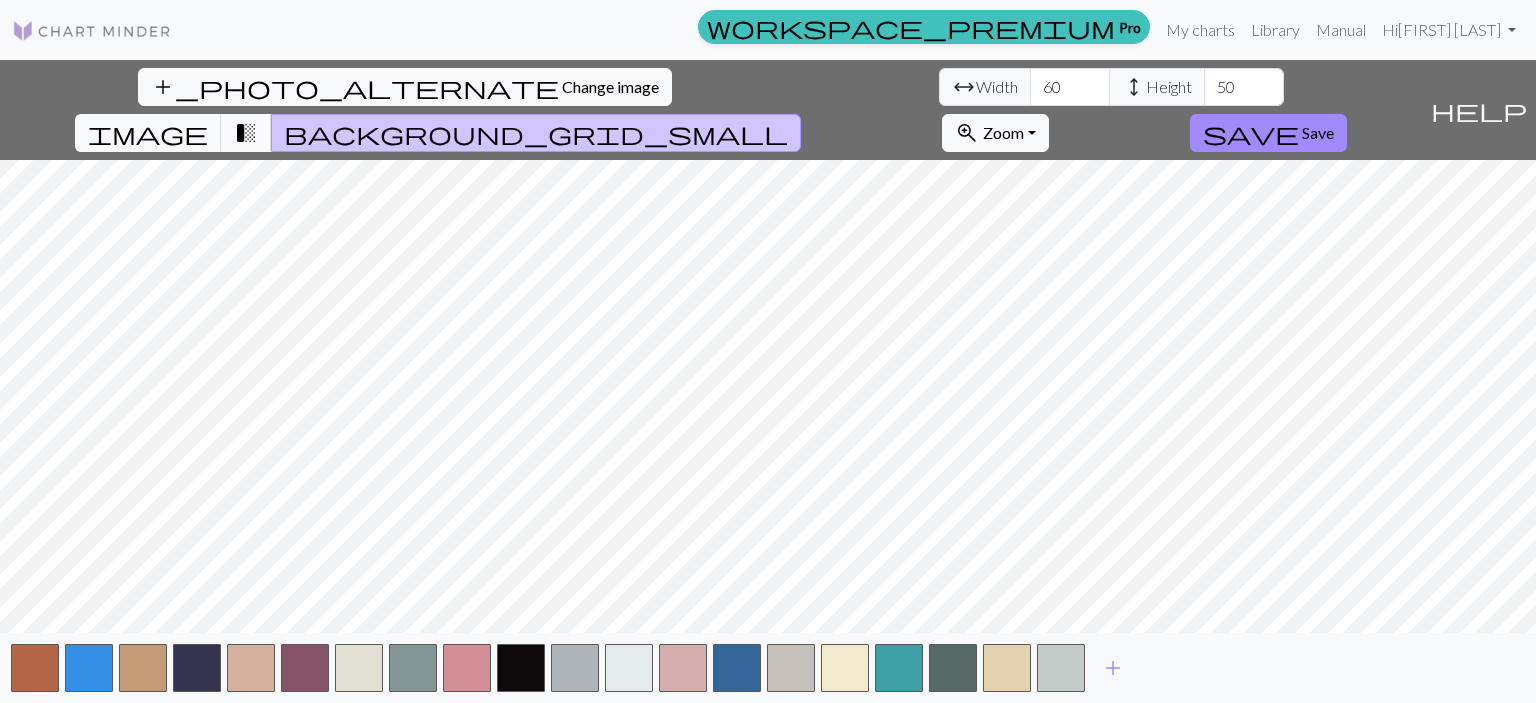 click on "transition_fade" at bounding box center (246, 133) 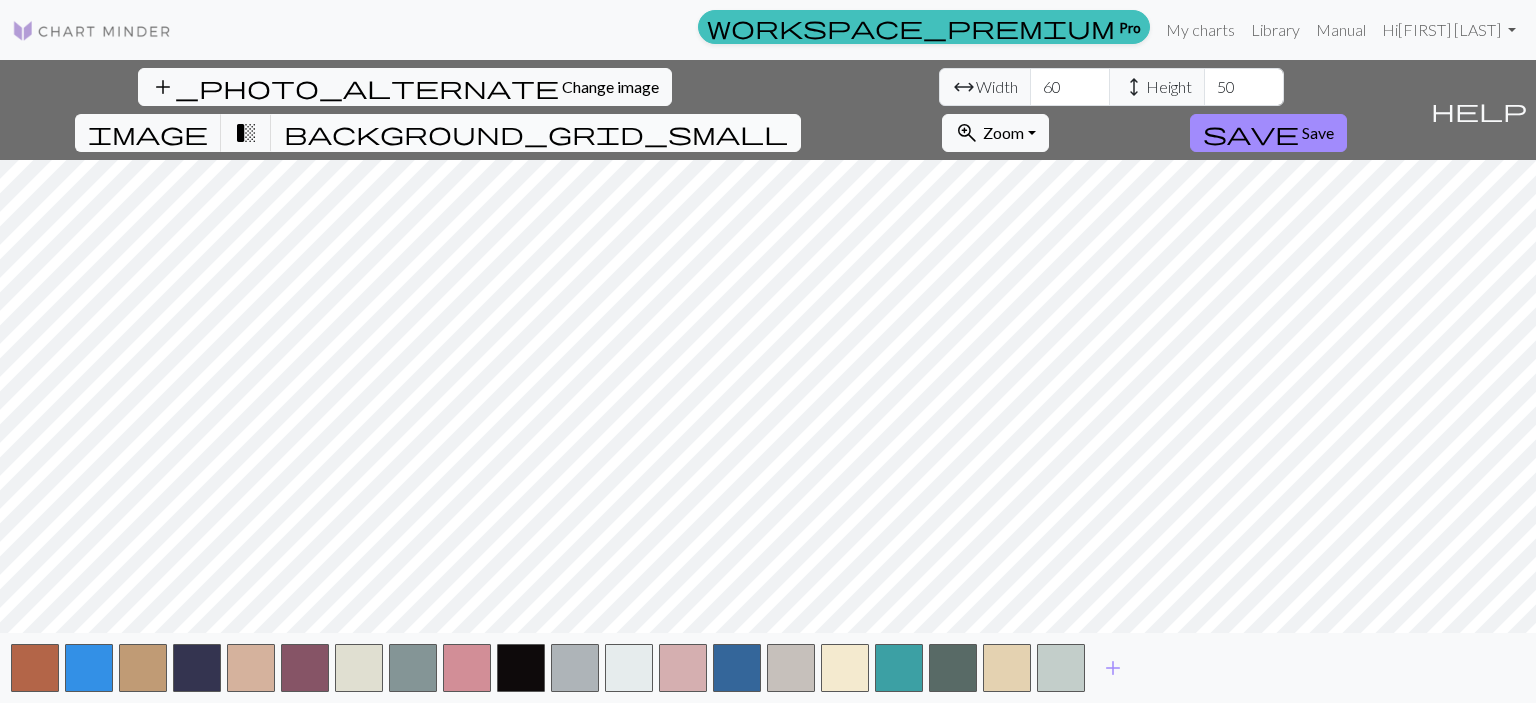 click on "background_grid_small" at bounding box center [536, 133] 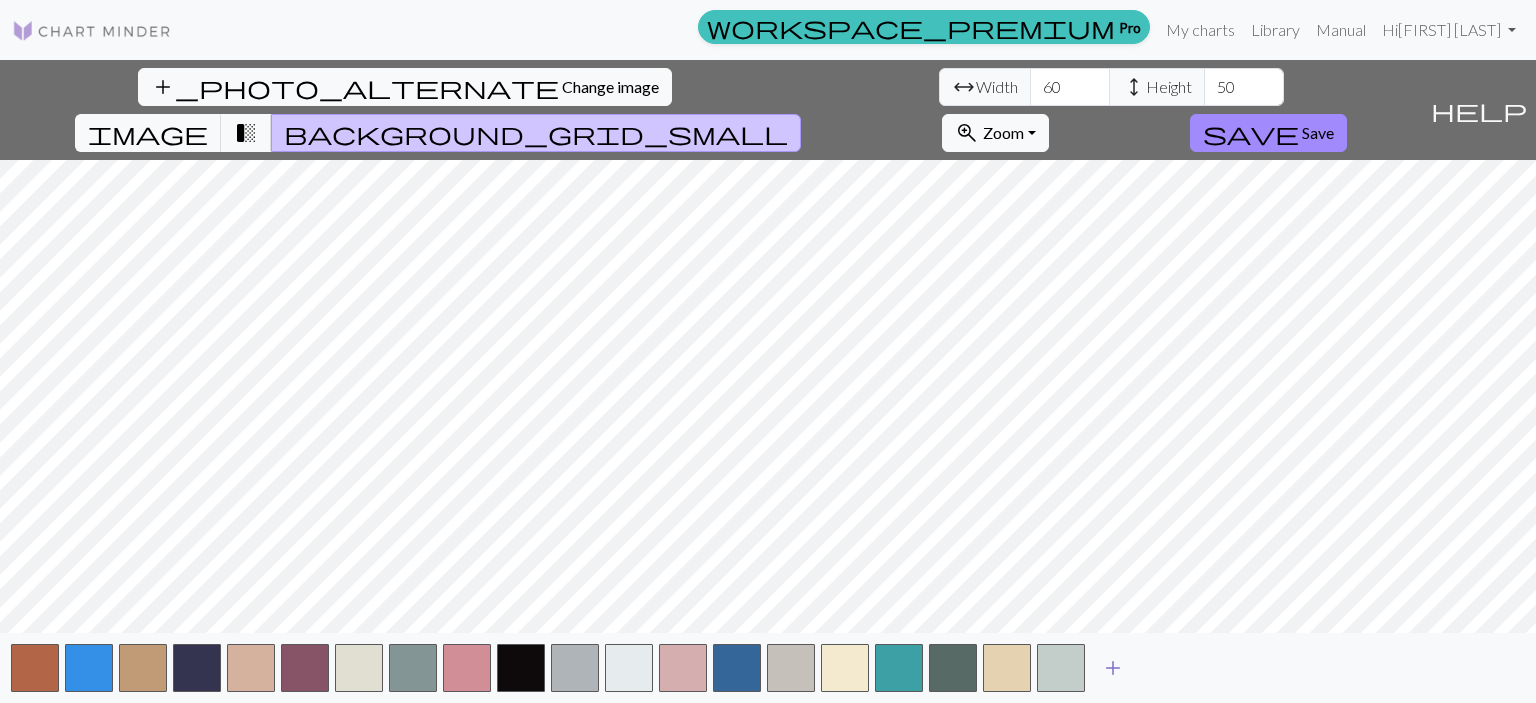 click on "add" at bounding box center (1113, 668) 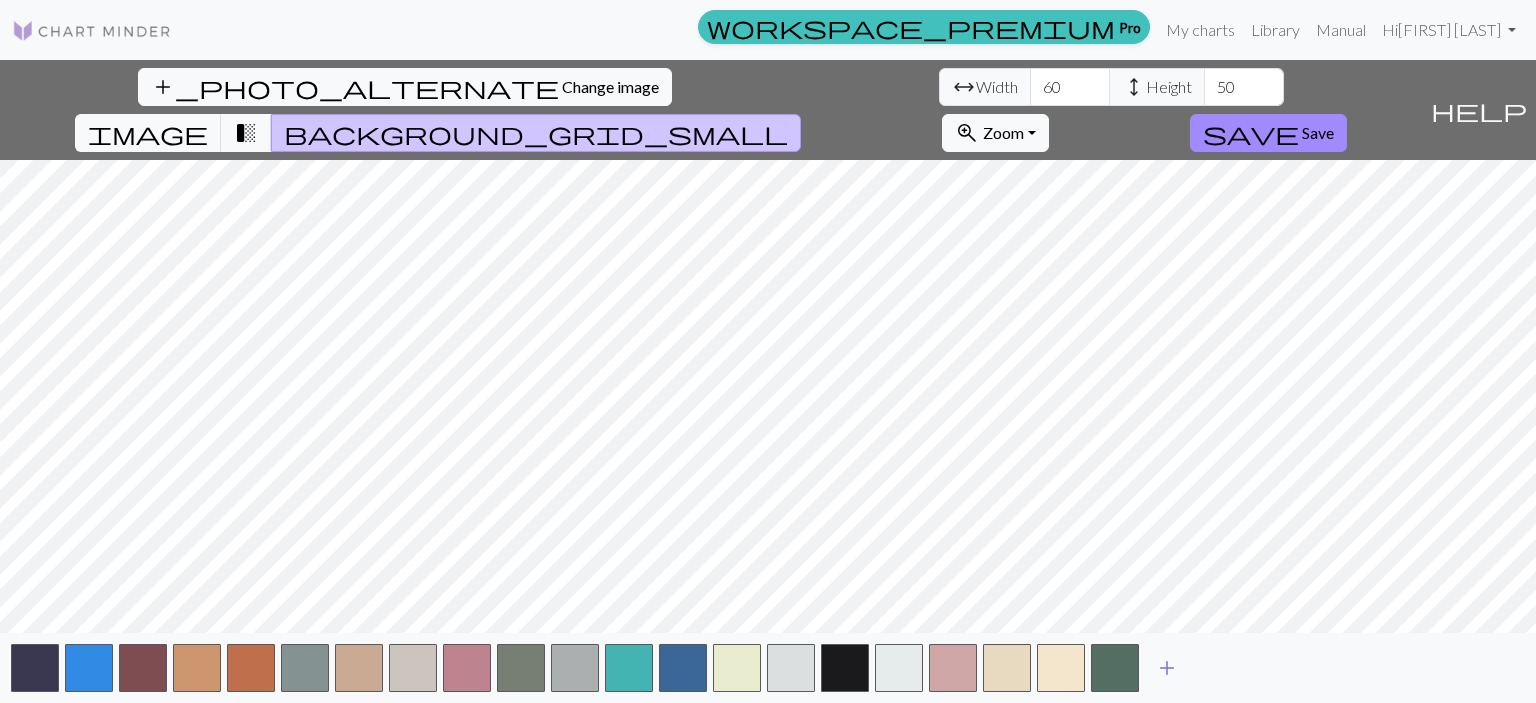 click on "add" at bounding box center [1167, 668] 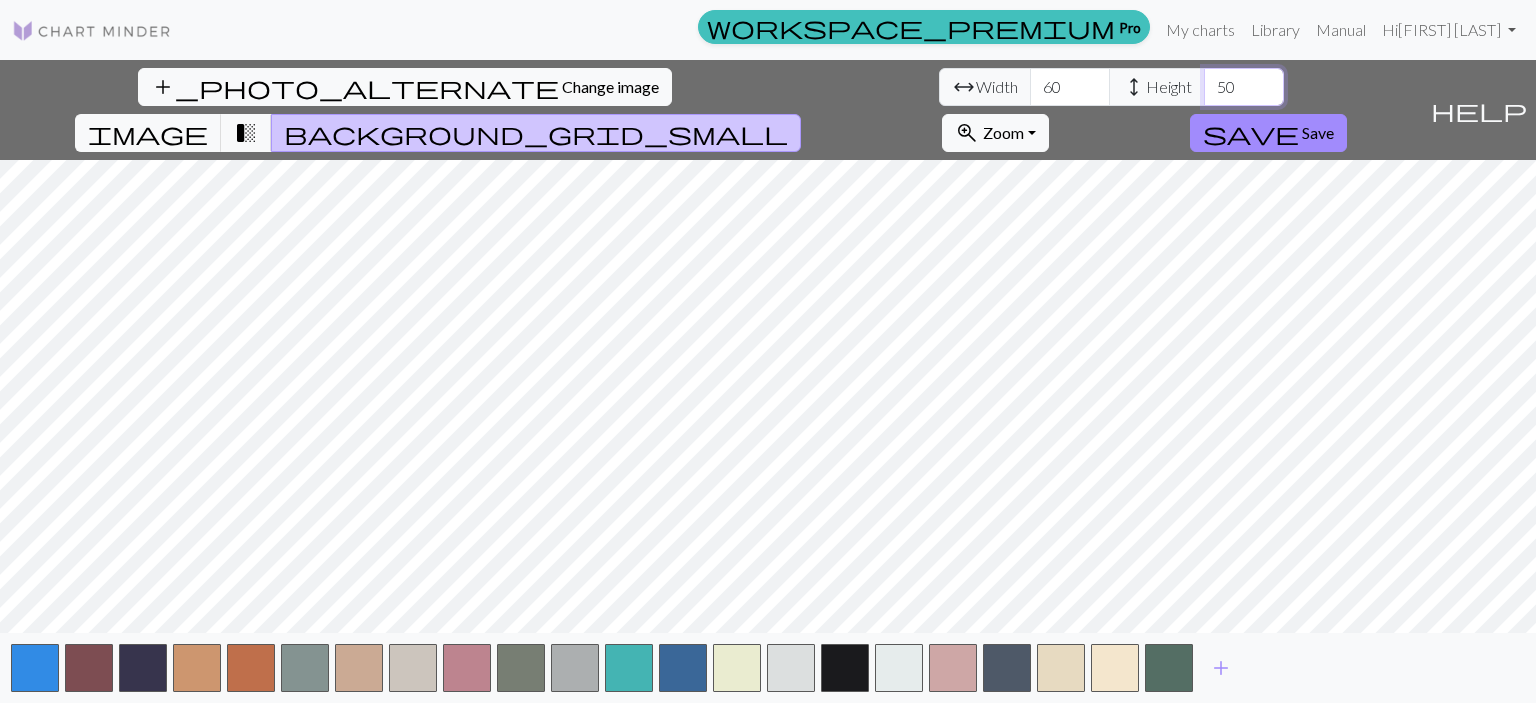 click on "50" at bounding box center [1244, 87] 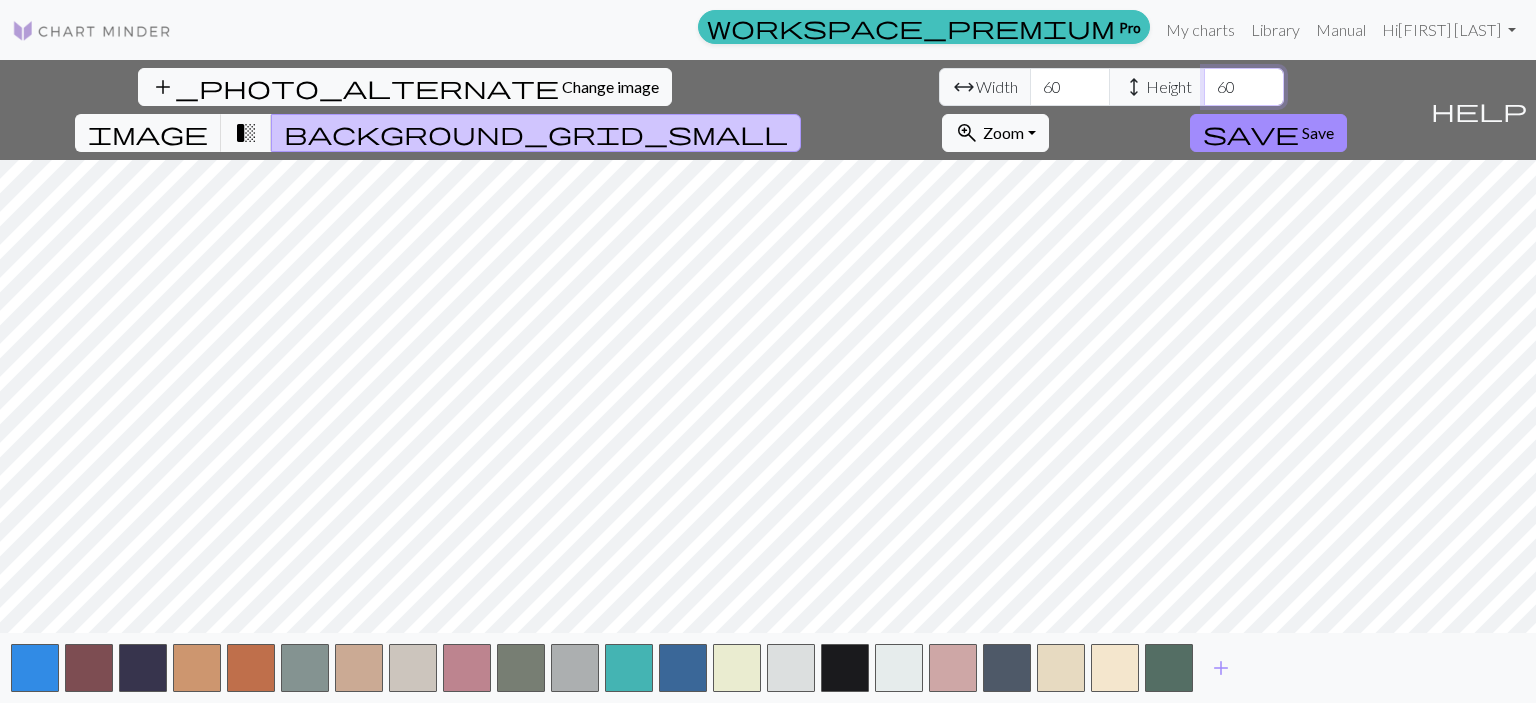 type on "60" 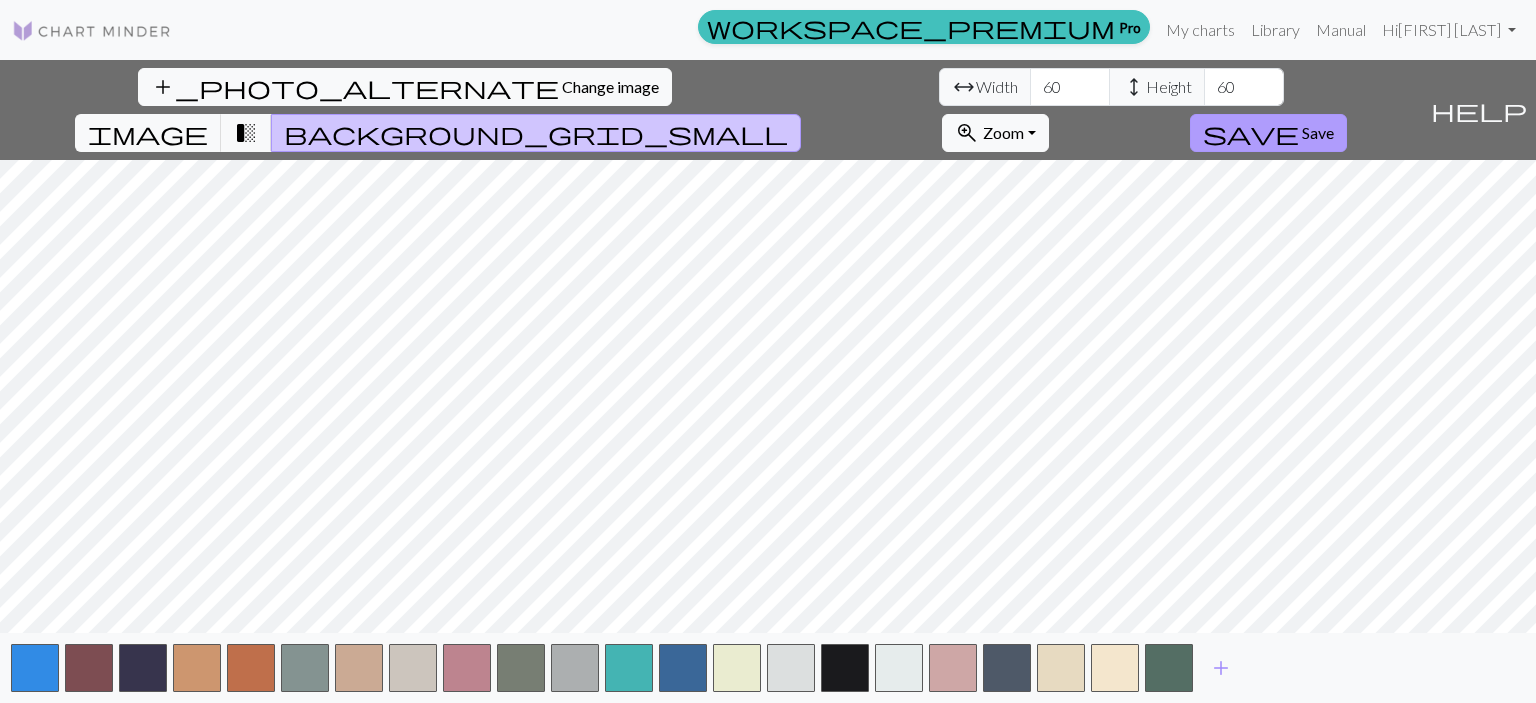 click on "save" at bounding box center [1251, 133] 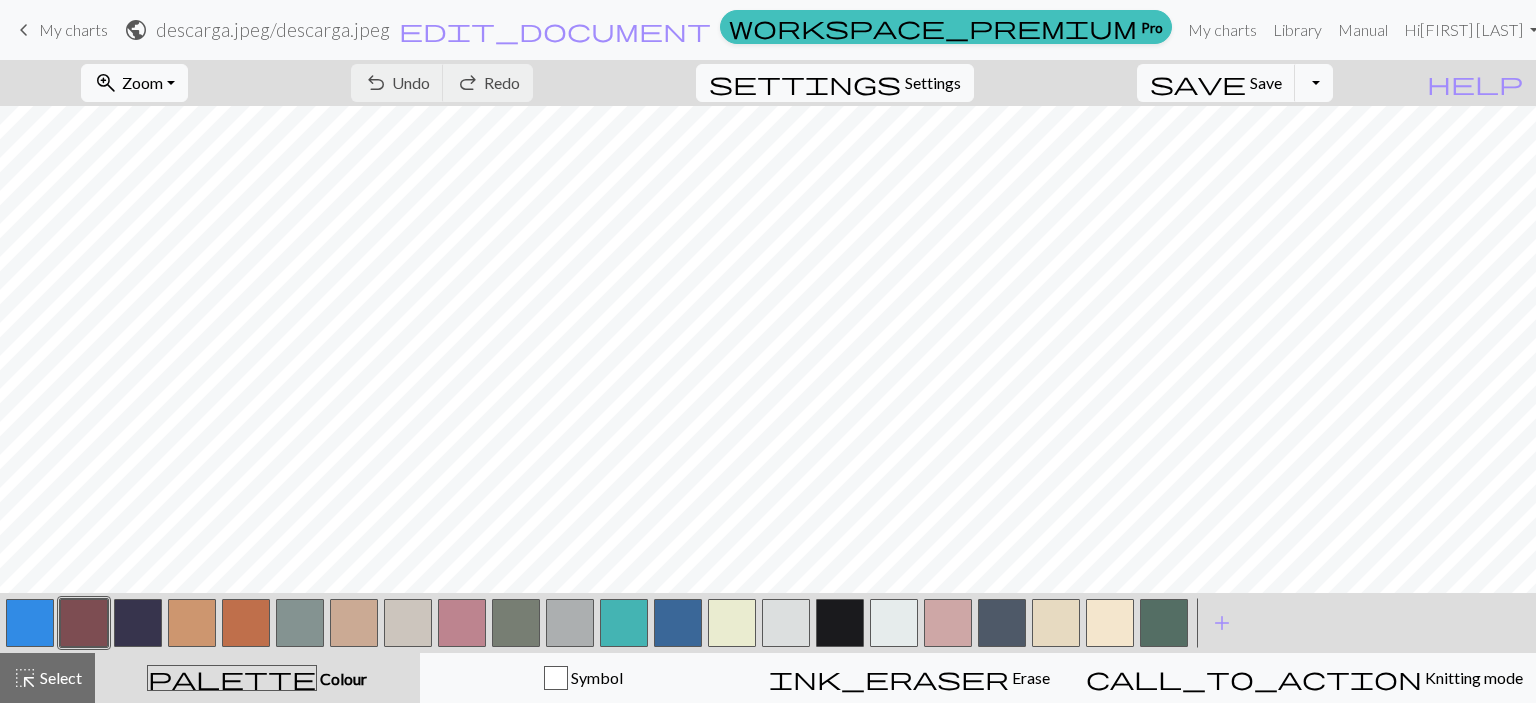 click at bounding box center [840, 623] 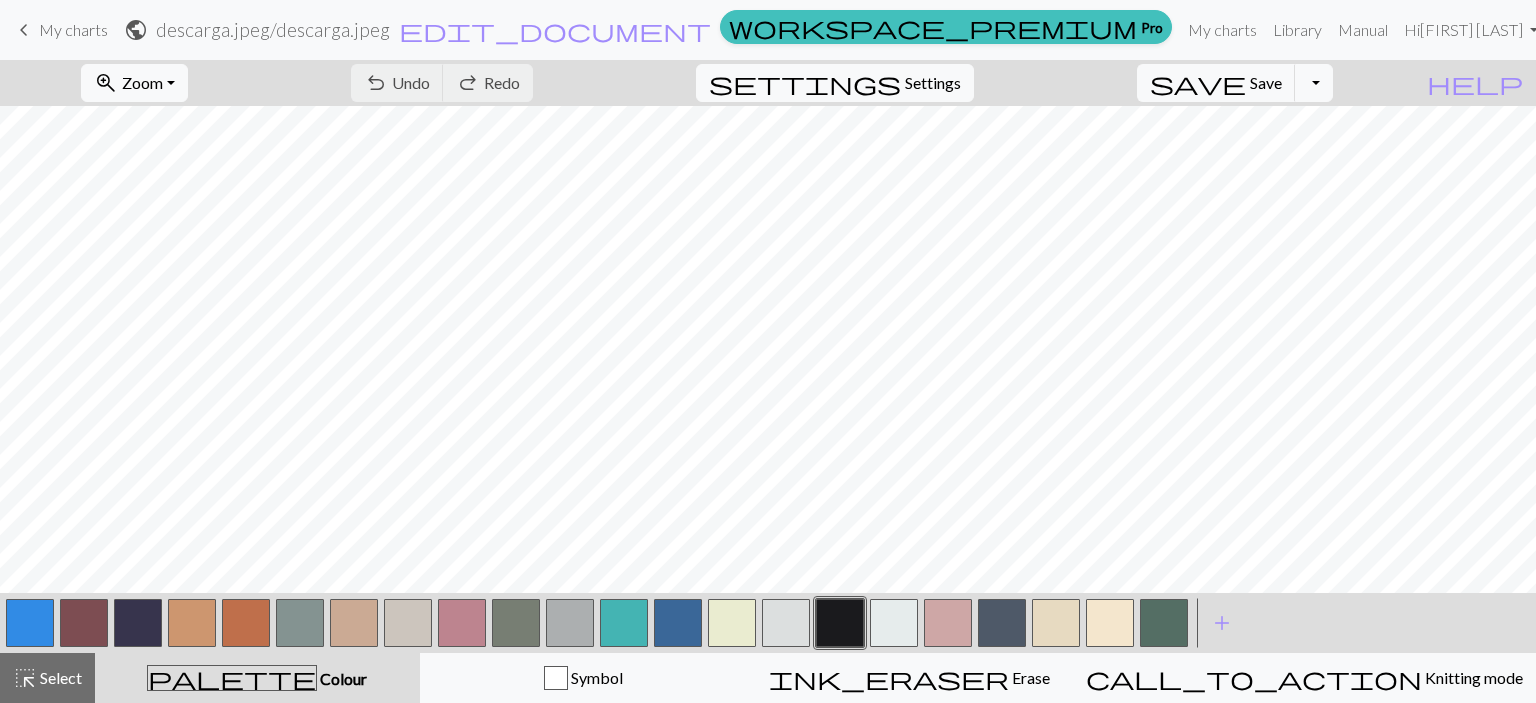 click at bounding box center [840, 623] 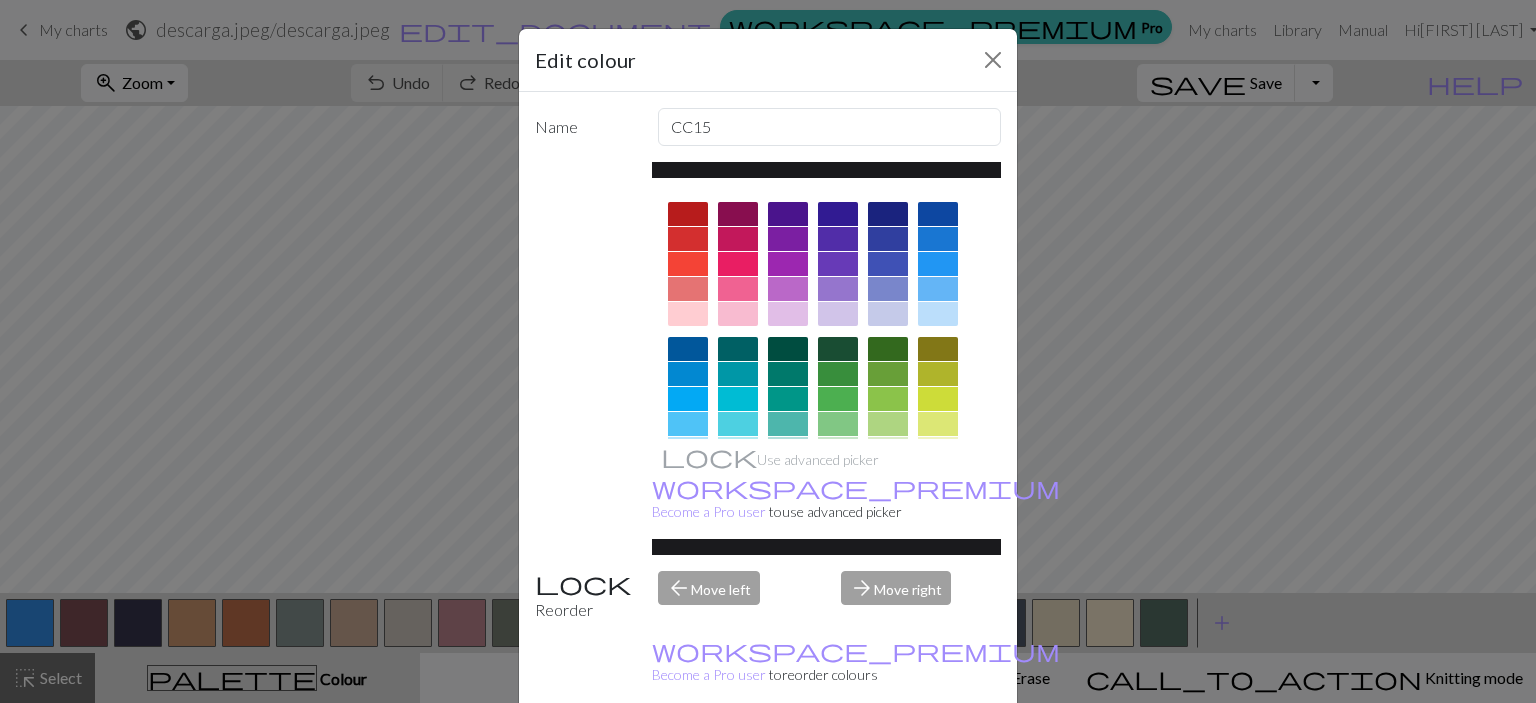 click on "Done" at bounding box center [888, 754] 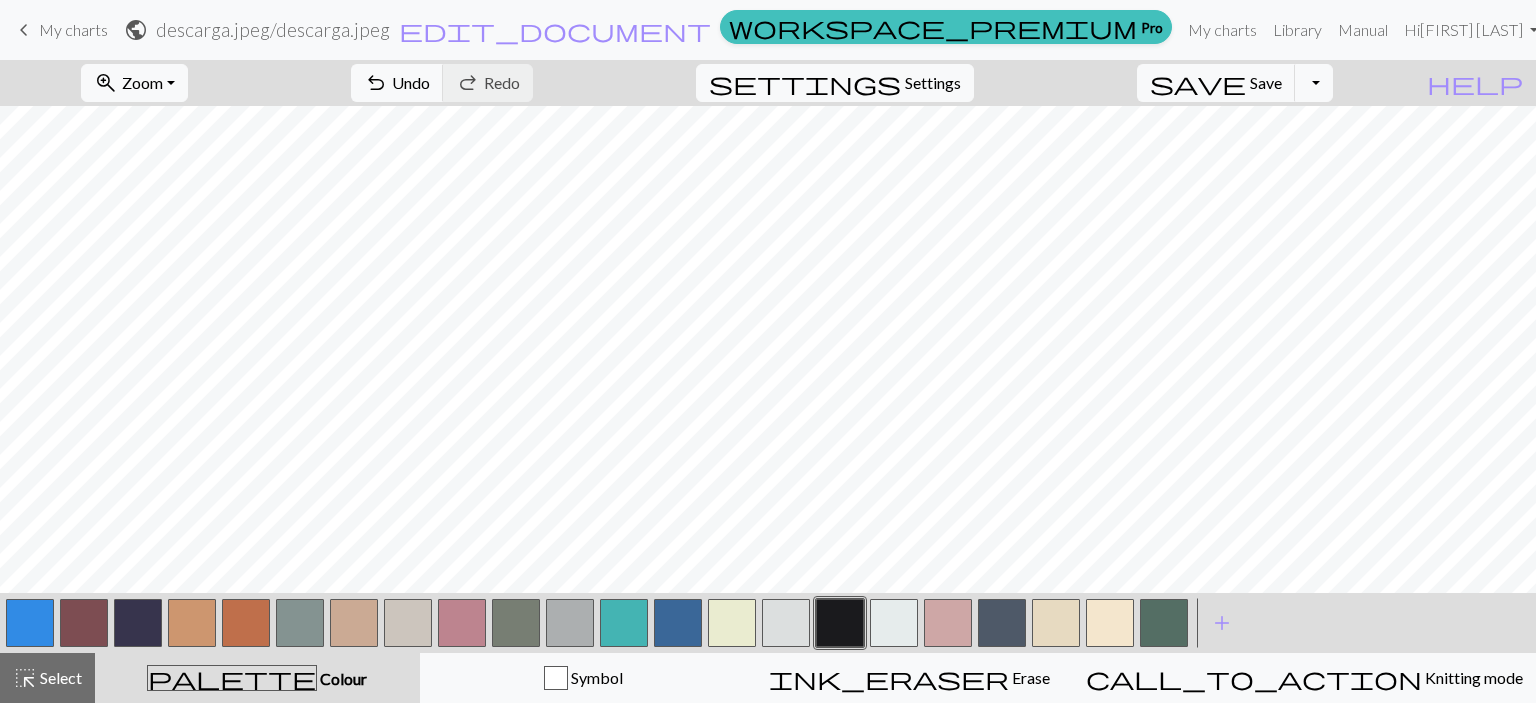 click on "palette   Colour   Colour" at bounding box center (257, 678) 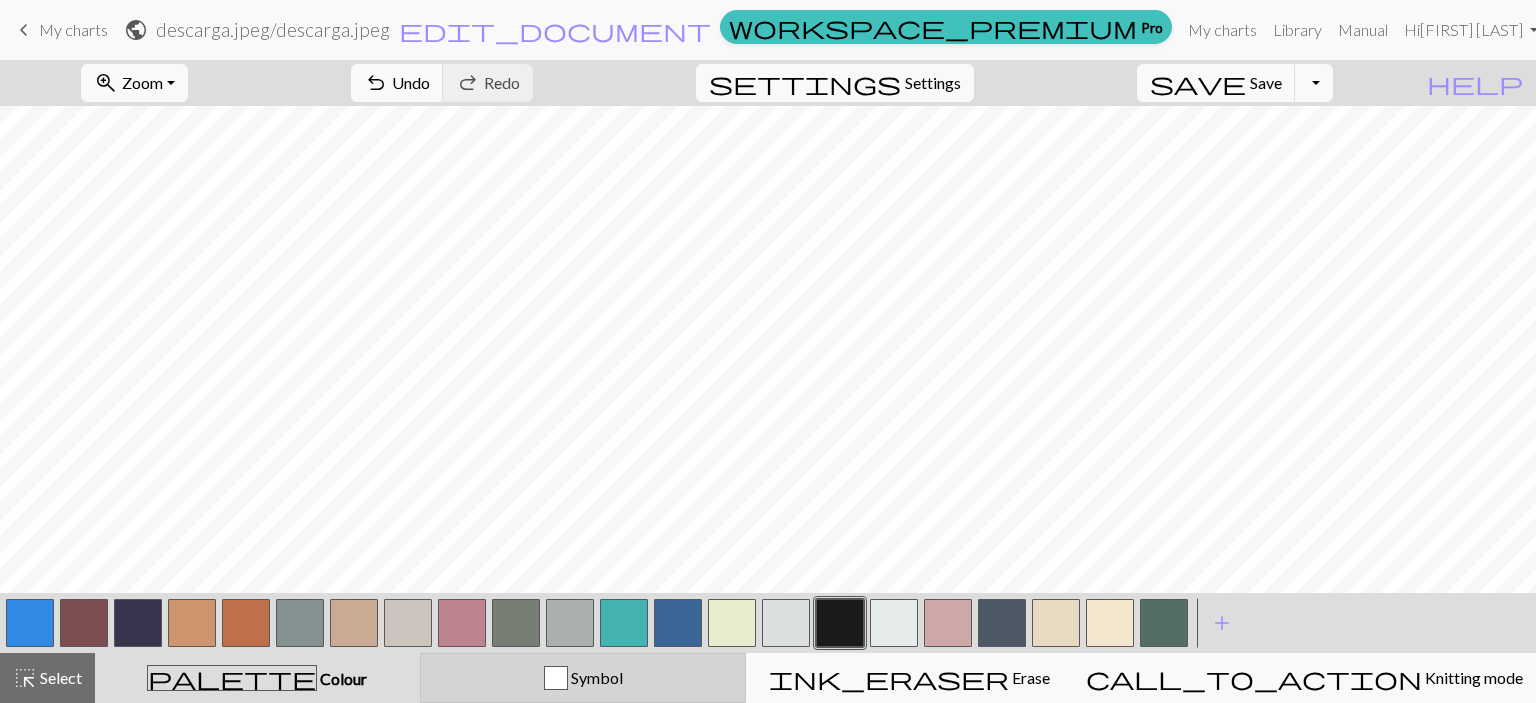 click on "Symbol" at bounding box center [583, 678] 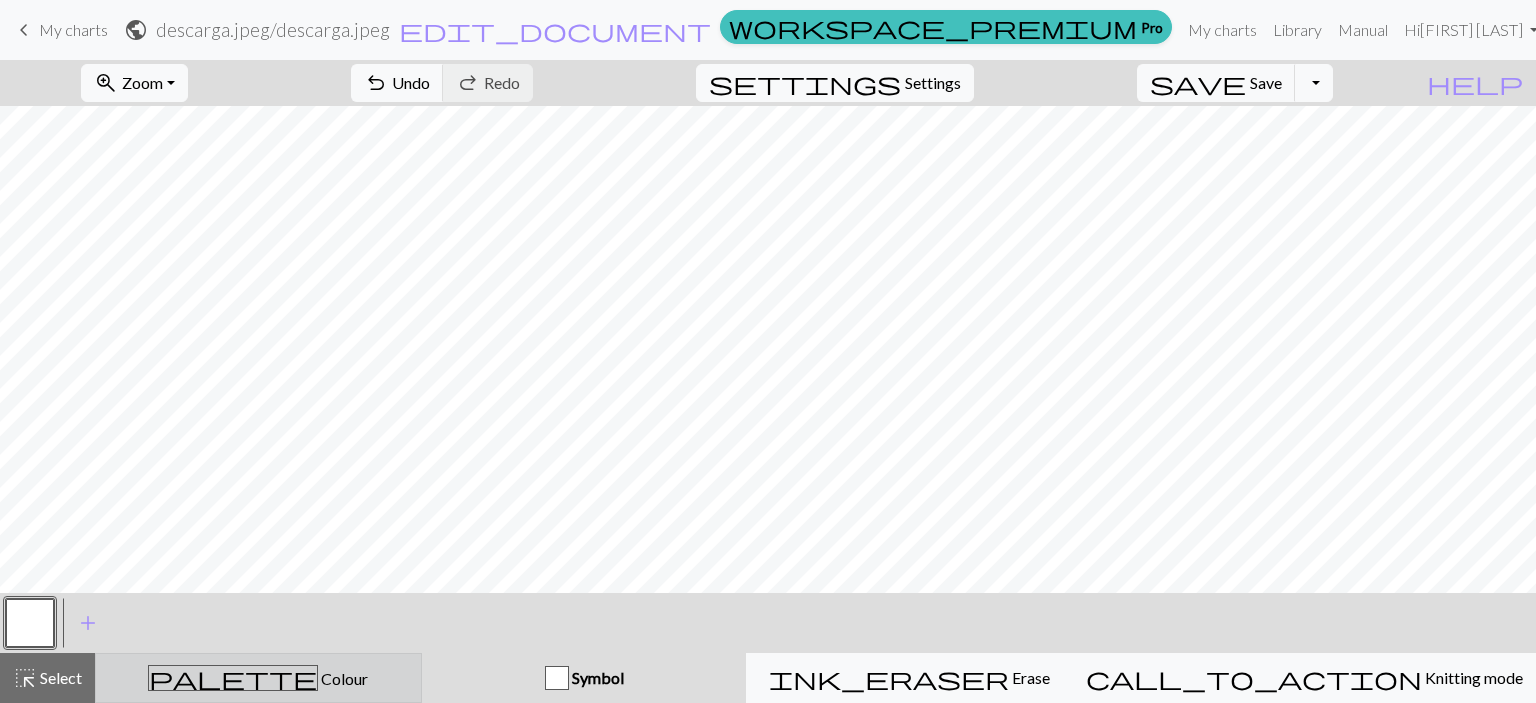 click on "palette   Colour   Colour" at bounding box center (258, 678) 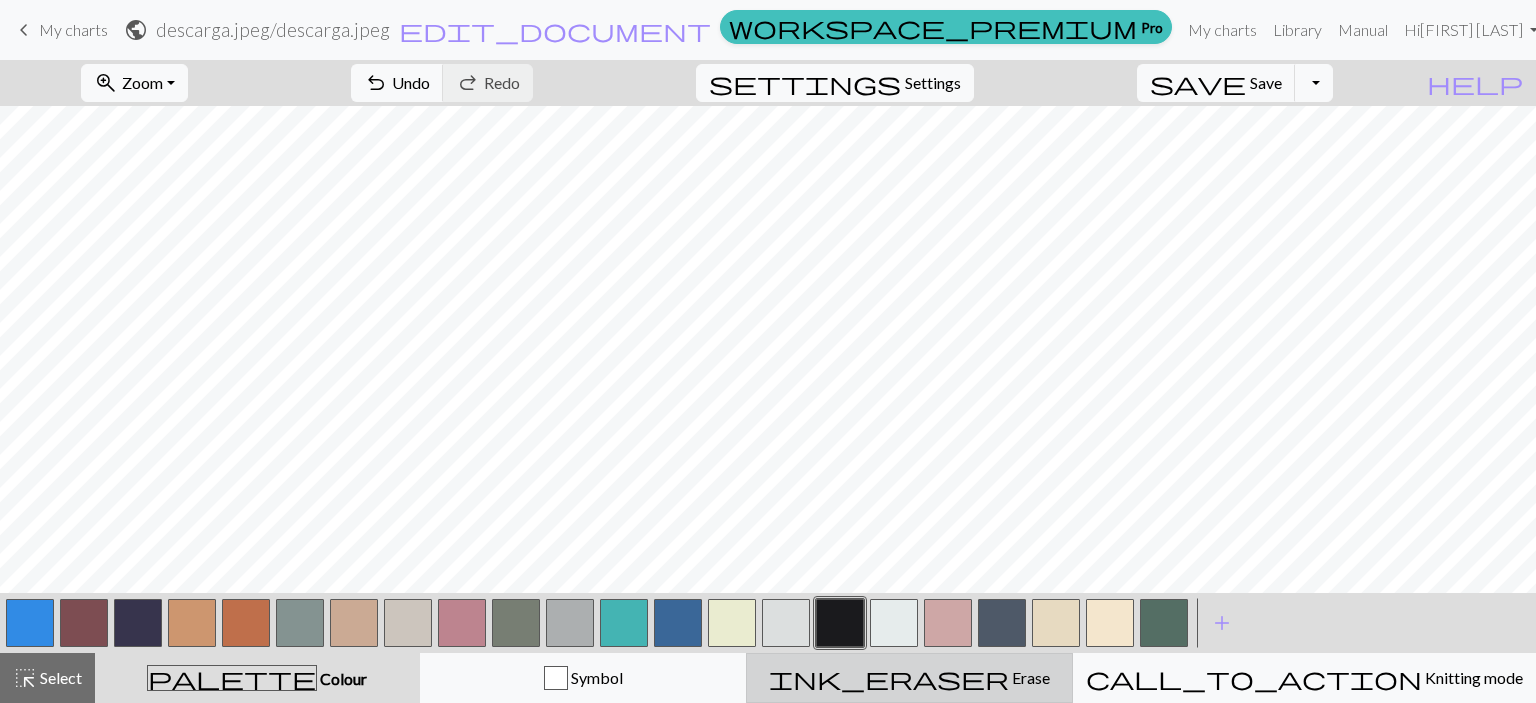 click on "ink_eraser   Erase   Erase" at bounding box center (909, 678) 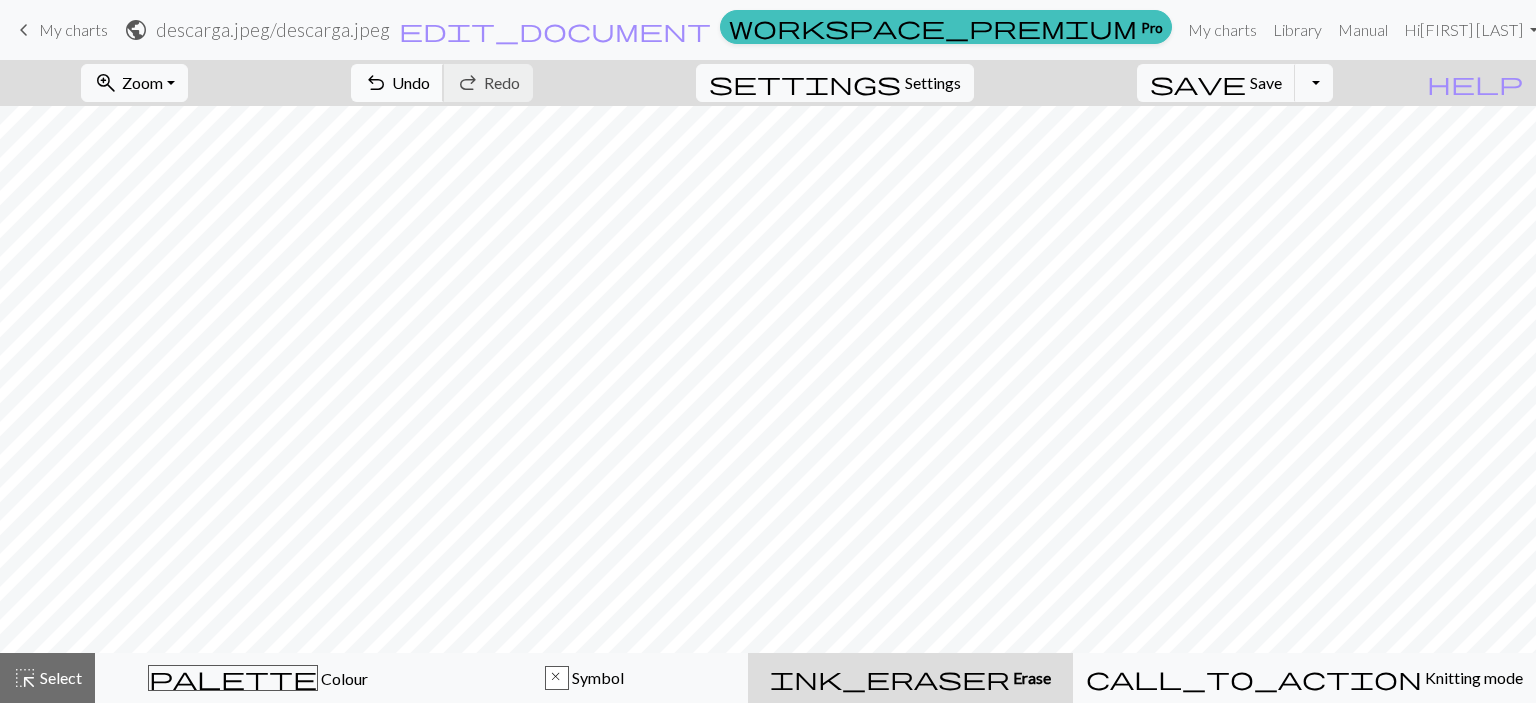 click on "Undo" at bounding box center [411, 82] 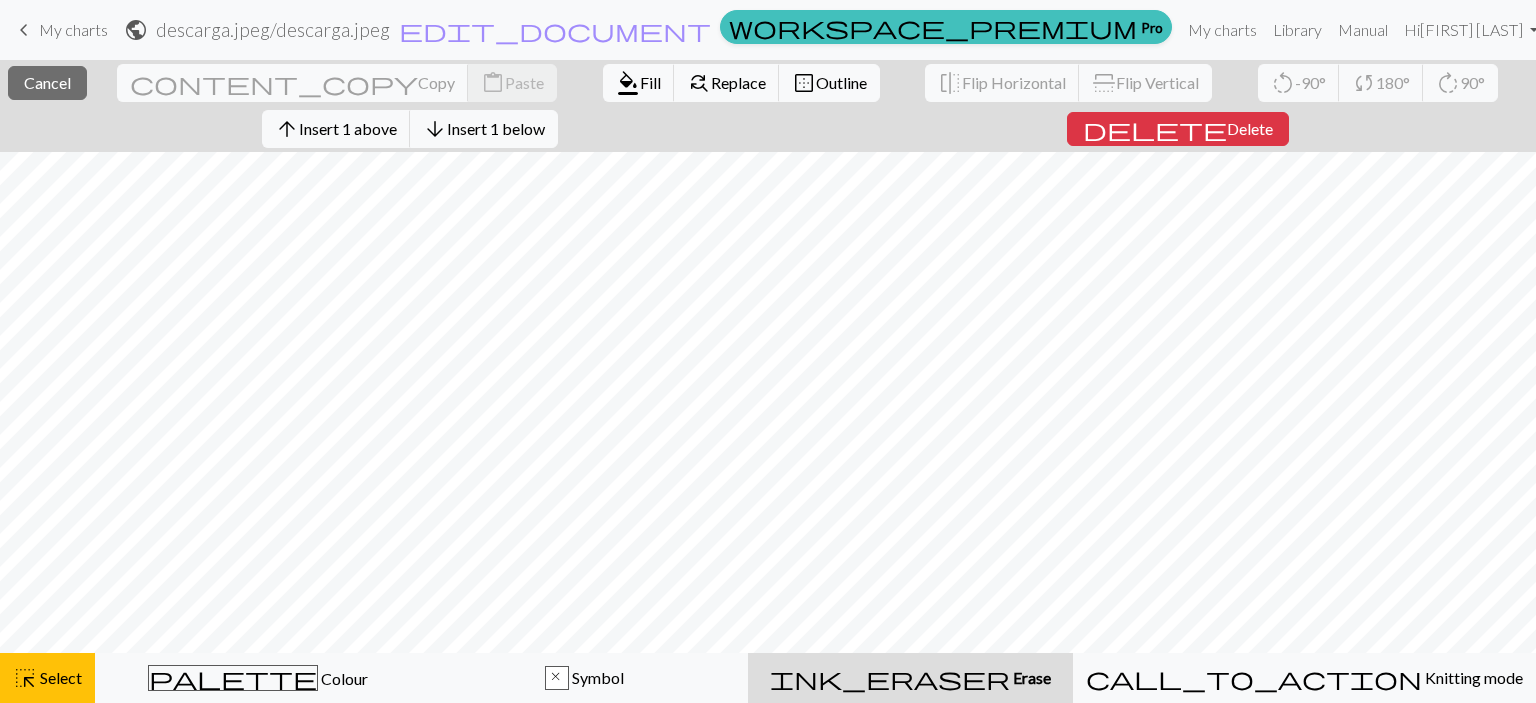 click on "ink_eraser   Erase   Erase" at bounding box center [910, 678] 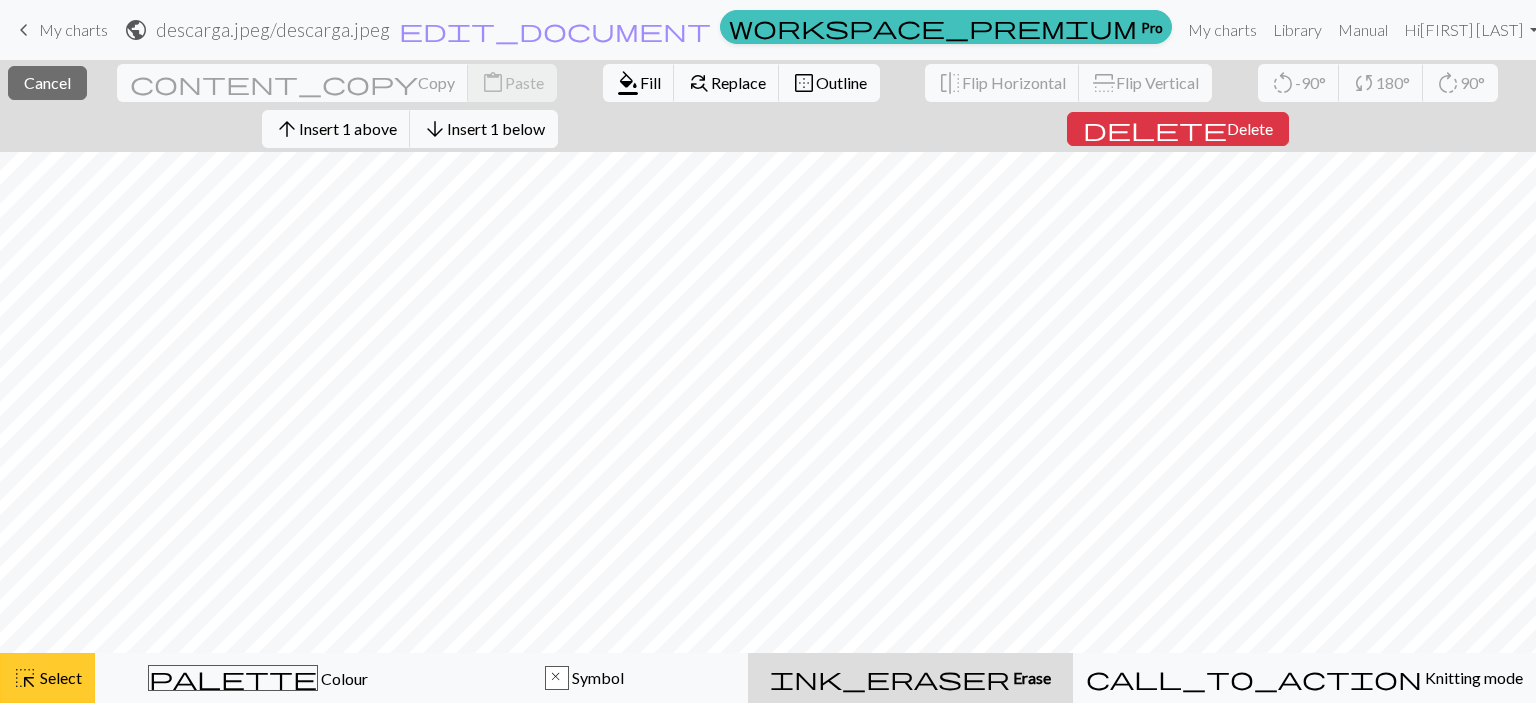 click on "Select" at bounding box center [59, 677] 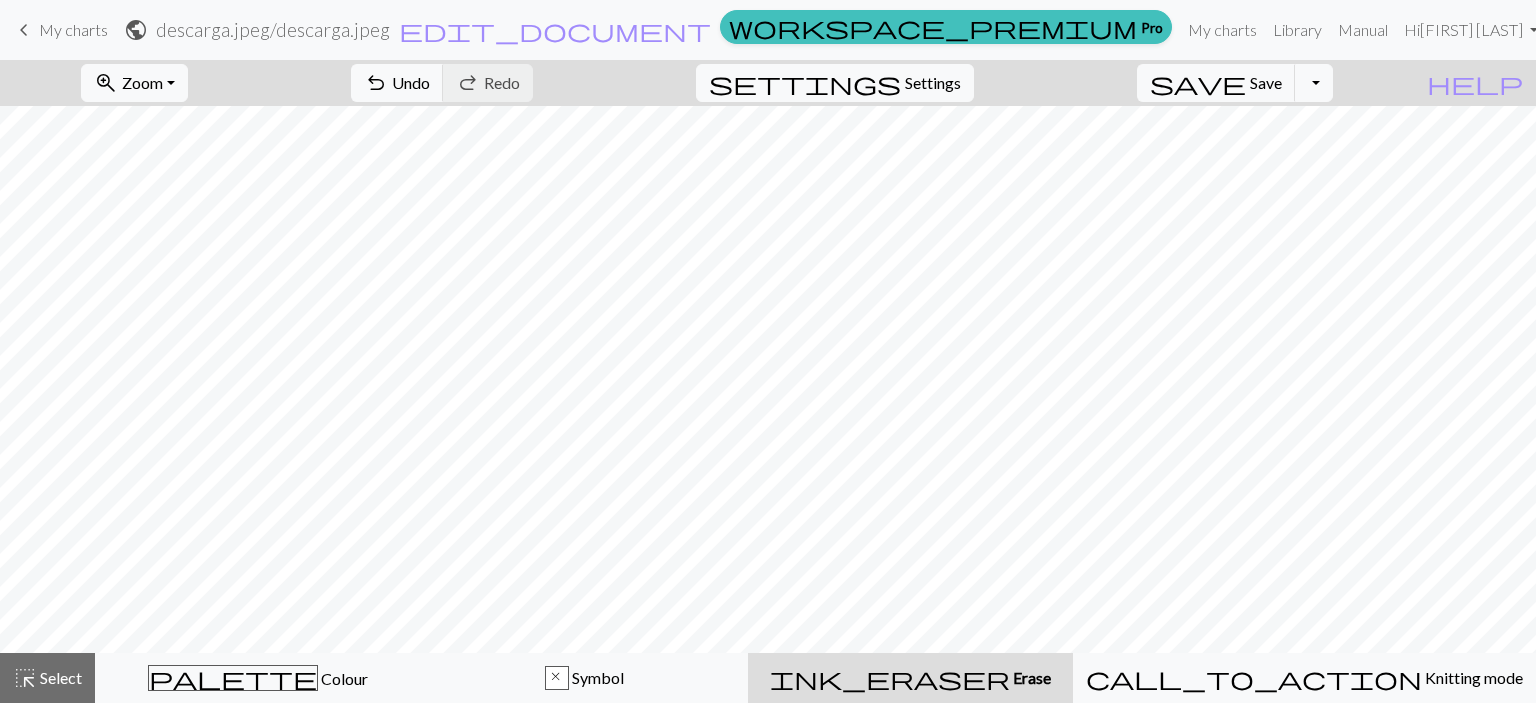 click on "ink_eraser   Erase   Erase" at bounding box center [910, 678] 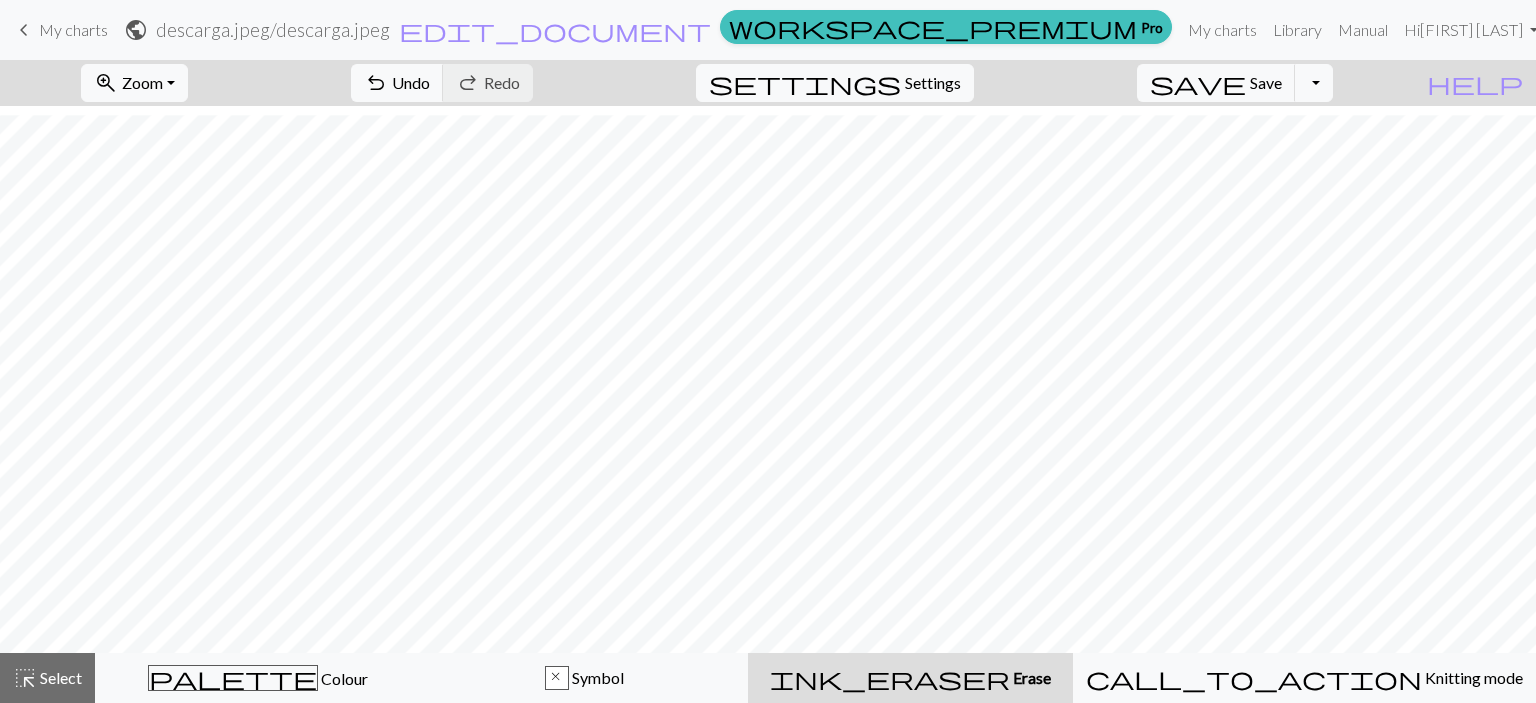 scroll, scrollTop: 146, scrollLeft: 0, axis: vertical 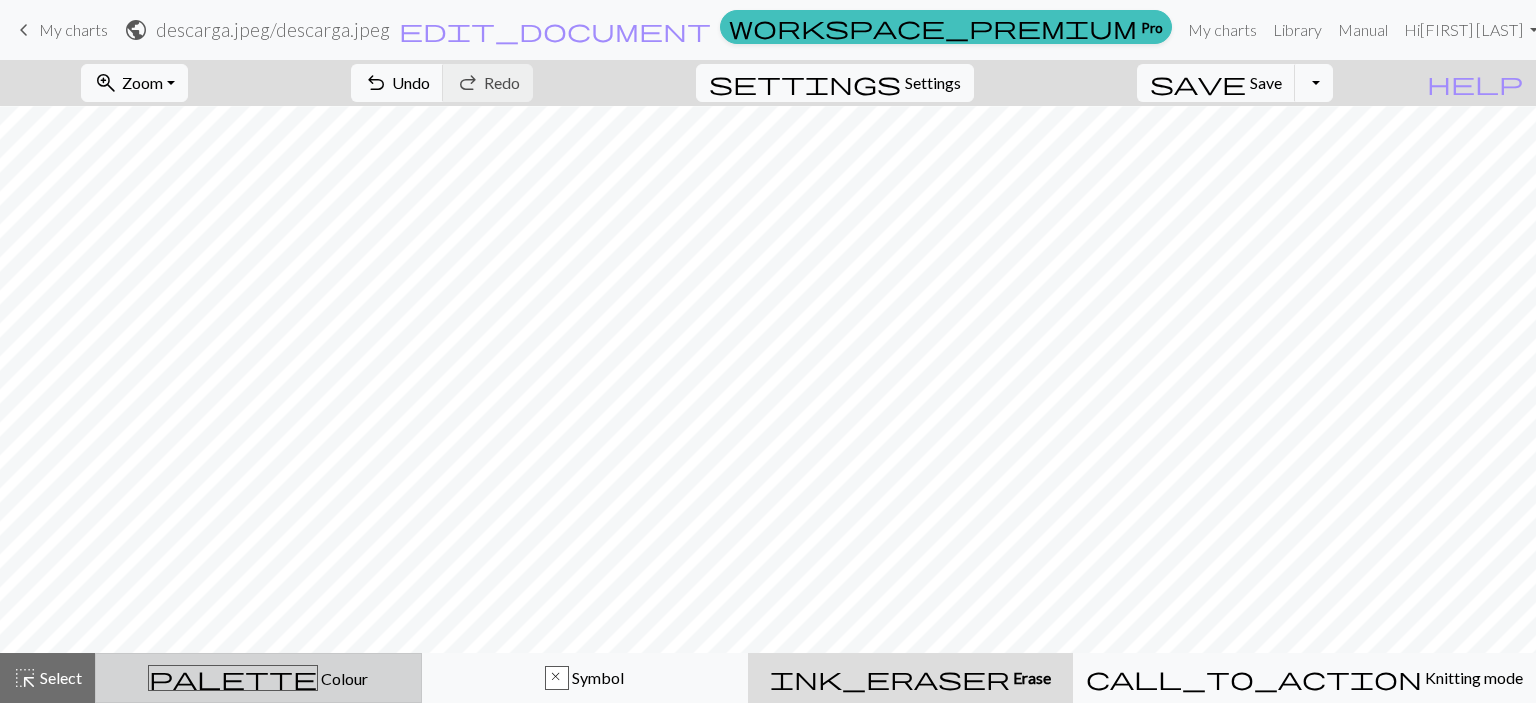 click on "palette" at bounding box center (233, 678) 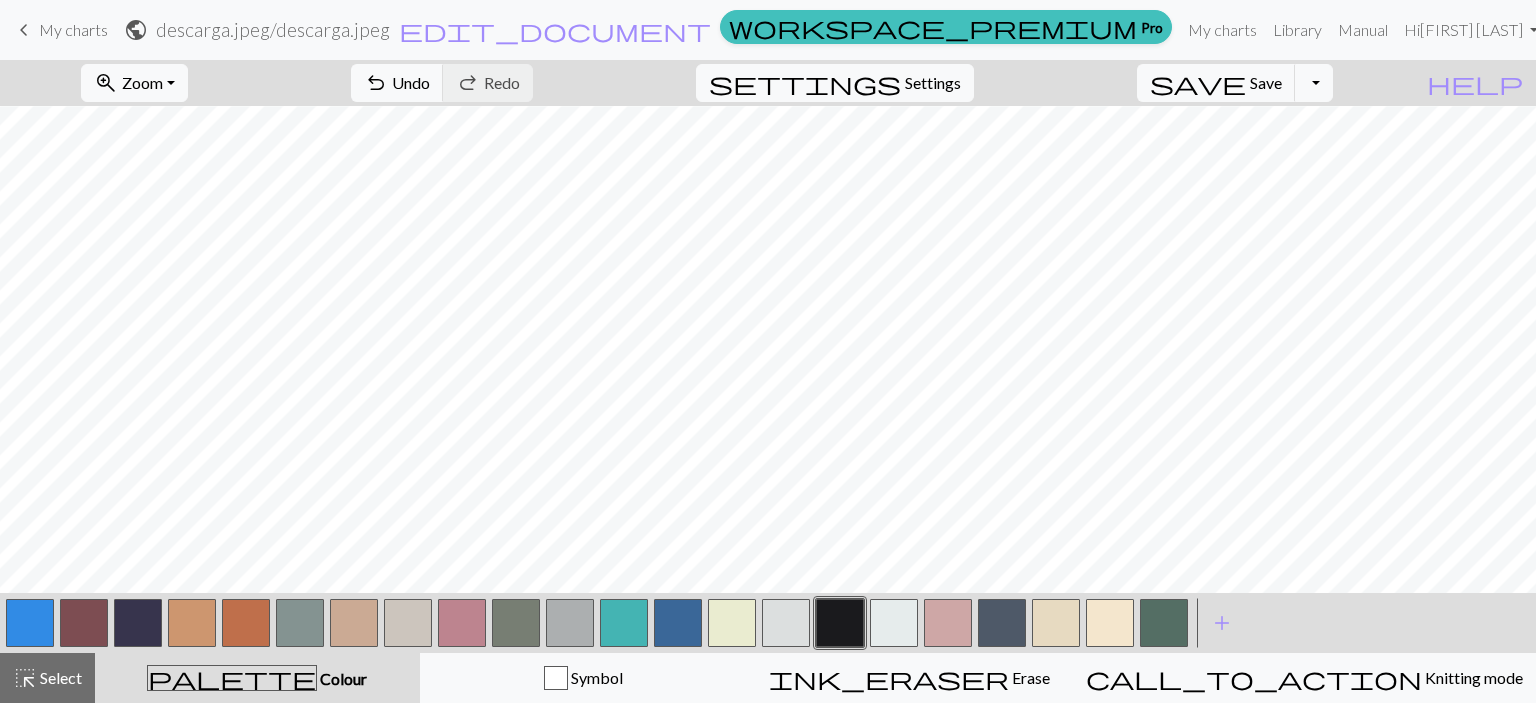 click at bounding box center [840, 623] 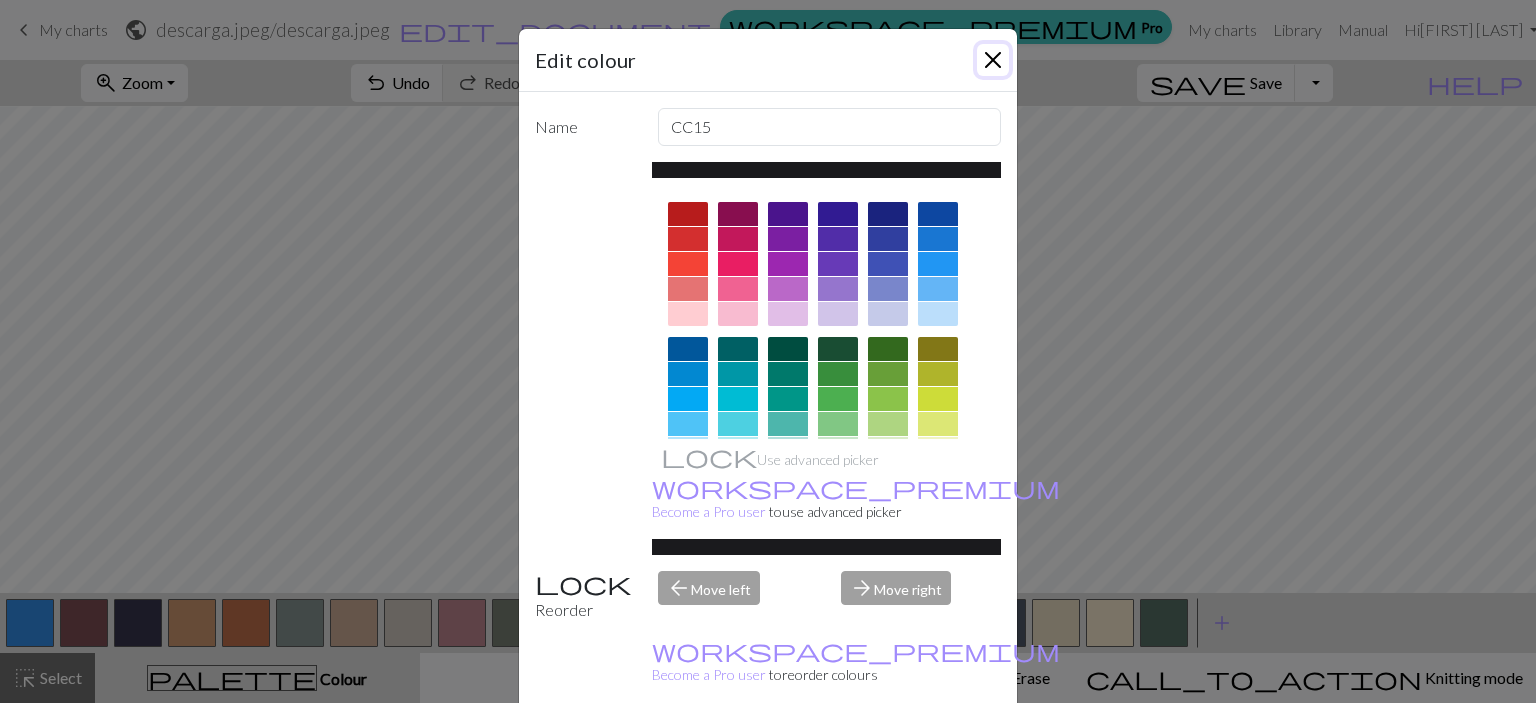 click at bounding box center (993, 60) 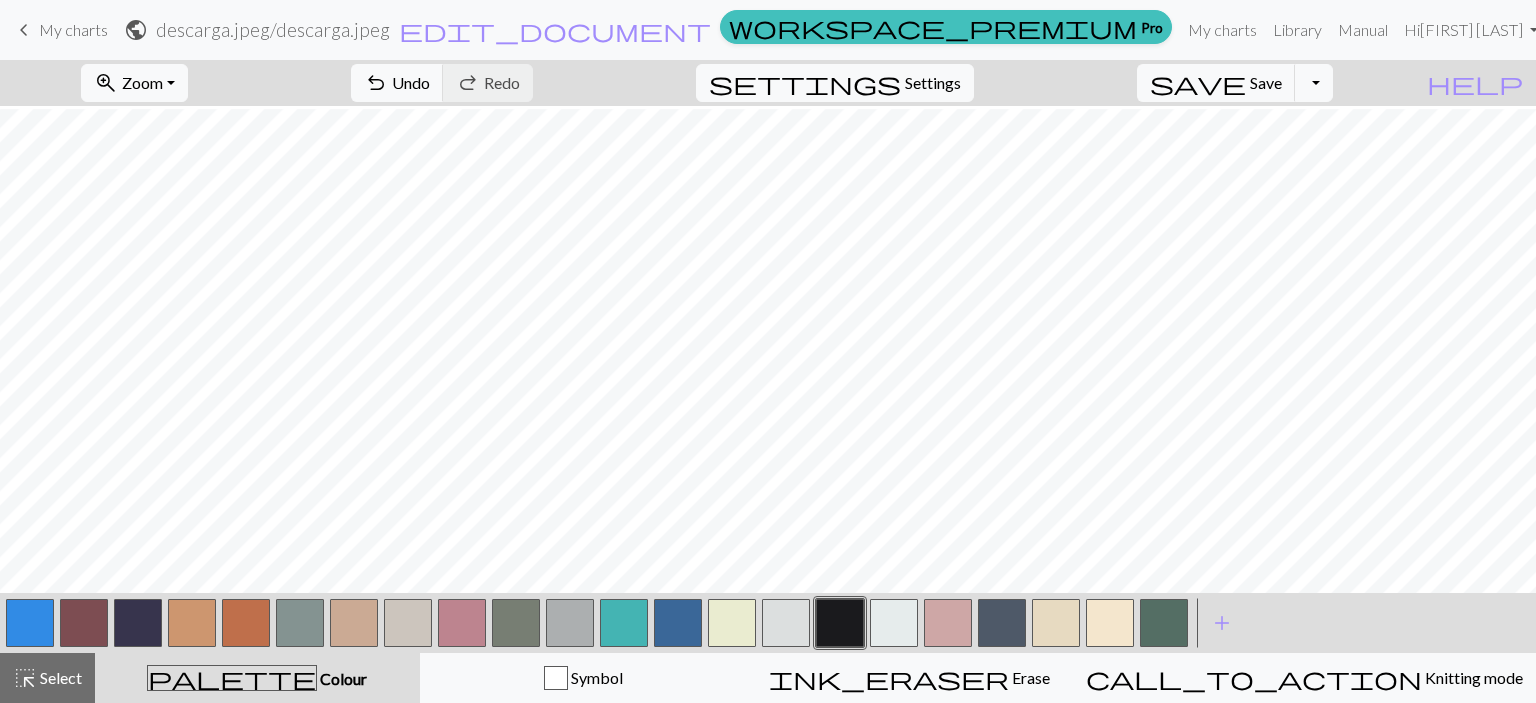 scroll, scrollTop: 275, scrollLeft: 0, axis: vertical 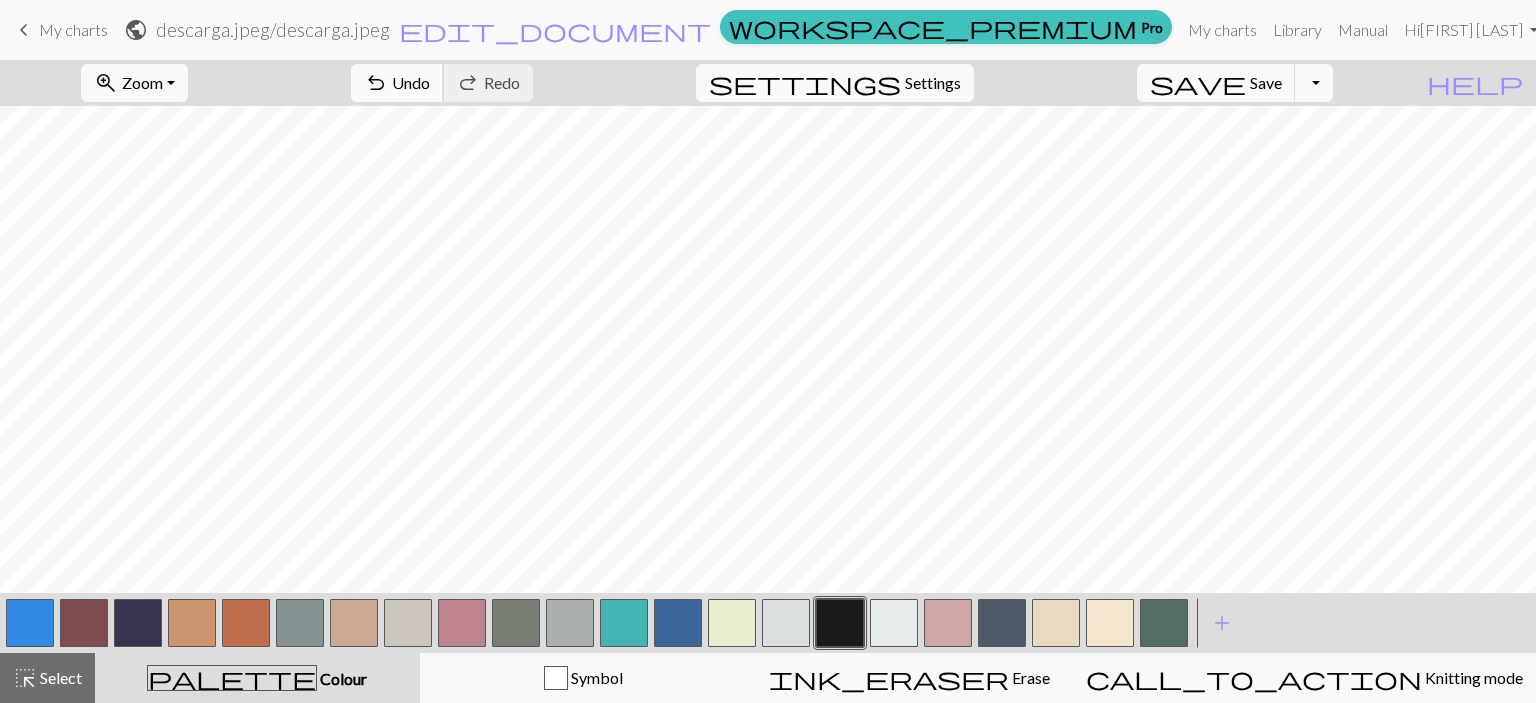 click on "Undo" at bounding box center (411, 82) 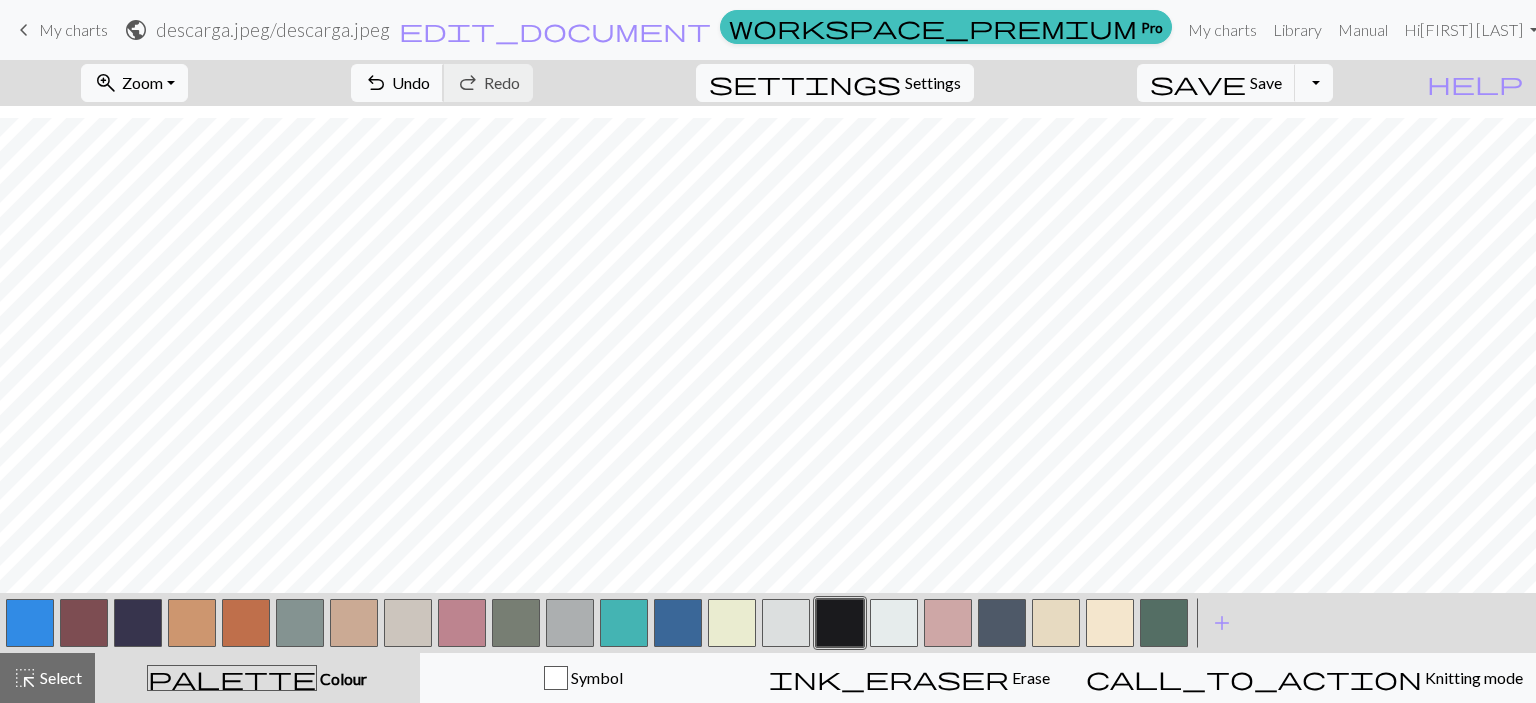 scroll, scrollTop: 532, scrollLeft: 0, axis: vertical 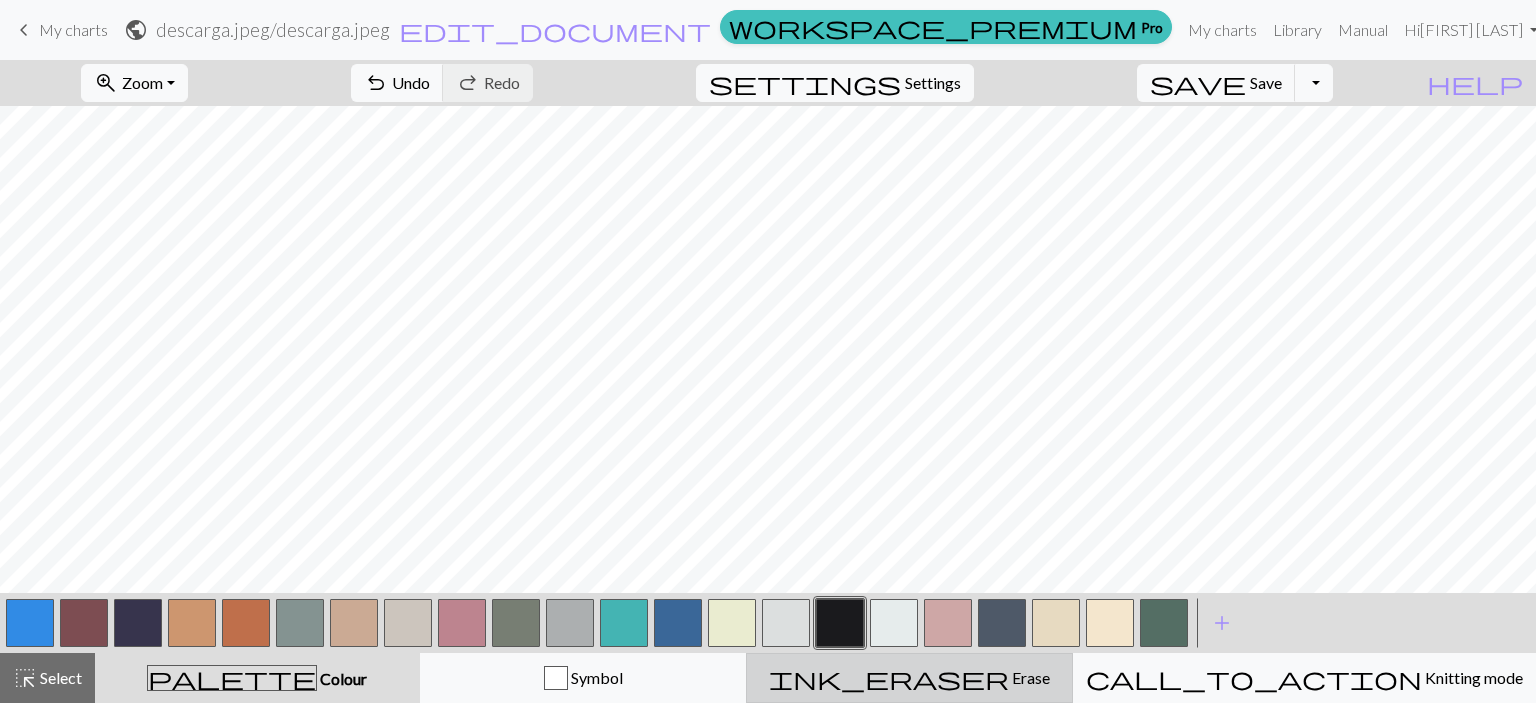 click on "ink_eraser   Erase   Erase" at bounding box center [909, 678] 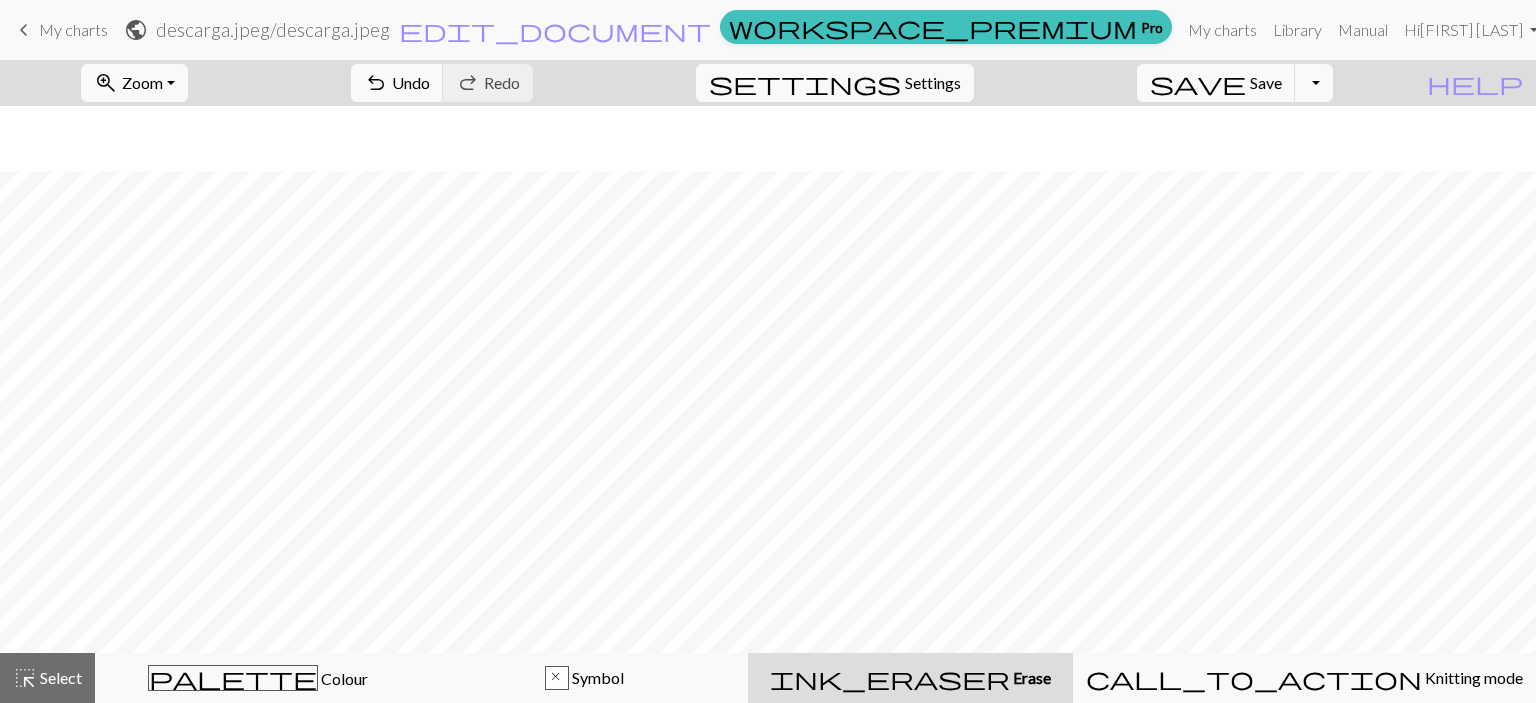 scroll, scrollTop: 757, scrollLeft: 0, axis: vertical 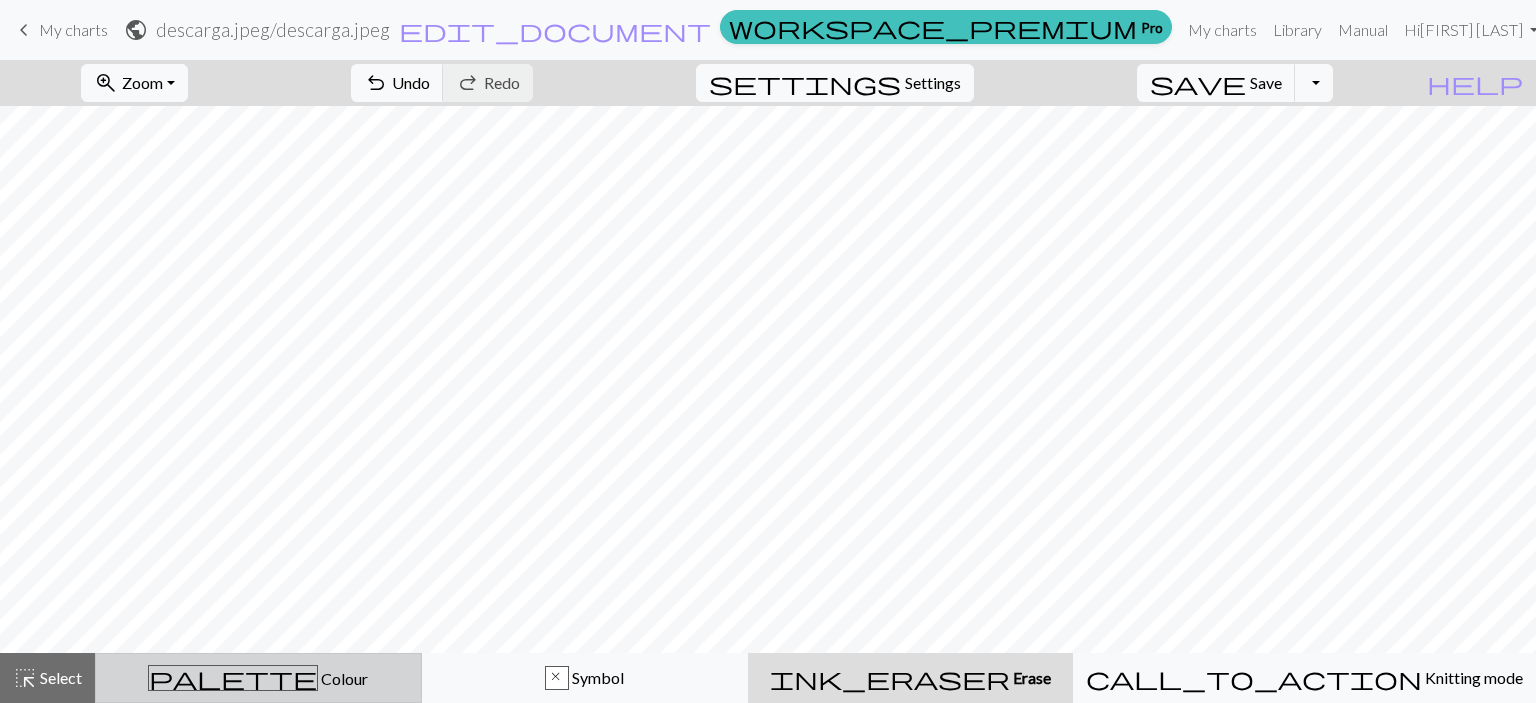 click on "Colour" at bounding box center [343, 678] 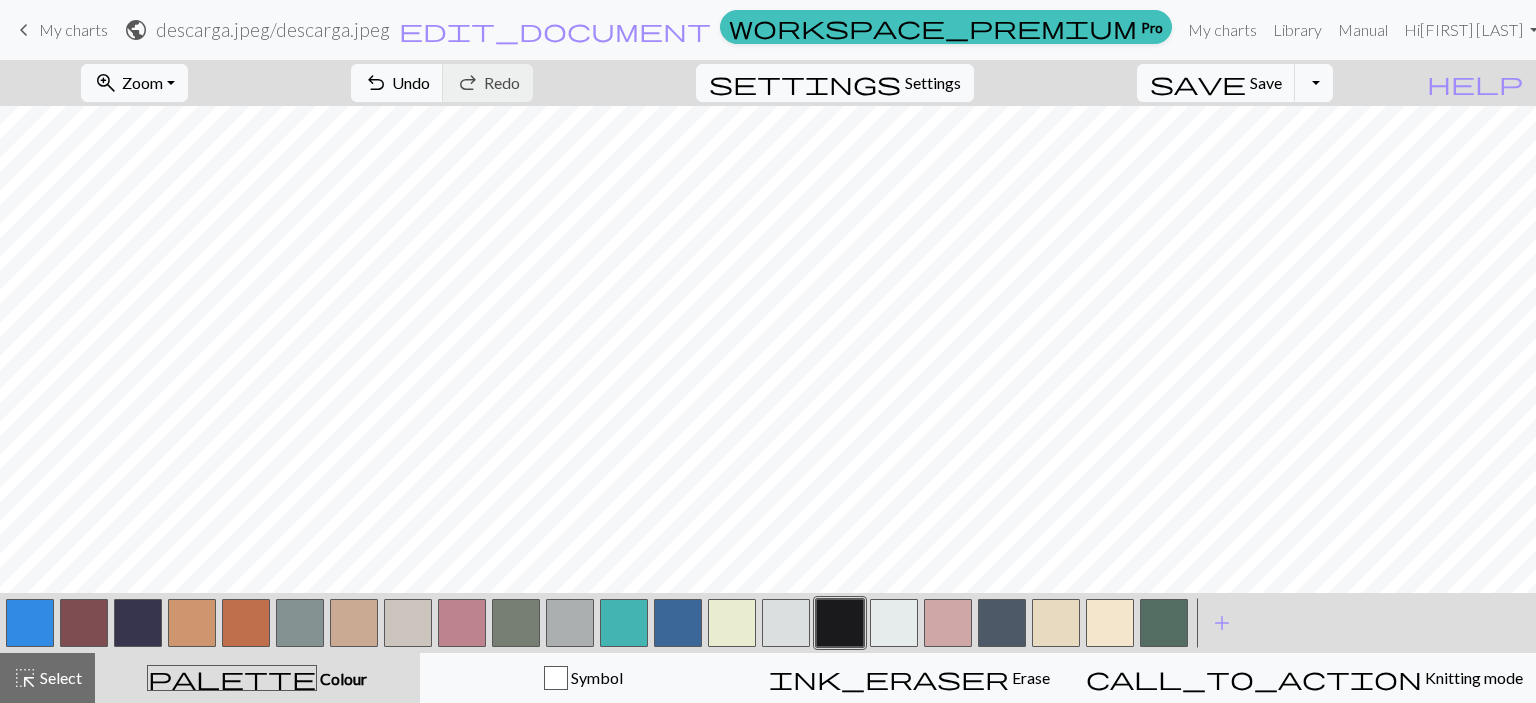 click at bounding box center (678, 623) 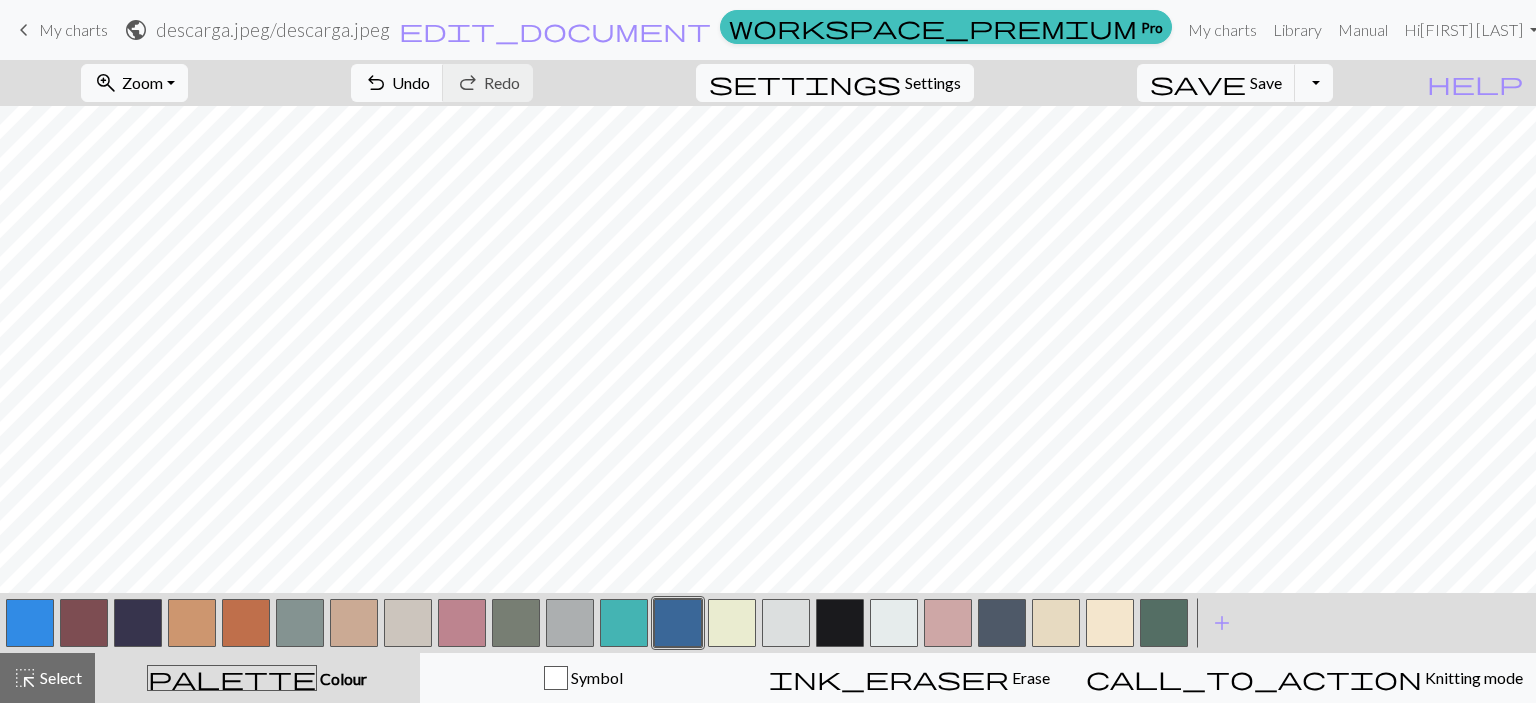 click at bounding box center [894, 623] 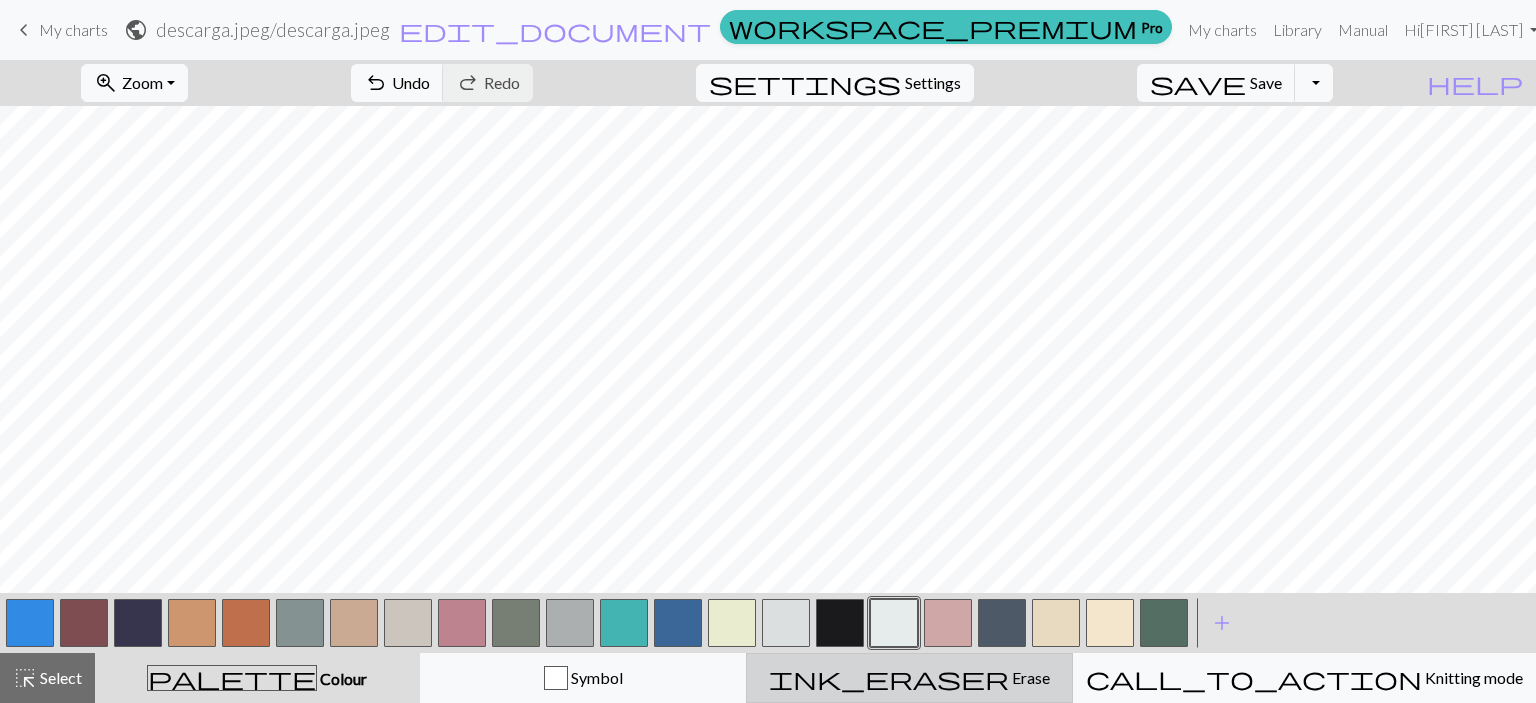 click on "ink_eraser   Erase   Erase" at bounding box center [909, 678] 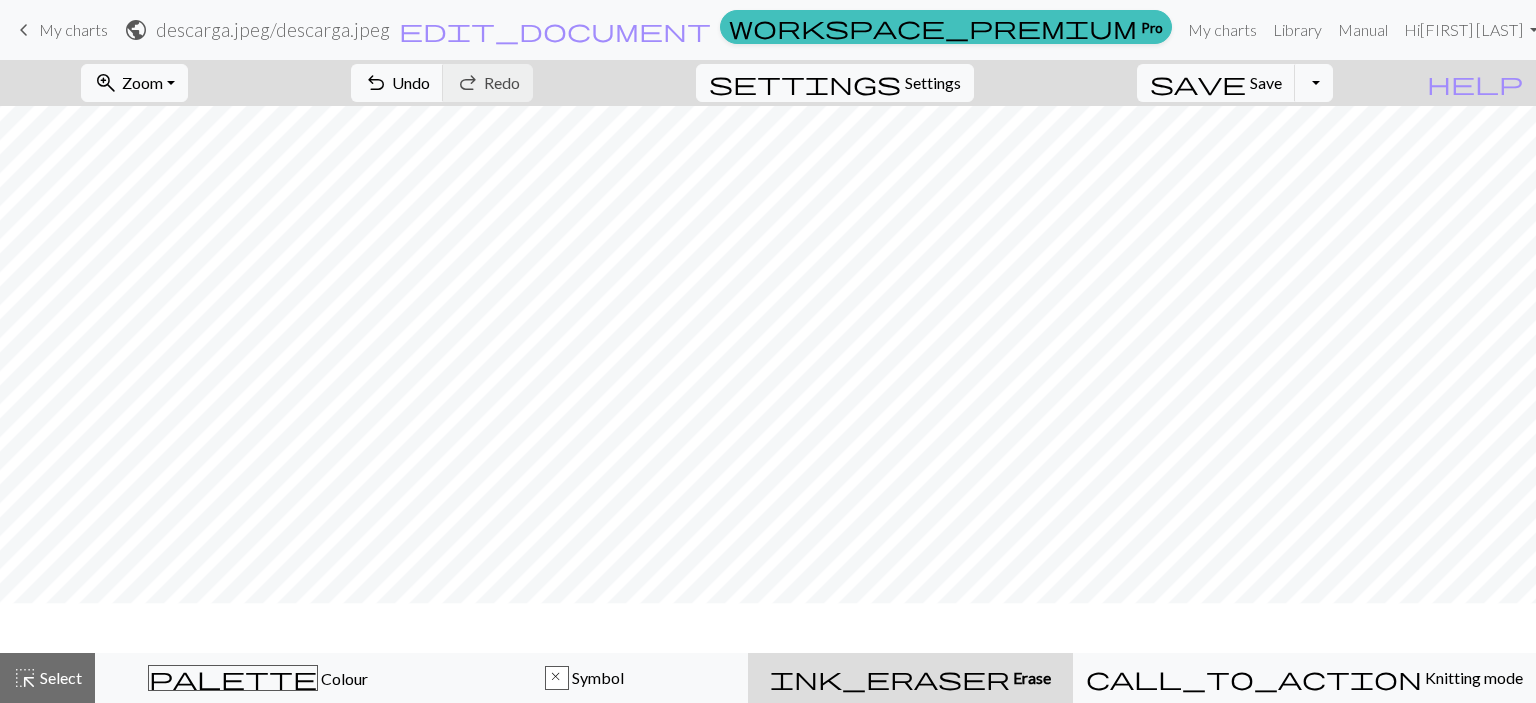 scroll, scrollTop: 87, scrollLeft: 0, axis: vertical 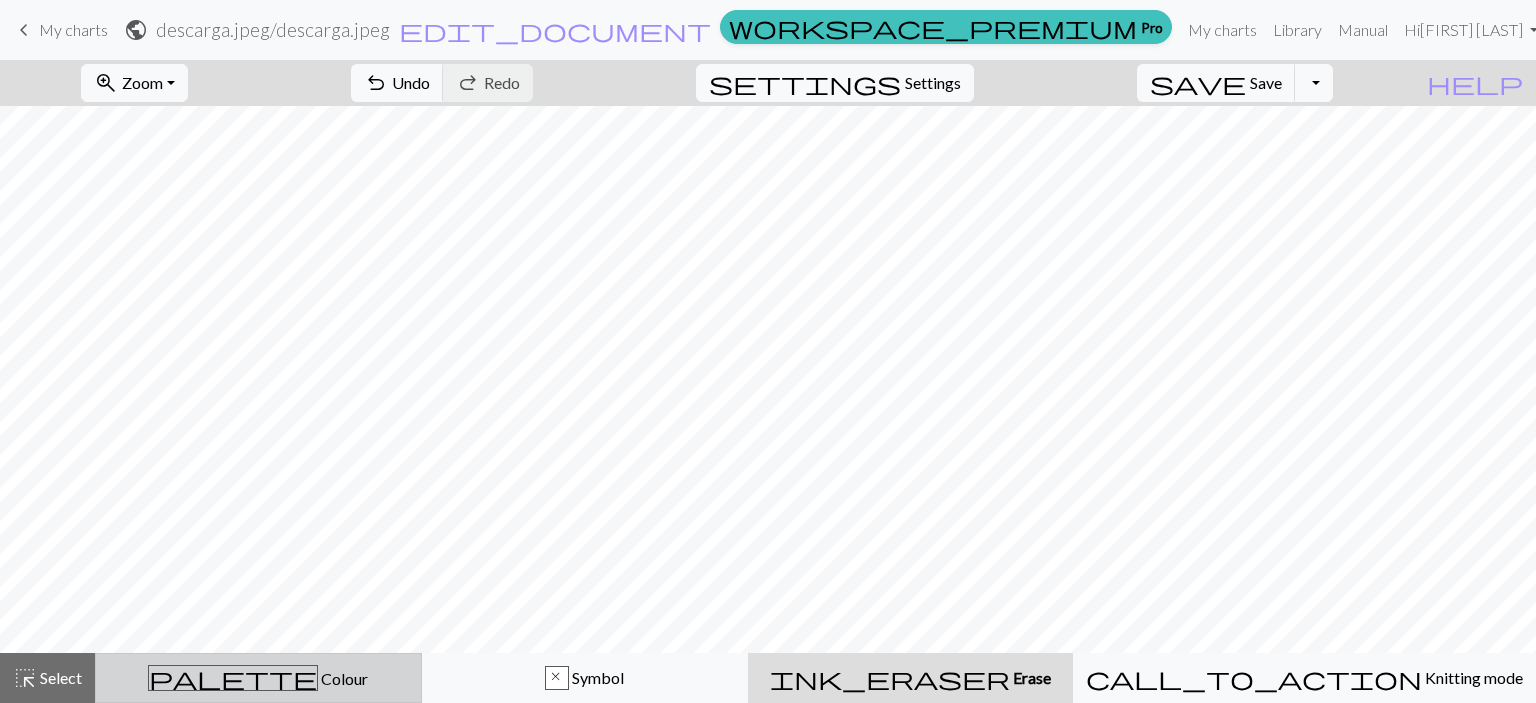 click on "palette   Colour   Colour" at bounding box center (258, 678) 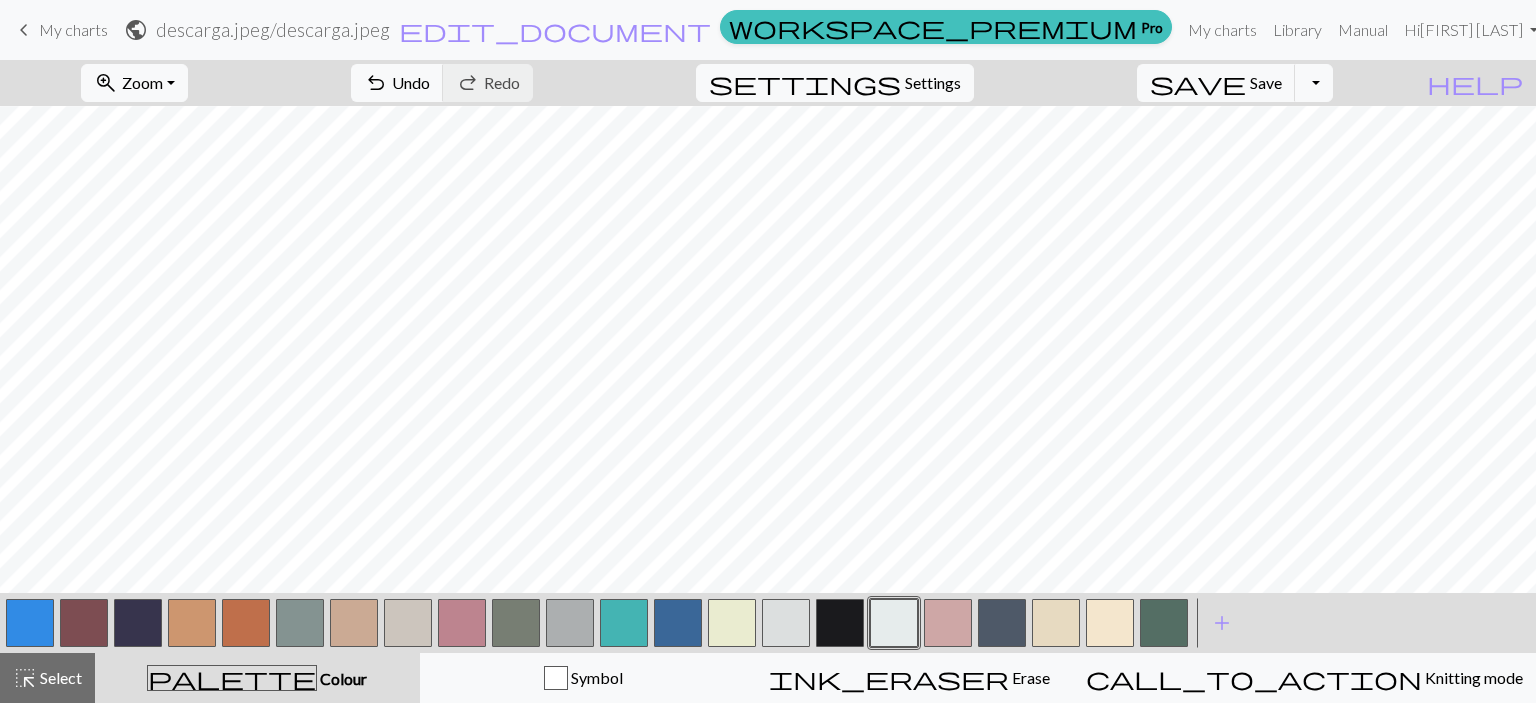 click at bounding box center (246, 623) 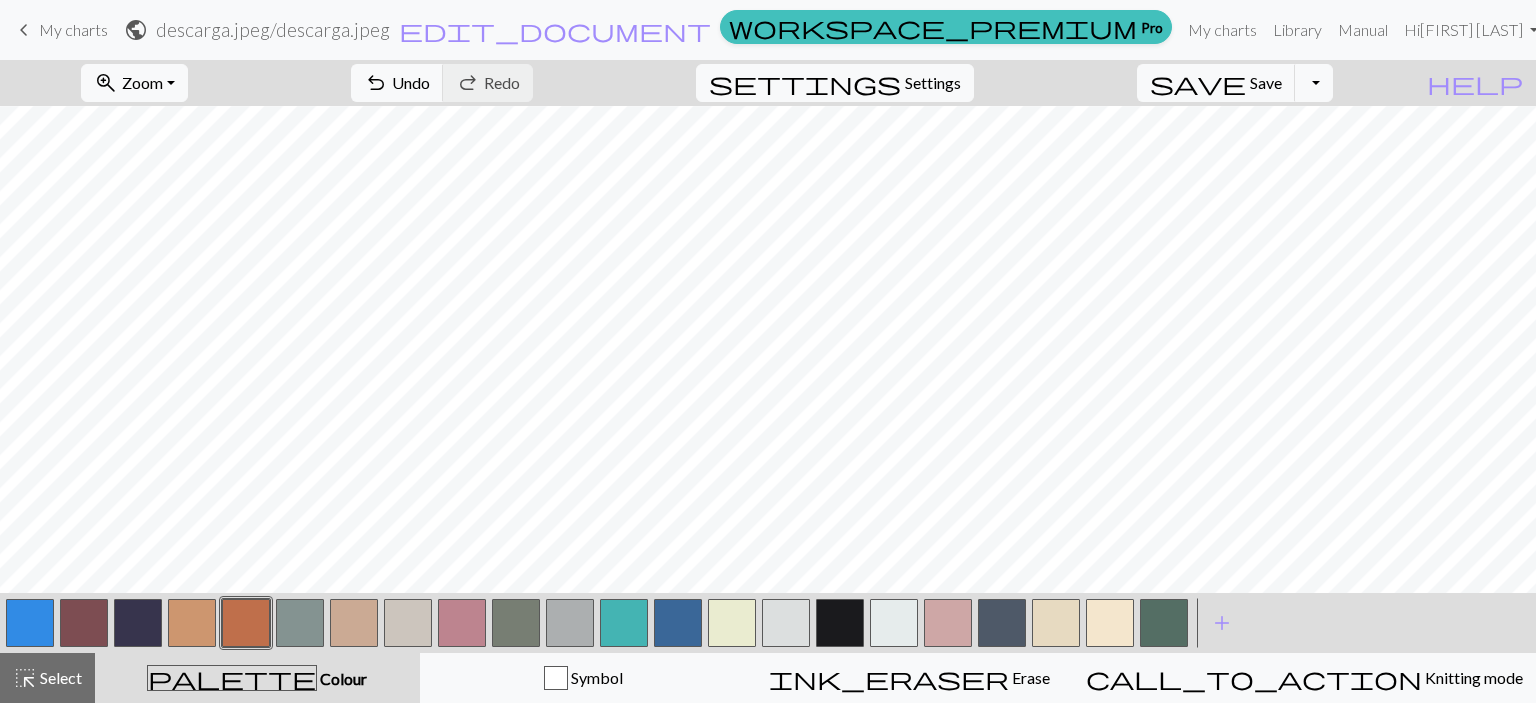 click at bounding box center [246, 623] 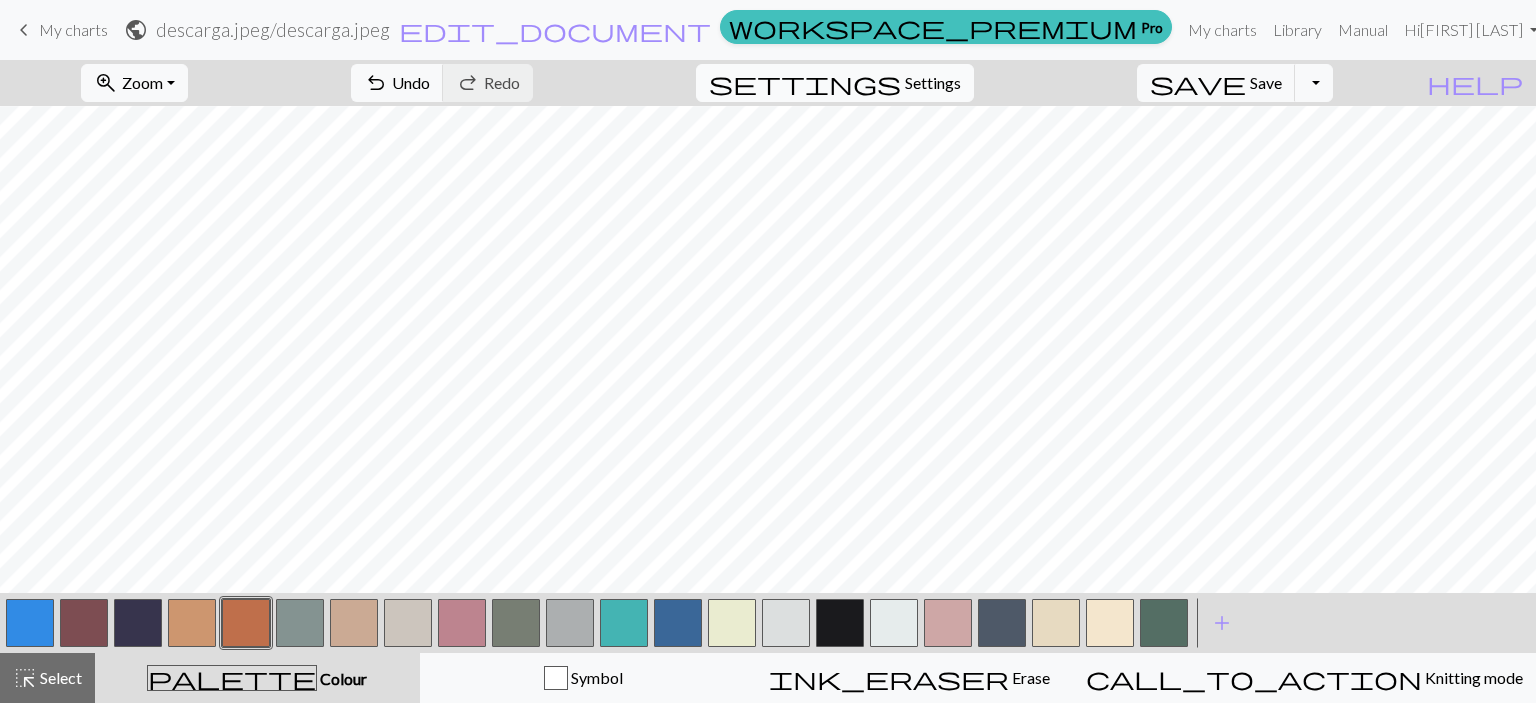 click on "Settings" at bounding box center [933, 83] 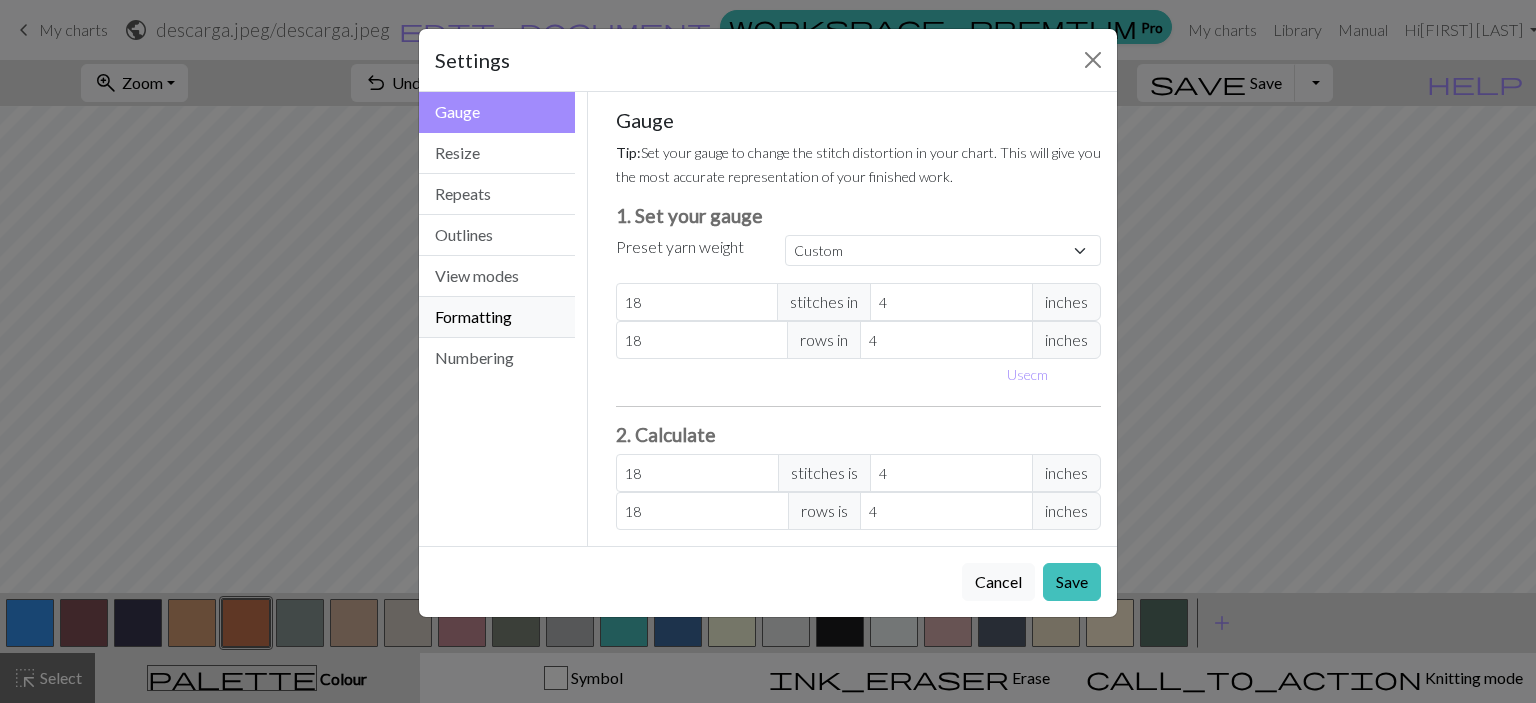 click on "Formatting" at bounding box center [497, 317] 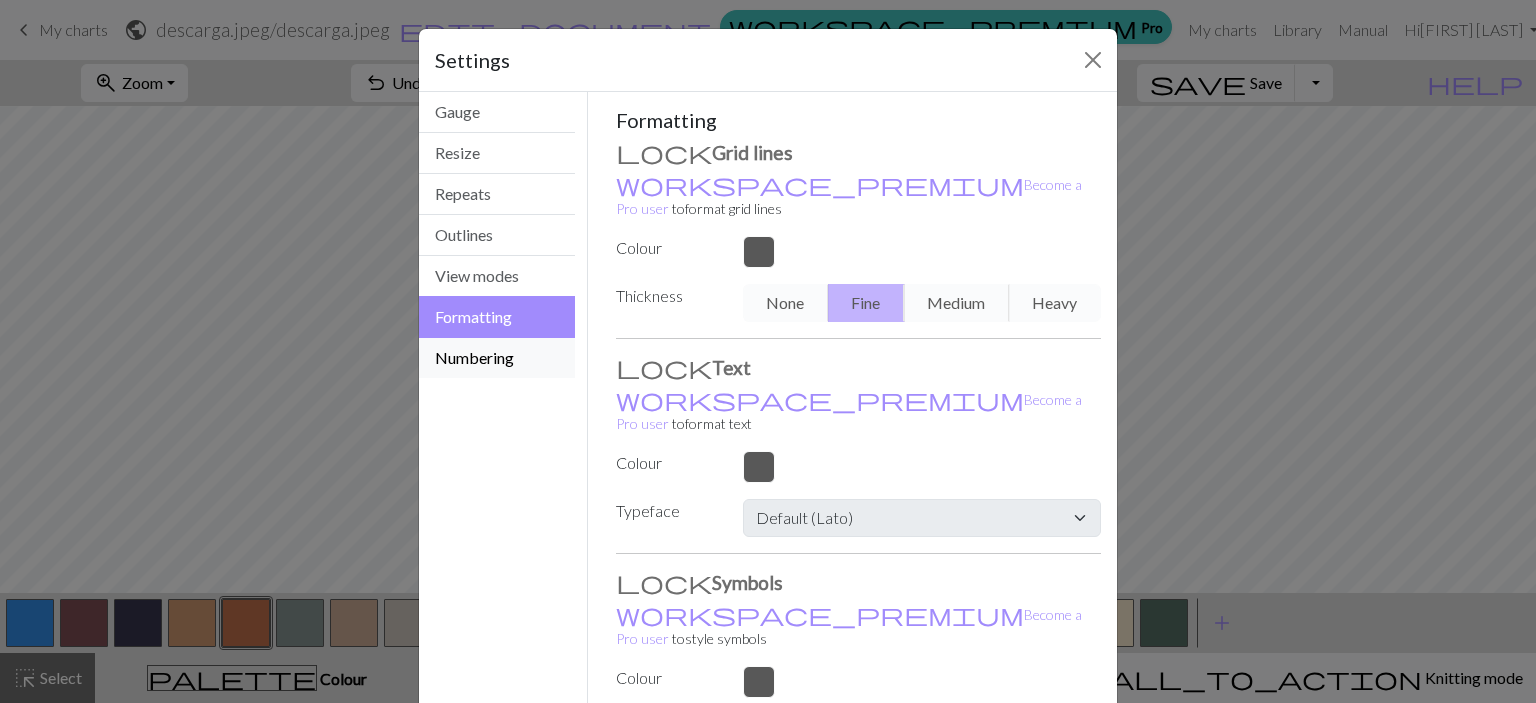 click on "Numbering" at bounding box center (497, 358) 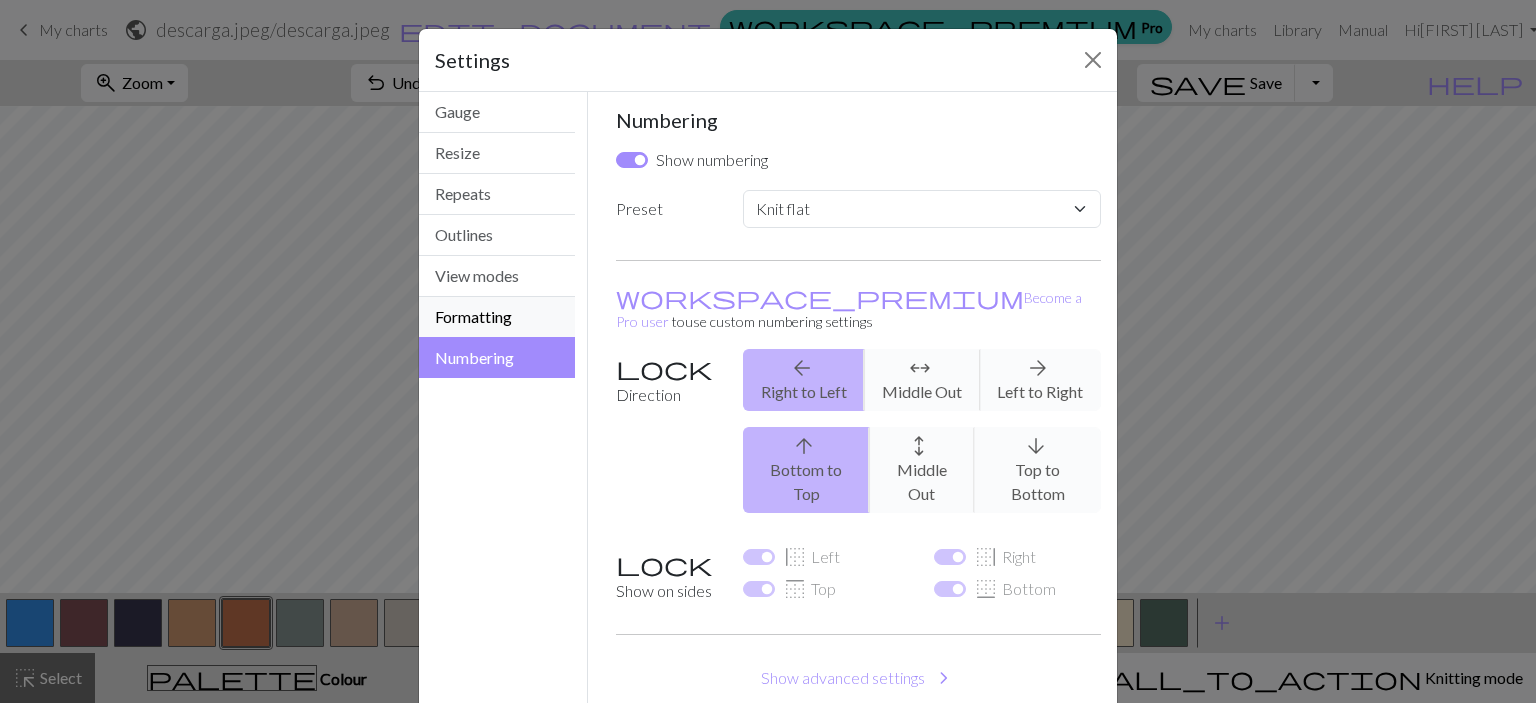 click on "Formatting" at bounding box center (497, 317) 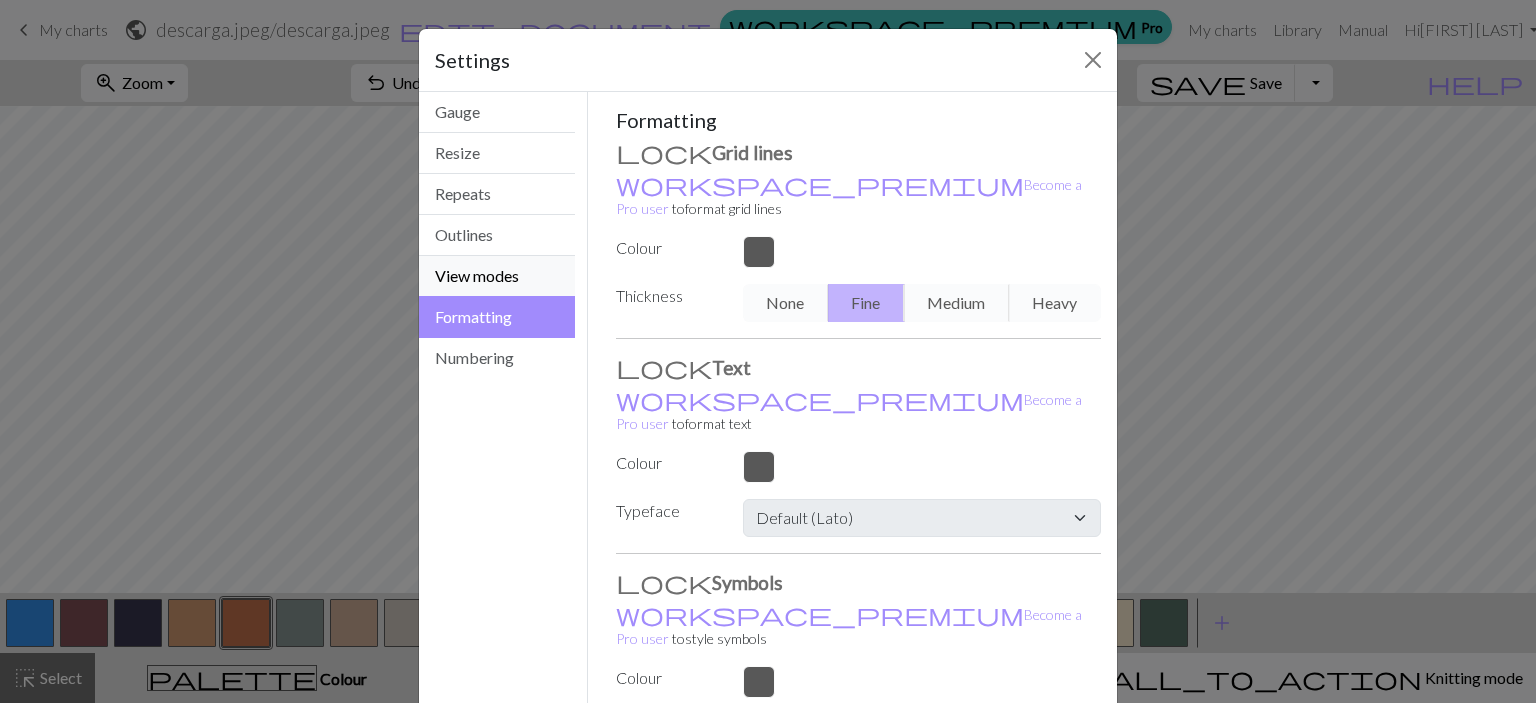 click on "View modes" at bounding box center (497, 276) 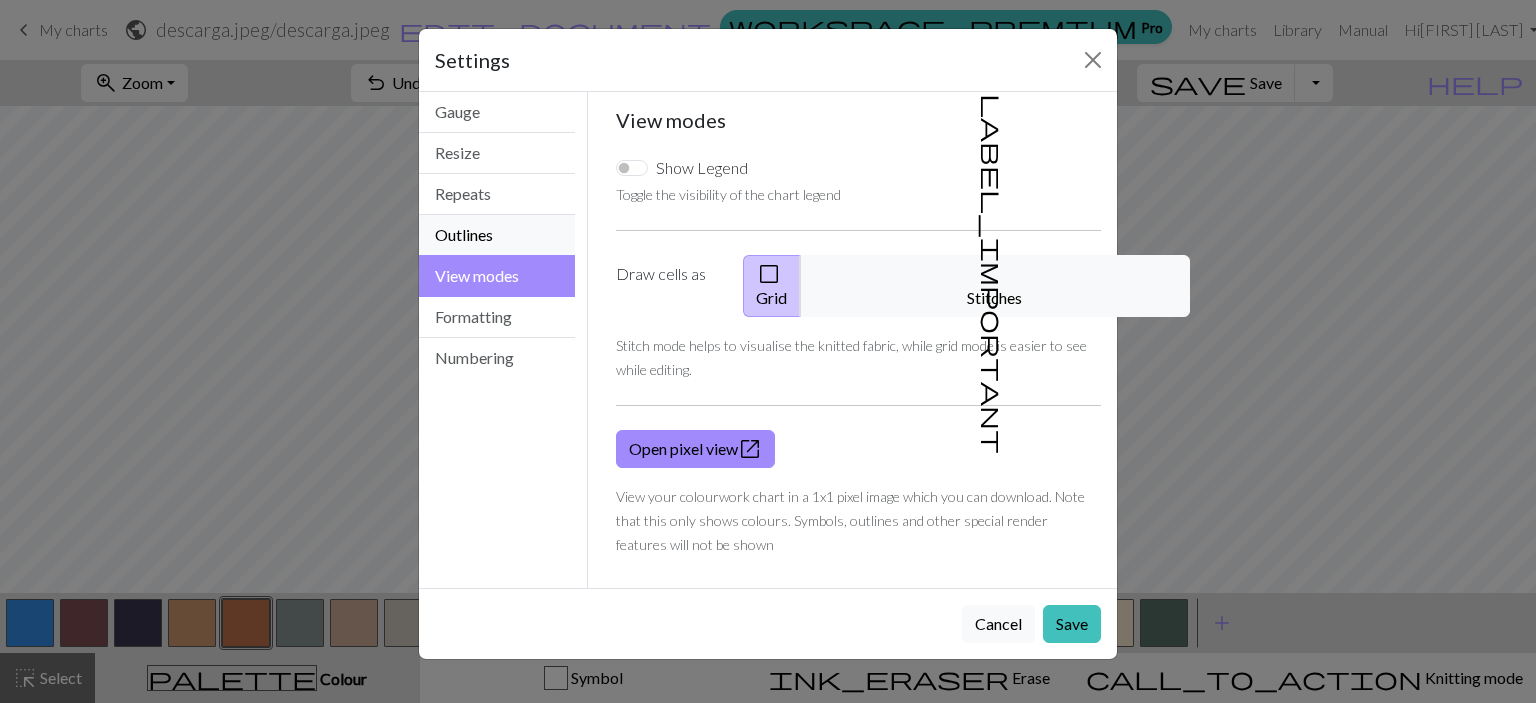 click on "Outlines" at bounding box center (497, 235) 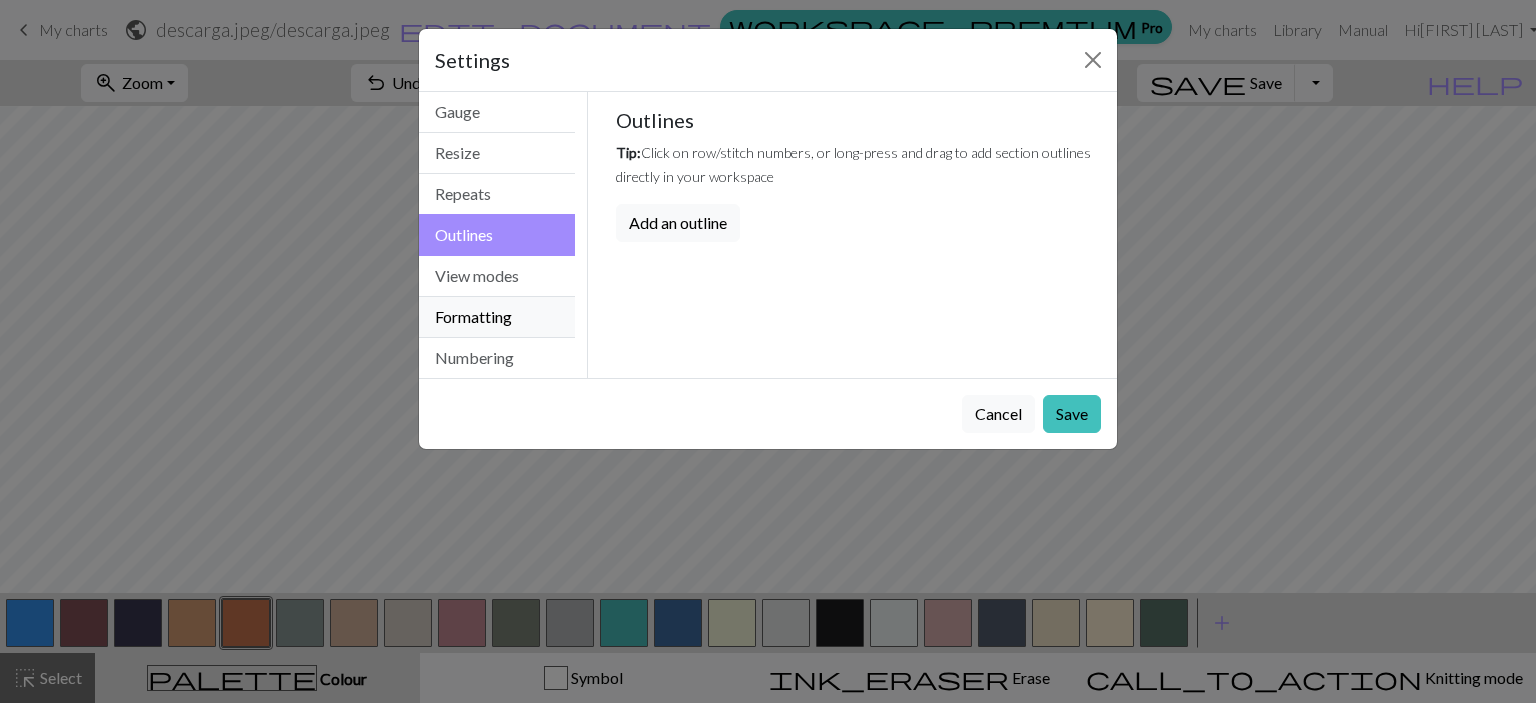 click on "Formatting" at bounding box center [497, 317] 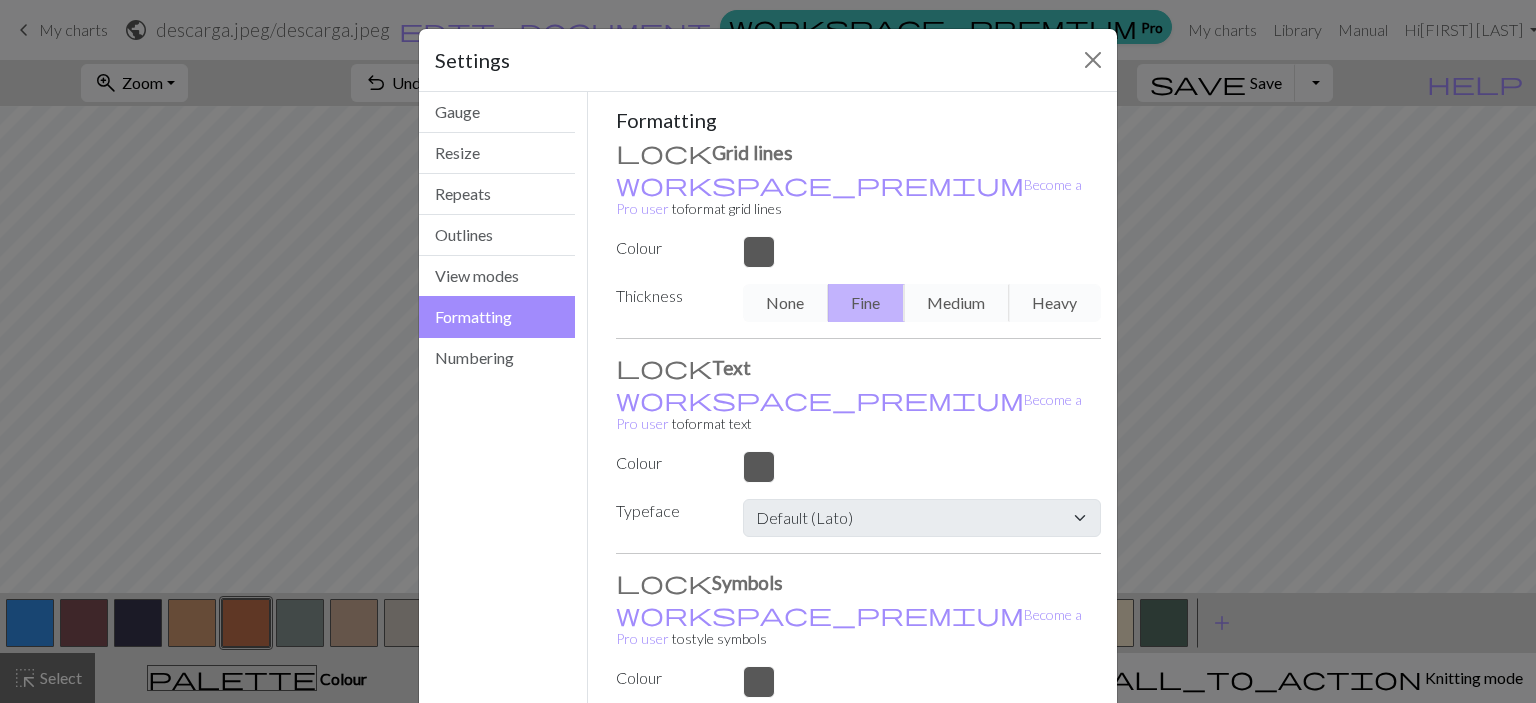 click at bounding box center [922, 467] 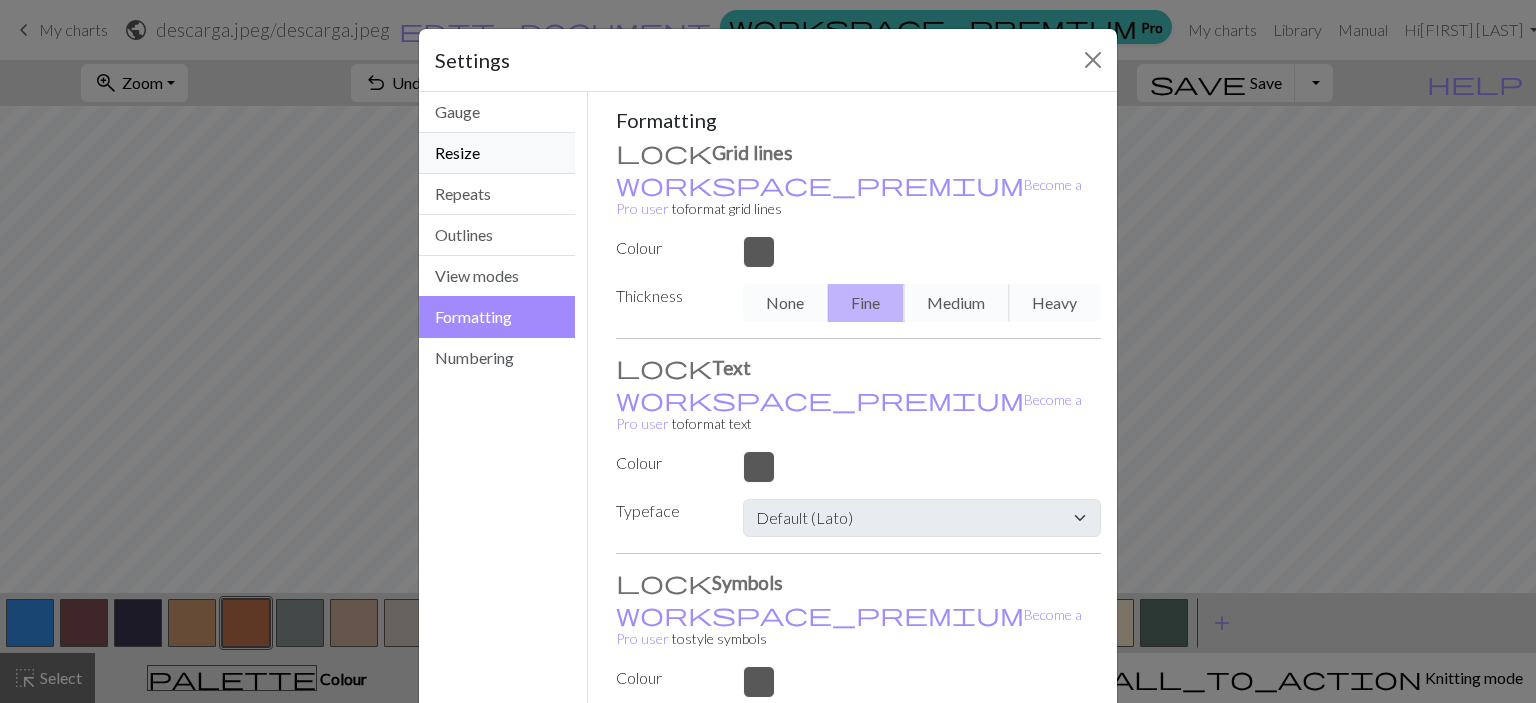 click on "Resize" at bounding box center (497, 153) 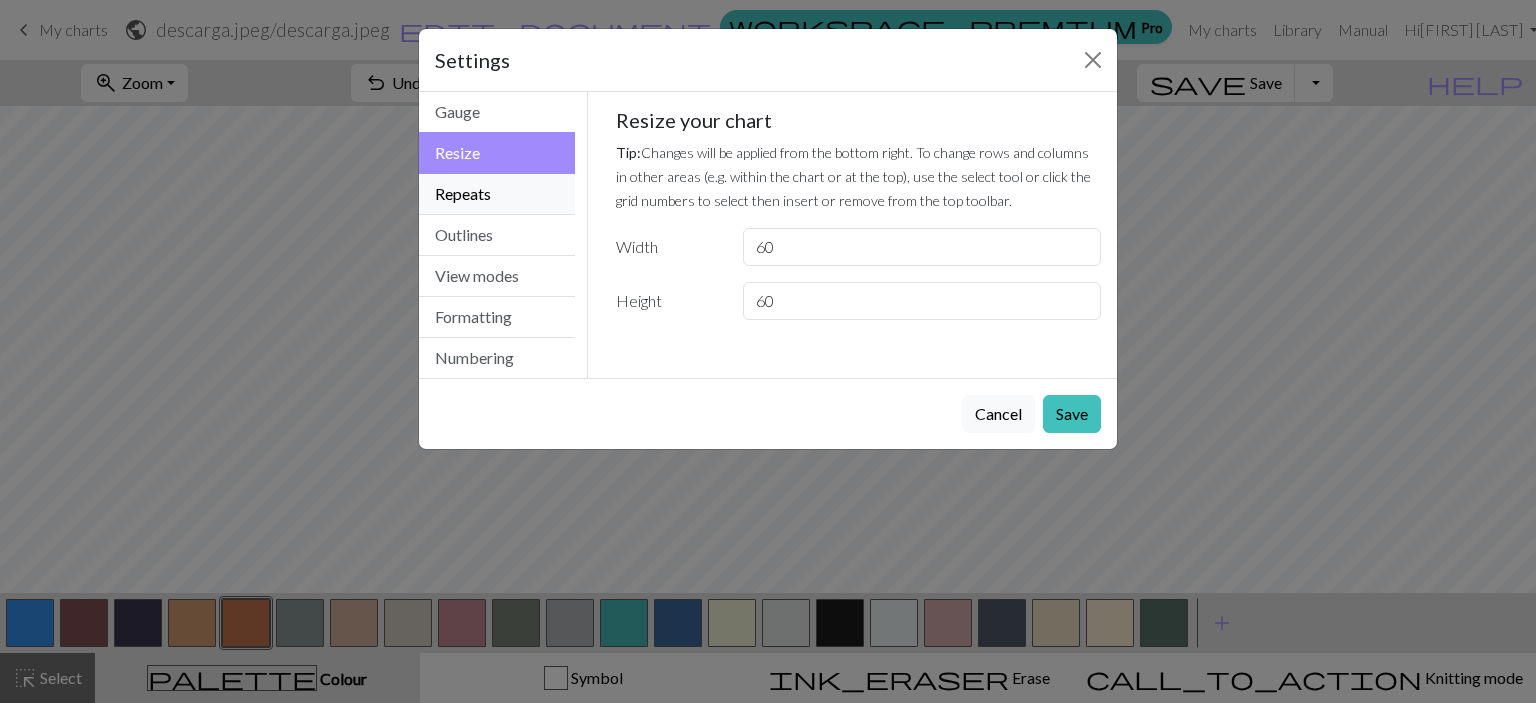 click on "Repeats" at bounding box center (497, 194) 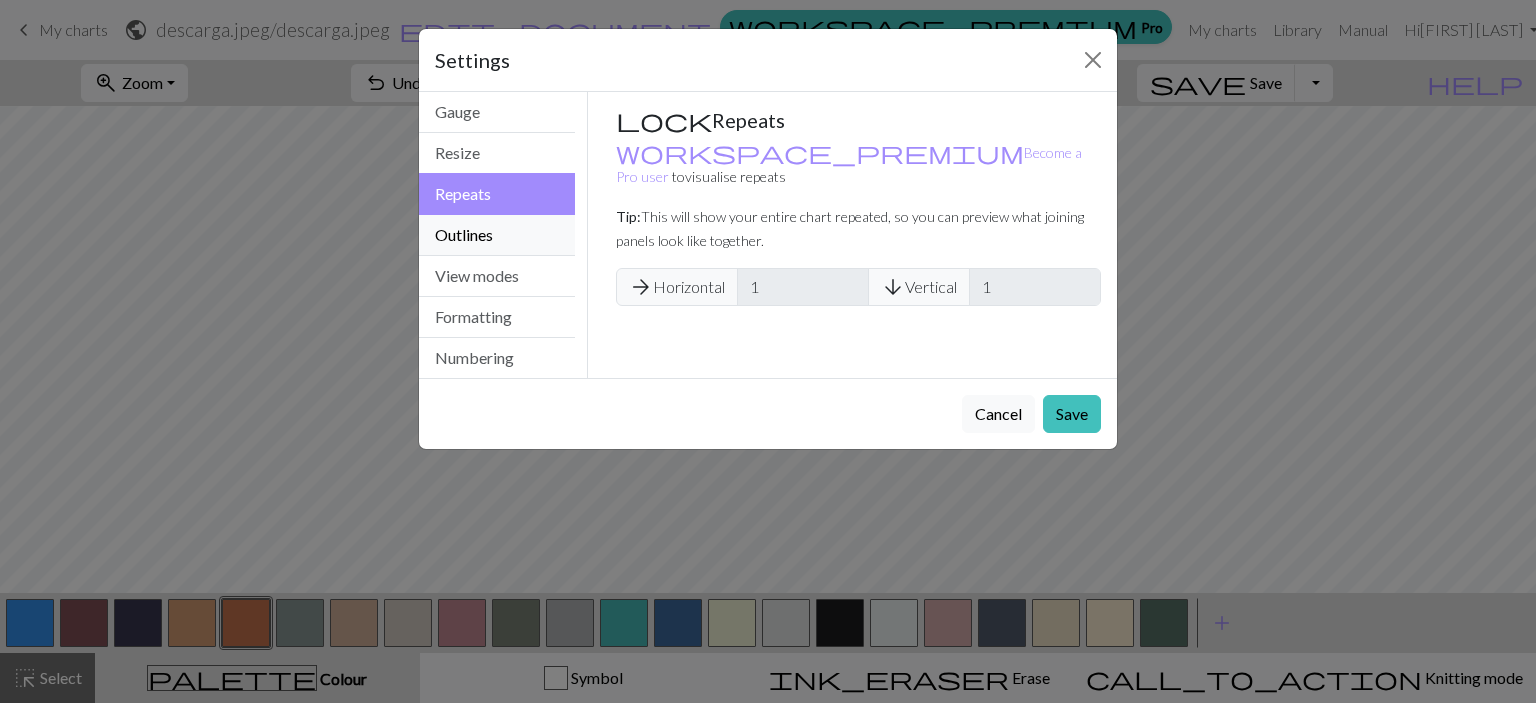 click on "Outlines" at bounding box center (497, 235) 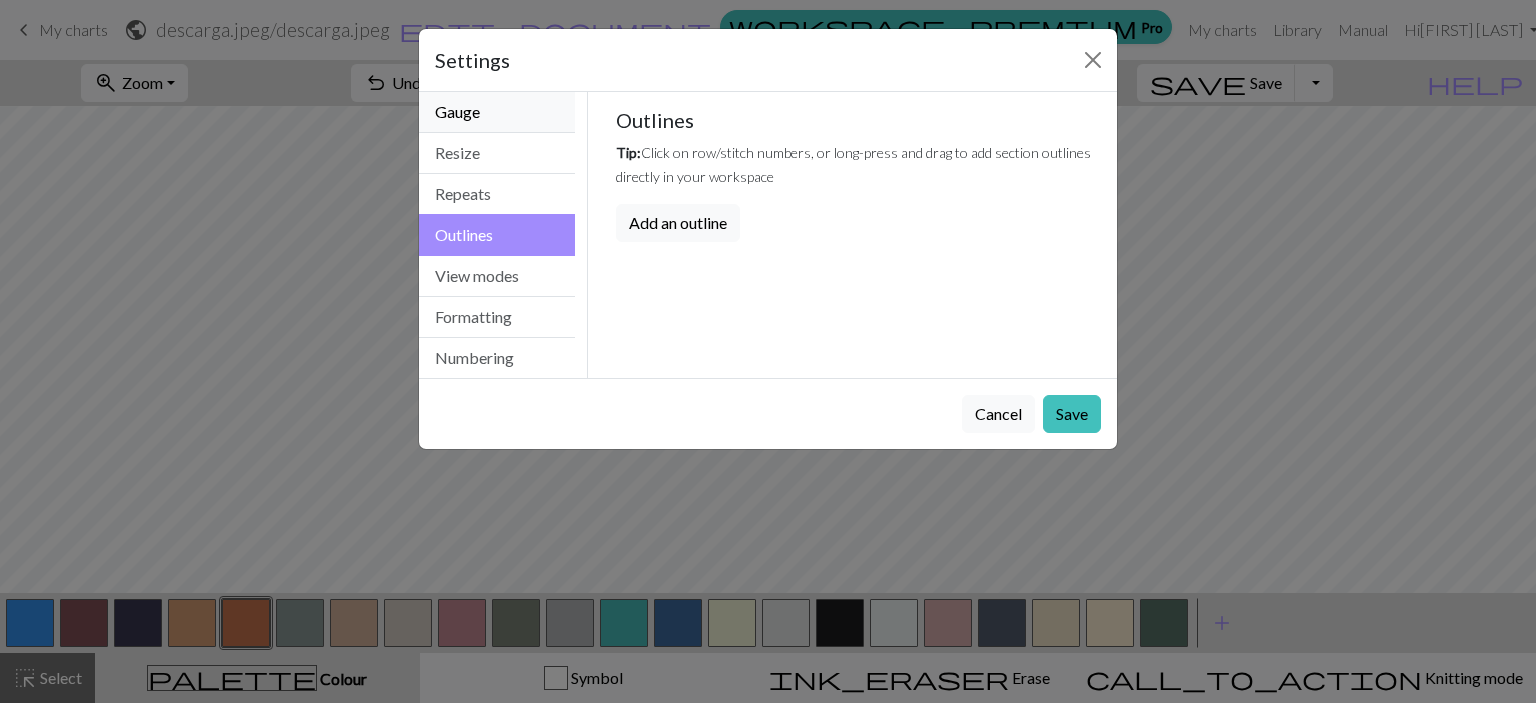 click on "Gauge" at bounding box center (497, 112) 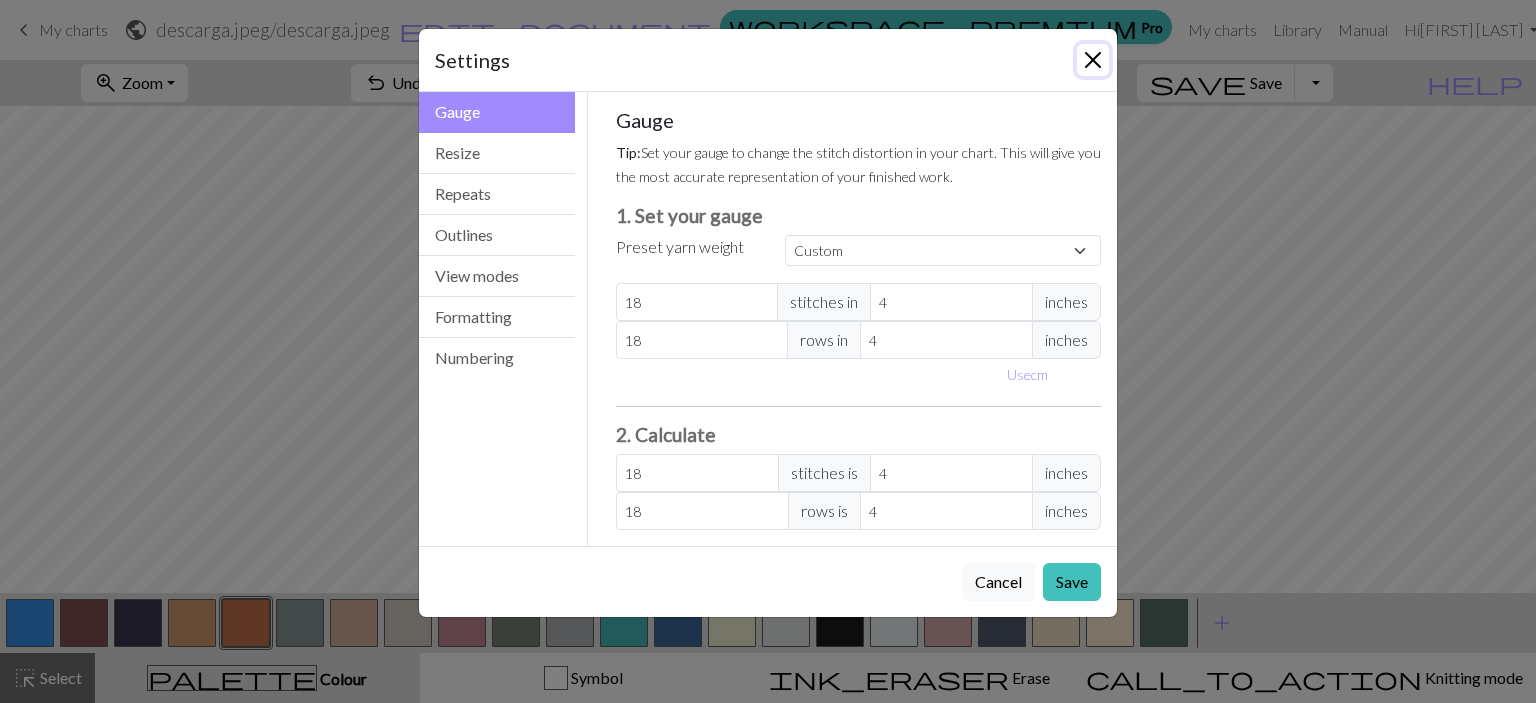 click at bounding box center [1093, 60] 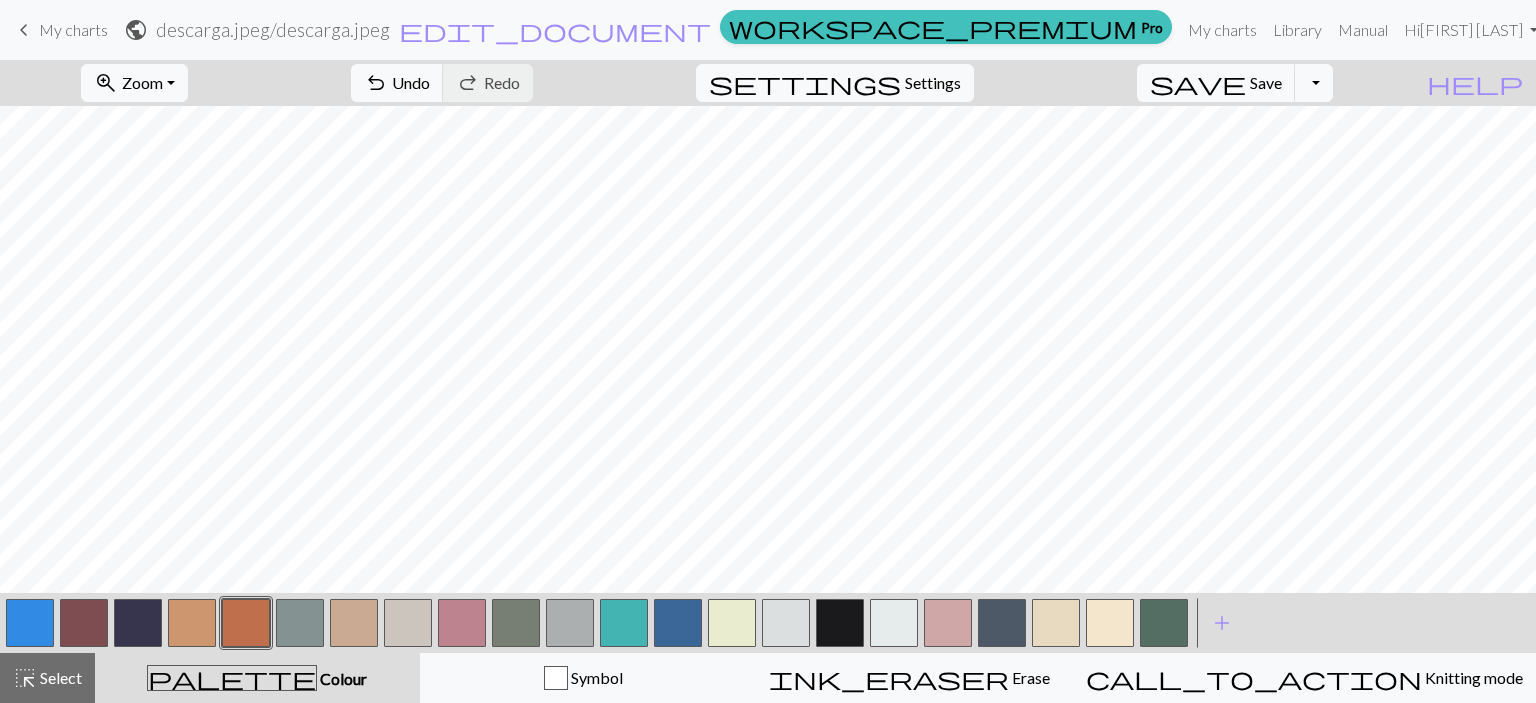 click at bounding box center (84, 623) 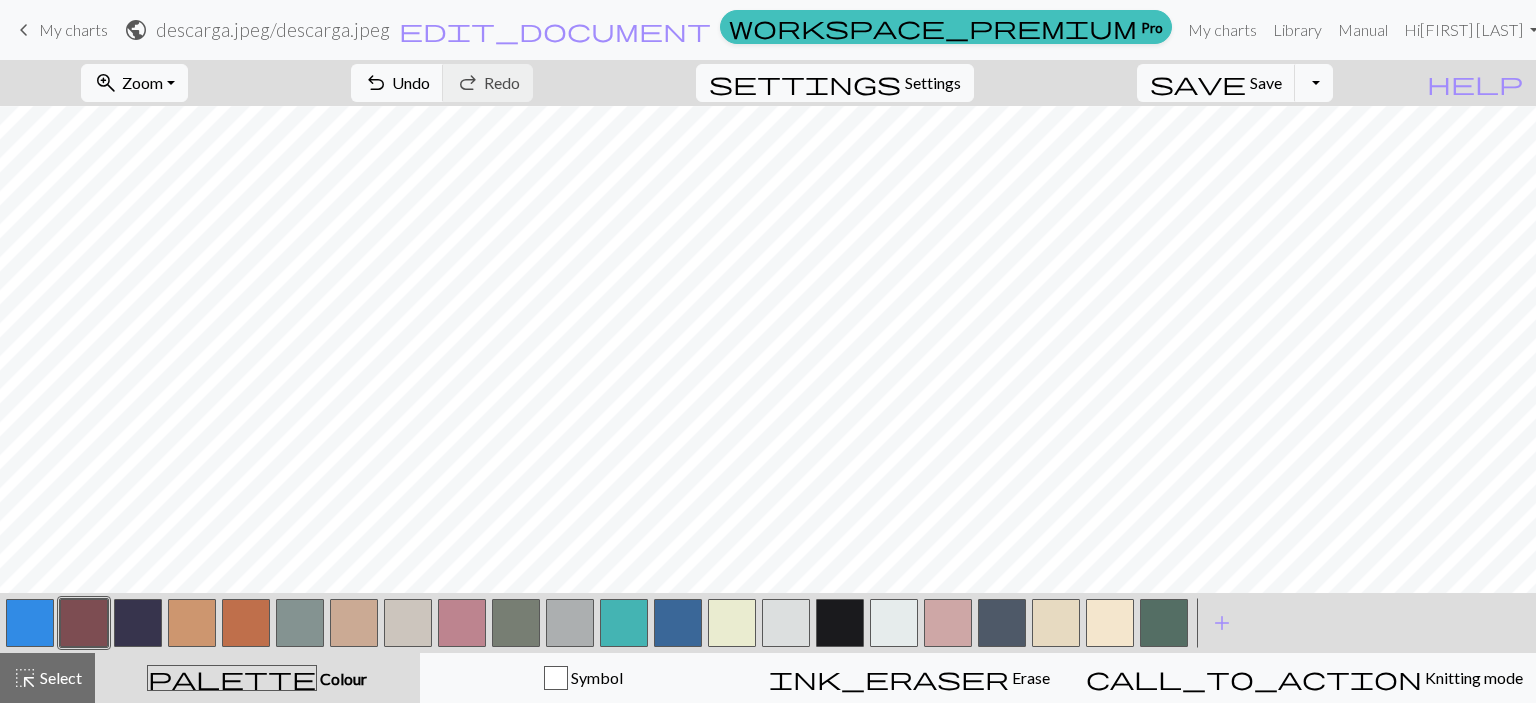 click at bounding box center [84, 623] 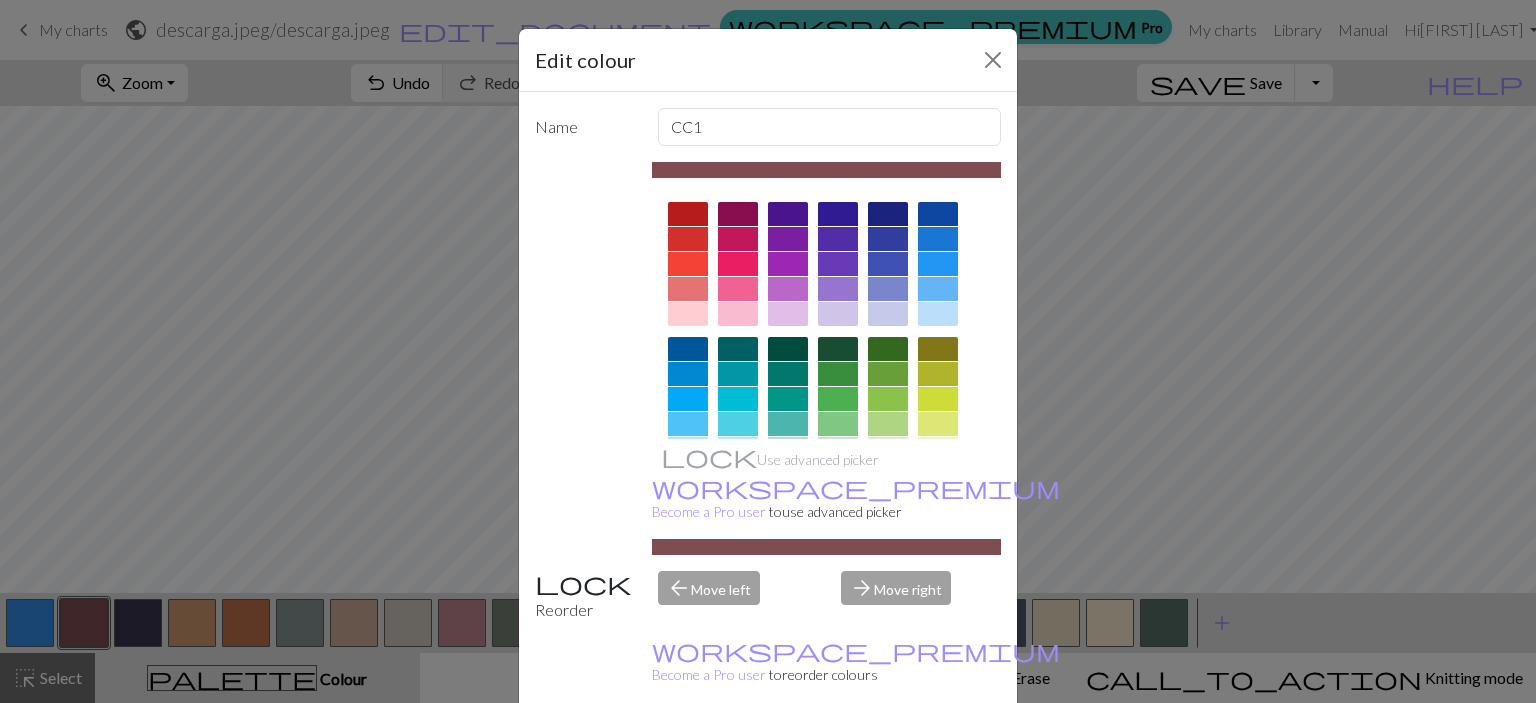 click at bounding box center (688, 214) 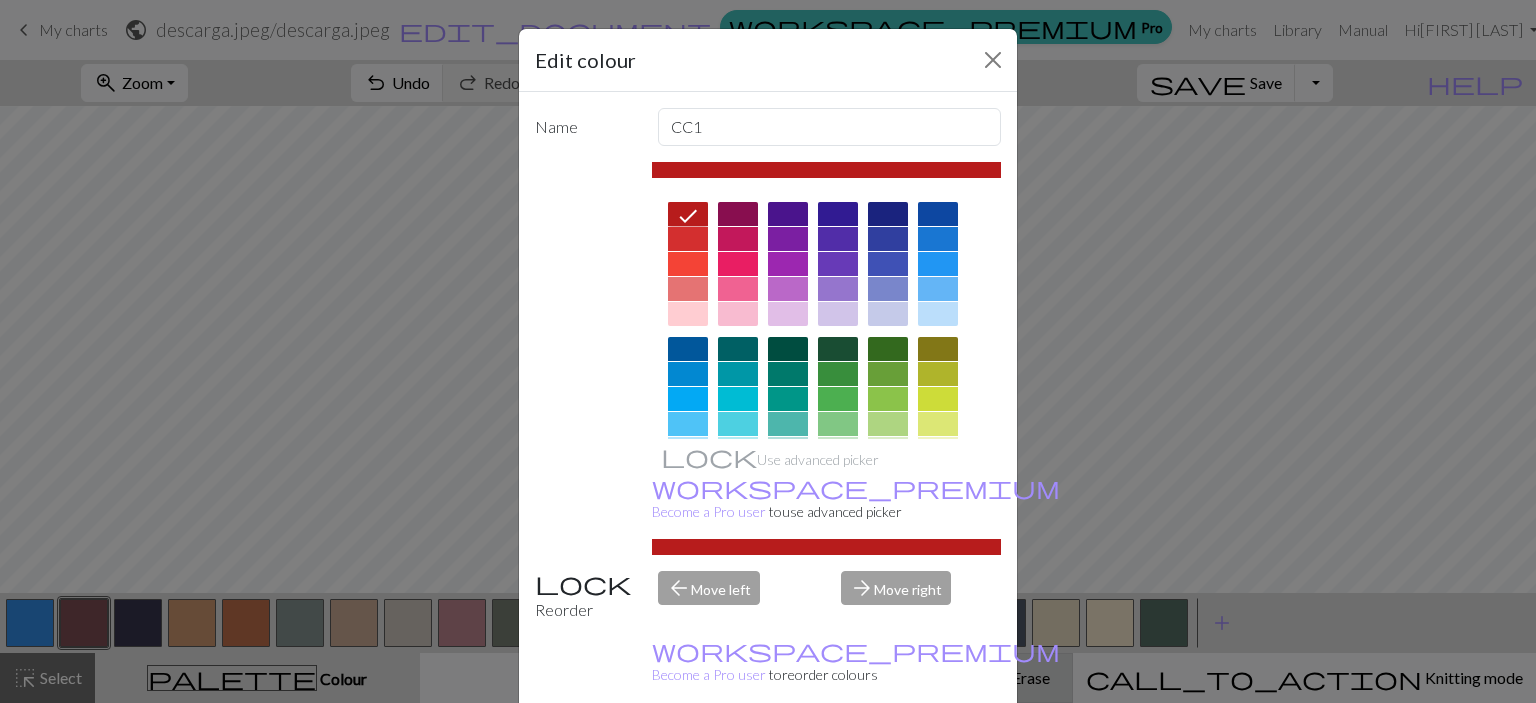 click on "Done" at bounding box center [888, 754] 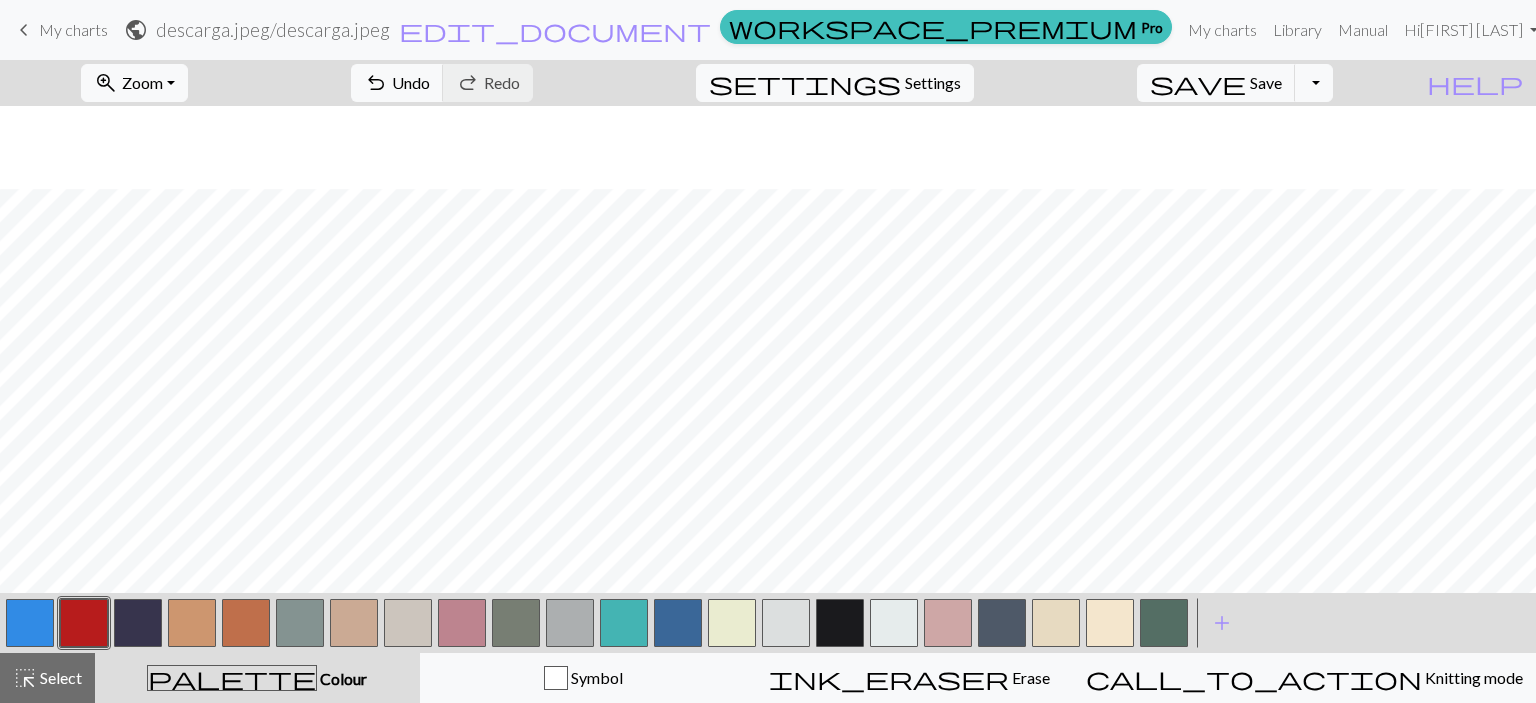 scroll, scrollTop: 83, scrollLeft: 0, axis: vertical 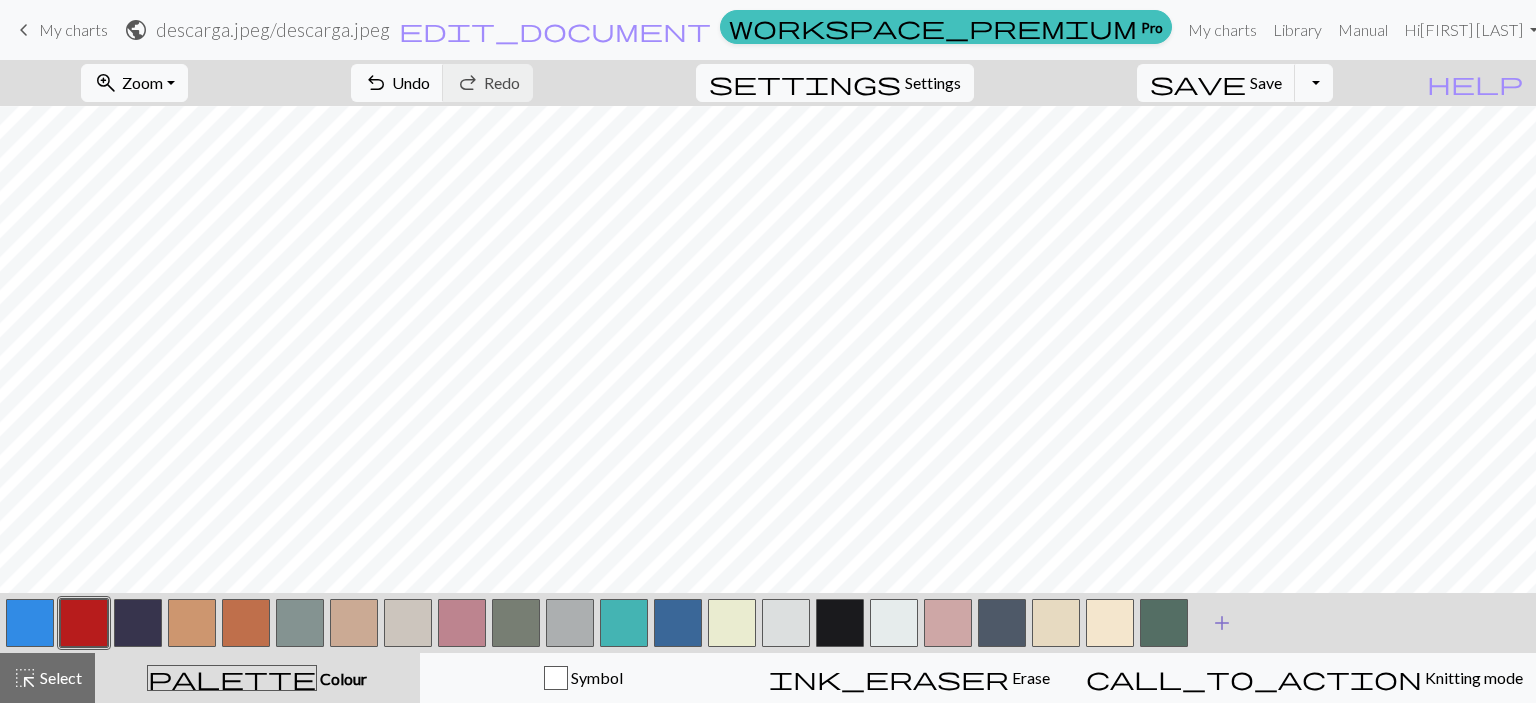 click on "add" at bounding box center (1222, 623) 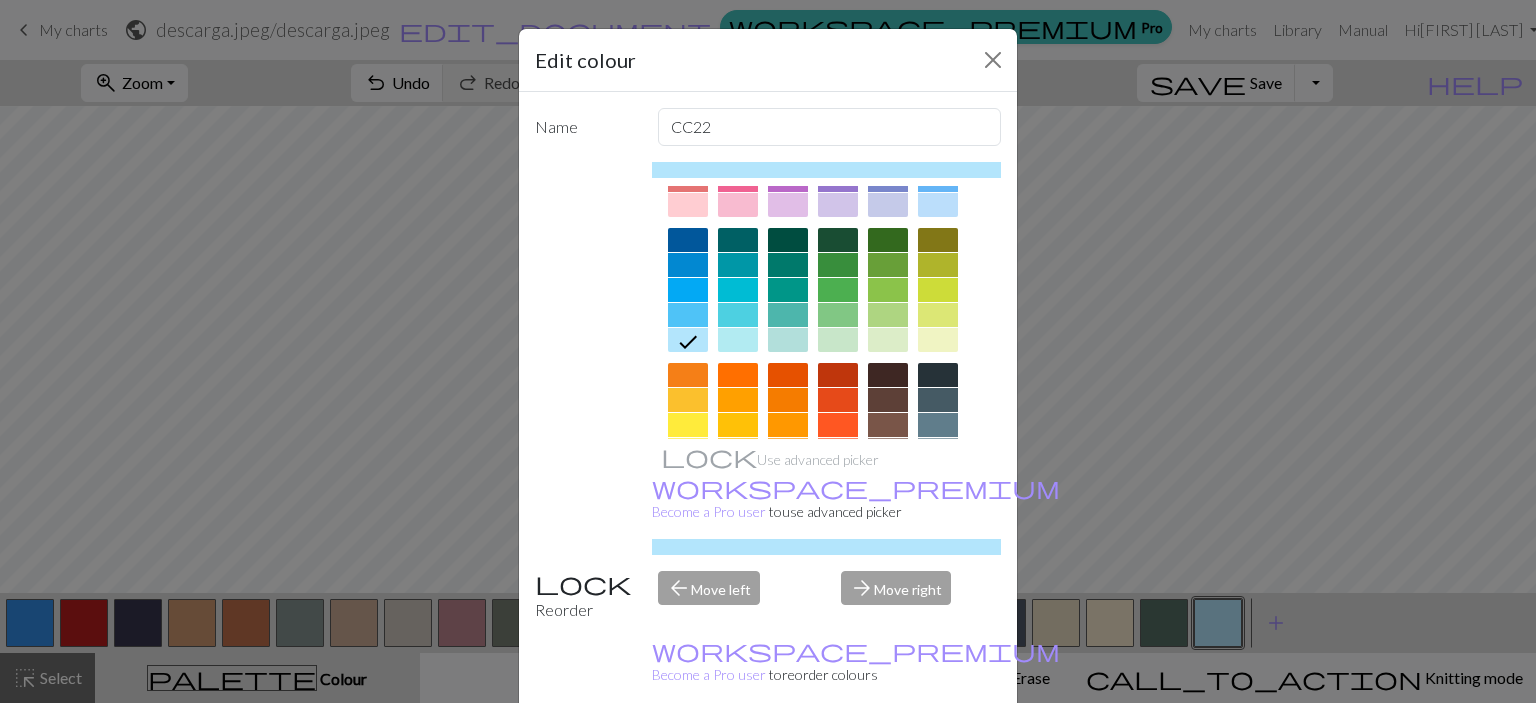 scroll, scrollTop: 127, scrollLeft: 0, axis: vertical 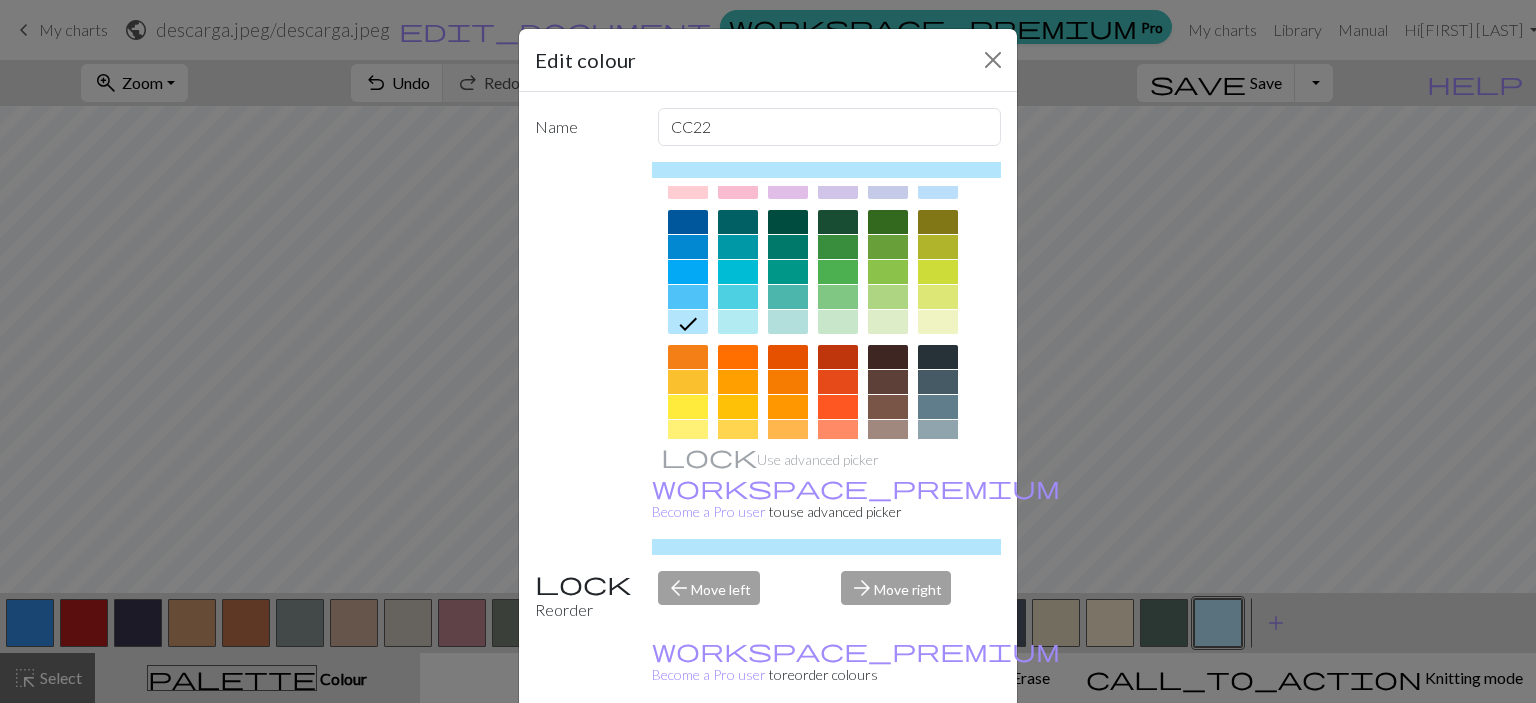 click at bounding box center (888, 382) 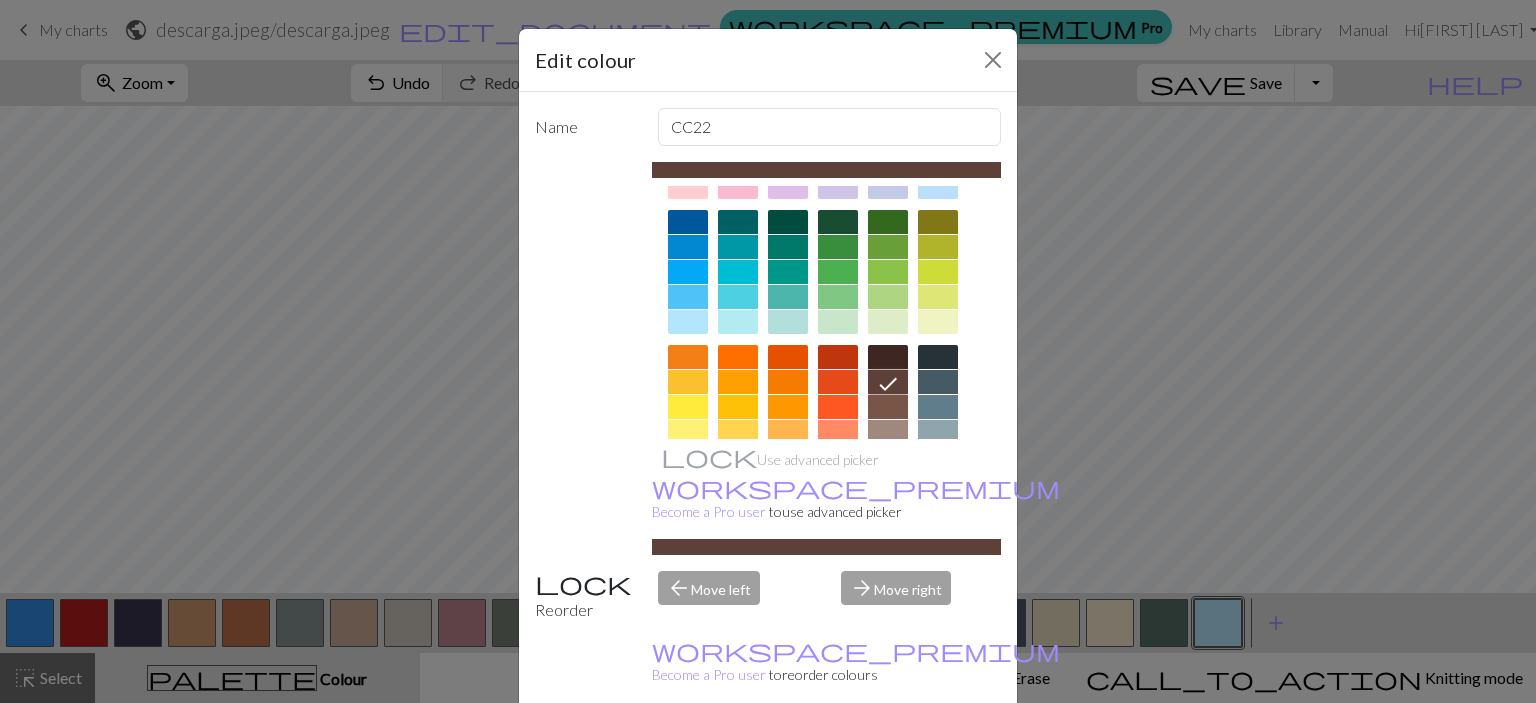 click at bounding box center [888, 357] 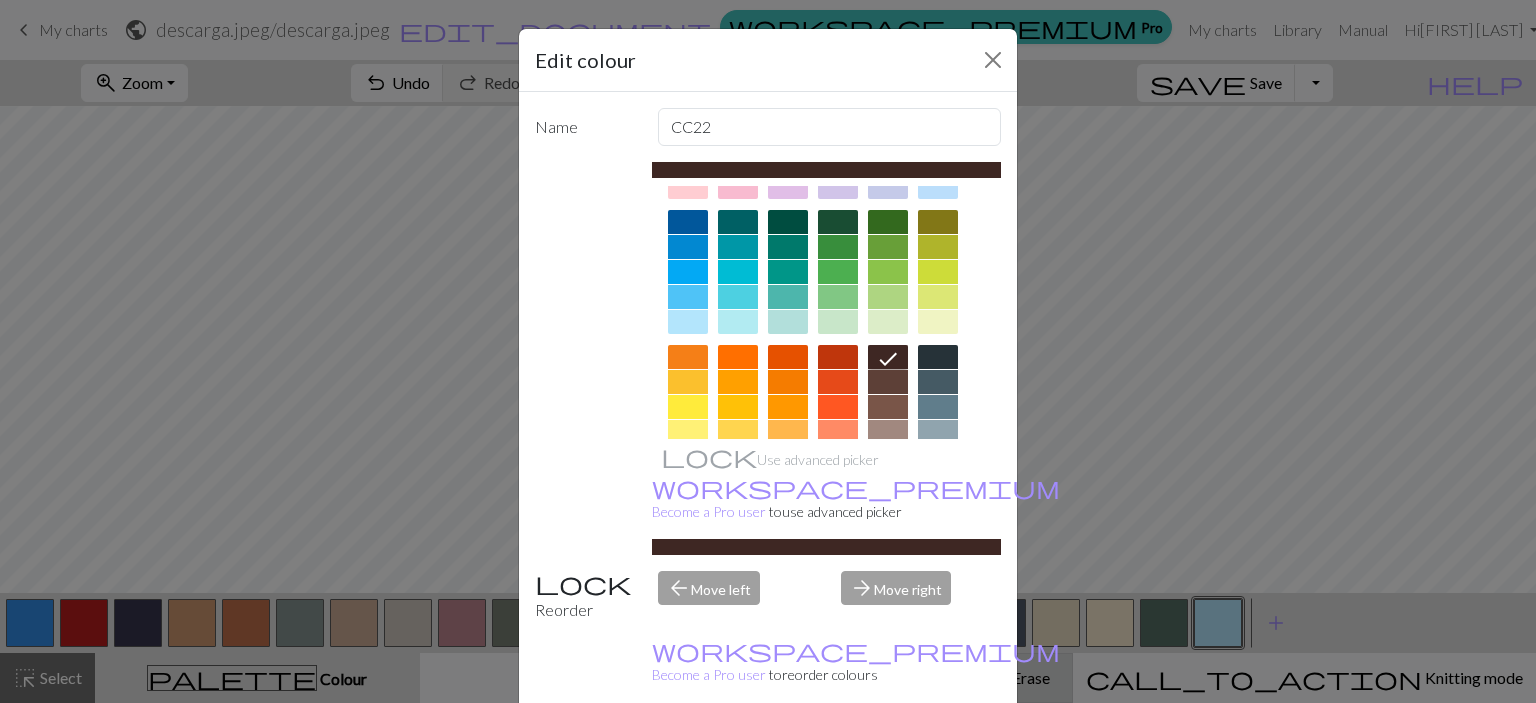 click on "Done" at bounding box center (888, 754) 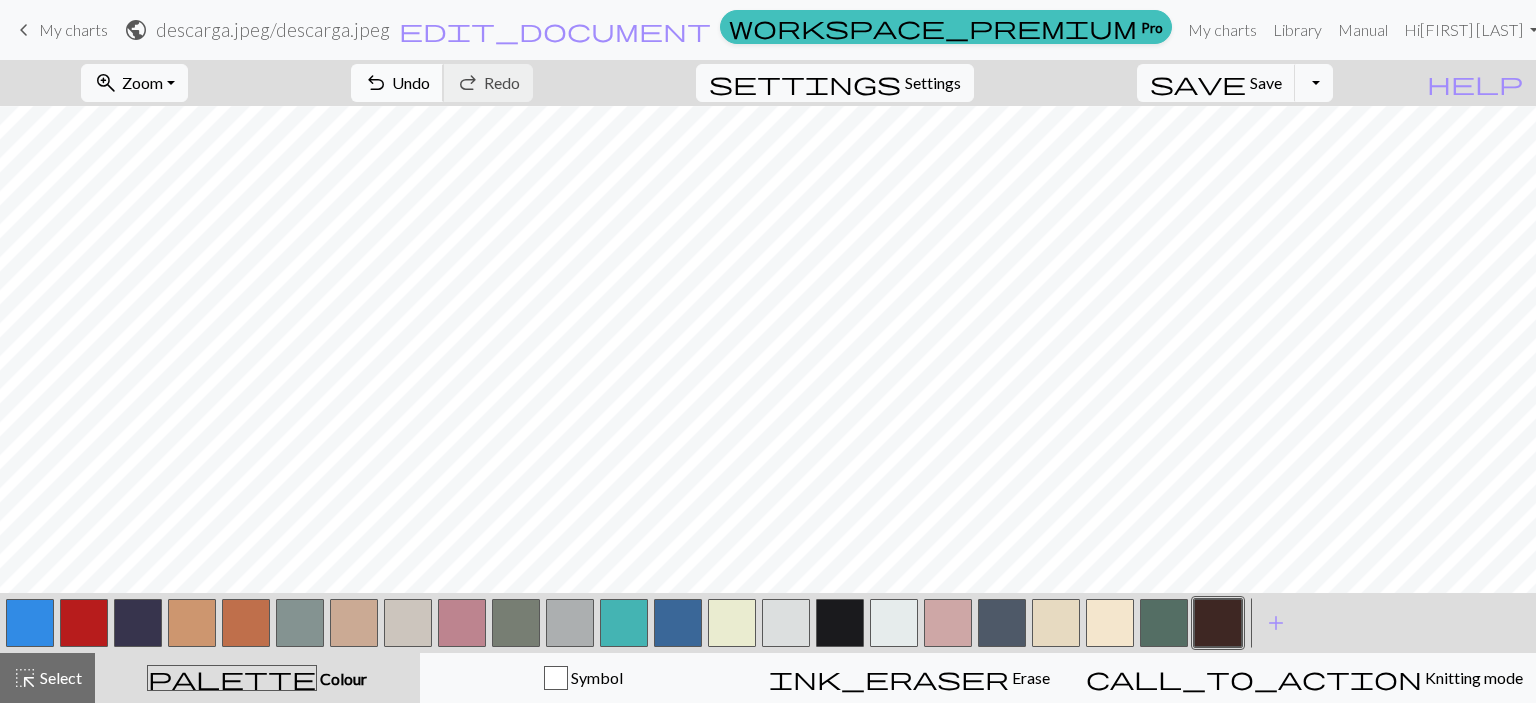 click on "Undo" at bounding box center [411, 82] 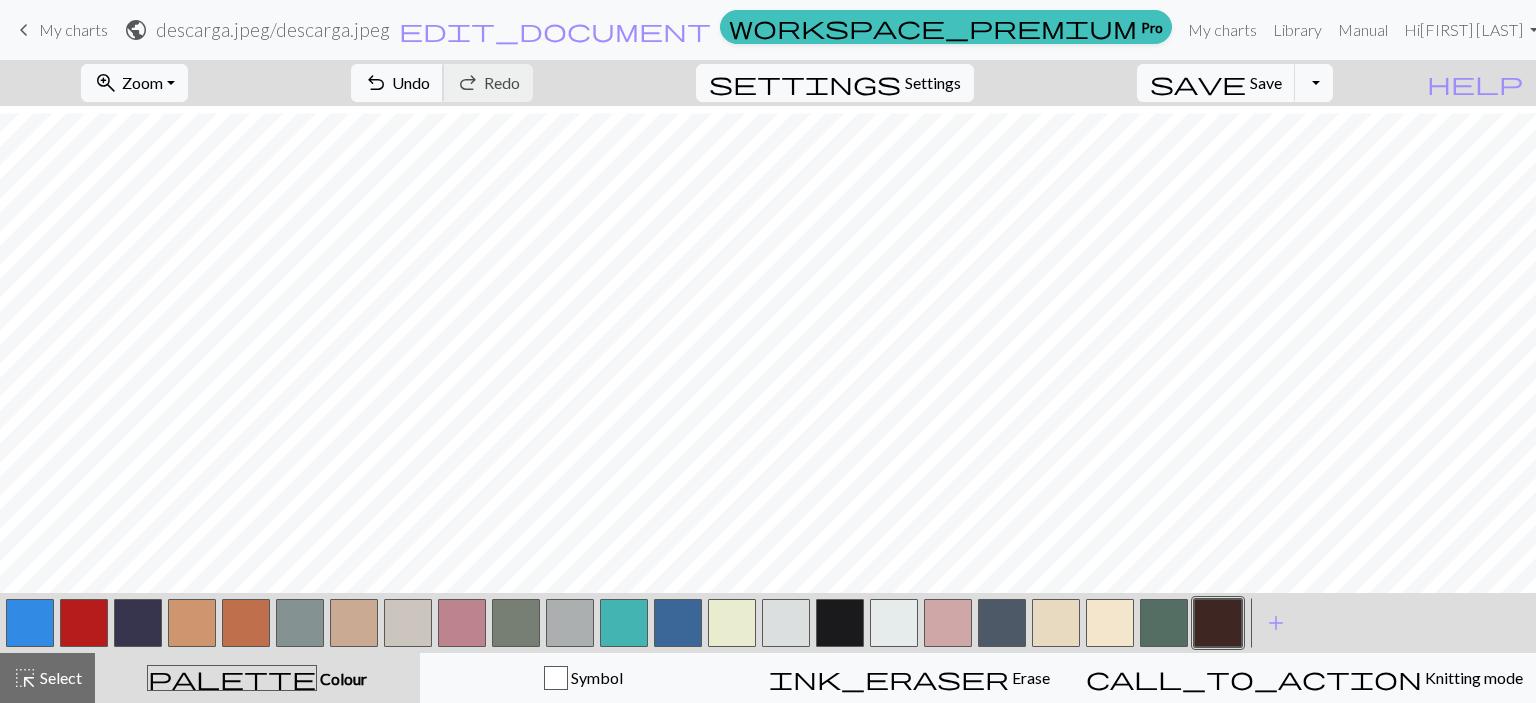 scroll, scrollTop: 169, scrollLeft: 0, axis: vertical 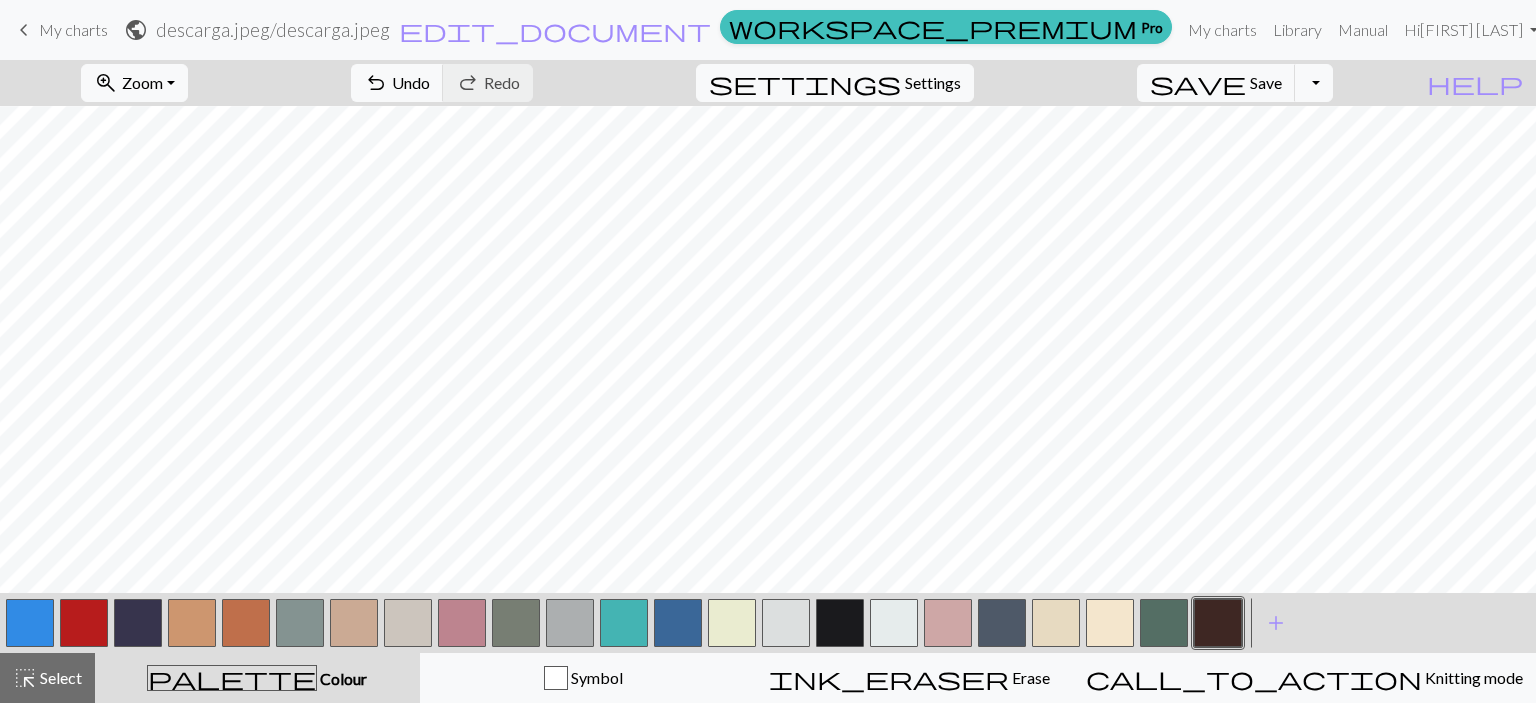 click at bounding box center (84, 623) 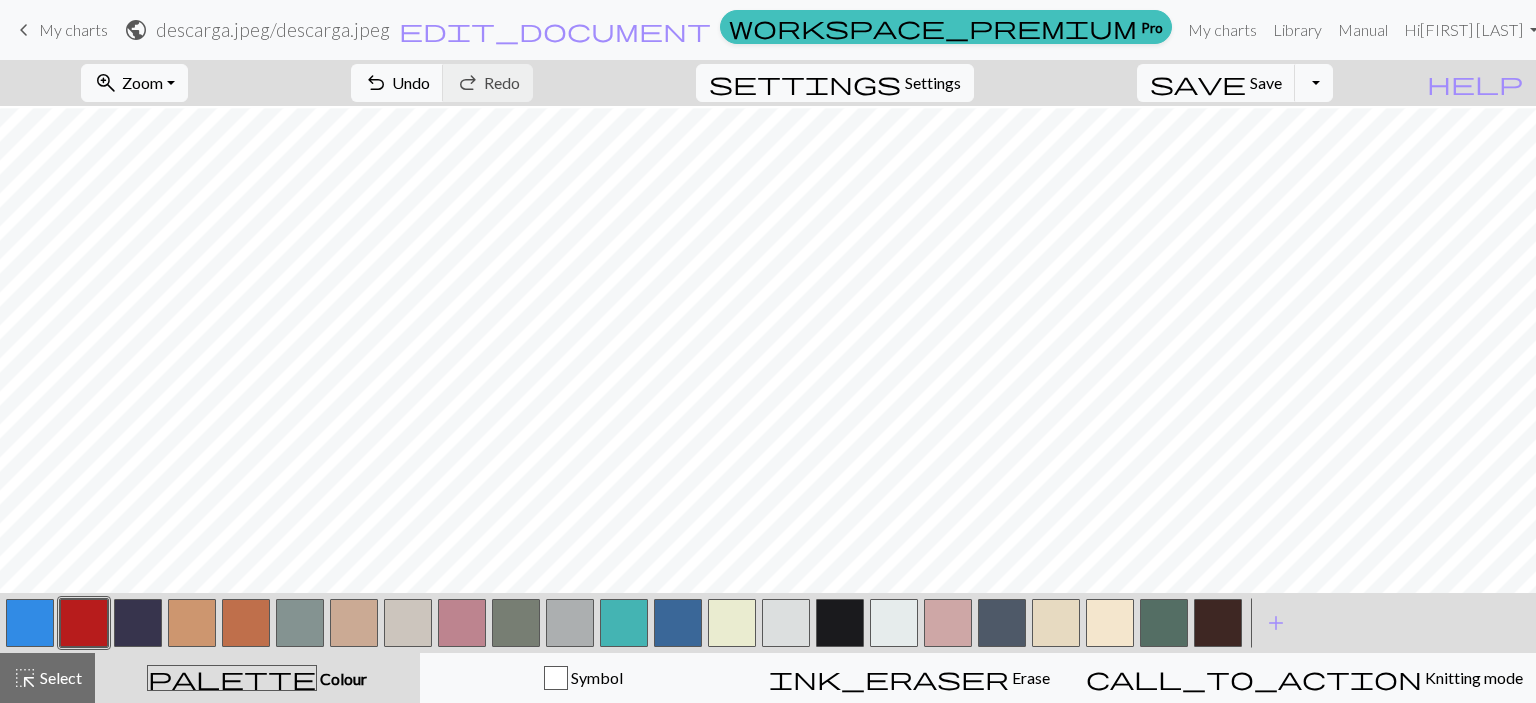 scroll, scrollTop: 266, scrollLeft: 0, axis: vertical 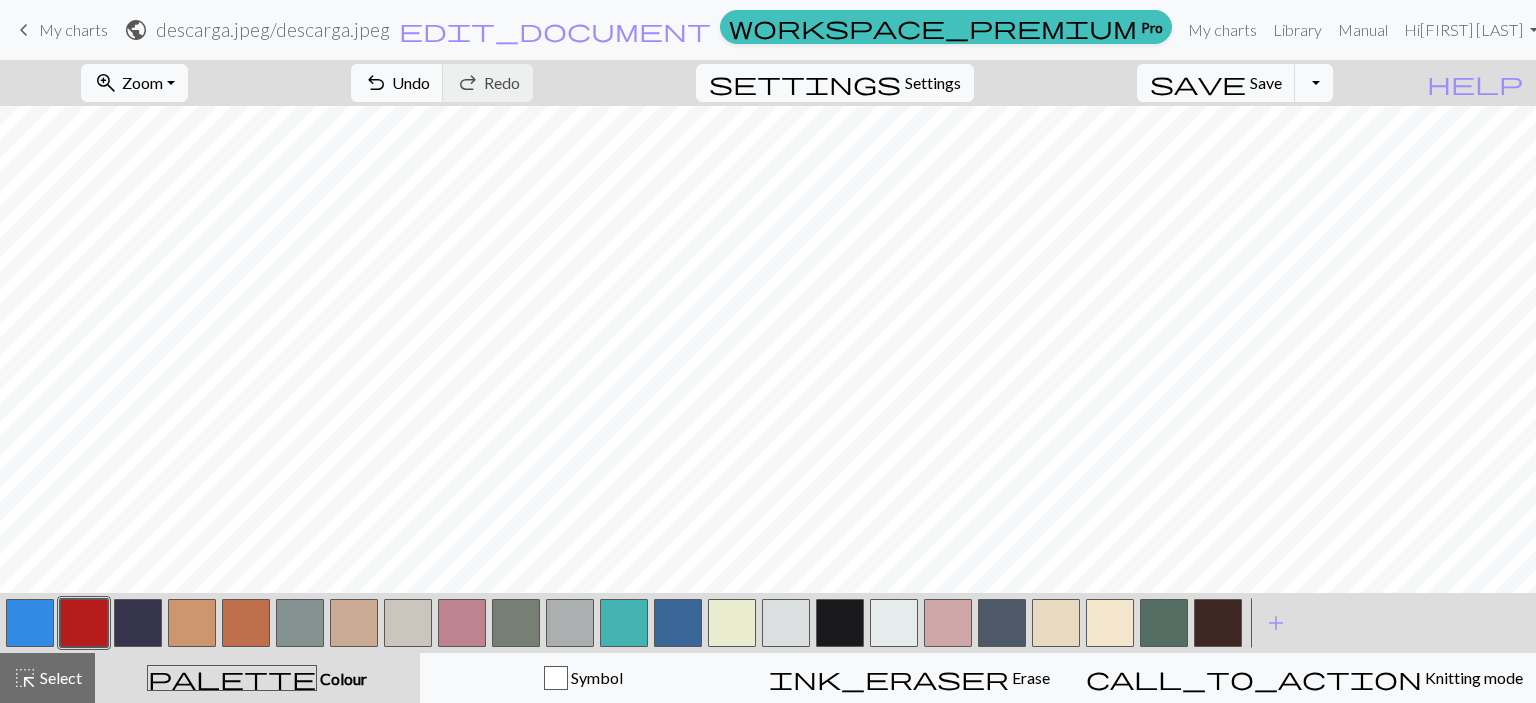 click at bounding box center (840, 623) 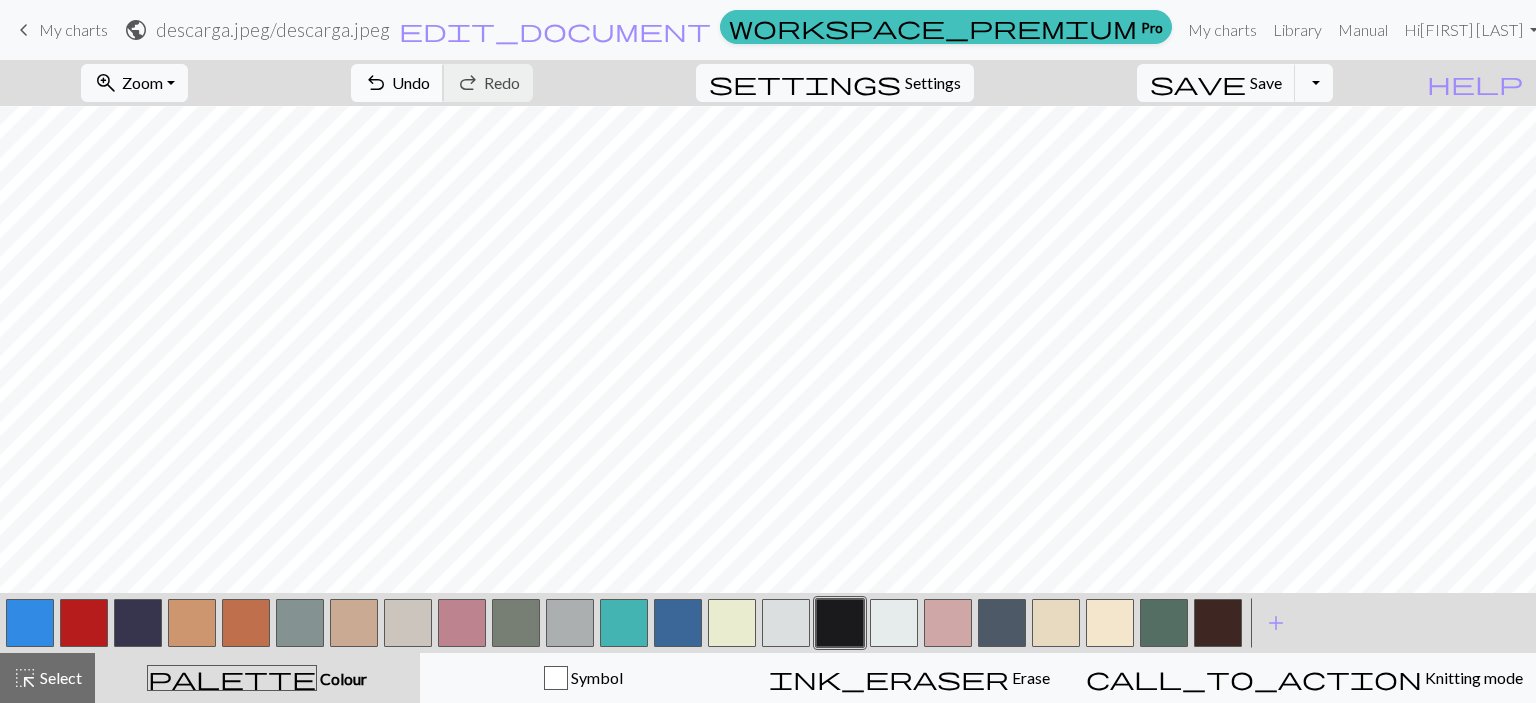 click on "undo" at bounding box center [376, 83] 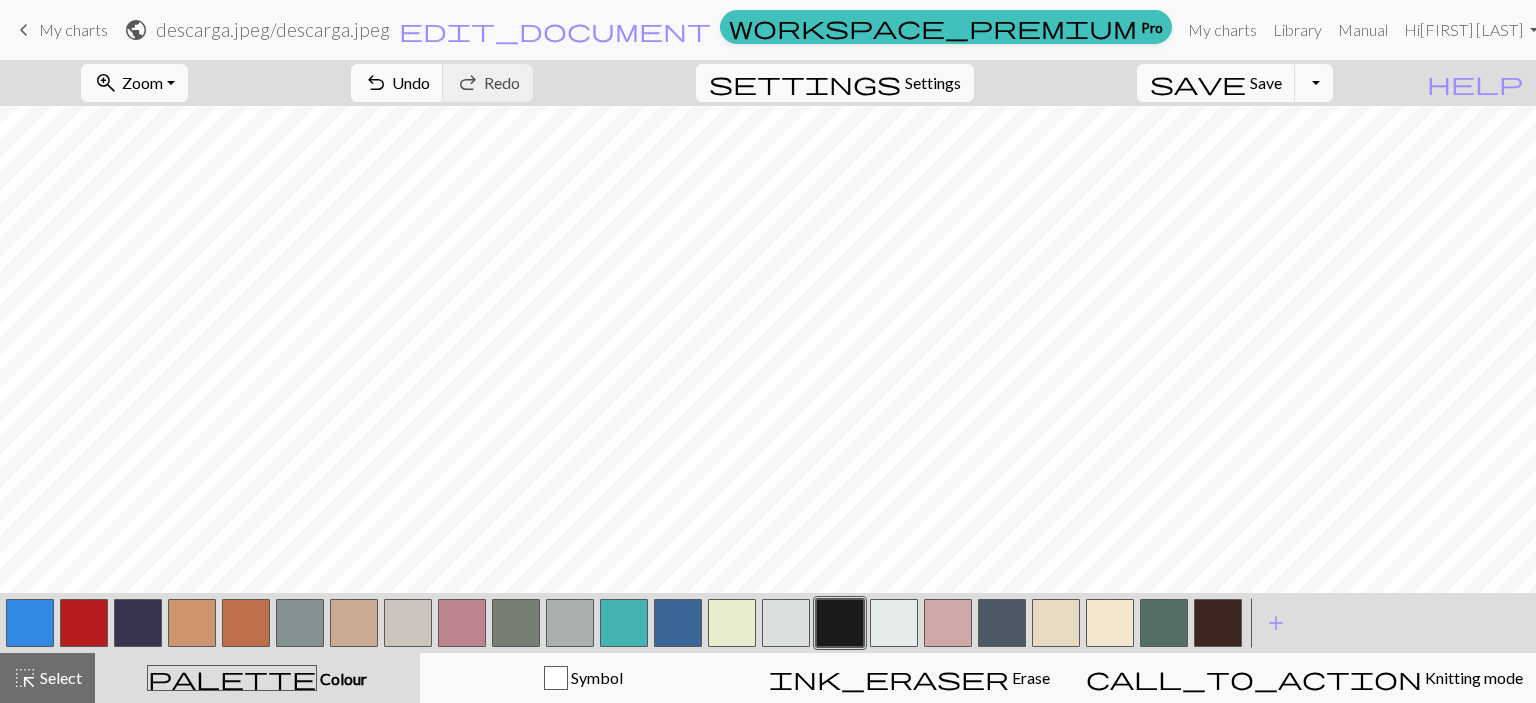 click at bounding box center (1056, 623) 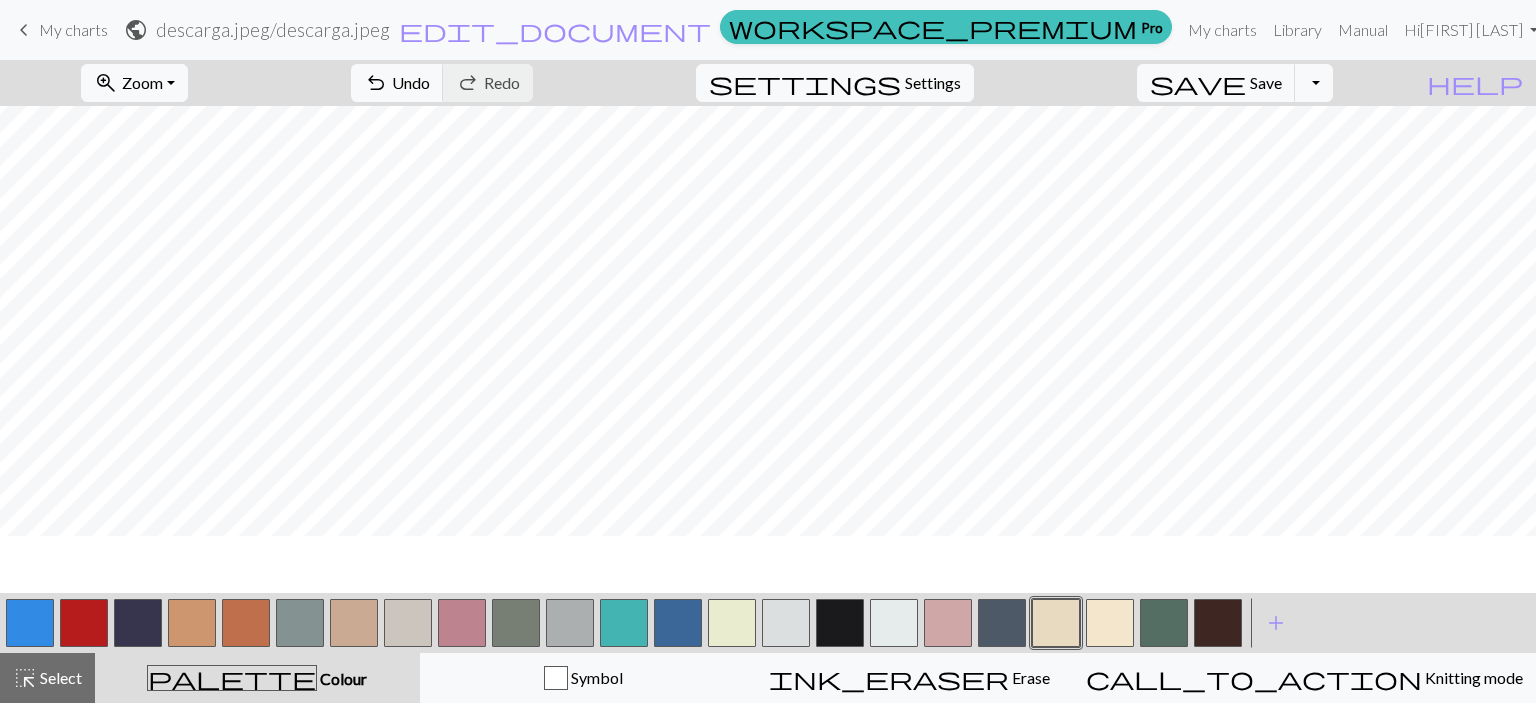 scroll, scrollTop: 196, scrollLeft: 0, axis: vertical 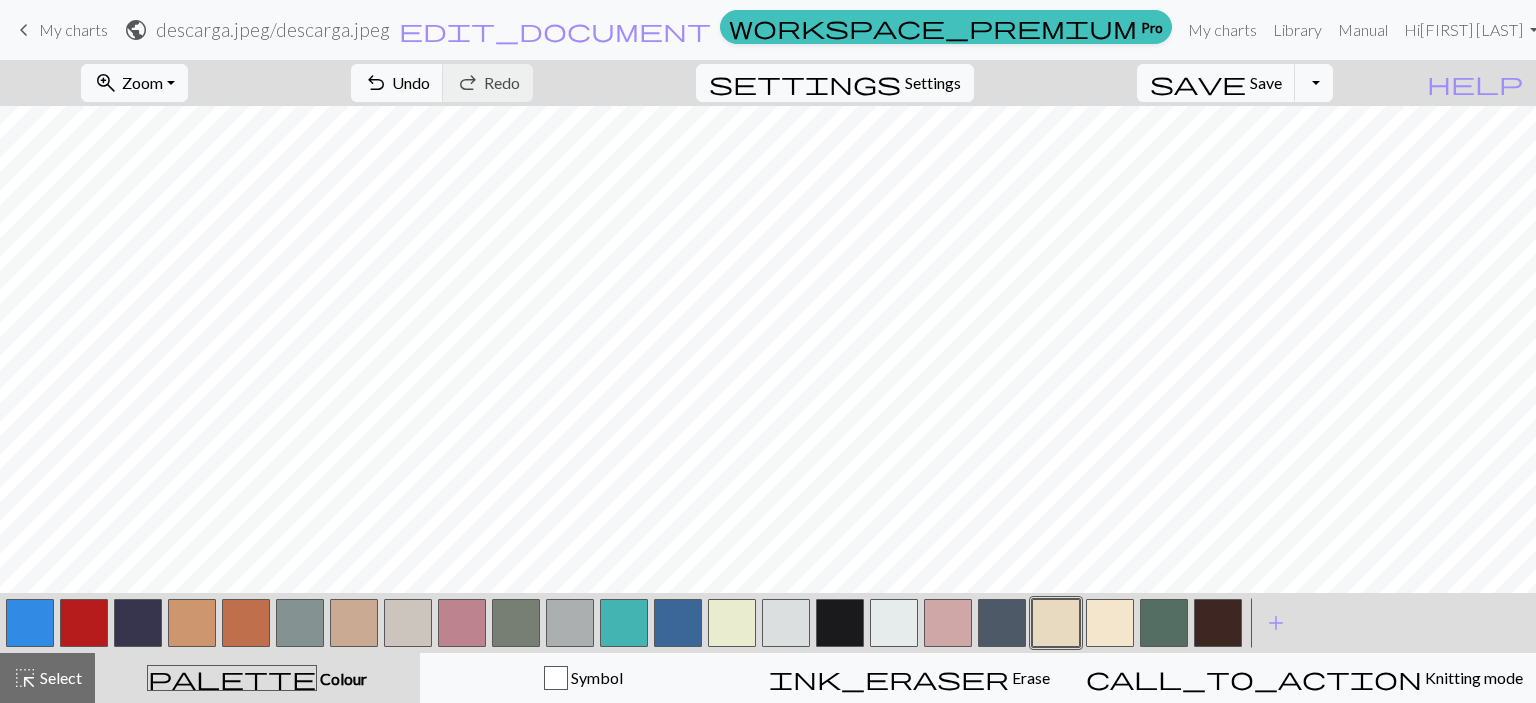 click at bounding box center [1218, 623] 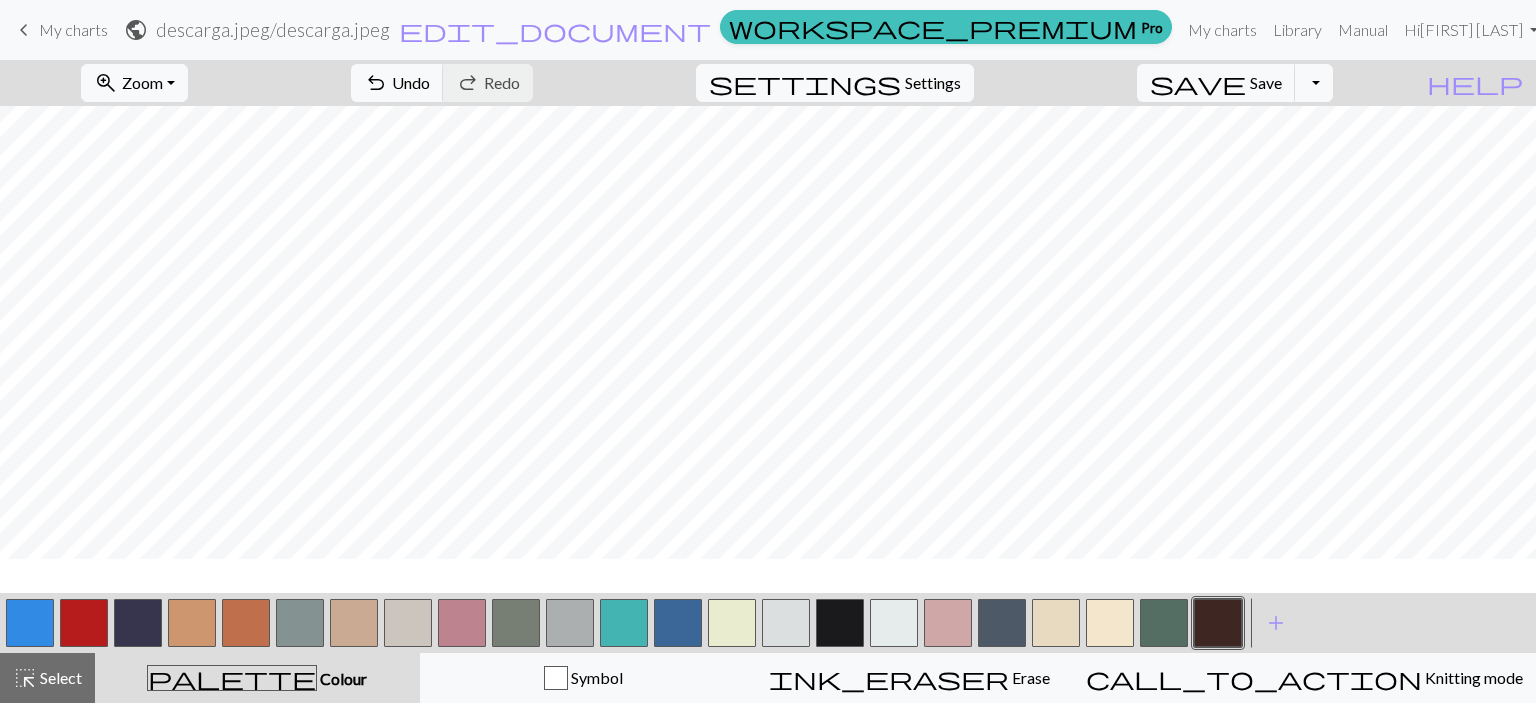 scroll, scrollTop: 253, scrollLeft: 0, axis: vertical 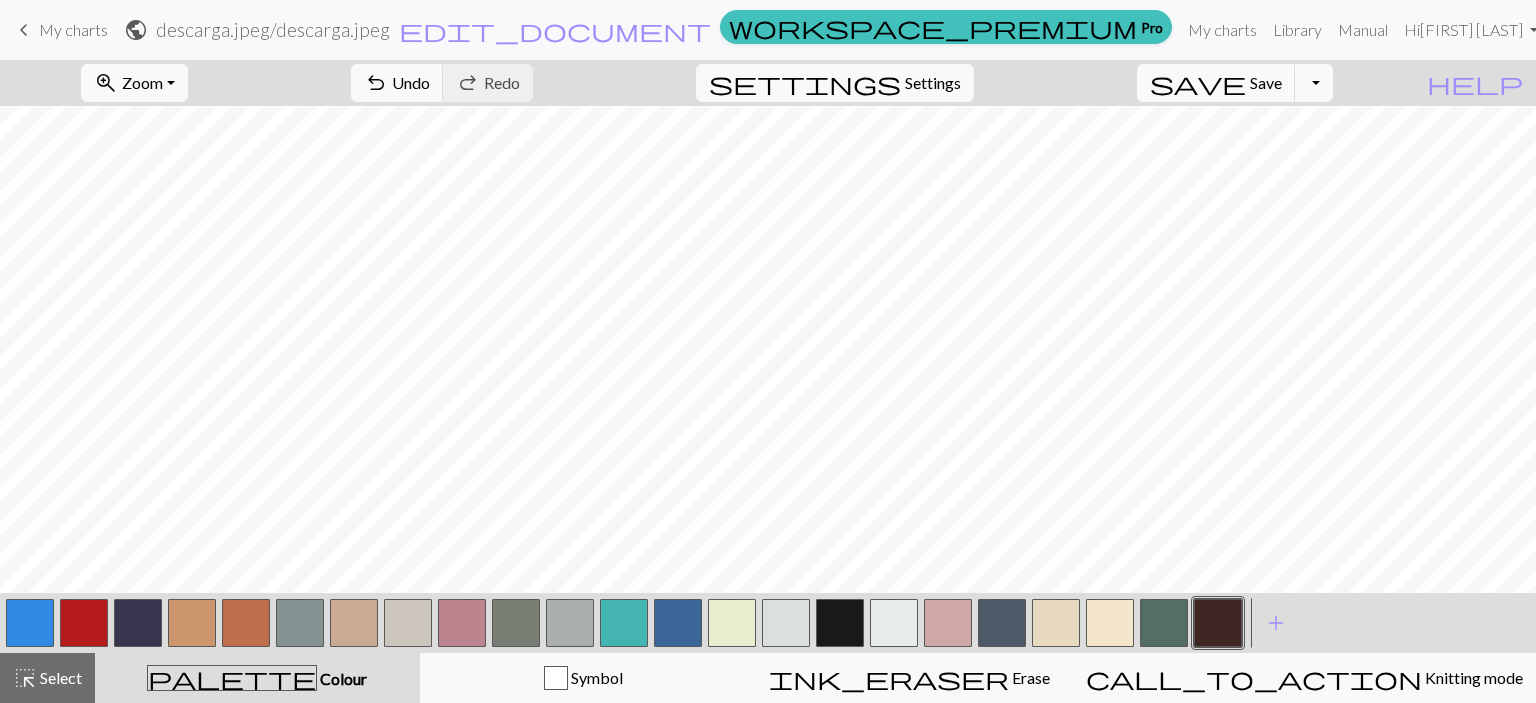 click at bounding box center (840, 623) 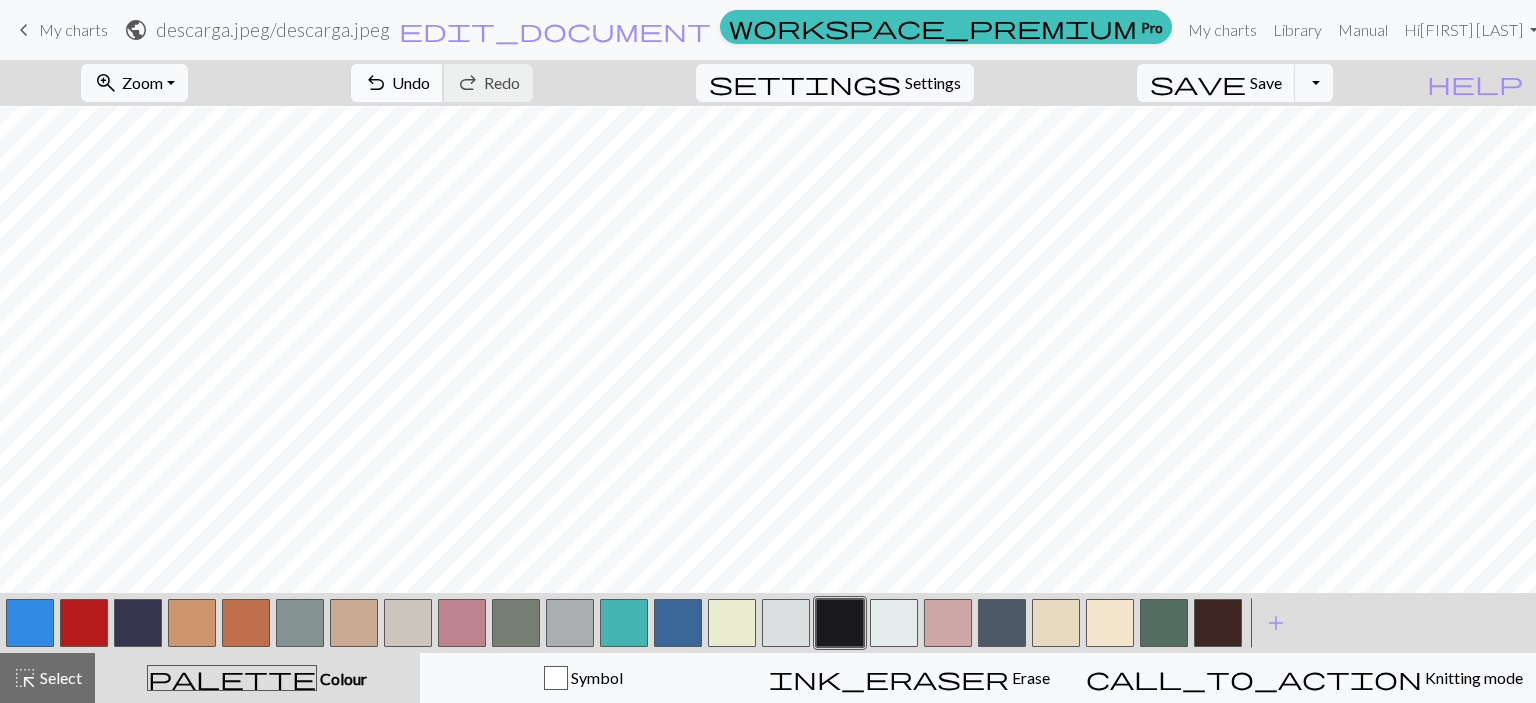 click on "Undo" at bounding box center [411, 82] 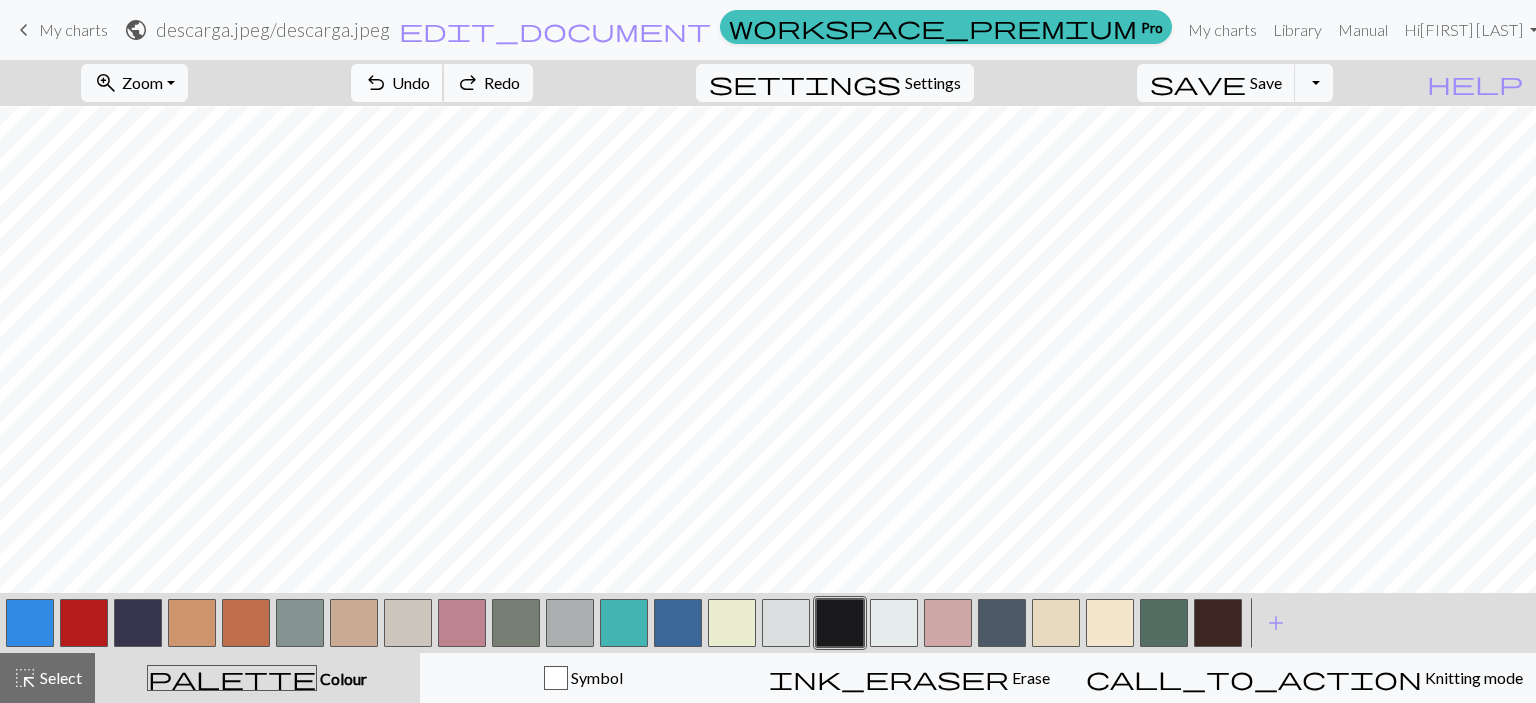 click on "undo" at bounding box center (376, 83) 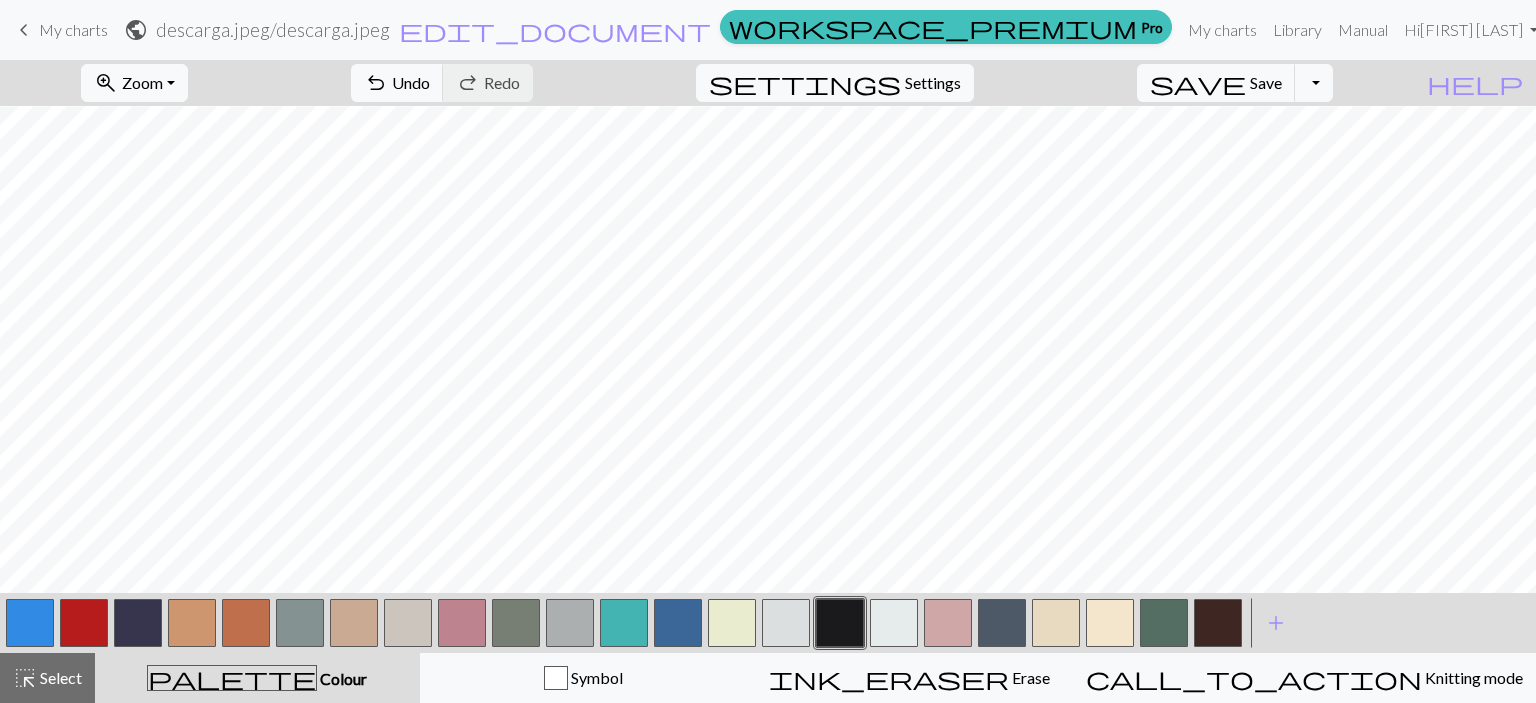 click at bounding box center (1056, 623) 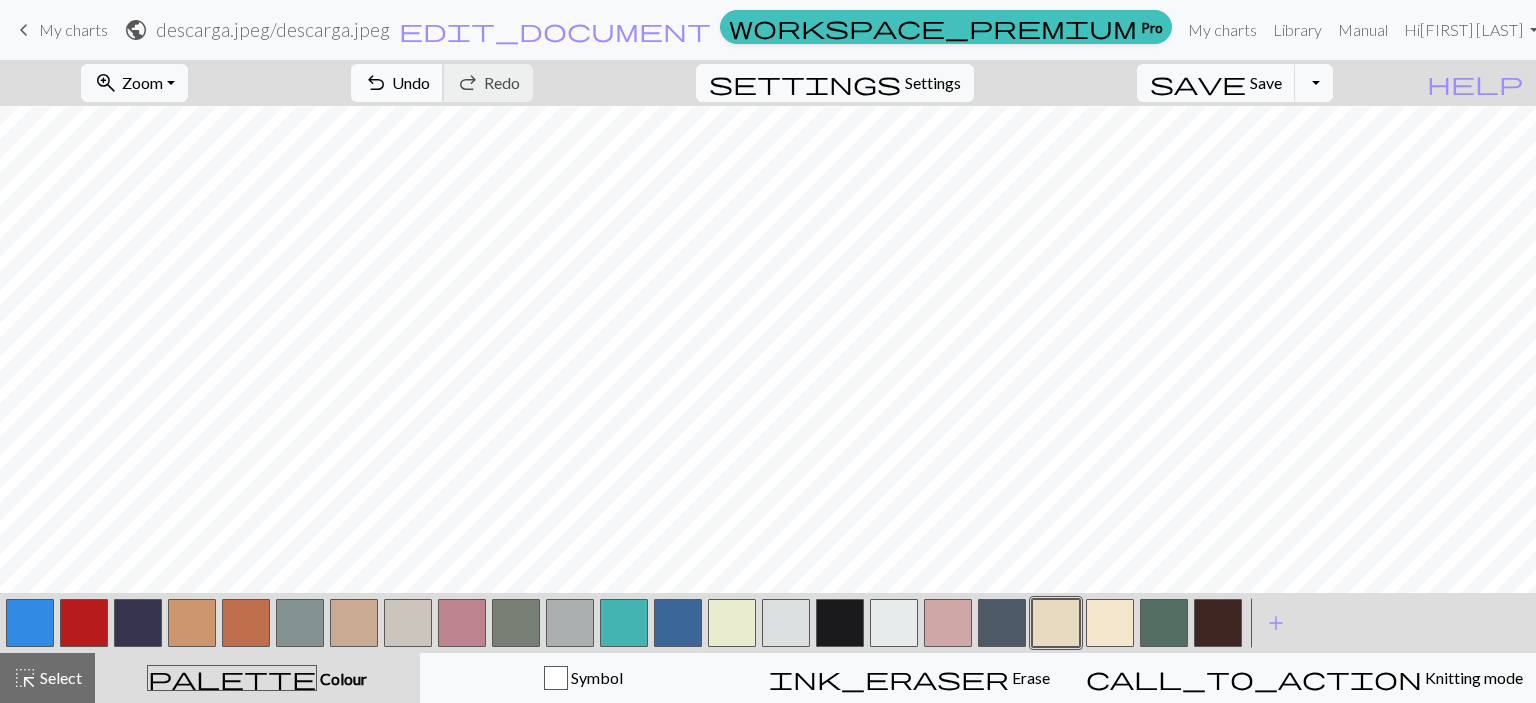 click on "Undo" at bounding box center (411, 82) 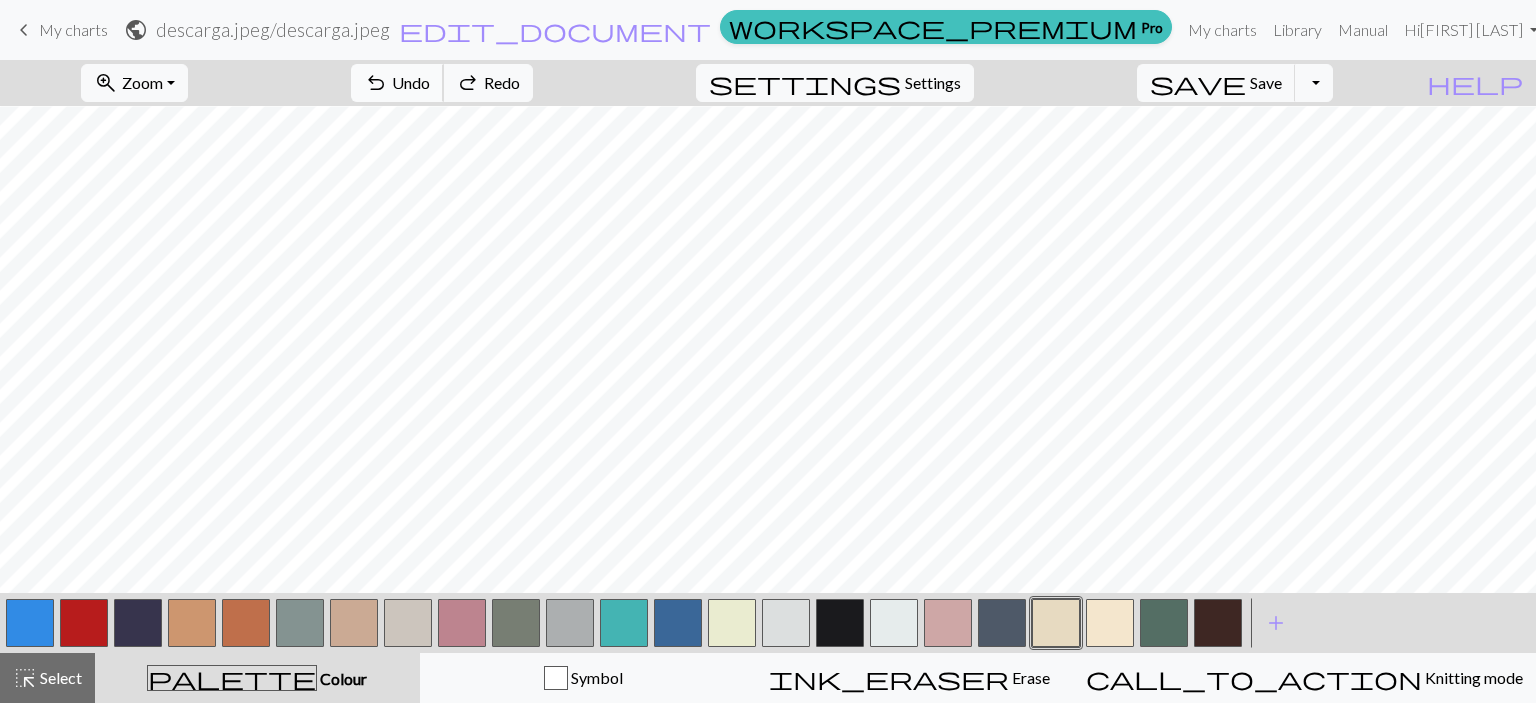 click on "Undo" at bounding box center (411, 82) 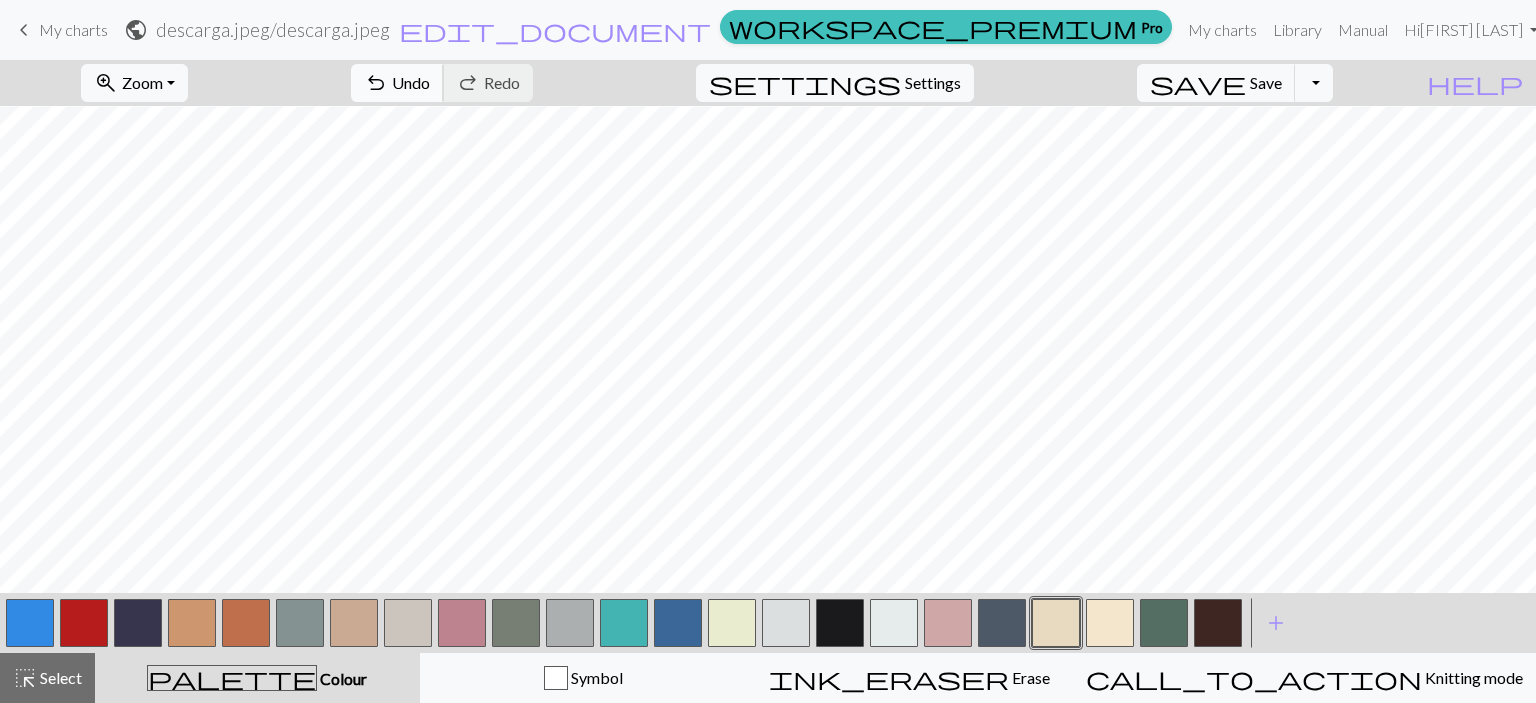 click on "Undo" at bounding box center [411, 82] 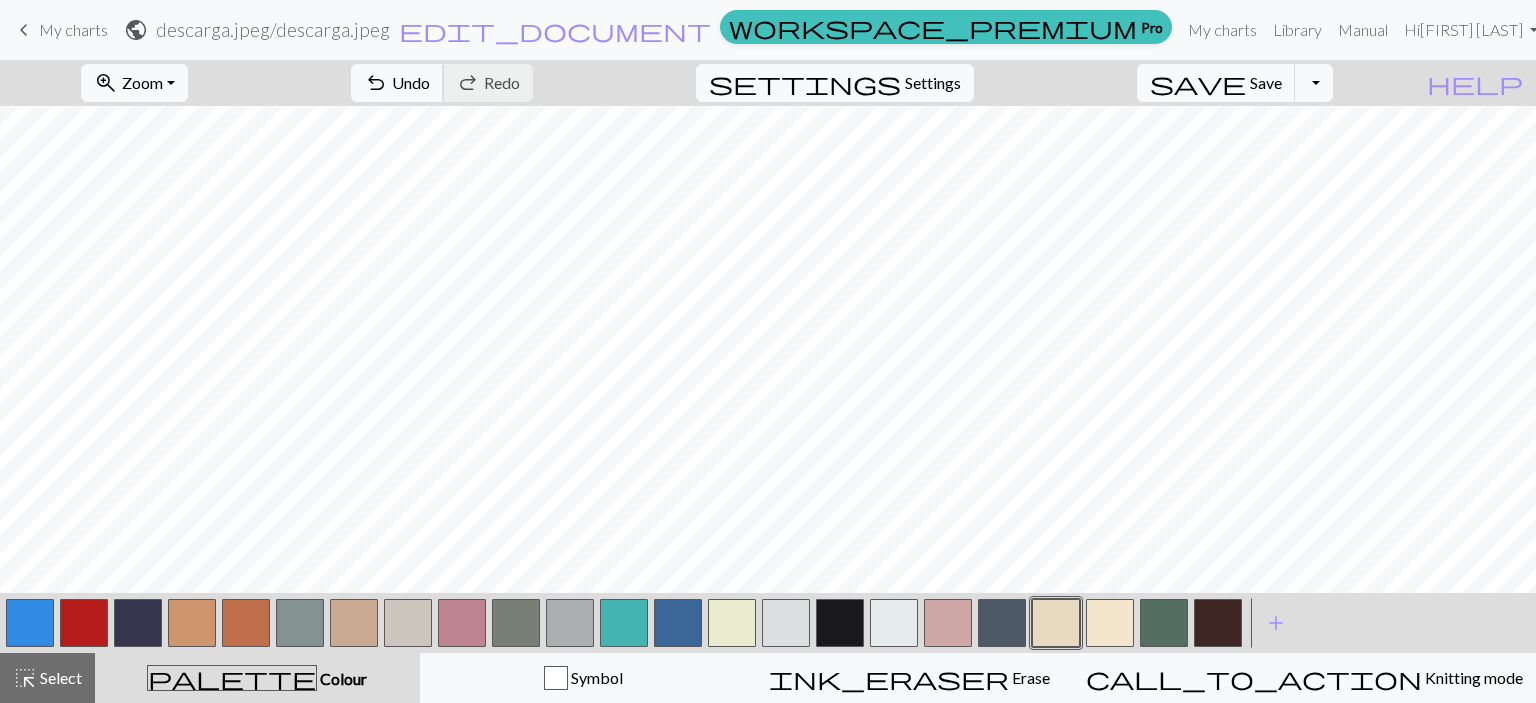 click on "undo Undo Undo" at bounding box center (397, 83) 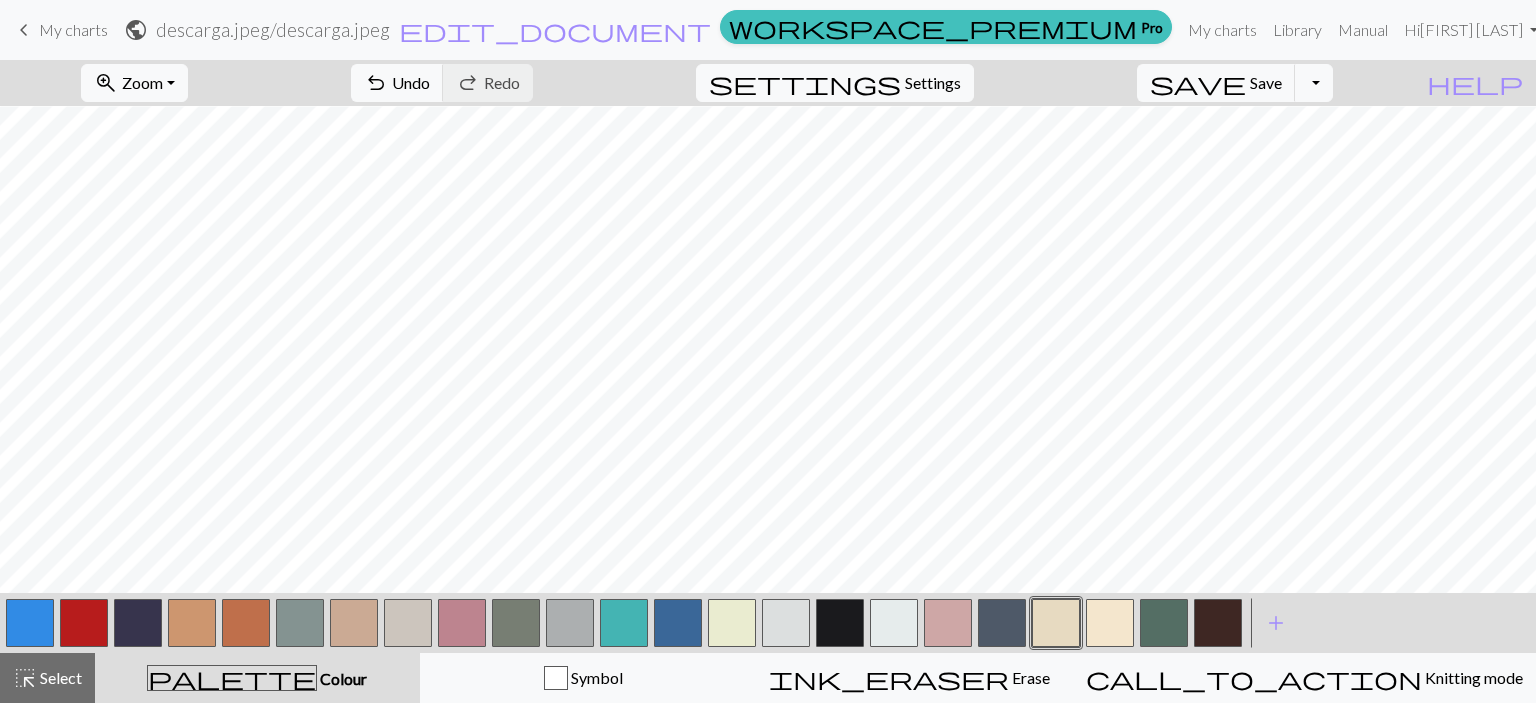 click at bounding box center [462, 623] 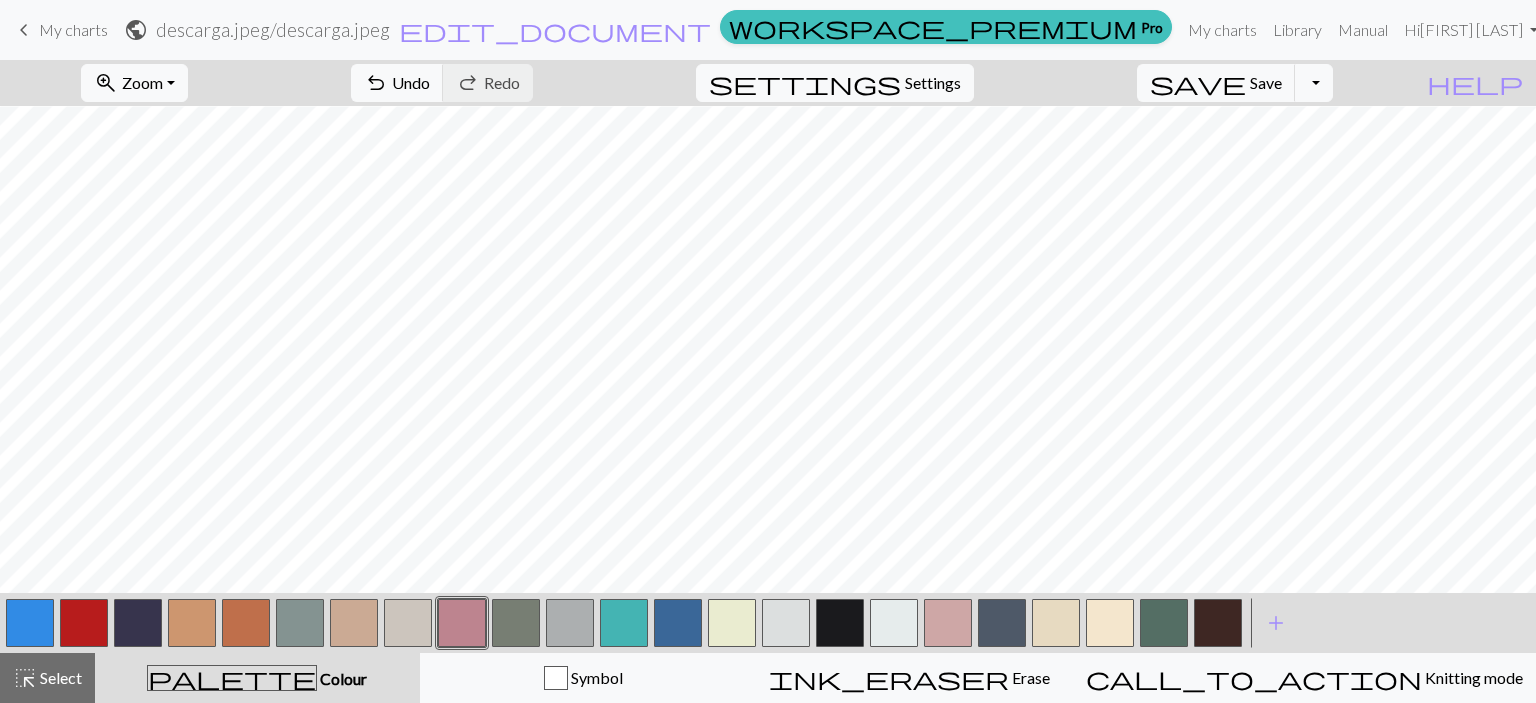 click at bounding box center (192, 623) 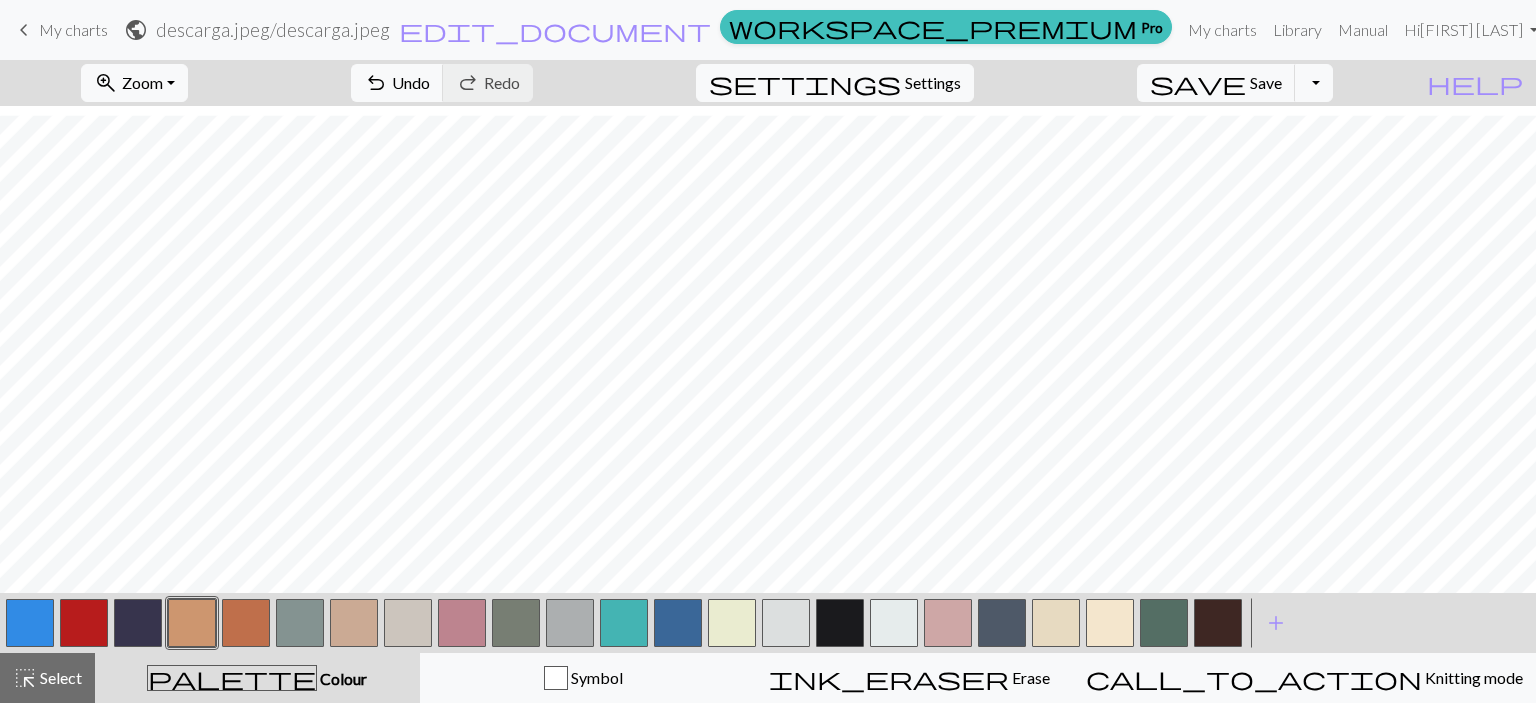scroll, scrollTop: 372, scrollLeft: 0, axis: vertical 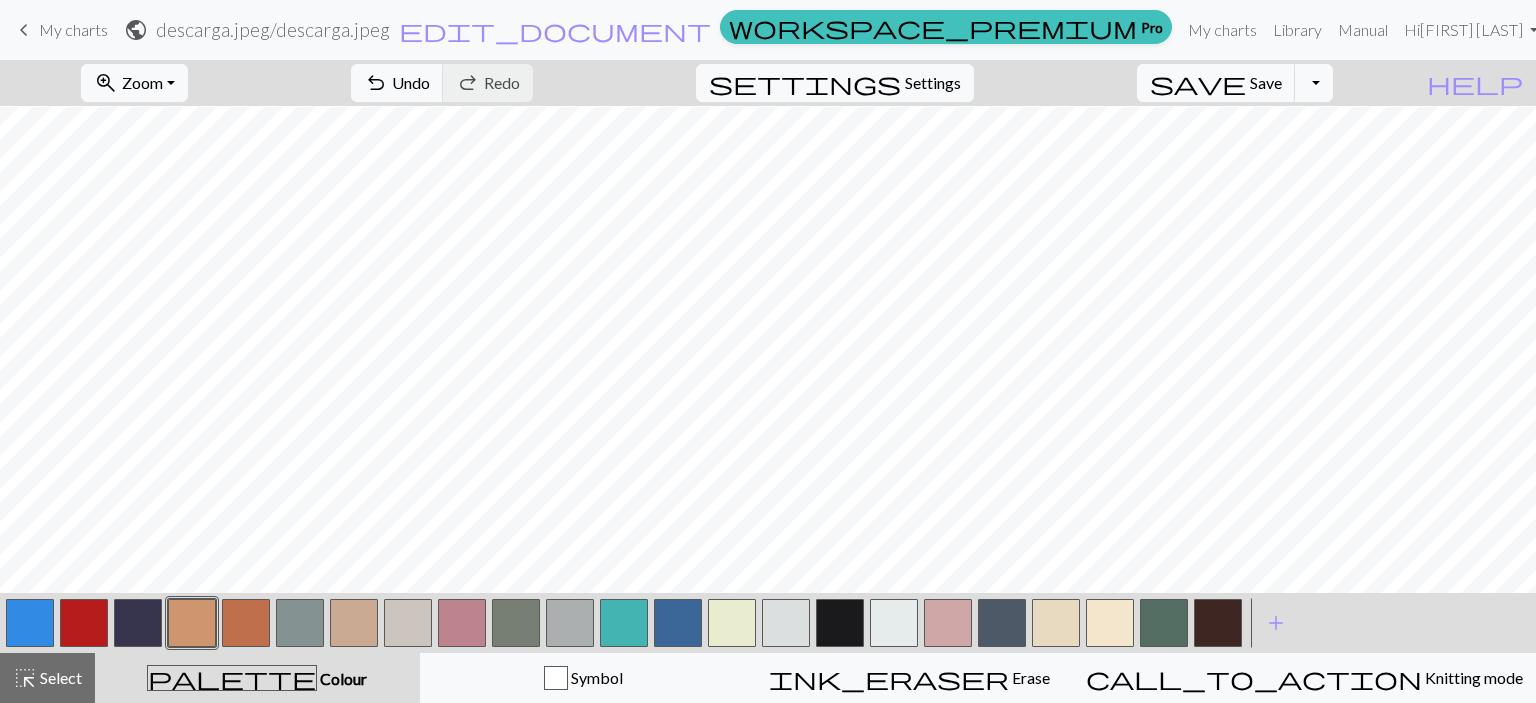 click at bounding box center [1056, 623] 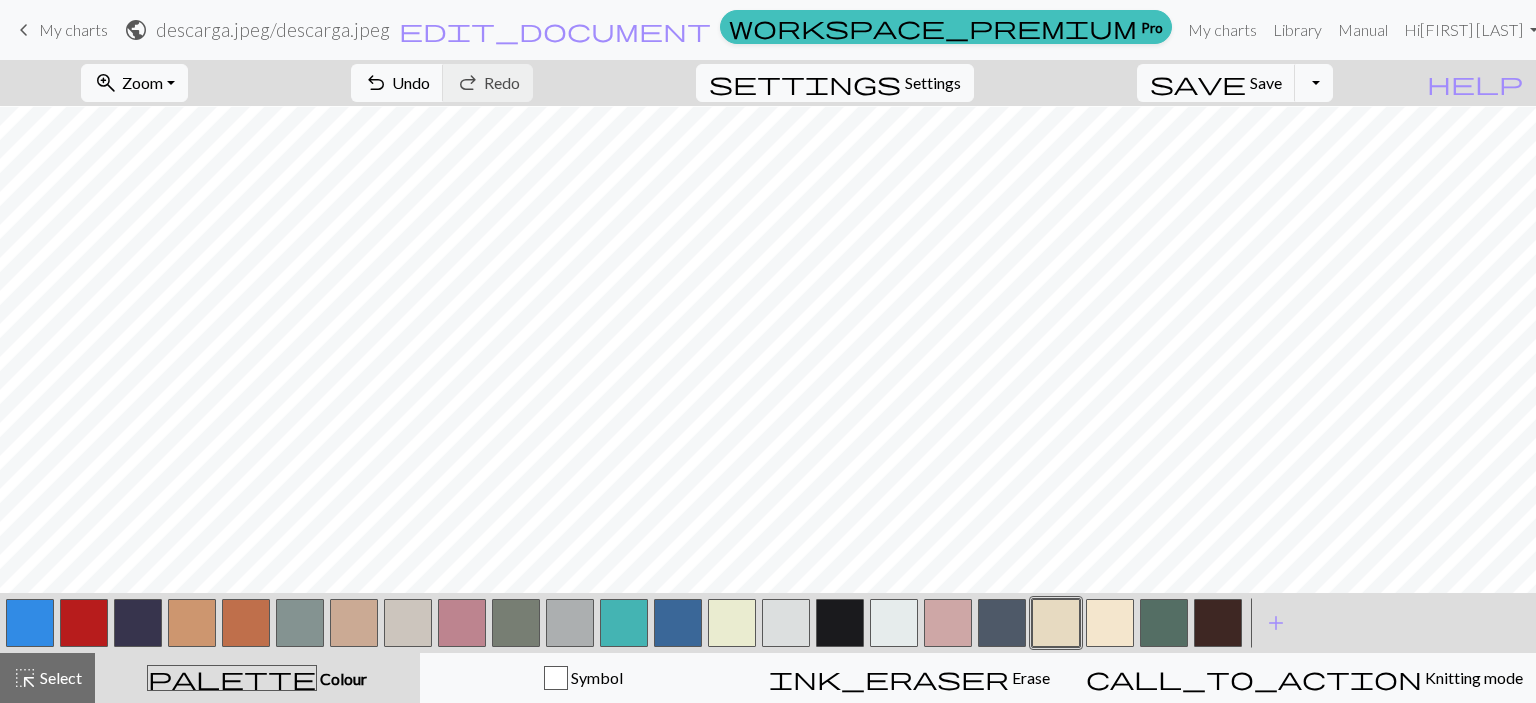 click at bounding box center (894, 623) 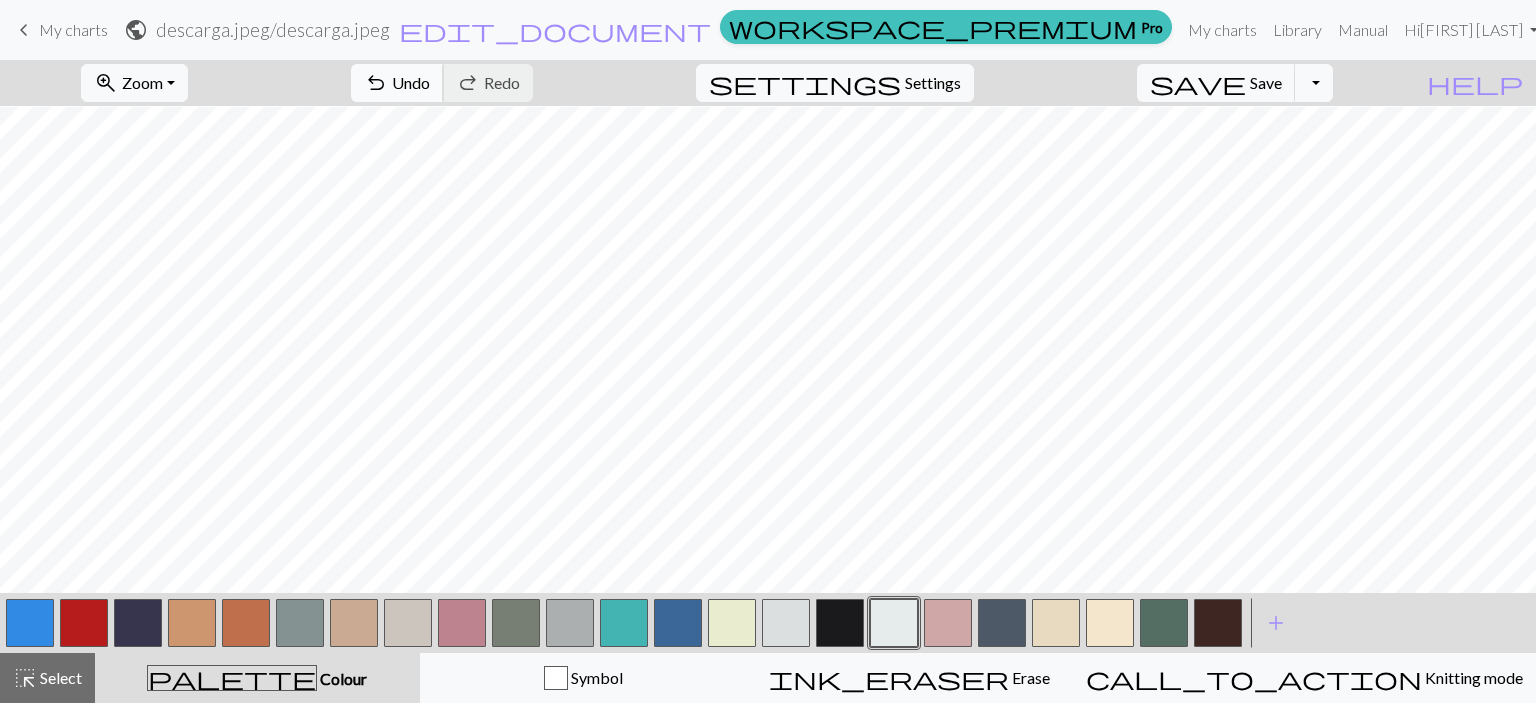 click on "Undo" at bounding box center (411, 82) 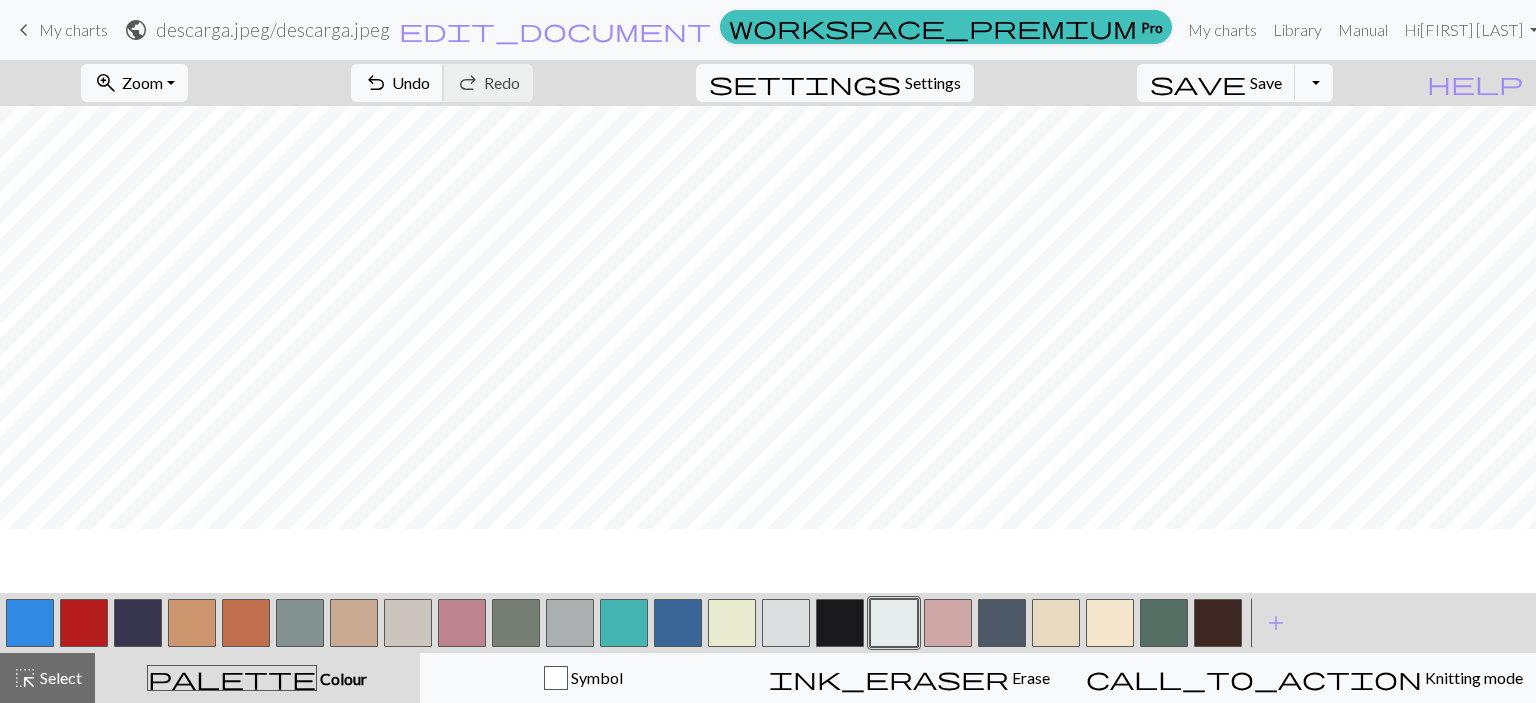 scroll, scrollTop: 314, scrollLeft: 0, axis: vertical 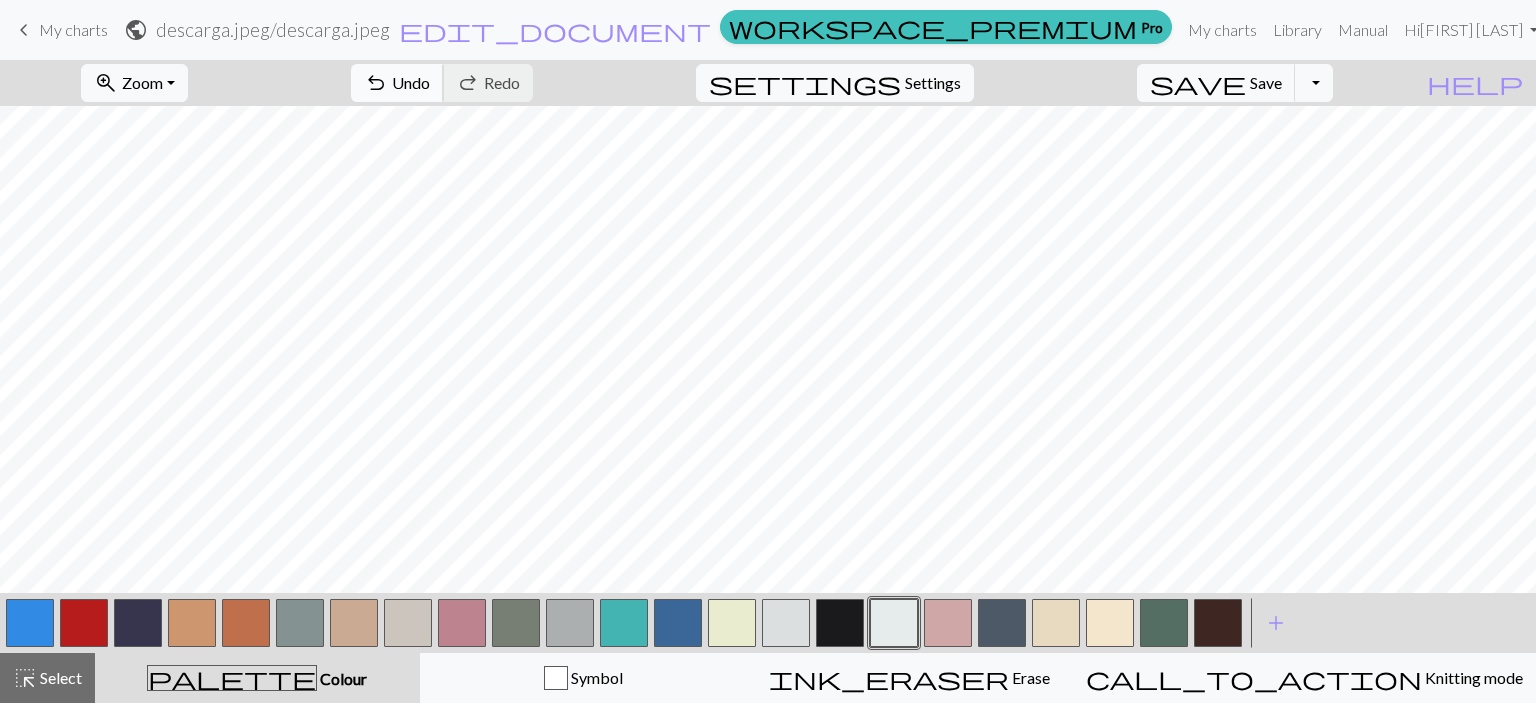 click on "undo Undo Undo" at bounding box center [397, 83] 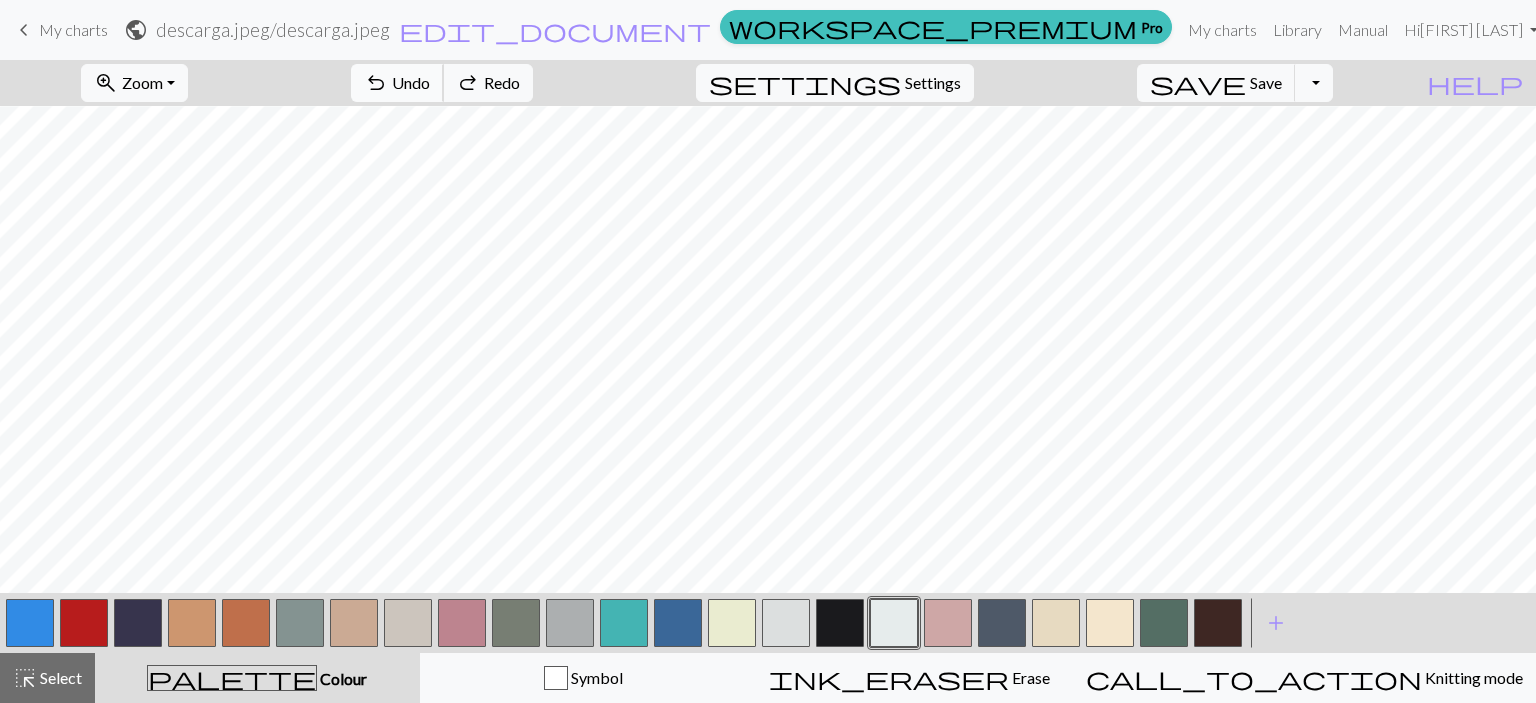 click on "Undo" at bounding box center [411, 82] 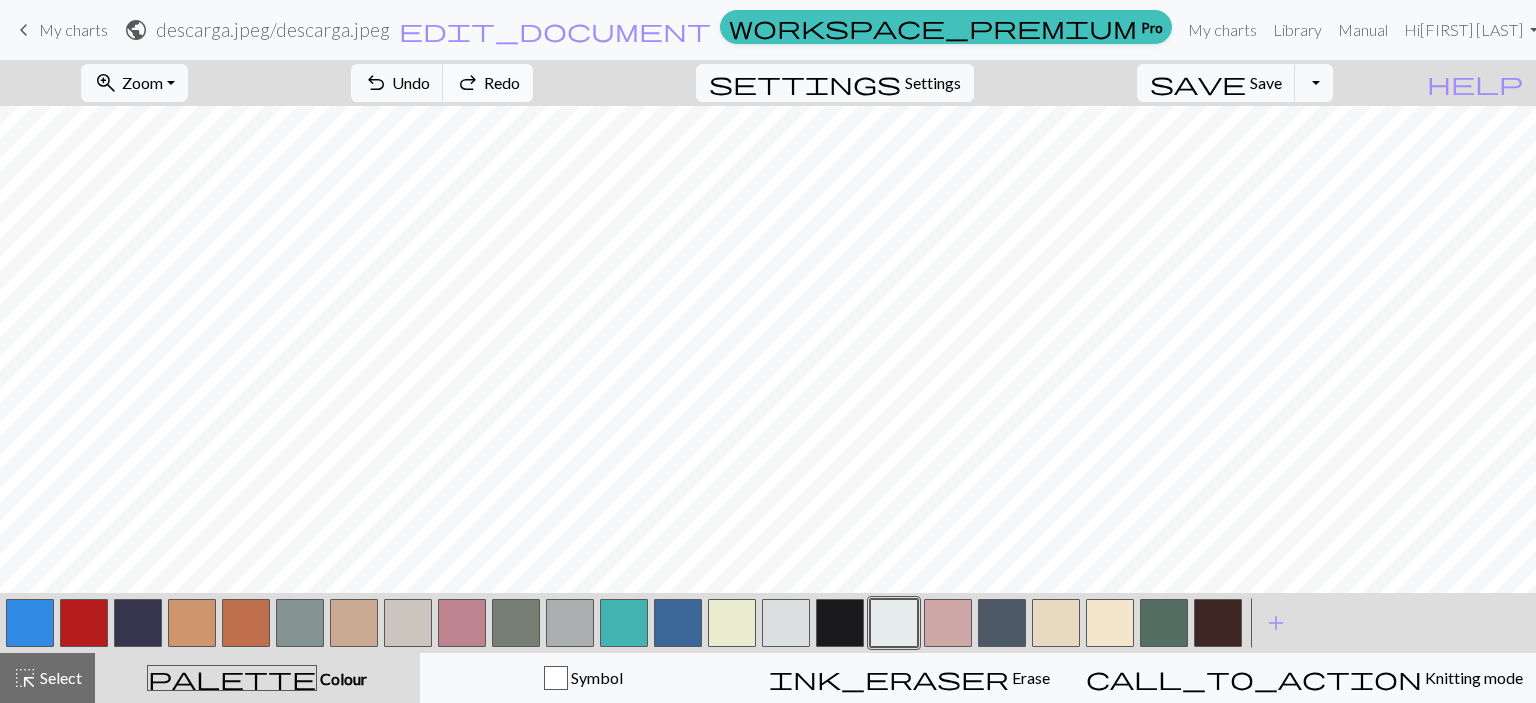 click on "Undo" at bounding box center [411, 82] 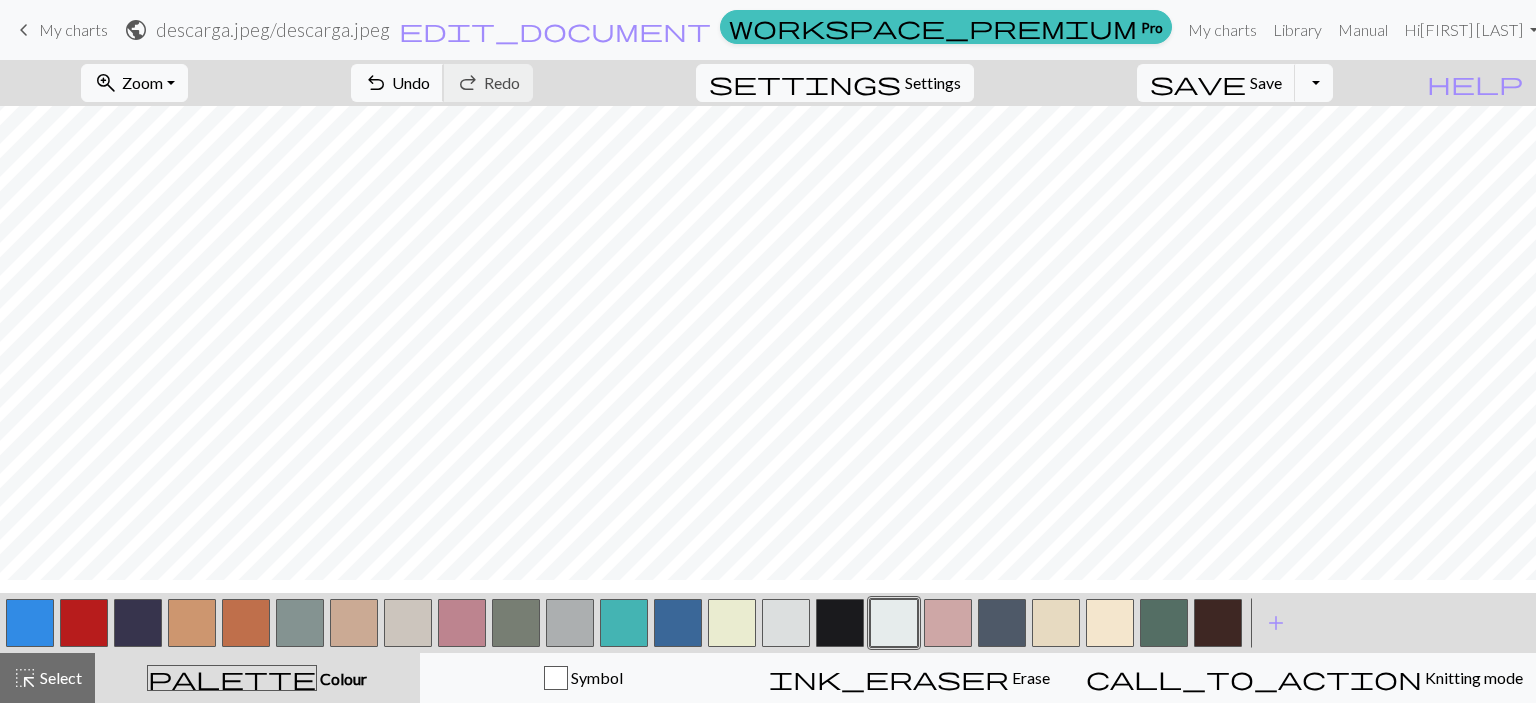 scroll, scrollTop: 184, scrollLeft: 0, axis: vertical 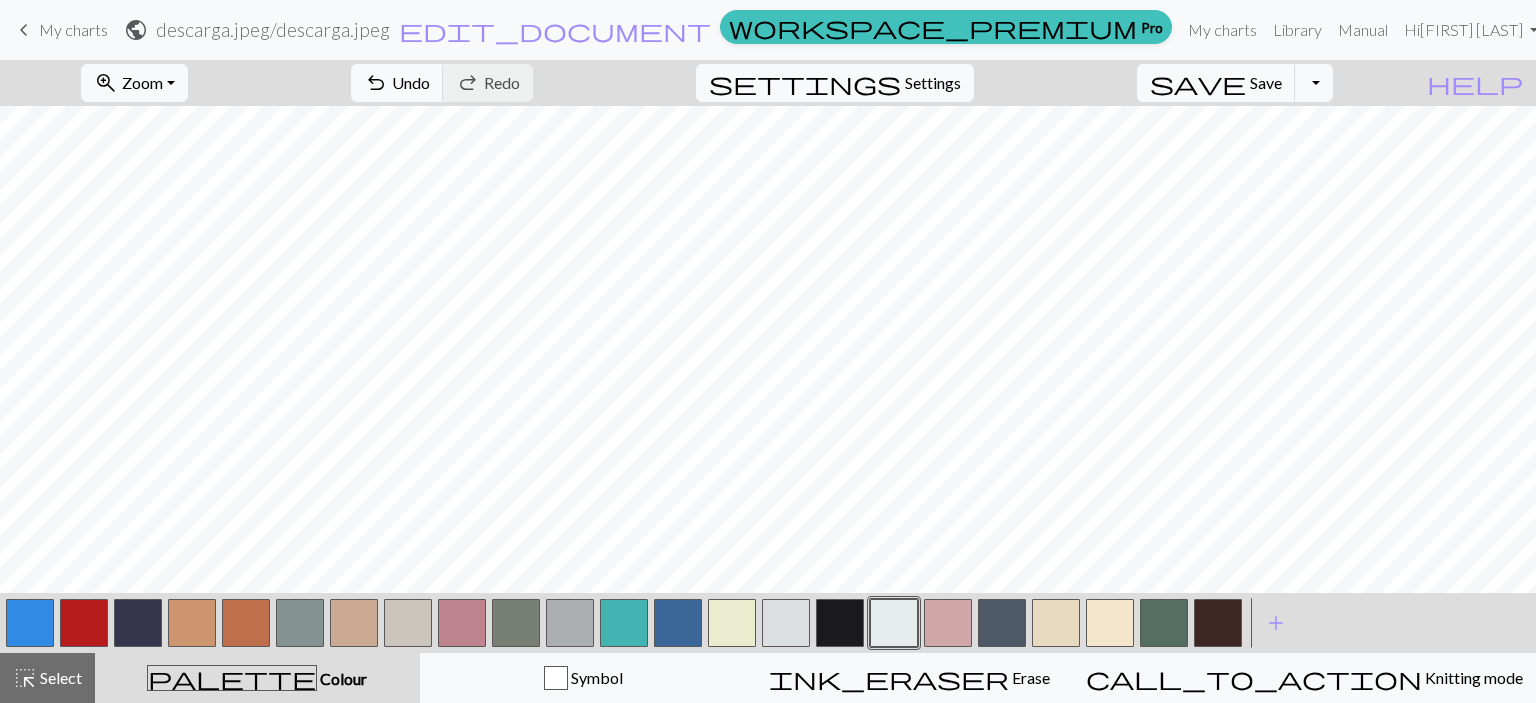 click at bounding box center [246, 623] 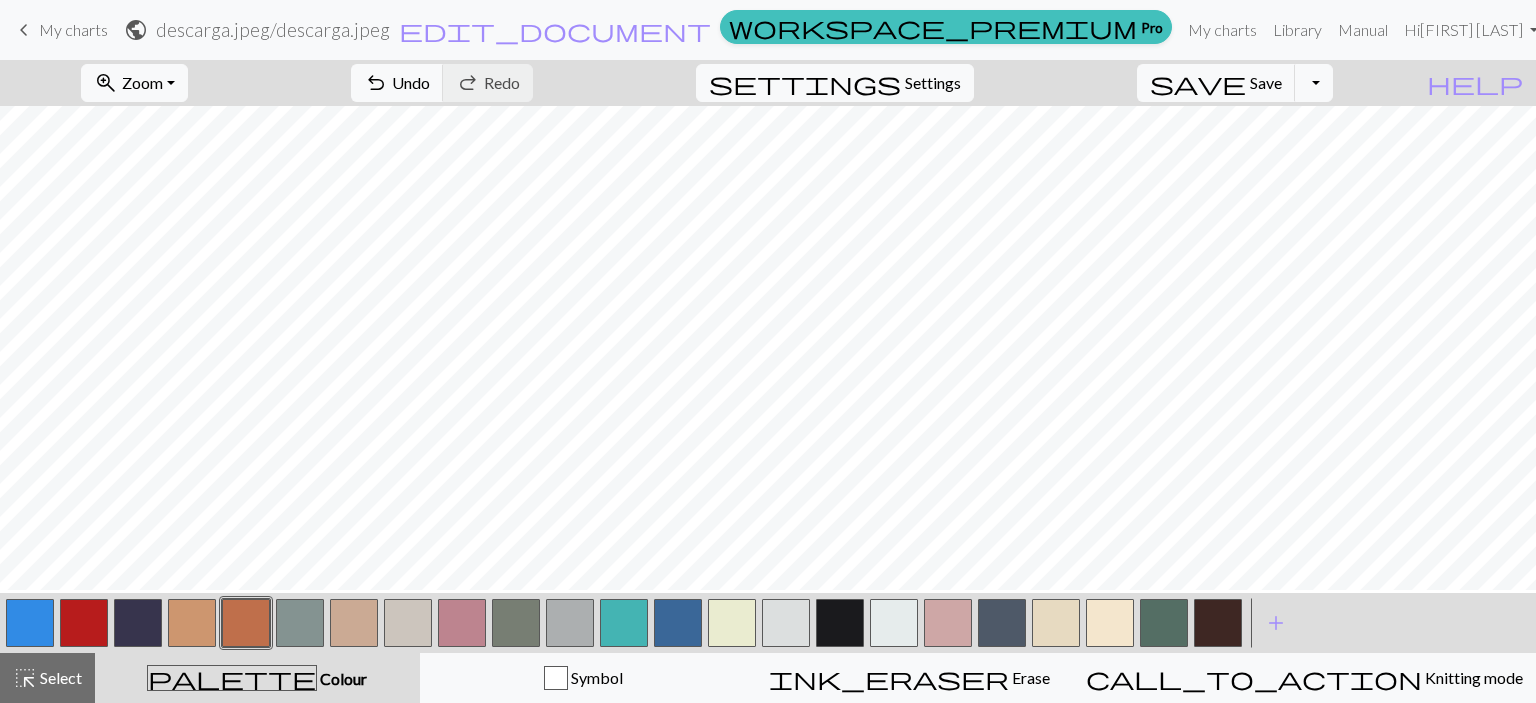 scroll, scrollTop: 293, scrollLeft: 0, axis: vertical 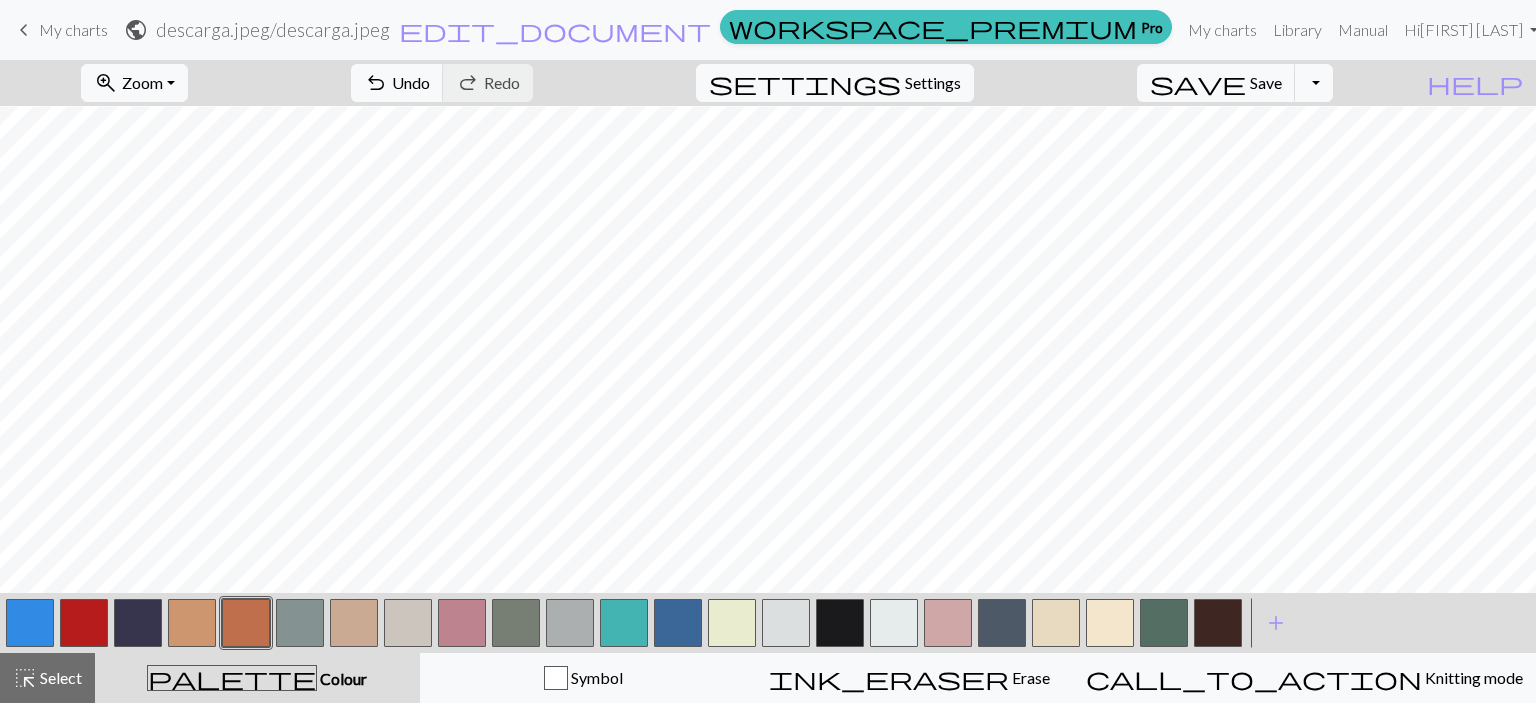 click at bounding box center (948, 623) 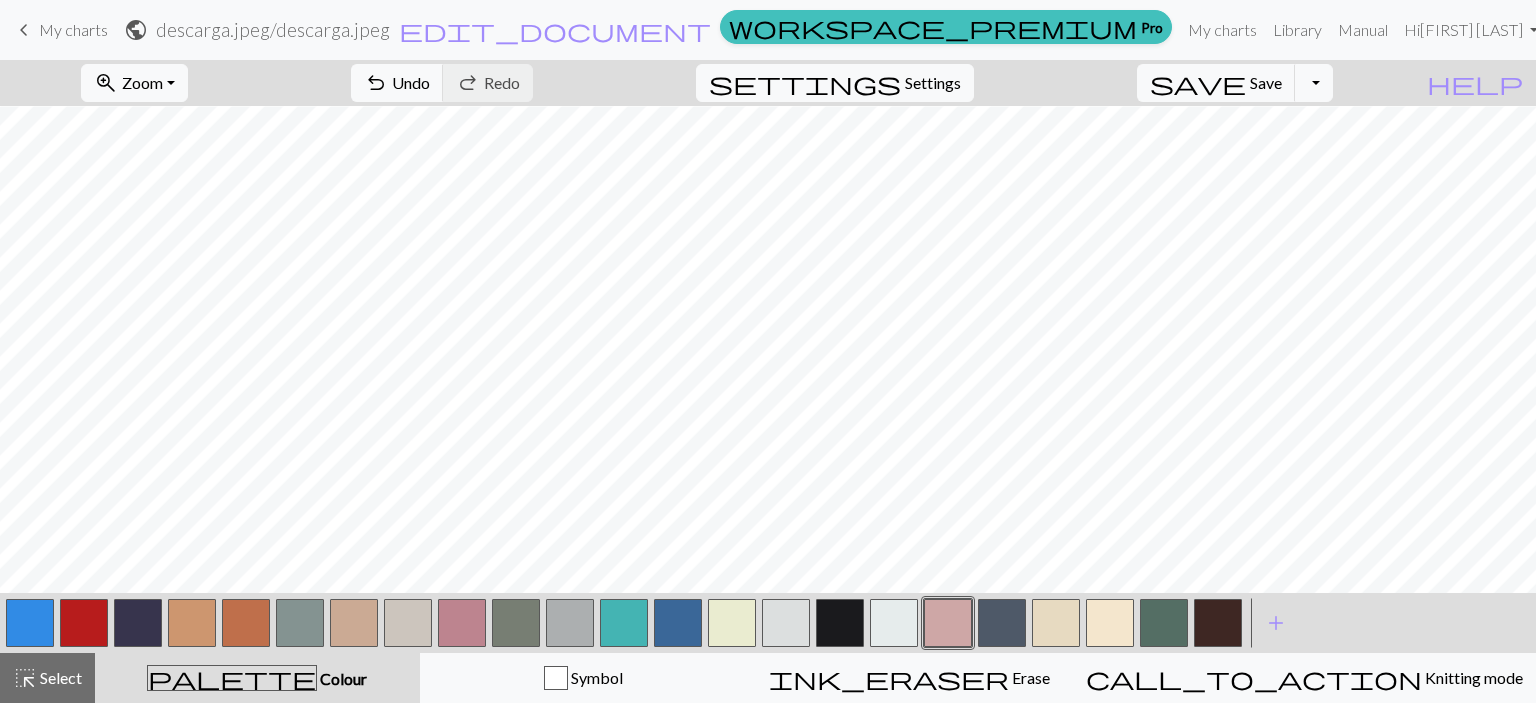 click at bounding box center [462, 623] 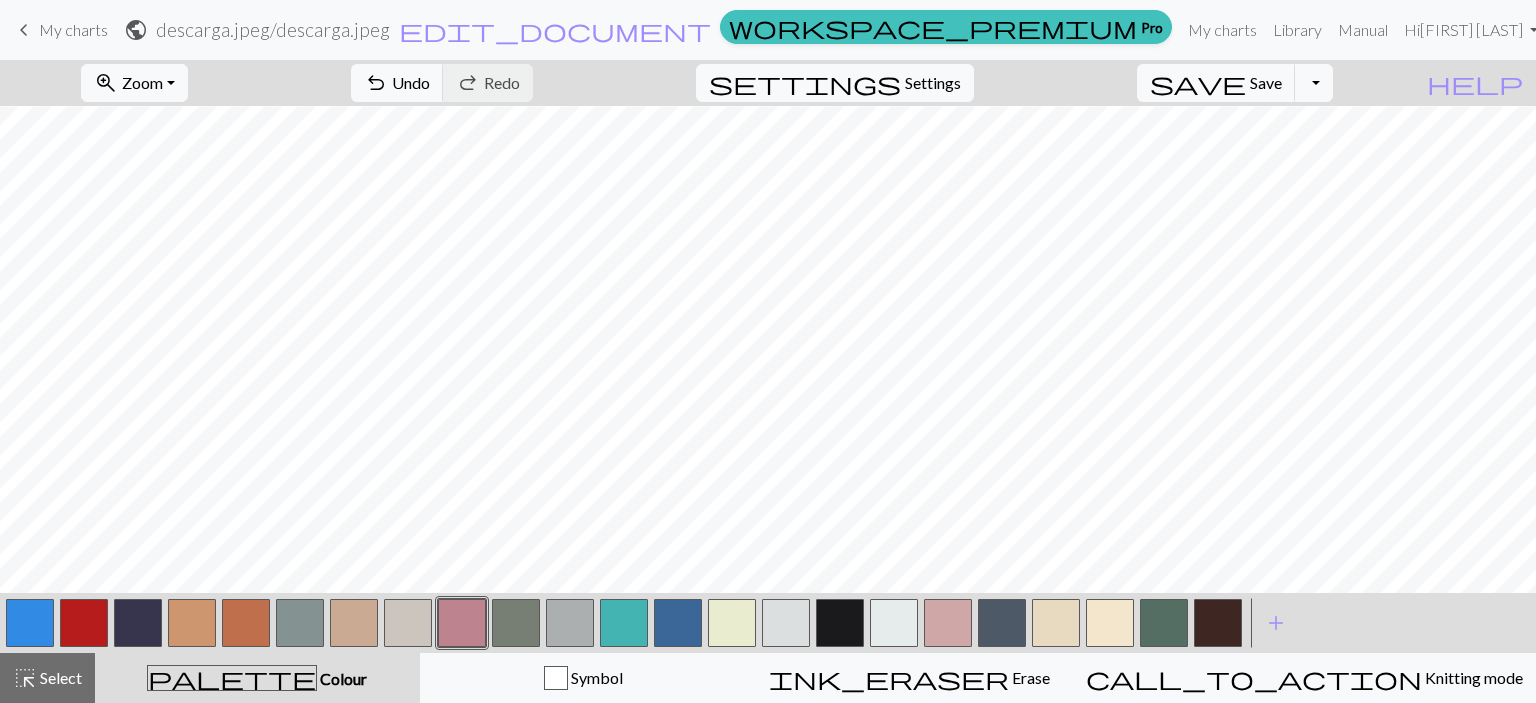 click at bounding box center [948, 623] 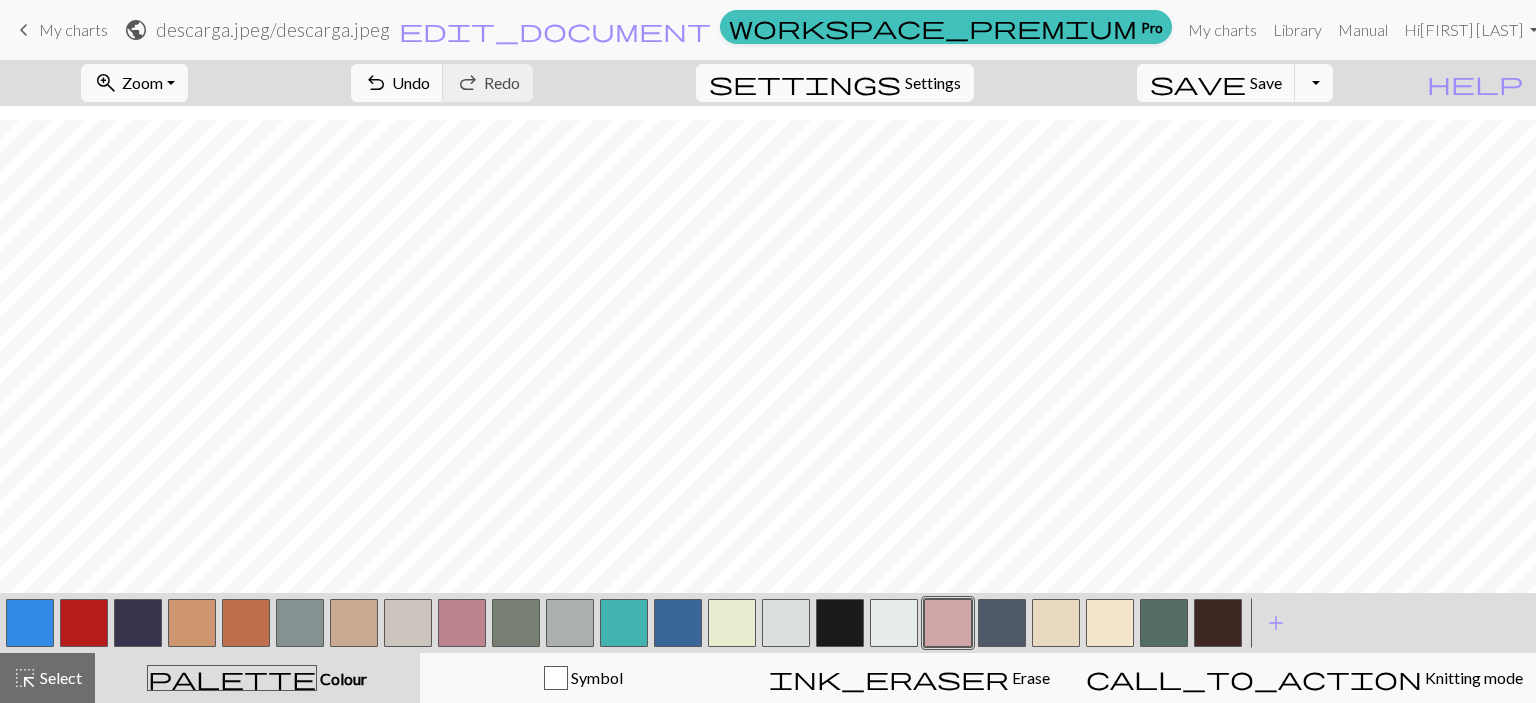 scroll, scrollTop: 147, scrollLeft: 0, axis: vertical 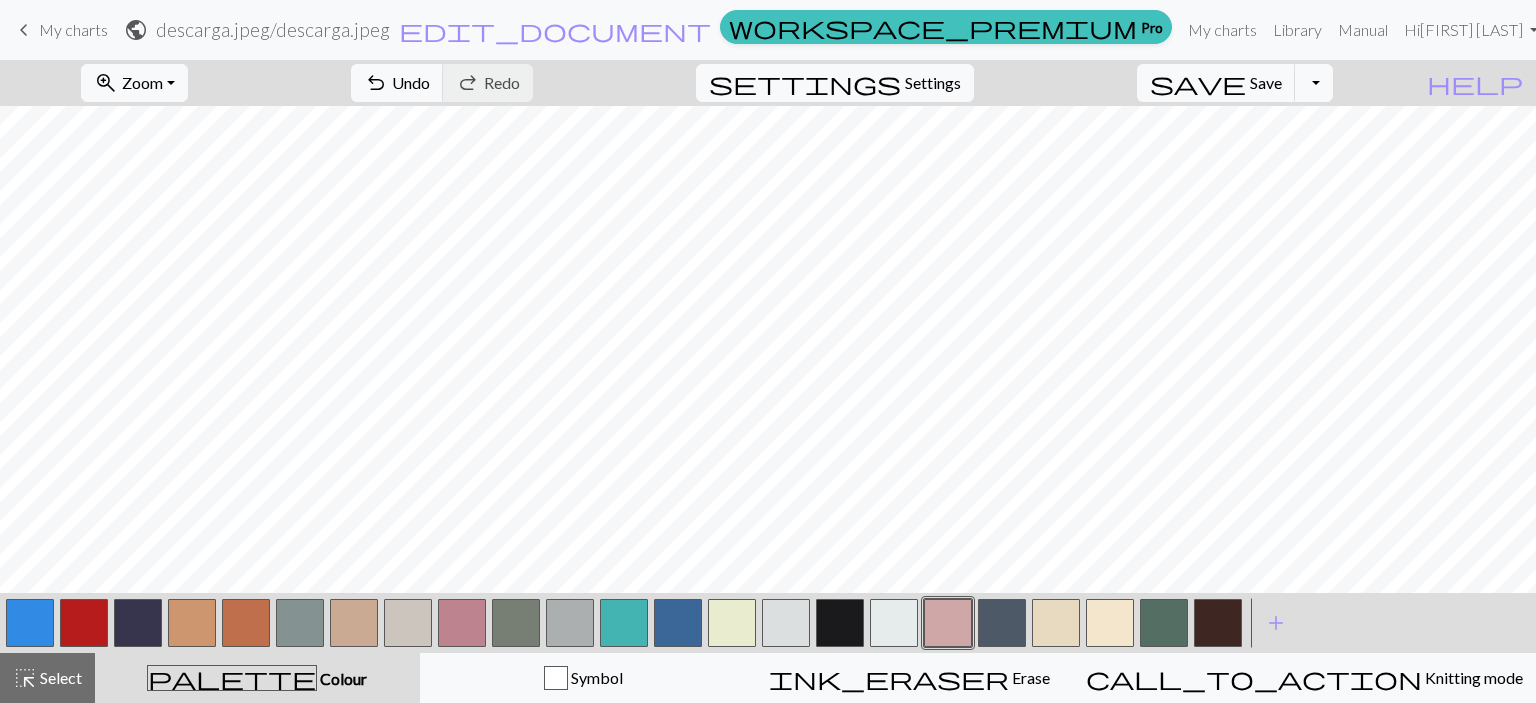 click at bounding box center [354, 623] 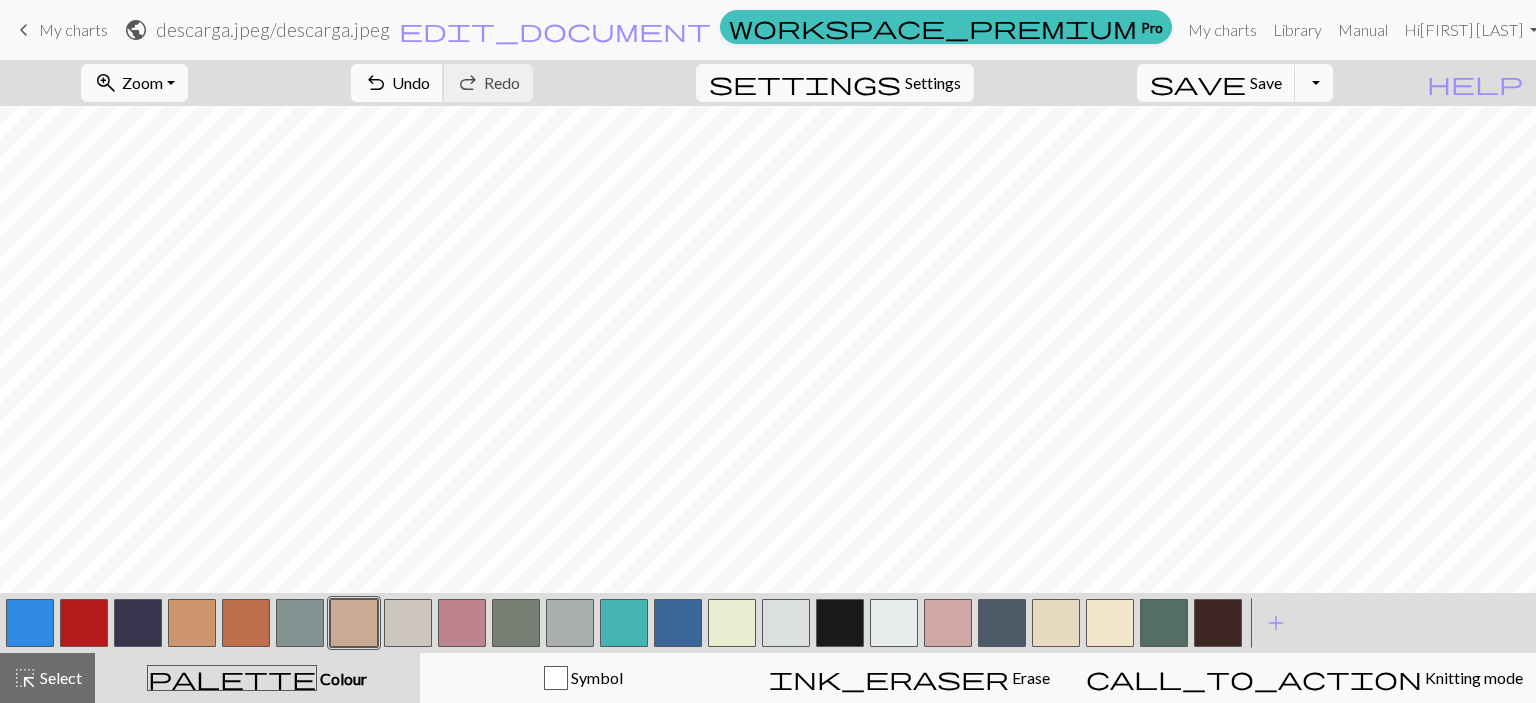 click on "Undo" at bounding box center [411, 82] 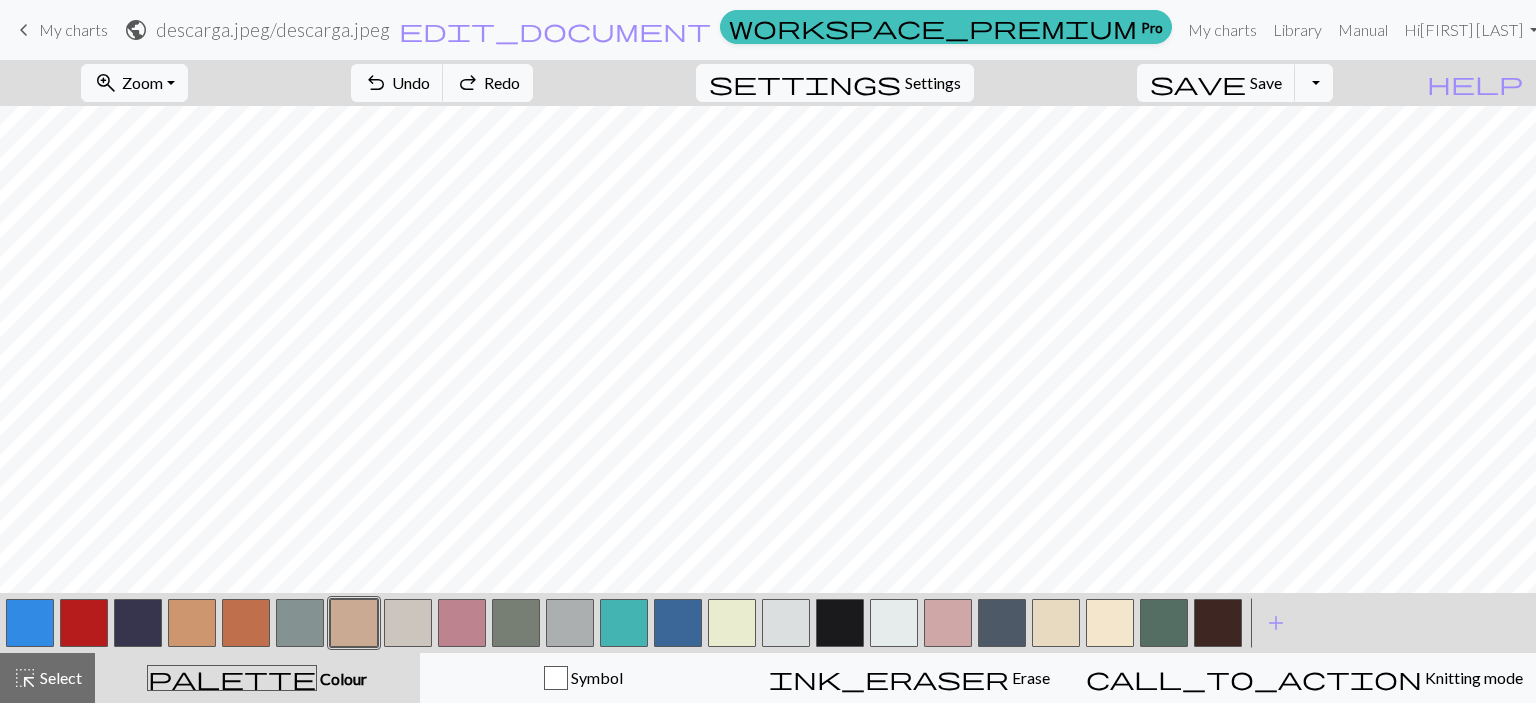 click at bounding box center (354, 623) 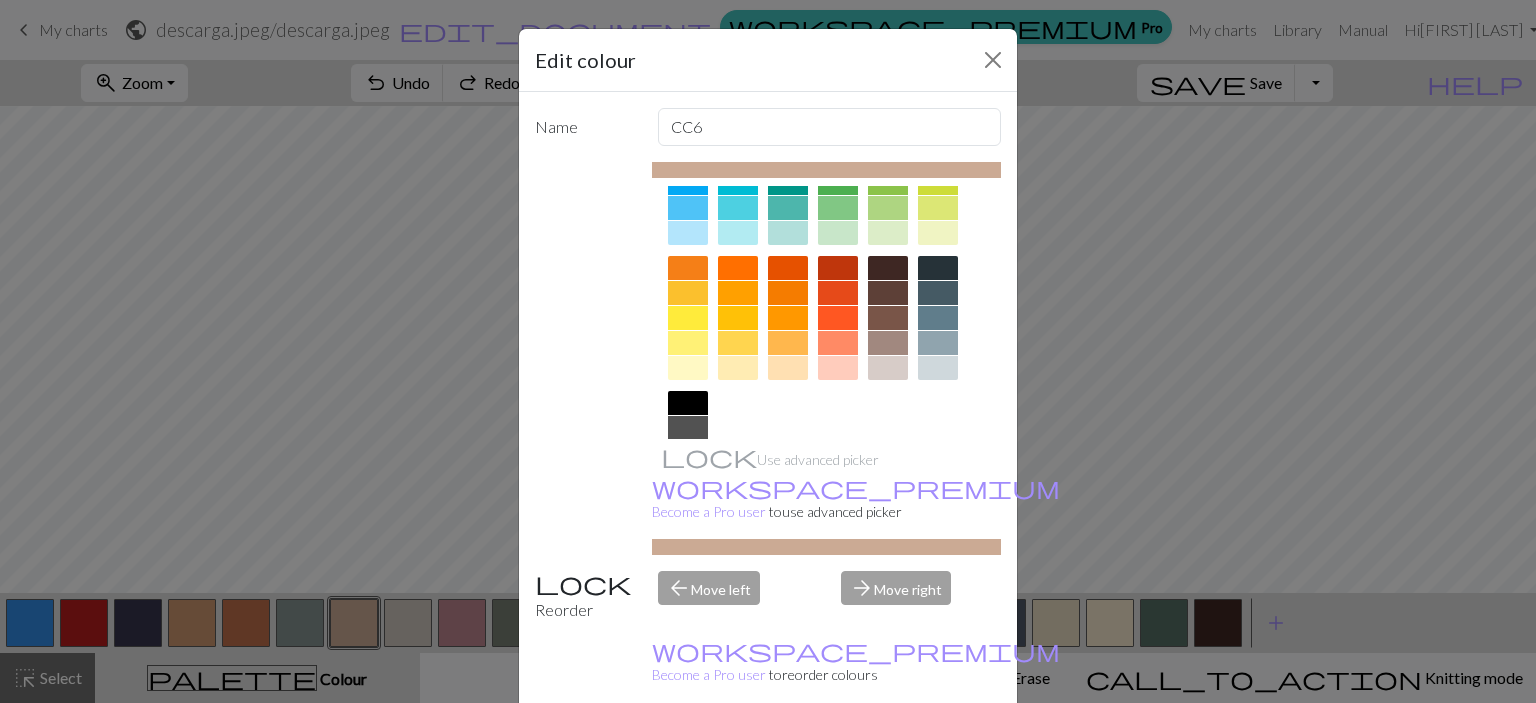 scroll, scrollTop: 228, scrollLeft: 0, axis: vertical 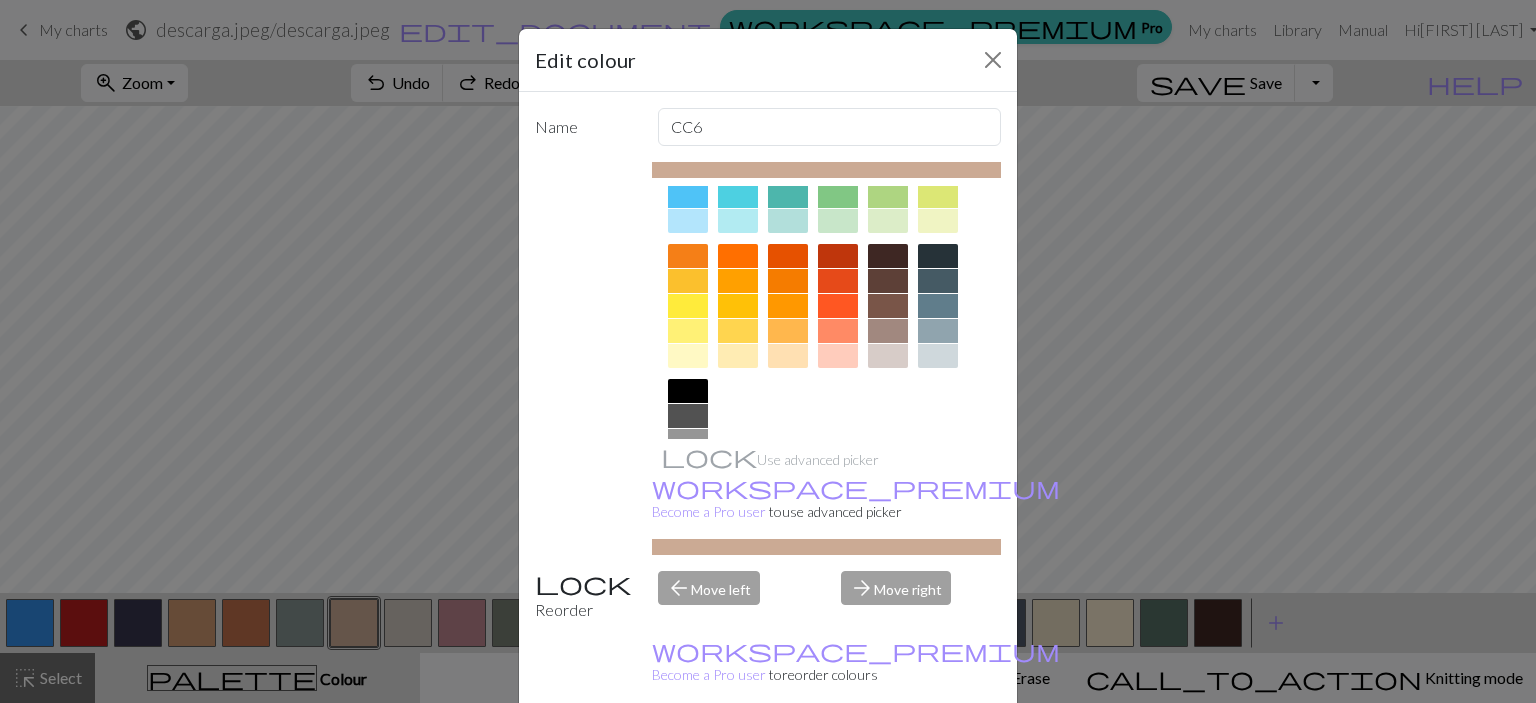 click at bounding box center (888, 331) 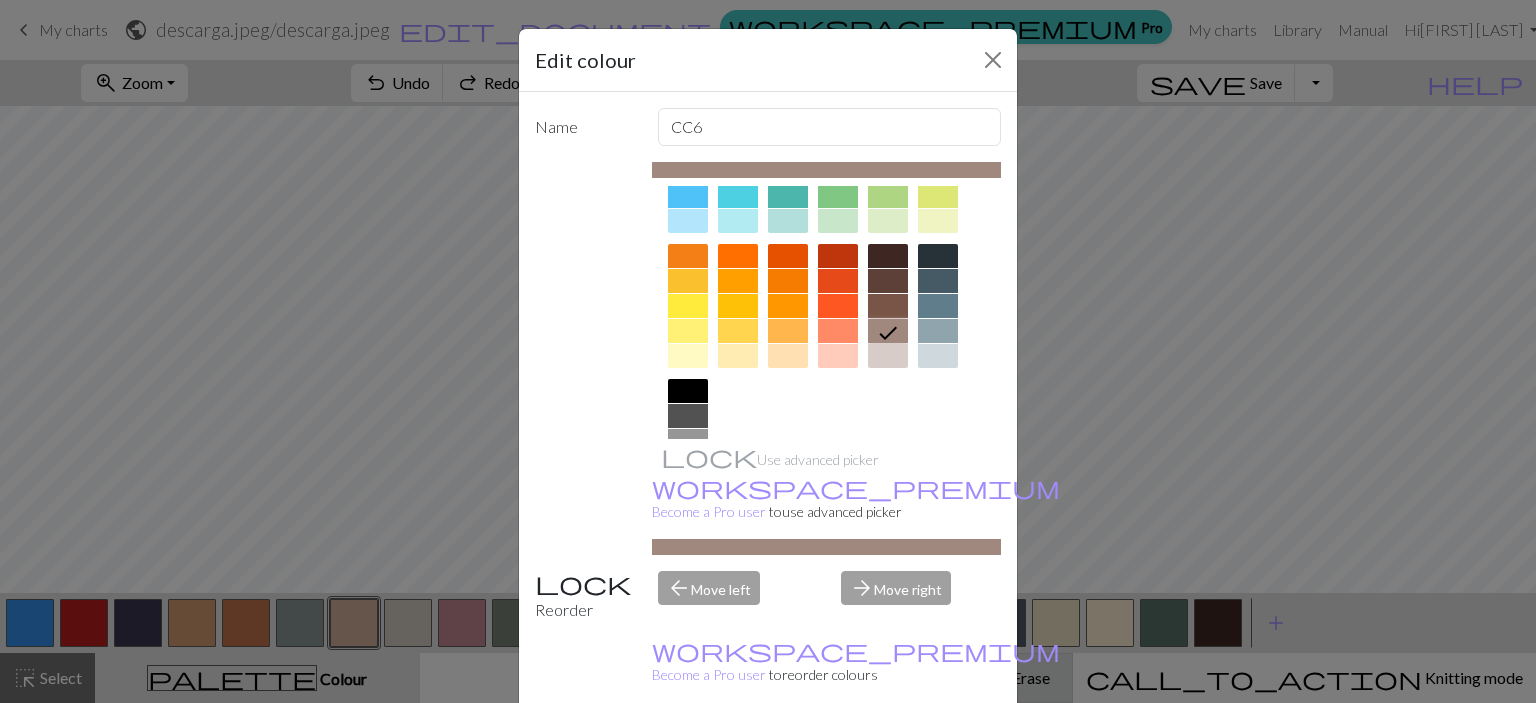 click on "Done" at bounding box center (888, 754) 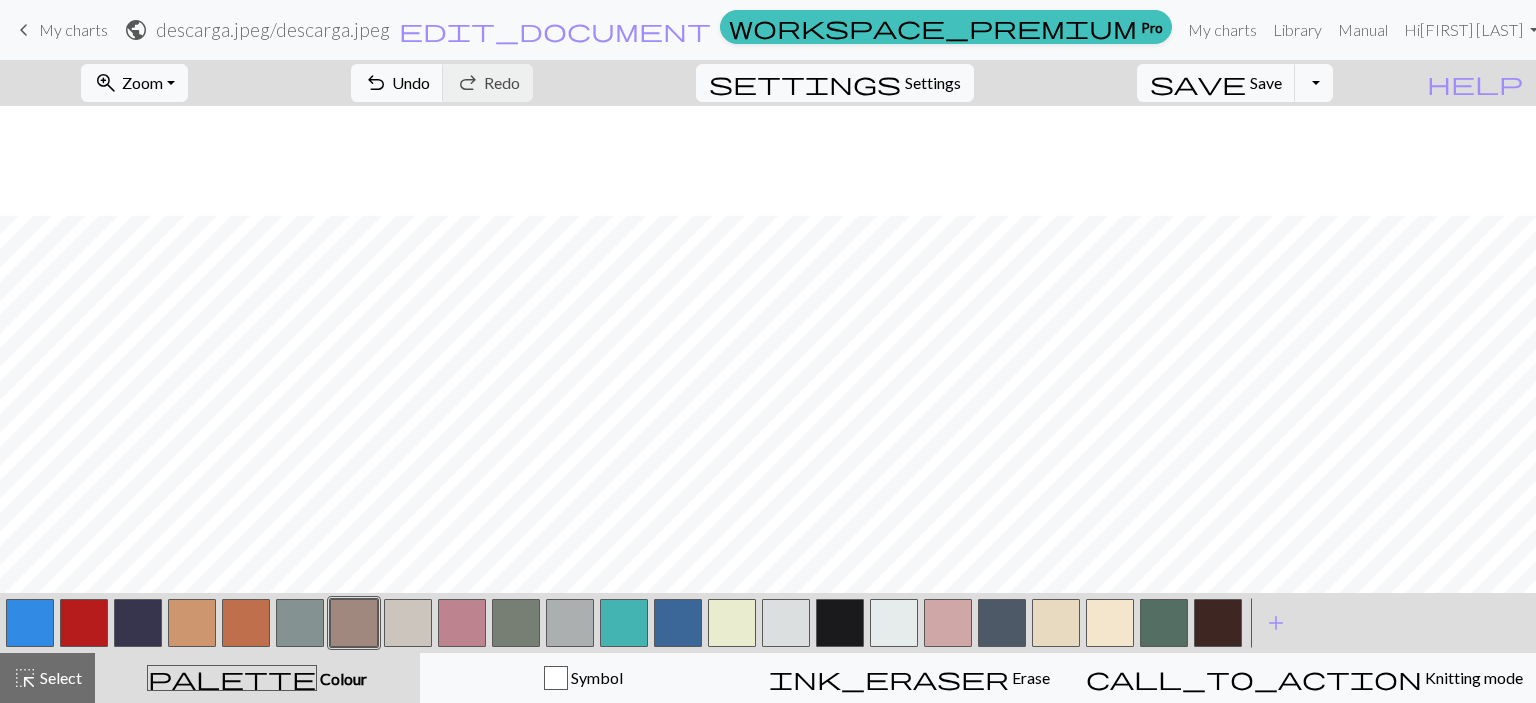 scroll, scrollTop: 256, scrollLeft: 0, axis: vertical 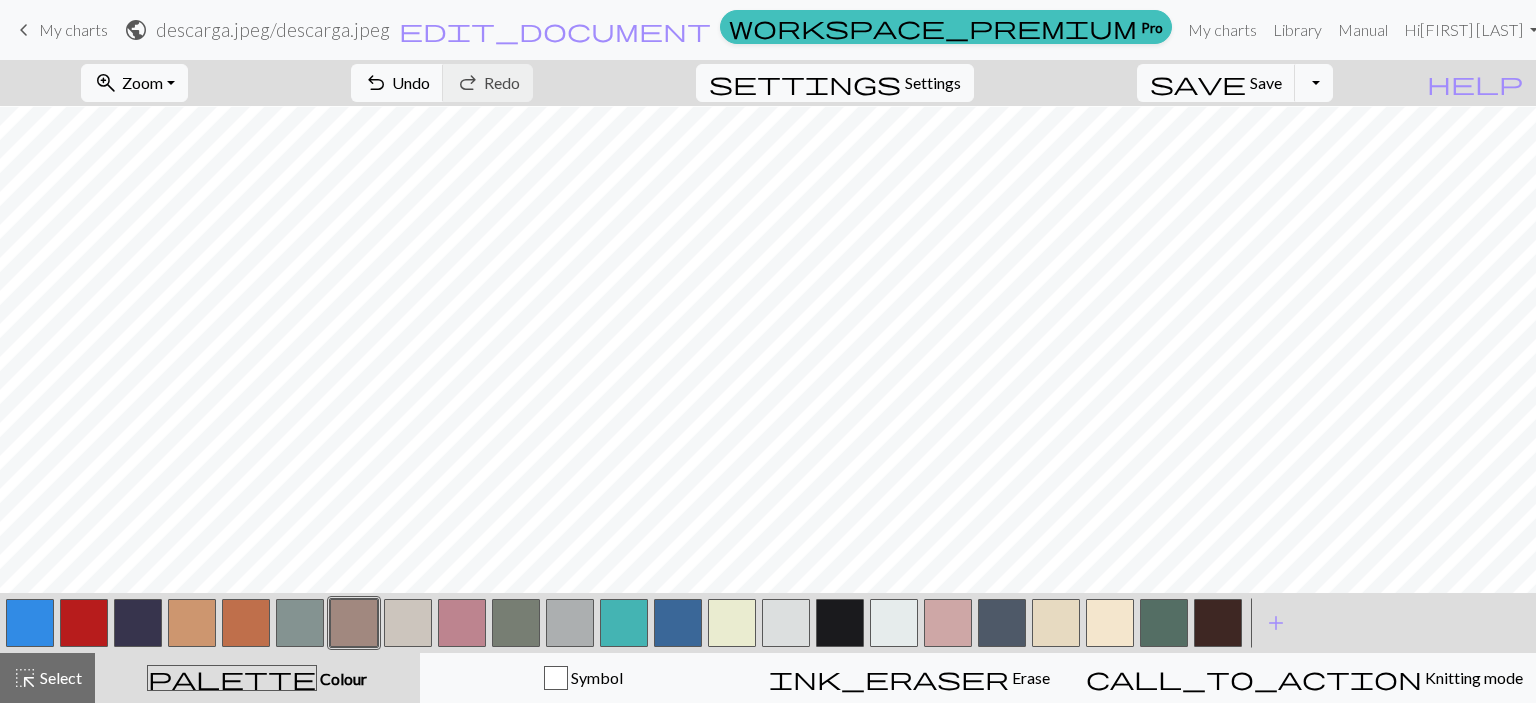 click at bounding box center [840, 623] 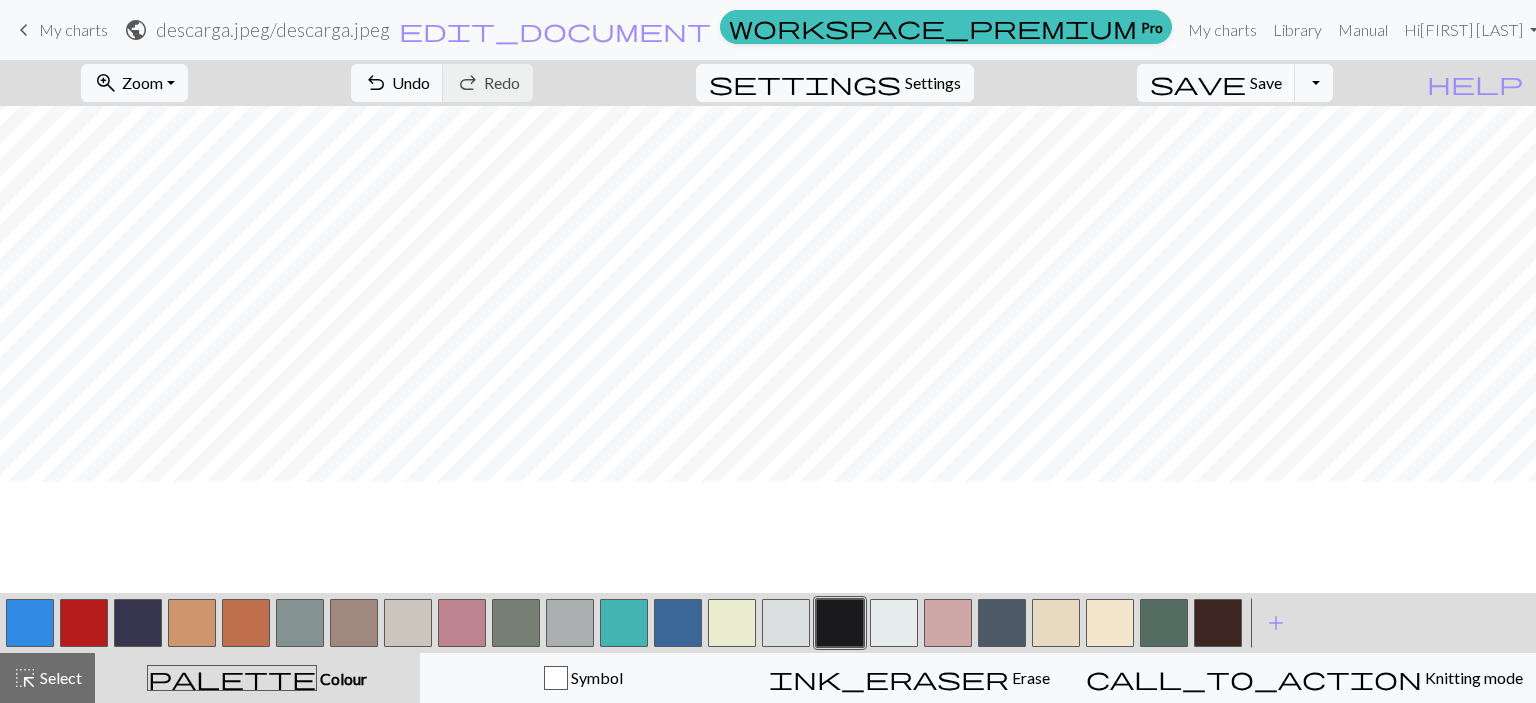 scroll, scrollTop: 144, scrollLeft: 0, axis: vertical 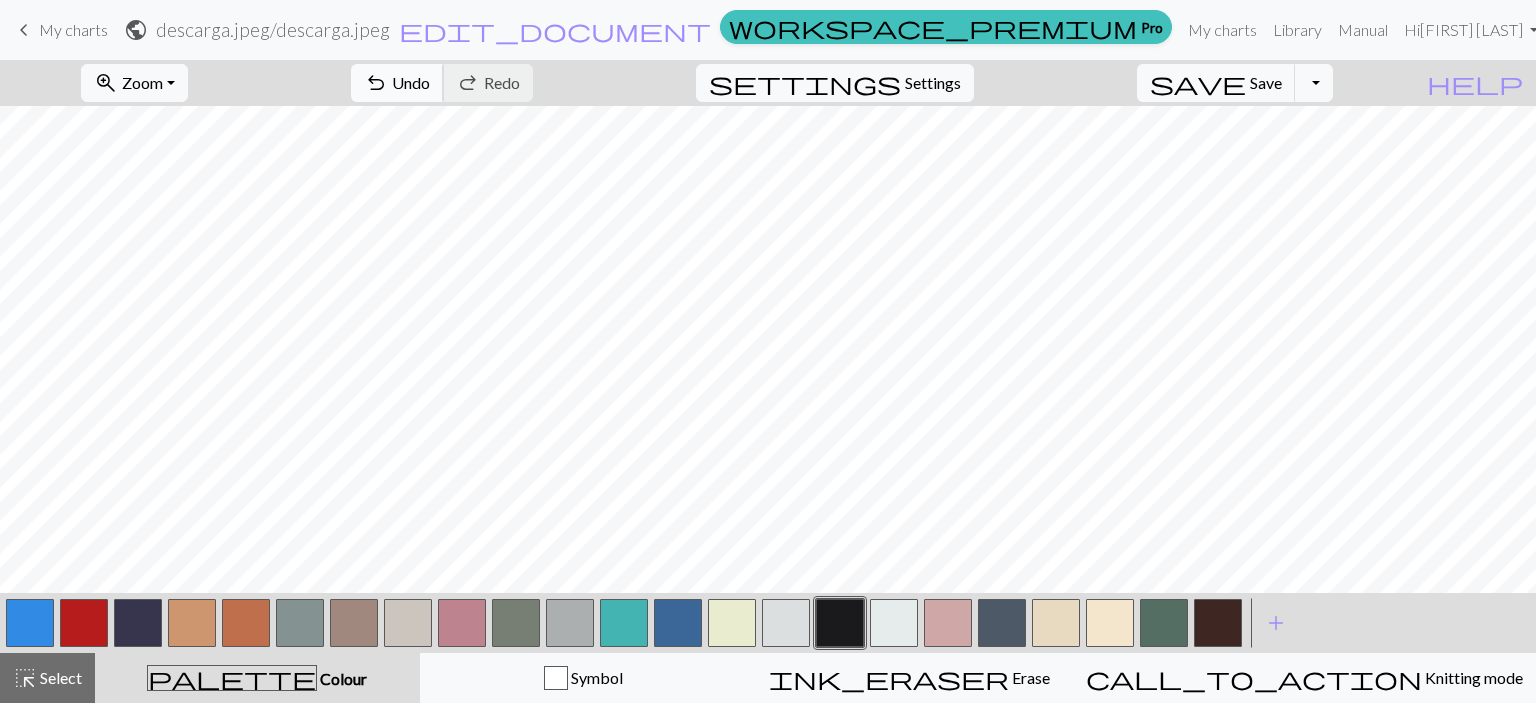 click on "undo" at bounding box center [376, 83] 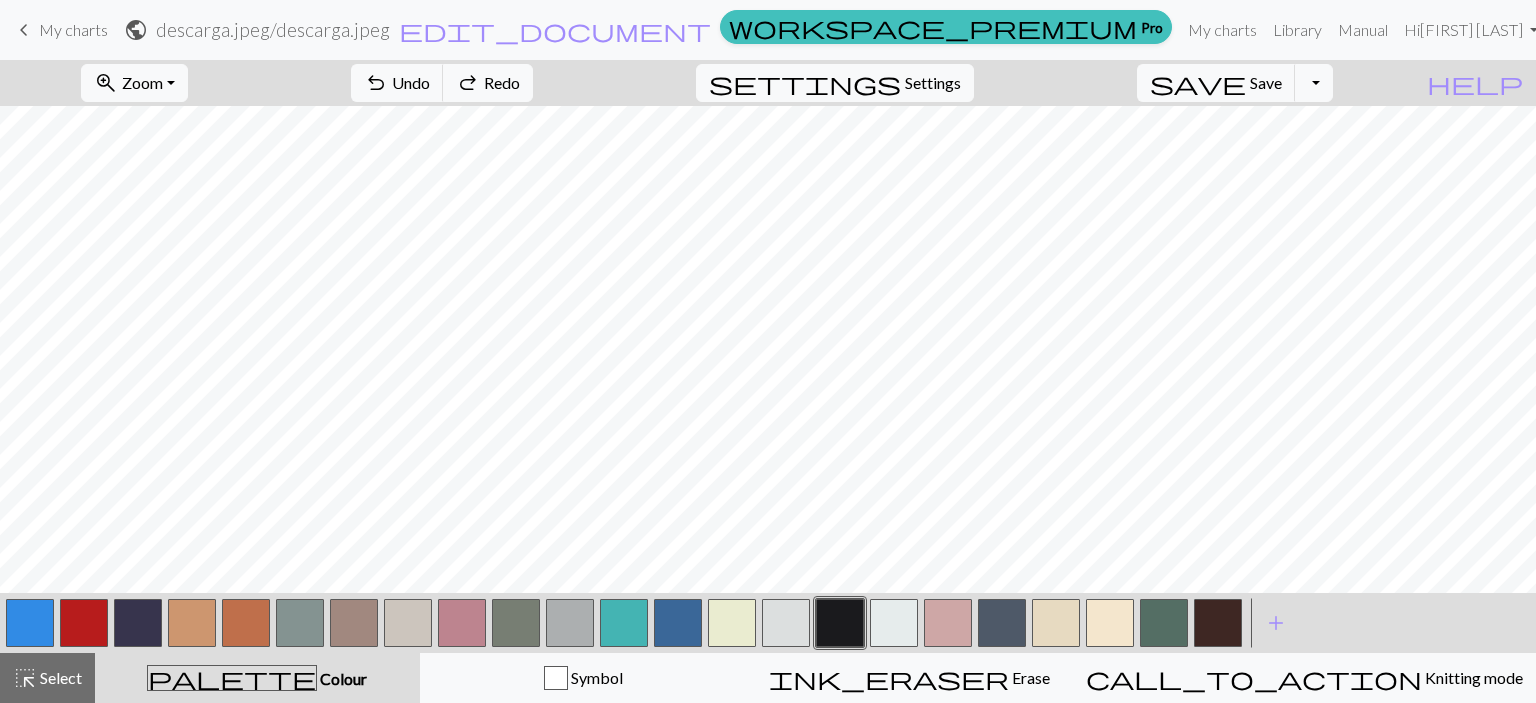 click at bounding box center [354, 623] 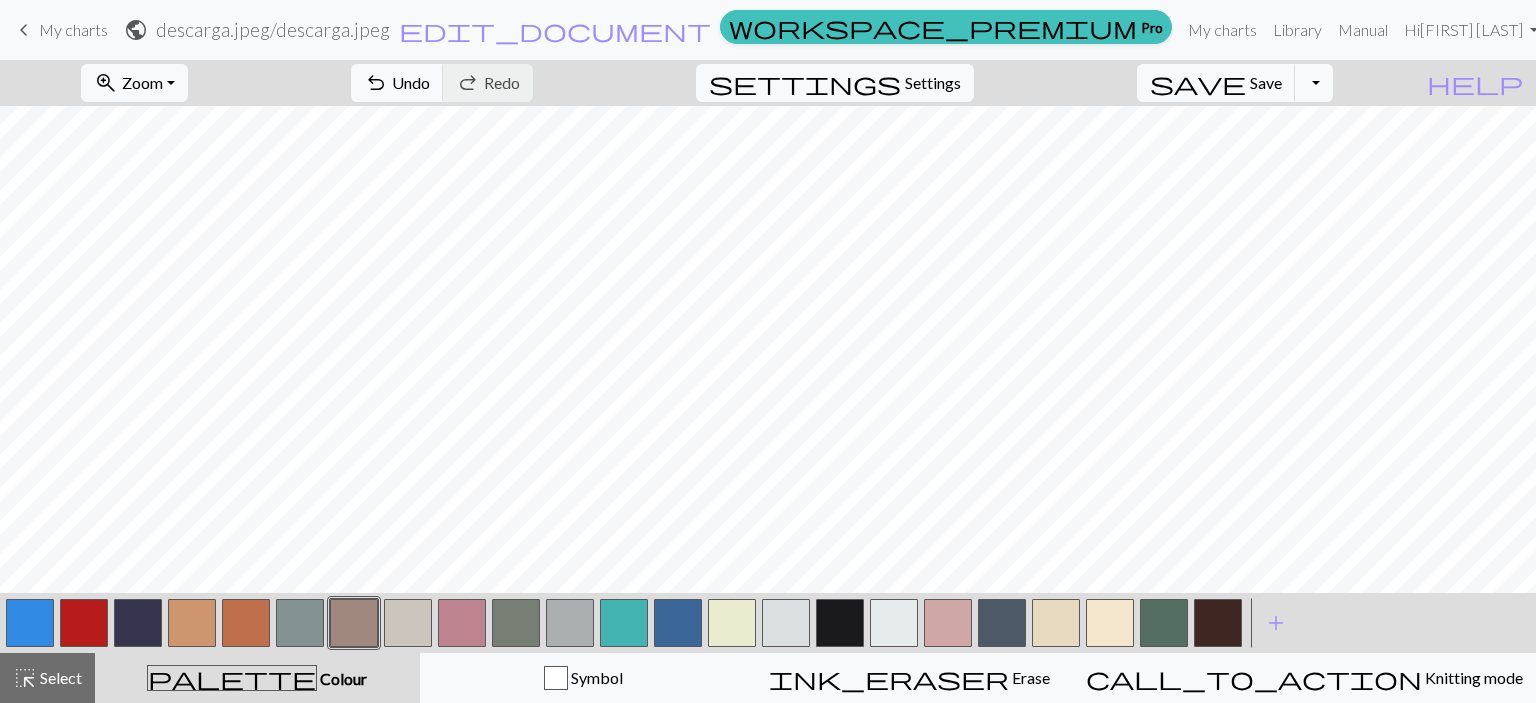 click at bounding box center (840, 623) 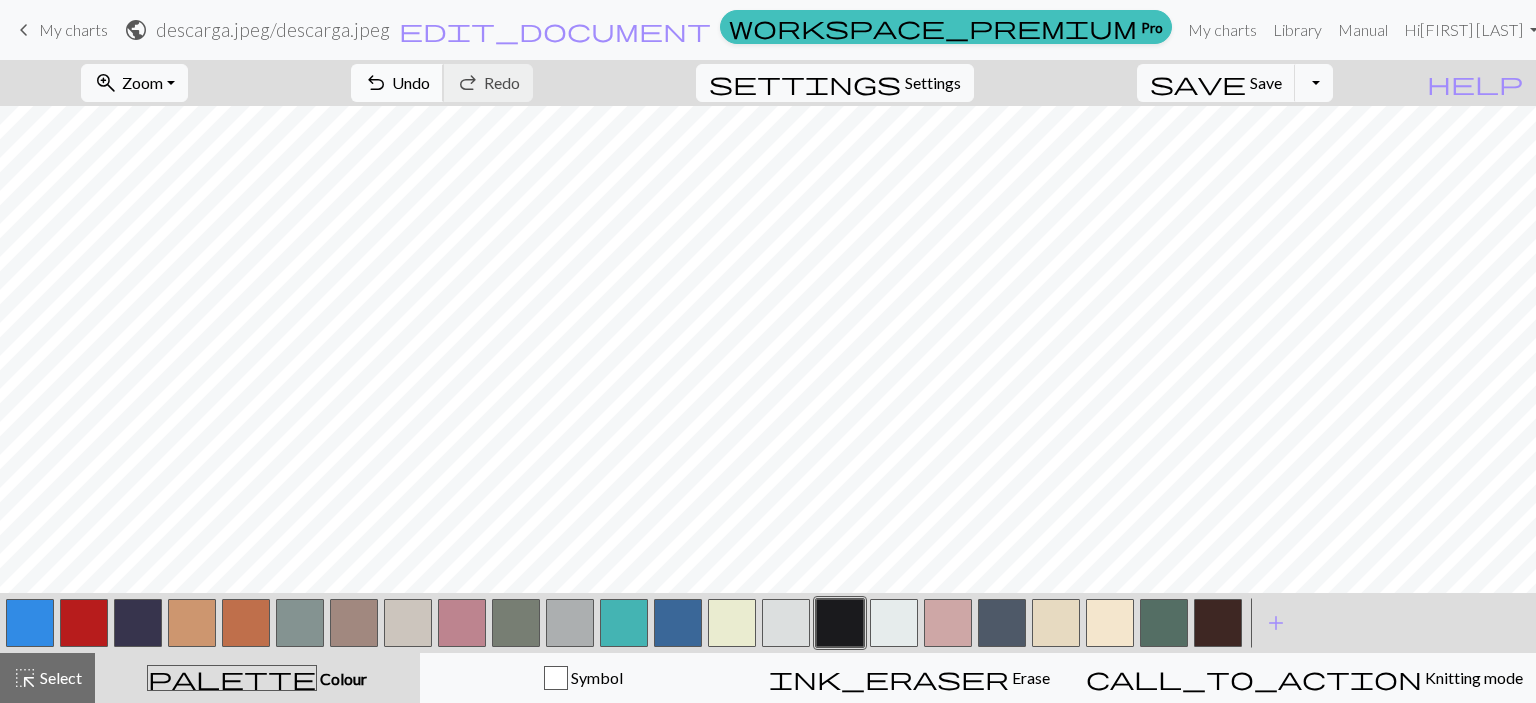 click on "undo Undo Undo" at bounding box center (397, 83) 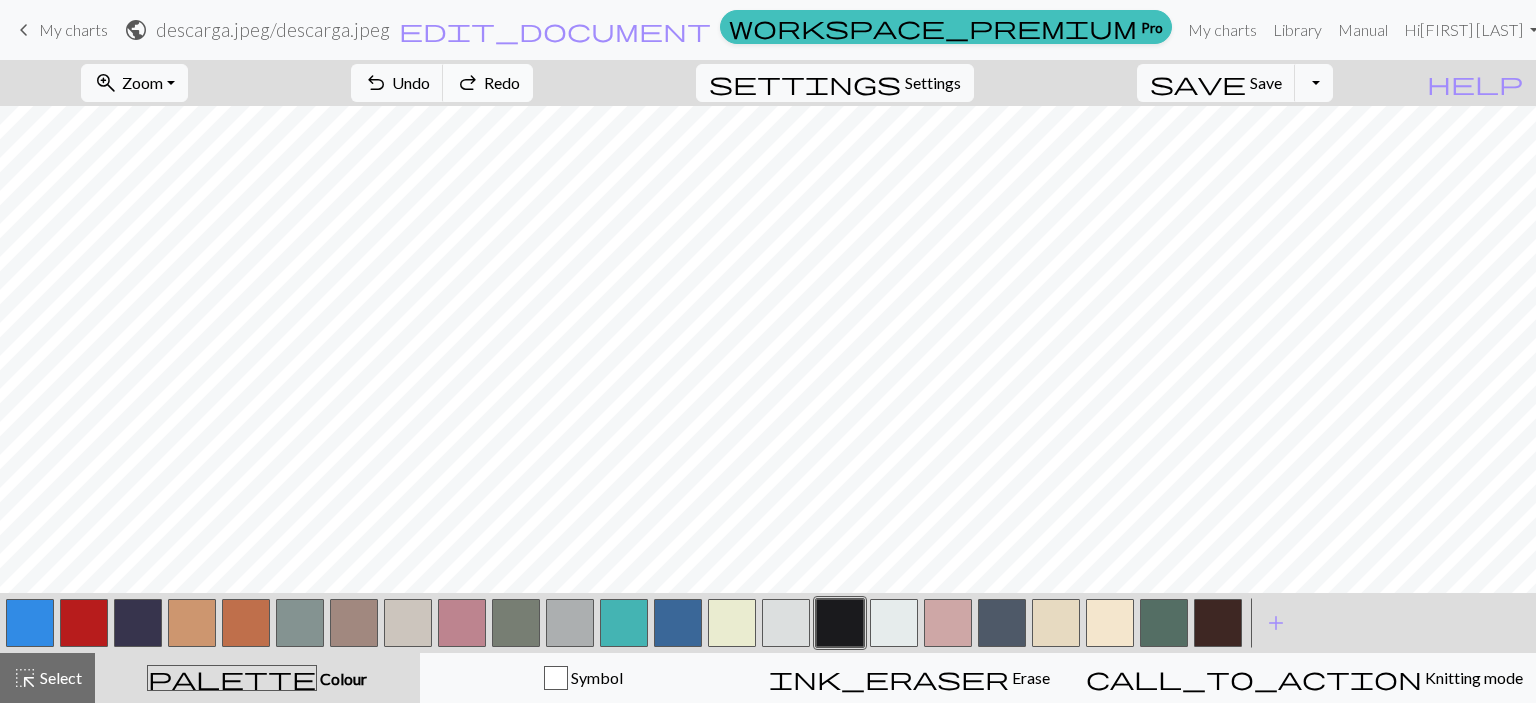 click on "Undo" at bounding box center [411, 82] 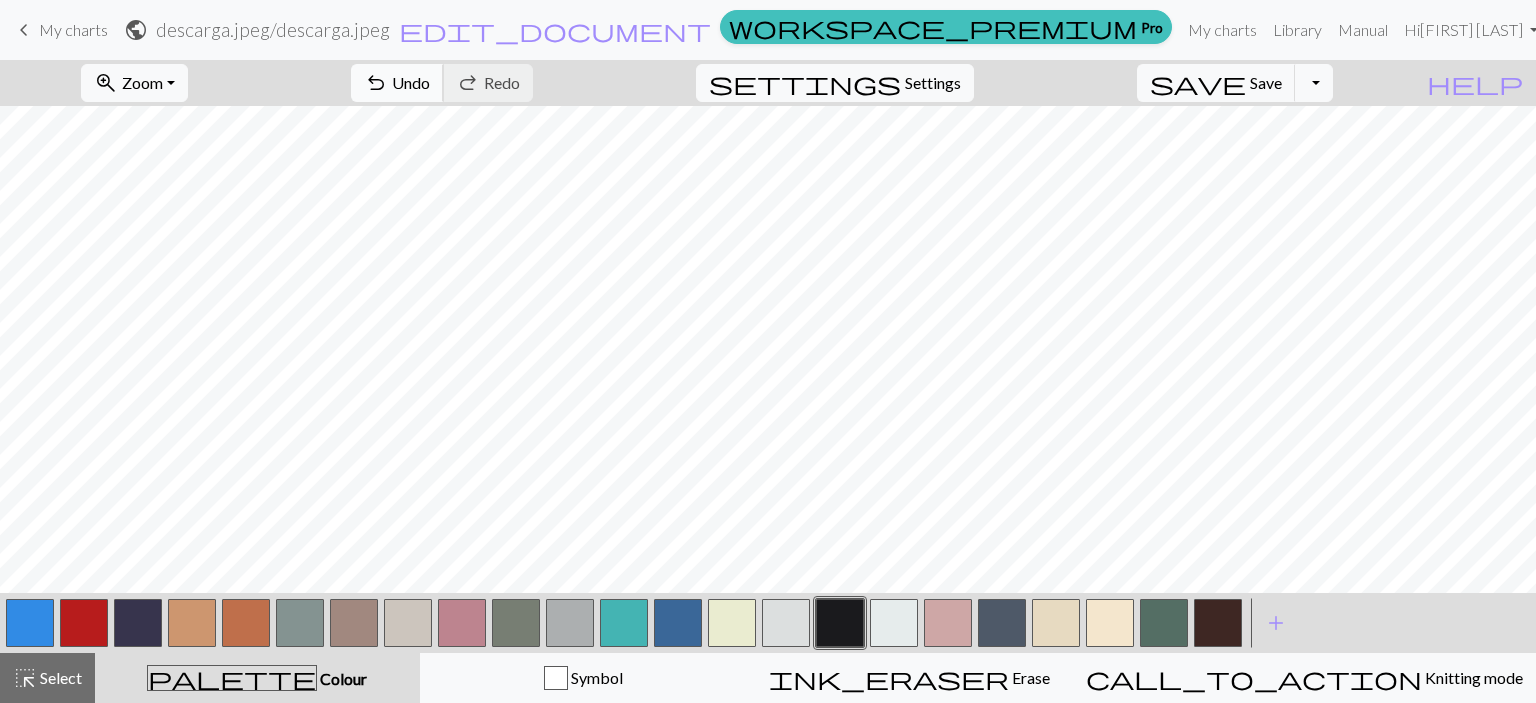 click on "Undo" at bounding box center [411, 82] 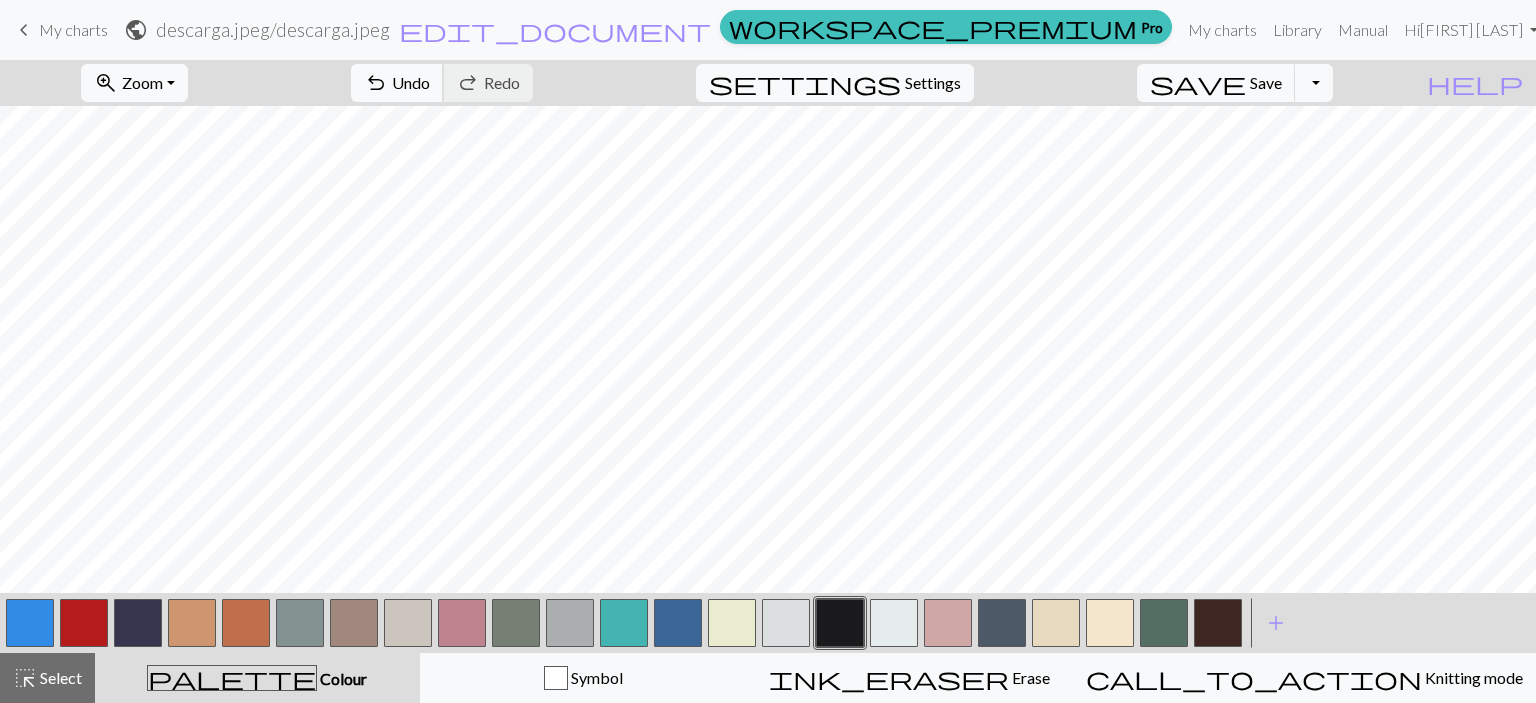 click on "Undo" at bounding box center [411, 82] 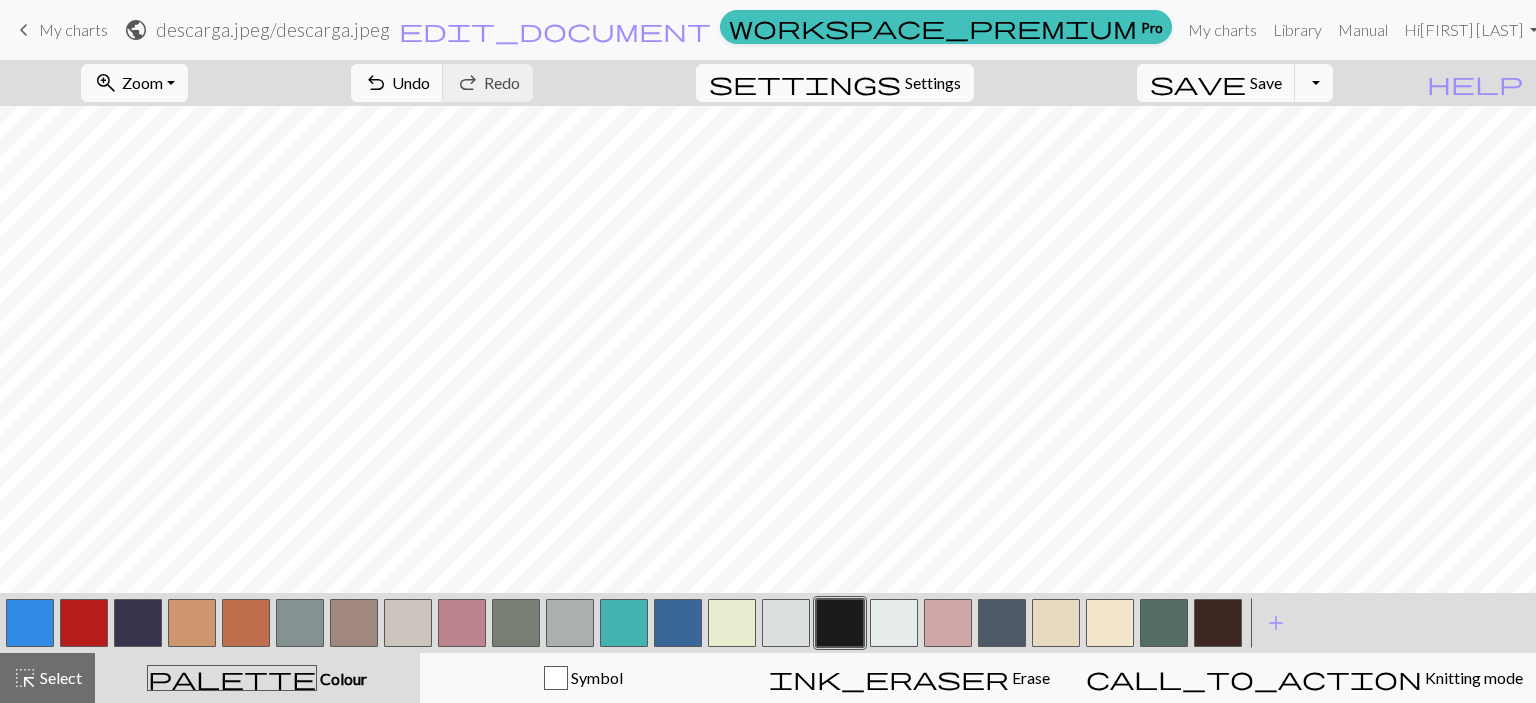 click at bounding box center [1056, 623] 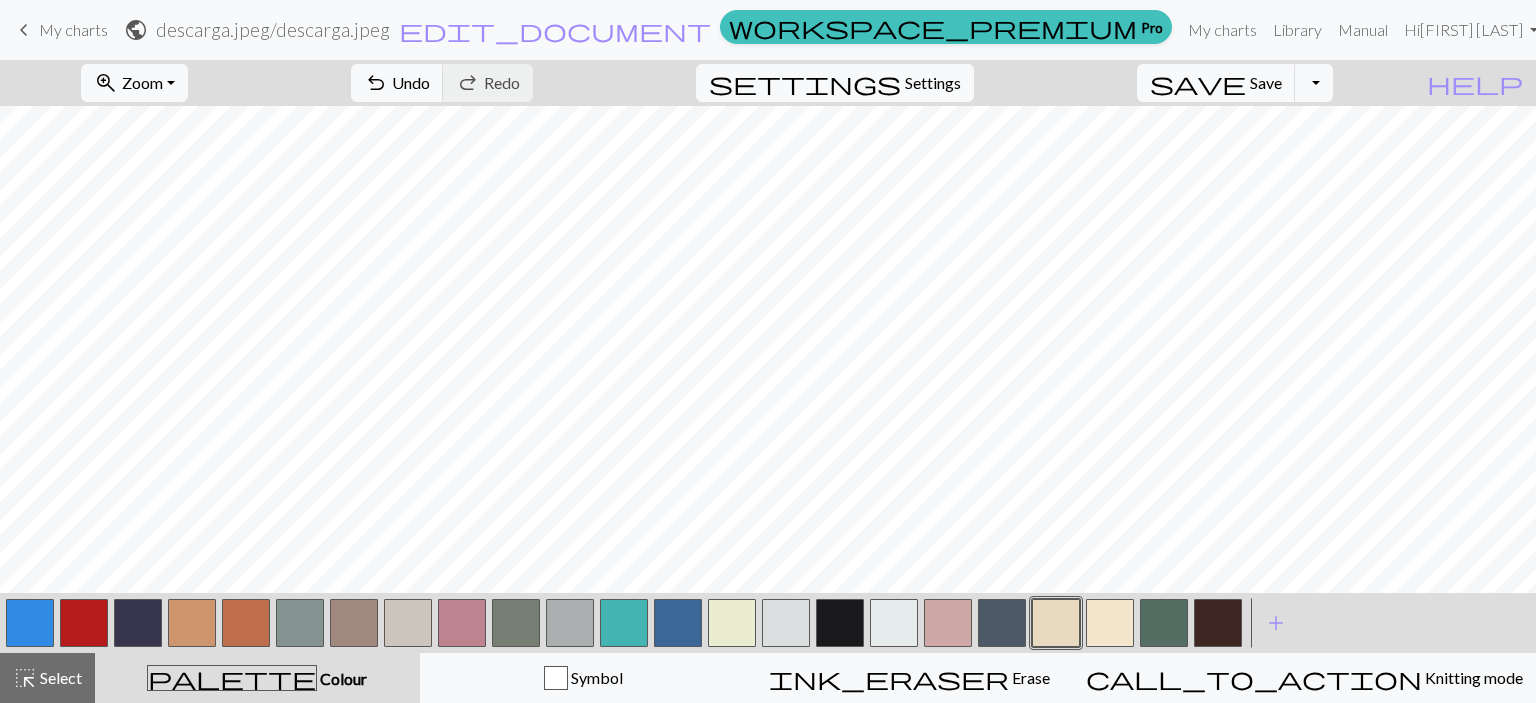 click at bounding box center [624, 623] 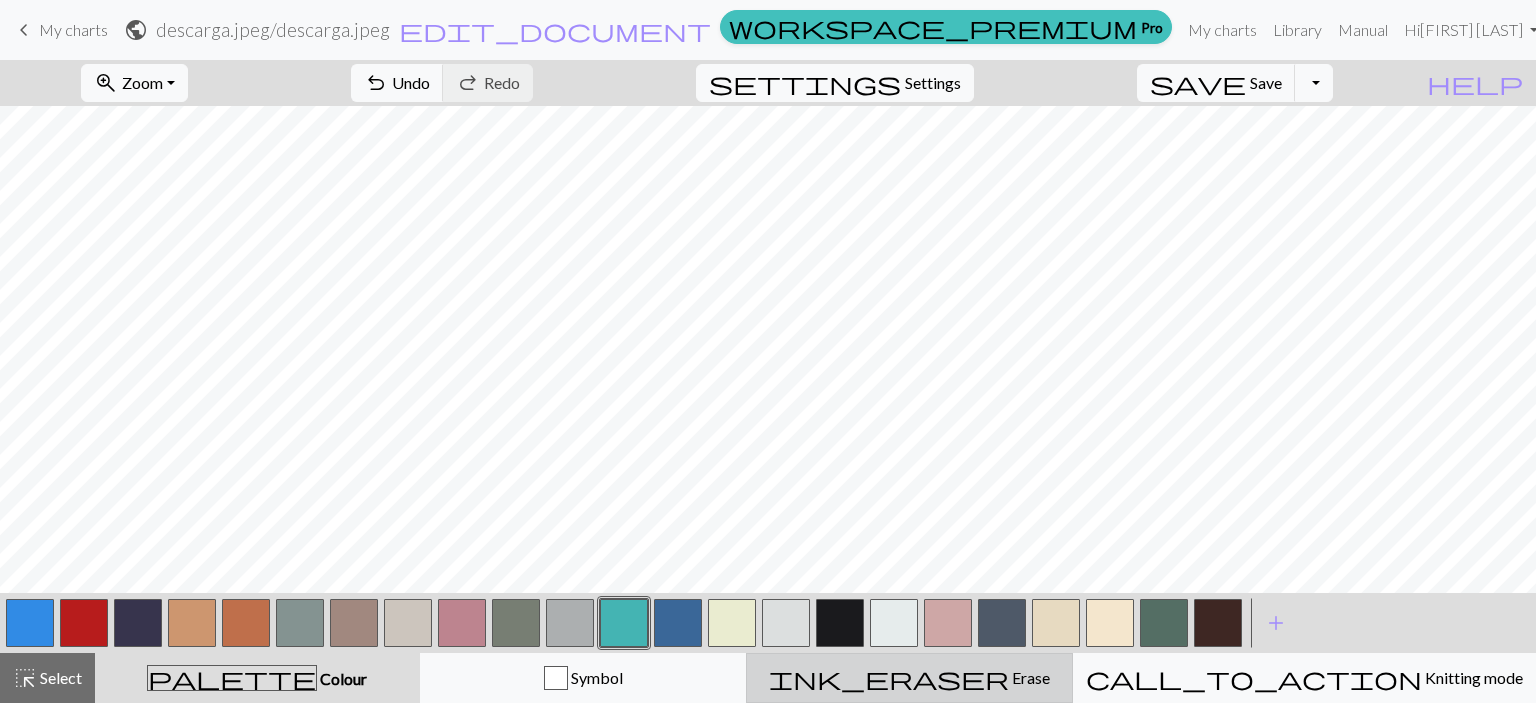 click on "ink_eraser   Erase   Erase" at bounding box center (909, 678) 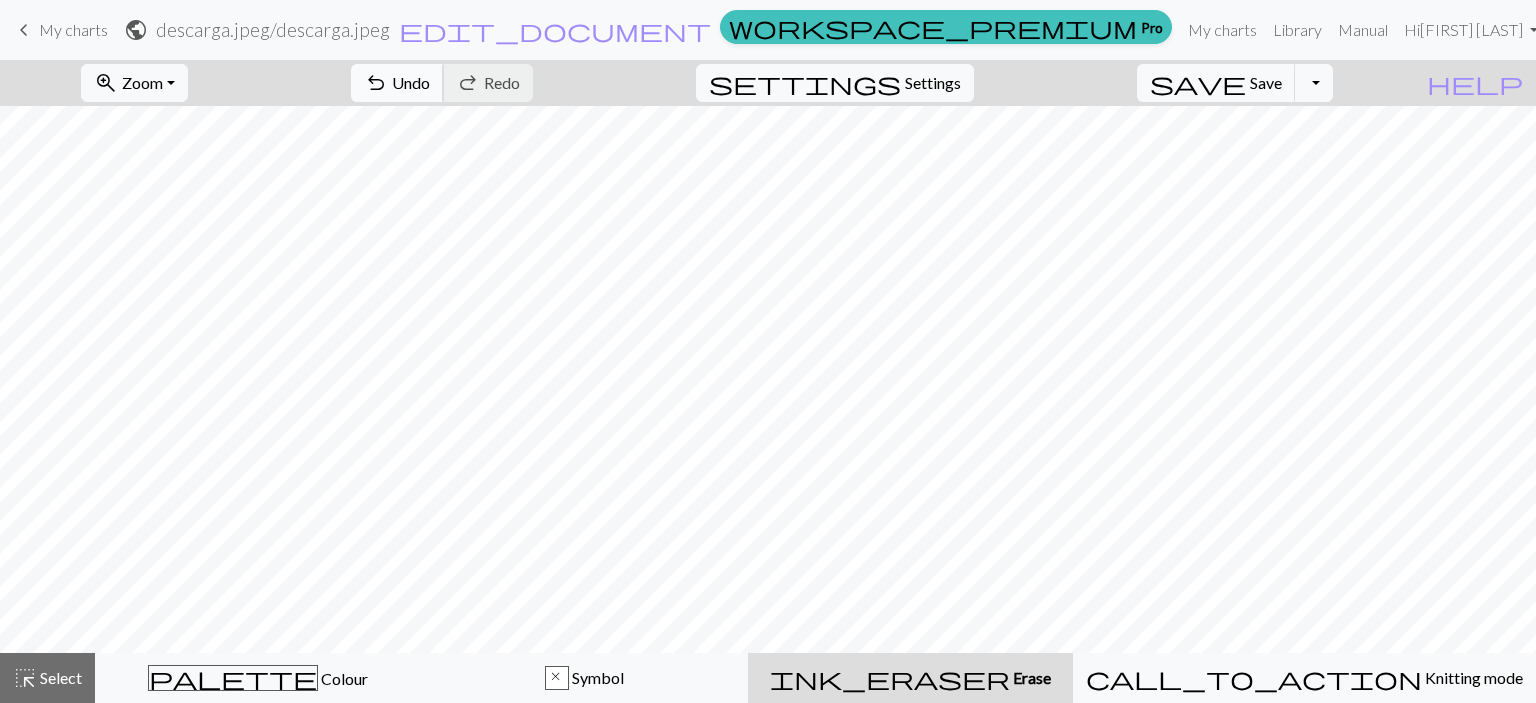 click on "Undo" at bounding box center [411, 82] 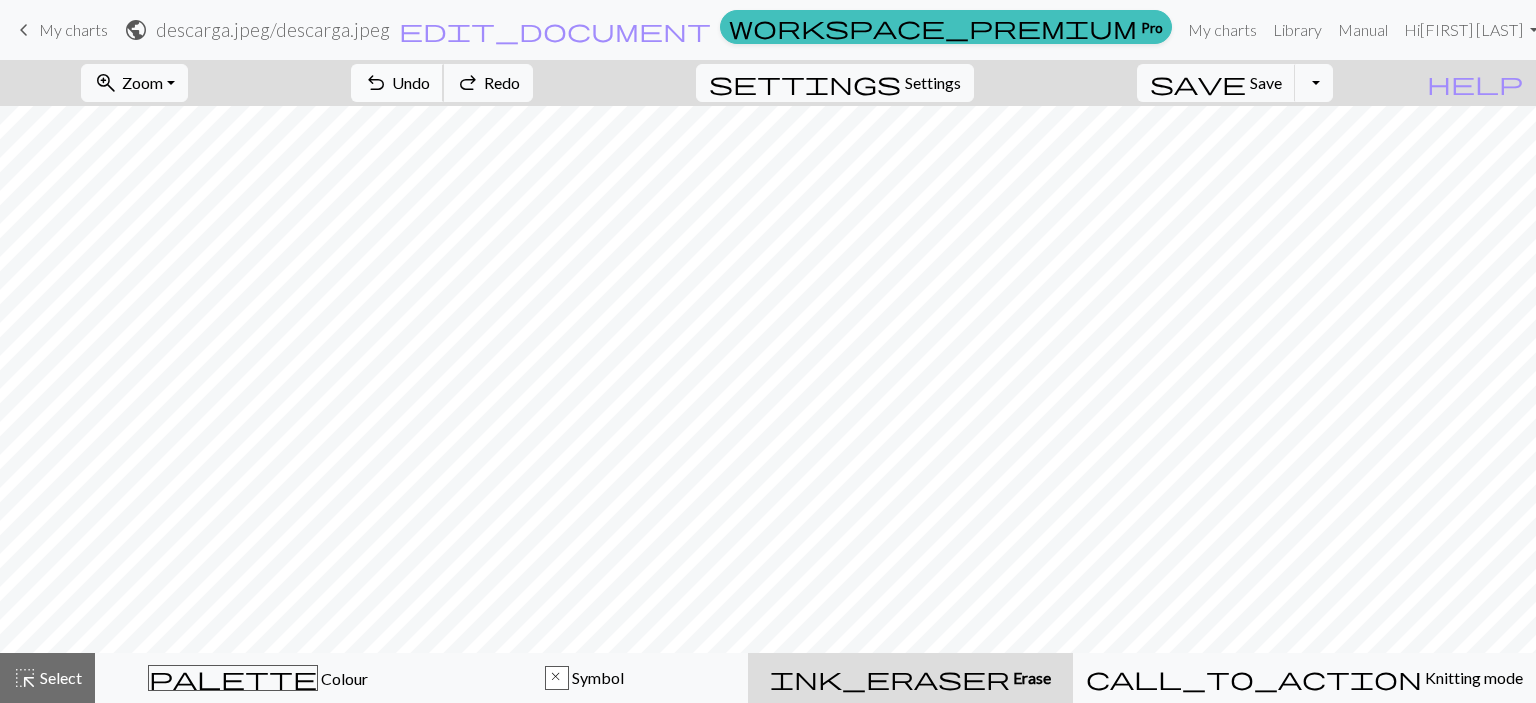 click on "Undo" at bounding box center [411, 82] 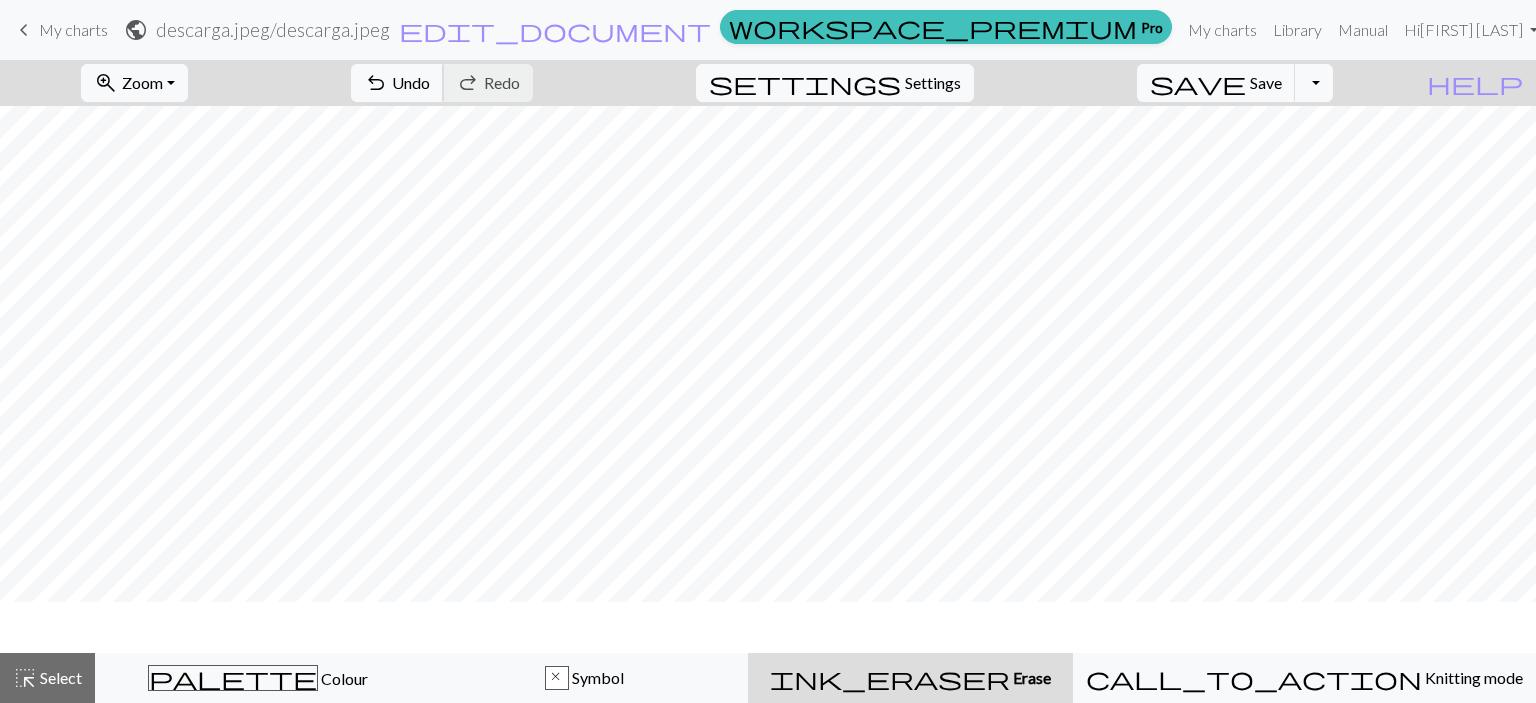 scroll, scrollTop: 0, scrollLeft: 0, axis: both 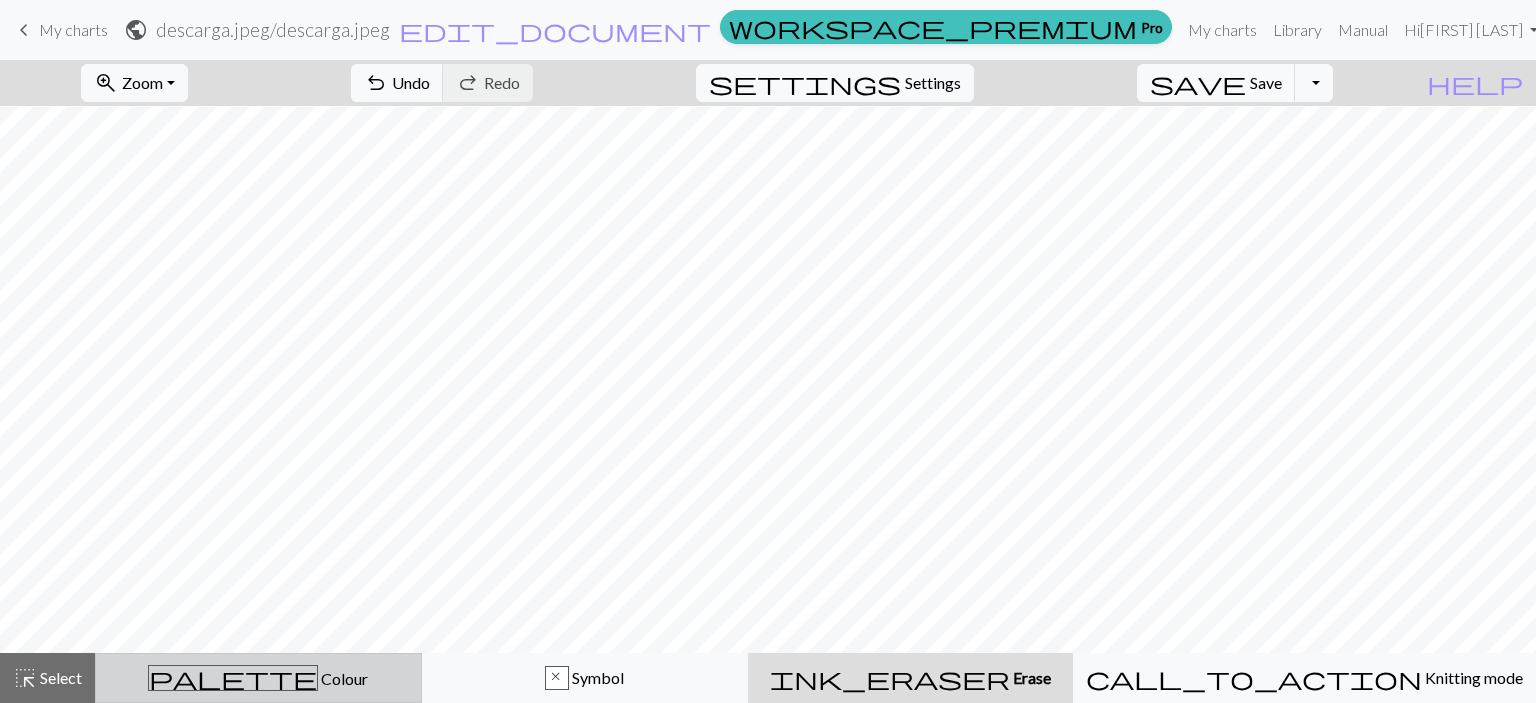 click on "palette" at bounding box center [233, 678] 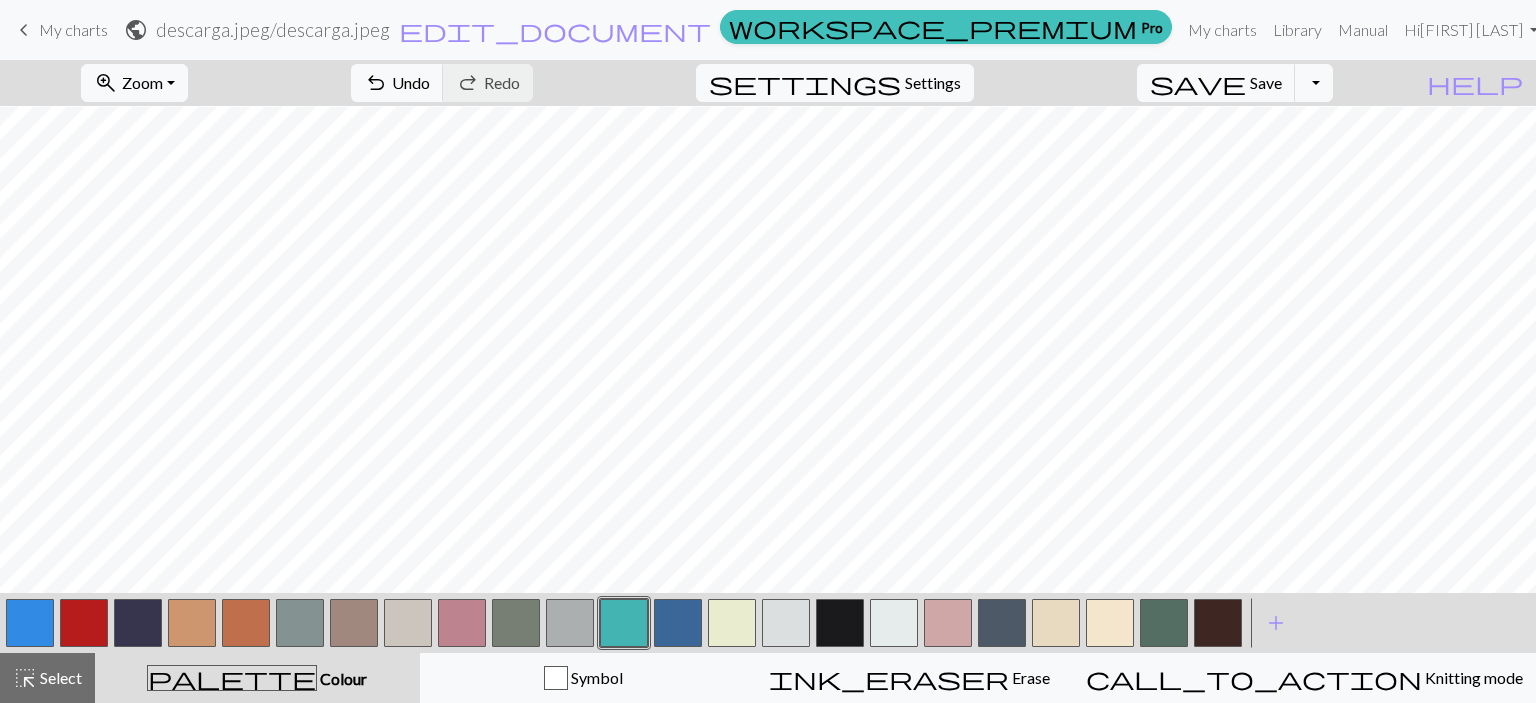 click at bounding box center (354, 623) 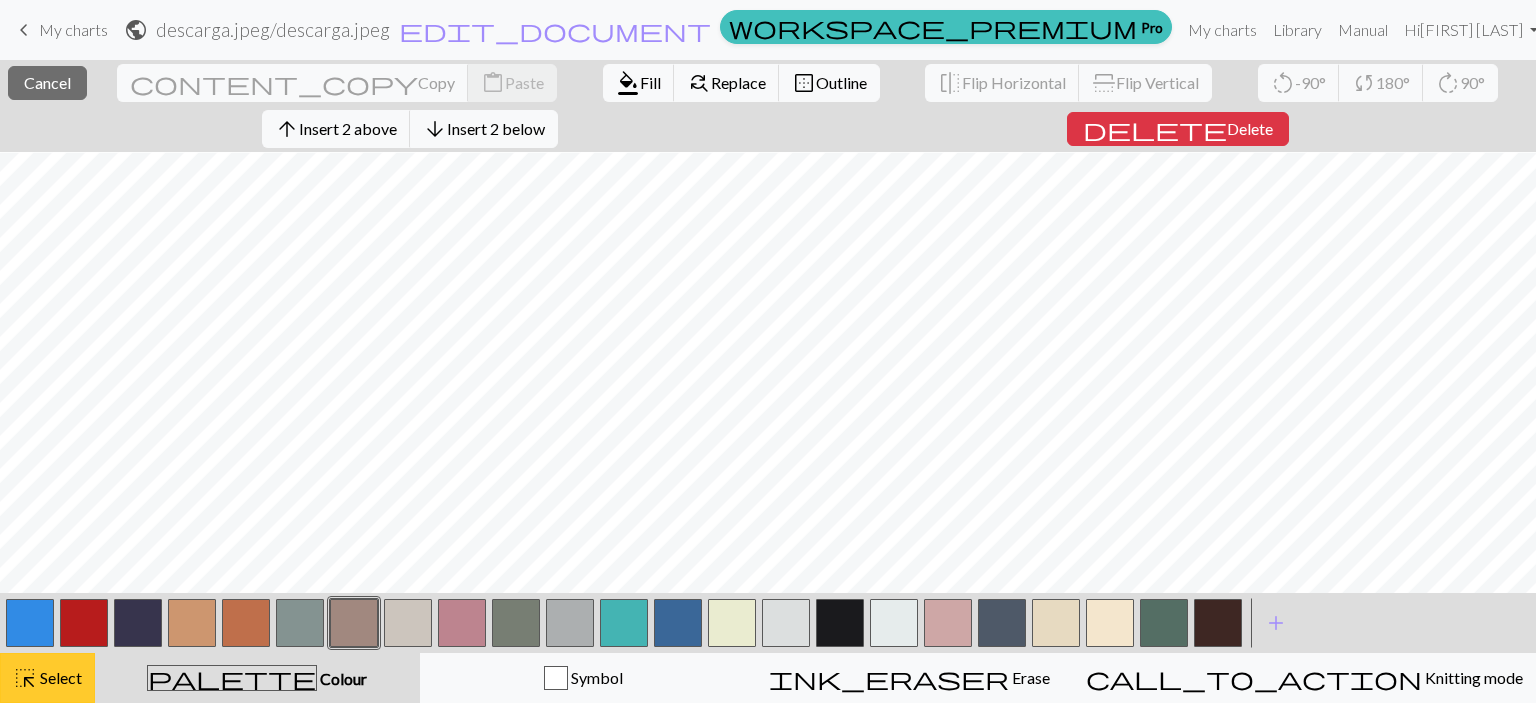 click on "Select" at bounding box center [59, 677] 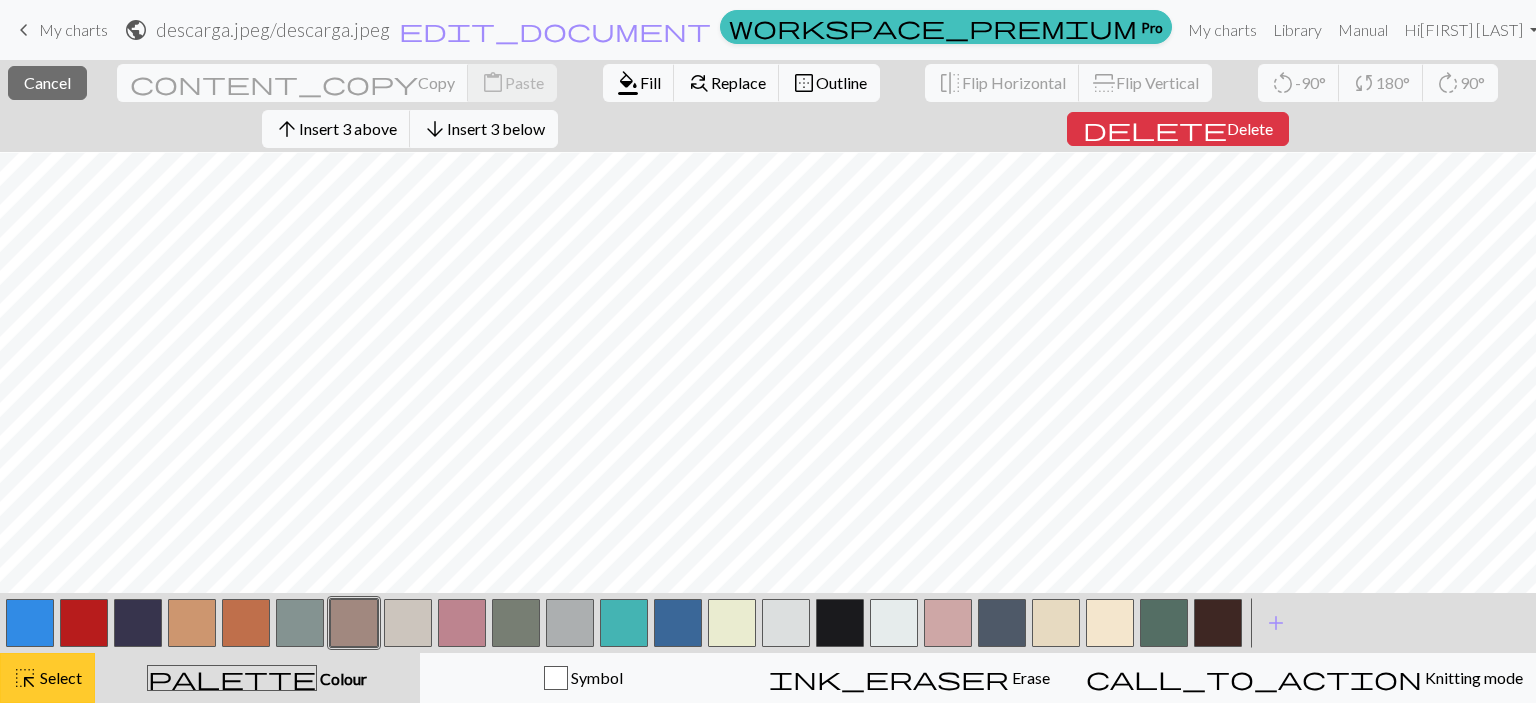 click on "Select" at bounding box center [59, 677] 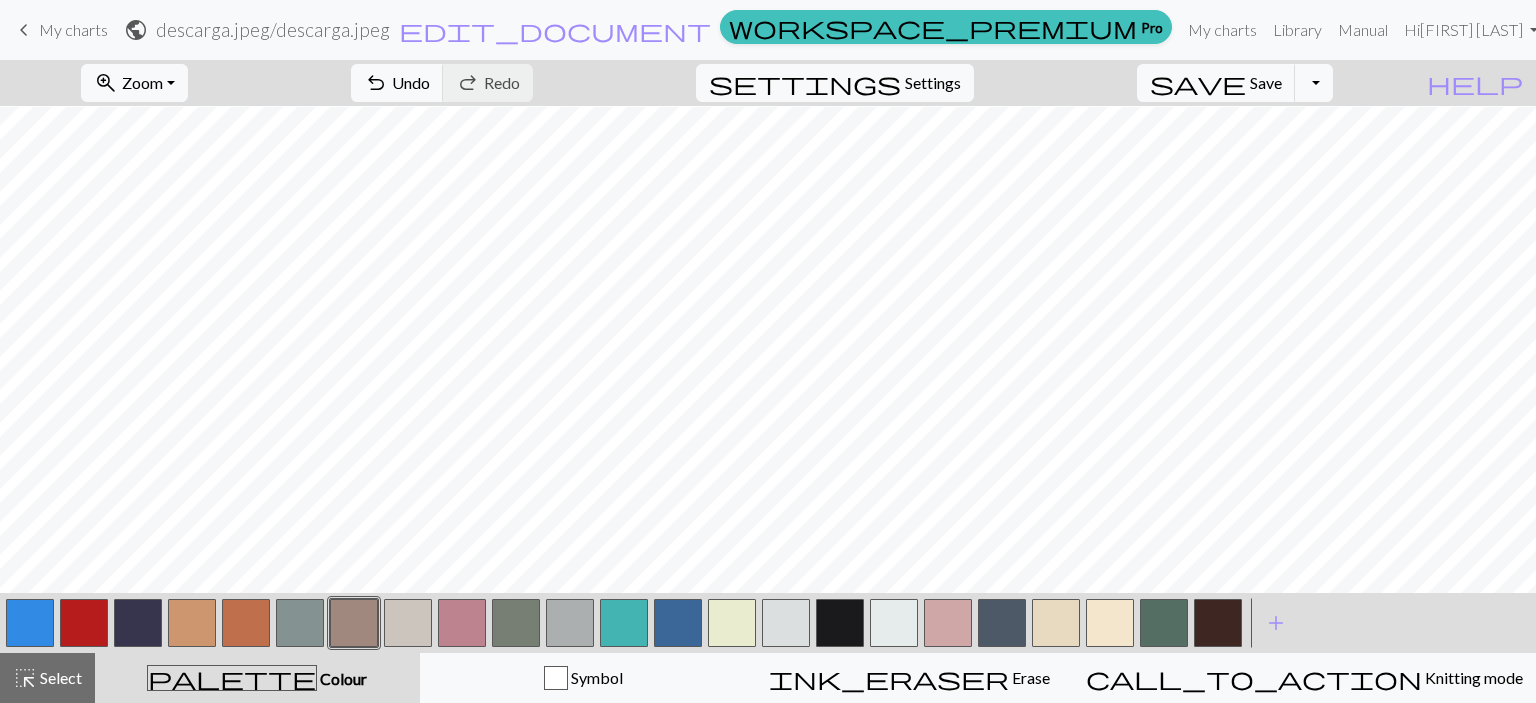 click at bounding box center (840, 623) 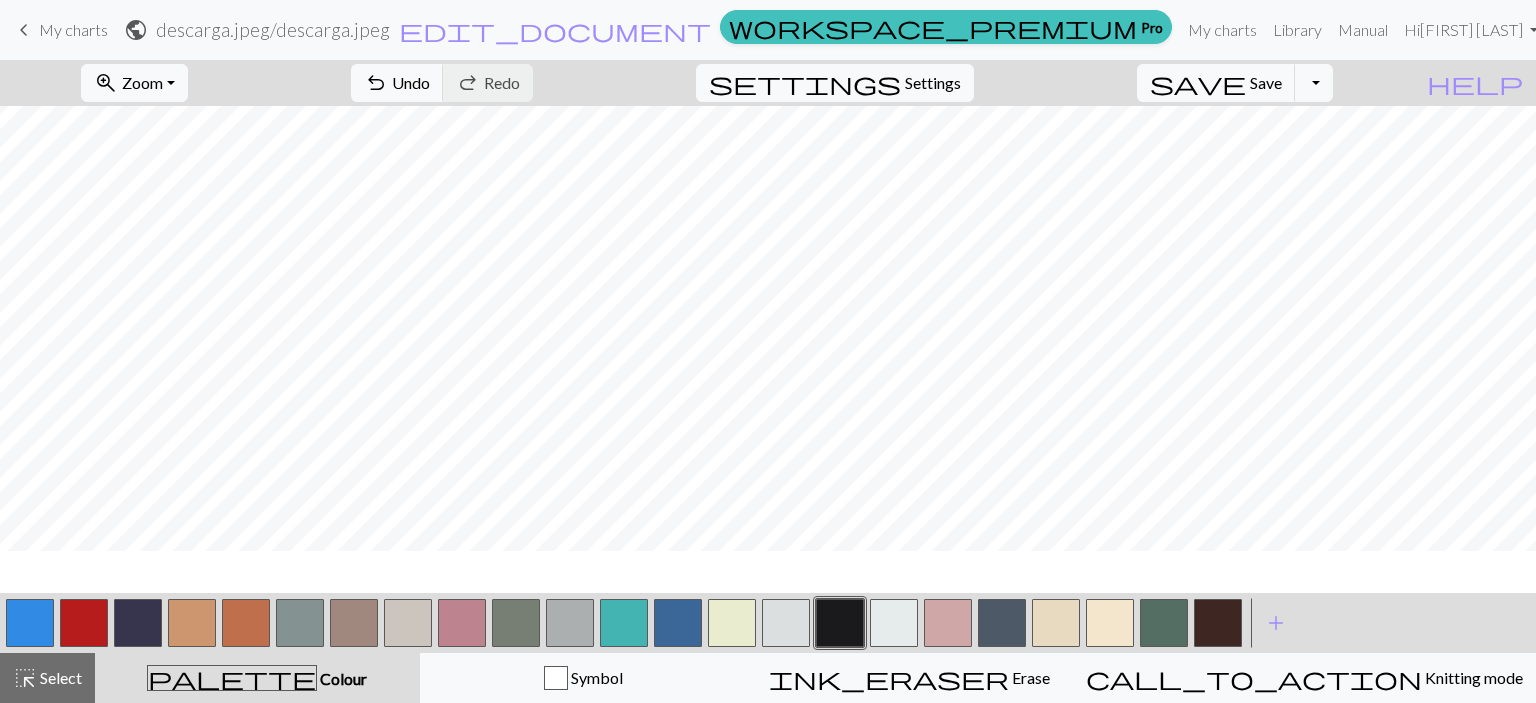 scroll, scrollTop: 436, scrollLeft: 0, axis: vertical 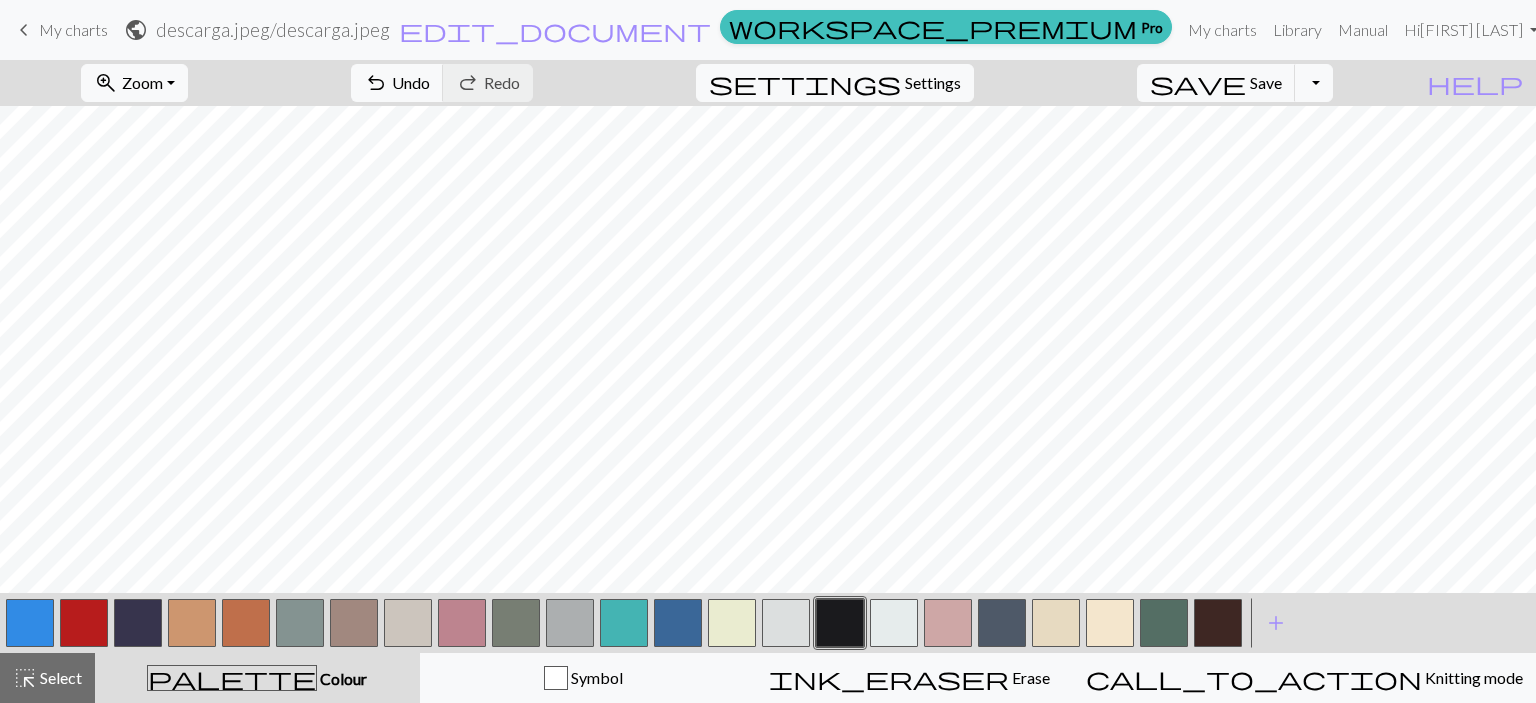 click at bounding box center [462, 623] 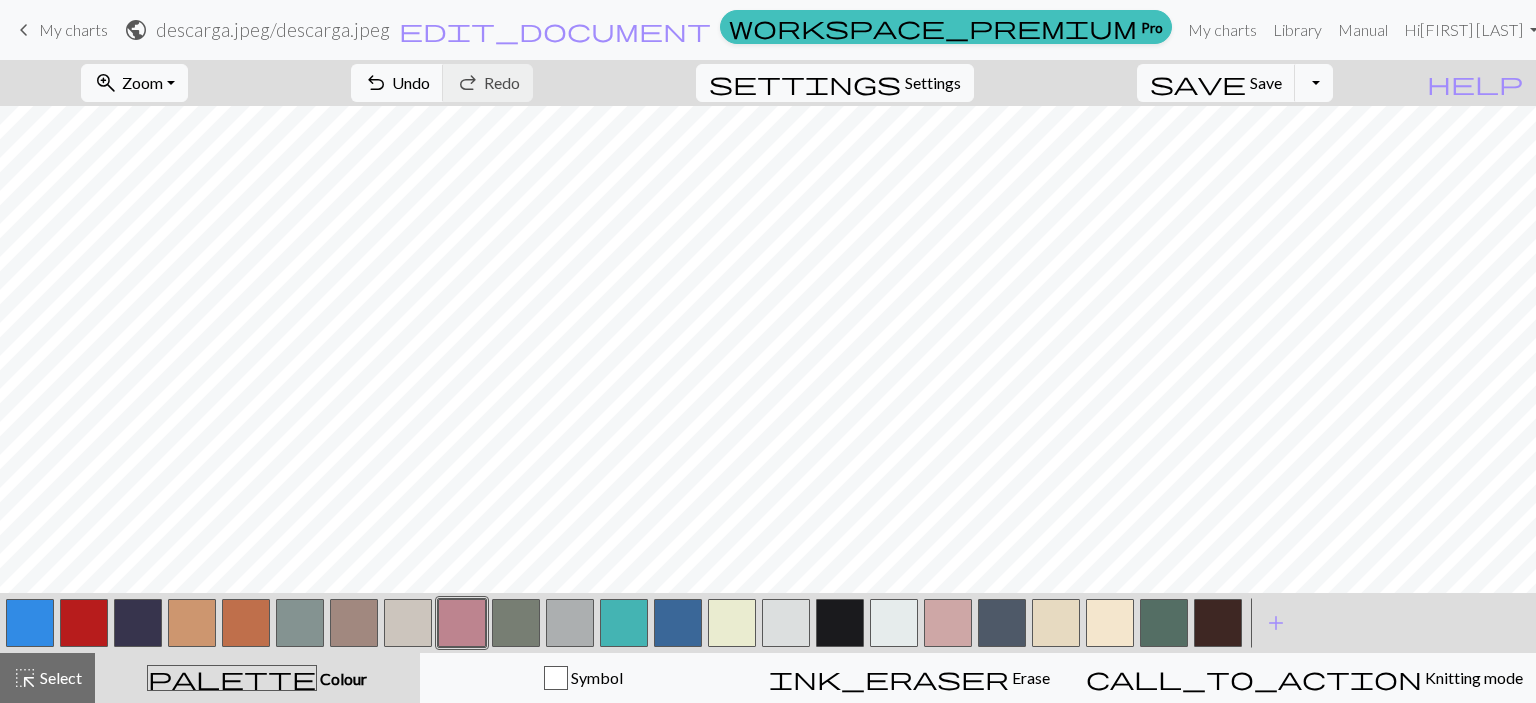 click at bounding box center (840, 623) 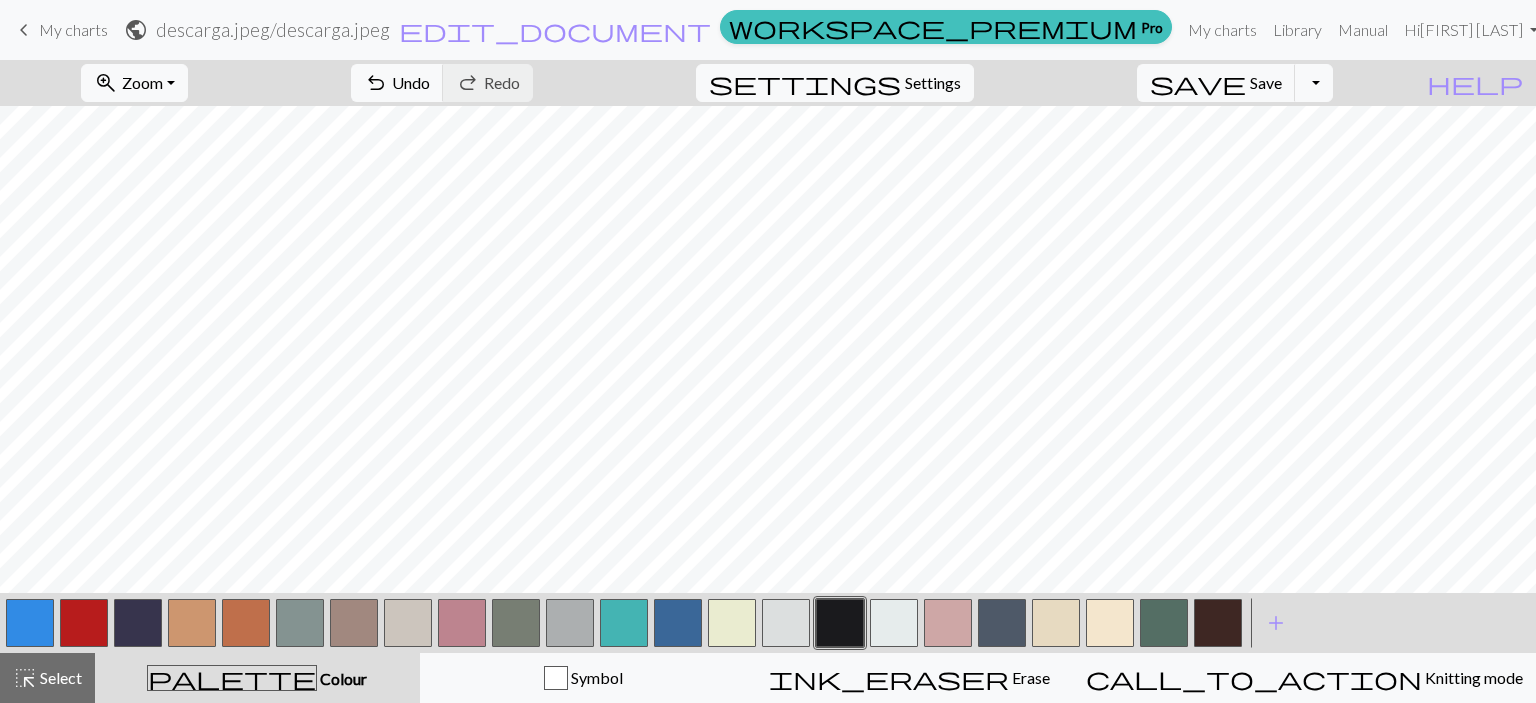 click at bounding box center (354, 623) 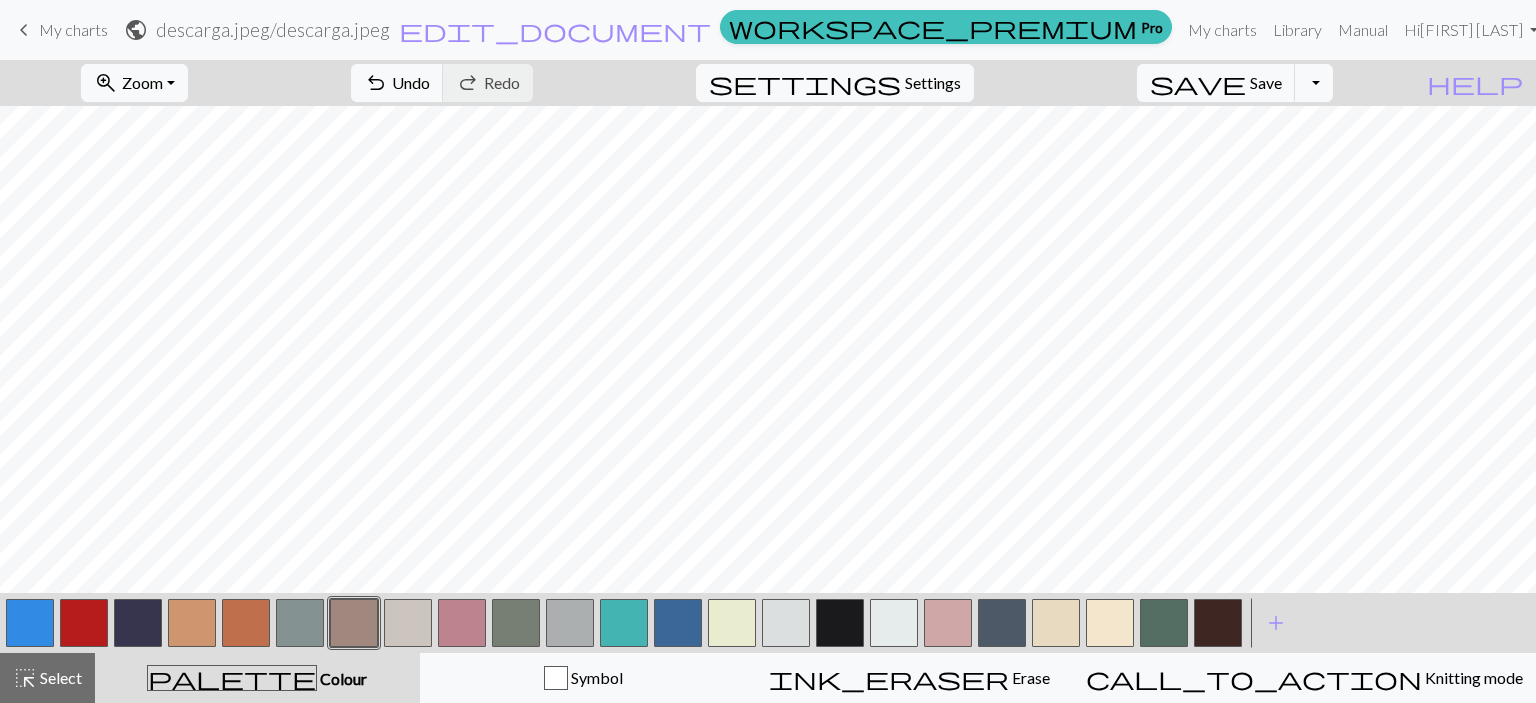 click at bounding box center [462, 623] 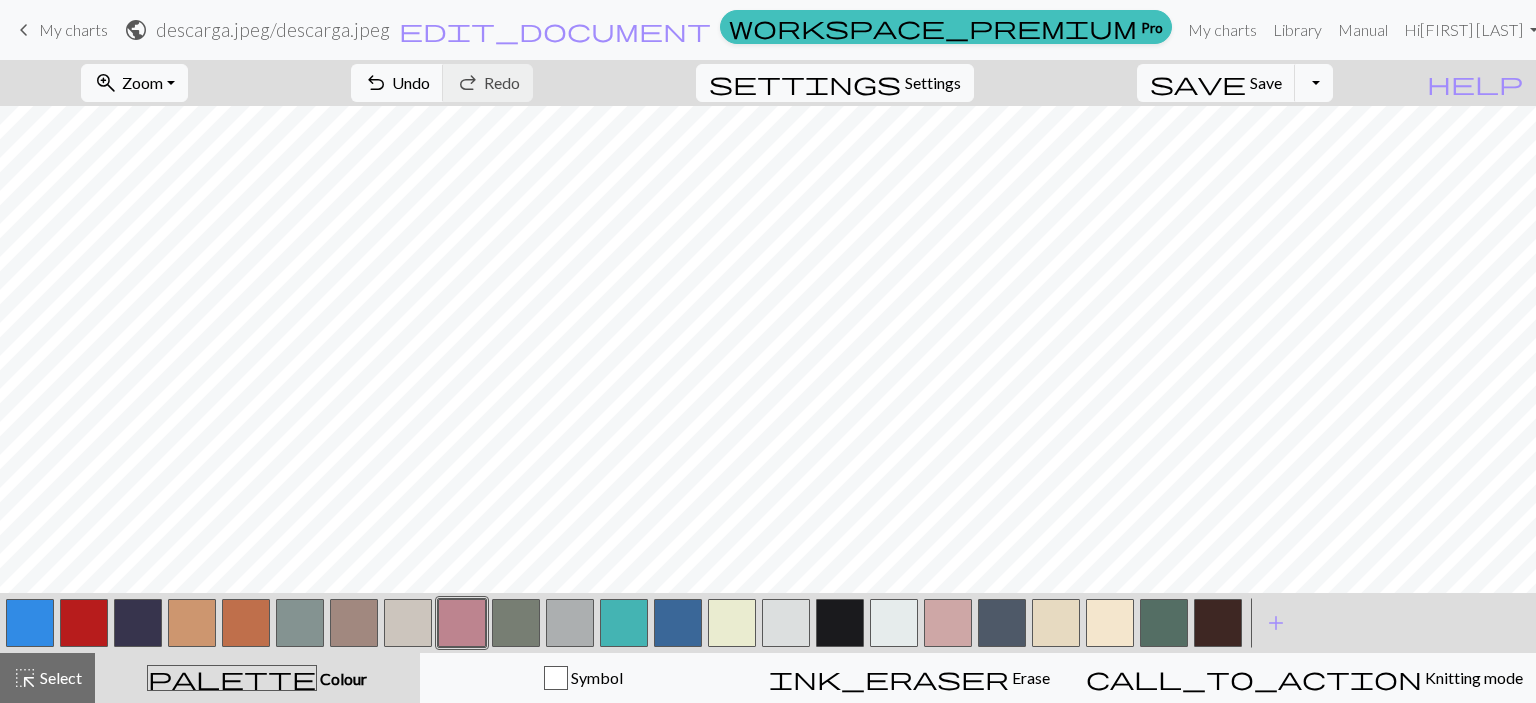 click at bounding box center [354, 623] 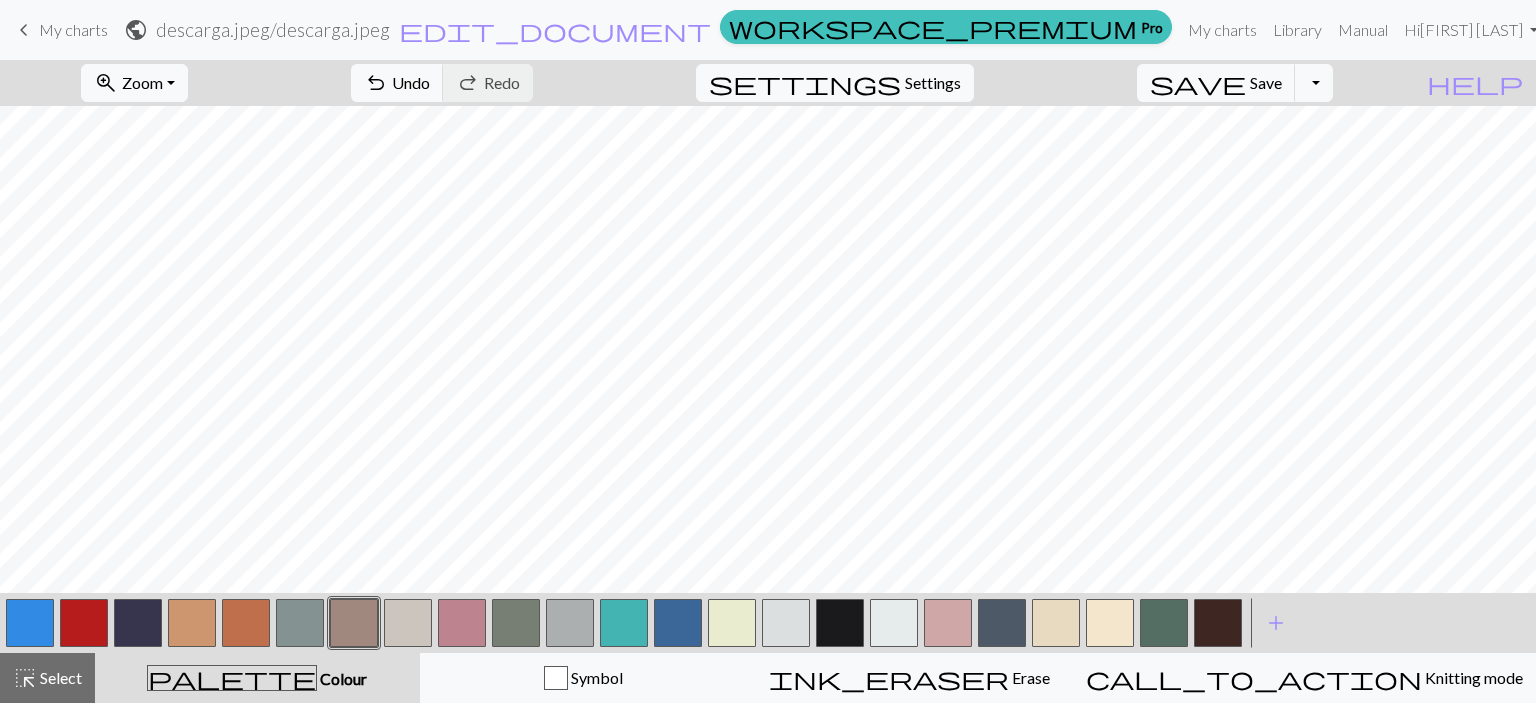 click at bounding box center [840, 623] 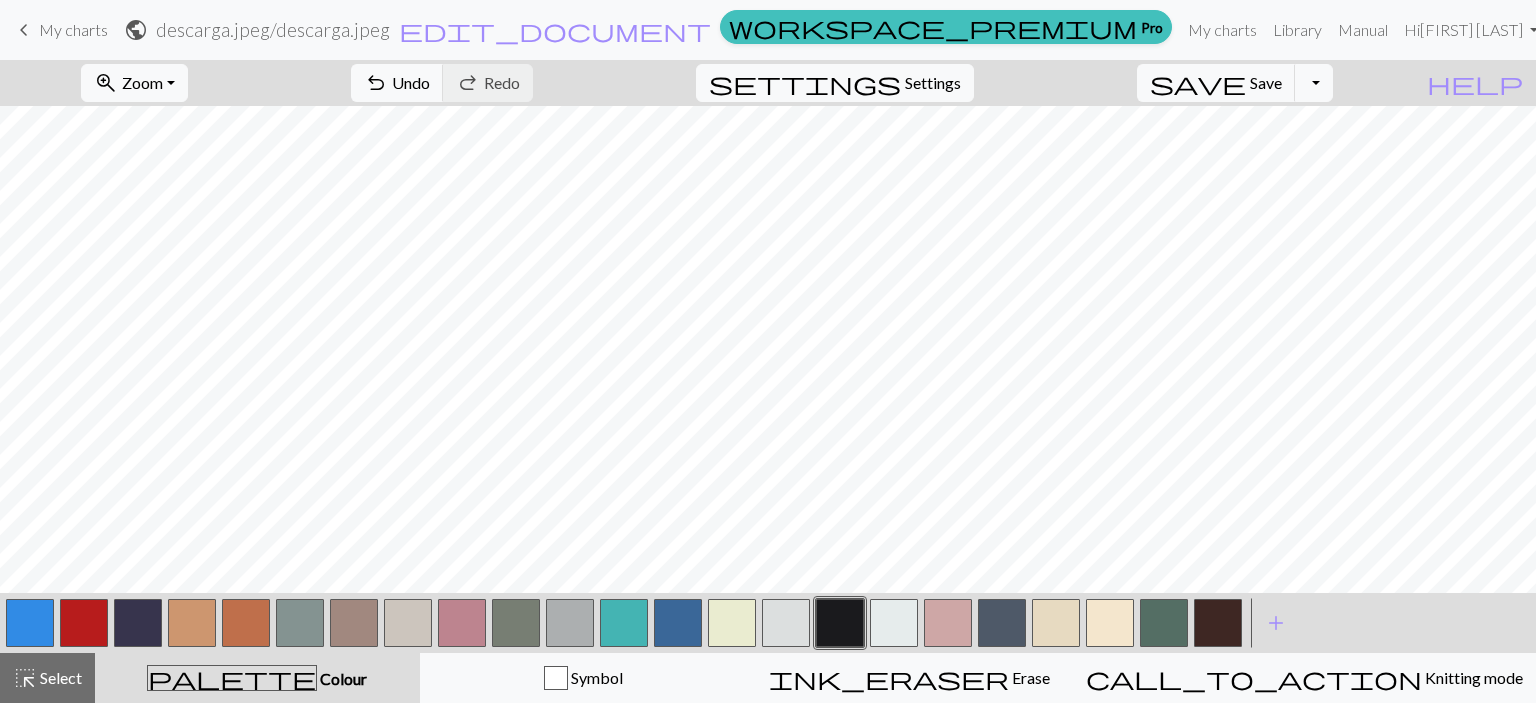 click at bounding box center [894, 623] 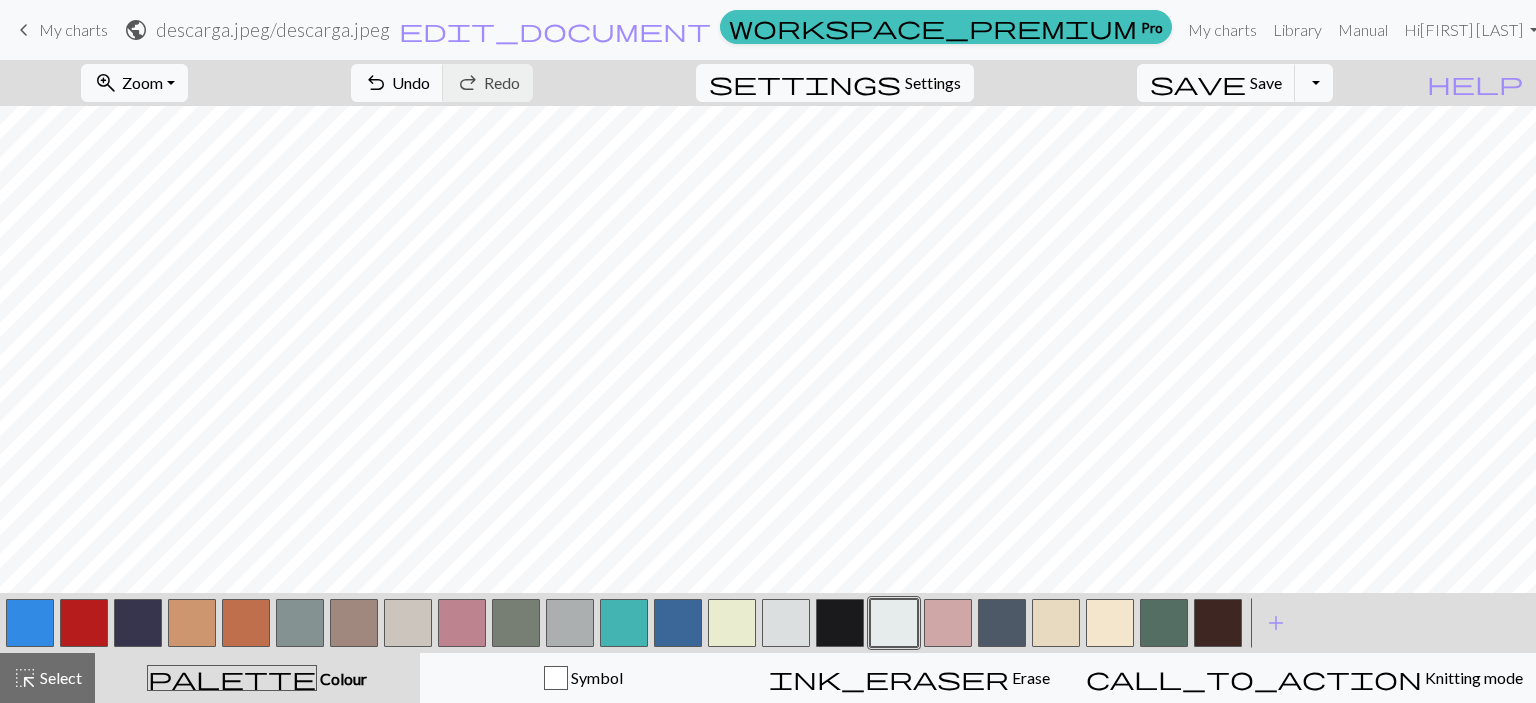 click at bounding box center [840, 623] 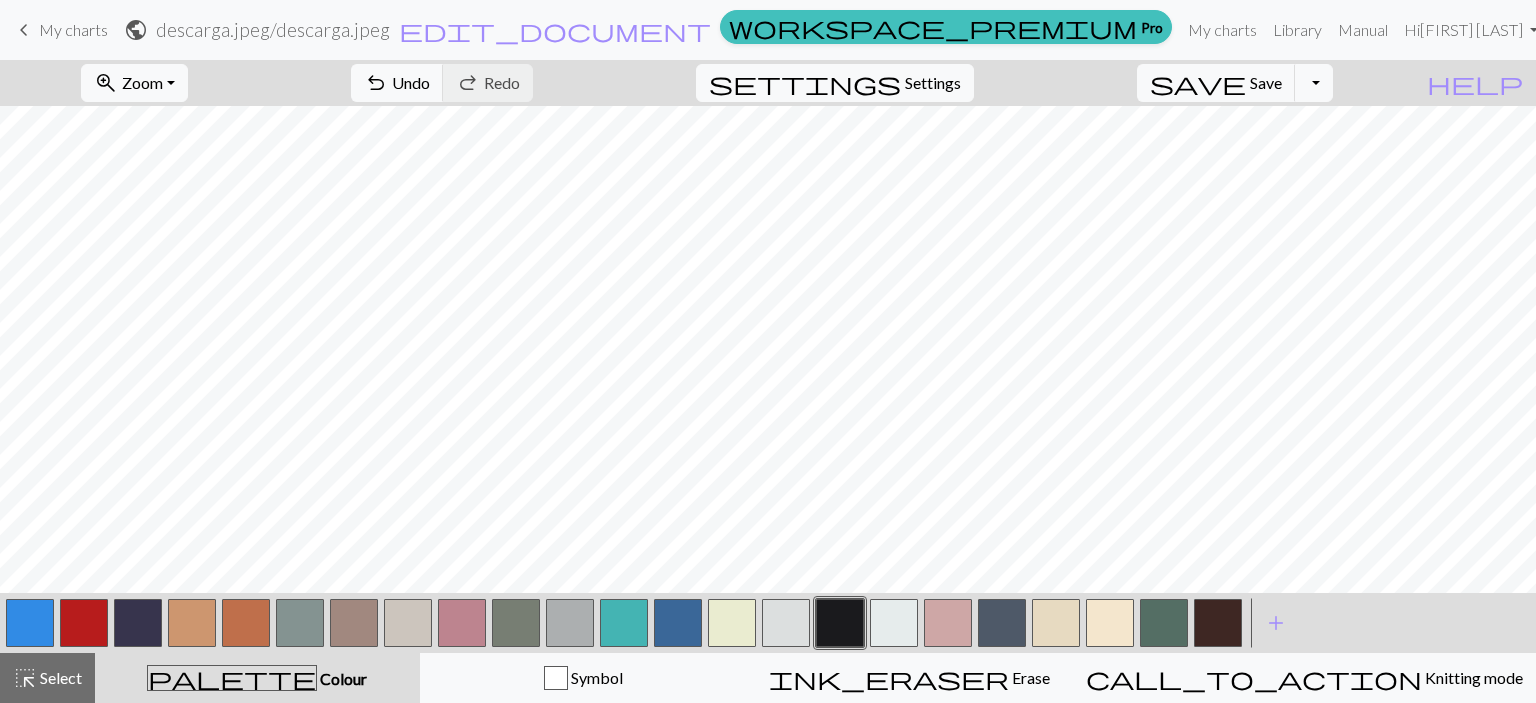 click on "Undo" at bounding box center [411, 82] 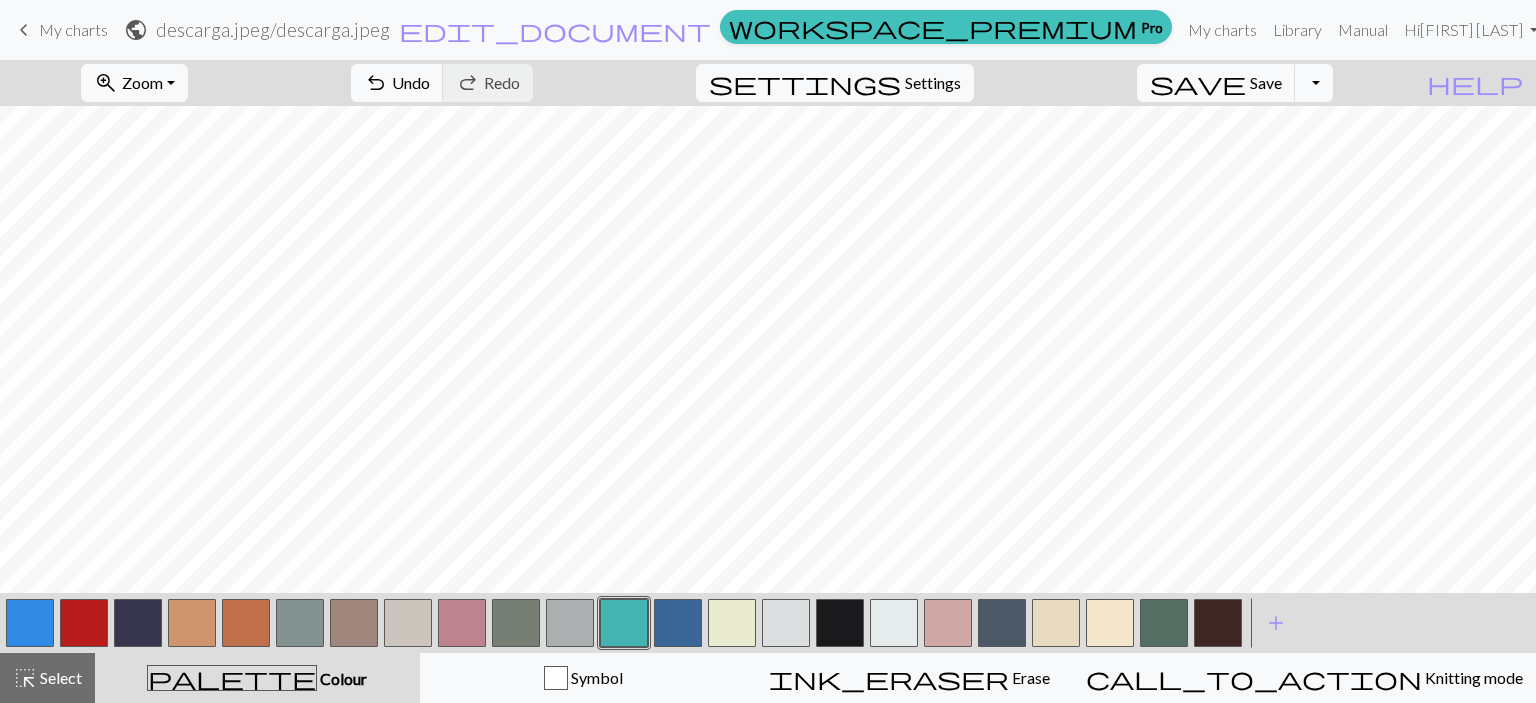 click at bounding box center (840, 623) 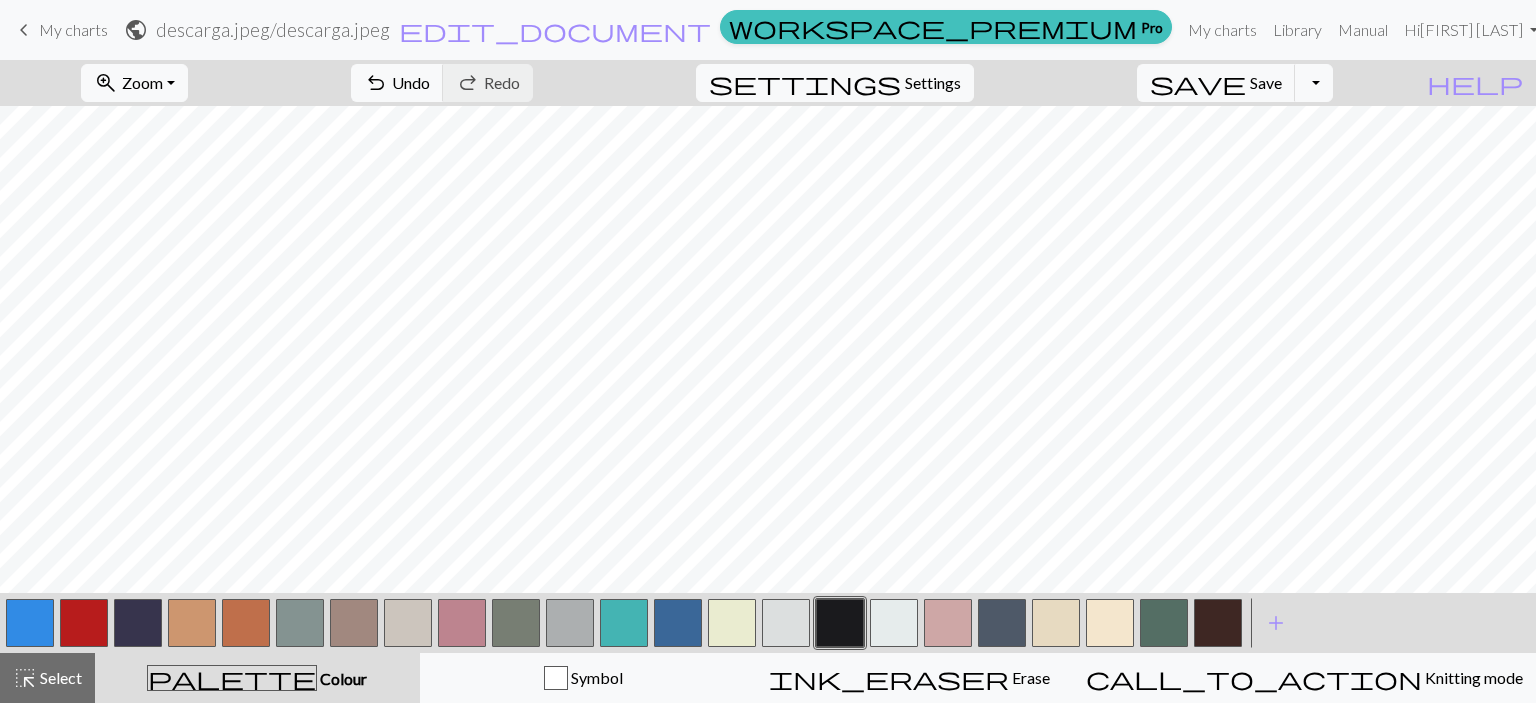 click at bounding box center [894, 623] 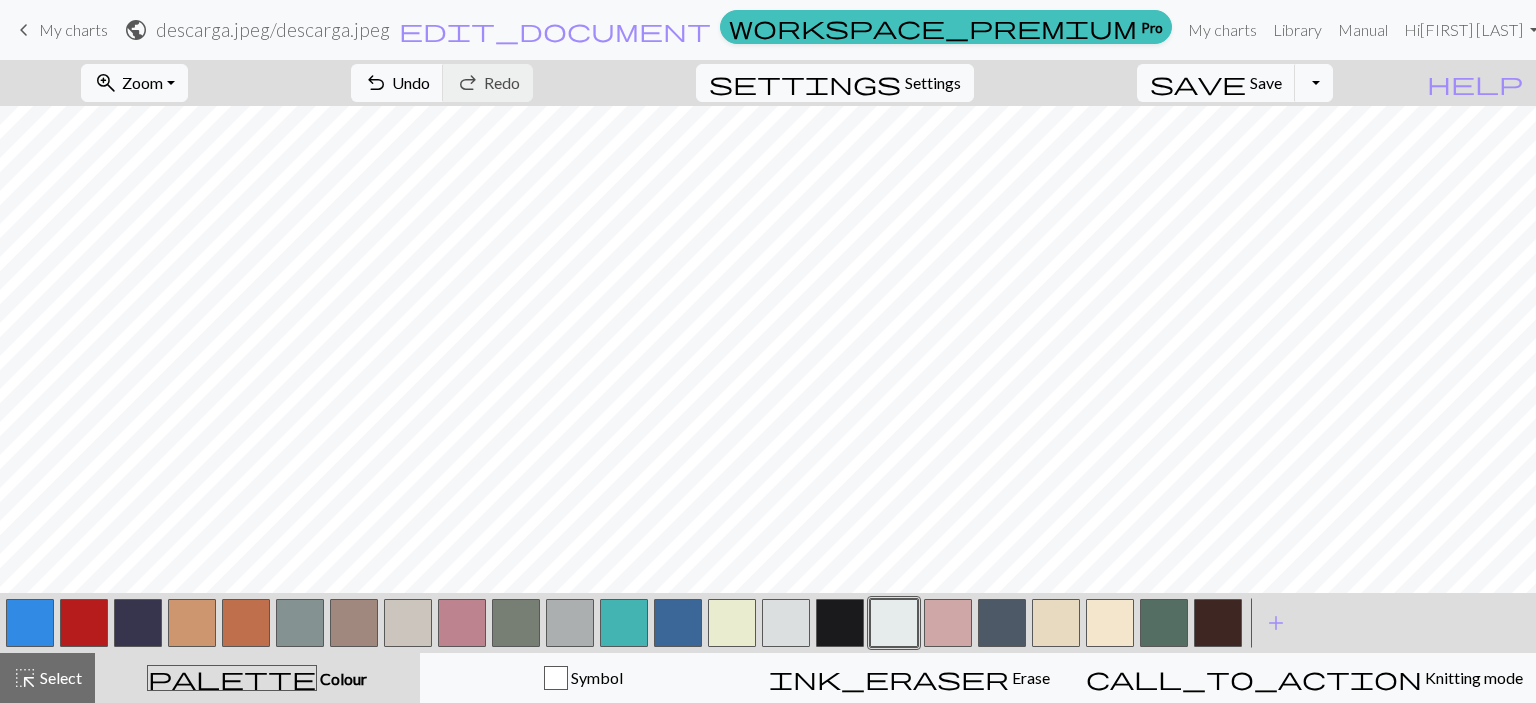 click at bounding box center (840, 623) 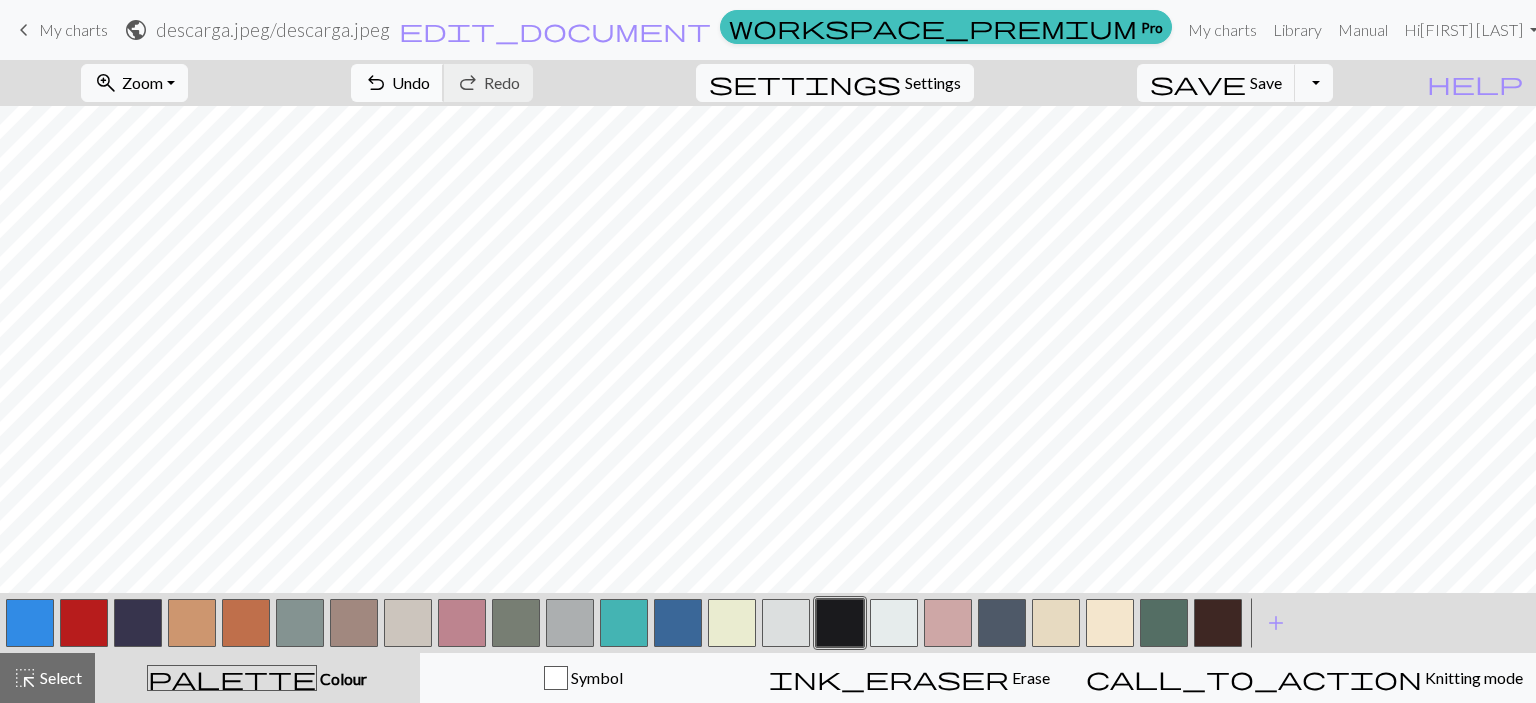 click on "Undo" at bounding box center (411, 82) 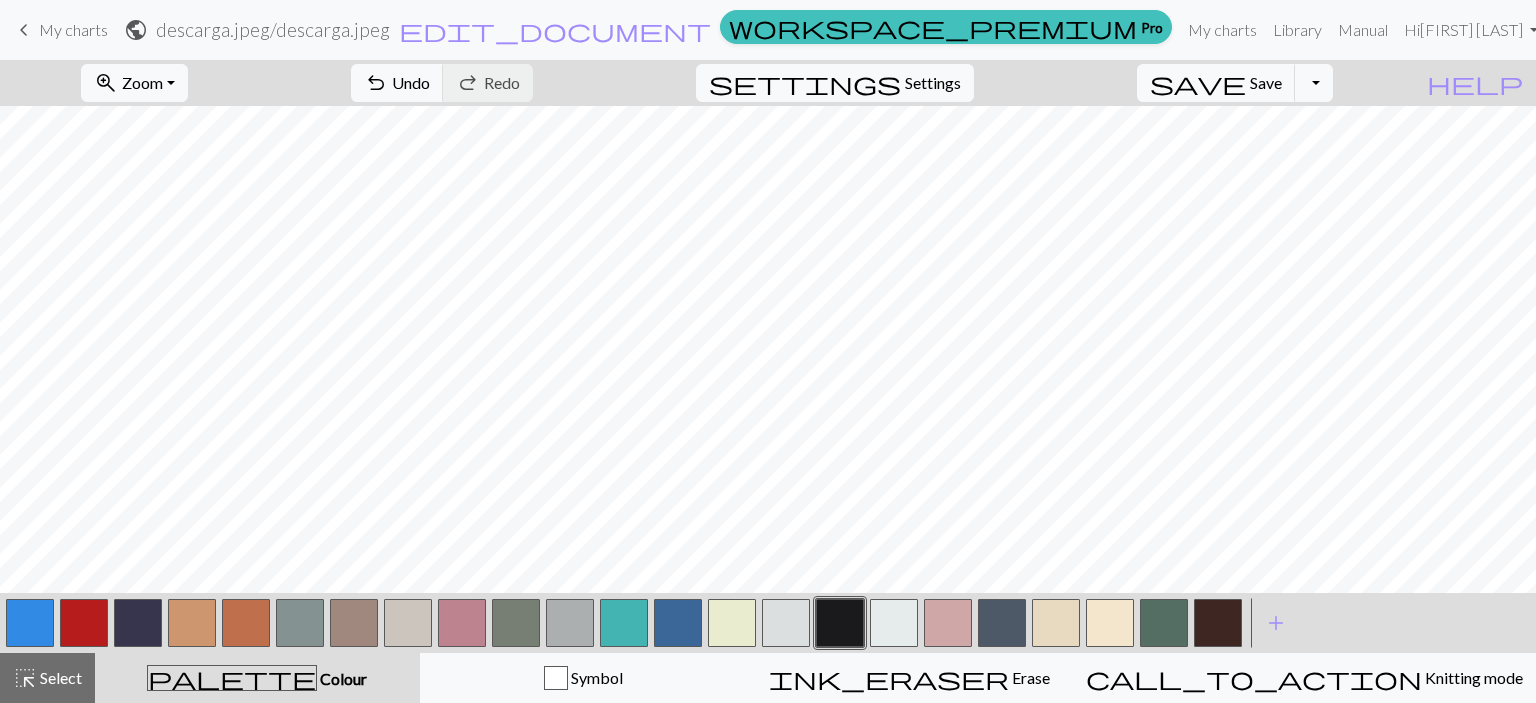 click at bounding box center (894, 623) 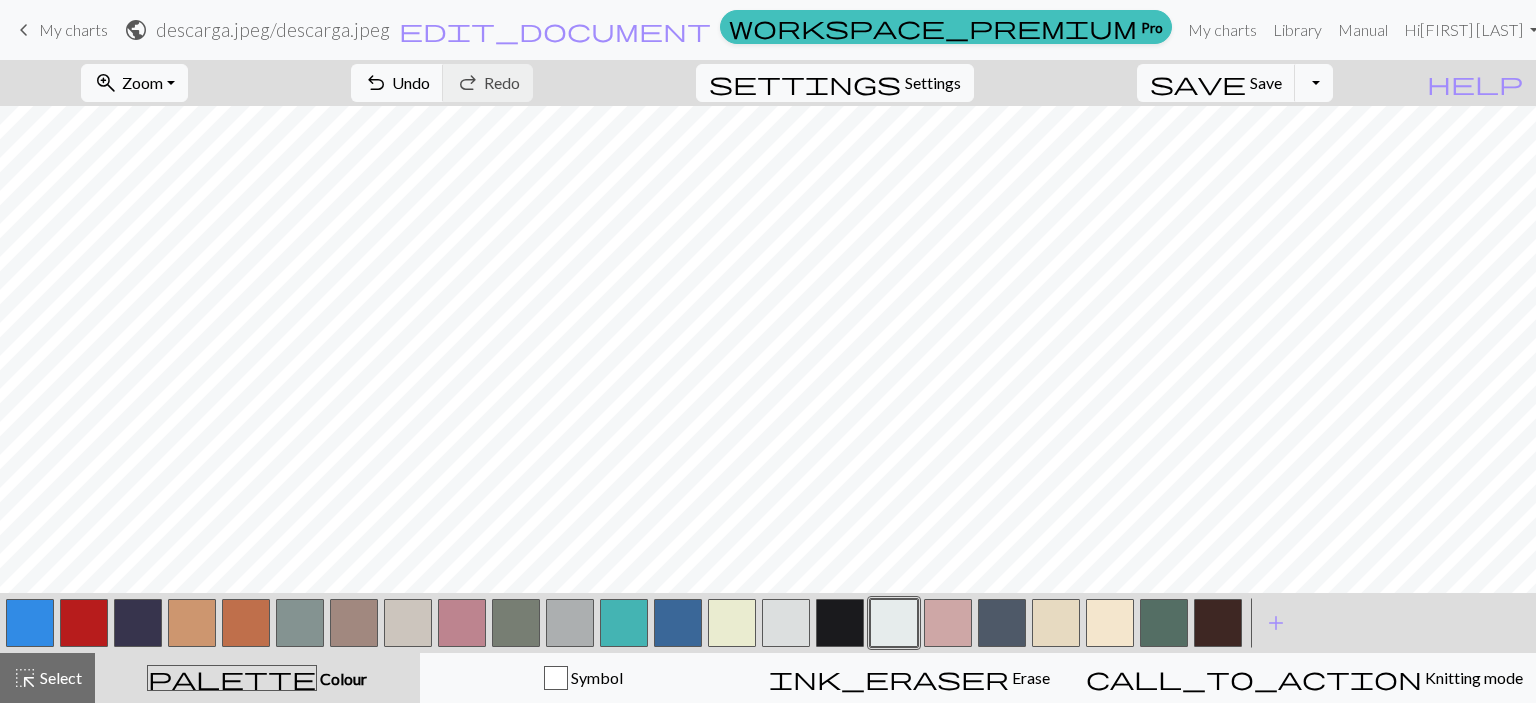 click at bounding box center [624, 623] 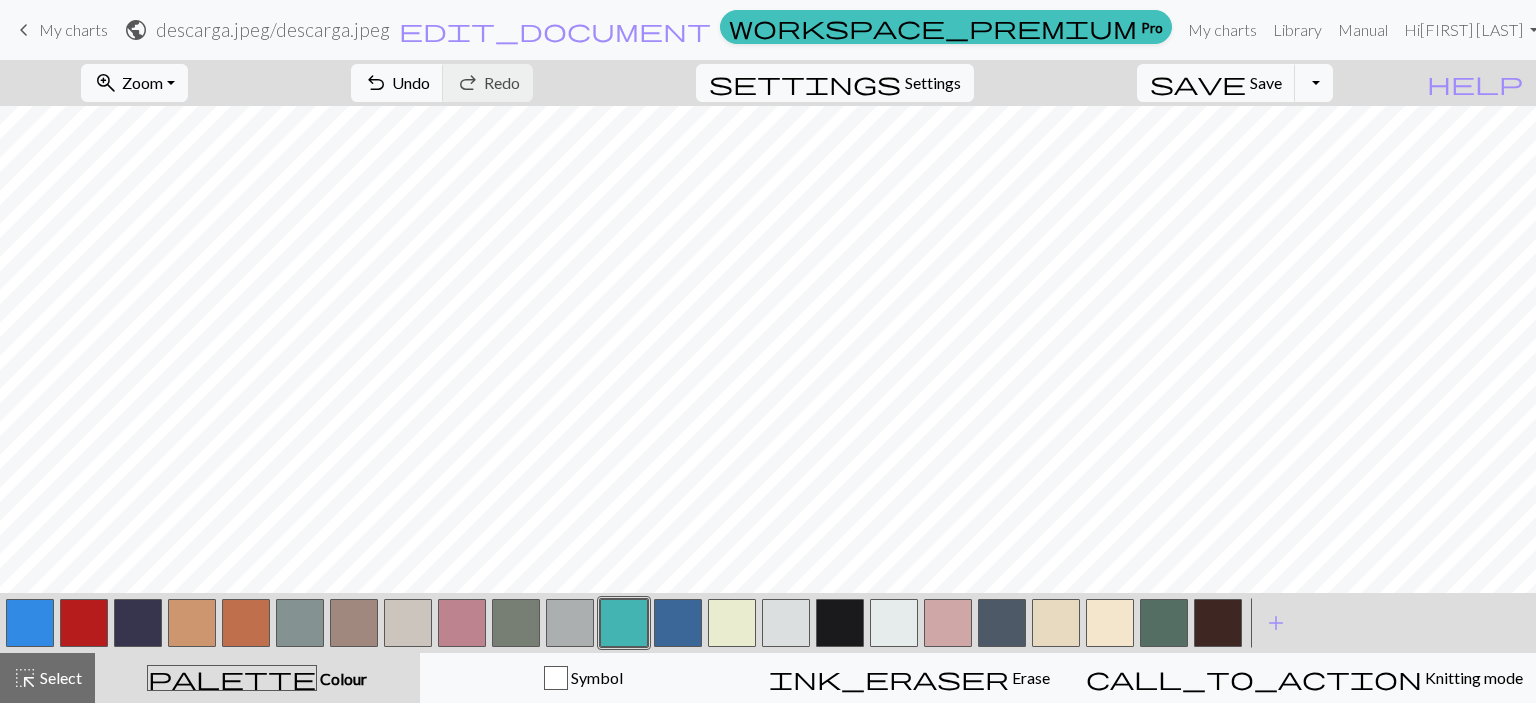 click at bounding box center (894, 623) 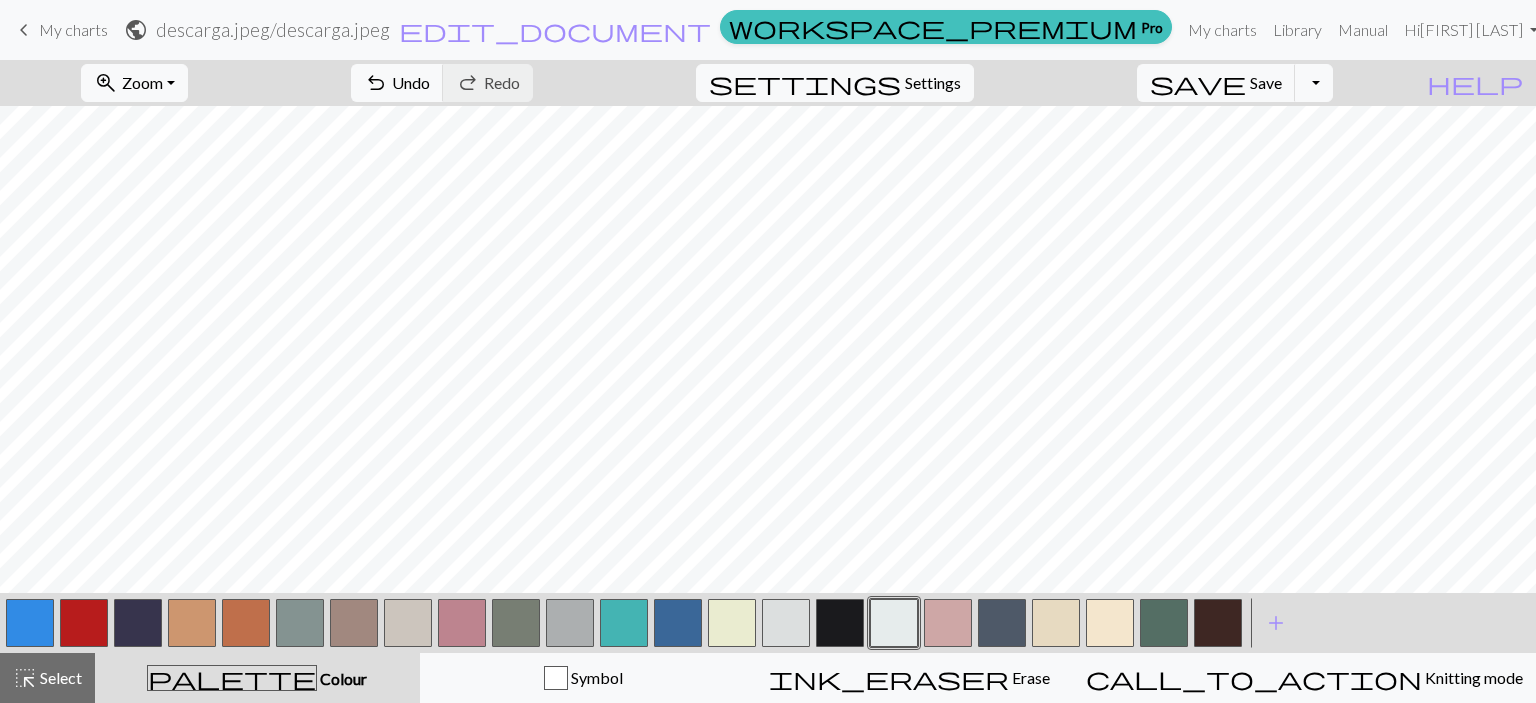 click at bounding box center [354, 623] 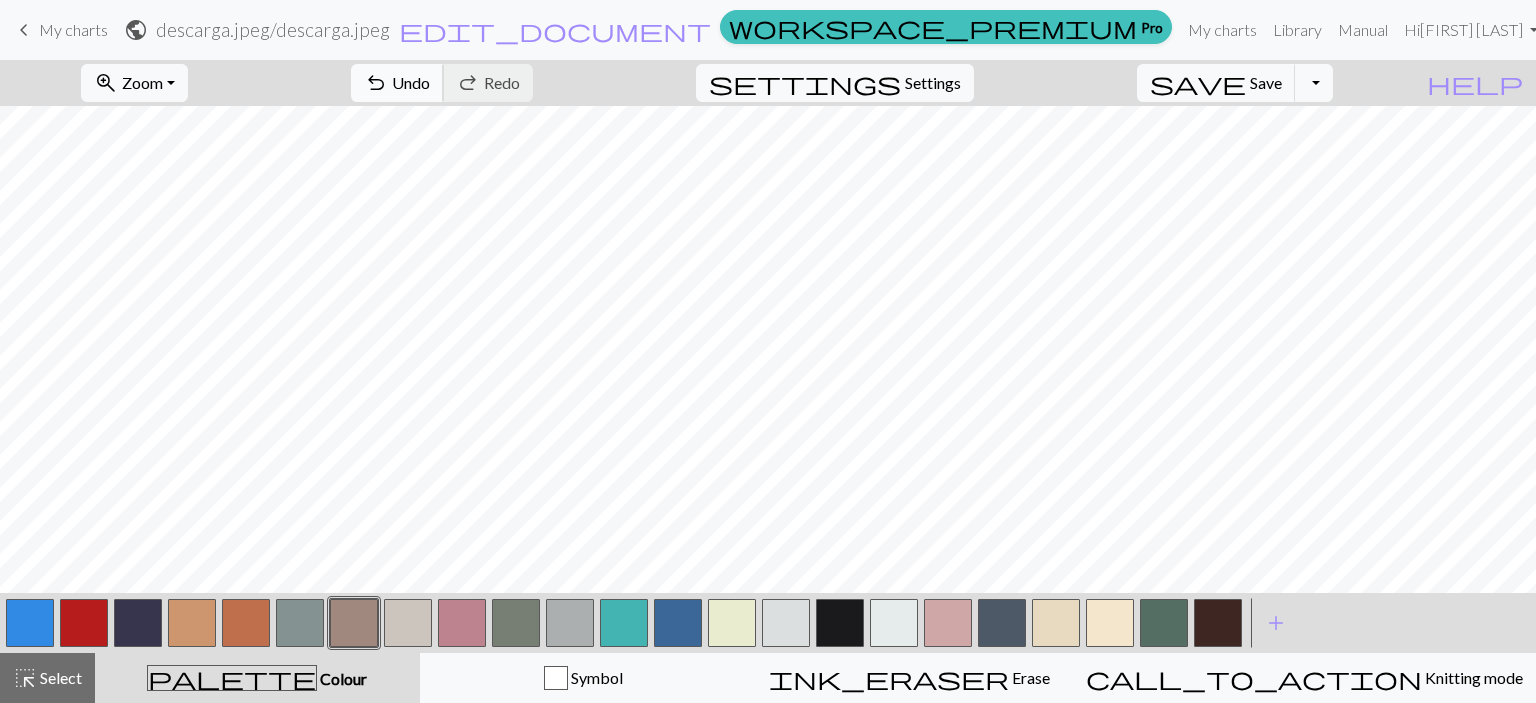 click on "Undo" at bounding box center (411, 82) 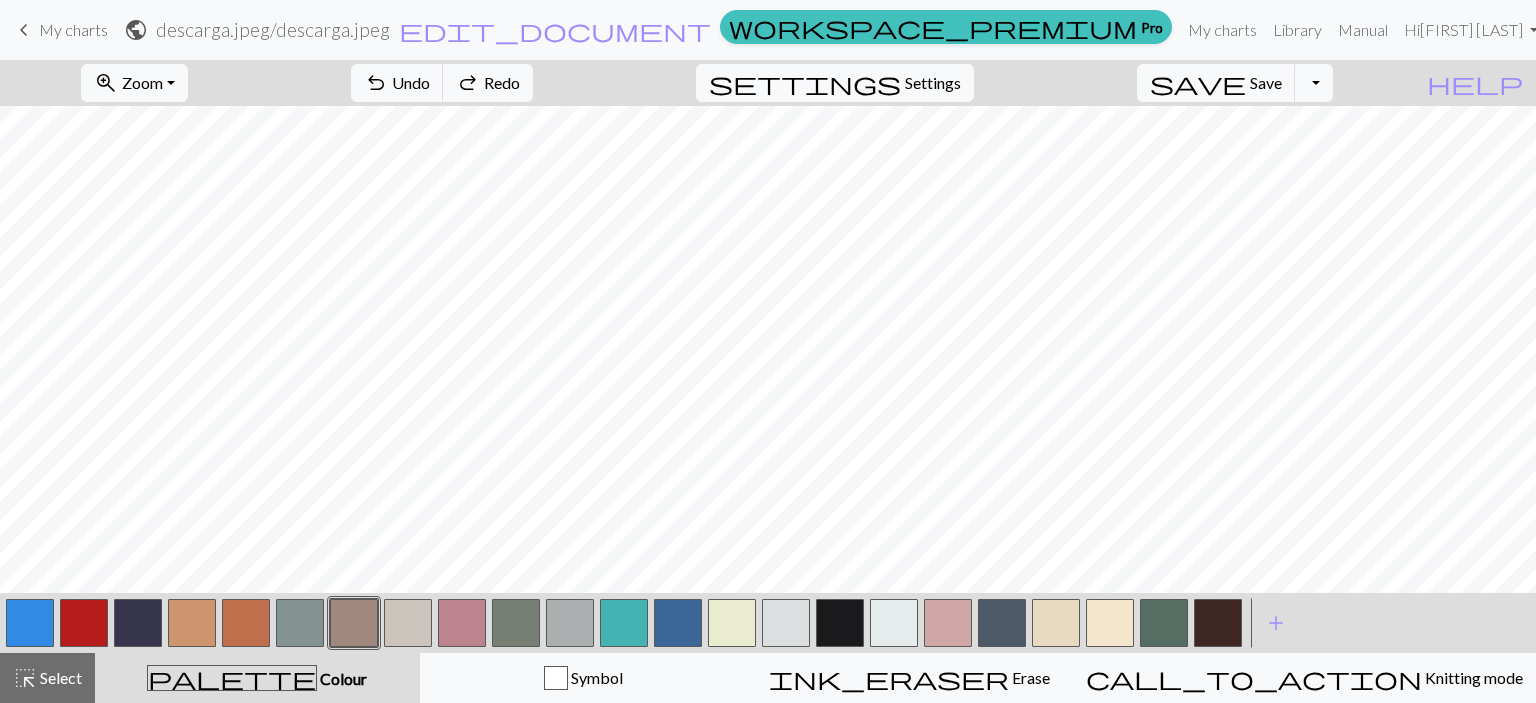 click at bounding box center [840, 623] 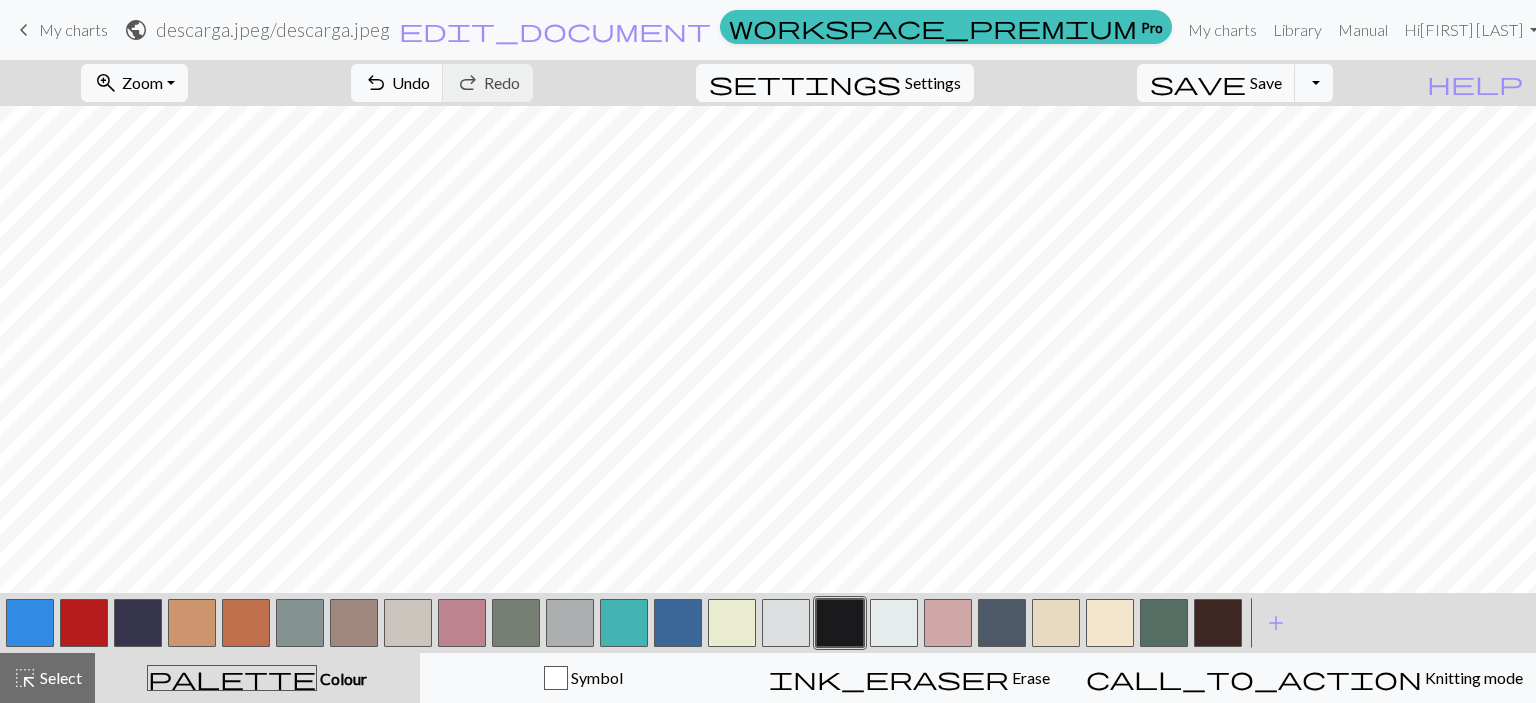 click at bounding box center (462, 623) 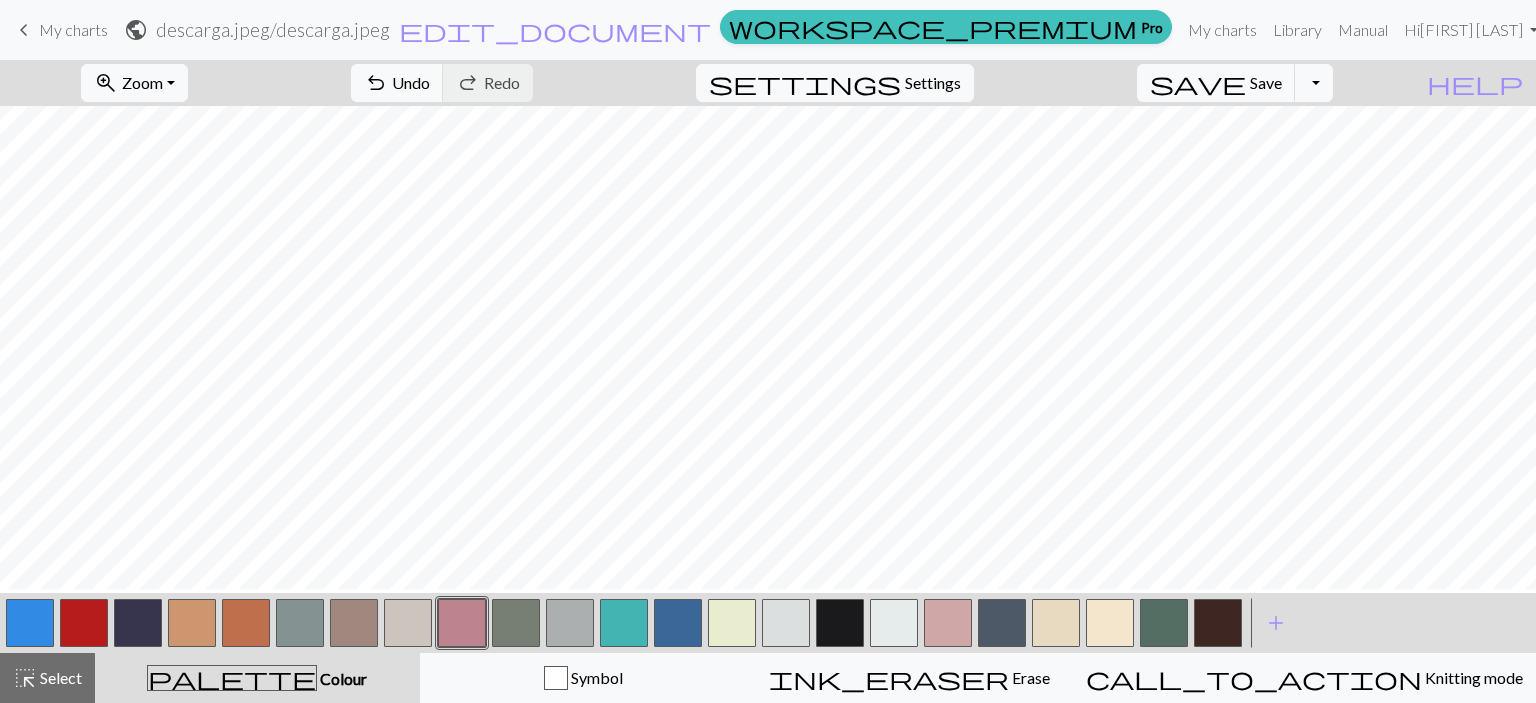 scroll, scrollTop: 150, scrollLeft: 0, axis: vertical 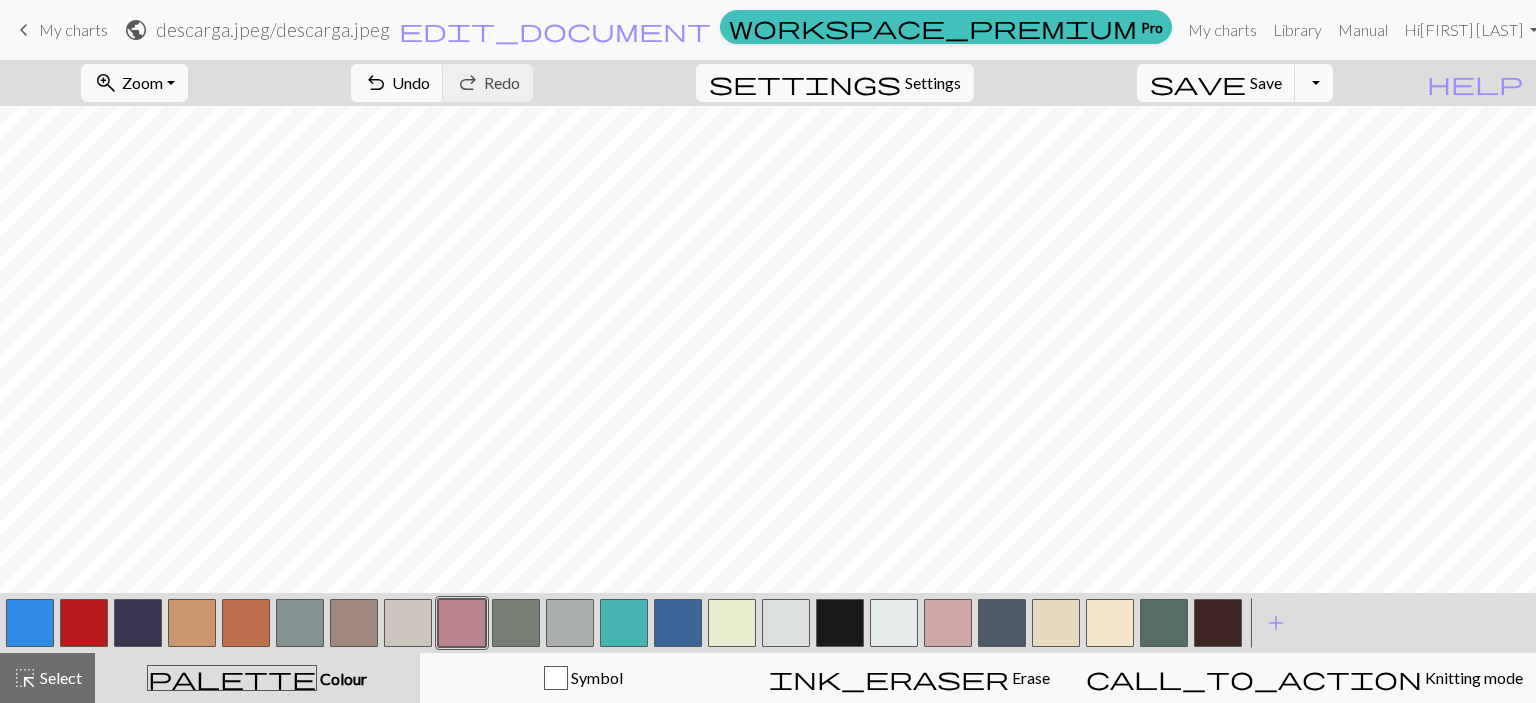 click at bounding box center [840, 623] 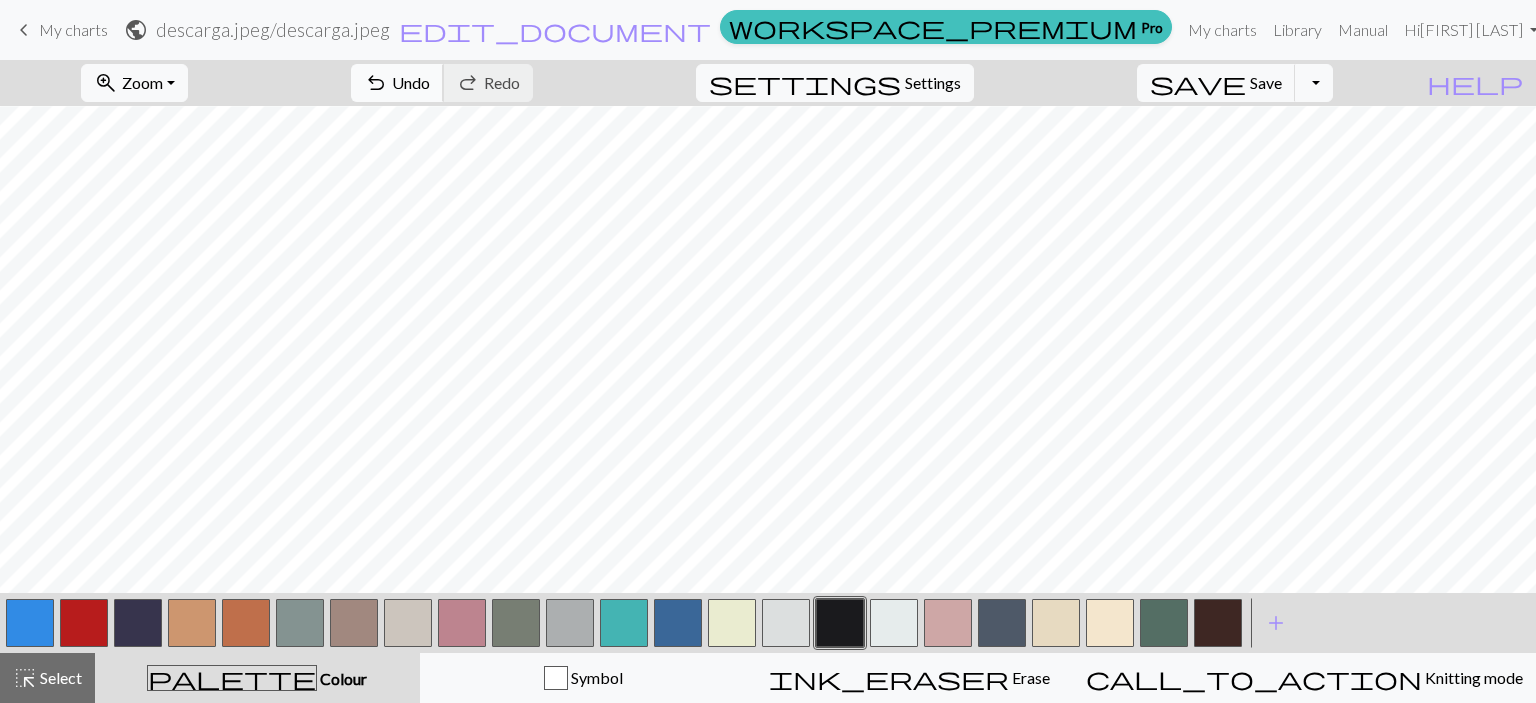 click on "Undo" at bounding box center (411, 82) 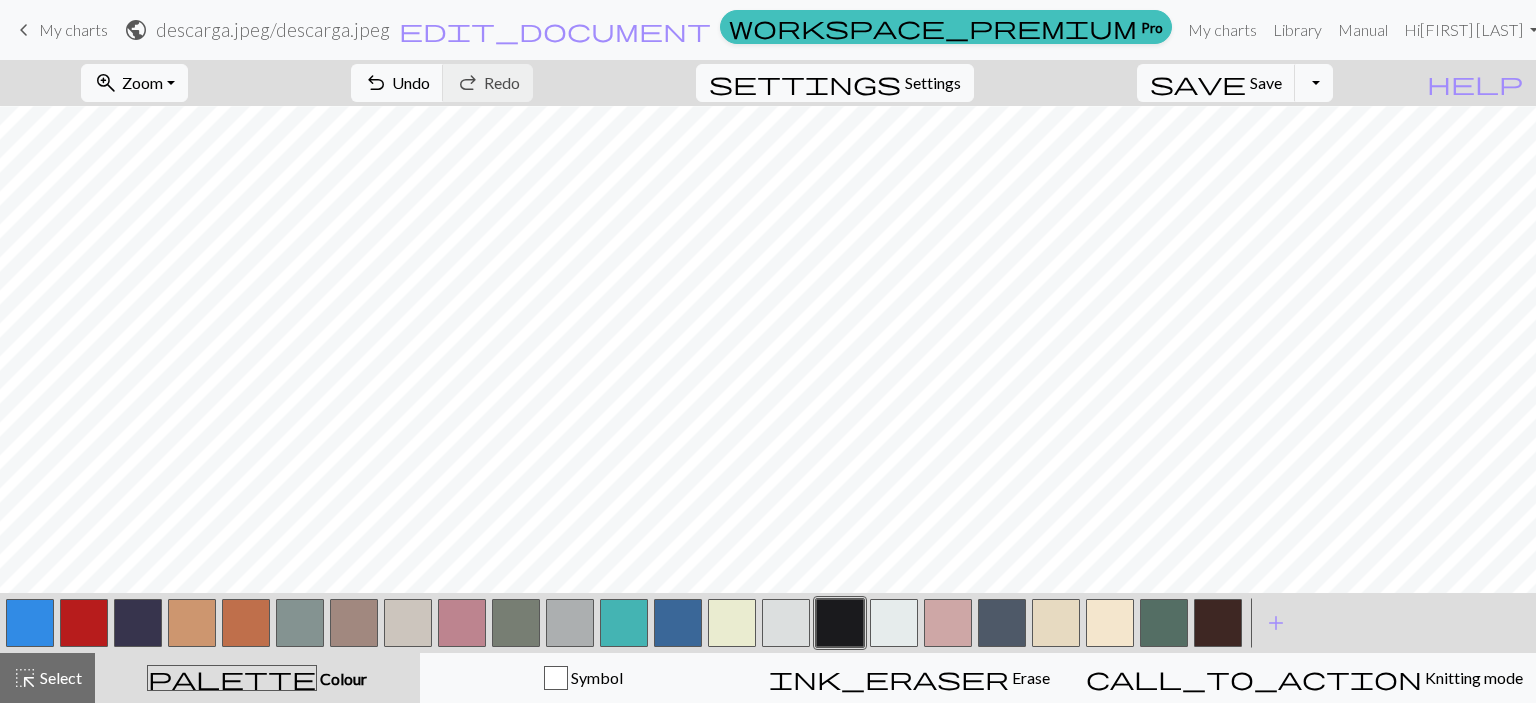 click at bounding box center (354, 623) 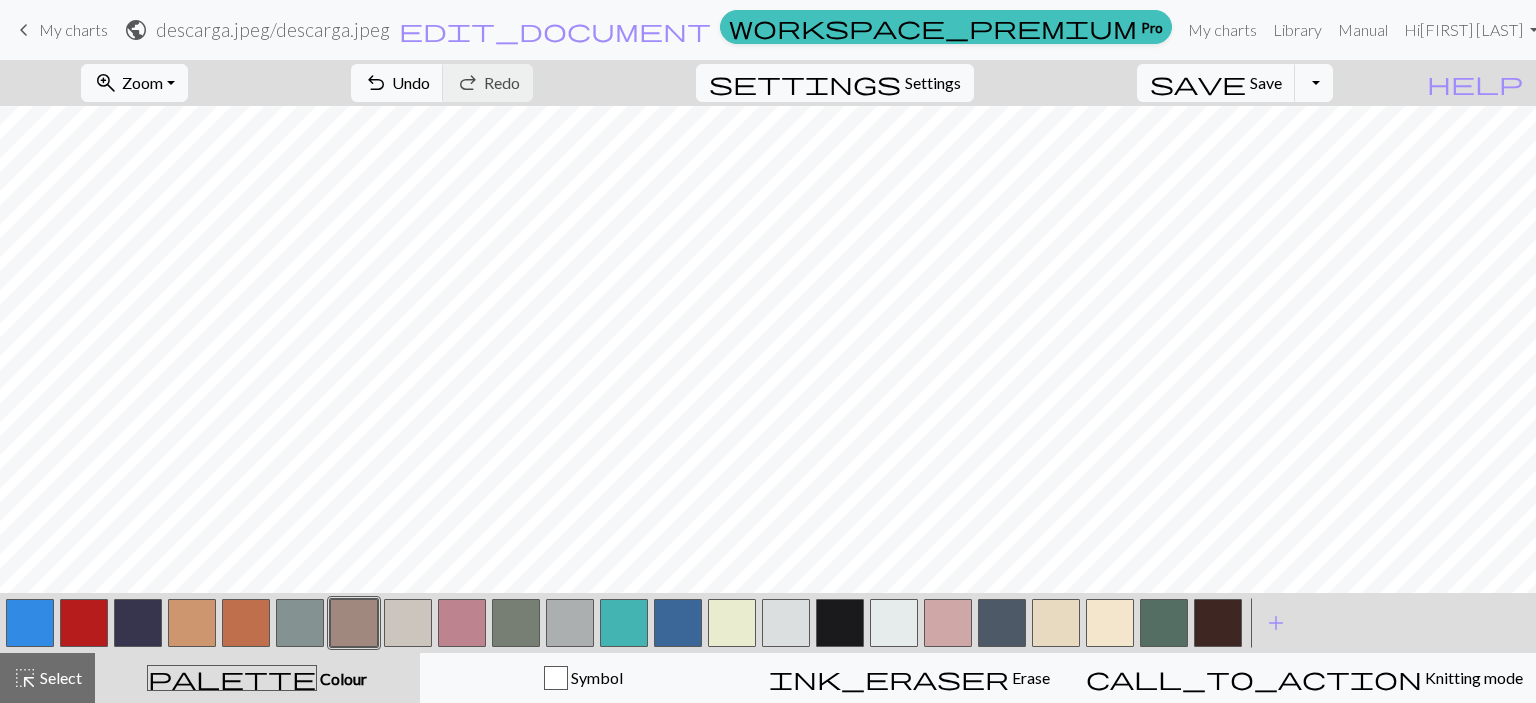 scroll, scrollTop: 148, scrollLeft: 0, axis: vertical 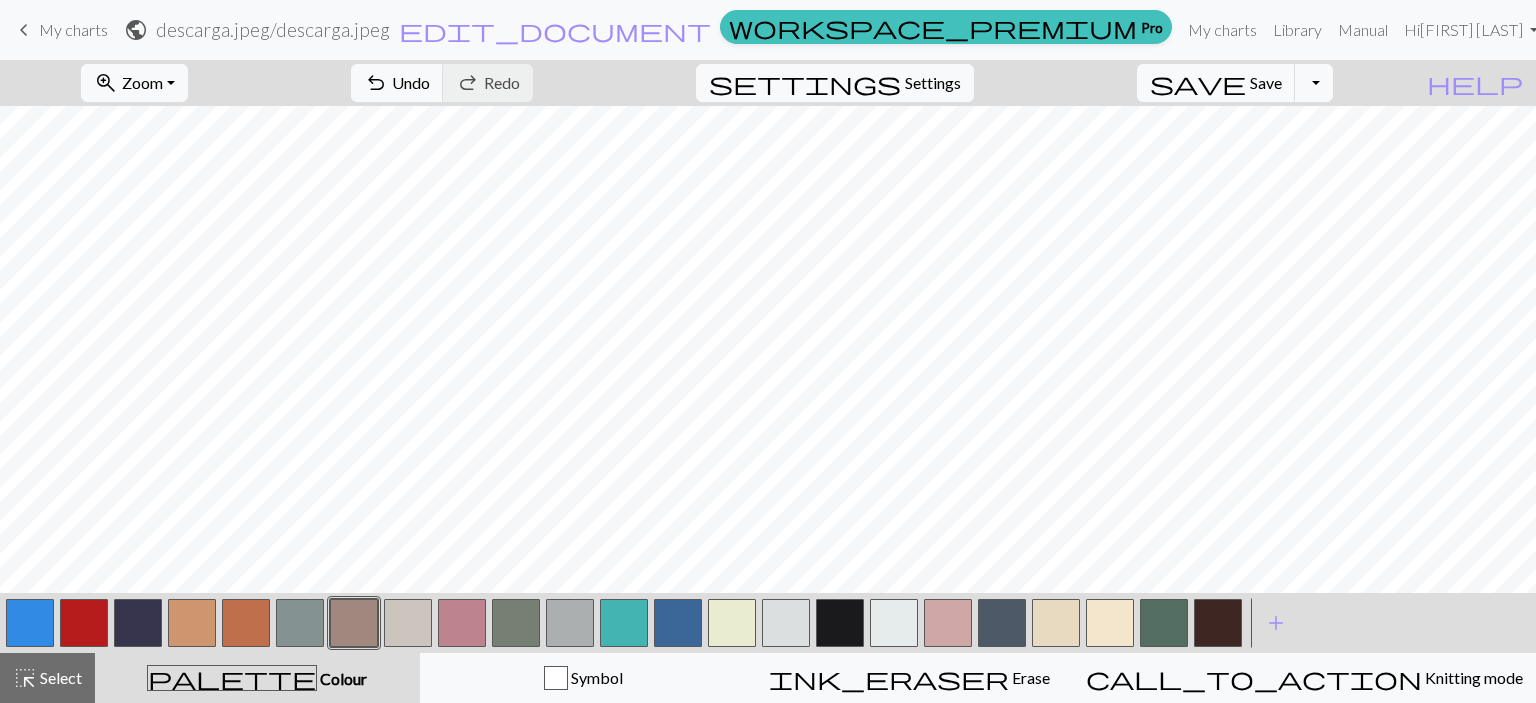 click at bounding box center [840, 623] 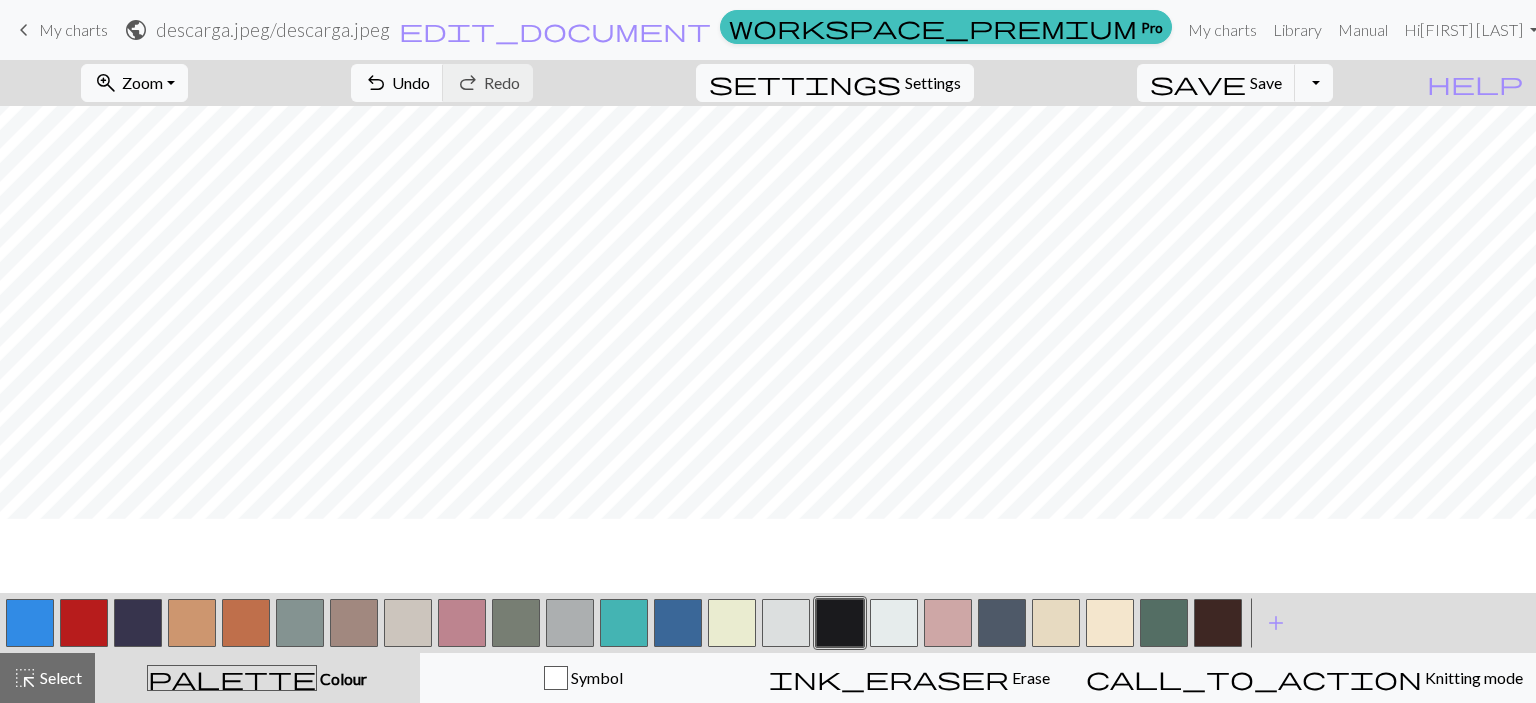scroll, scrollTop: 265, scrollLeft: 0, axis: vertical 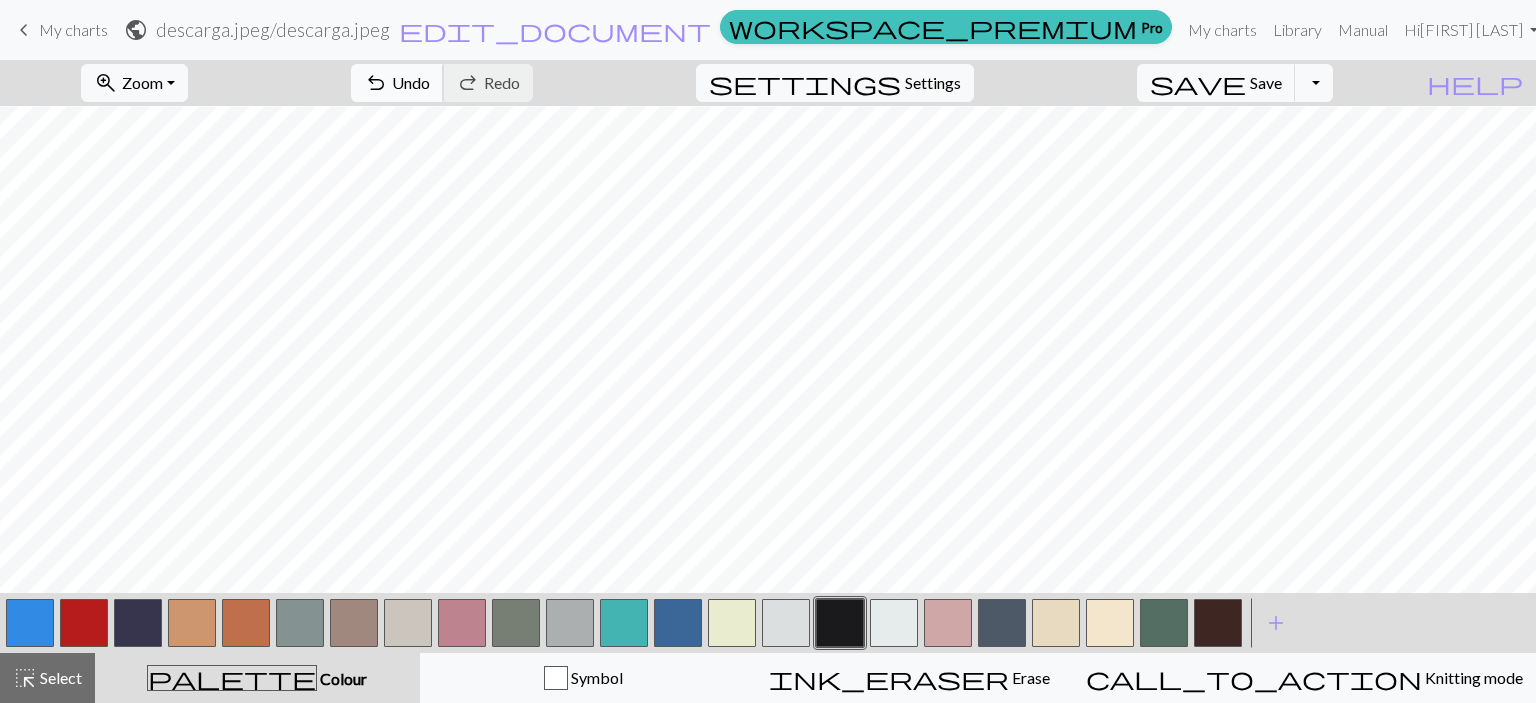 click on "Undo" at bounding box center (411, 82) 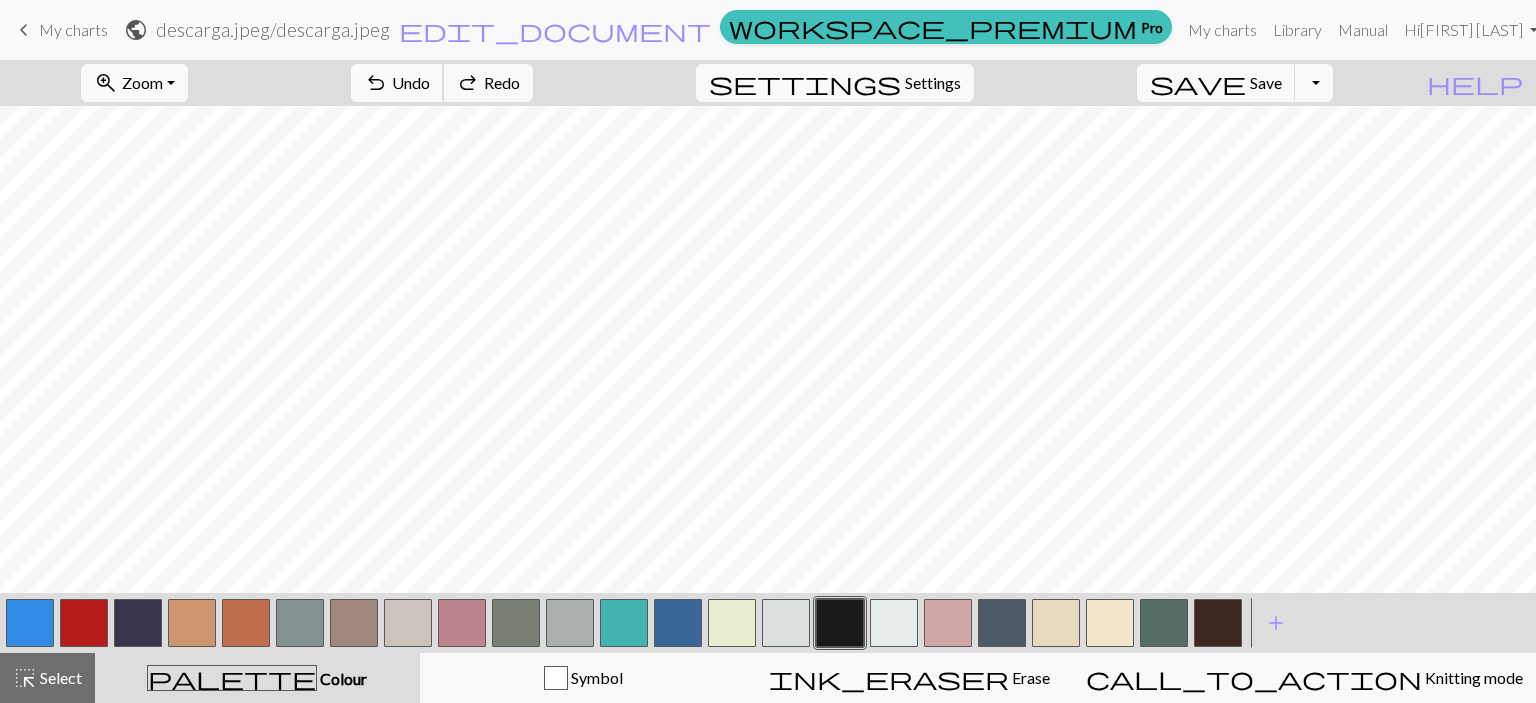 click on "Undo" at bounding box center [411, 82] 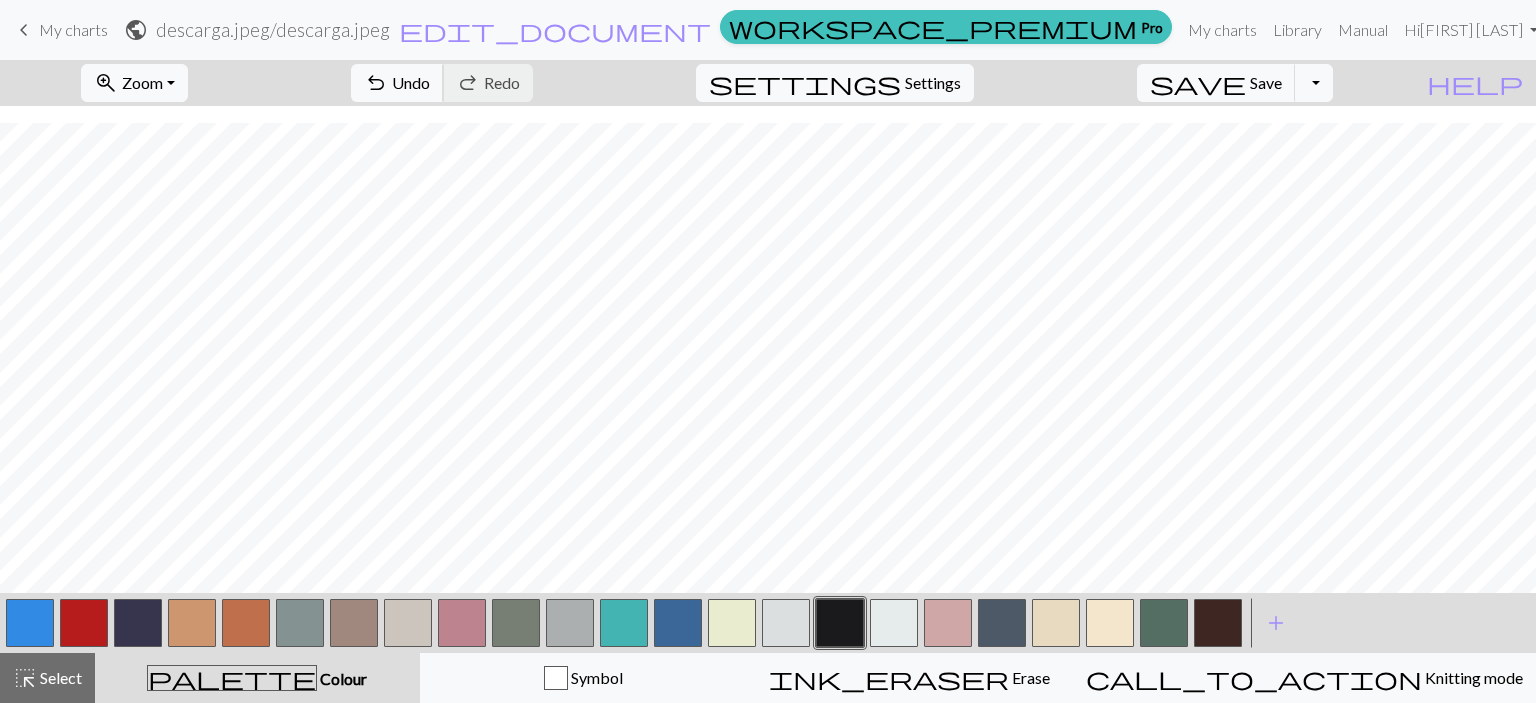 scroll, scrollTop: 503, scrollLeft: 0, axis: vertical 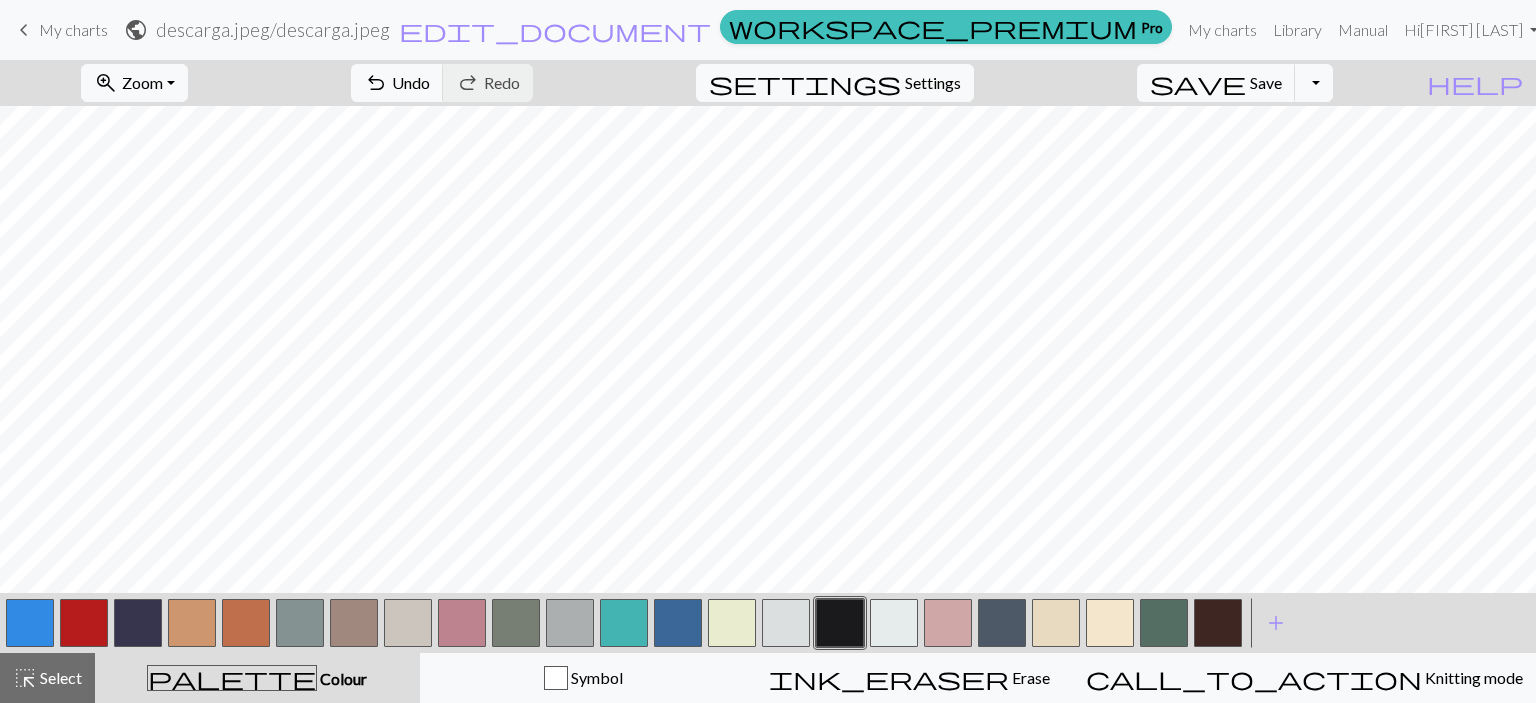 click at bounding box center (354, 623) 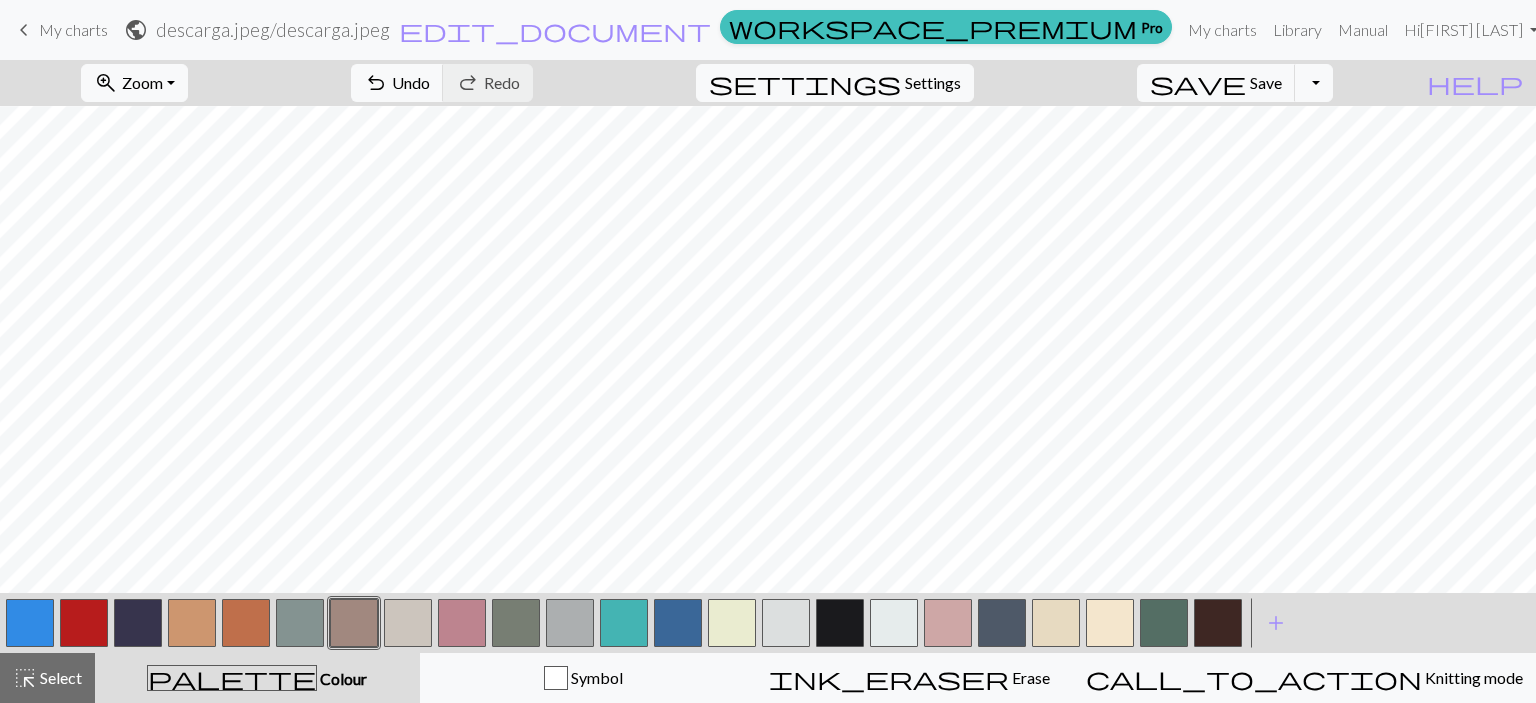 click at bounding box center [840, 623] 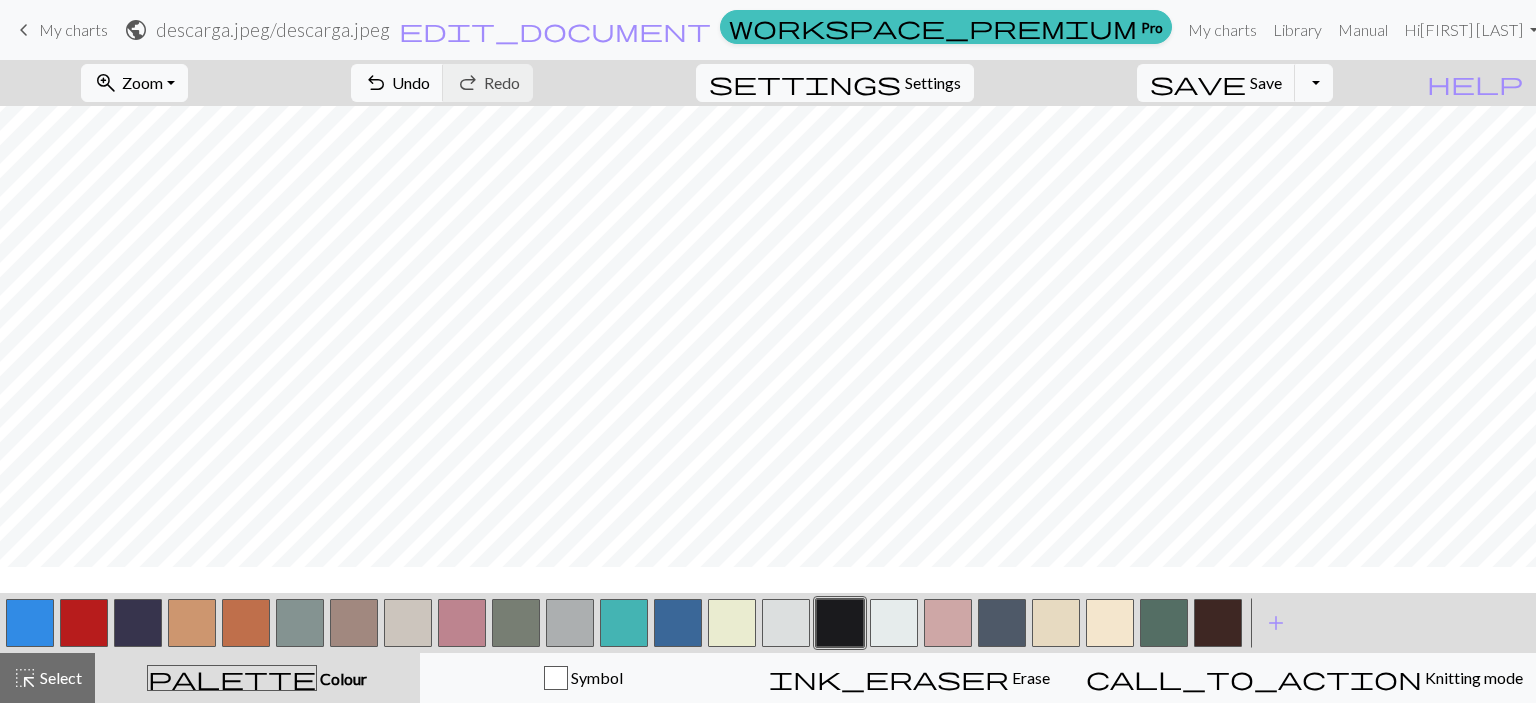 scroll, scrollTop: 776, scrollLeft: 0, axis: vertical 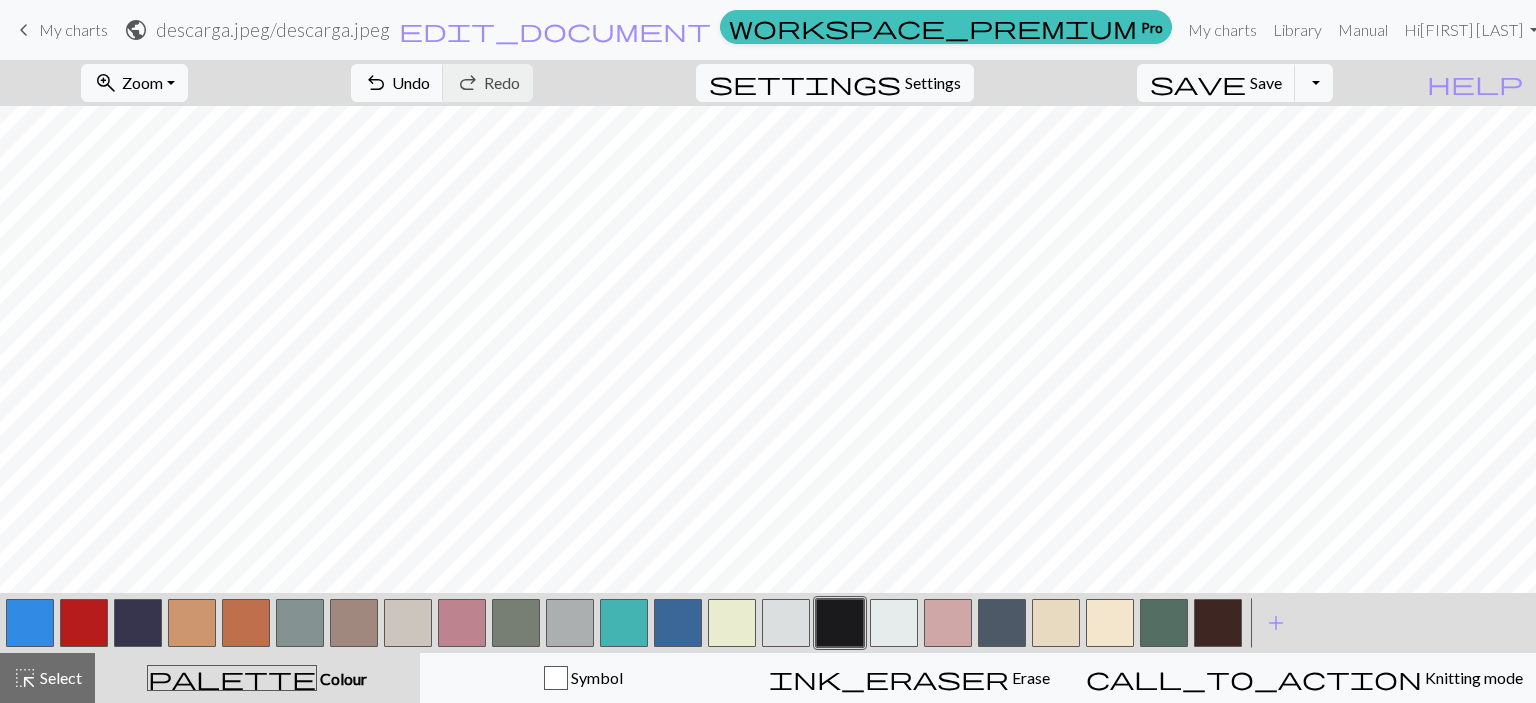 click at bounding box center (192, 623) 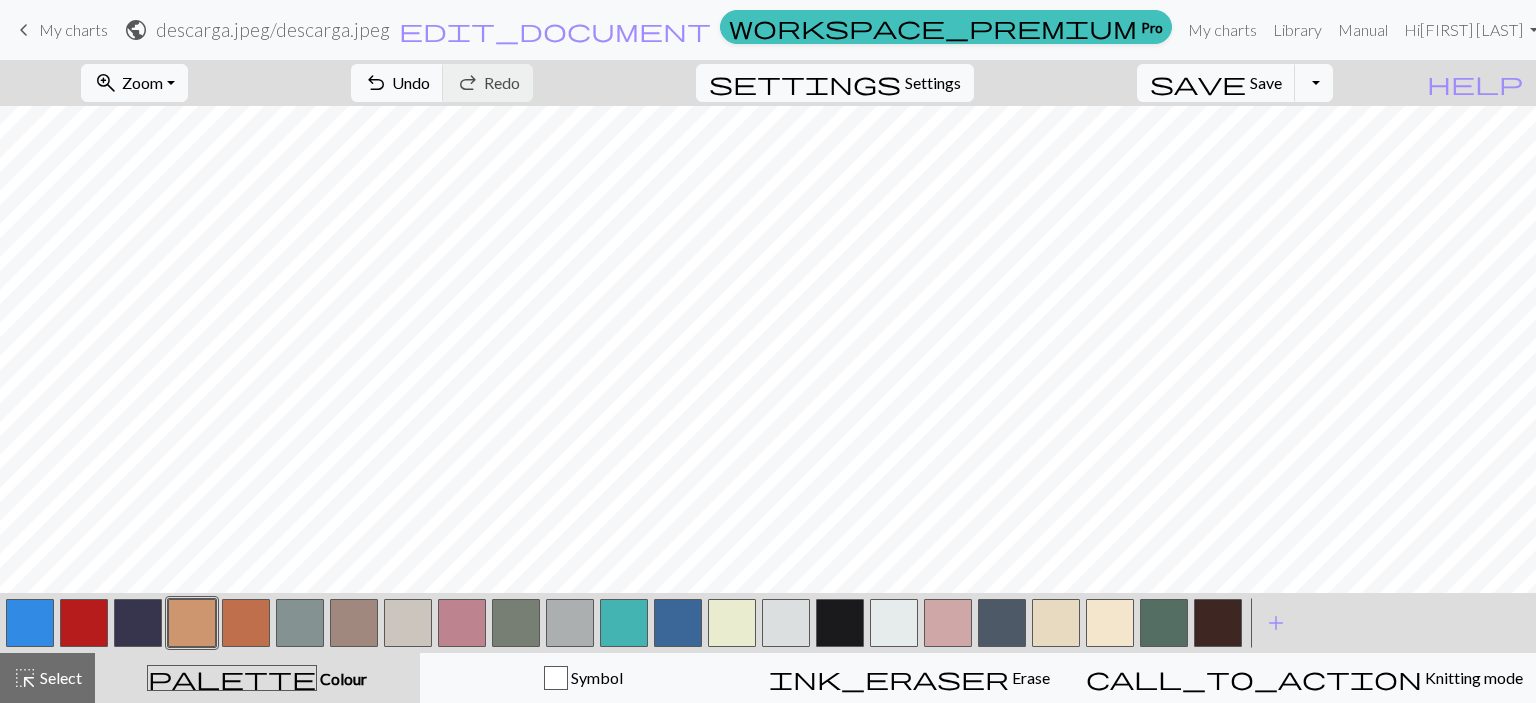 click at bounding box center [192, 623] 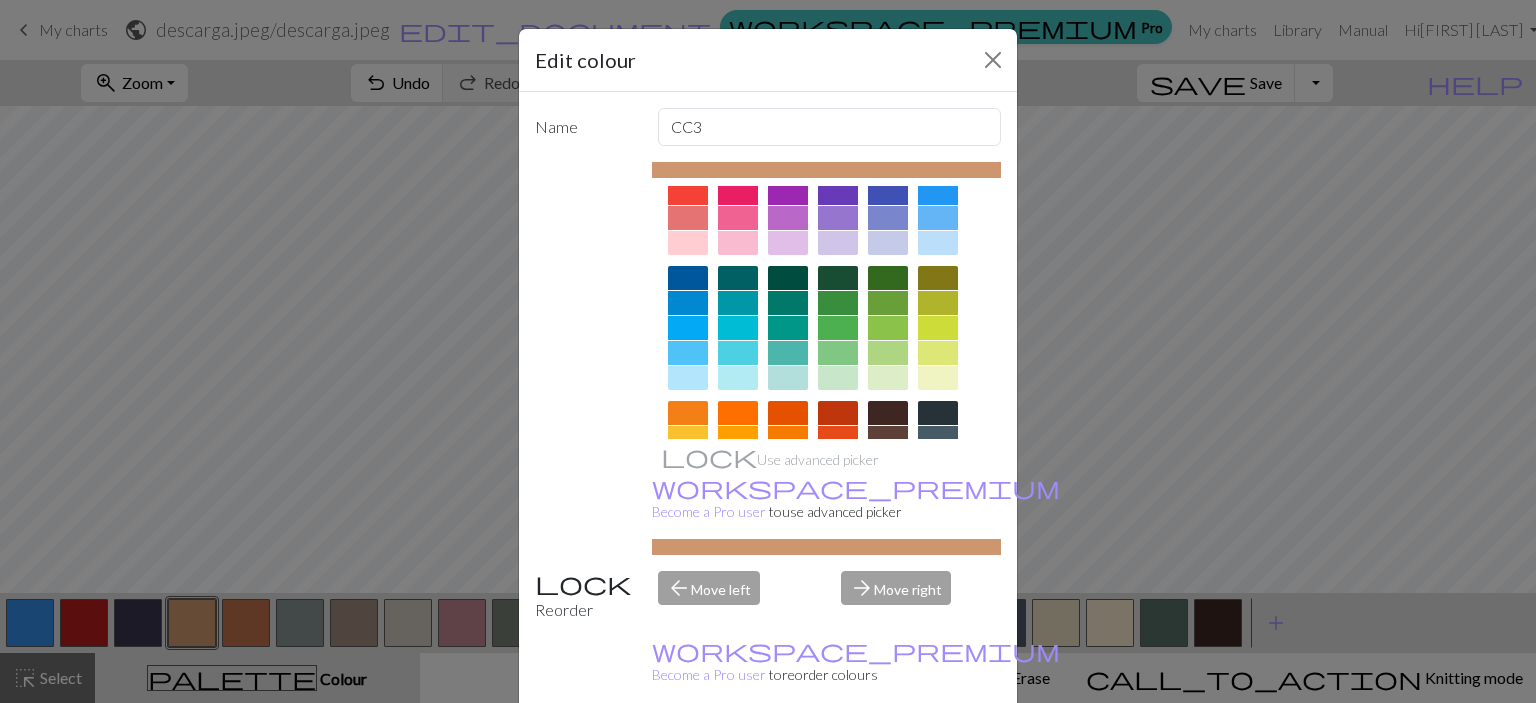 scroll, scrollTop: 260, scrollLeft: 0, axis: vertical 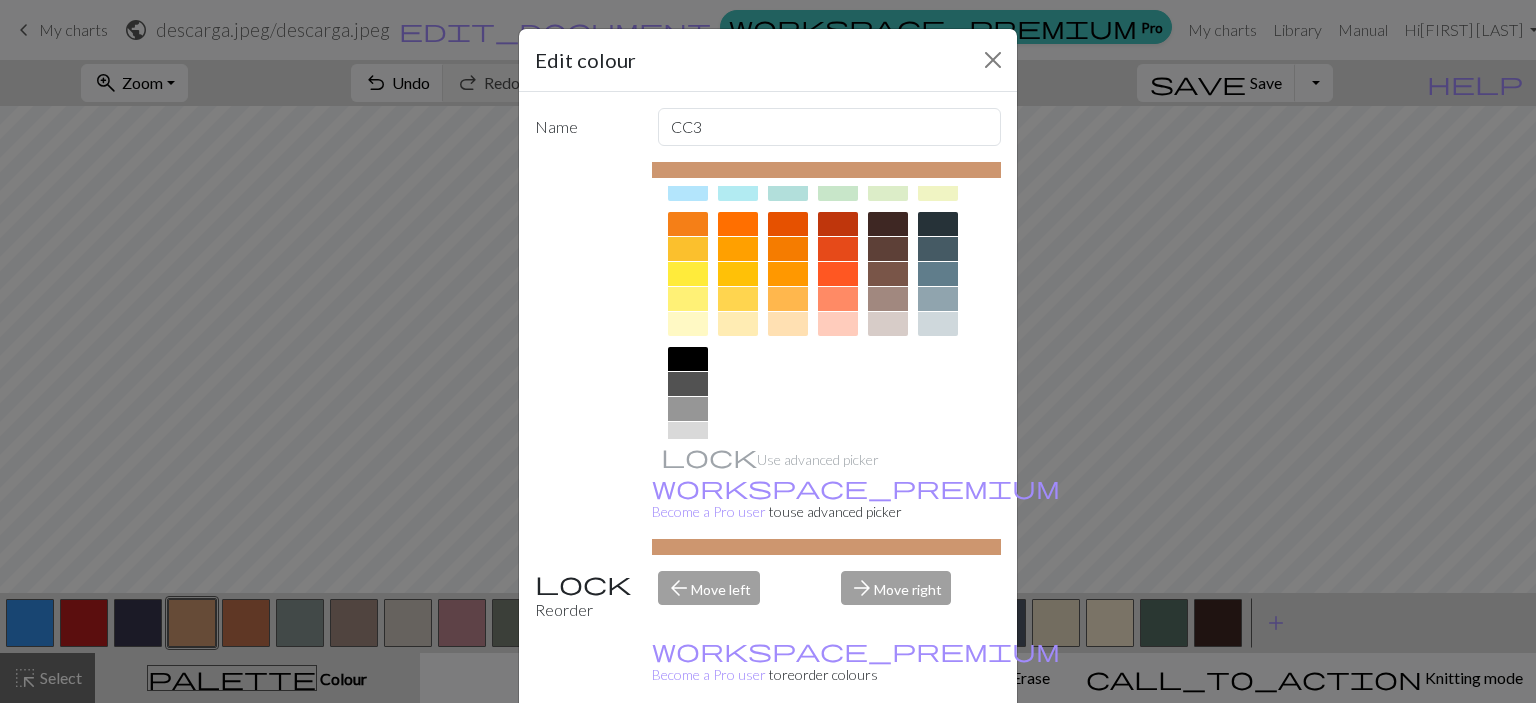 click at bounding box center [688, 274] 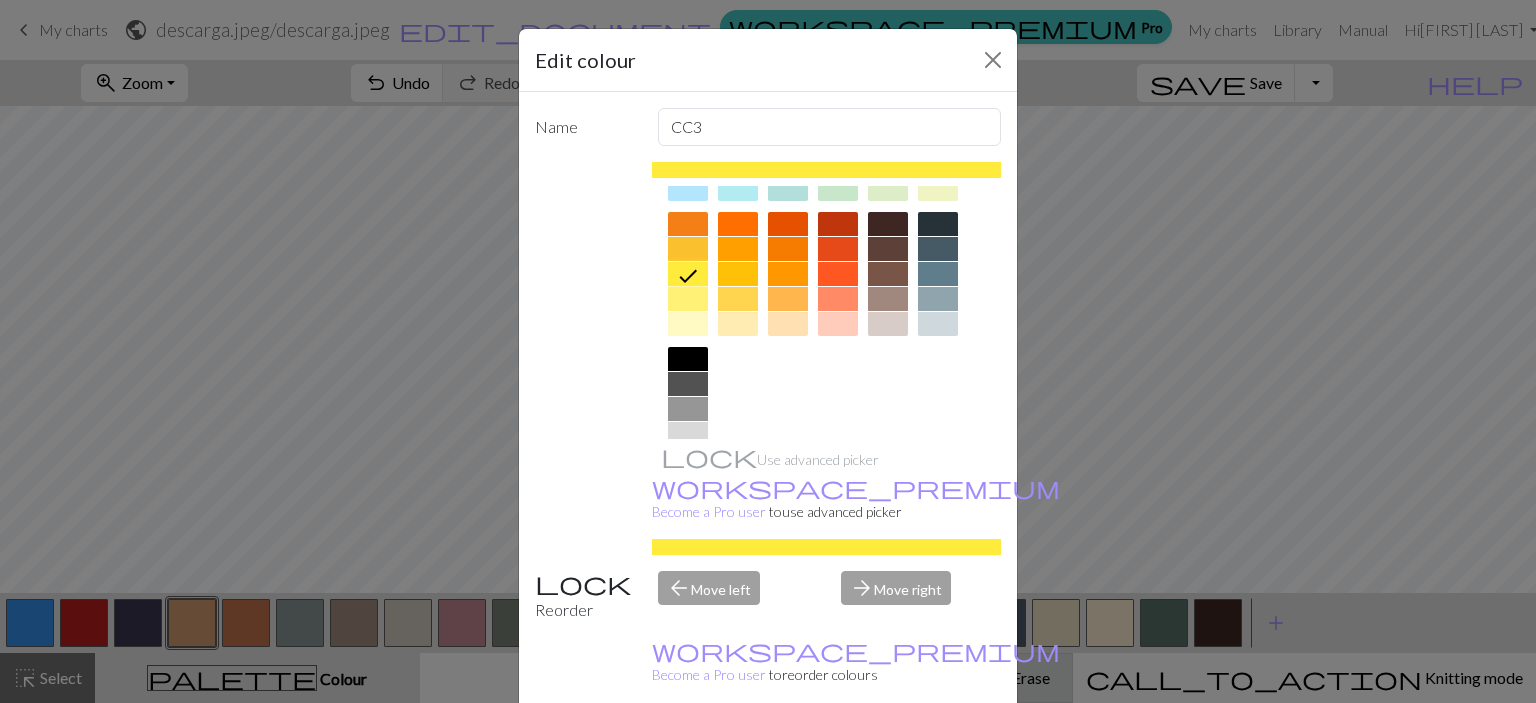 click on "Done" at bounding box center (888, 754) 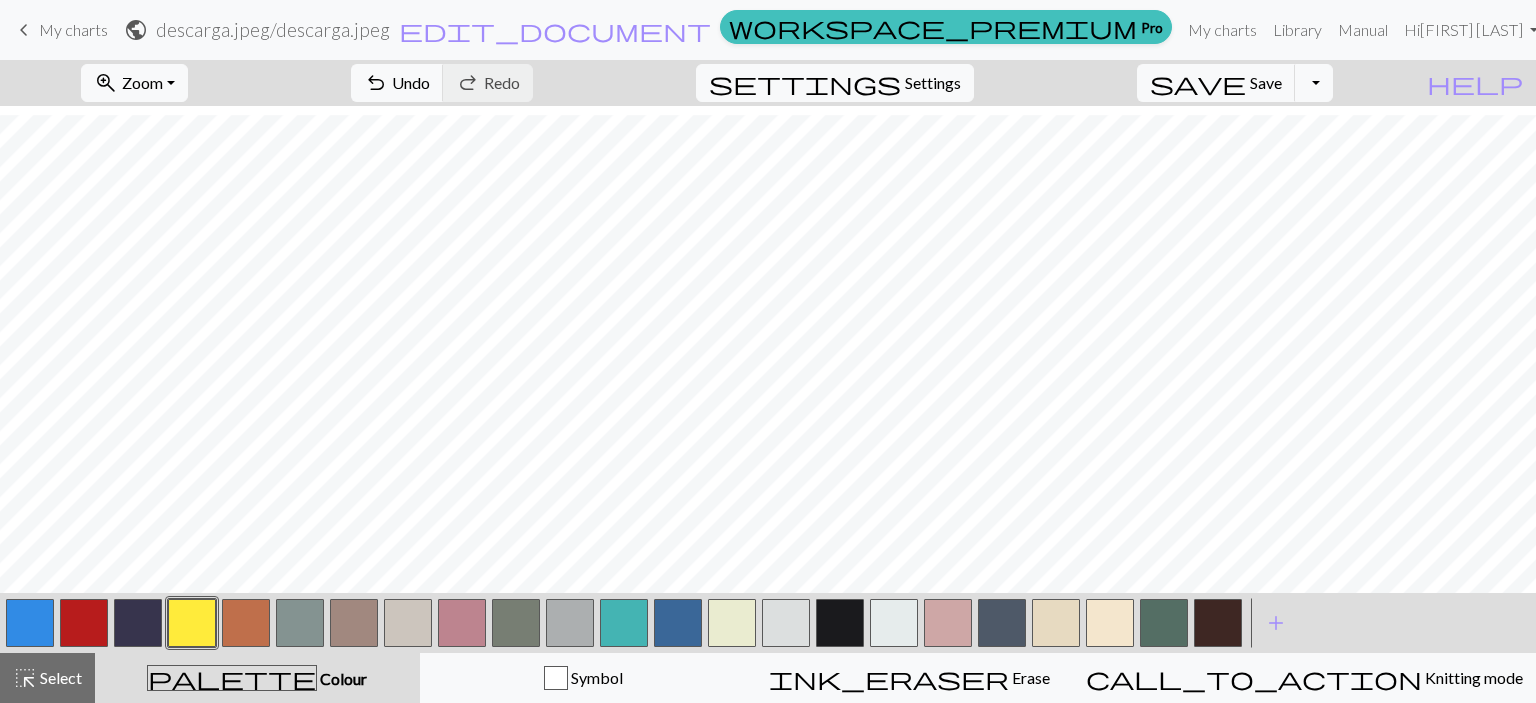 scroll, scrollTop: 687, scrollLeft: 0, axis: vertical 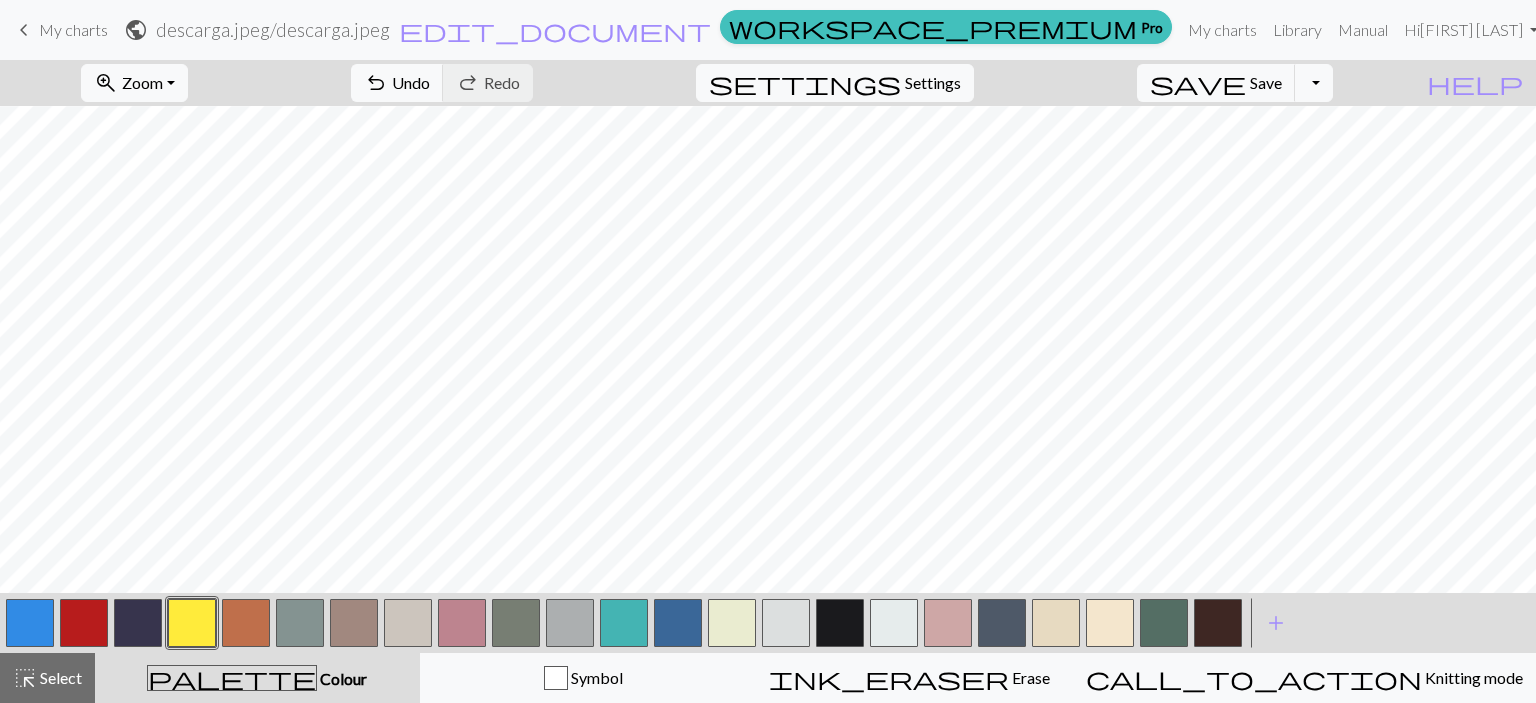 click at bounding box center (246, 623) 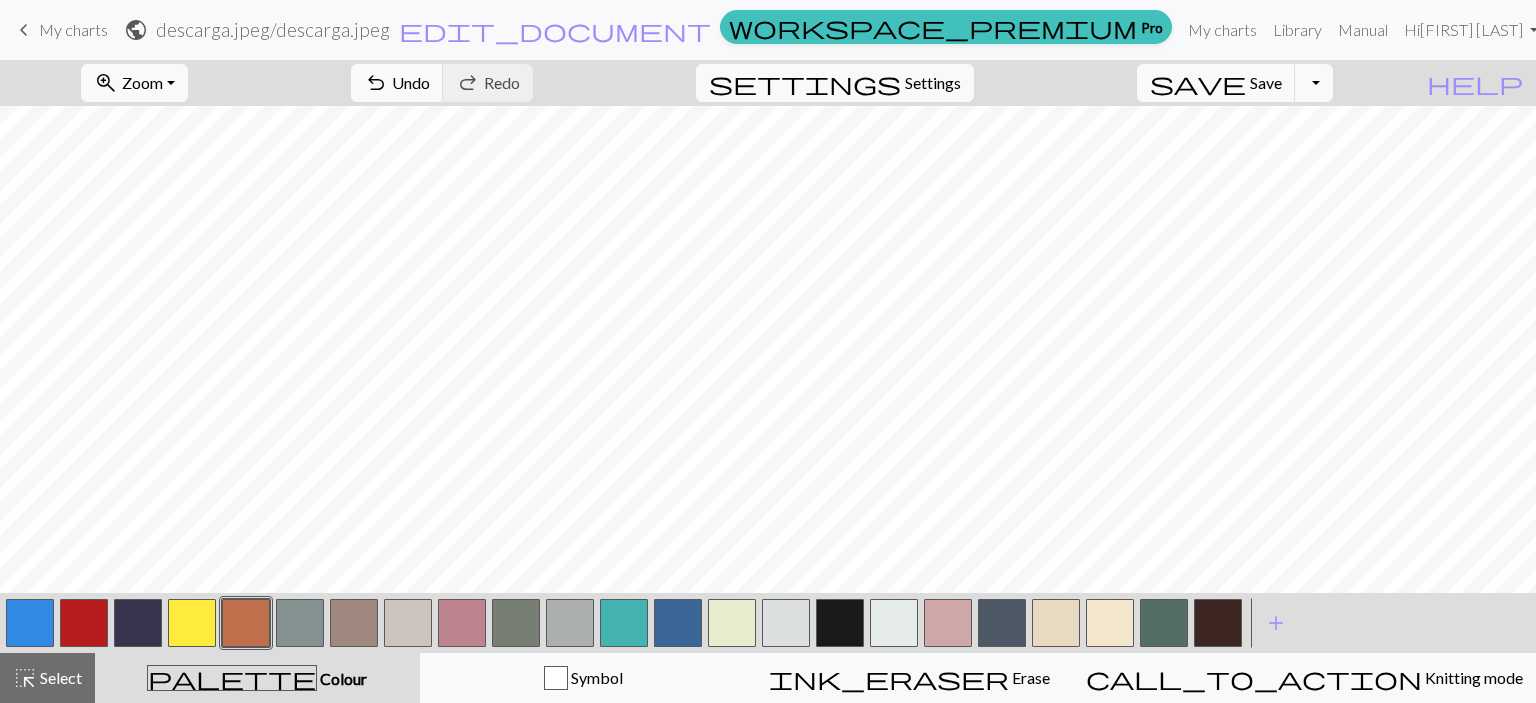 click at bounding box center [1056, 623] 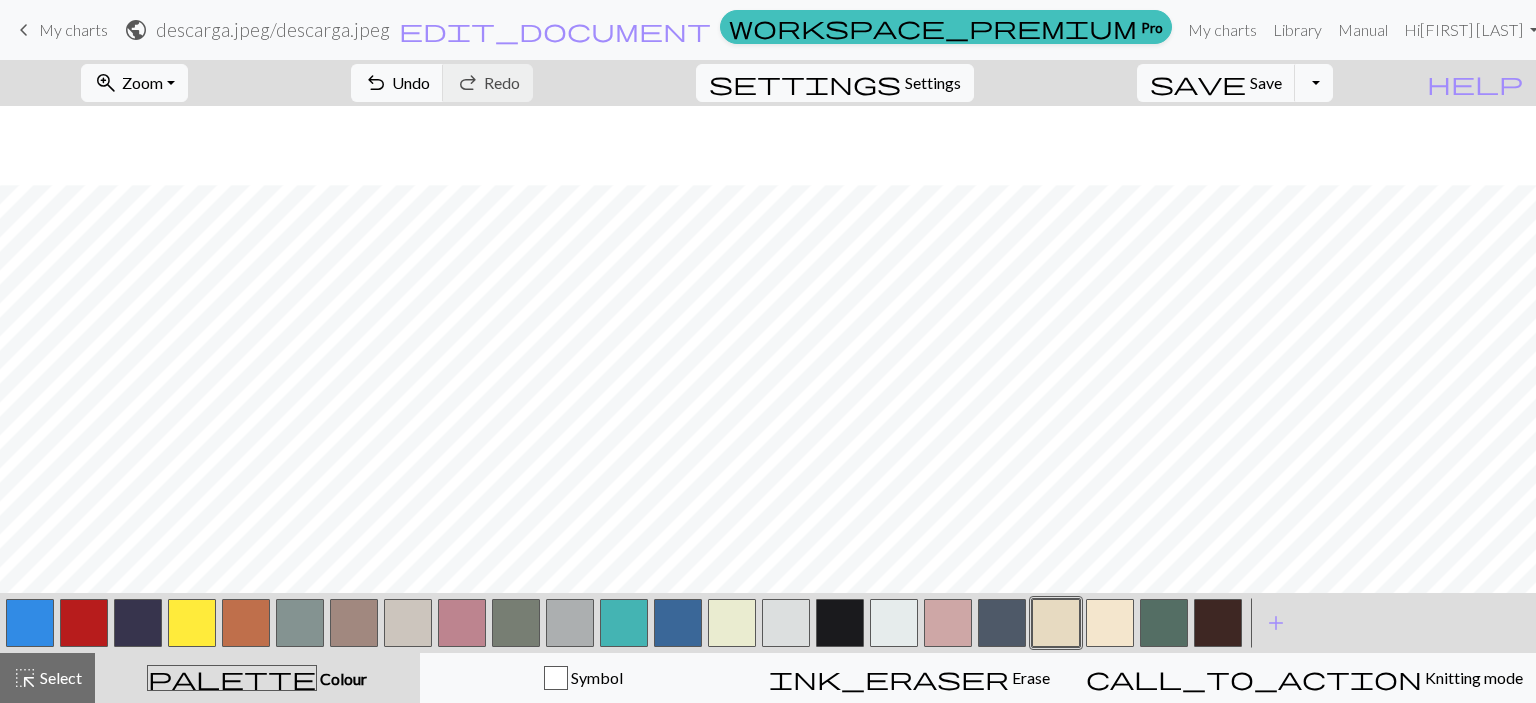 scroll, scrollTop: 817, scrollLeft: 0, axis: vertical 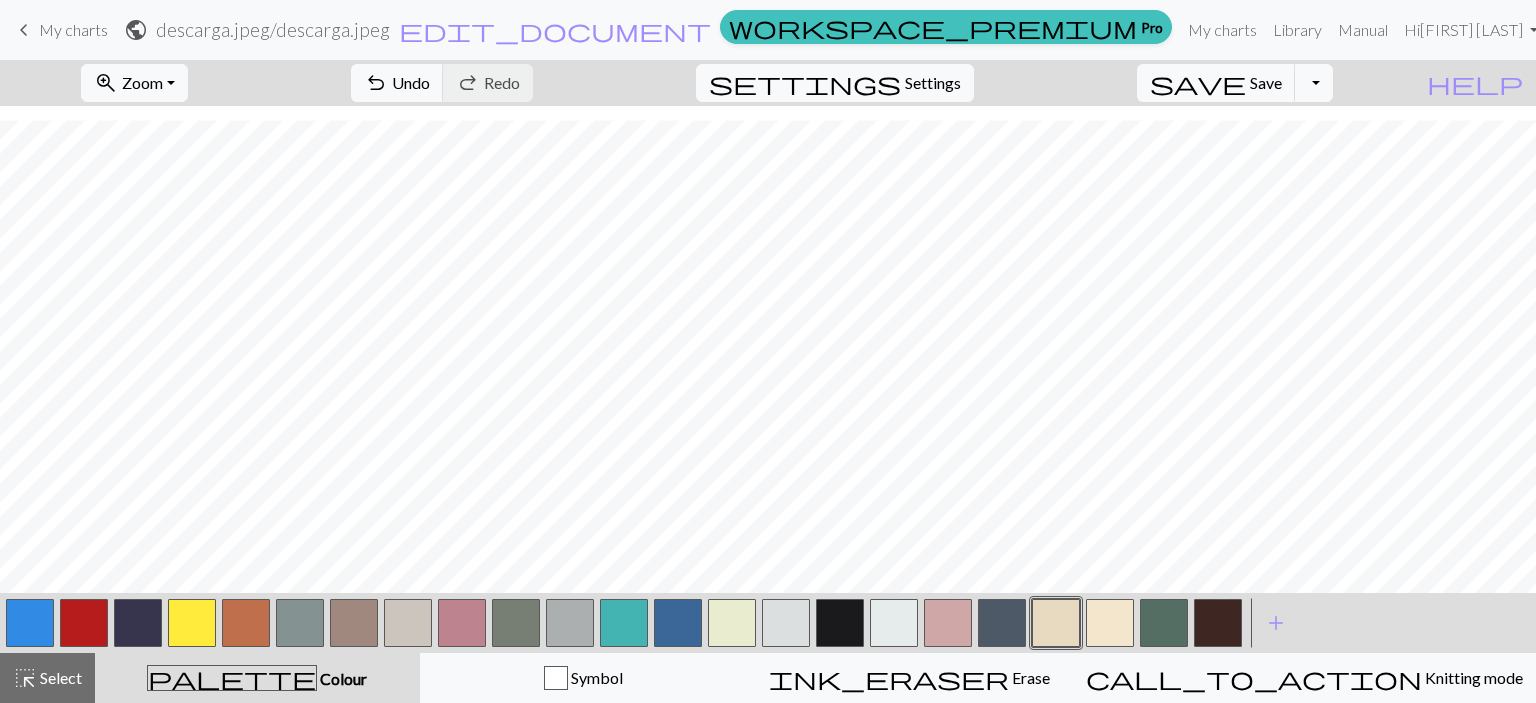 click at bounding box center [948, 623] 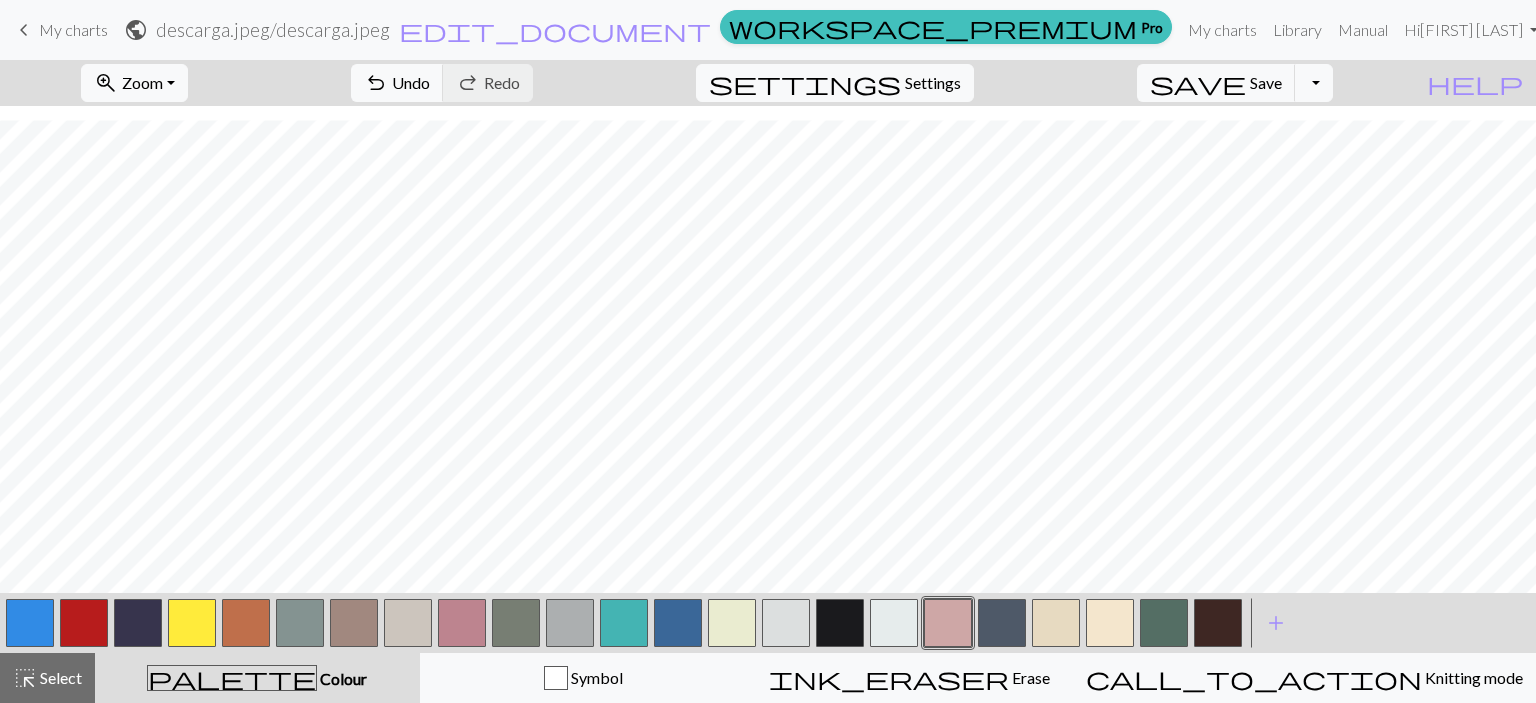 click at bounding box center [462, 623] 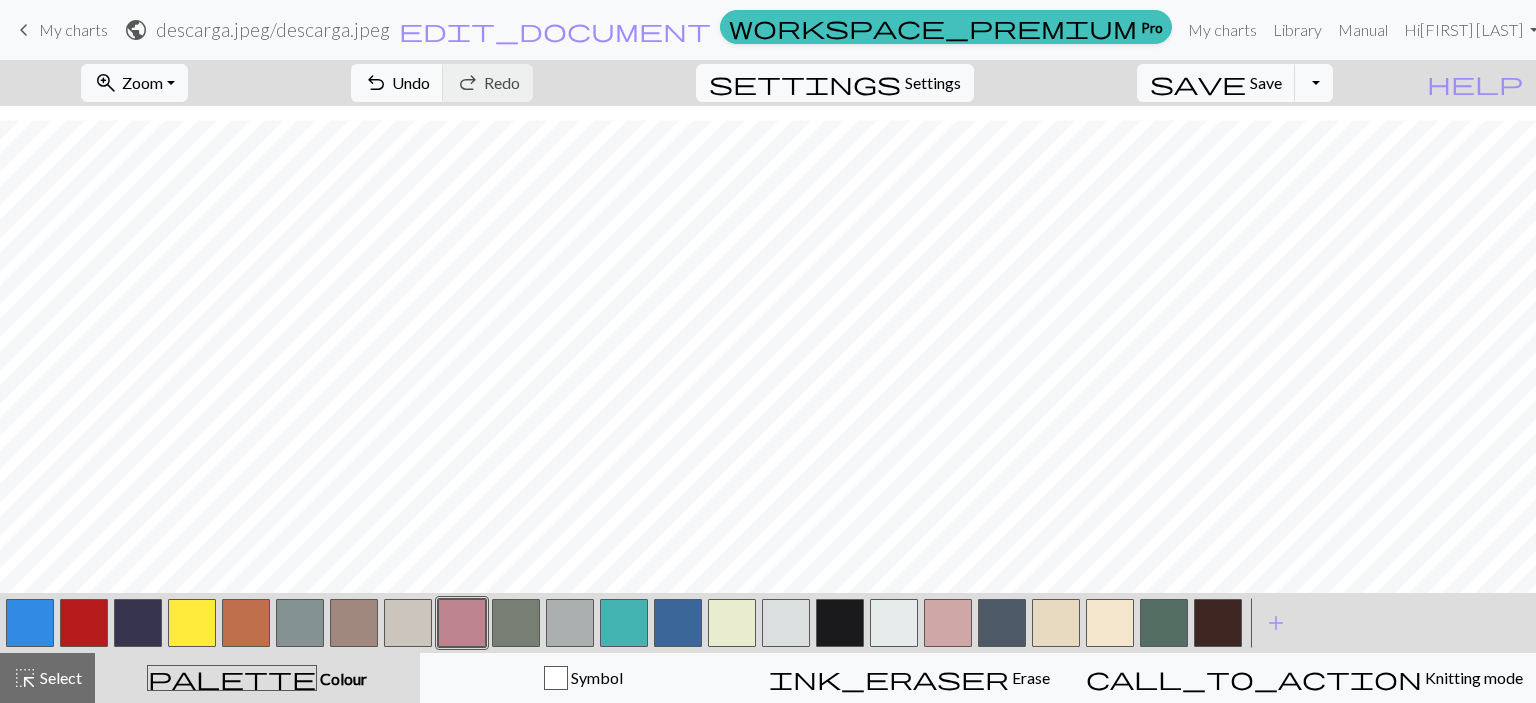 click at bounding box center [1056, 623] 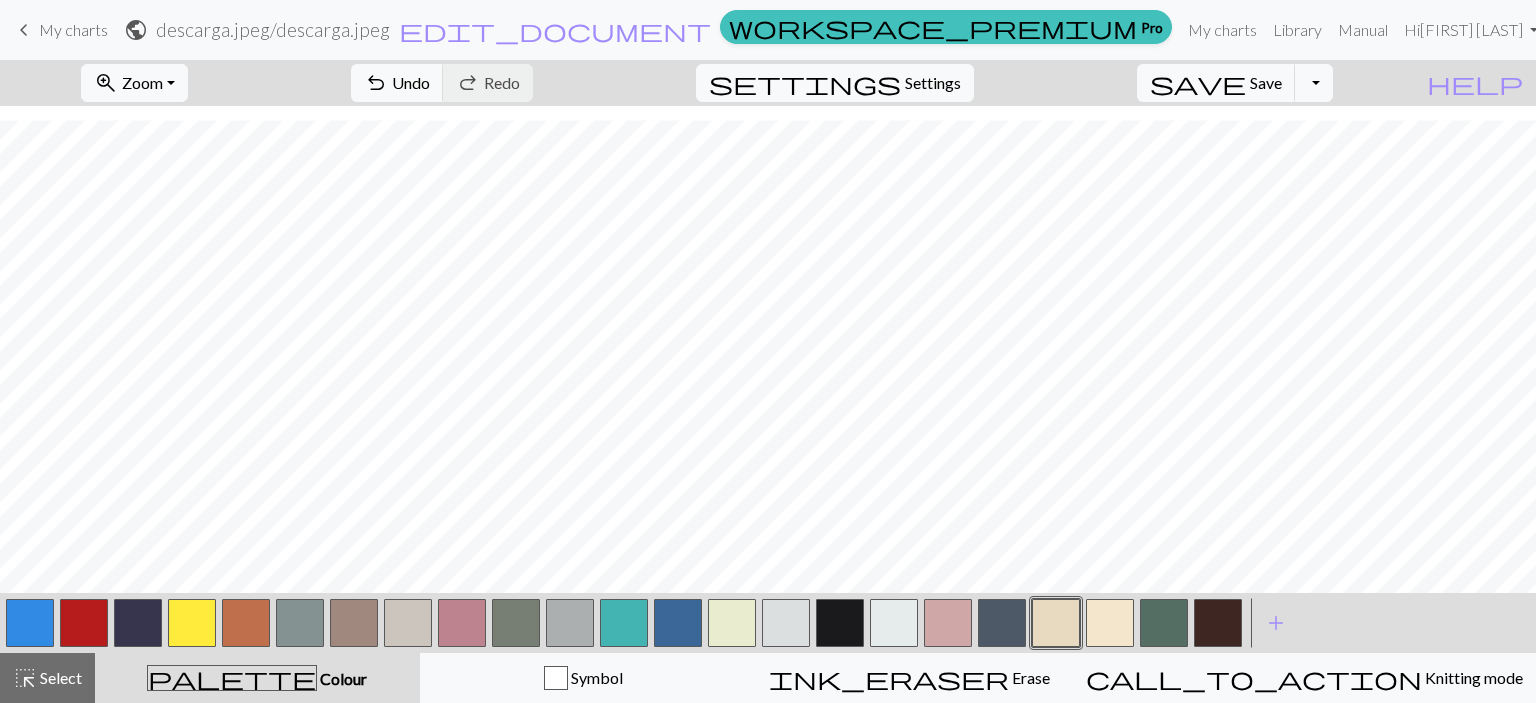 click at bounding box center (840, 623) 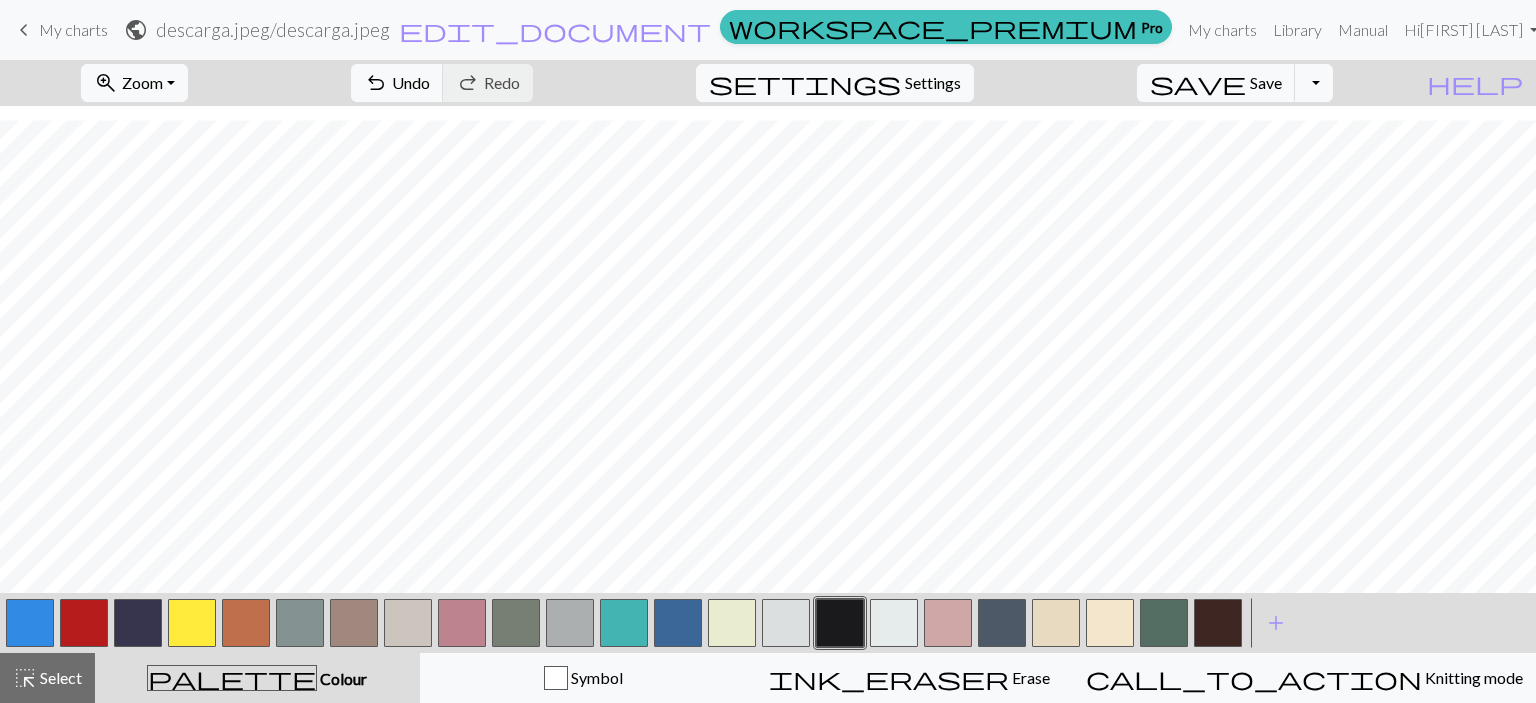 click at bounding box center (246, 623) 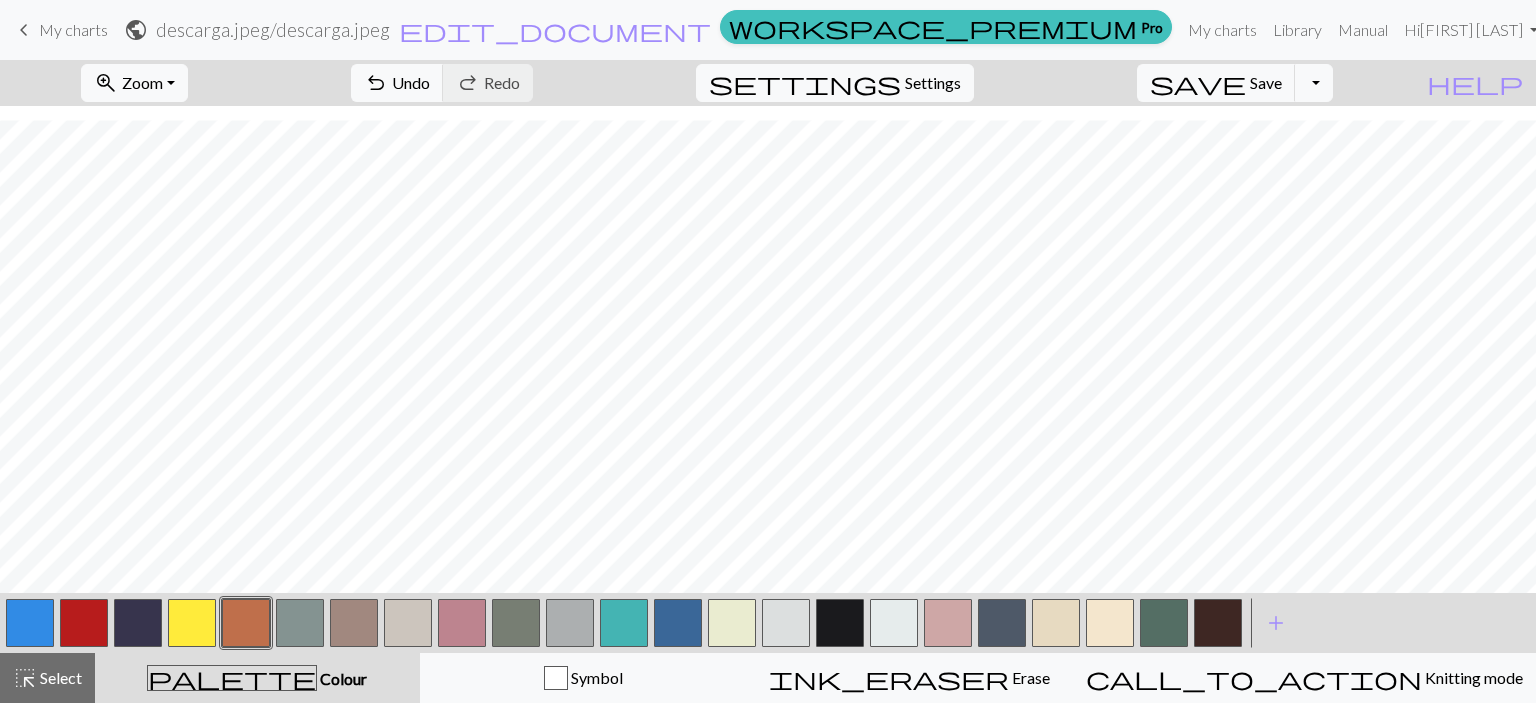 click at bounding box center (462, 623) 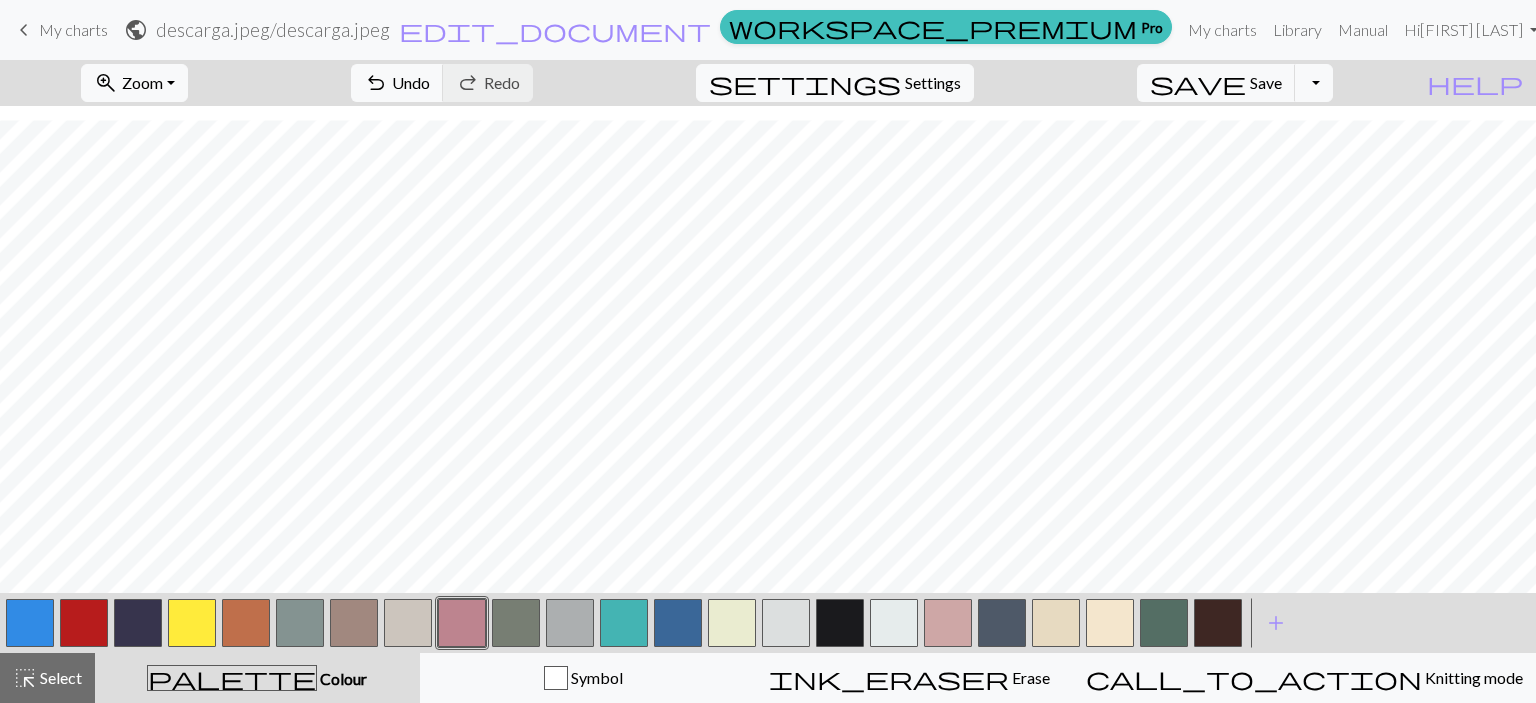 click at bounding box center [1056, 623] 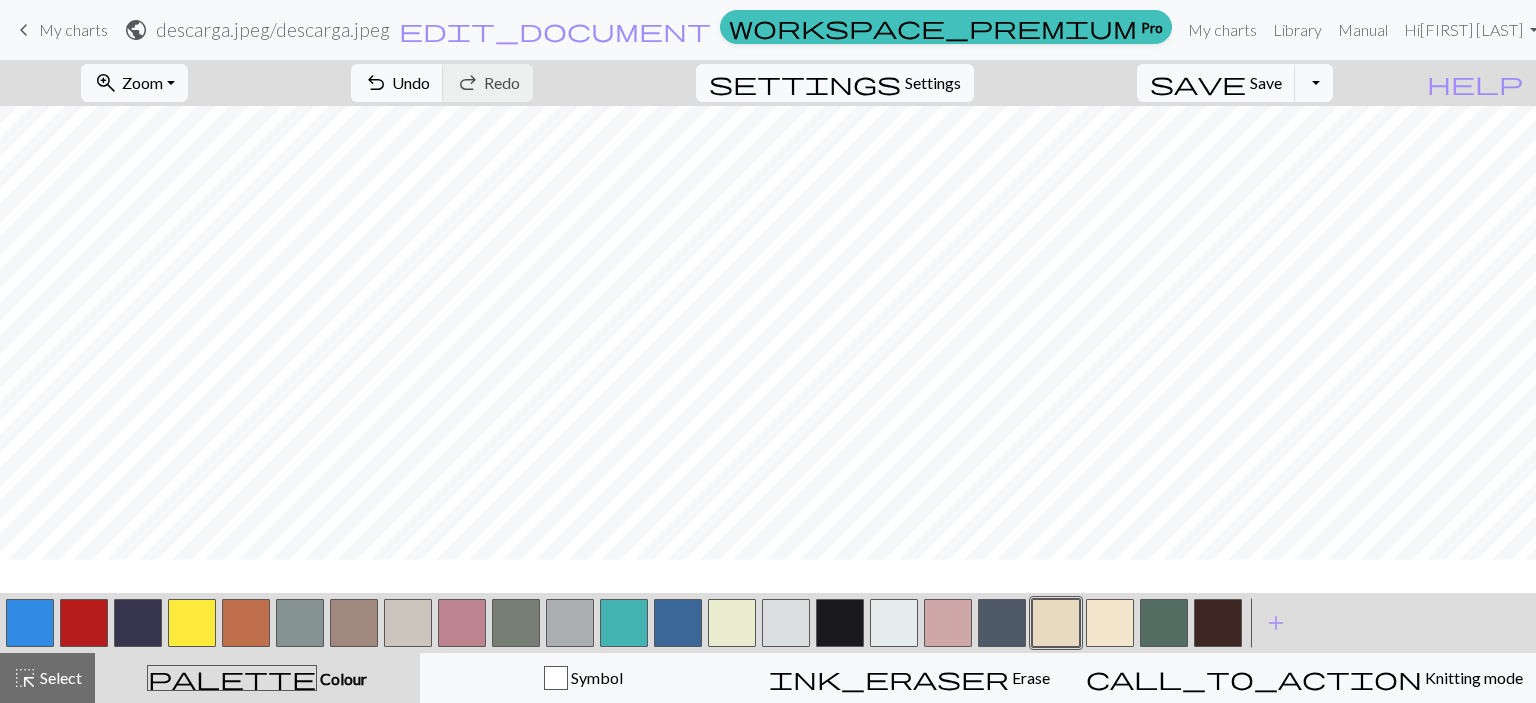 scroll, scrollTop: 673, scrollLeft: 0, axis: vertical 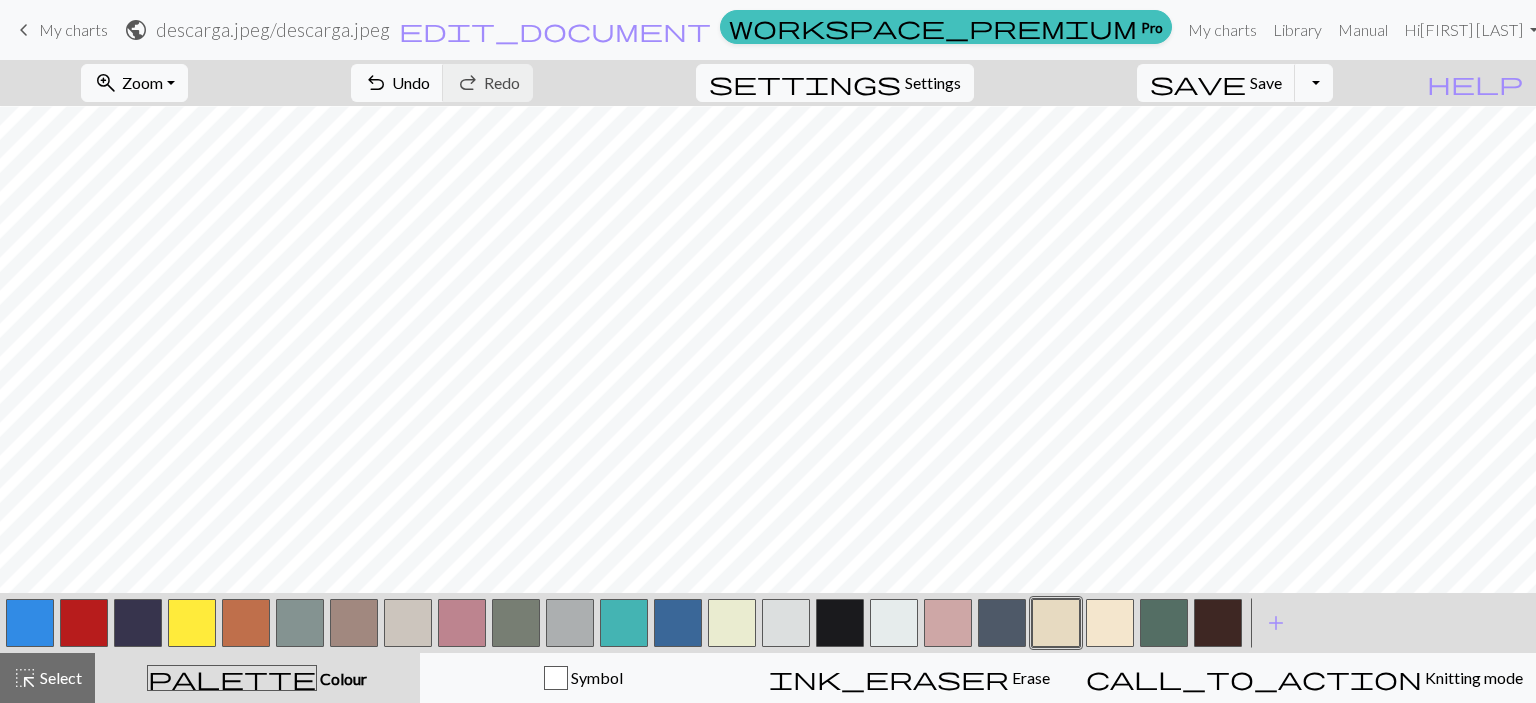 click at bounding box center (894, 623) 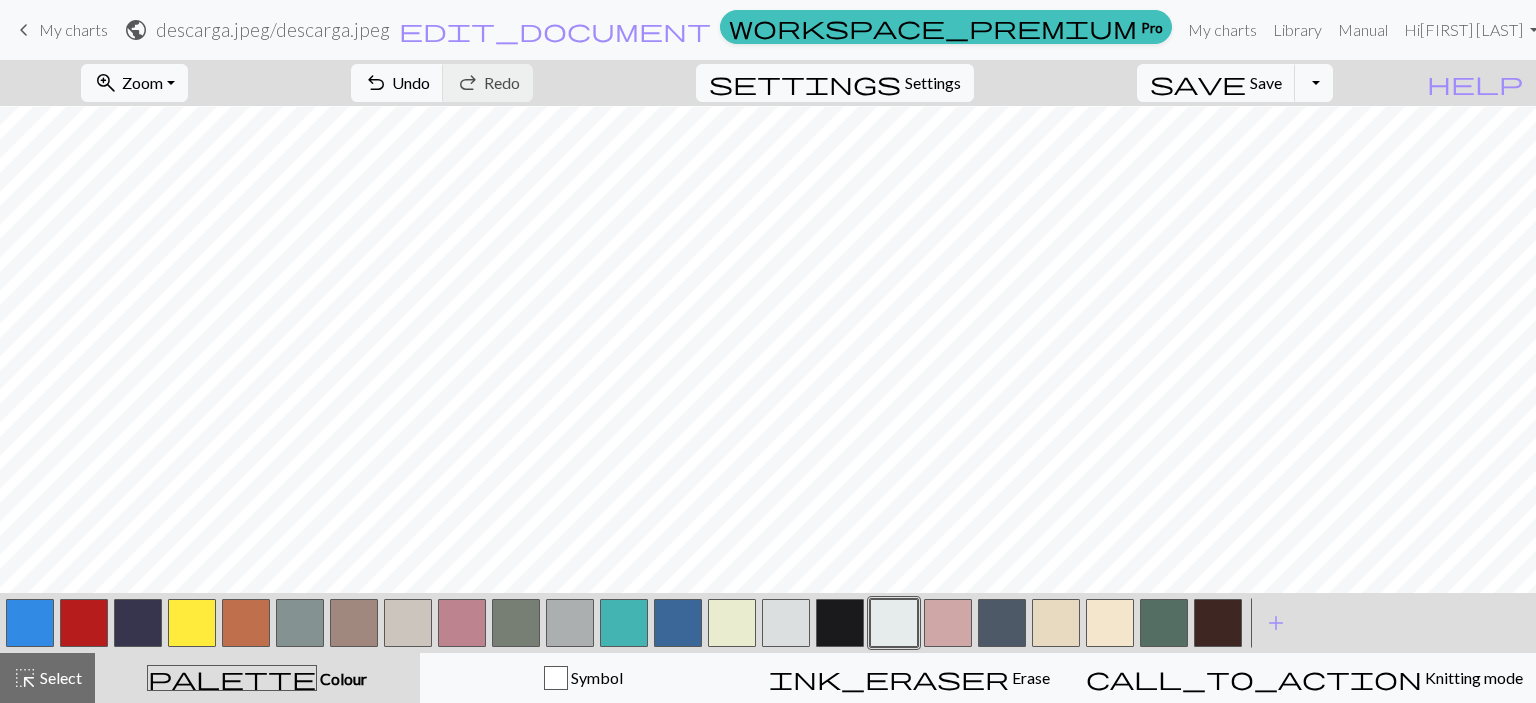 click at bounding box center [246, 623] 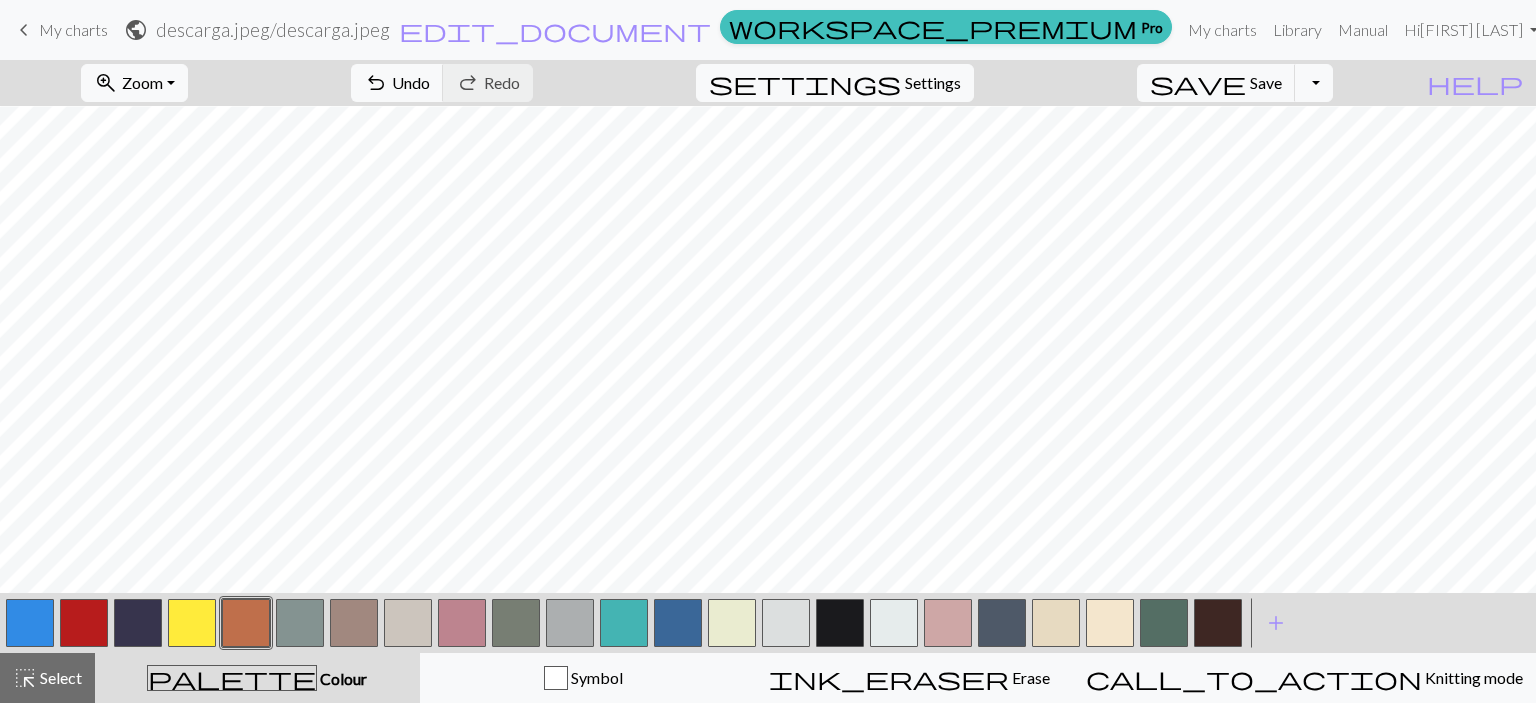 click at bounding box center (1056, 623) 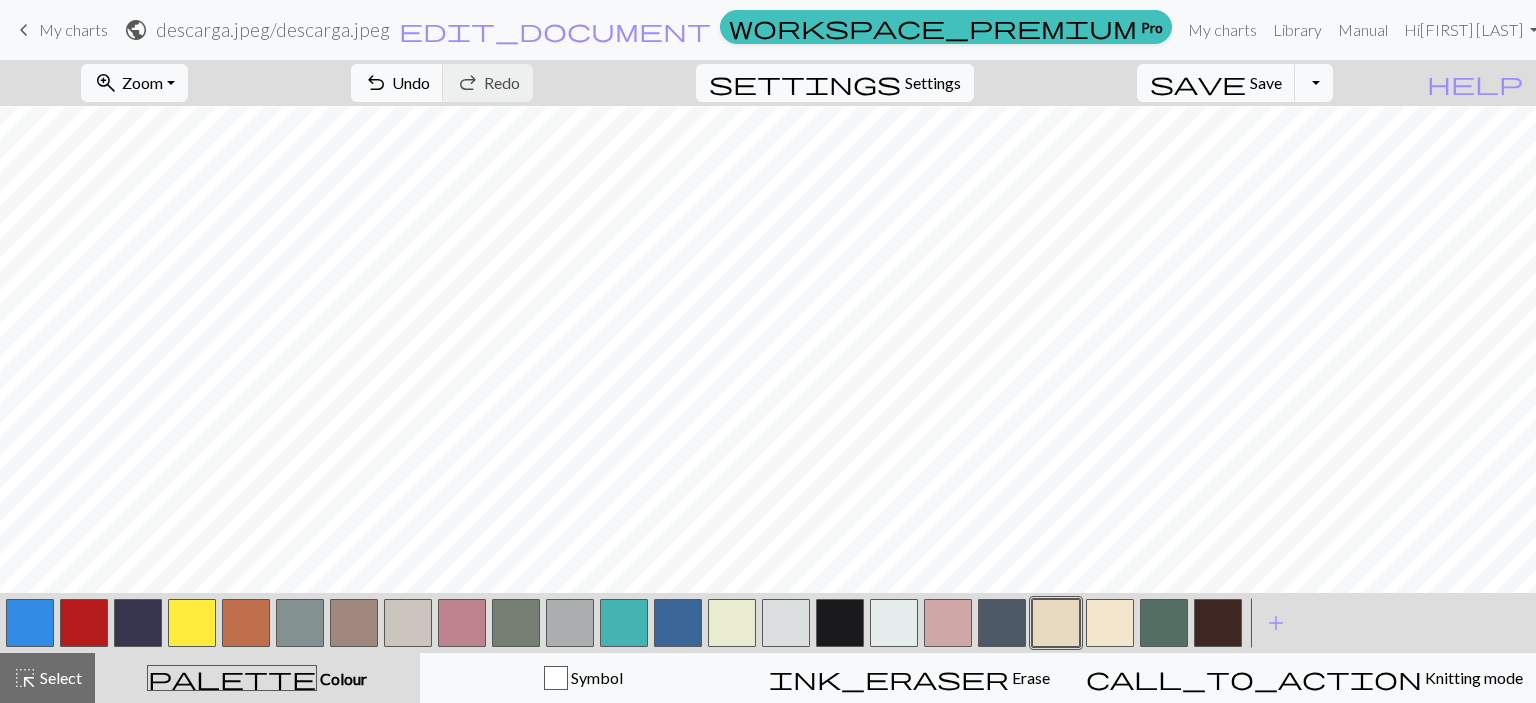 click at bounding box center (246, 623) 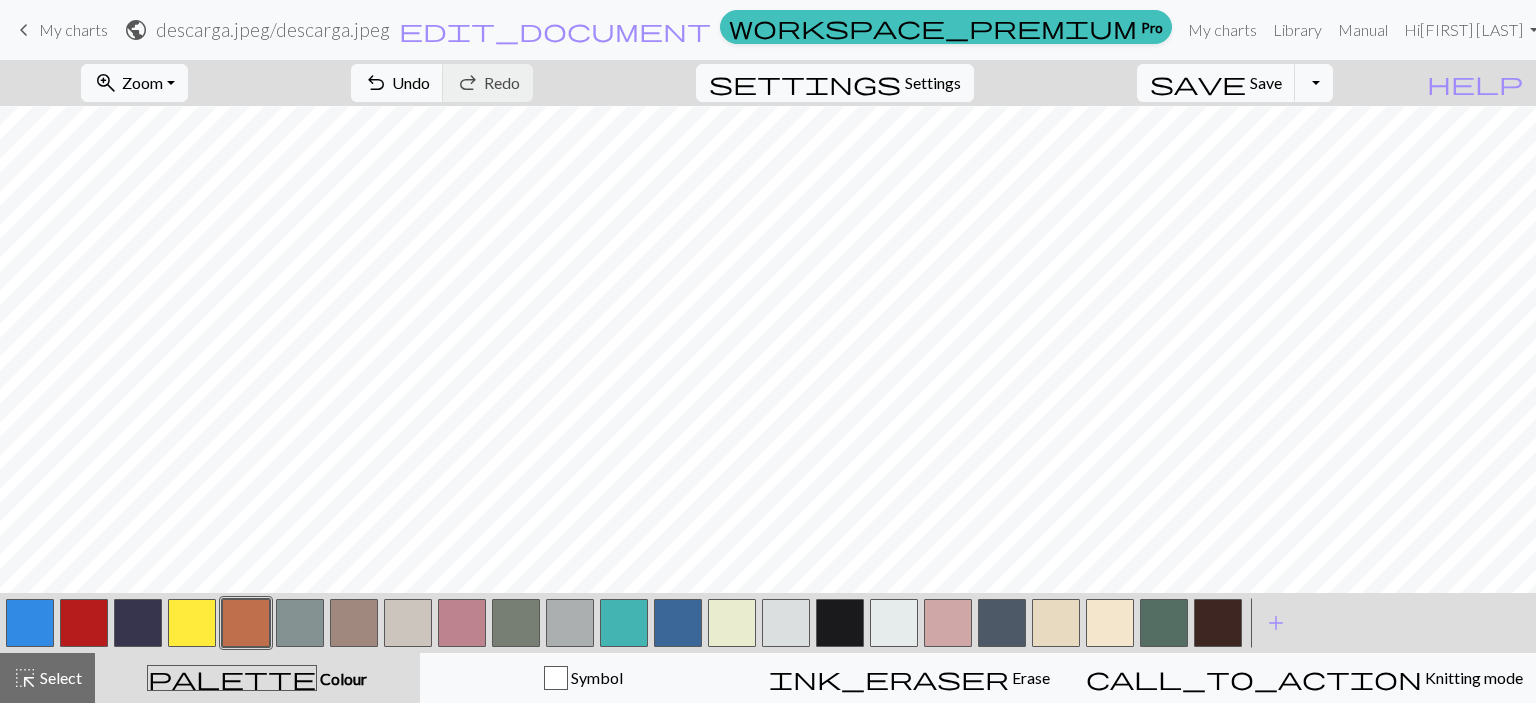 click at bounding box center (1056, 623) 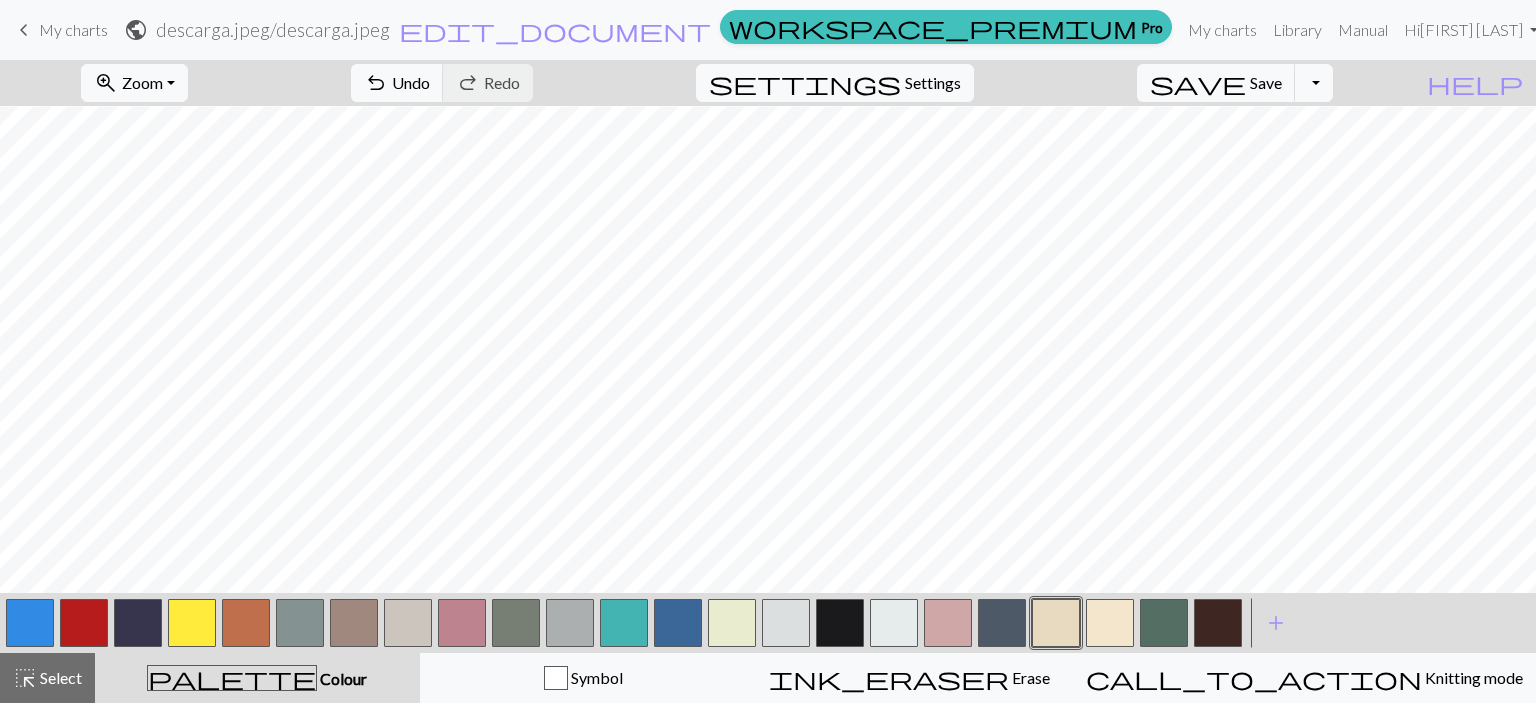 click at bounding box center [948, 623] 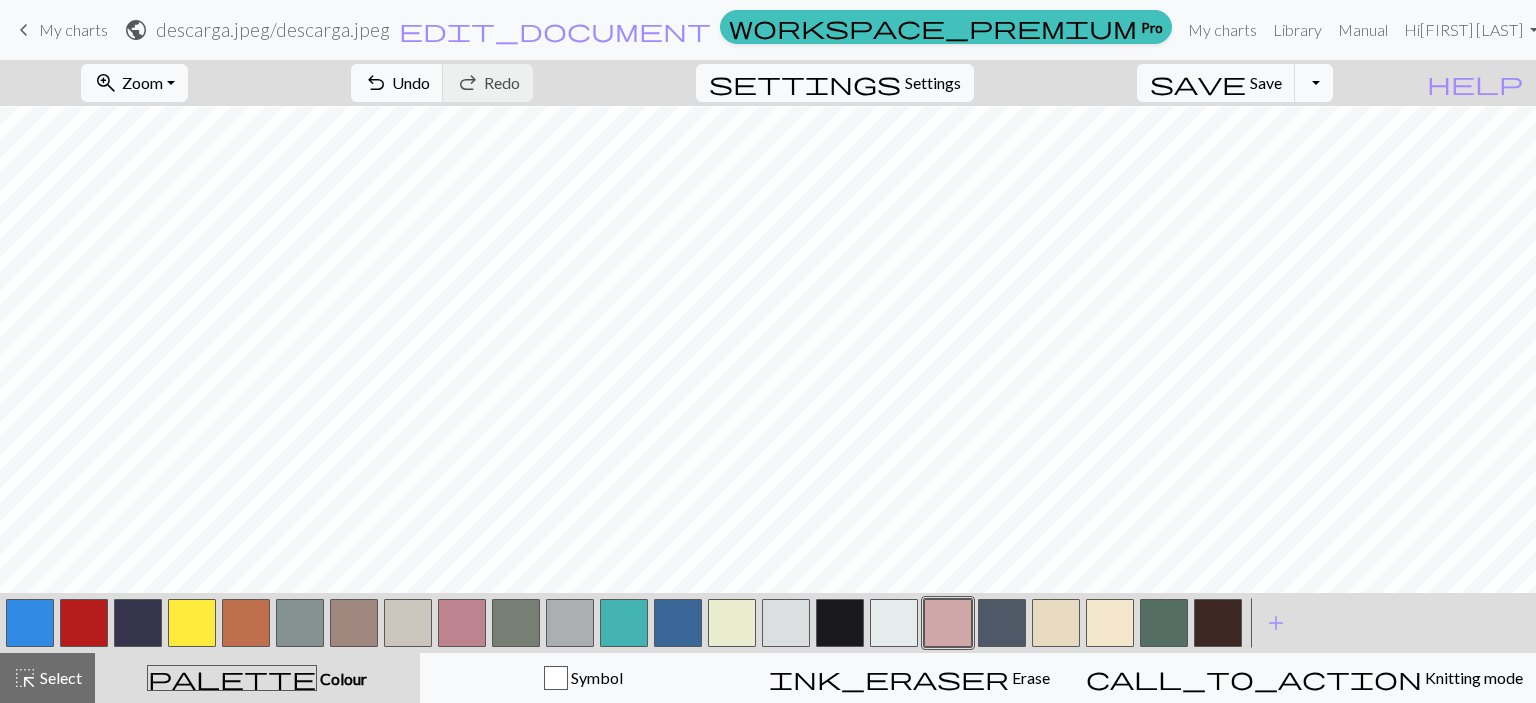 click at bounding box center [462, 623] 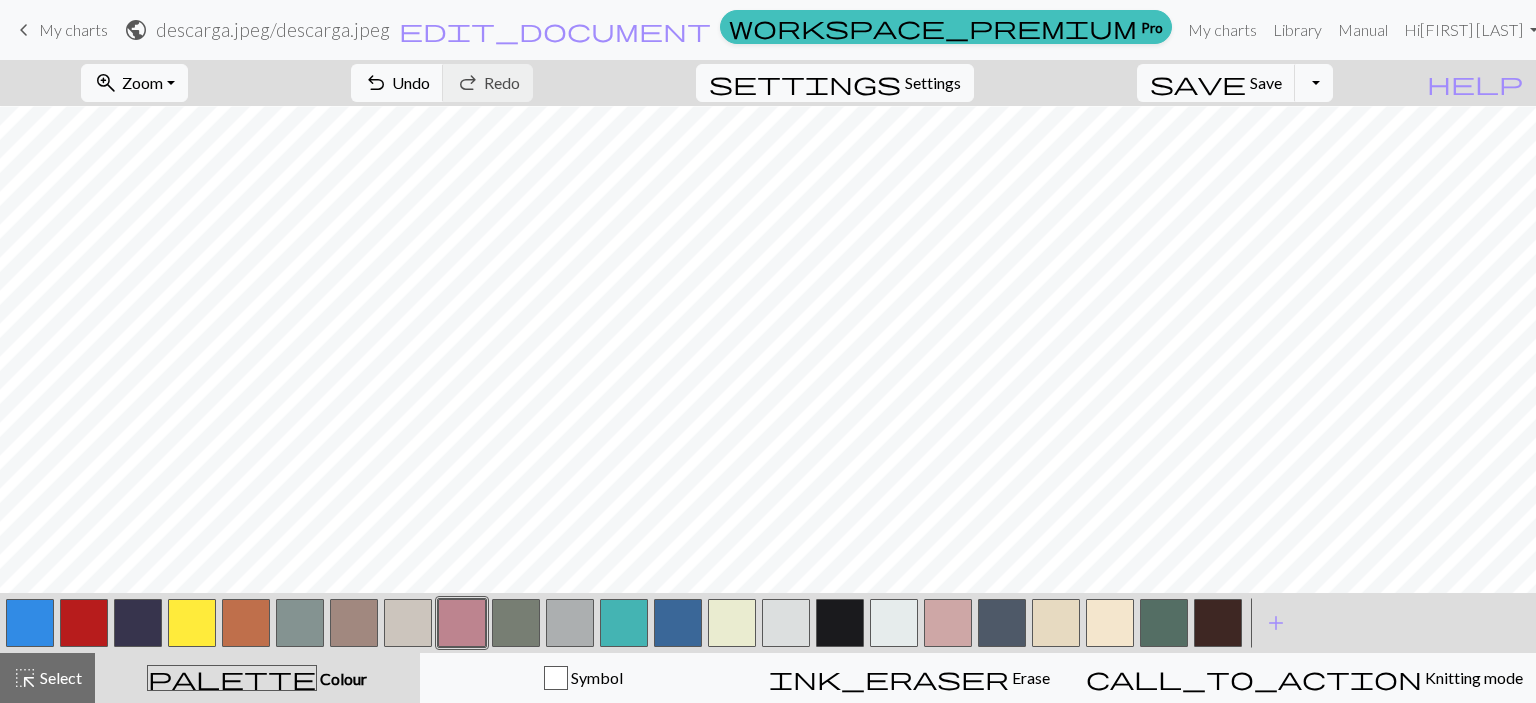 click at bounding box center (1056, 623) 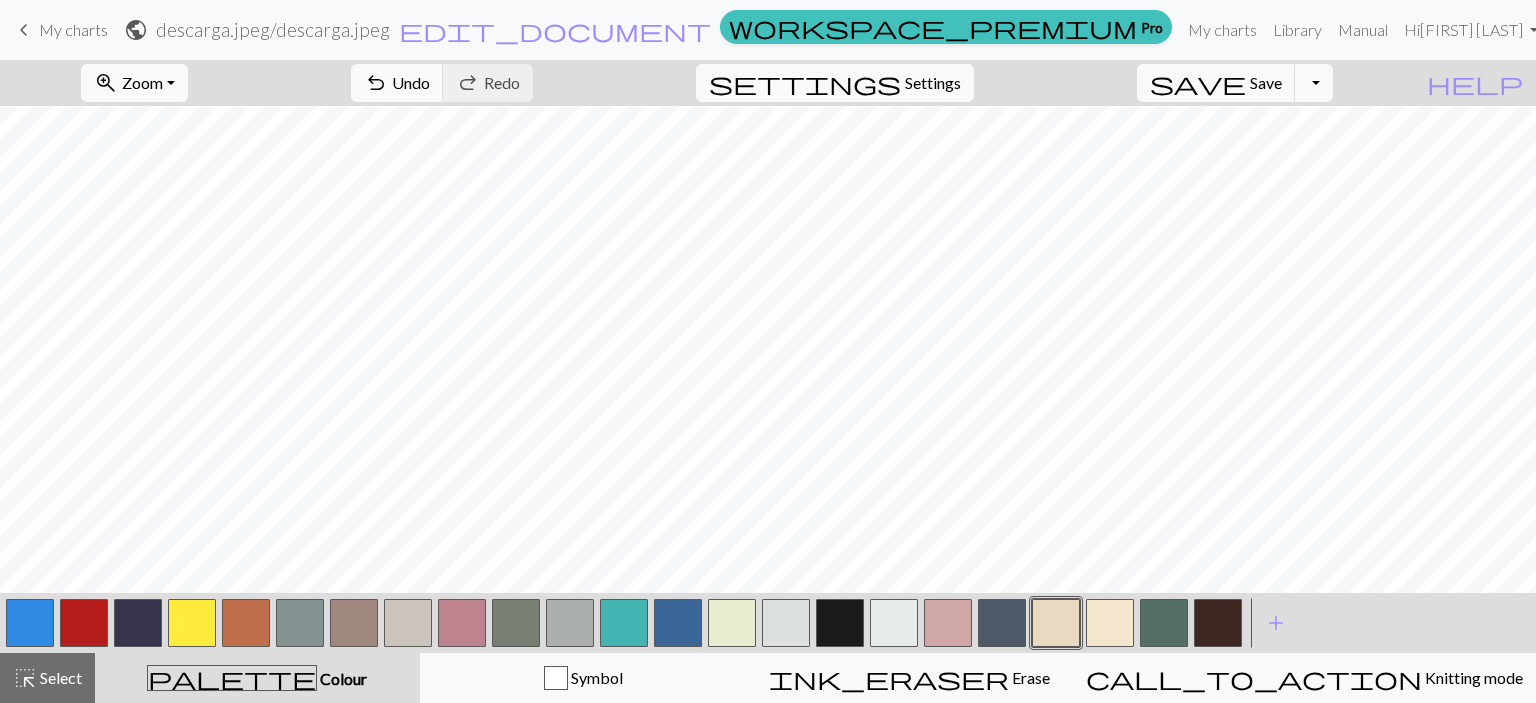 click on "undo Undo Undo redo Redo Redo" at bounding box center [442, 83] 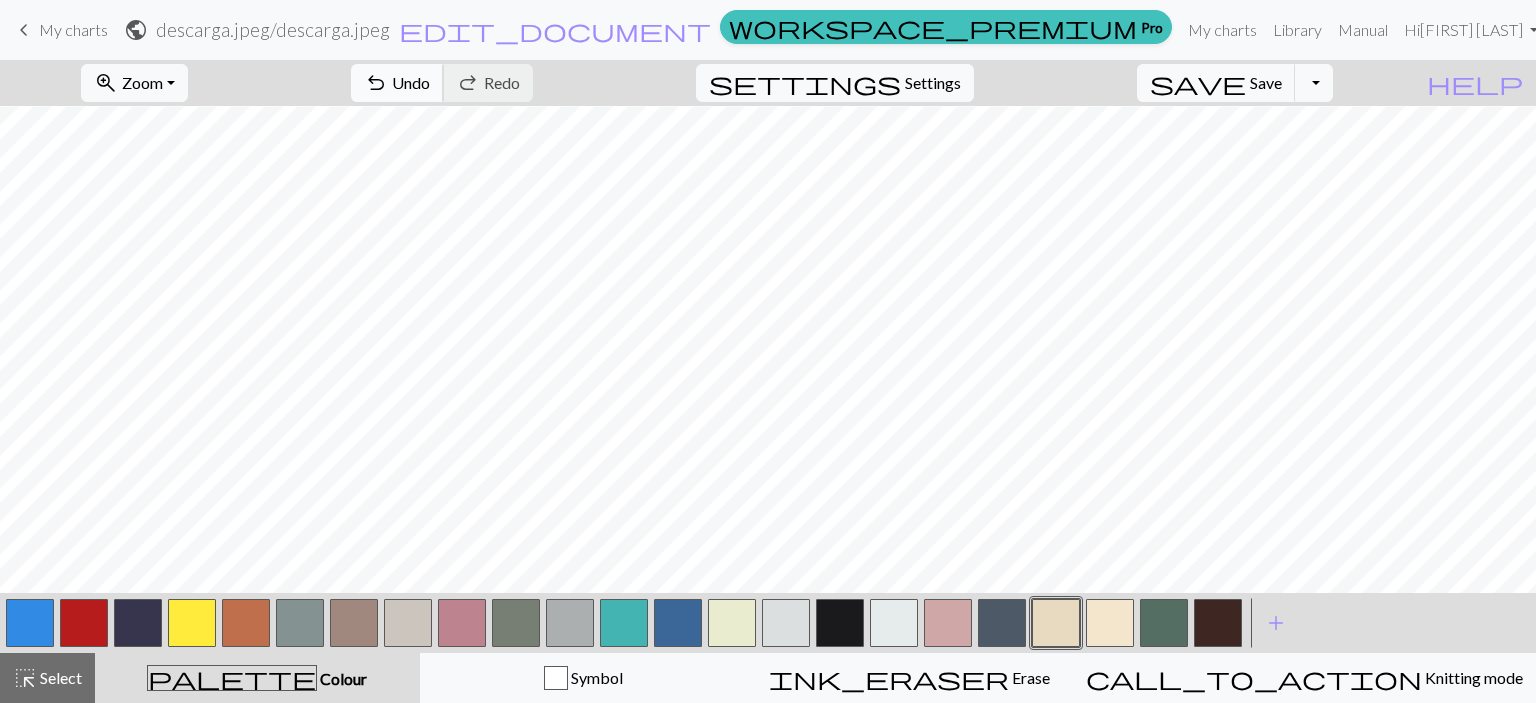 click on "Undo" at bounding box center (411, 82) 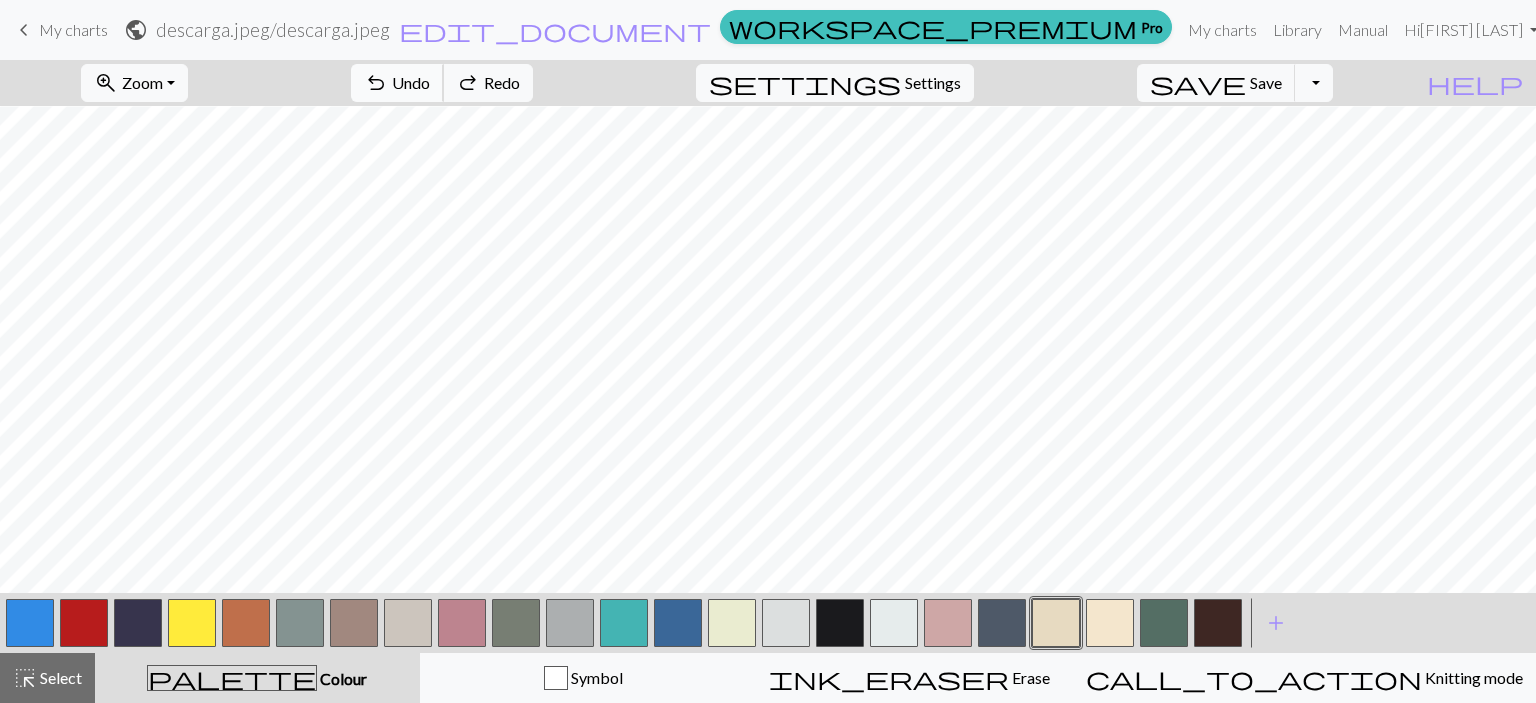 click on "Undo" at bounding box center (411, 82) 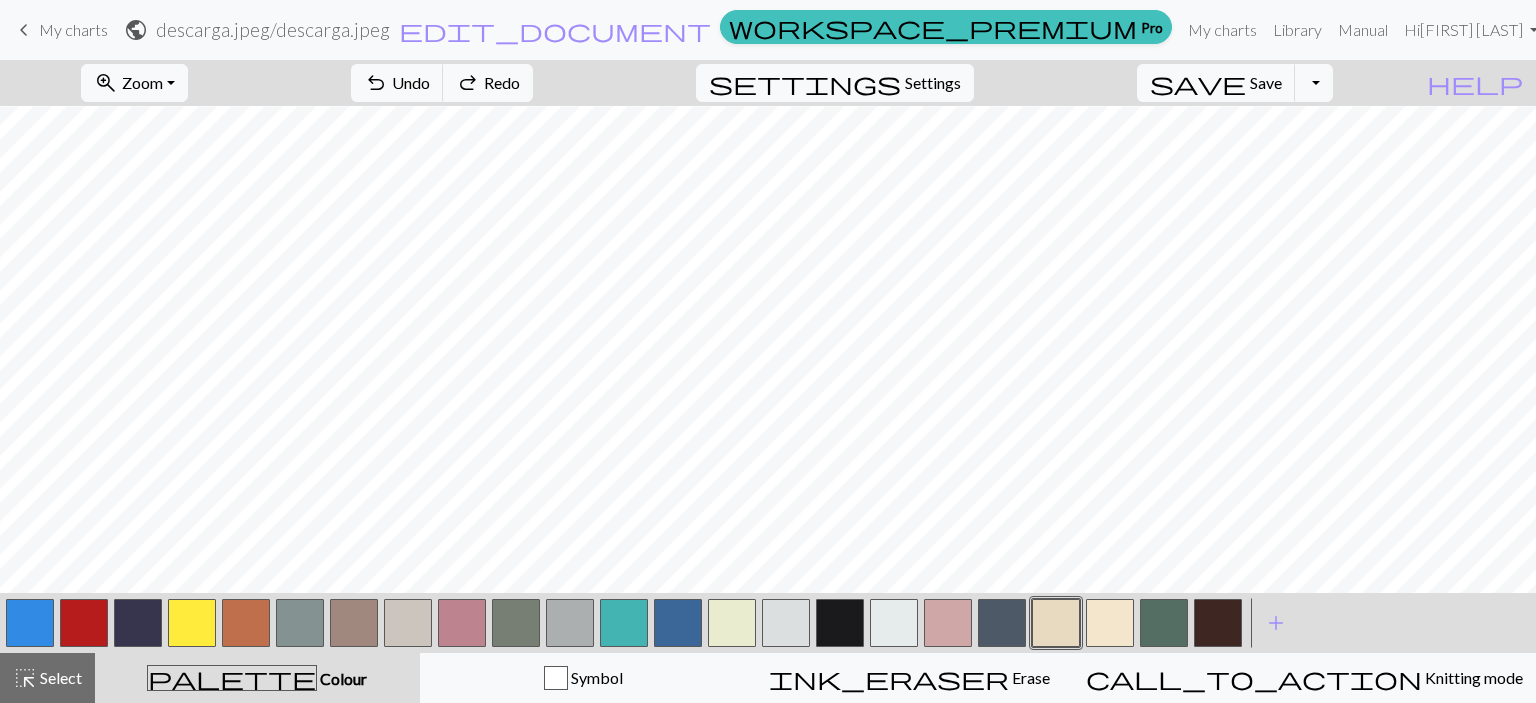 click at bounding box center [840, 623] 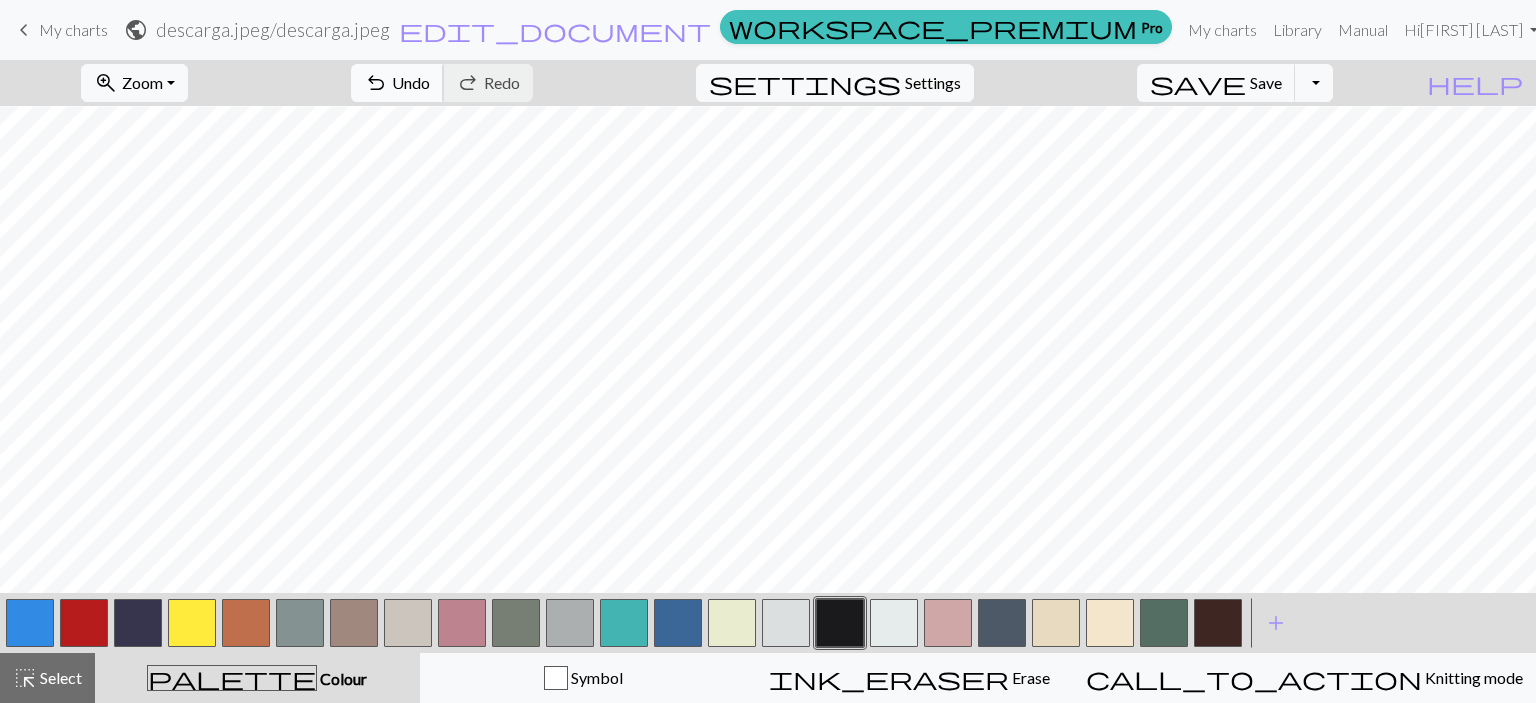 click on "undo Undo Undo" at bounding box center (397, 83) 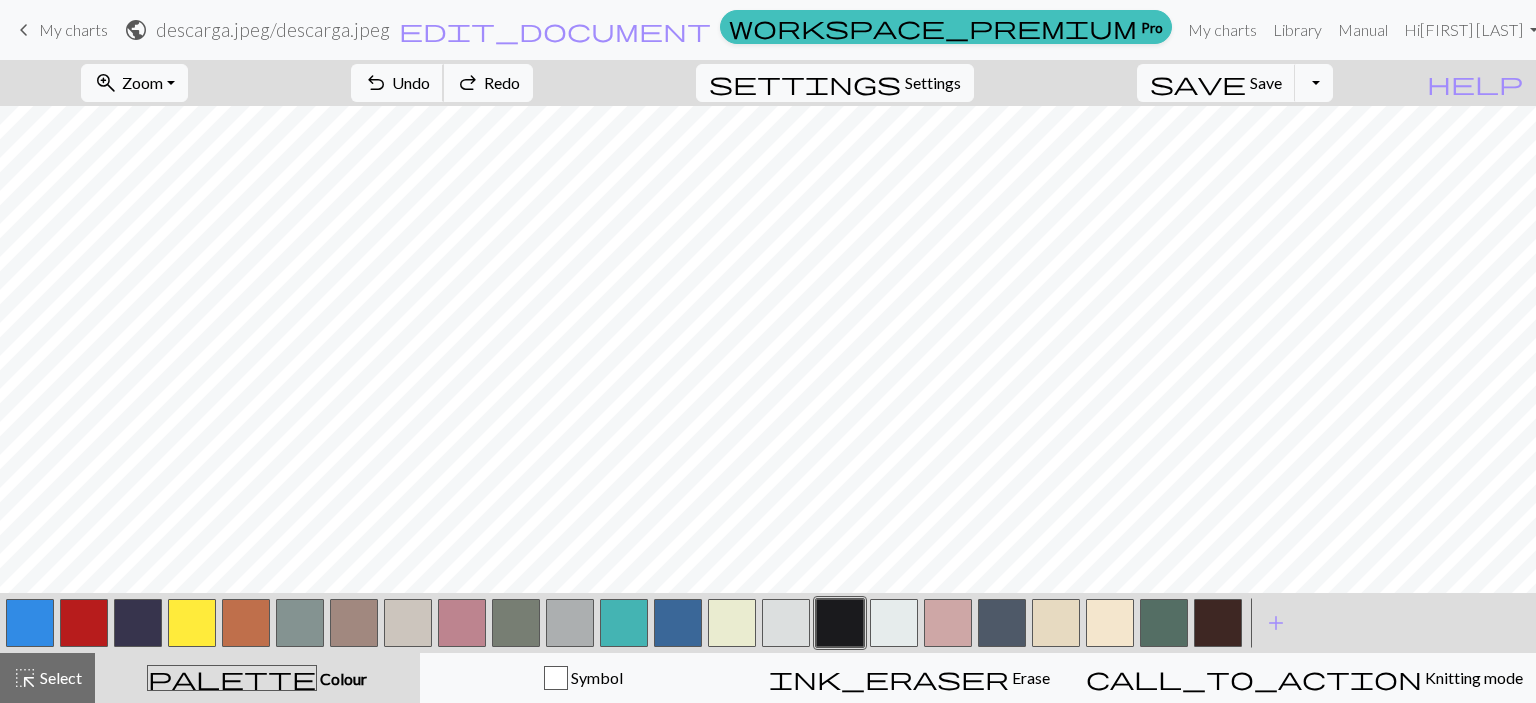 scroll, scrollTop: 0, scrollLeft: 0, axis: both 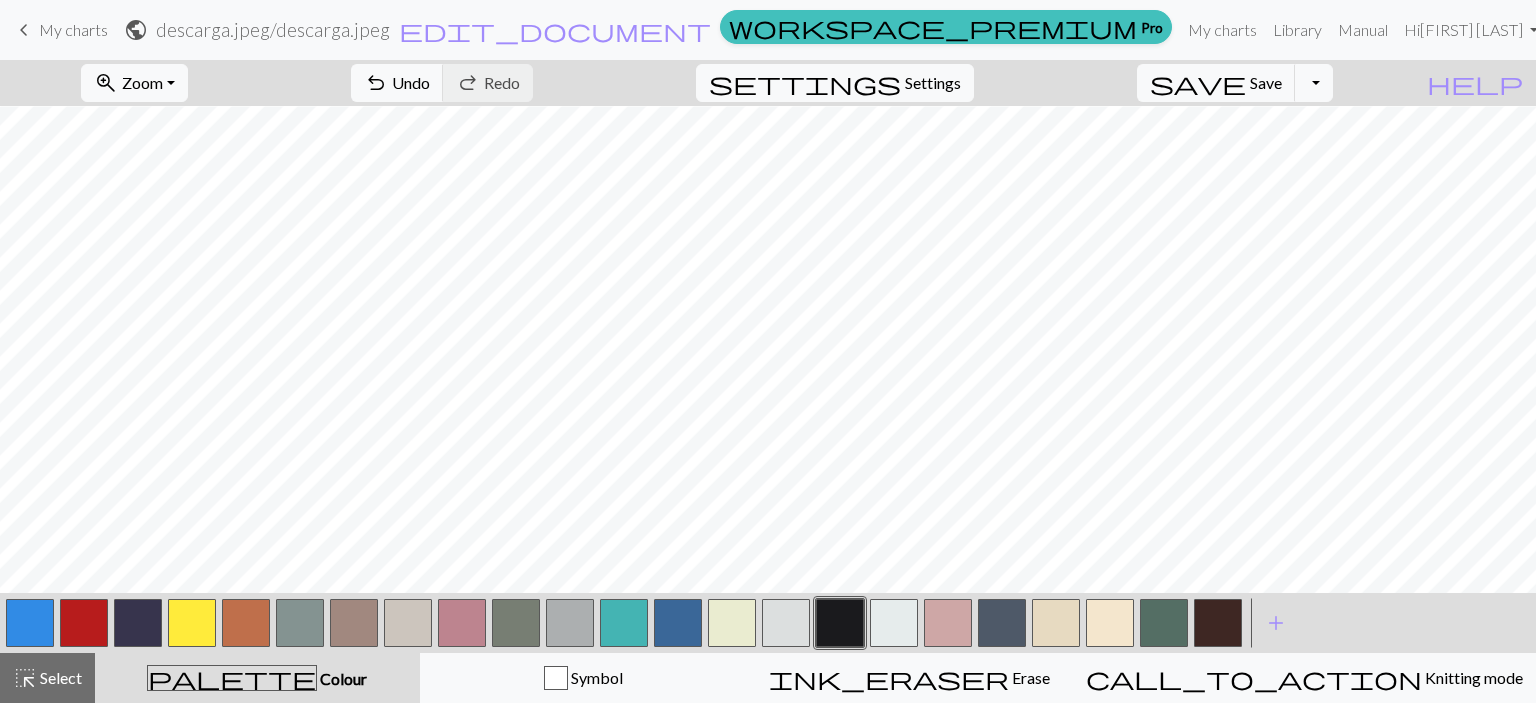 click at bounding box center [1056, 623] 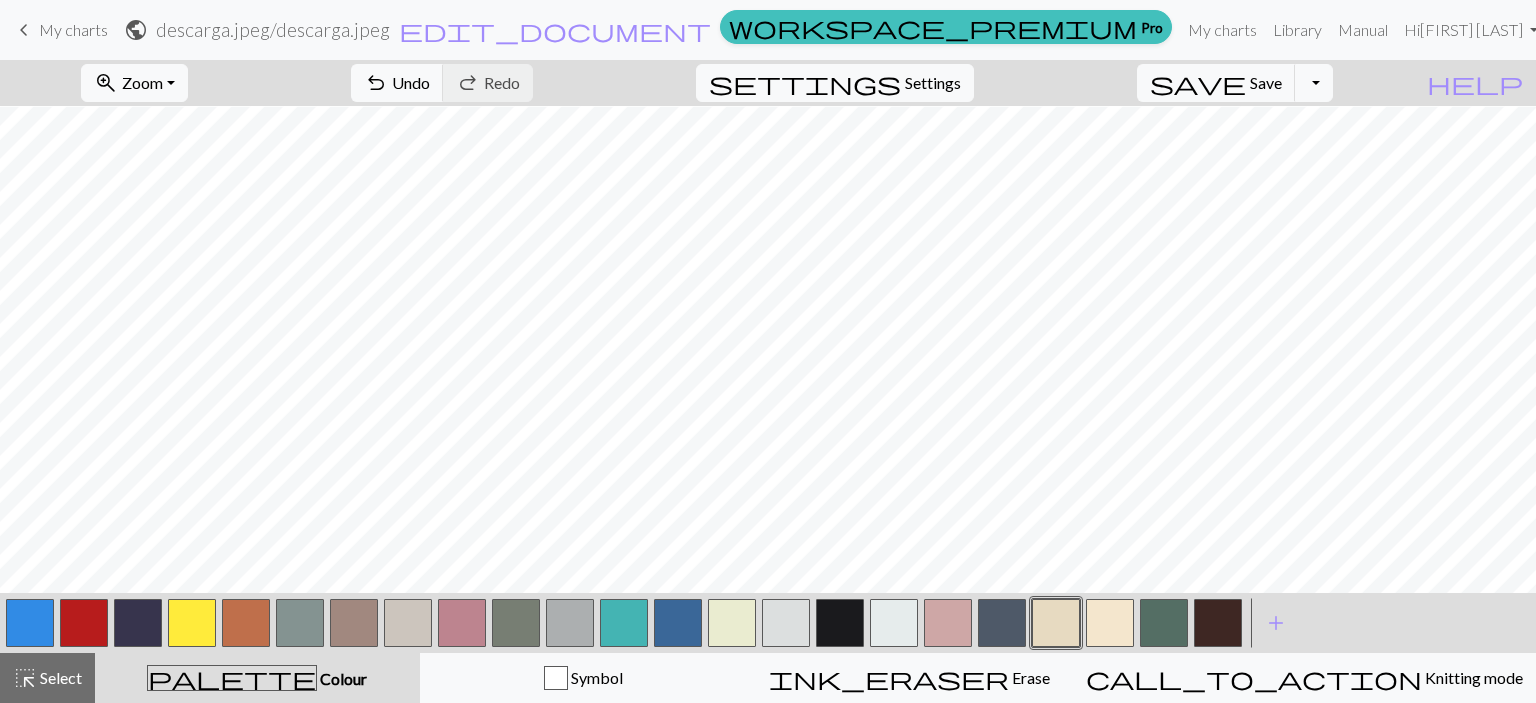 scroll, scrollTop: 700, scrollLeft: 0, axis: vertical 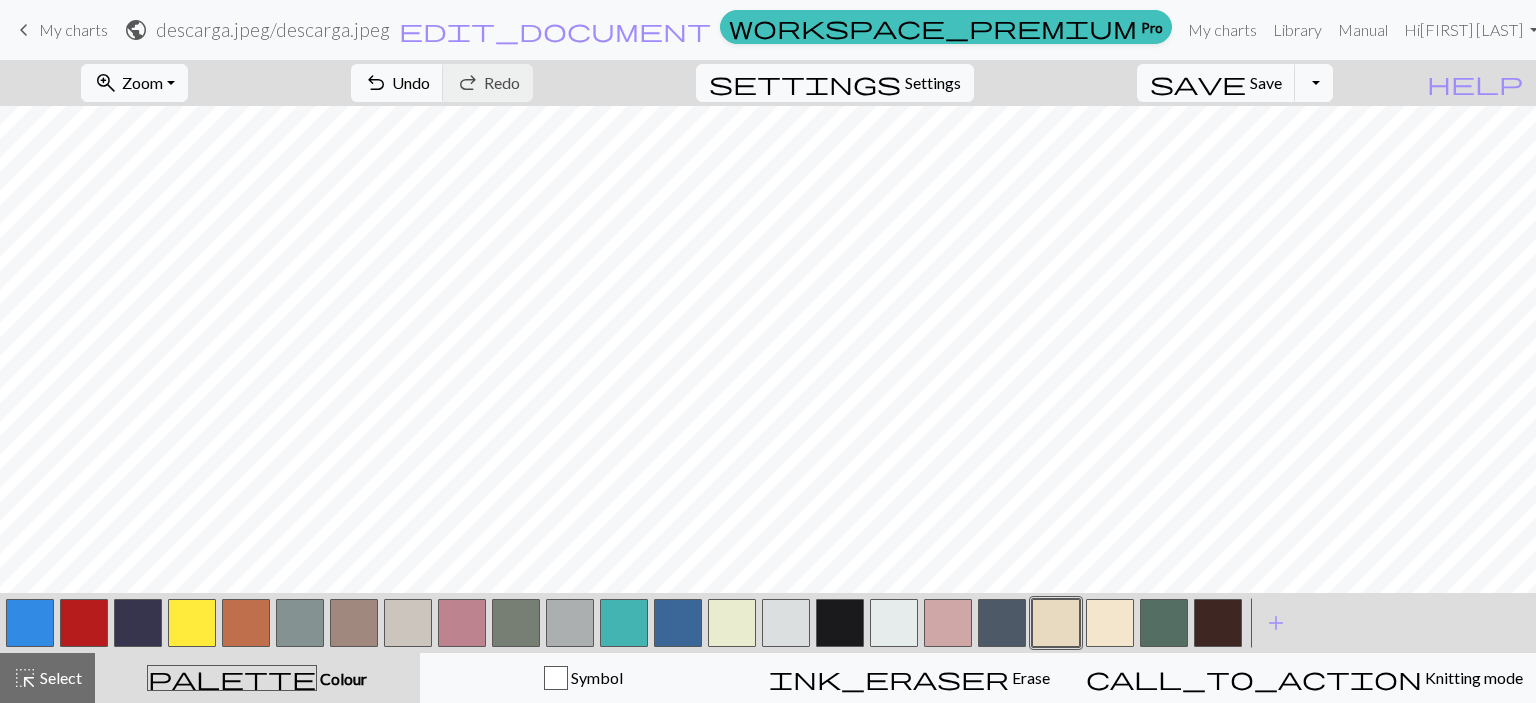click at bounding box center (192, 623) 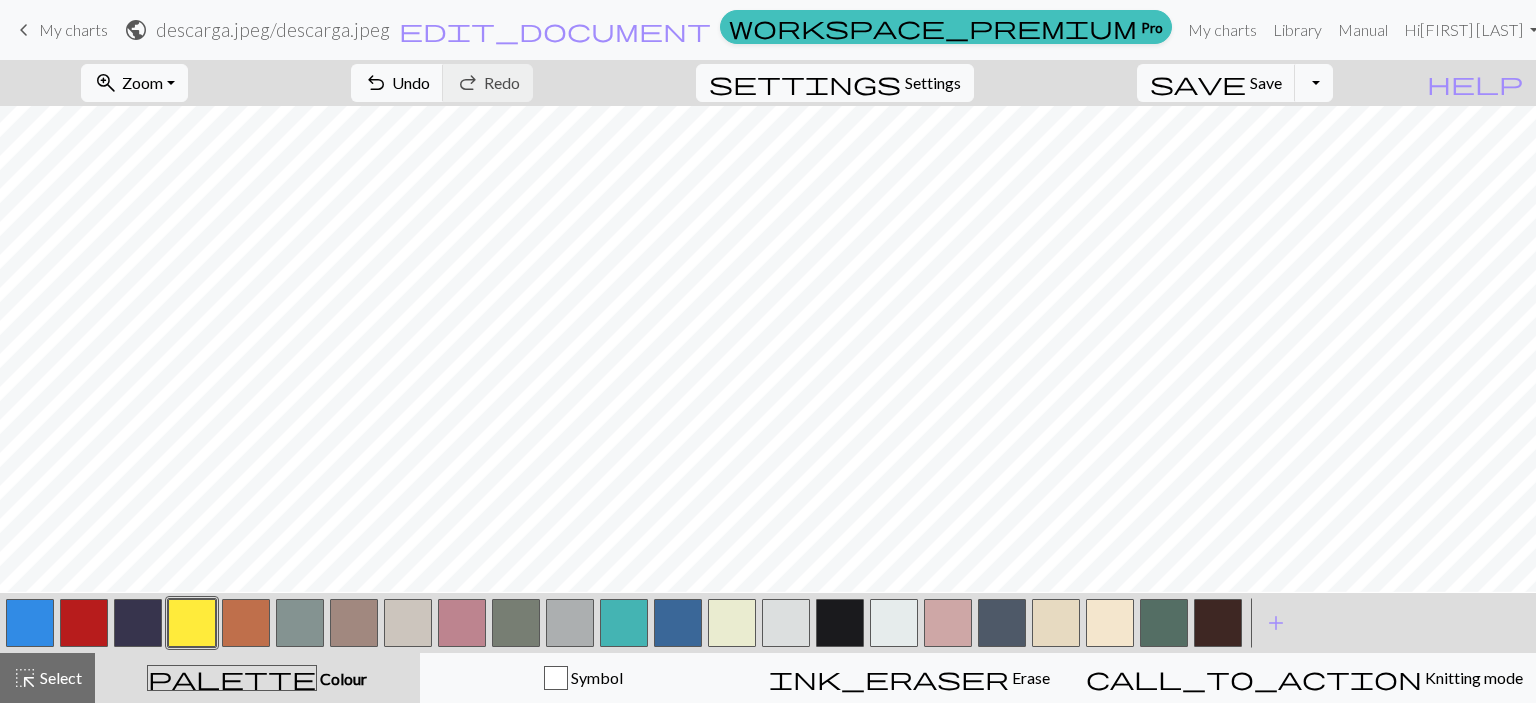 scroll, scrollTop: 780, scrollLeft: 0, axis: vertical 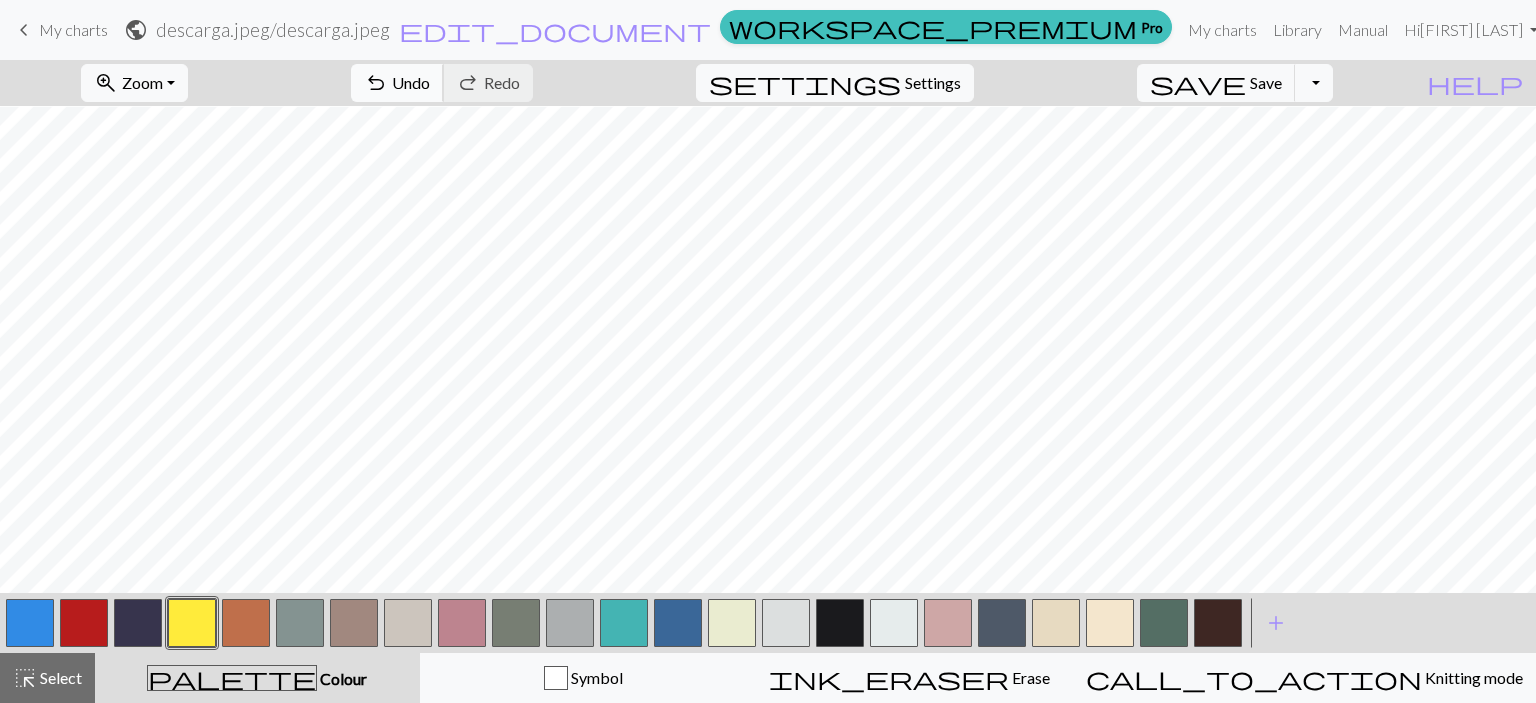click on "undo" at bounding box center (376, 83) 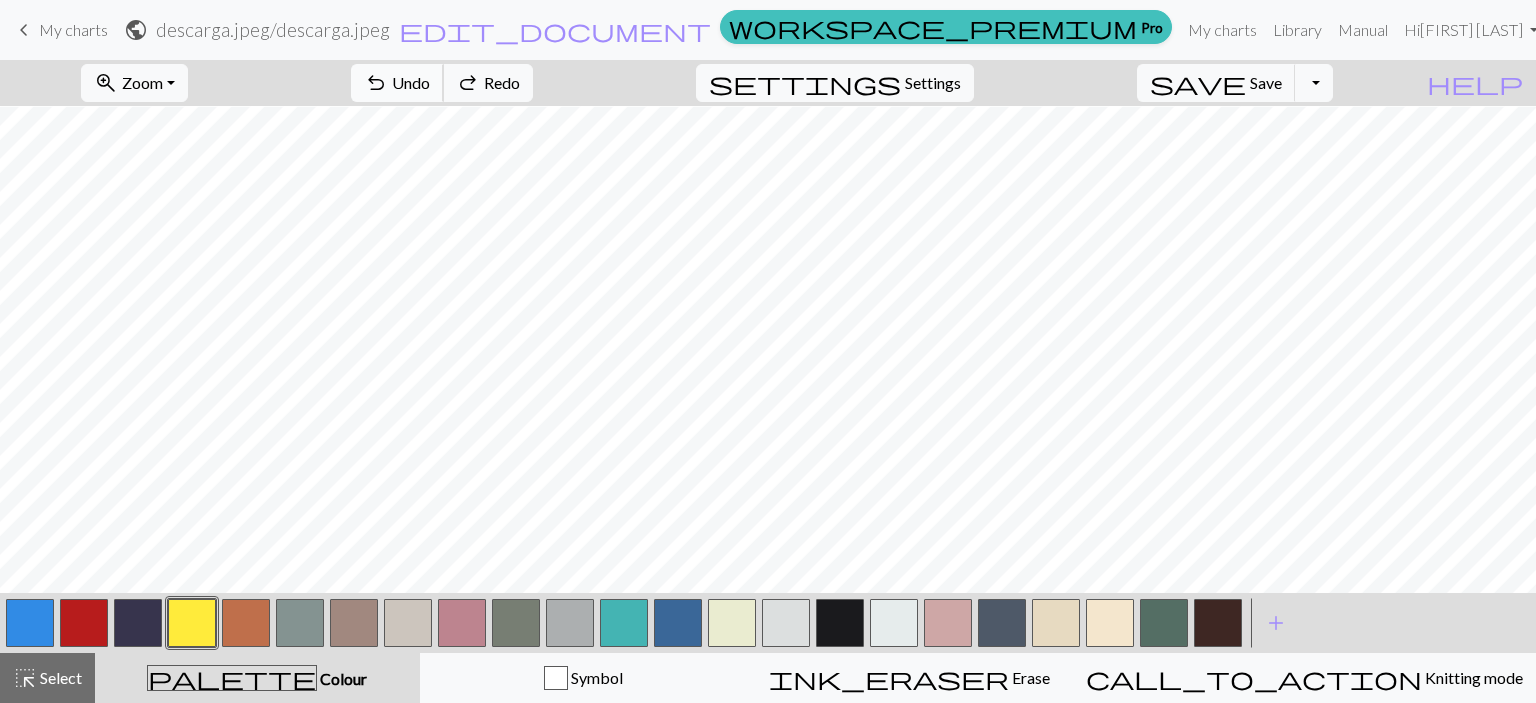 click on "undo" at bounding box center [376, 83] 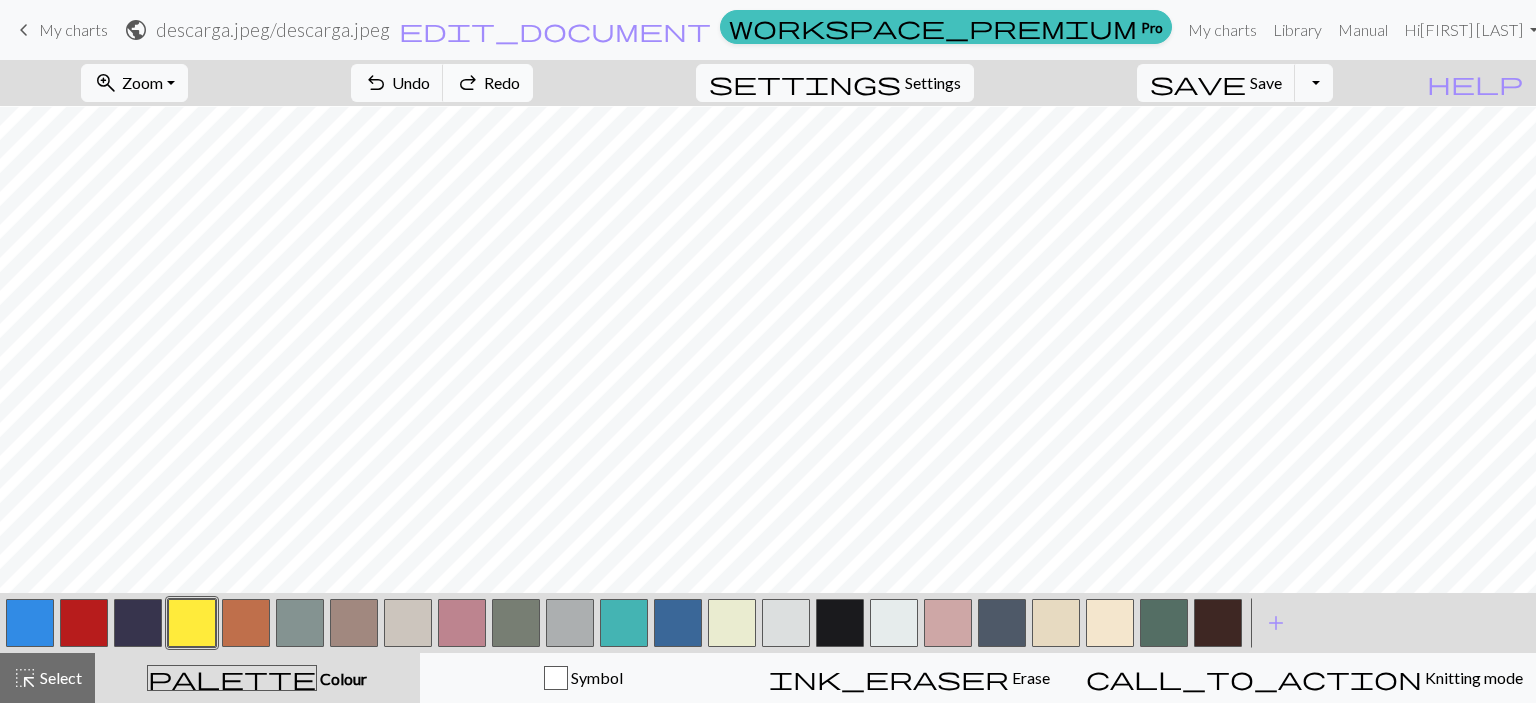 click on "redo" at bounding box center [468, 83] 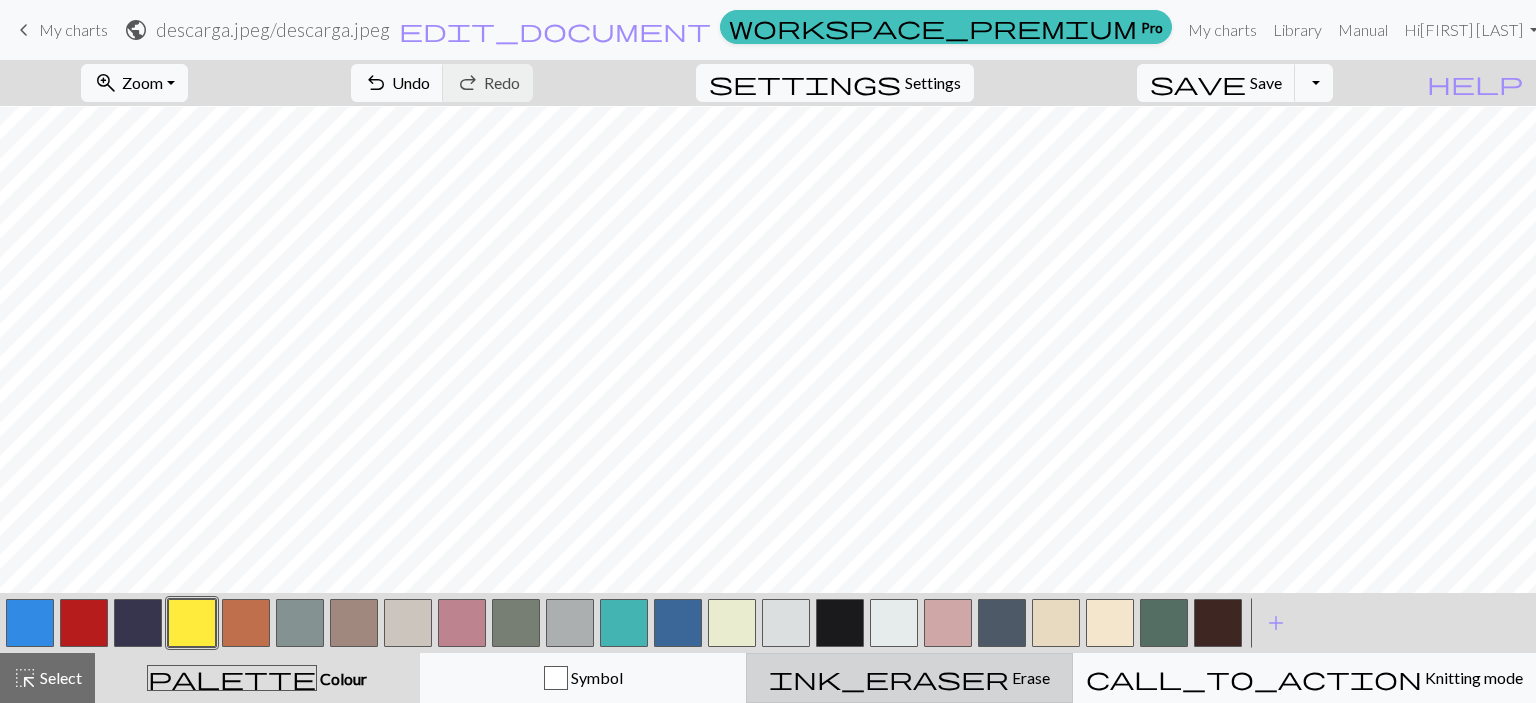 click on "ink_eraser" at bounding box center (889, 678) 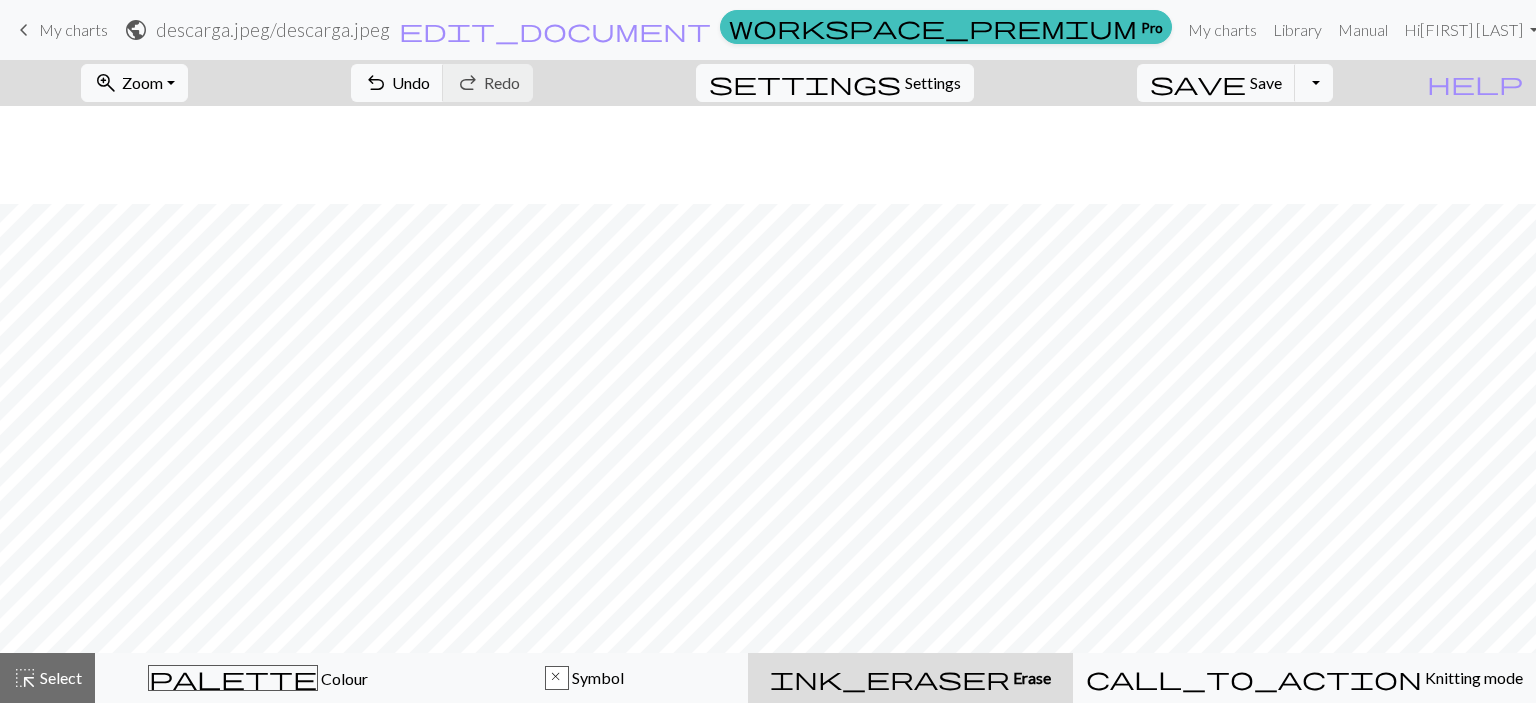 scroll, scrollTop: 757, scrollLeft: 0, axis: vertical 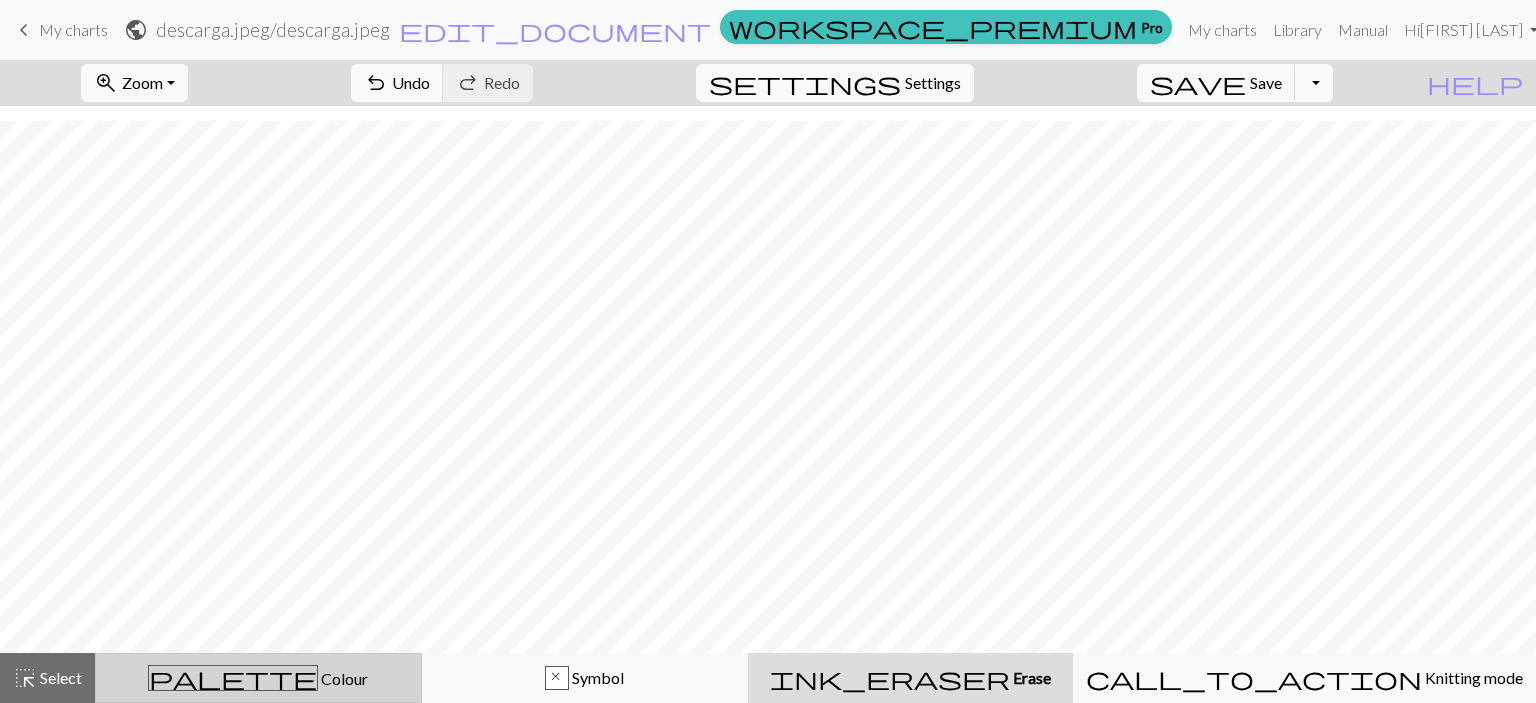 click on "Colour" at bounding box center [343, 678] 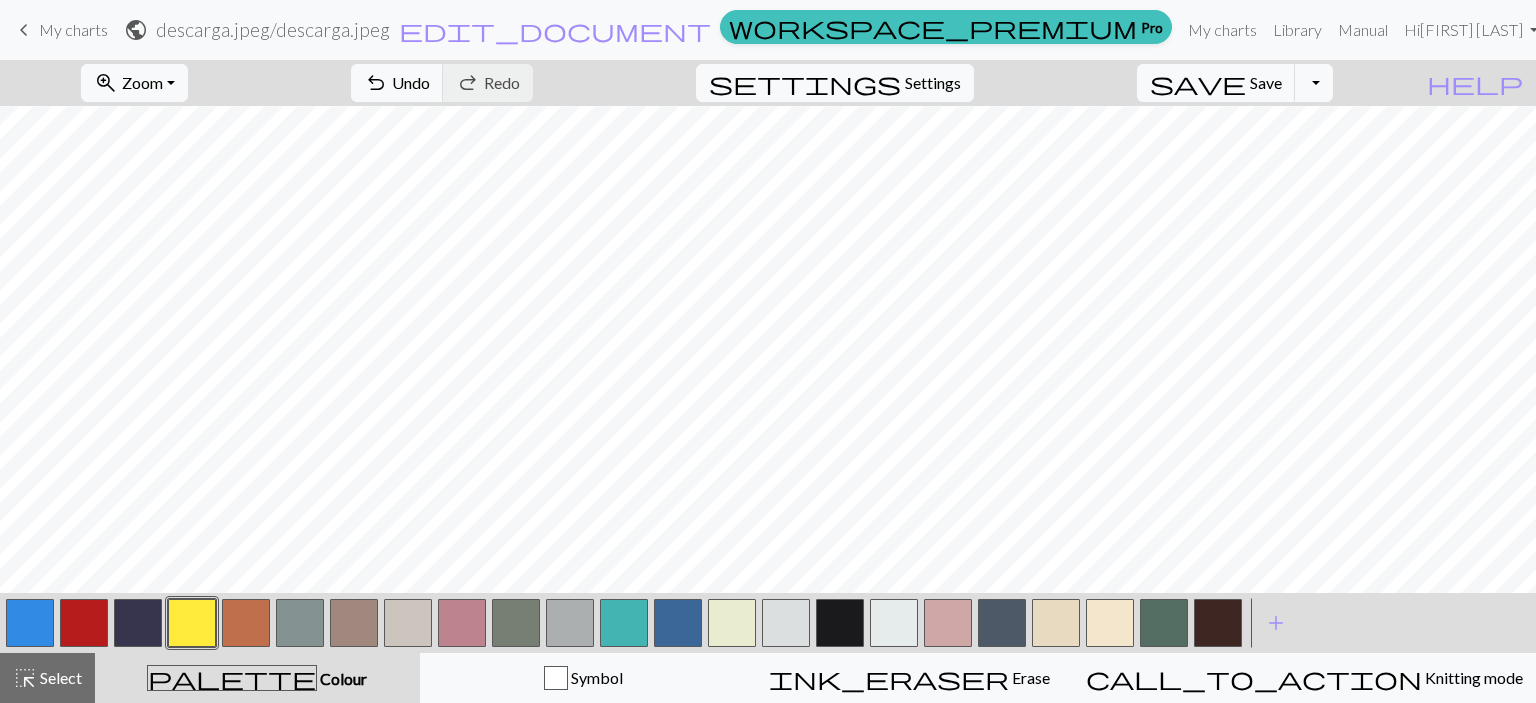 click at bounding box center [192, 623] 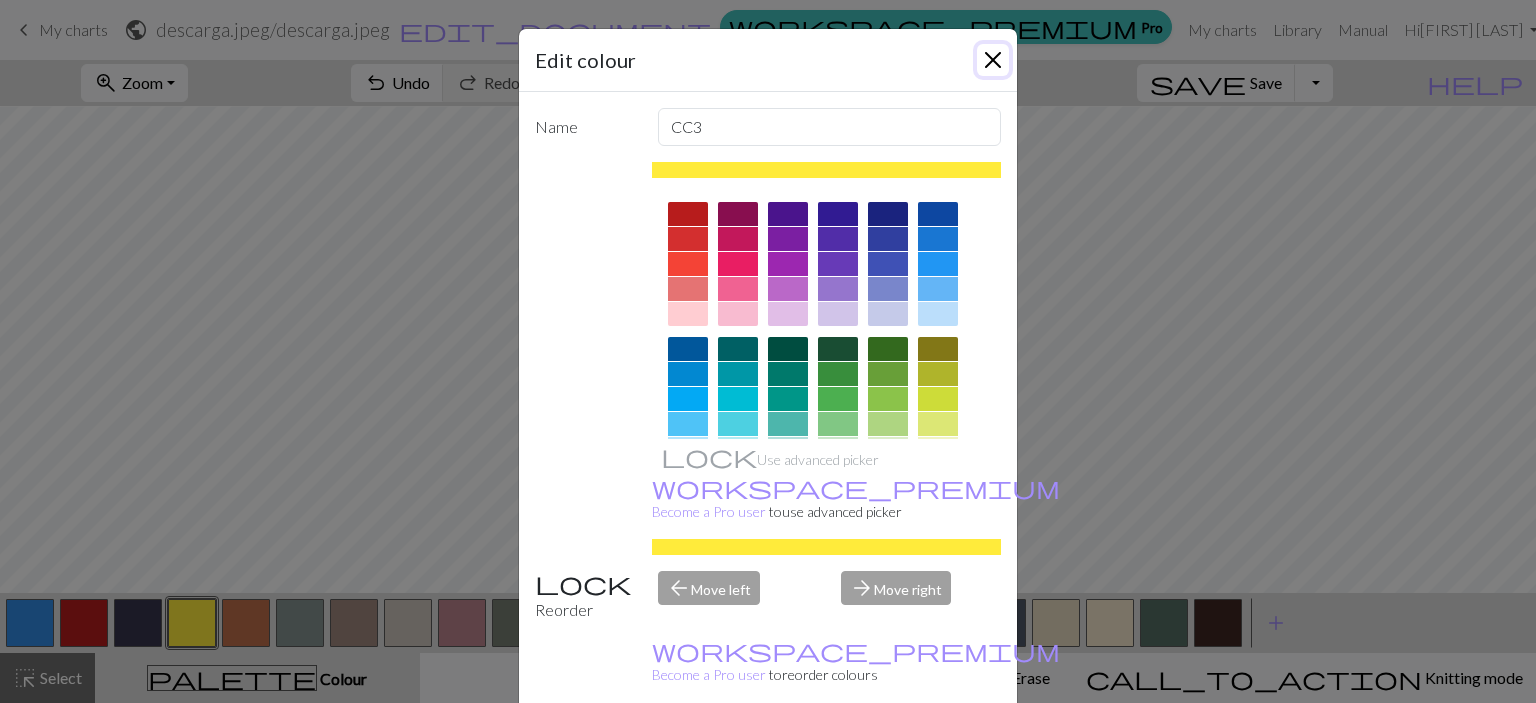 click at bounding box center (993, 60) 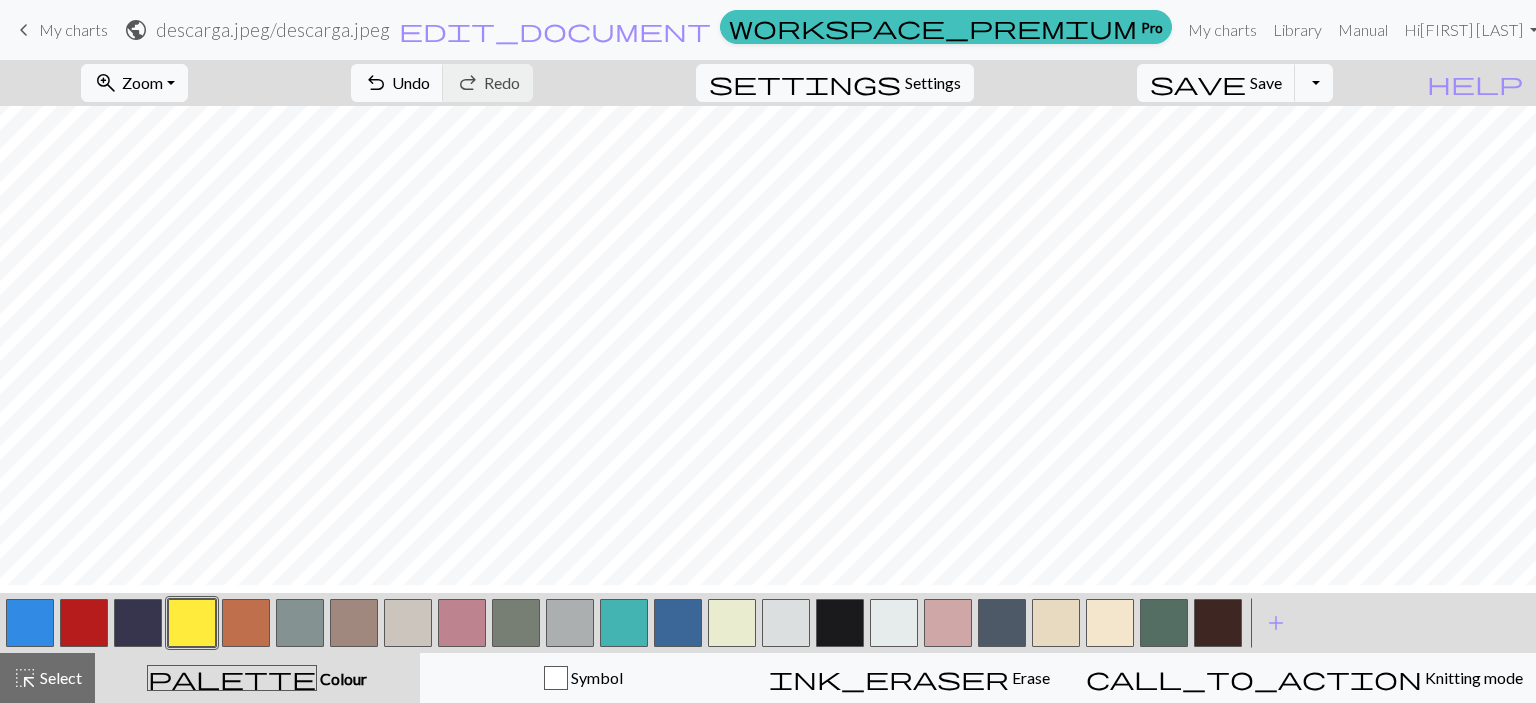 scroll, scrollTop: 651, scrollLeft: 0, axis: vertical 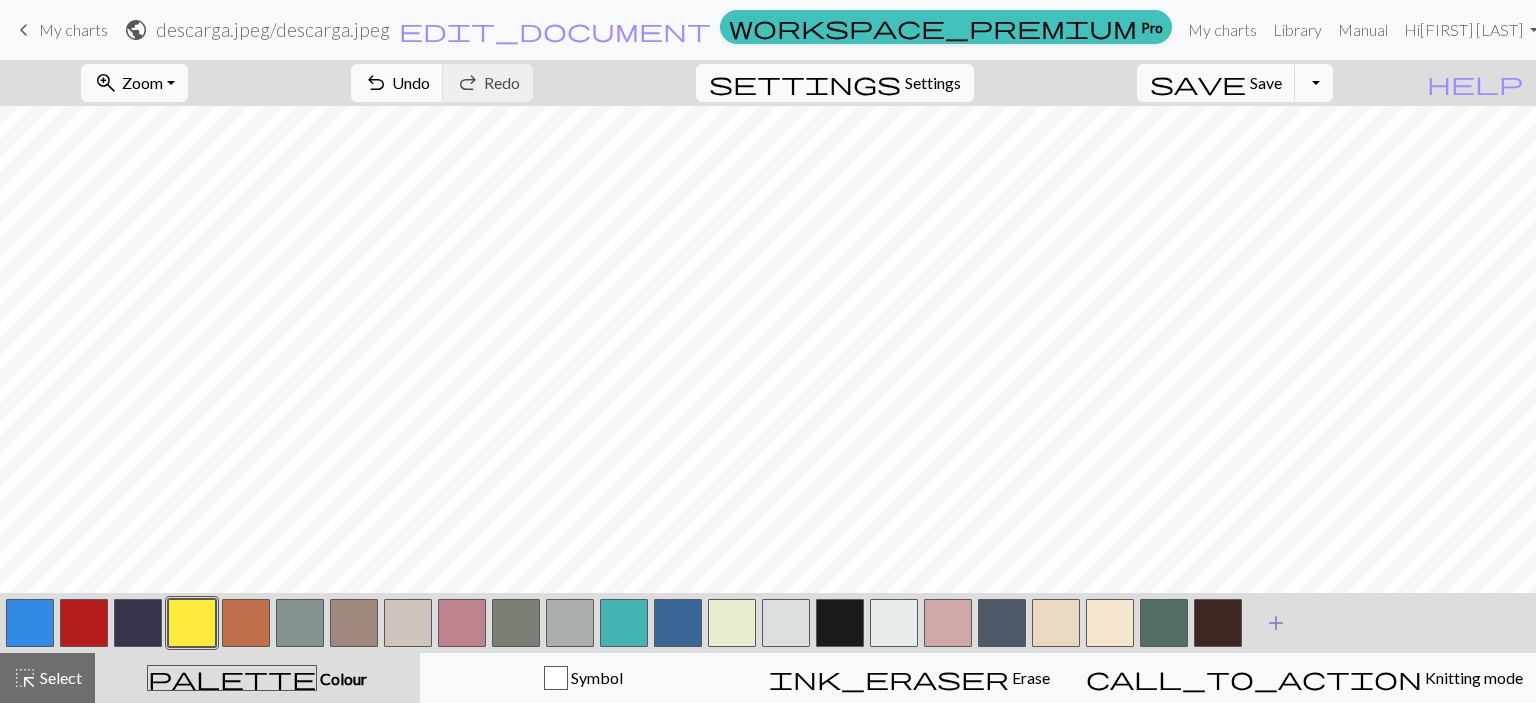 click on "add" at bounding box center [1276, 623] 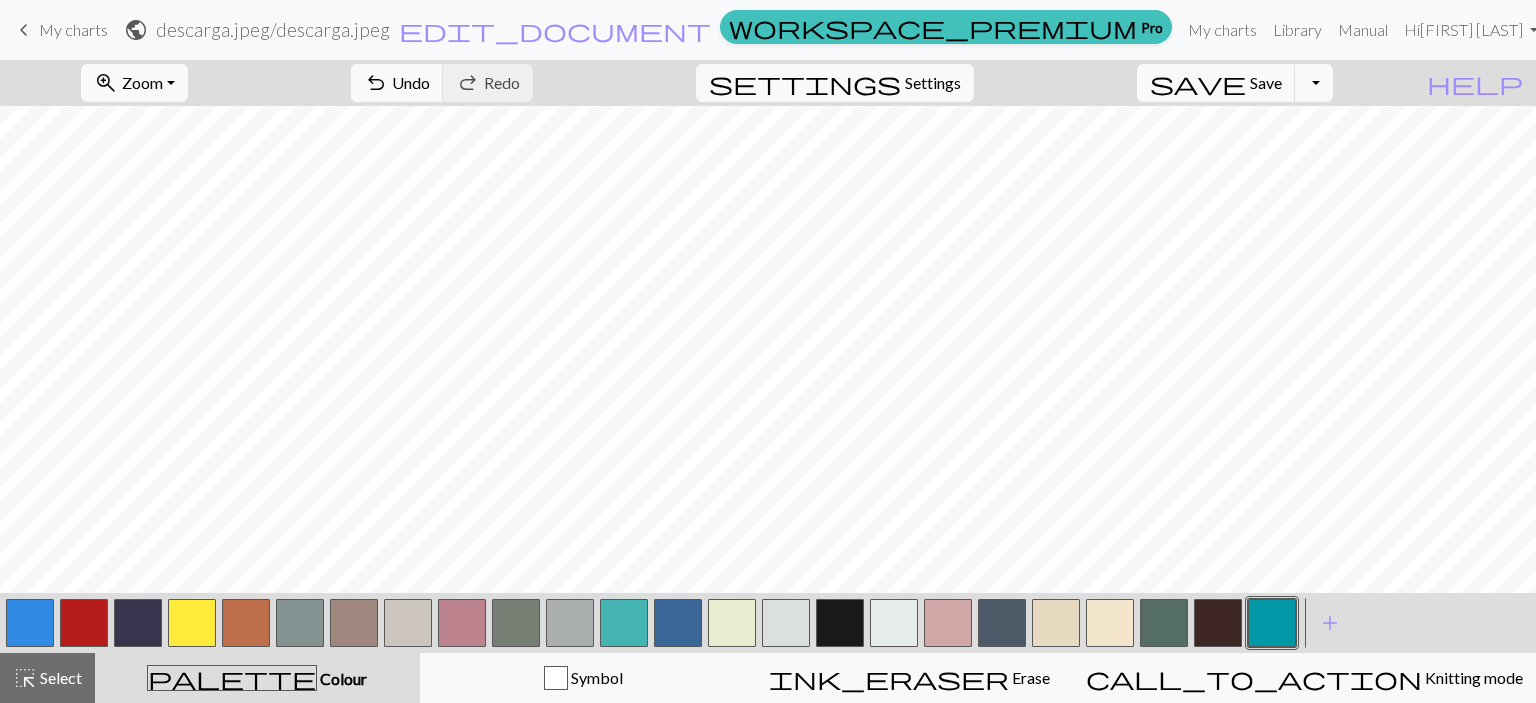 click at bounding box center [1272, 623] 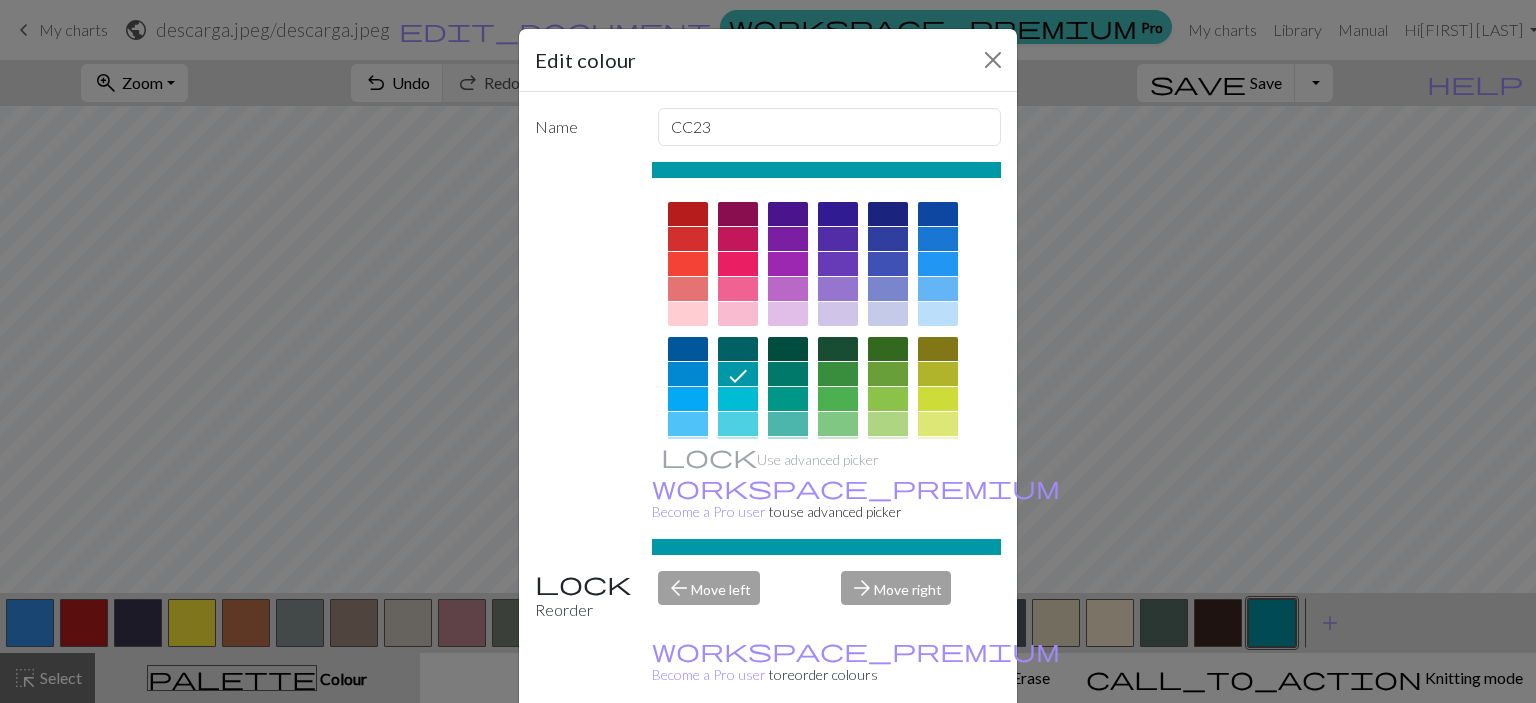 scroll, scrollTop: 50, scrollLeft: 0, axis: vertical 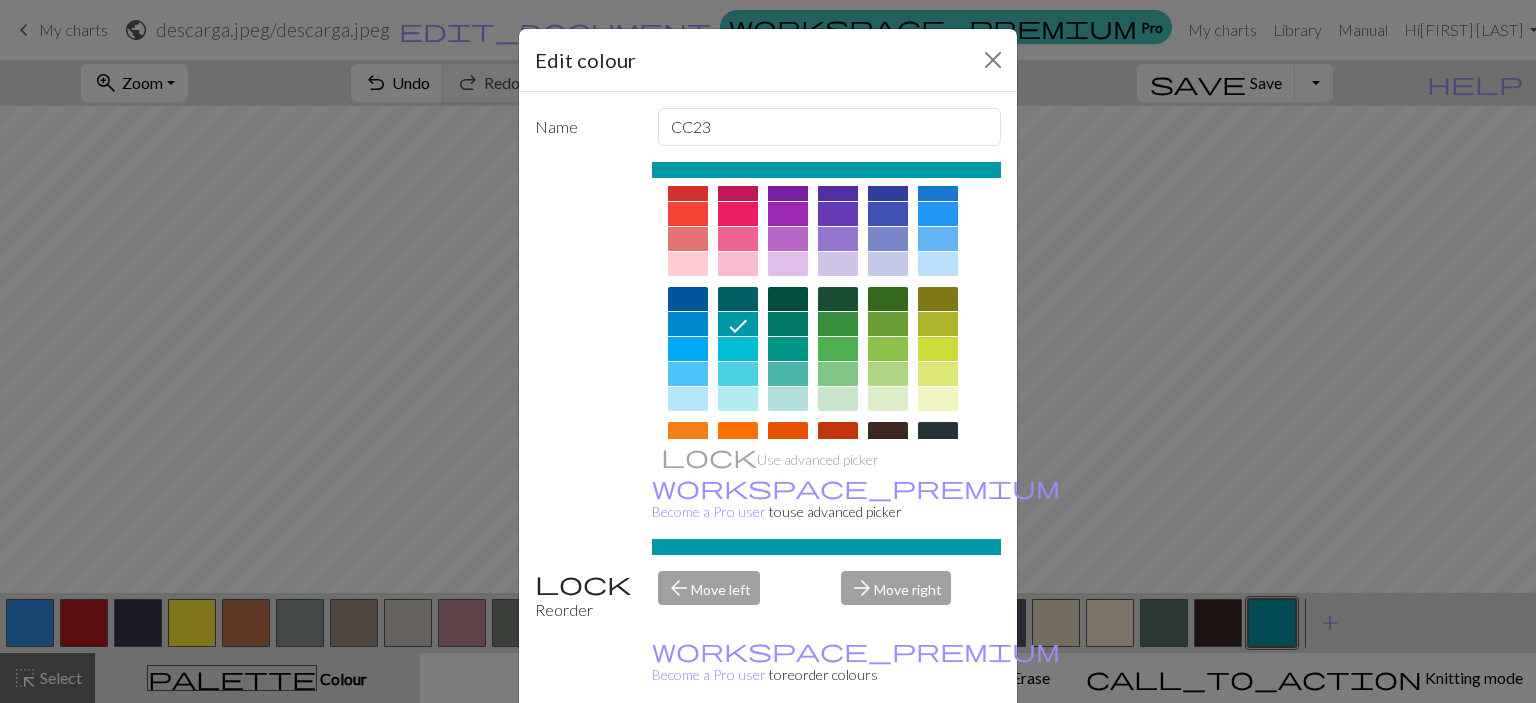 click at bounding box center [738, 434] 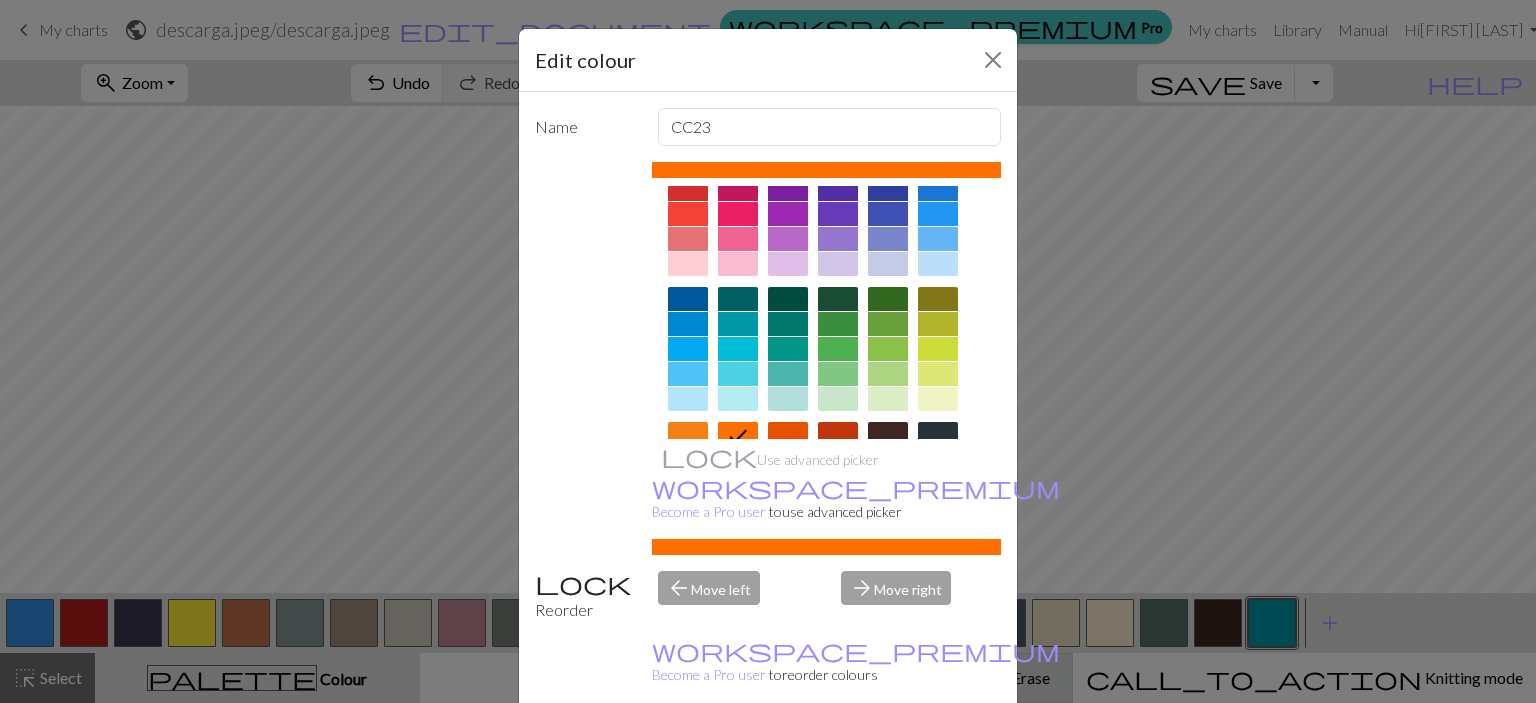 click on "Done" at bounding box center (888, 754) 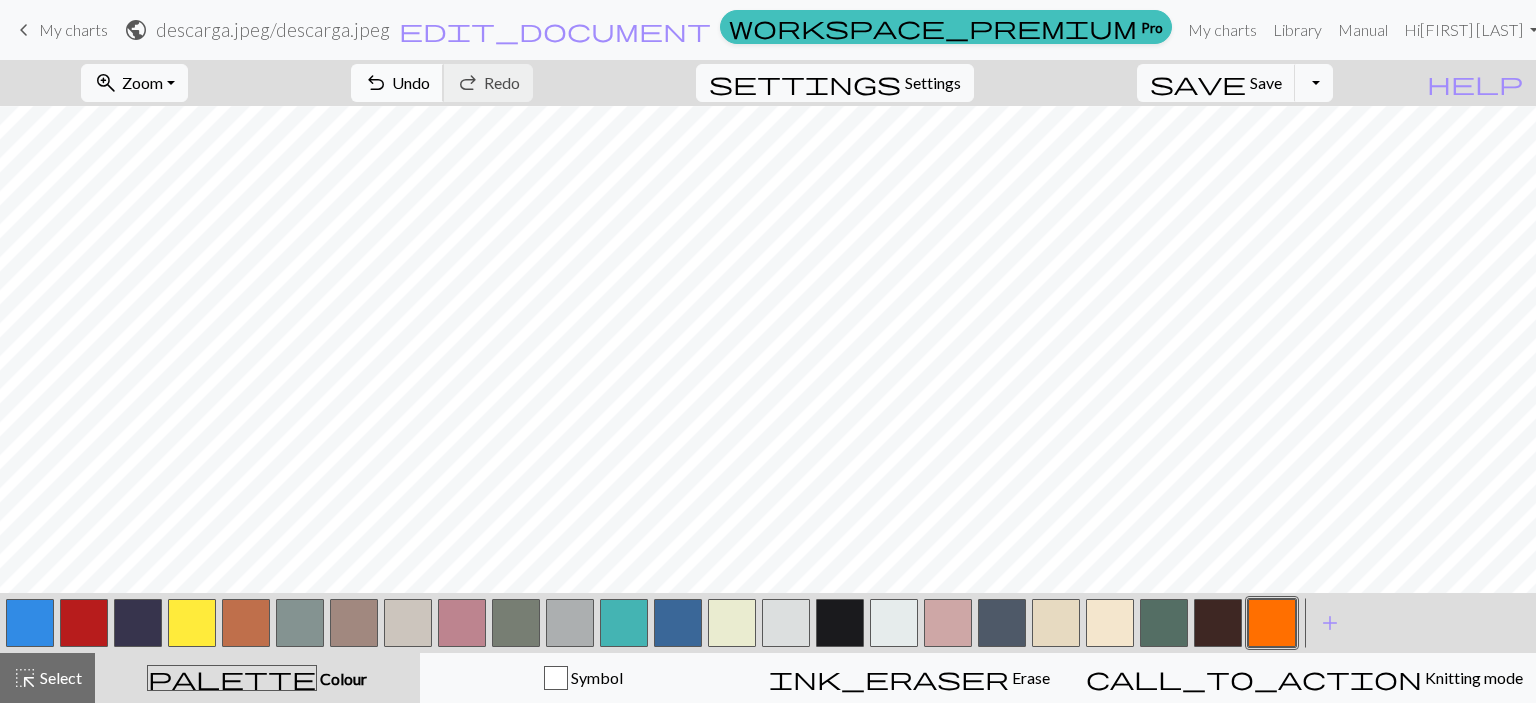 click on "Undo" at bounding box center [411, 82] 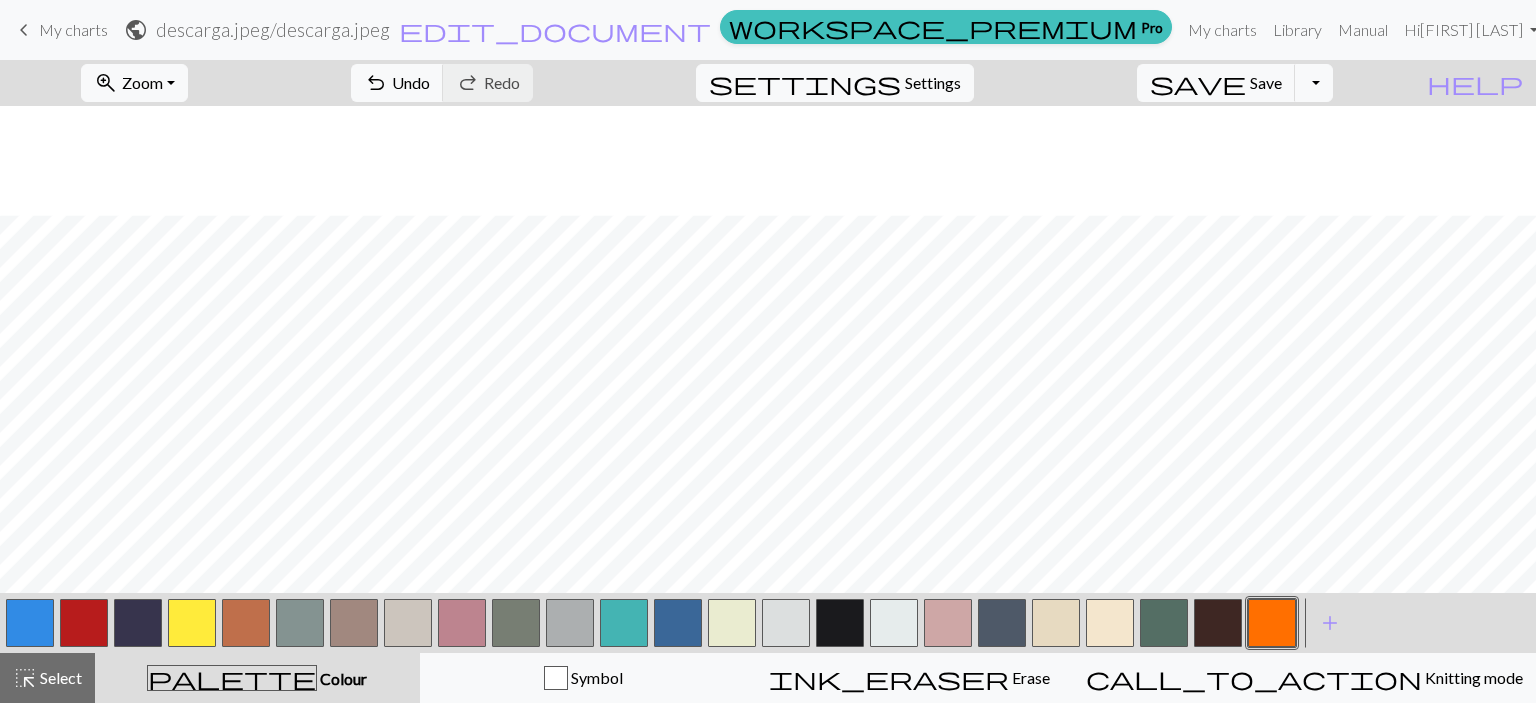 scroll, scrollTop: 787, scrollLeft: 0, axis: vertical 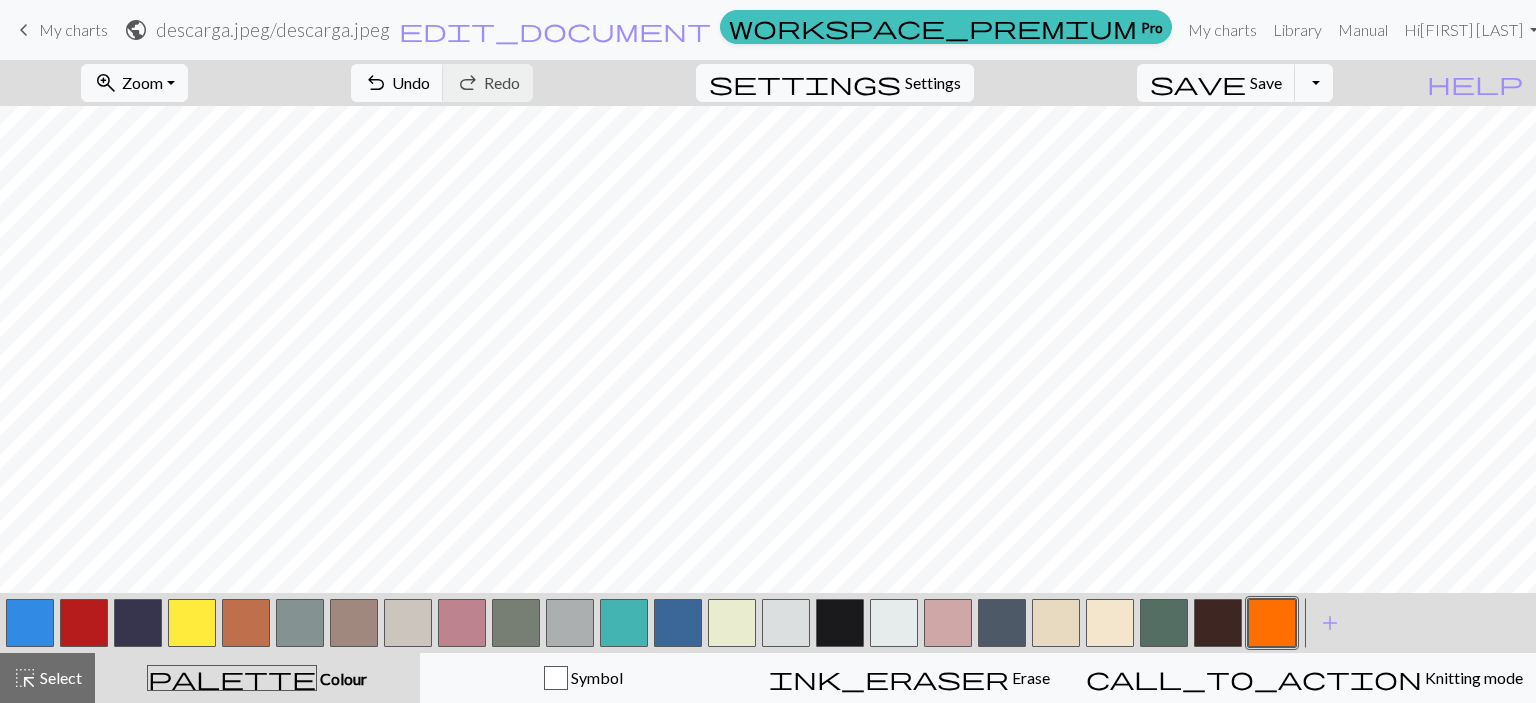 click at bounding box center (840, 623) 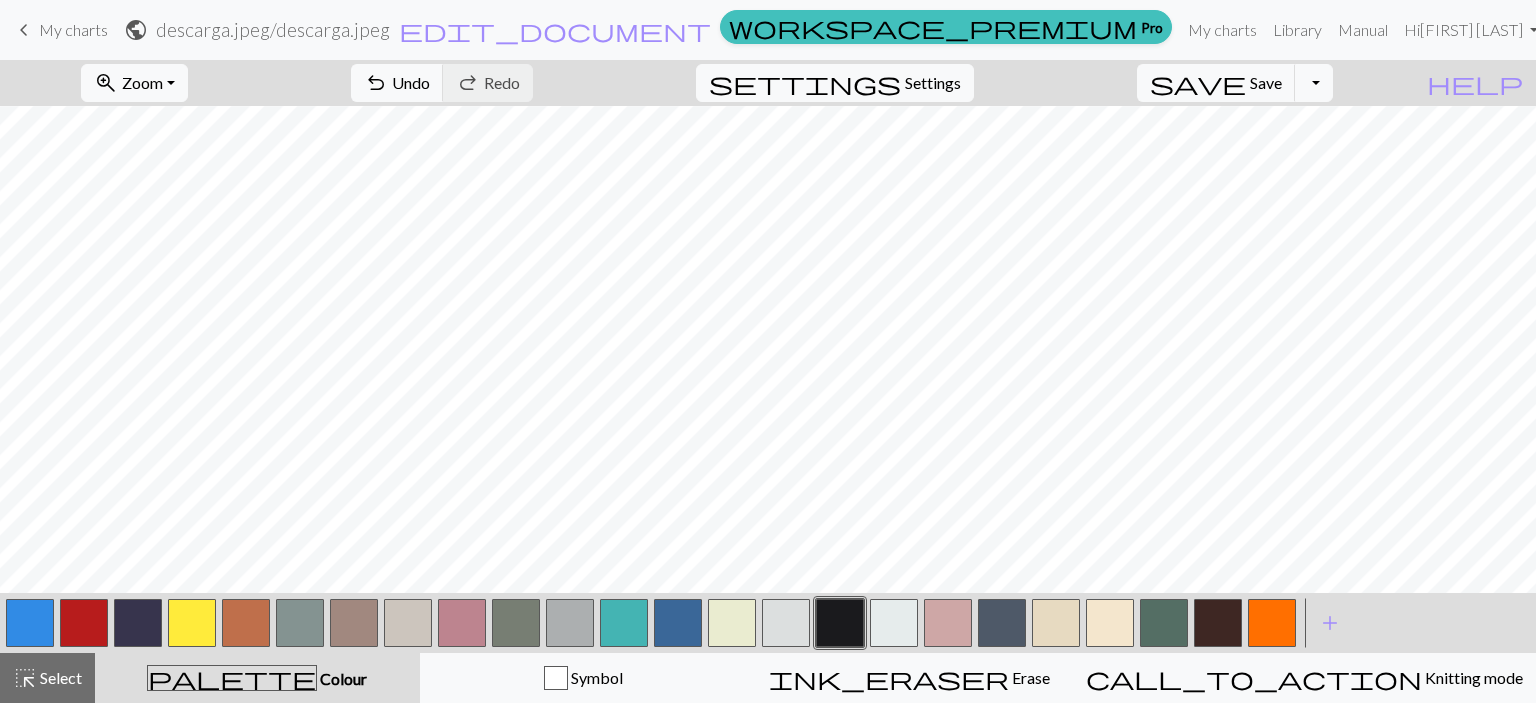 click at bounding box center [1056, 623] 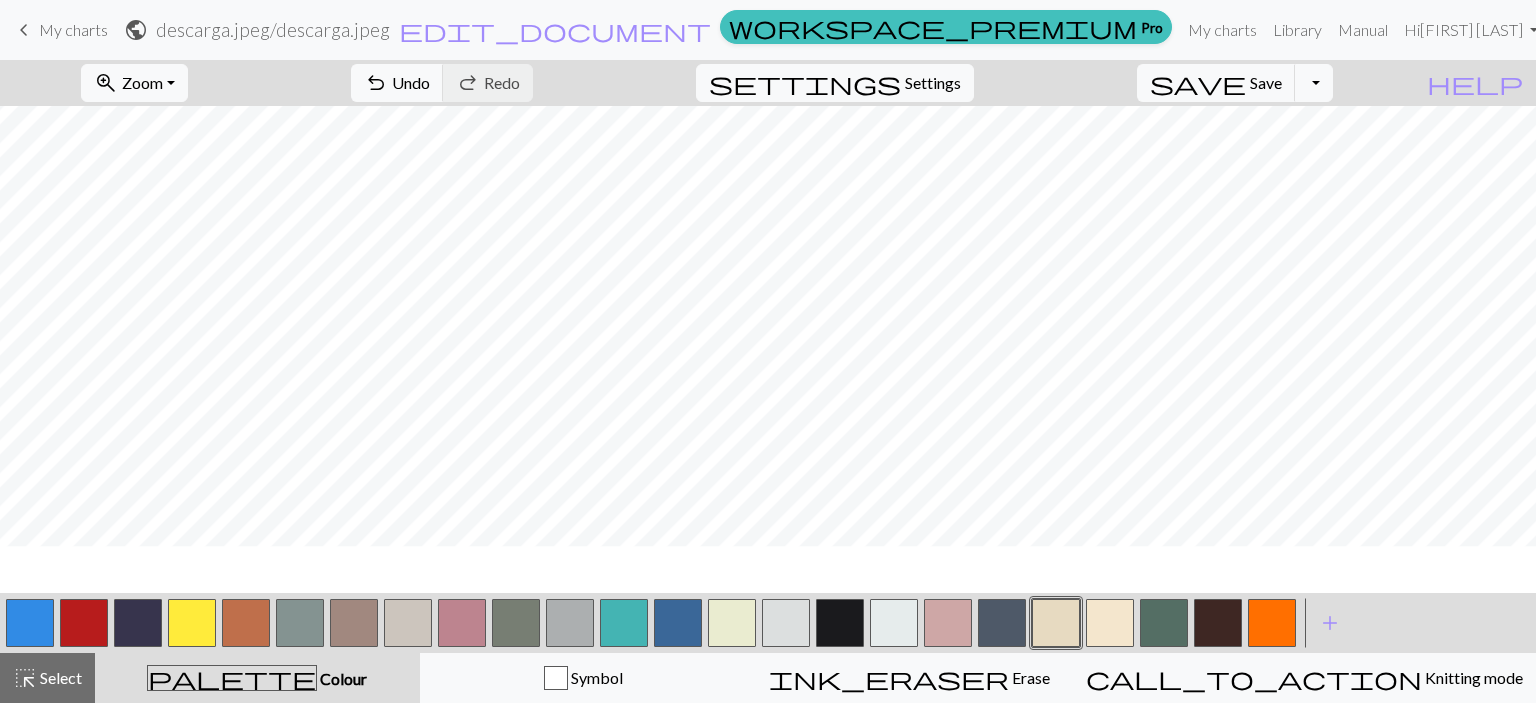 scroll, scrollTop: 755, scrollLeft: 0, axis: vertical 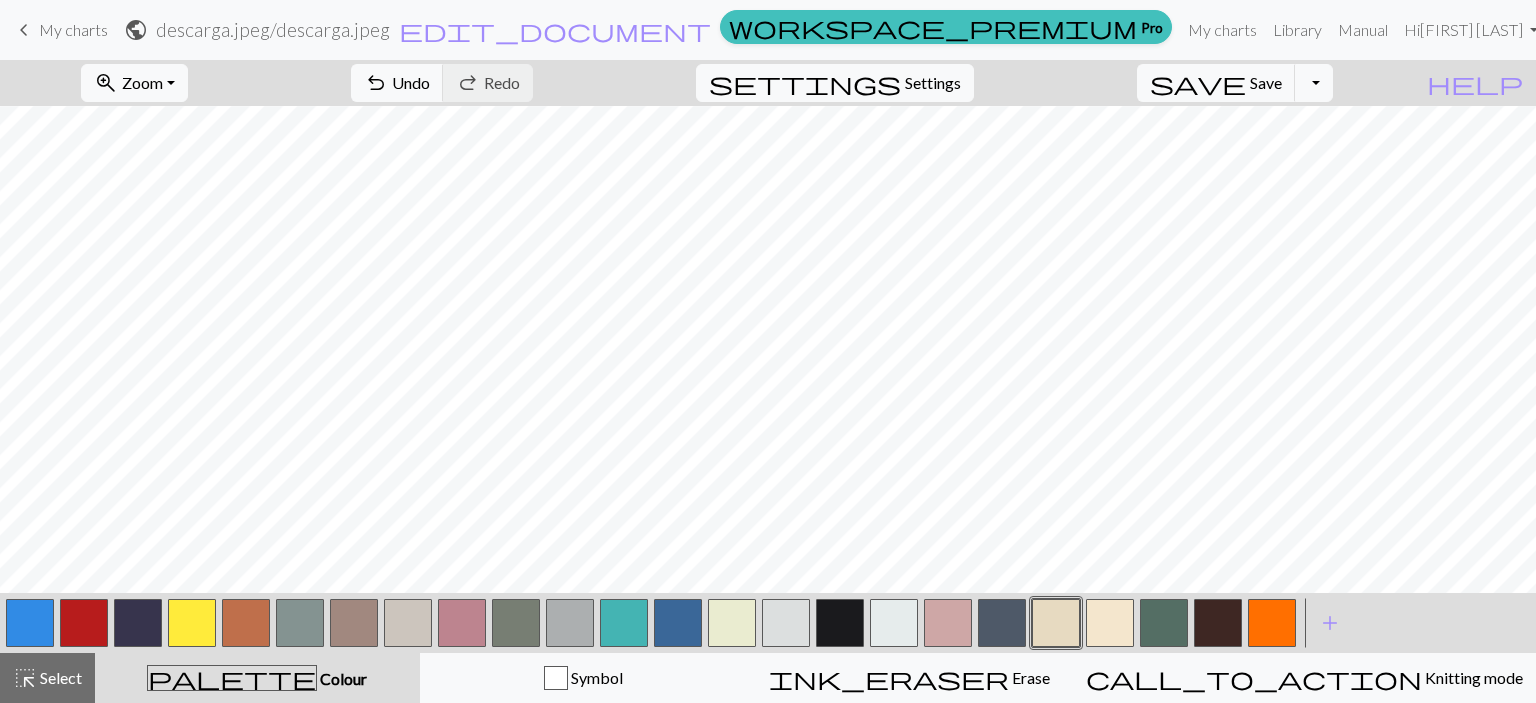 click at bounding box center [1164, 623] 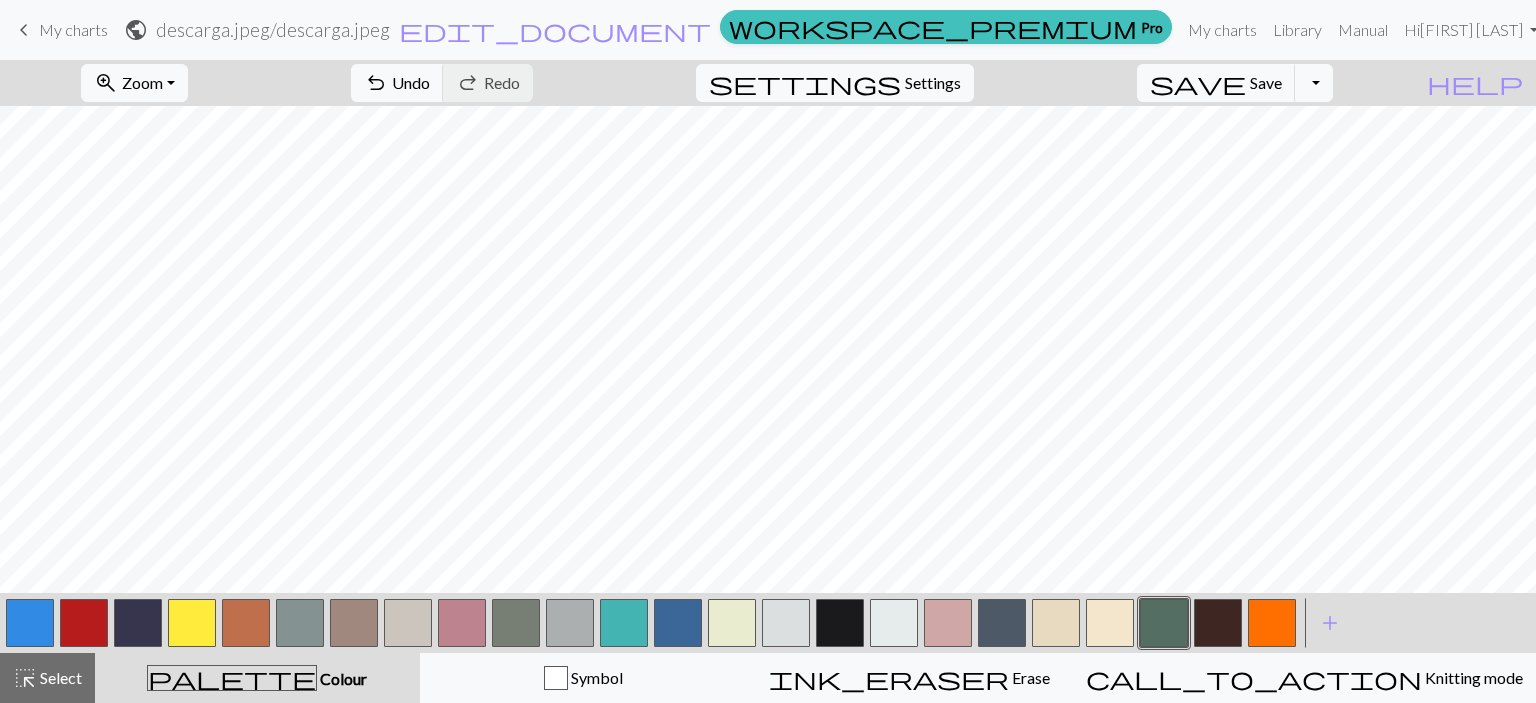 click at bounding box center (1164, 623) 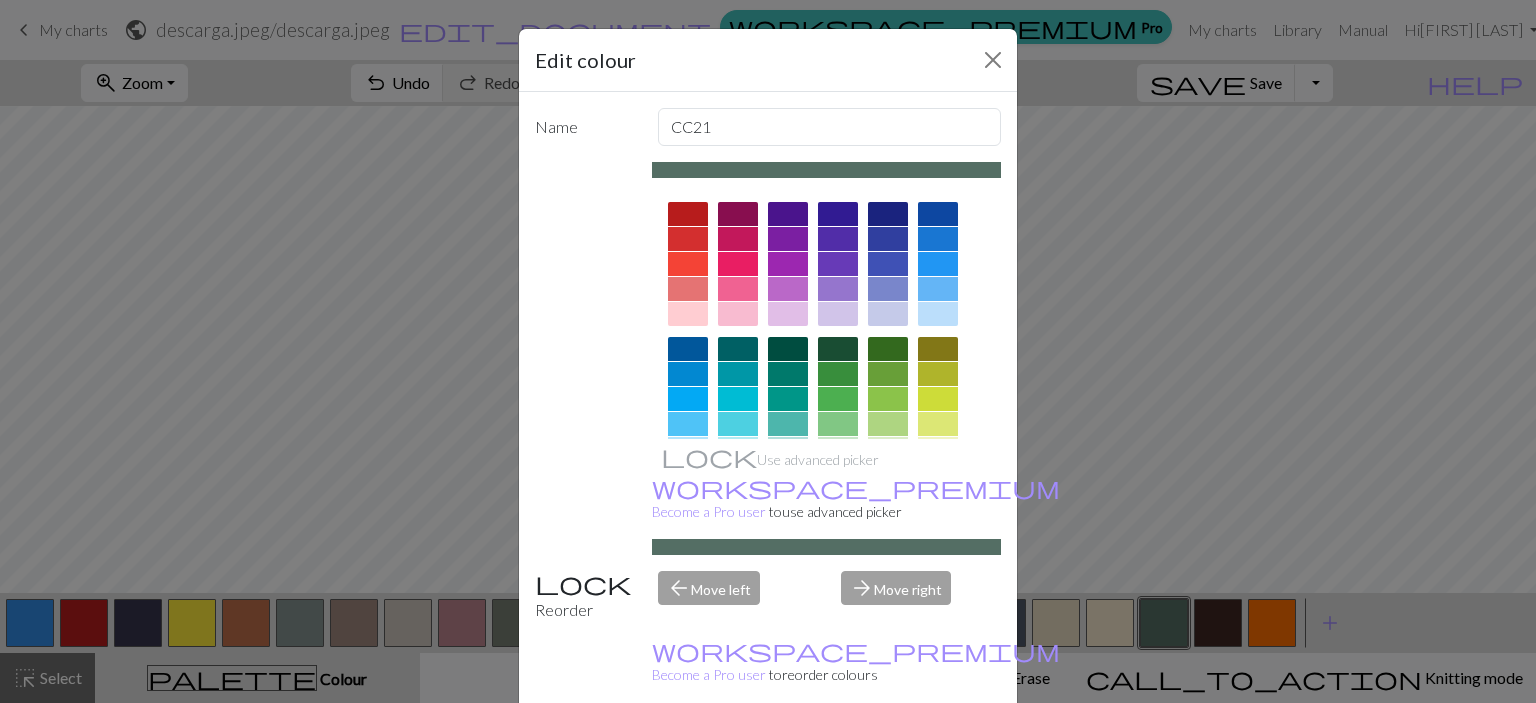 click at bounding box center [838, 374] 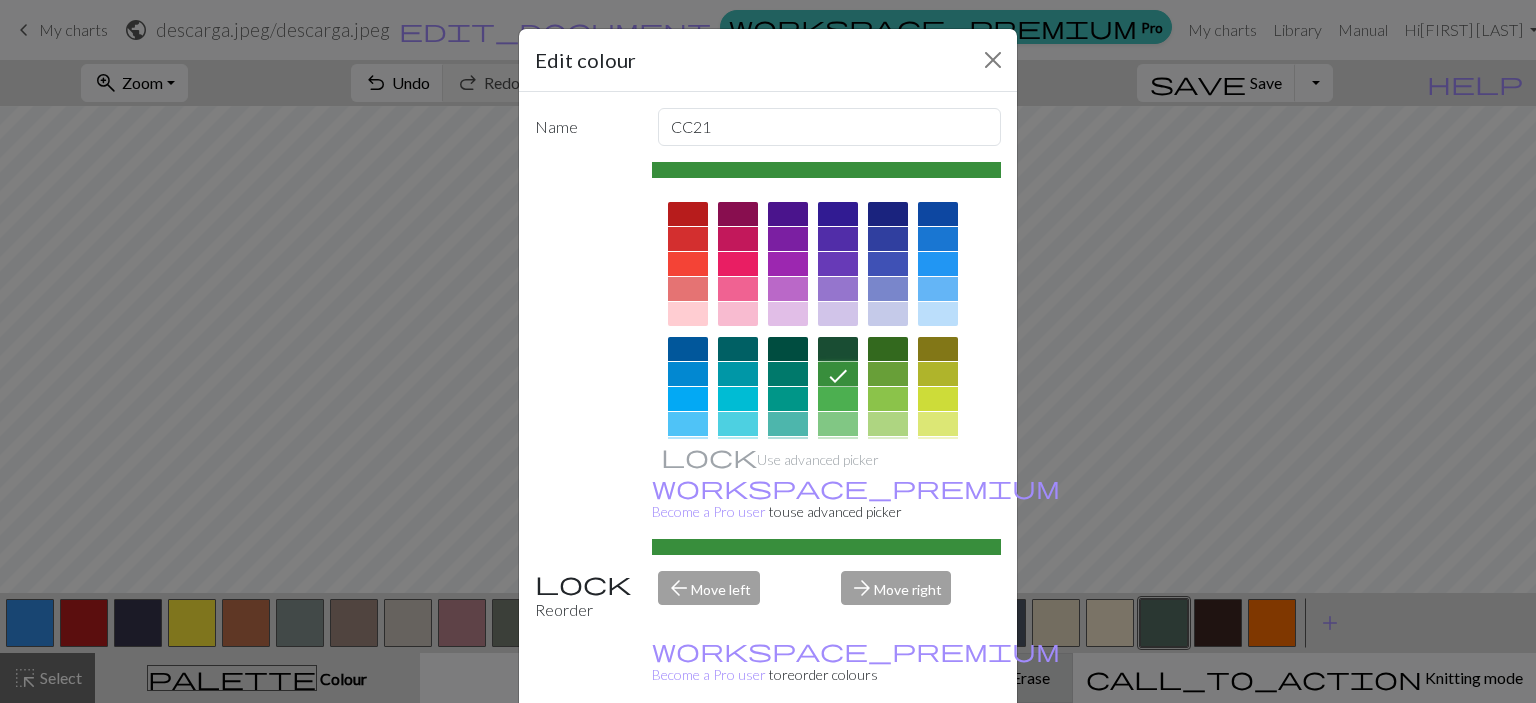 click on "Done" at bounding box center [888, 754] 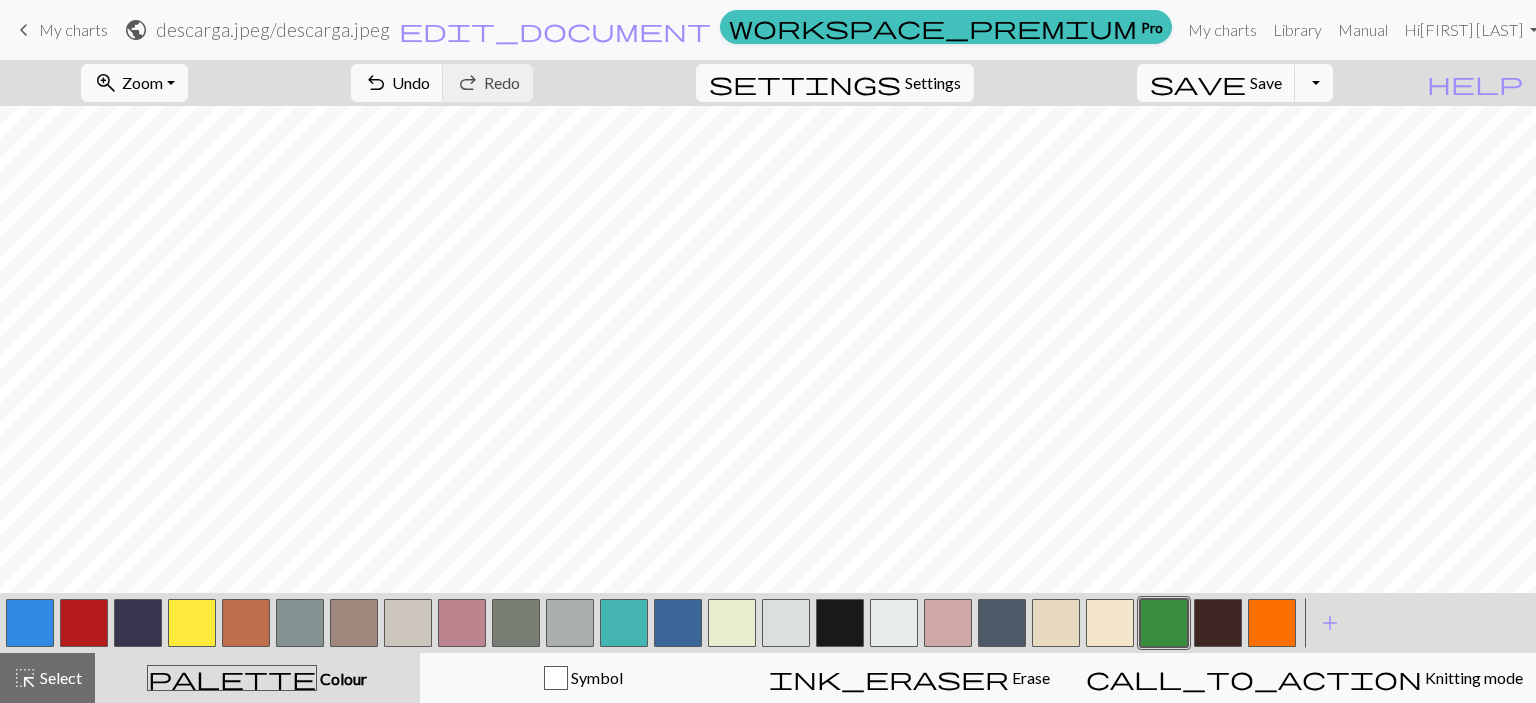 click at bounding box center [516, 623] 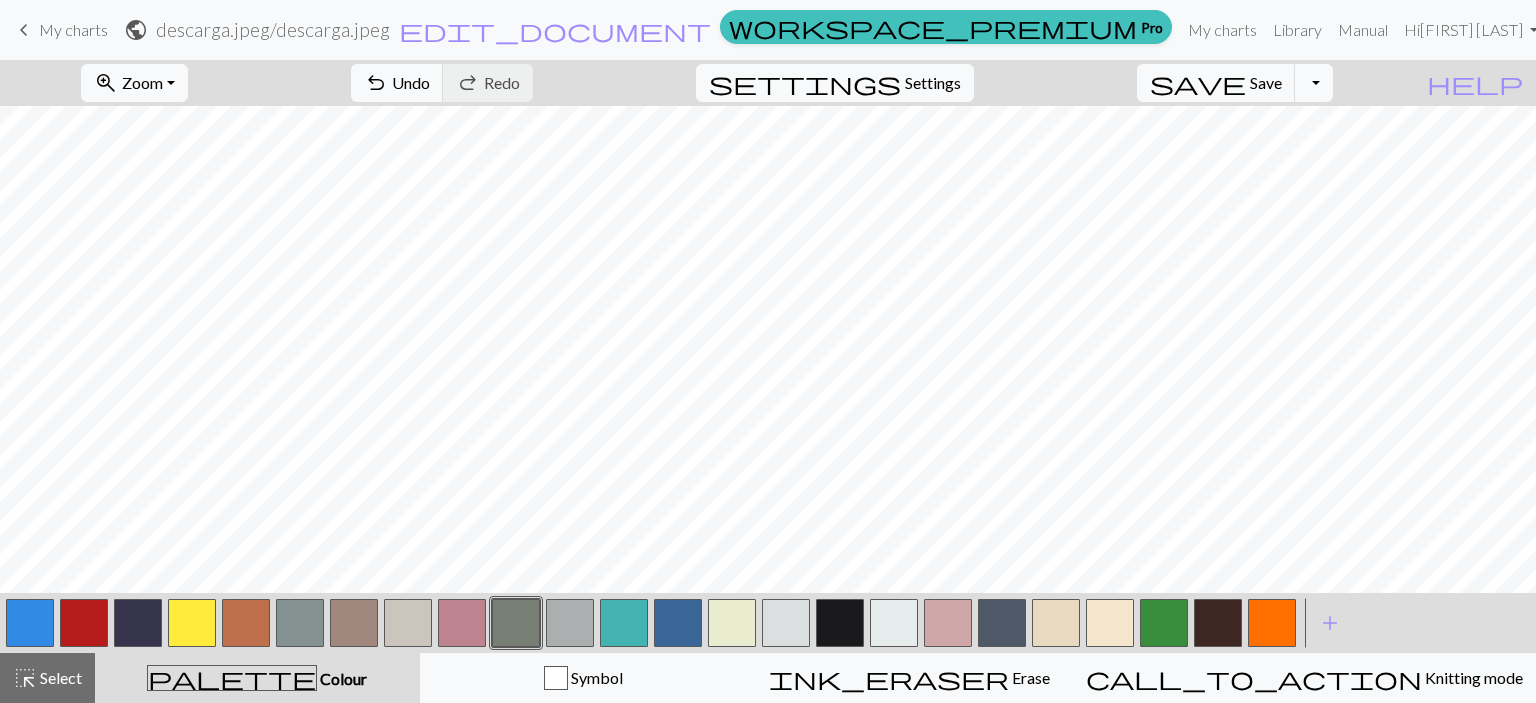 click at bounding box center (516, 623) 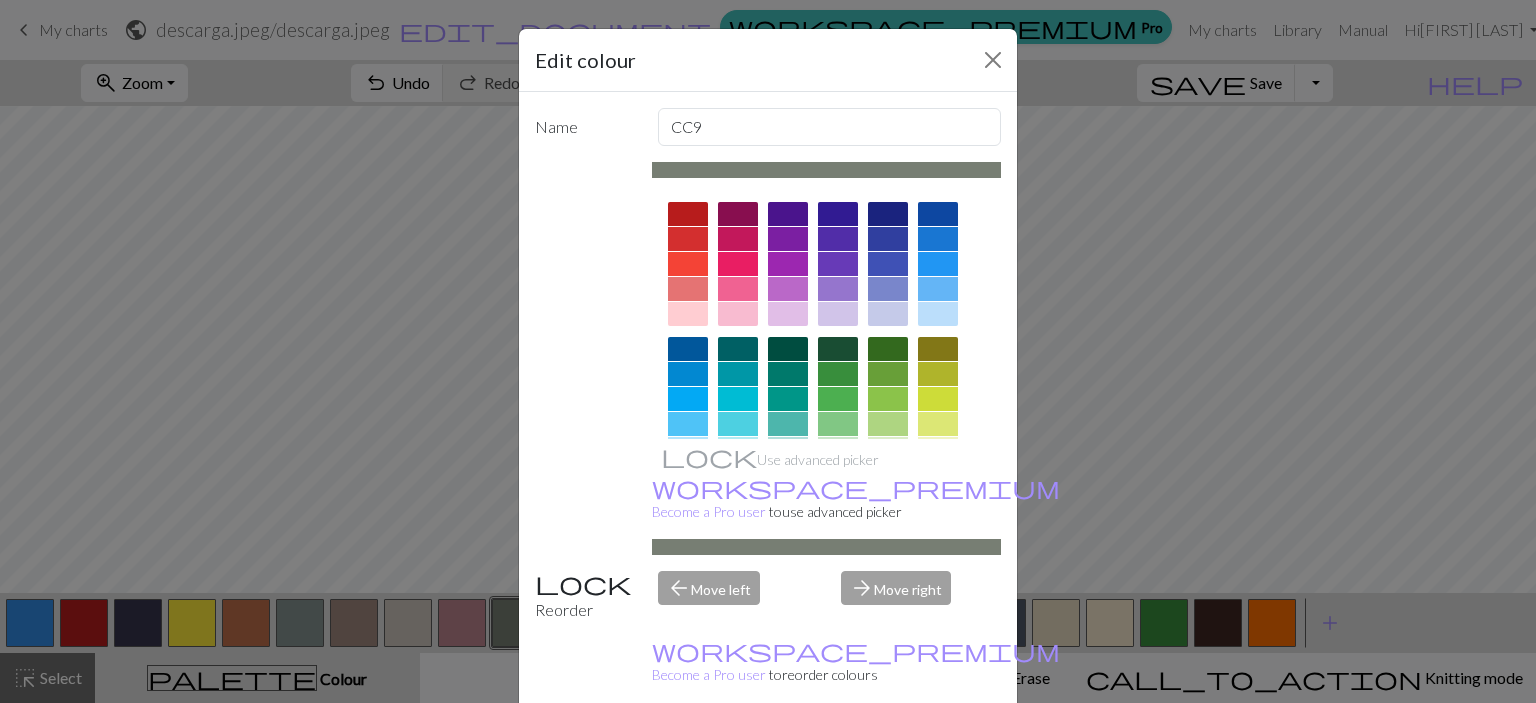 click at bounding box center [838, 424] 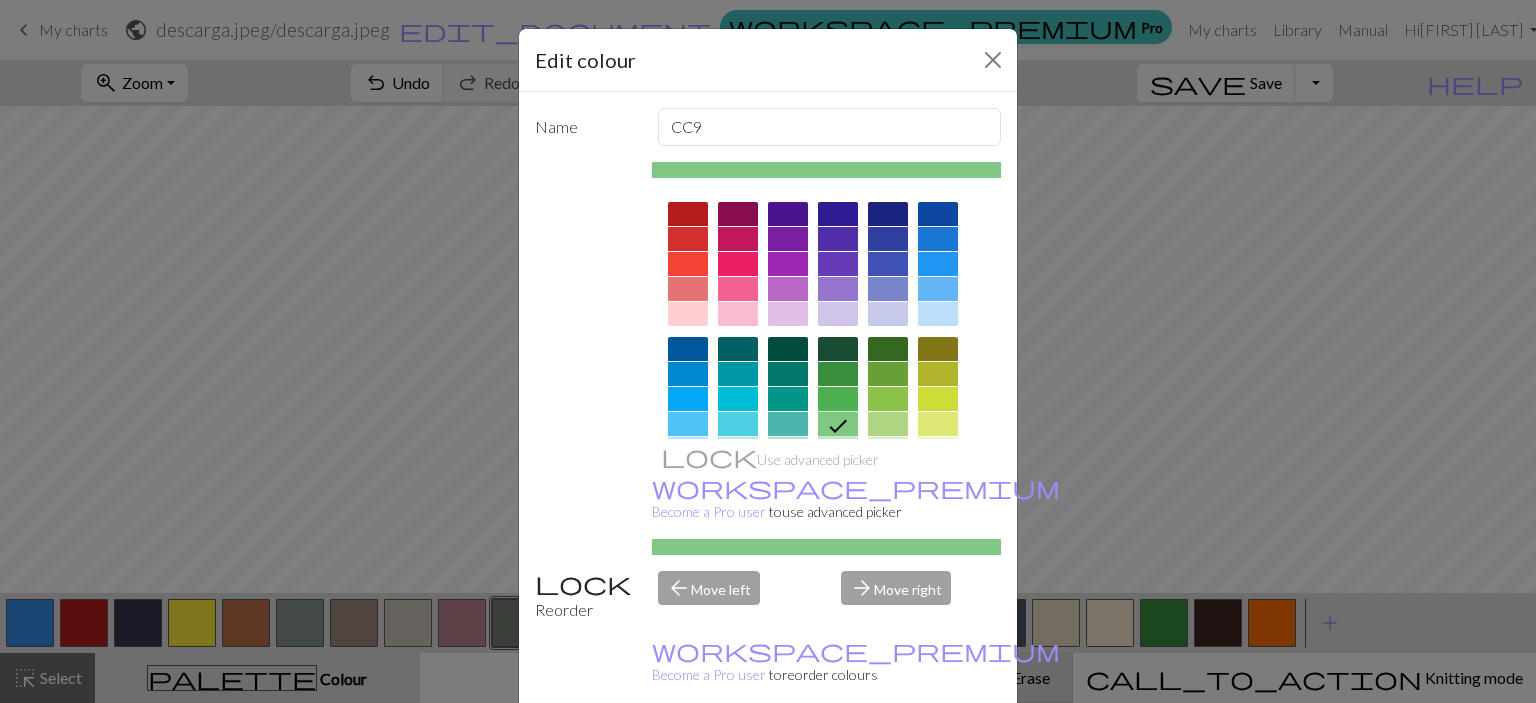 click on "Done" at bounding box center (888, 754) 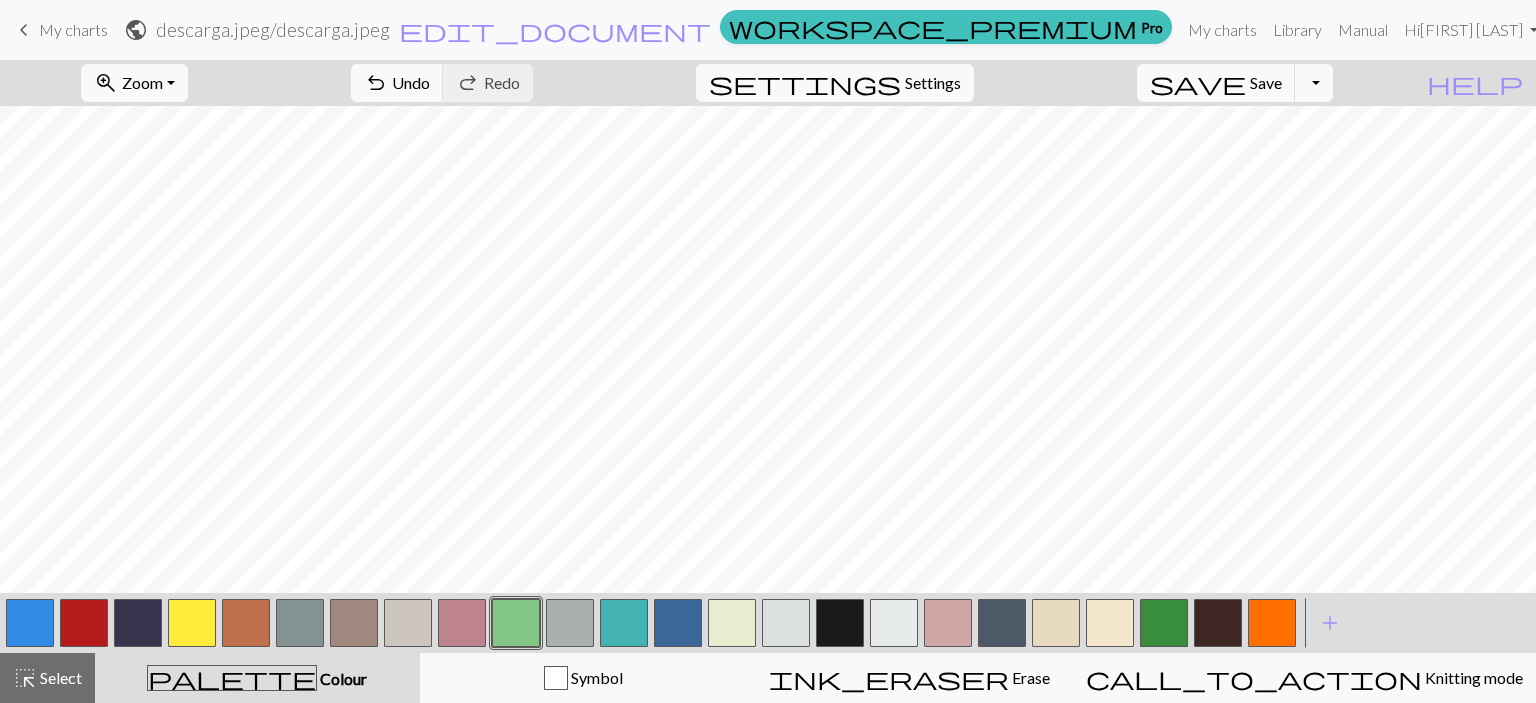 click at bounding box center [300, 623] 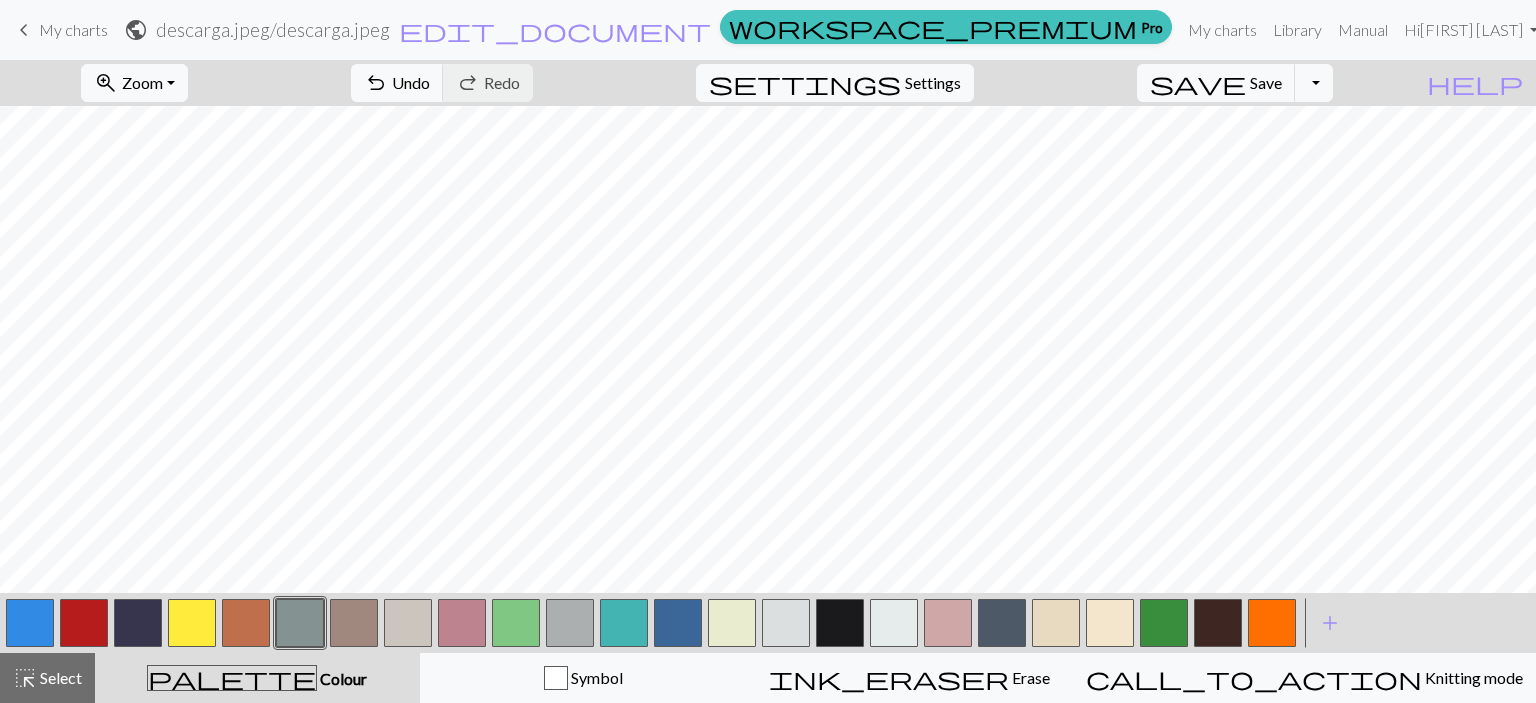 click at bounding box center (300, 623) 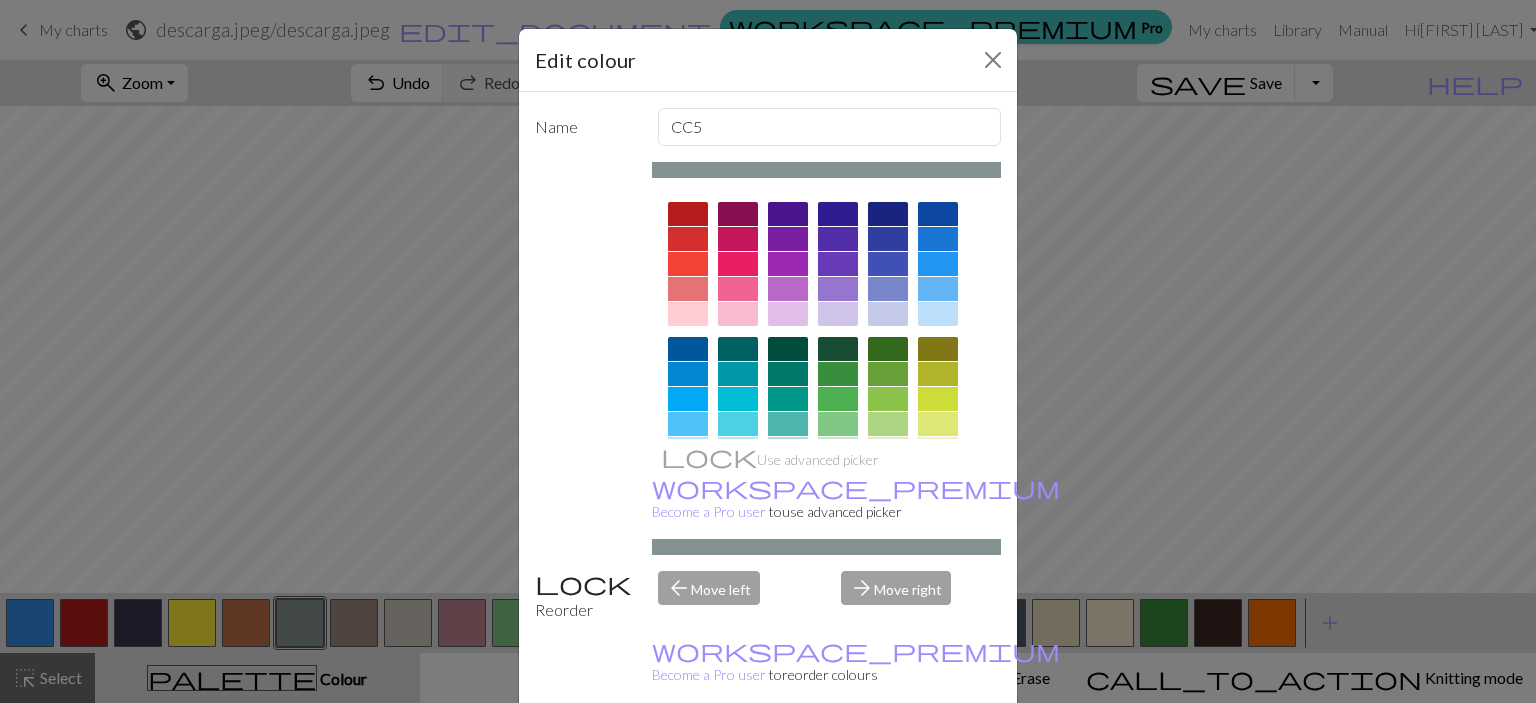 click at bounding box center [838, 349] 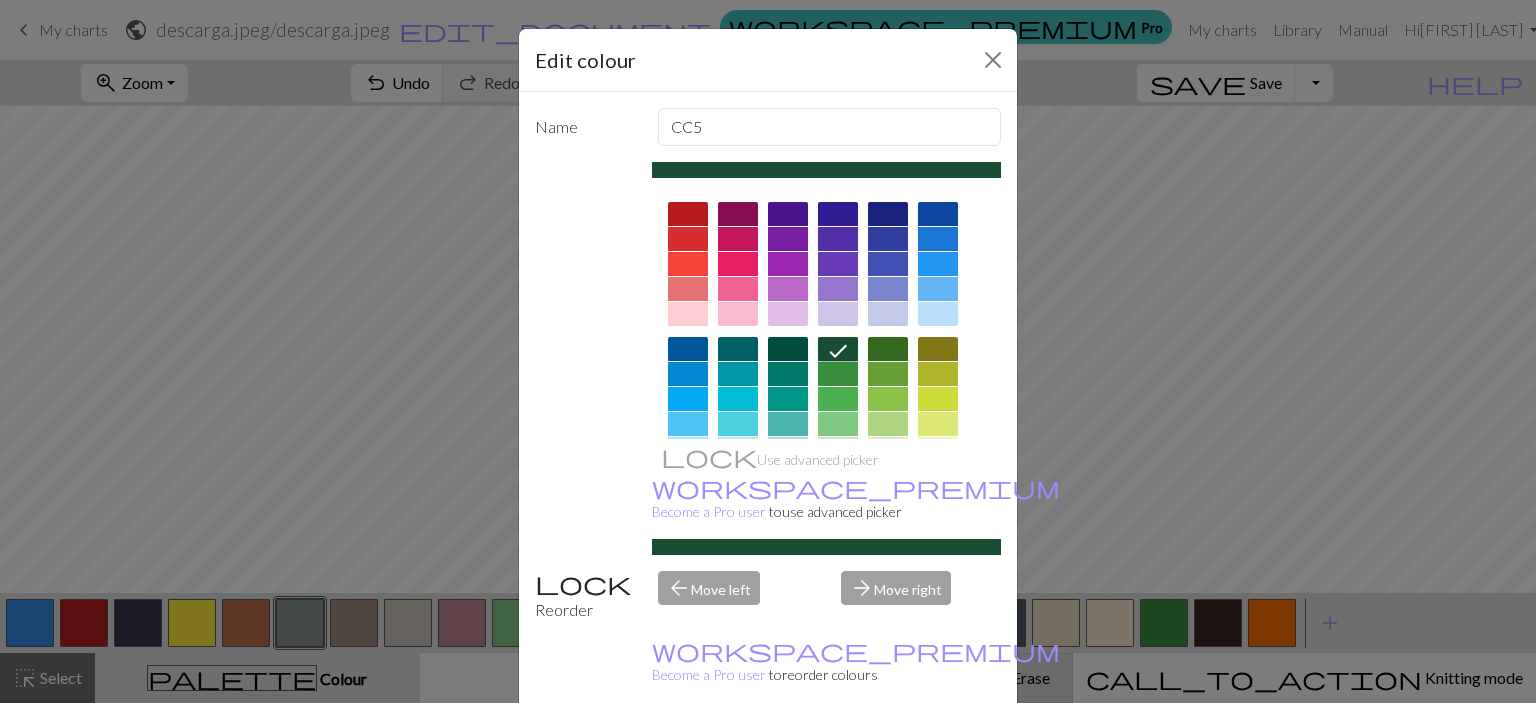 click on "Done" at bounding box center [888, 754] 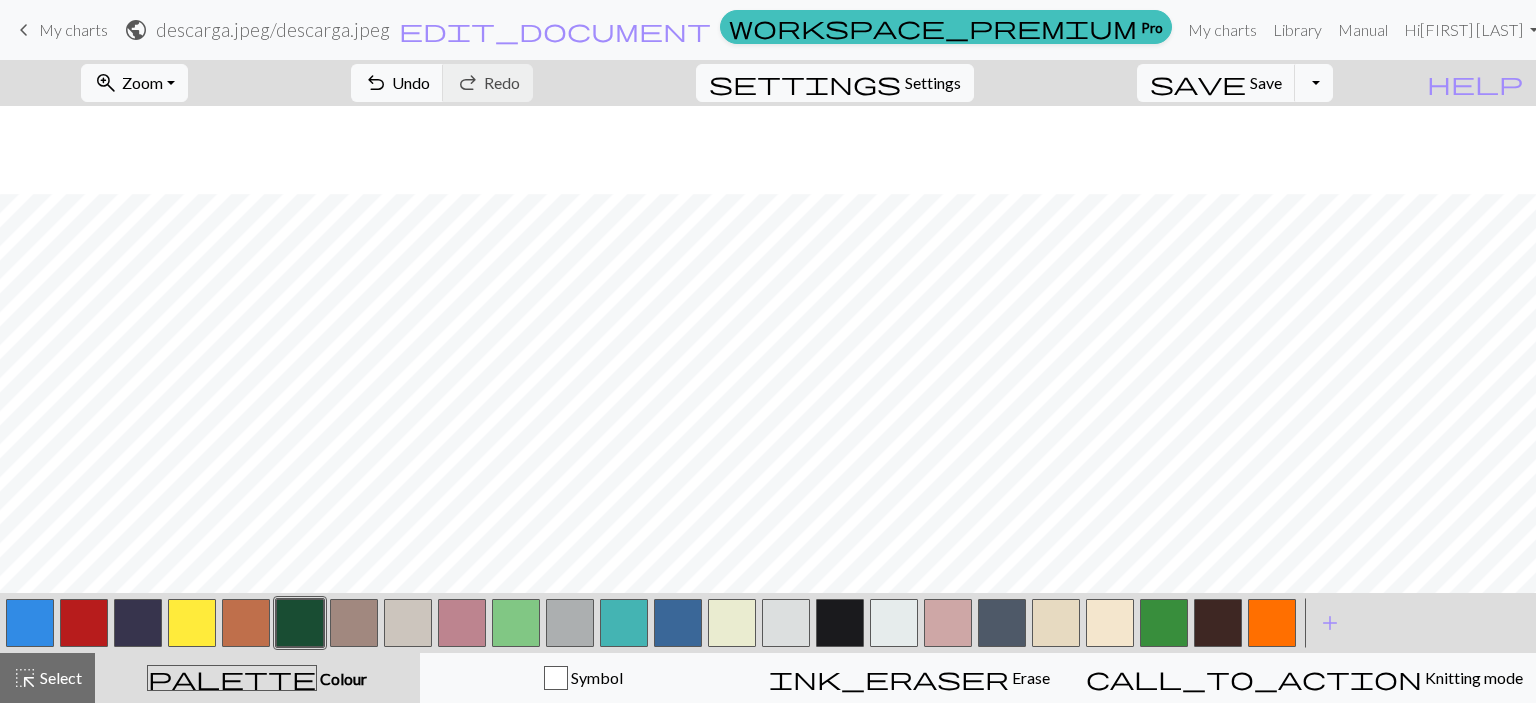 scroll, scrollTop: 817, scrollLeft: 0, axis: vertical 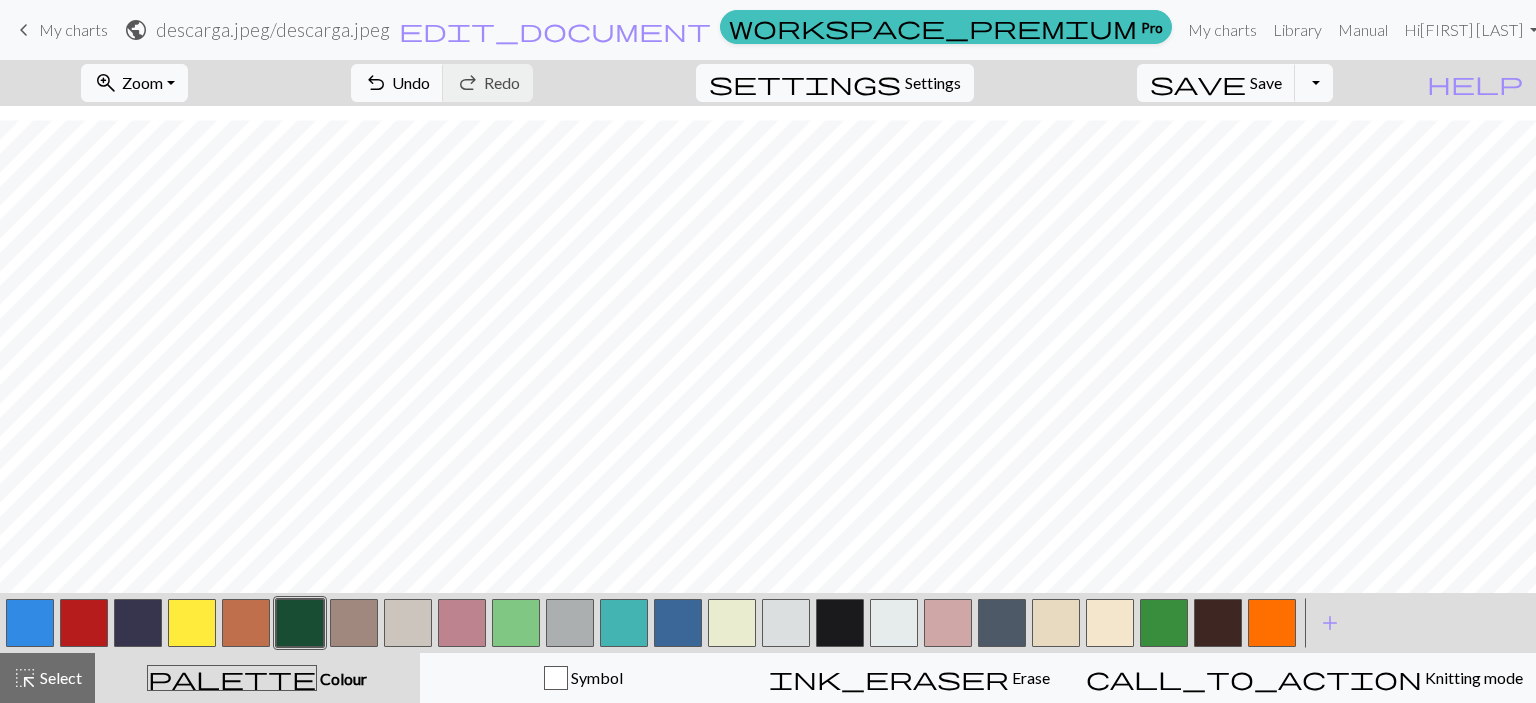 click at bounding box center (840, 623) 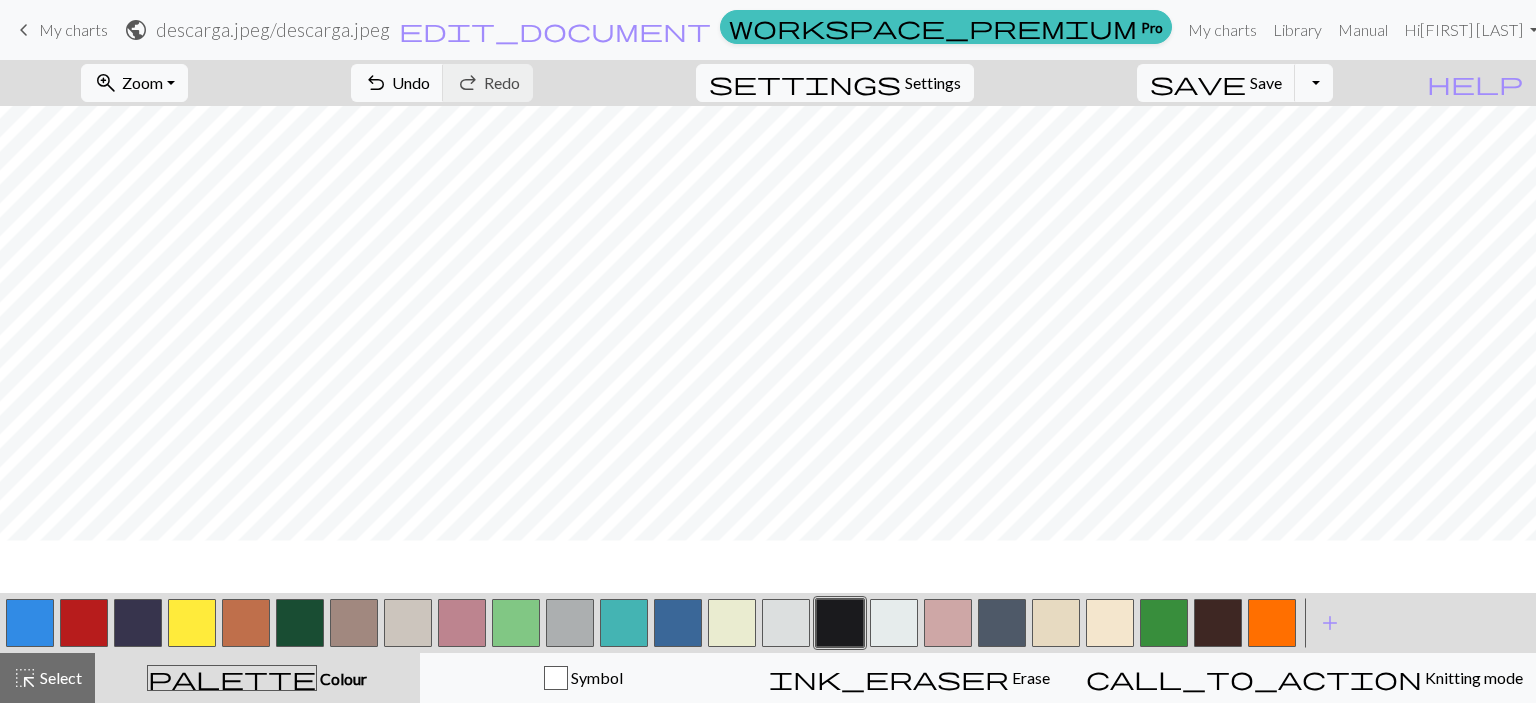 scroll, scrollTop: 690, scrollLeft: 0, axis: vertical 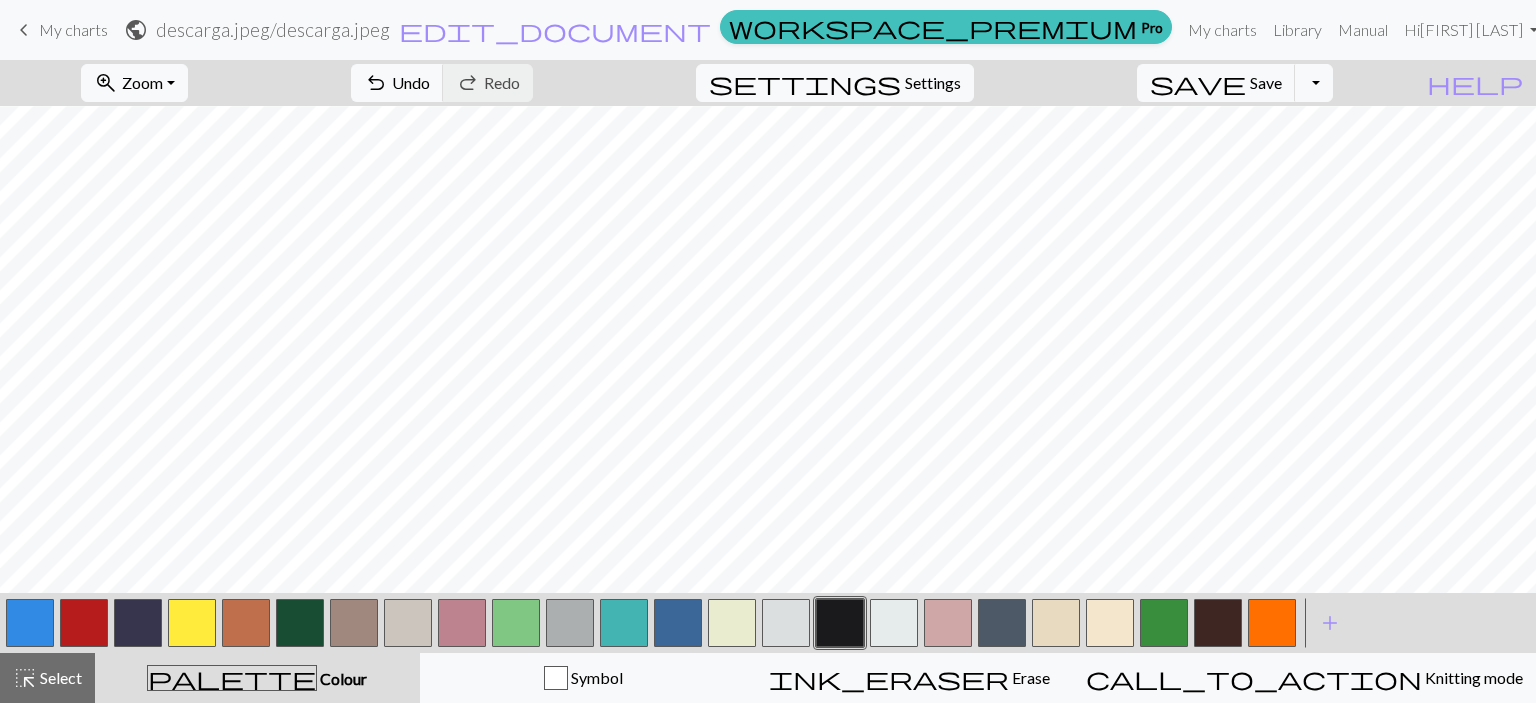 click at bounding box center [1056, 623] 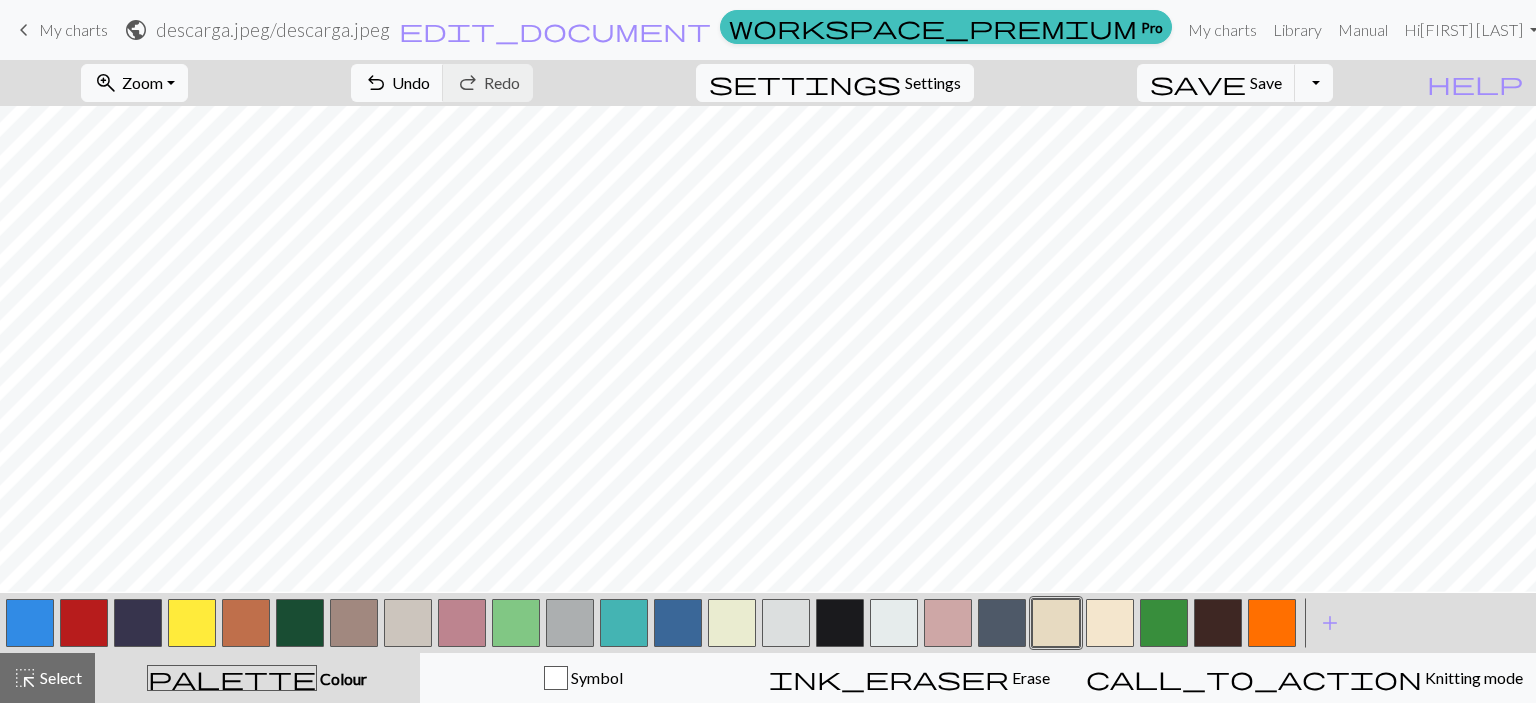 scroll, scrollTop: 313, scrollLeft: 0, axis: vertical 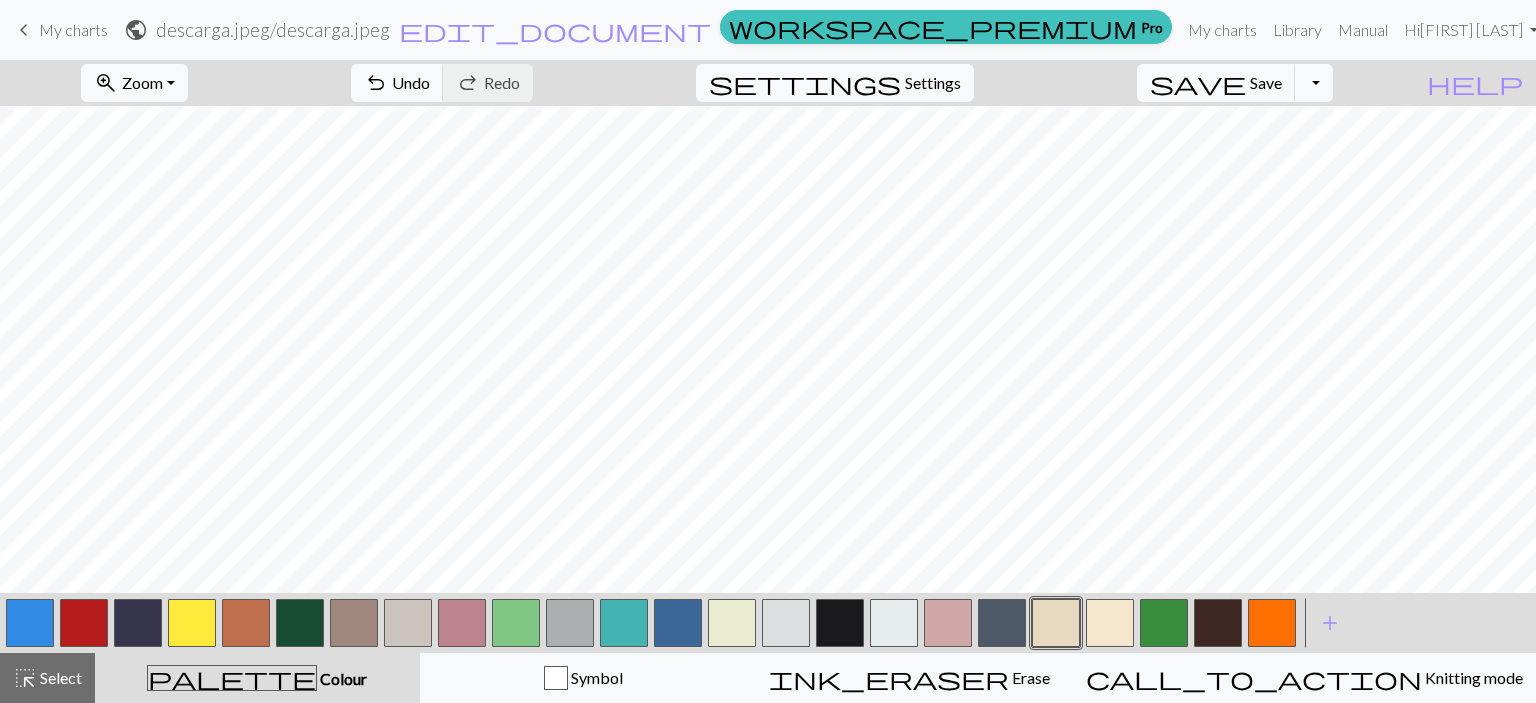 click at bounding box center (840, 623) 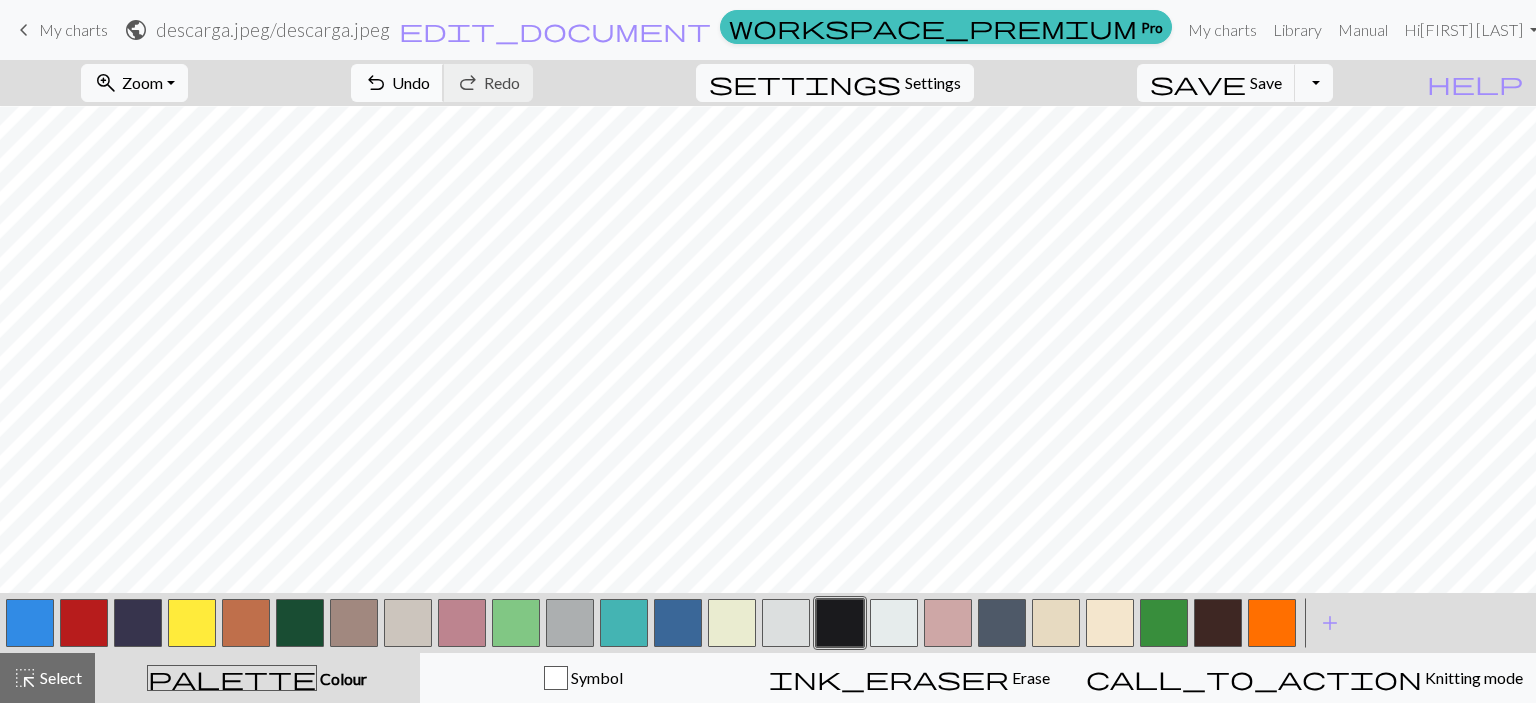 click on "undo" at bounding box center (376, 83) 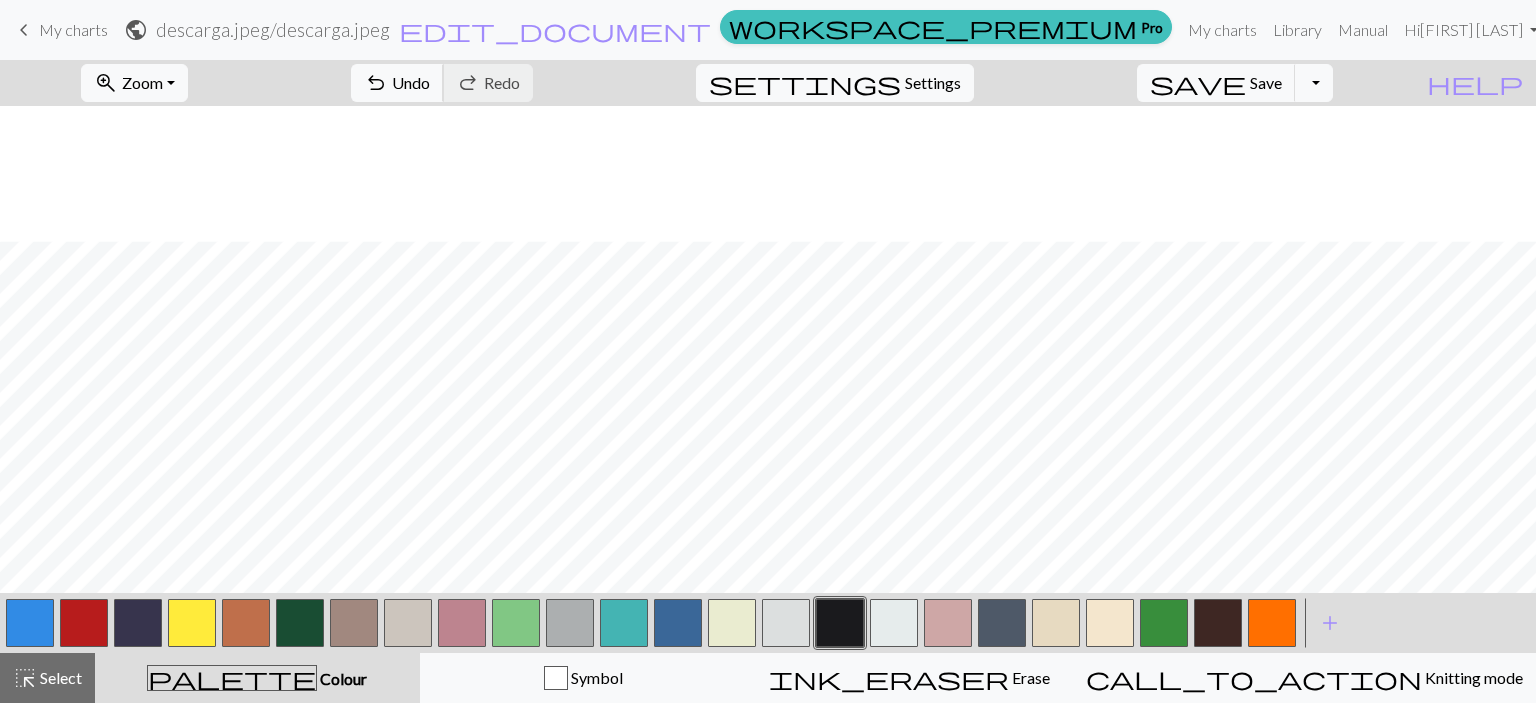 scroll, scrollTop: 448, scrollLeft: 0, axis: vertical 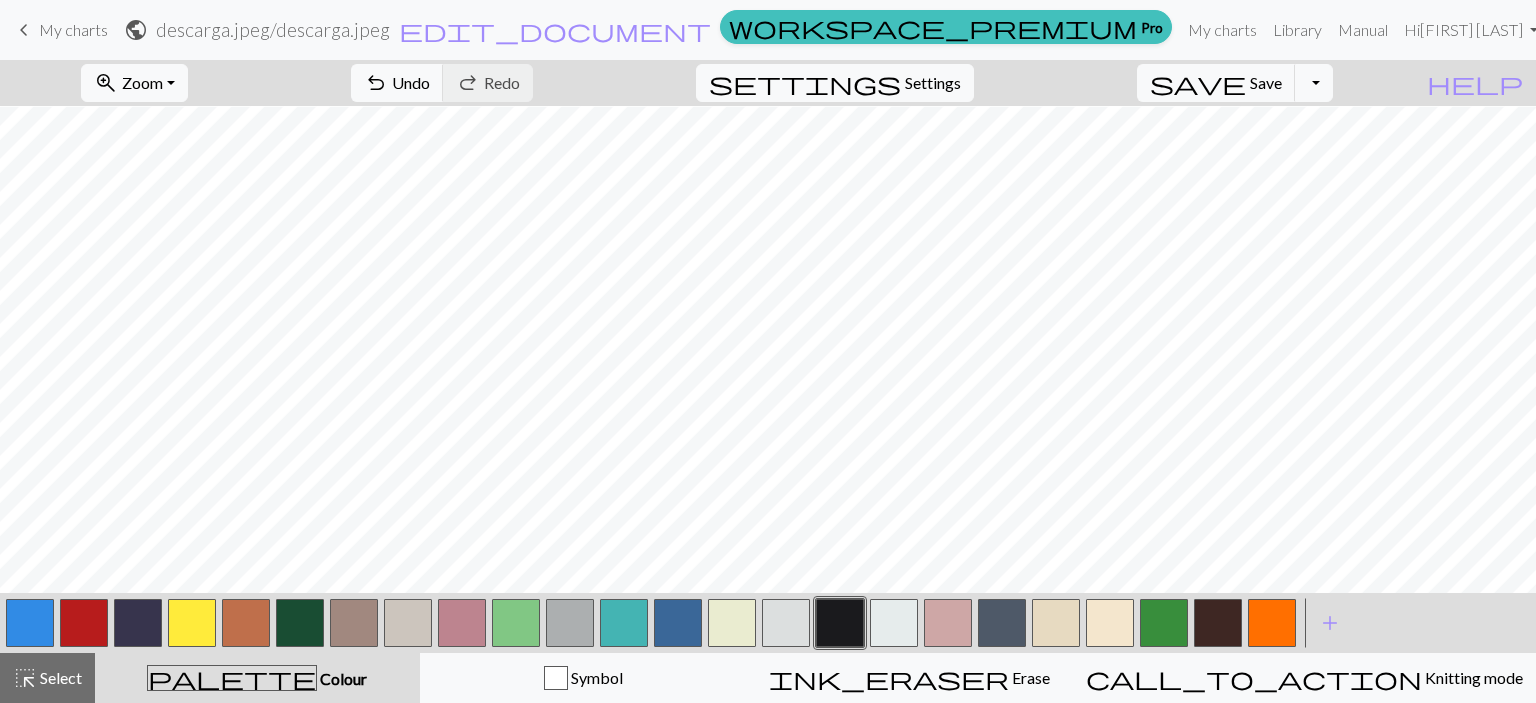 click at bounding box center (84, 623) 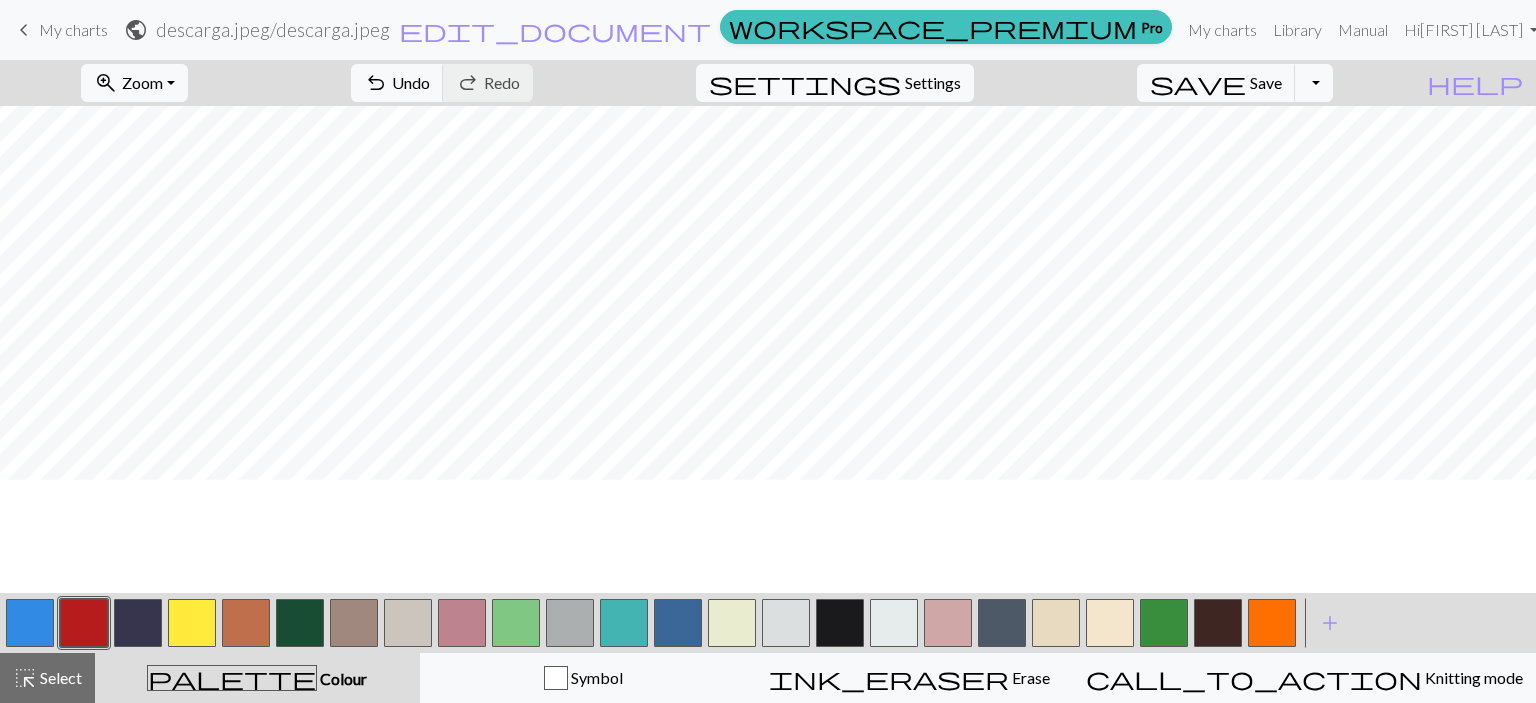 scroll, scrollTop: 333, scrollLeft: 0, axis: vertical 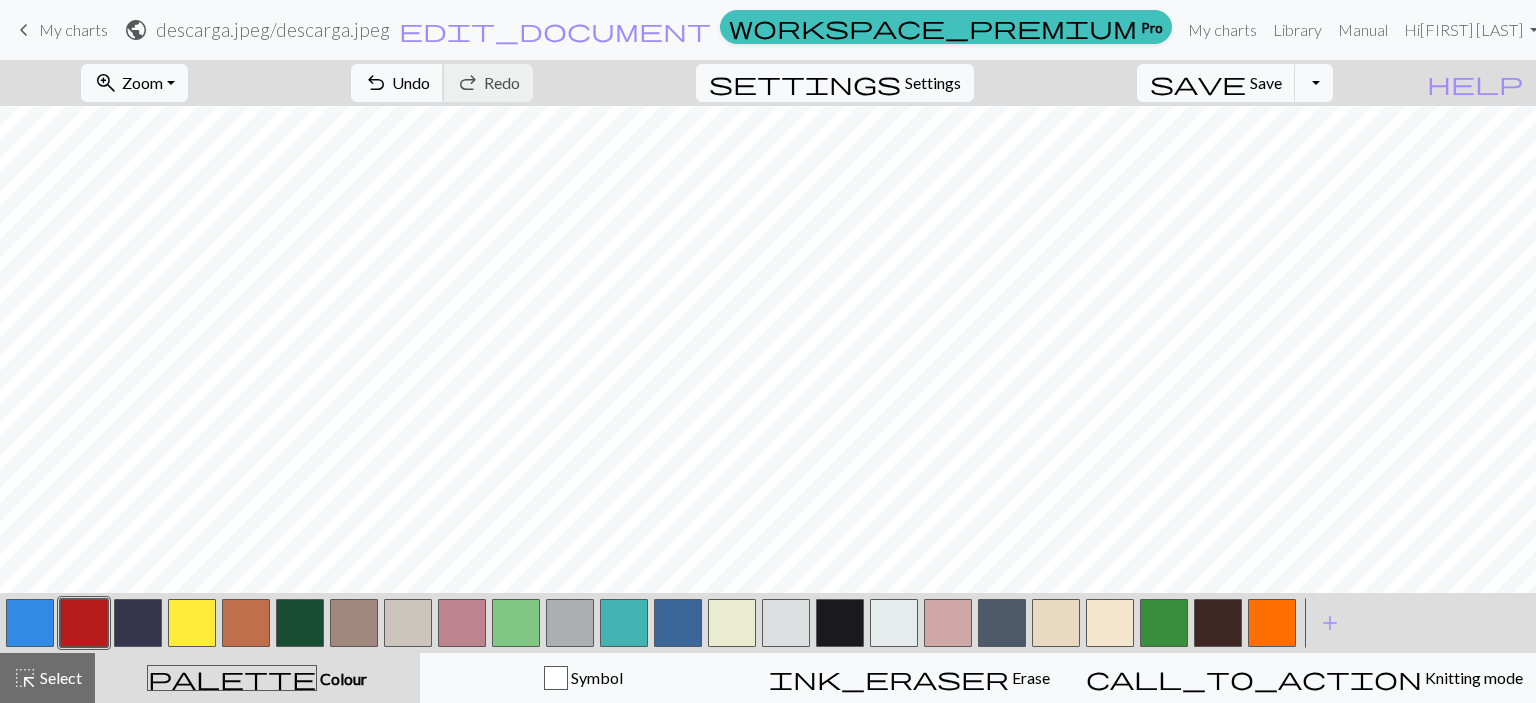 click on "Undo" at bounding box center (411, 82) 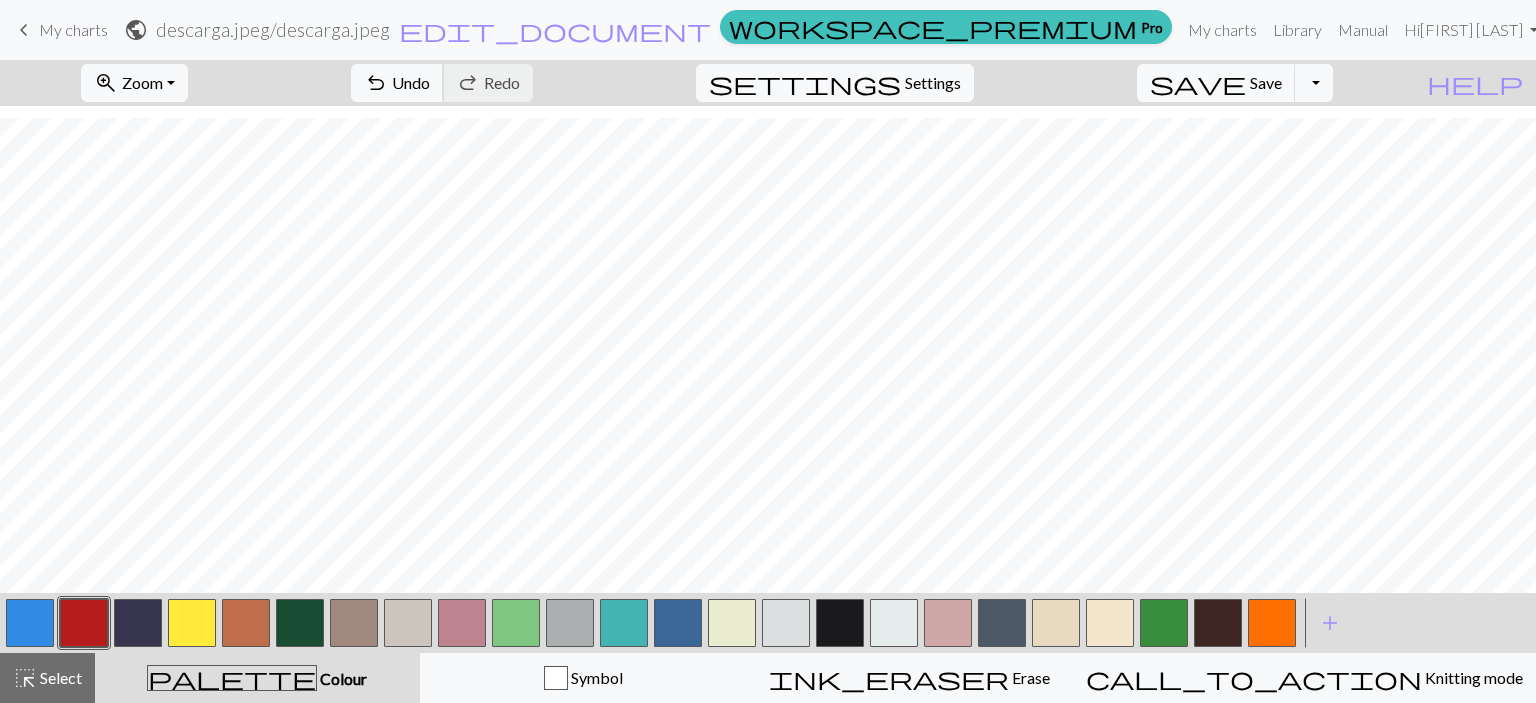 scroll, scrollTop: 711, scrollLeft: 0, axis: vertical 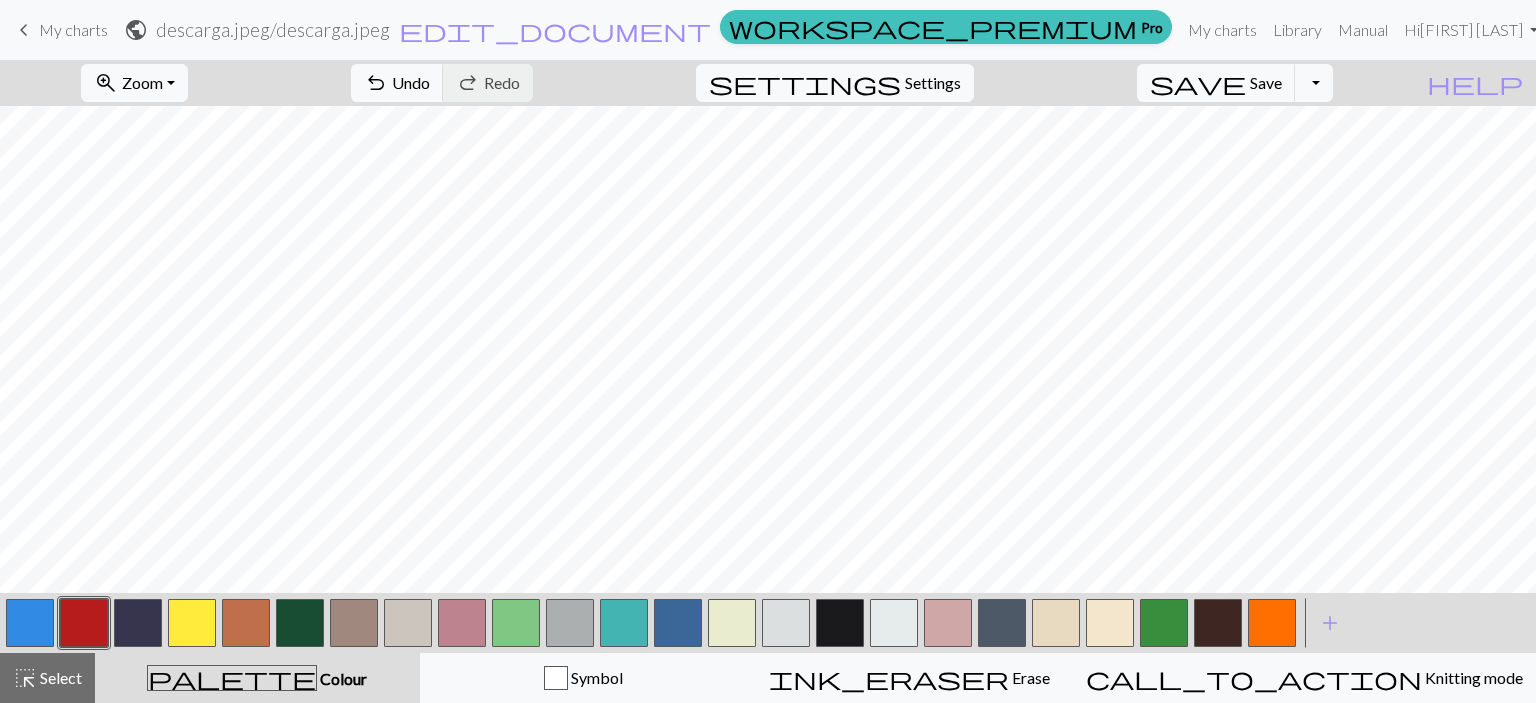 click at bounding box center (1272, 623) 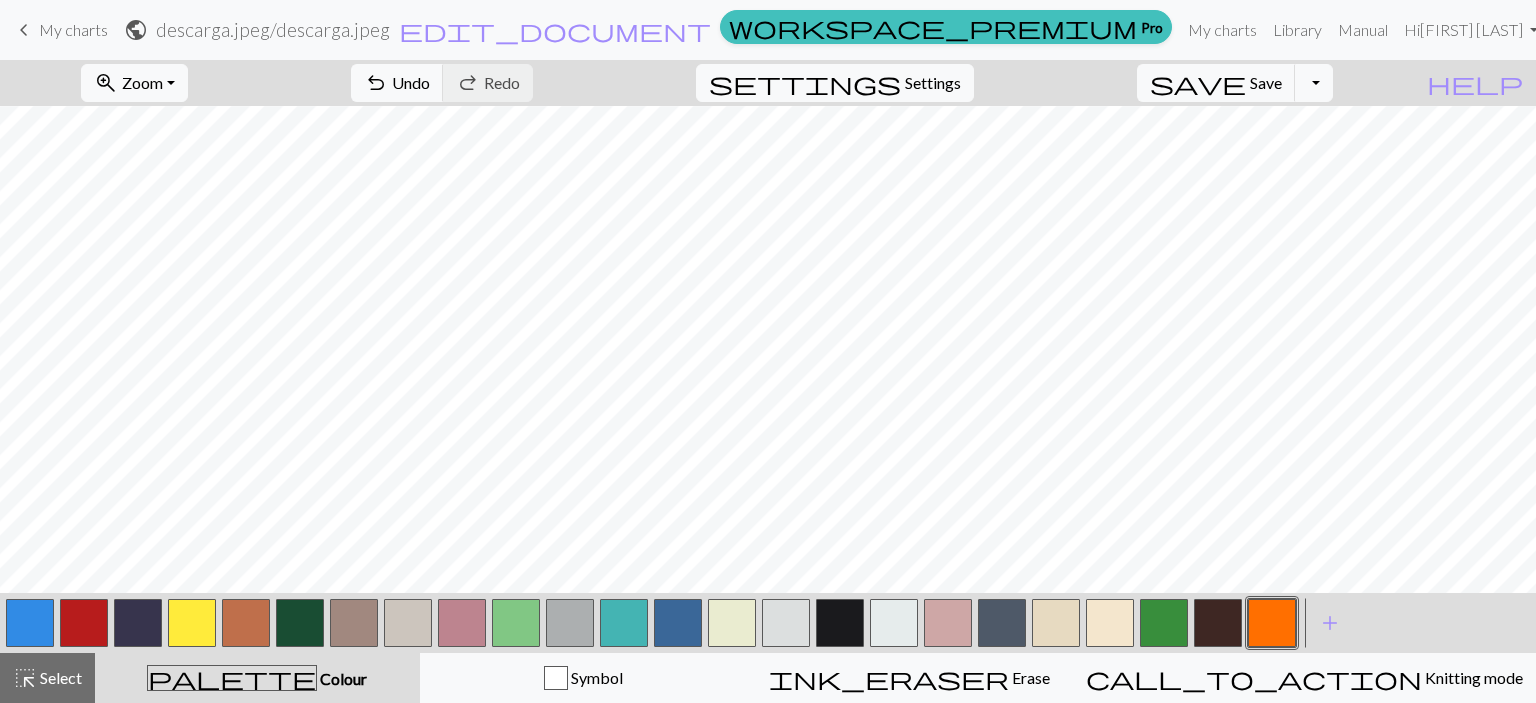 click at bounding box center [192, 623] 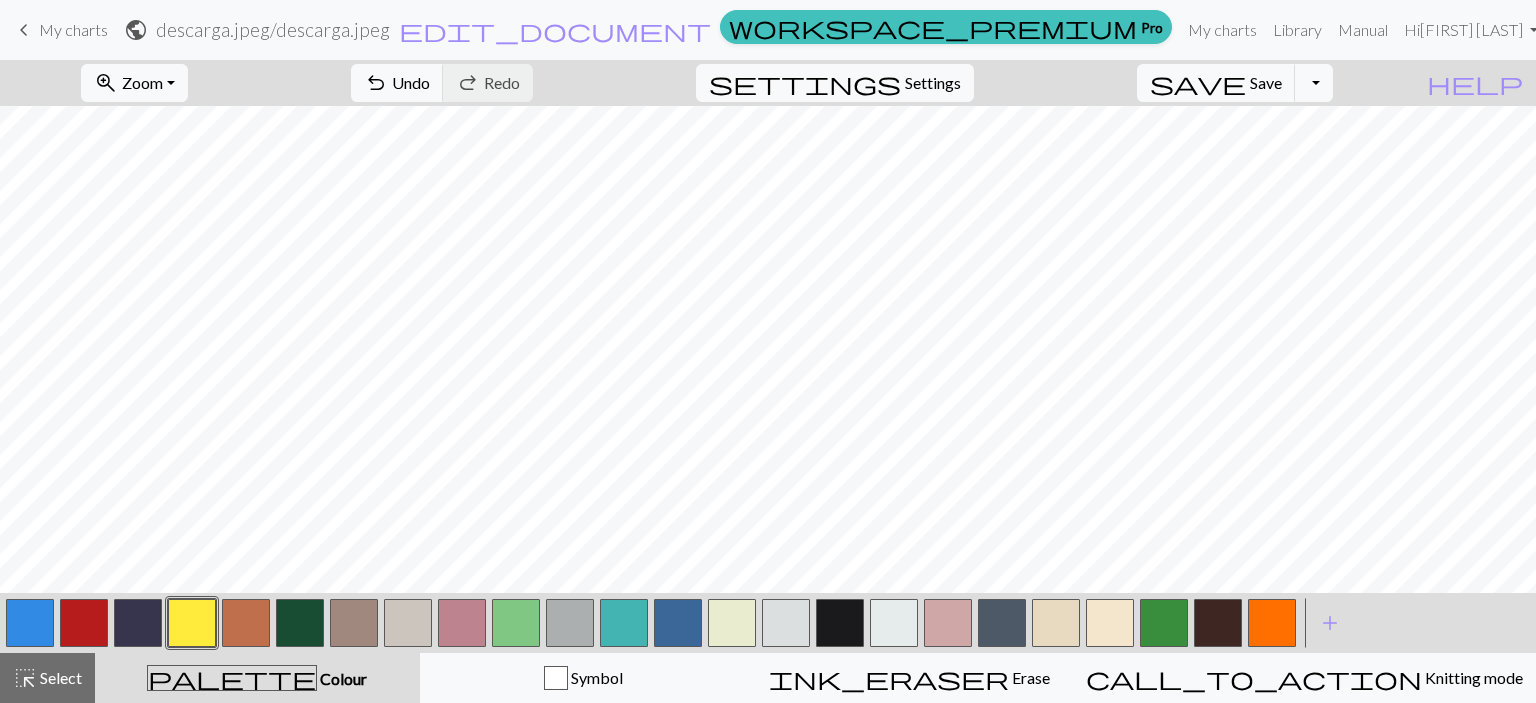 click at bounding box center (1056, 623) 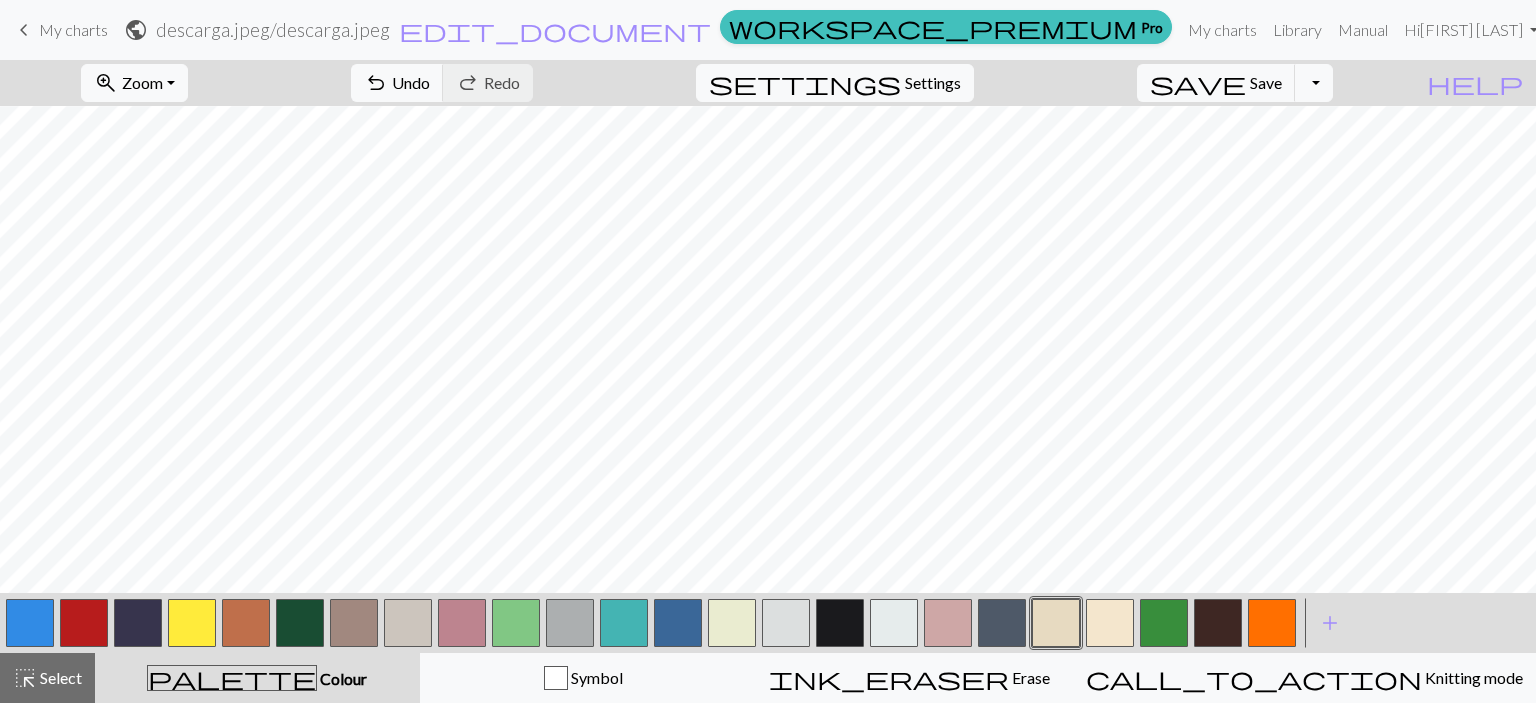 click at bounding box center [894, 623] 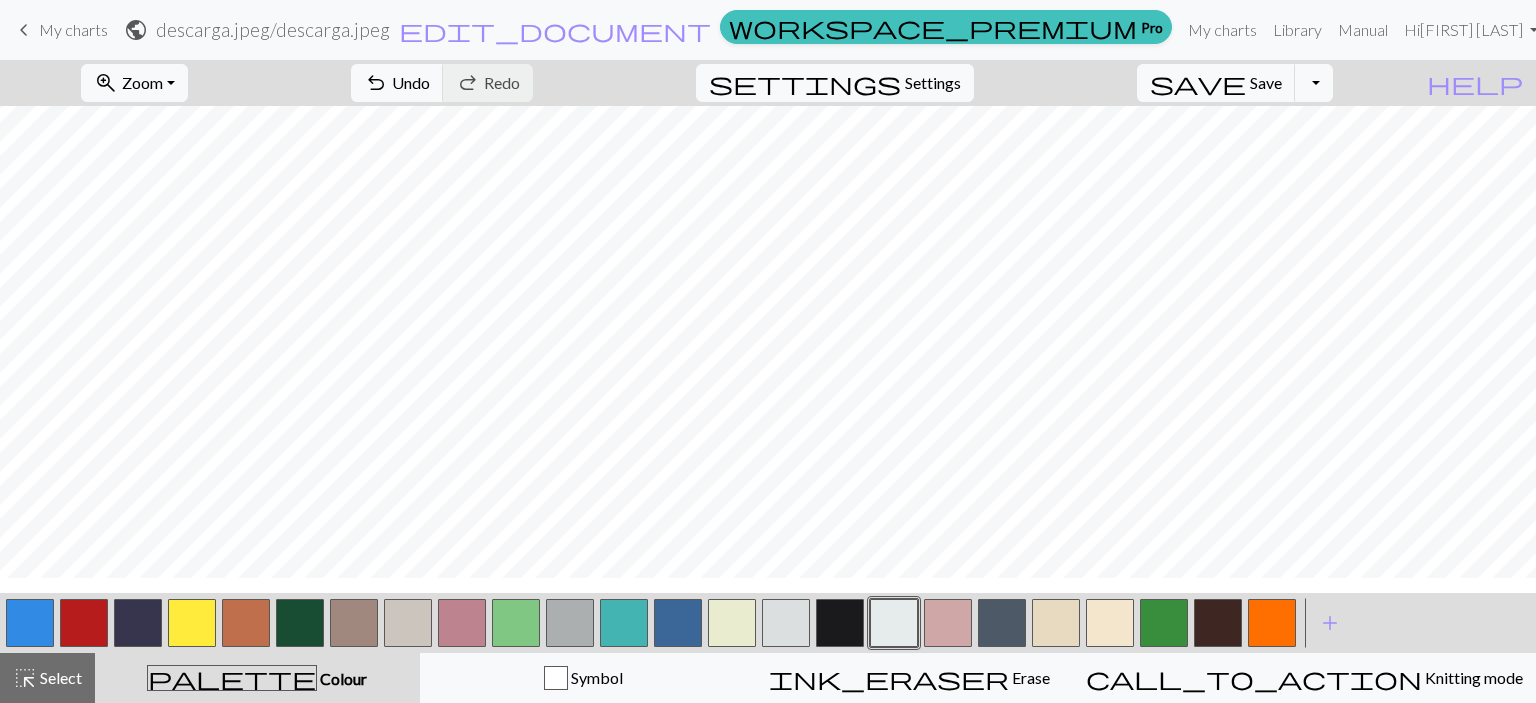 scroll, scrollTop: 784, scrollLeft: 0, axis: vertical 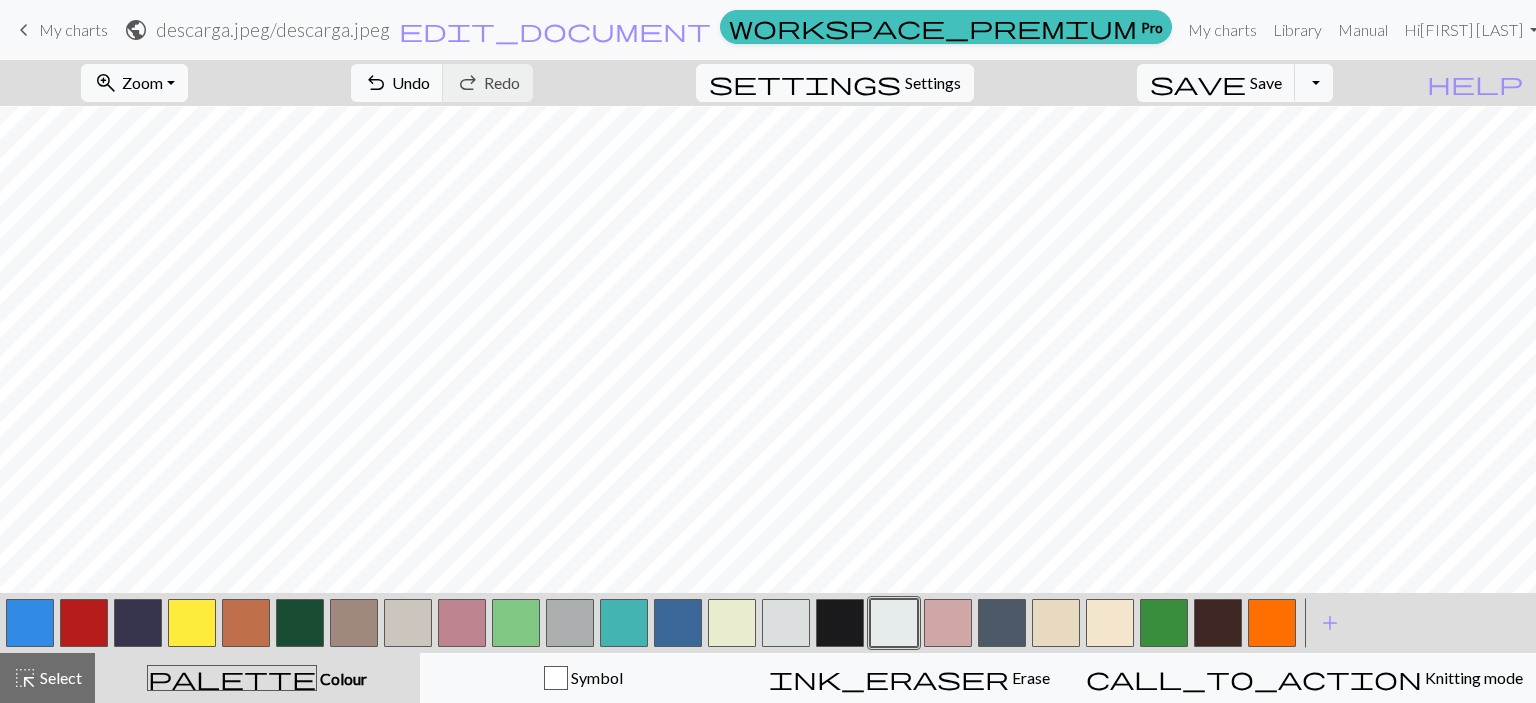 click at bounding box center (840, 623) 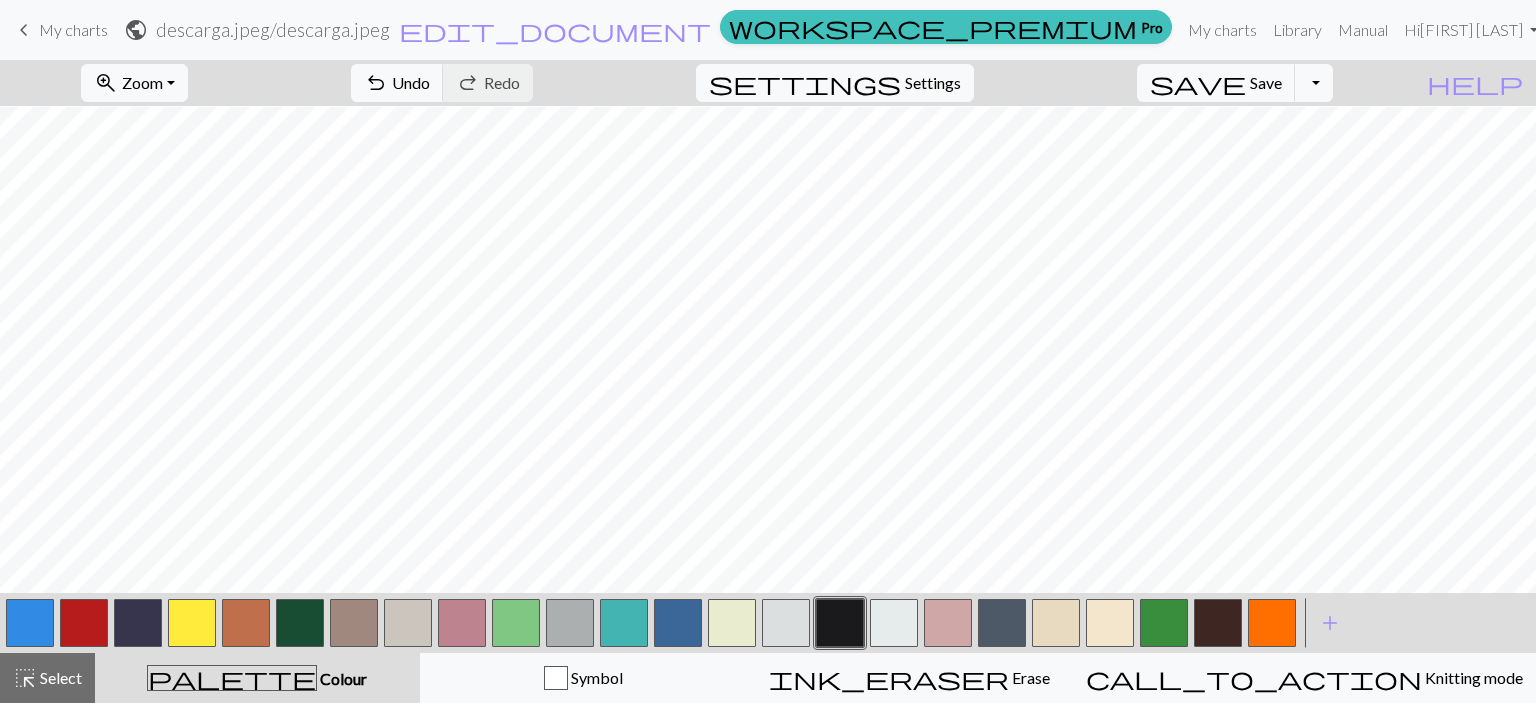 click at bounding box center [1056, 623] 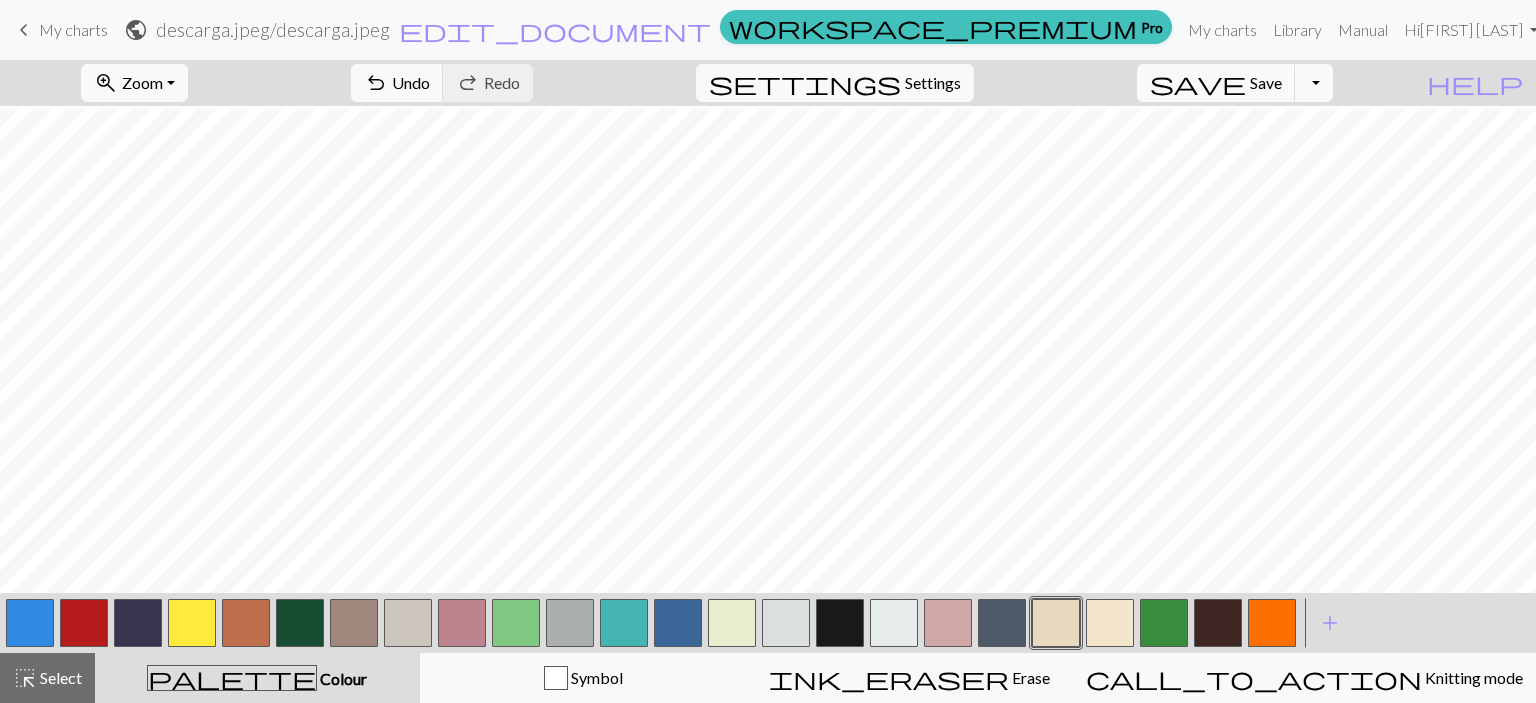 scroll, scrollTop: 780, scrollLeft: 0, axis: vertical 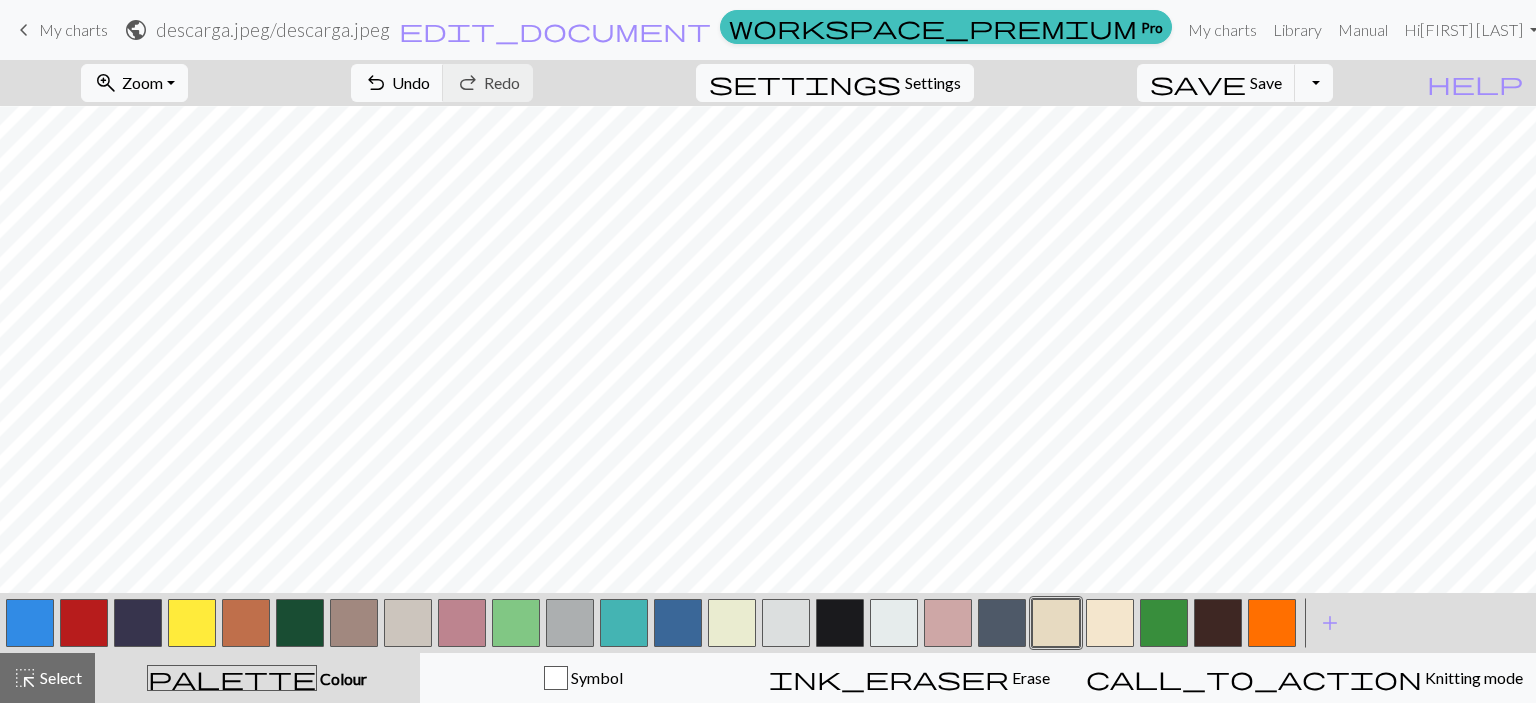 click at bounding box center [840, 623] 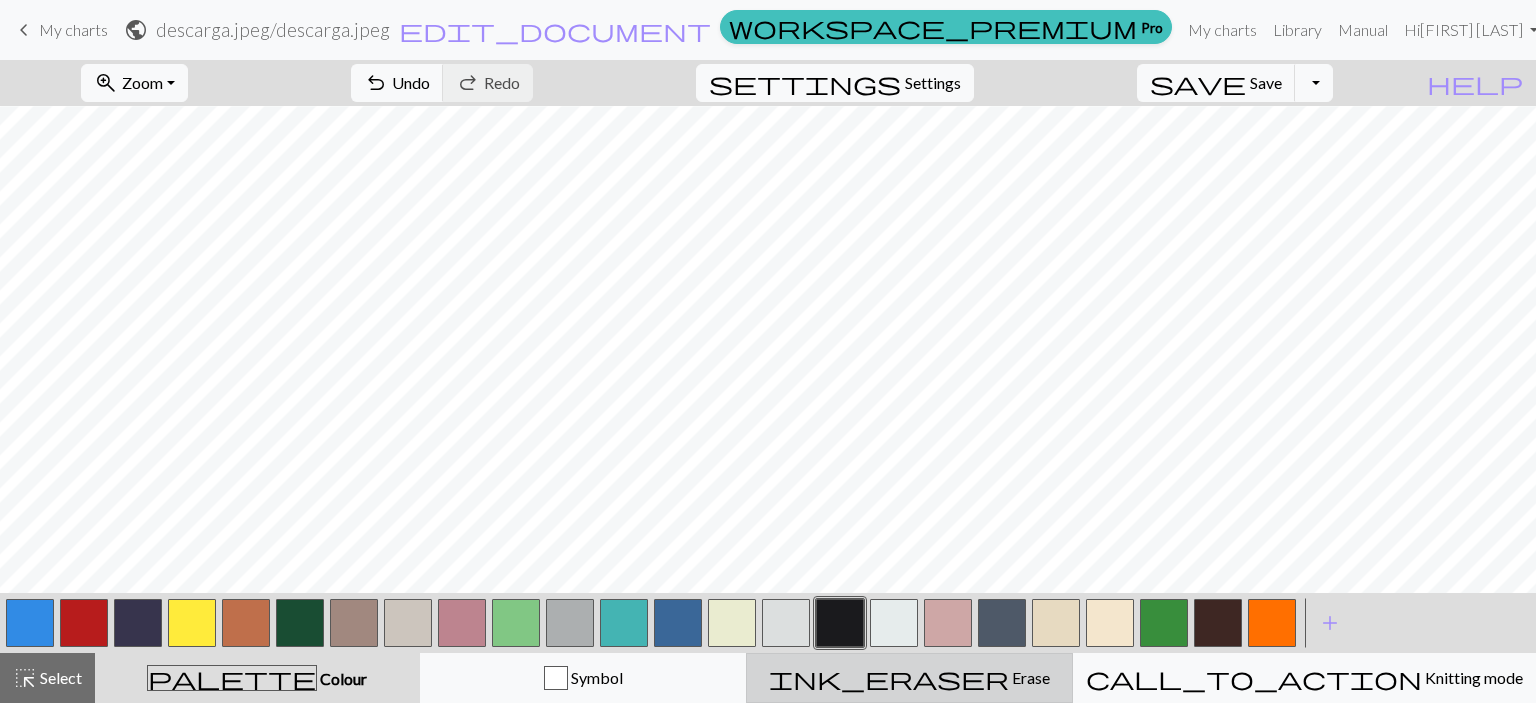 click on "ink_eraser   Erase   Erase" at bounding box center (909, 678) 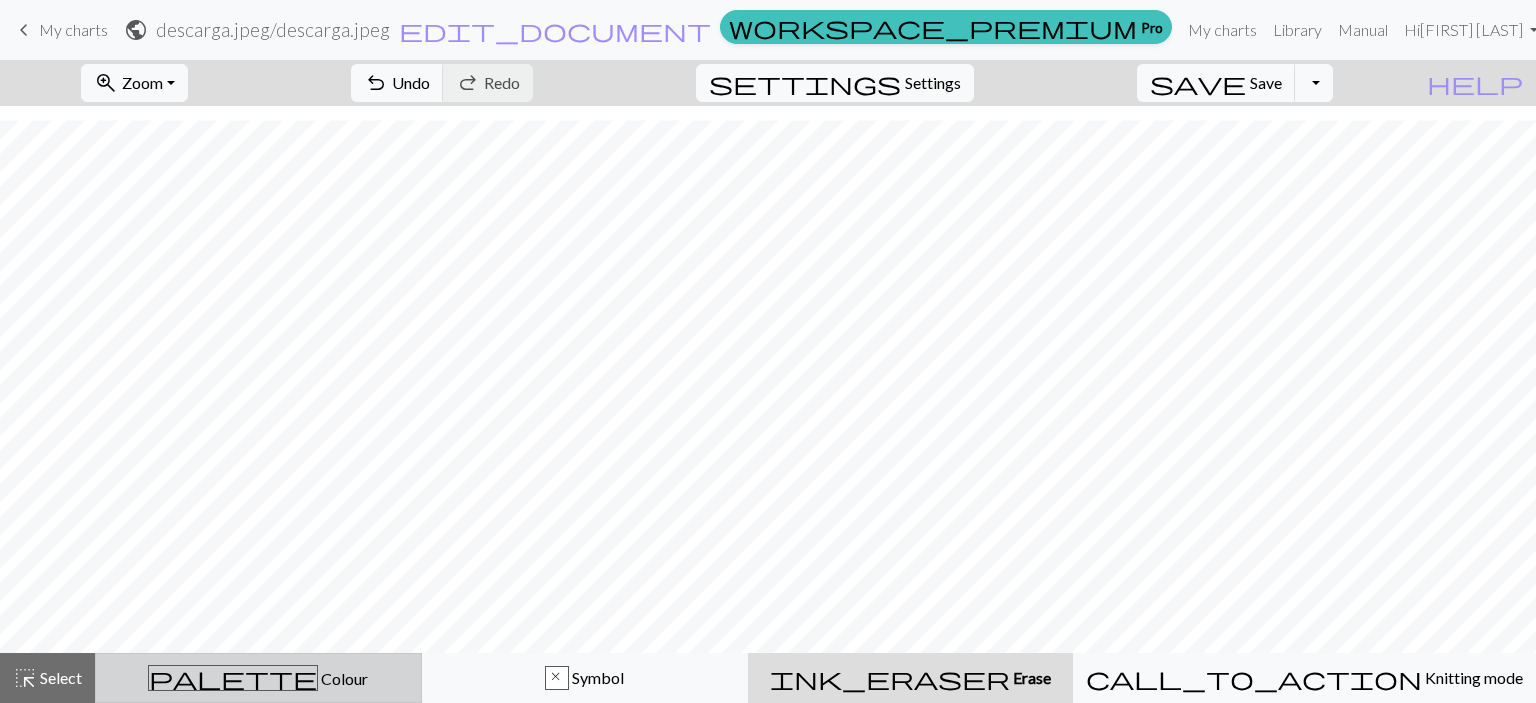 click on "palette   Colour   Colour" at bounding box center (258, 678) 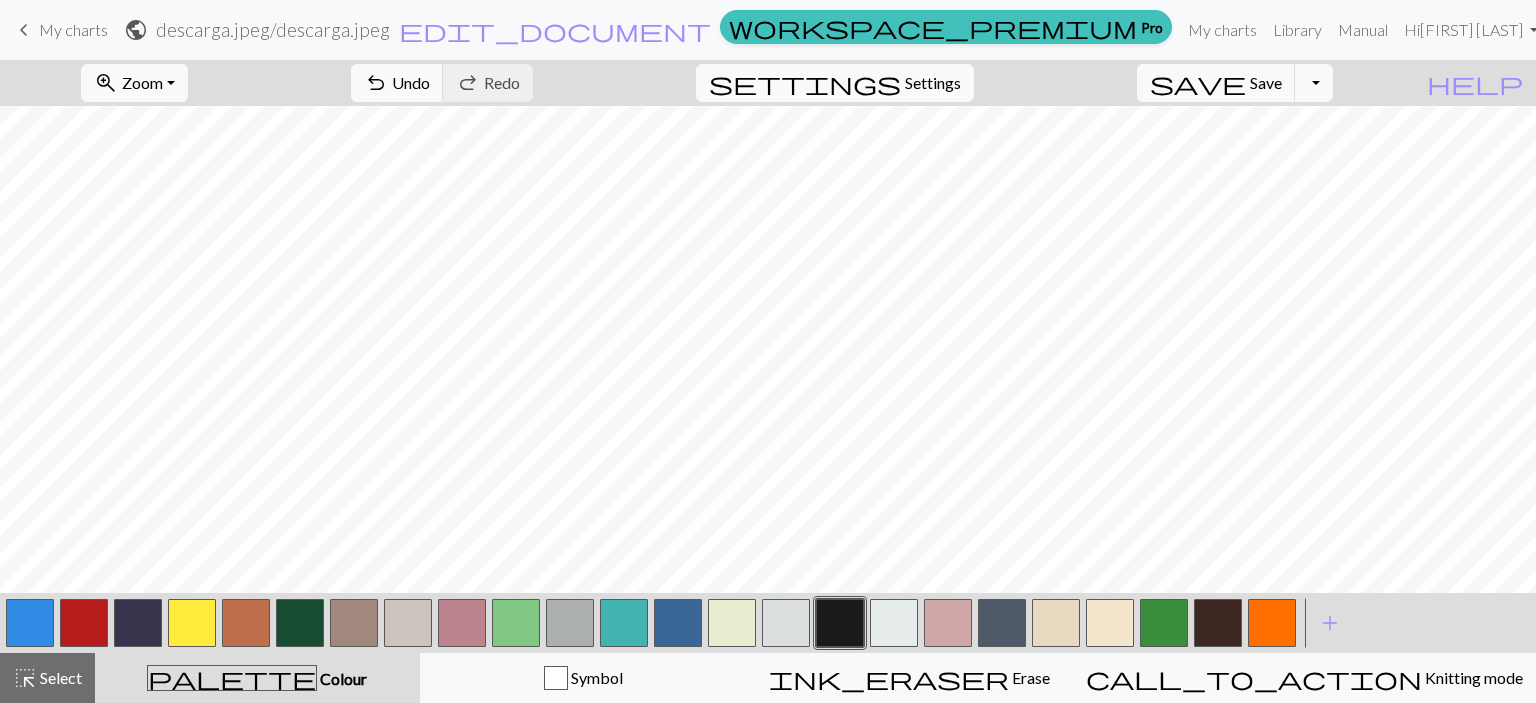click at bounding box center (1056, 623) 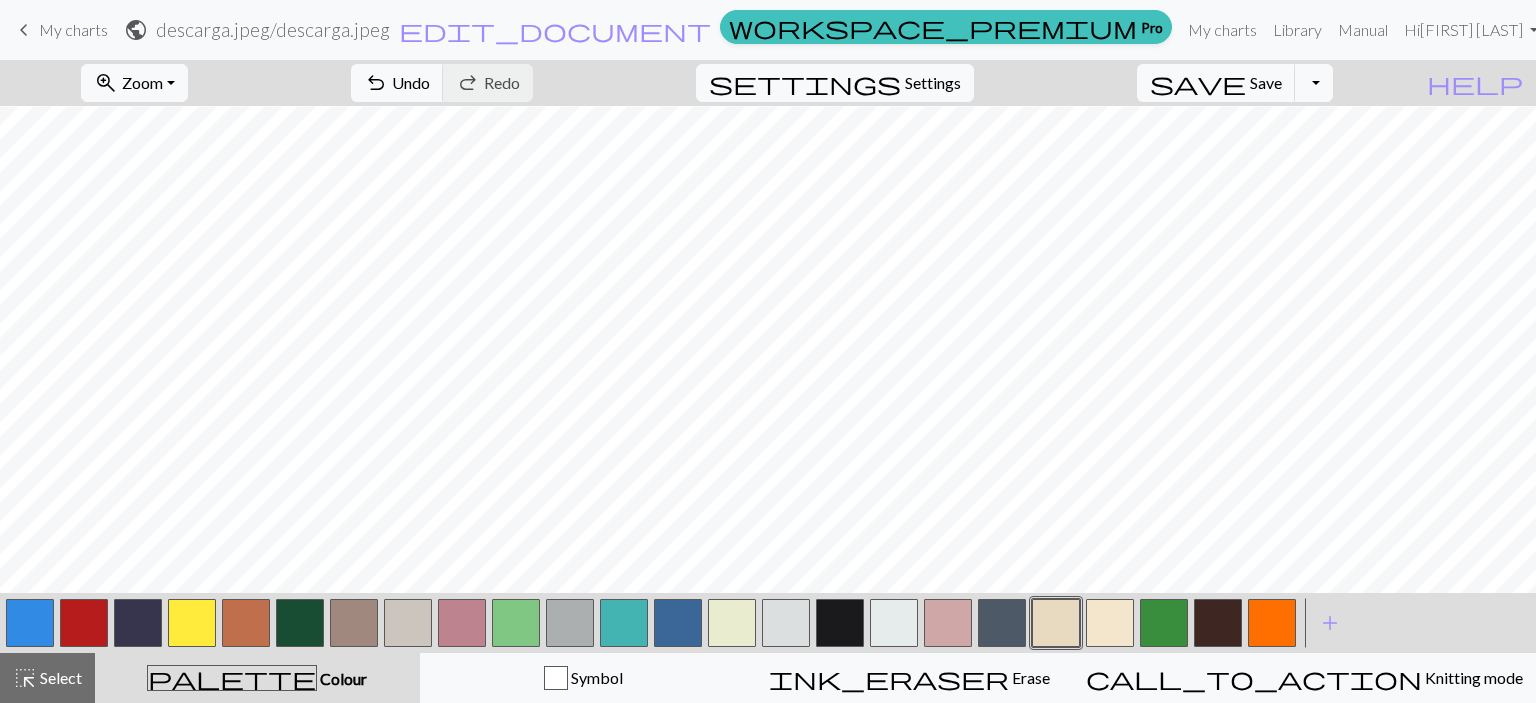 click at bounding box center [840, 623] 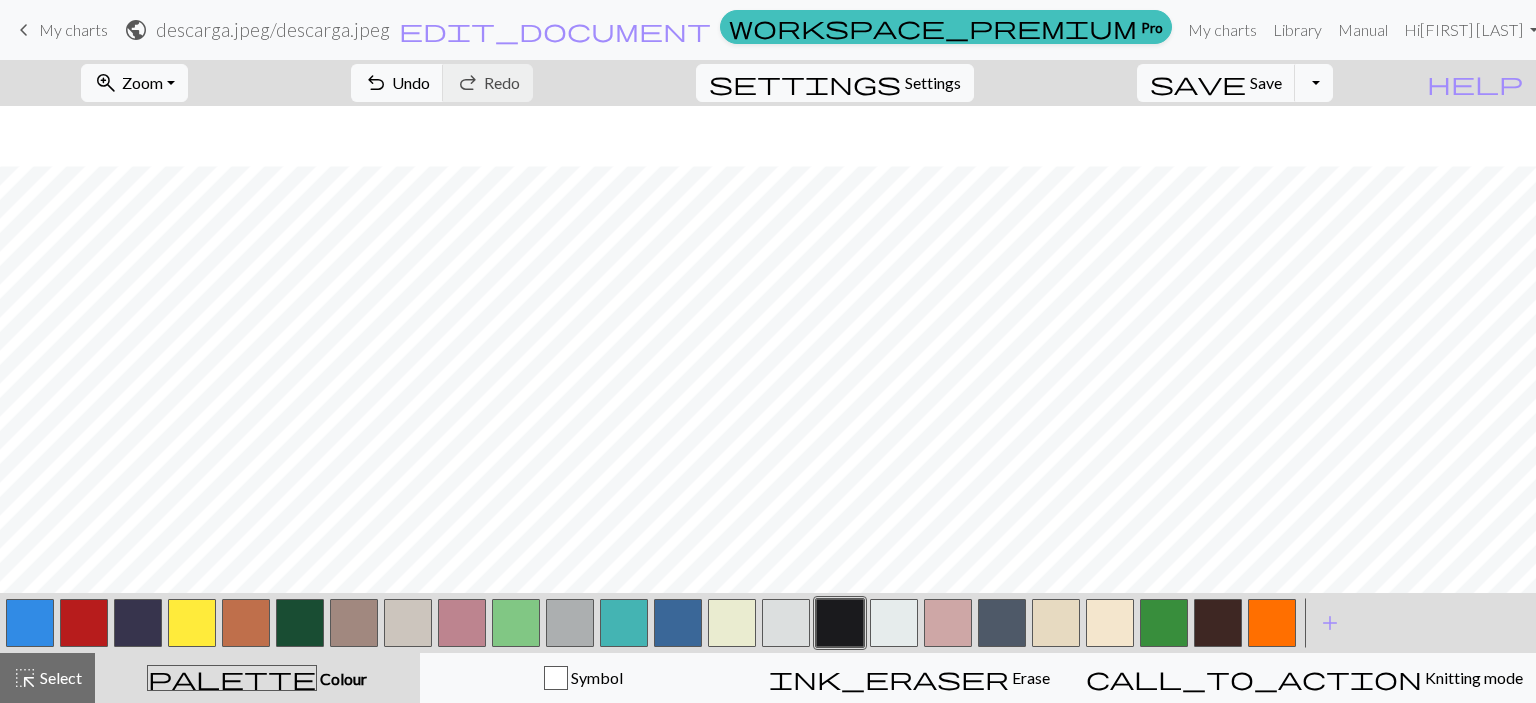 scroll, scrollTop: 817, scrollLeft: 0, axis: vertical 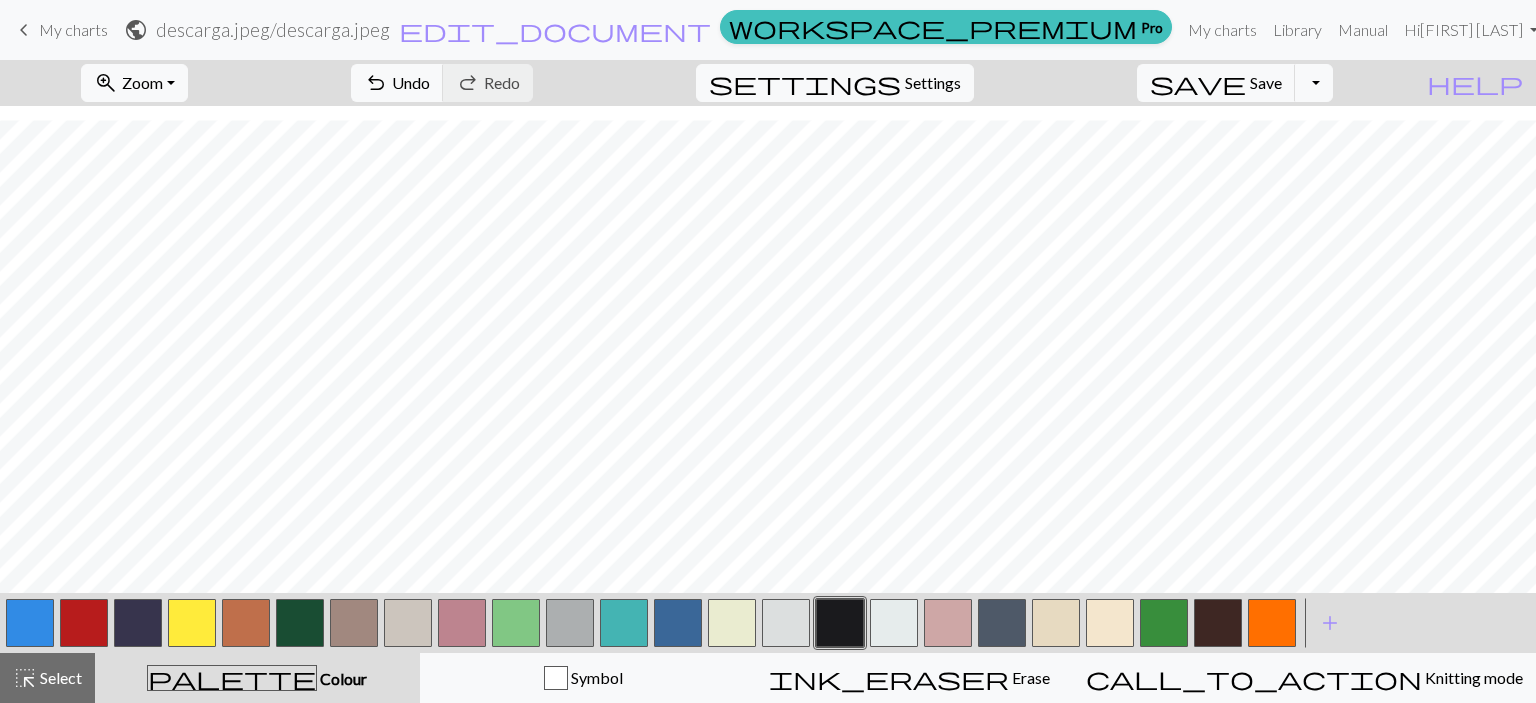 click at bounding box center [1056, 623] 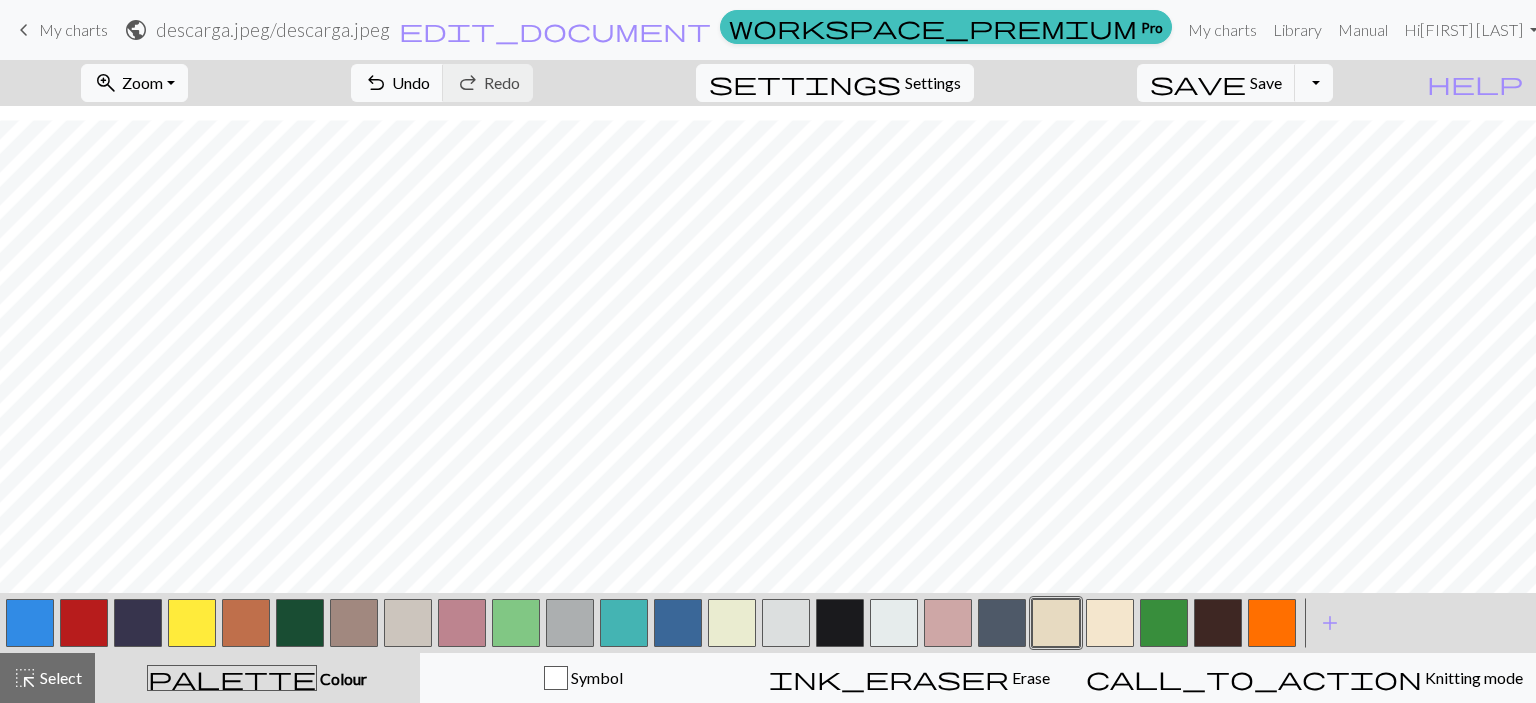 click at bounding box center [840, 623] 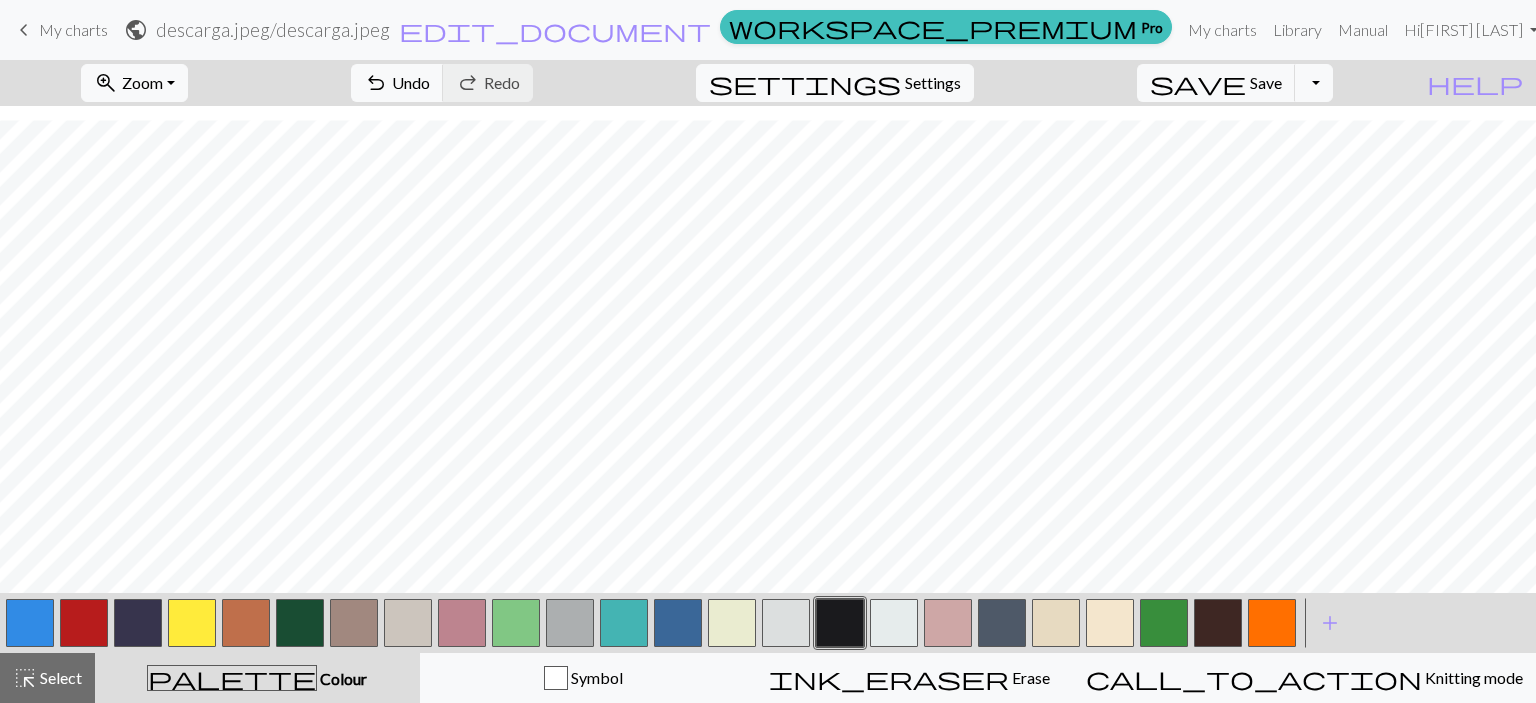 click on "ink_eraser   Erase   Erase" at bounding box center [909, 678] 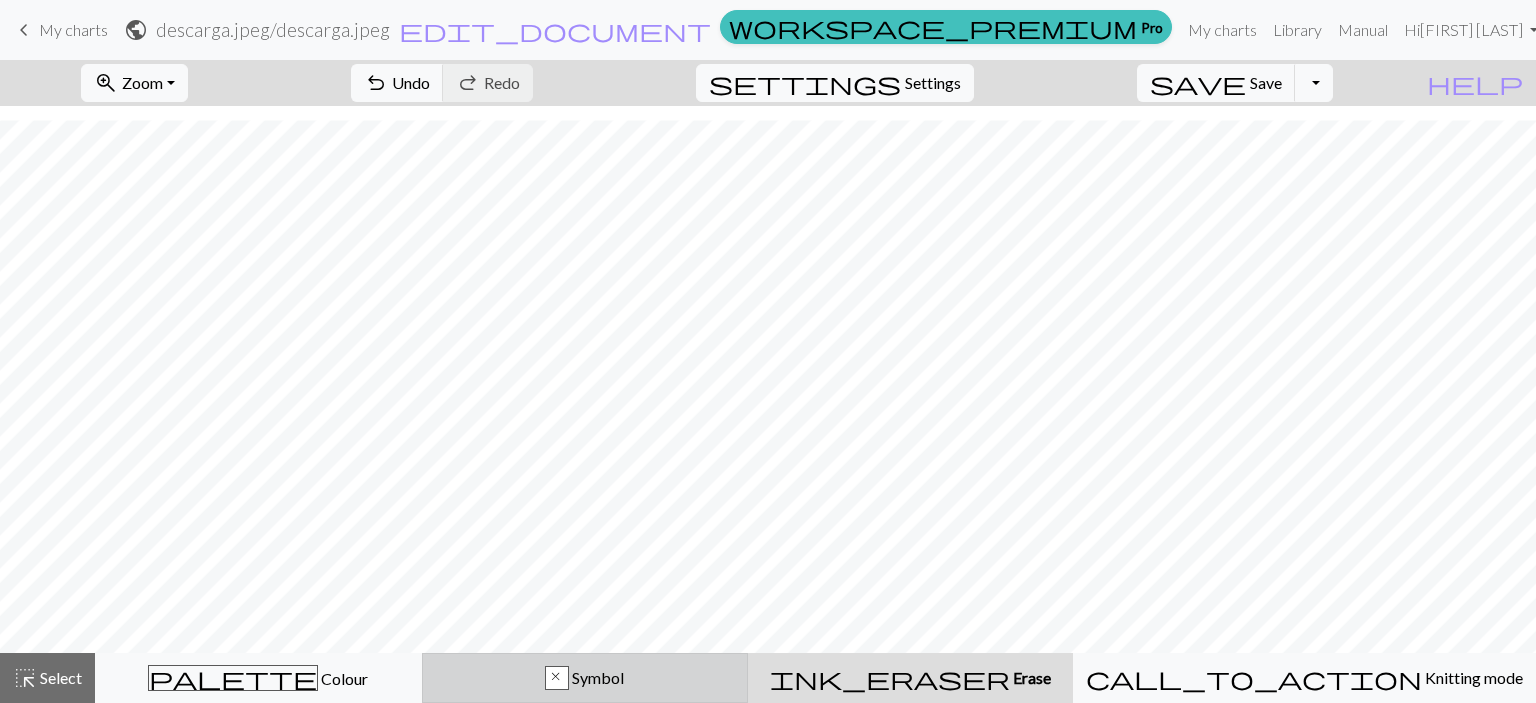 click on "palette   Colour   Colour" at bounding box center (258, 678) 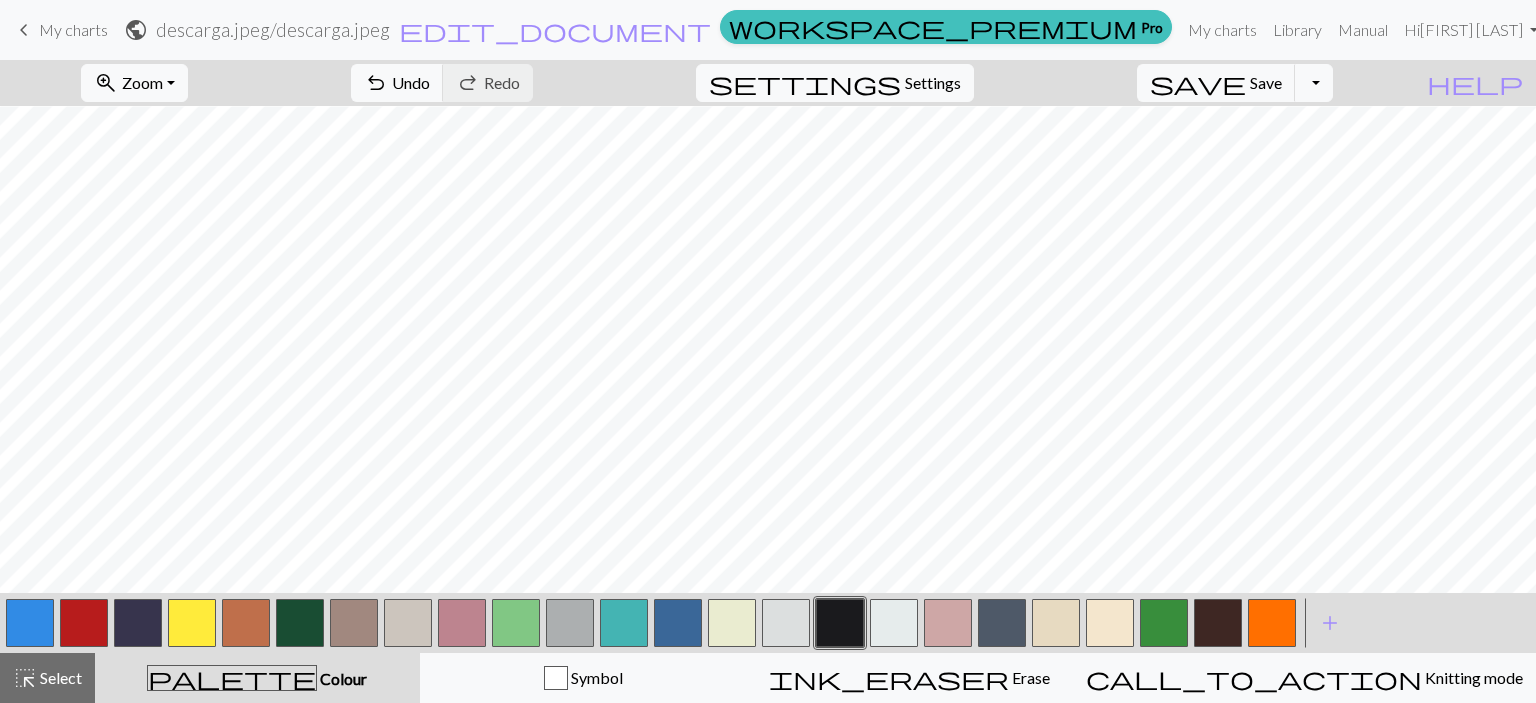 click at bounding box center [840, 623] 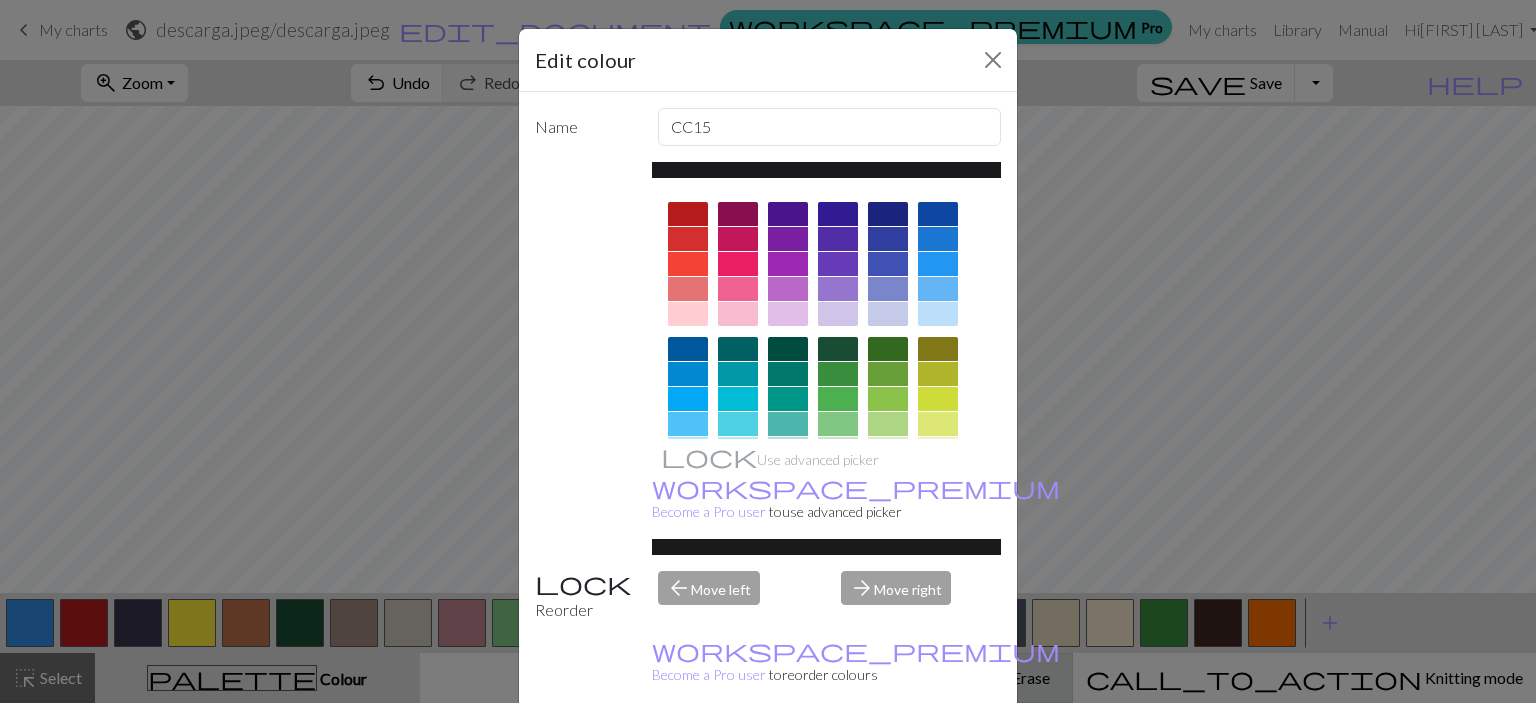 click on "Cancel" at bounding box center (964, 754) 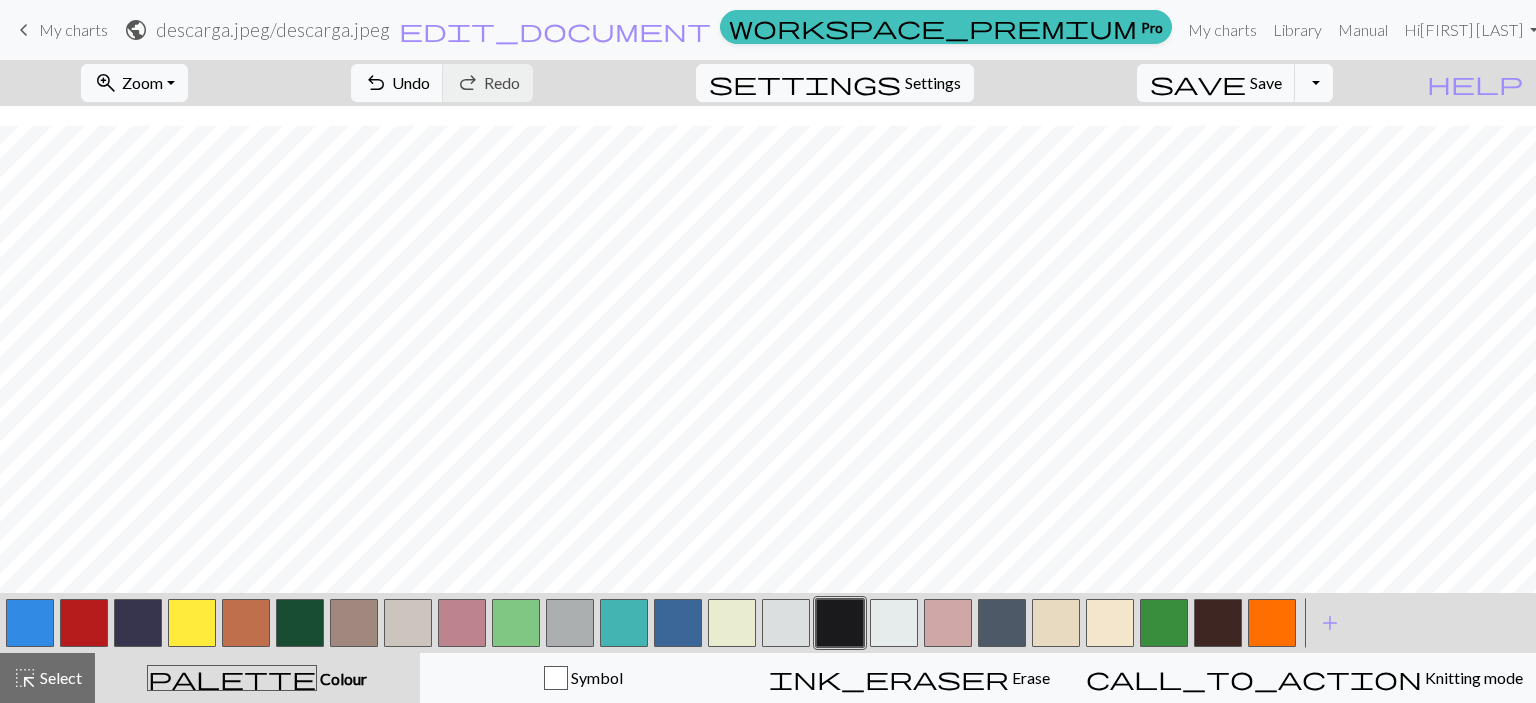 scroll, scrollTop: 440, scrollLeft: 0, axis: vertical 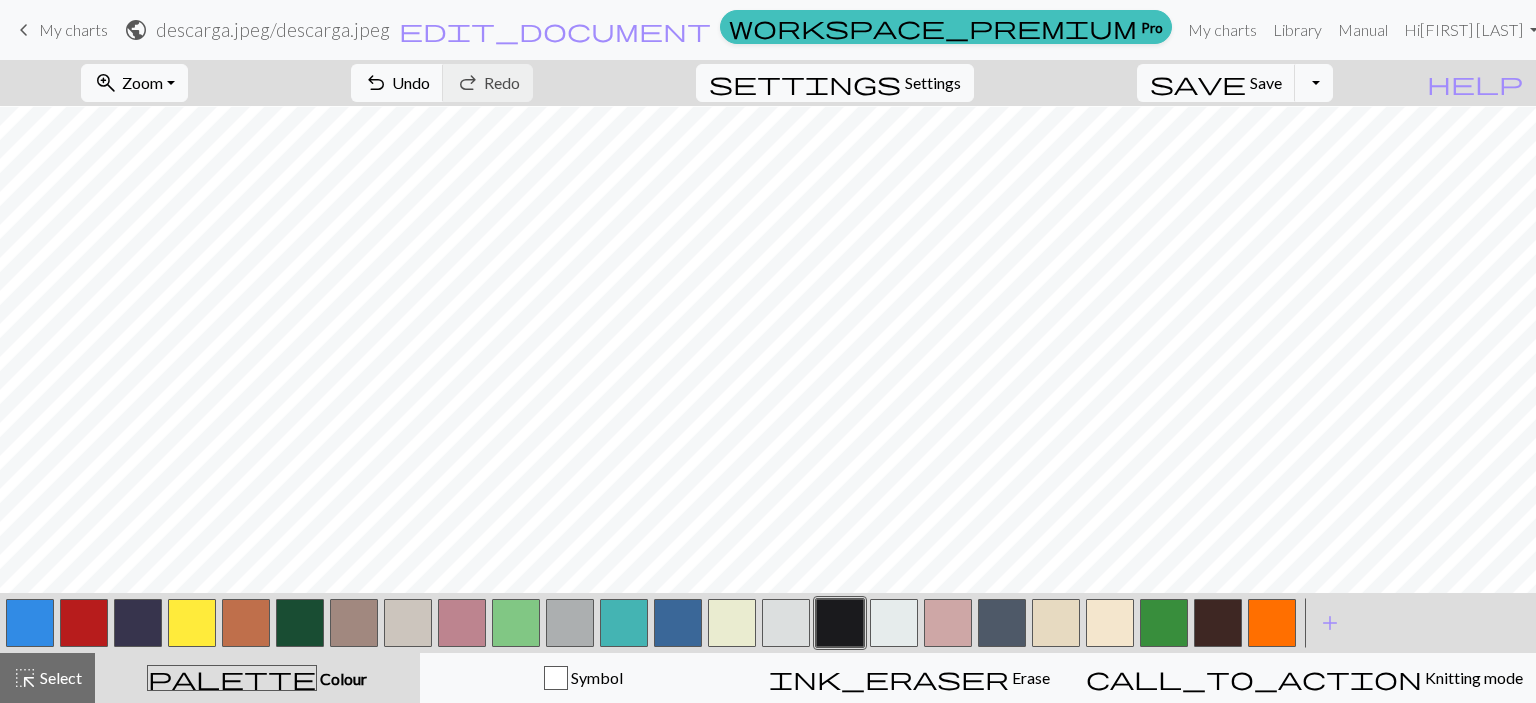 click at bounding box center [462, 623] 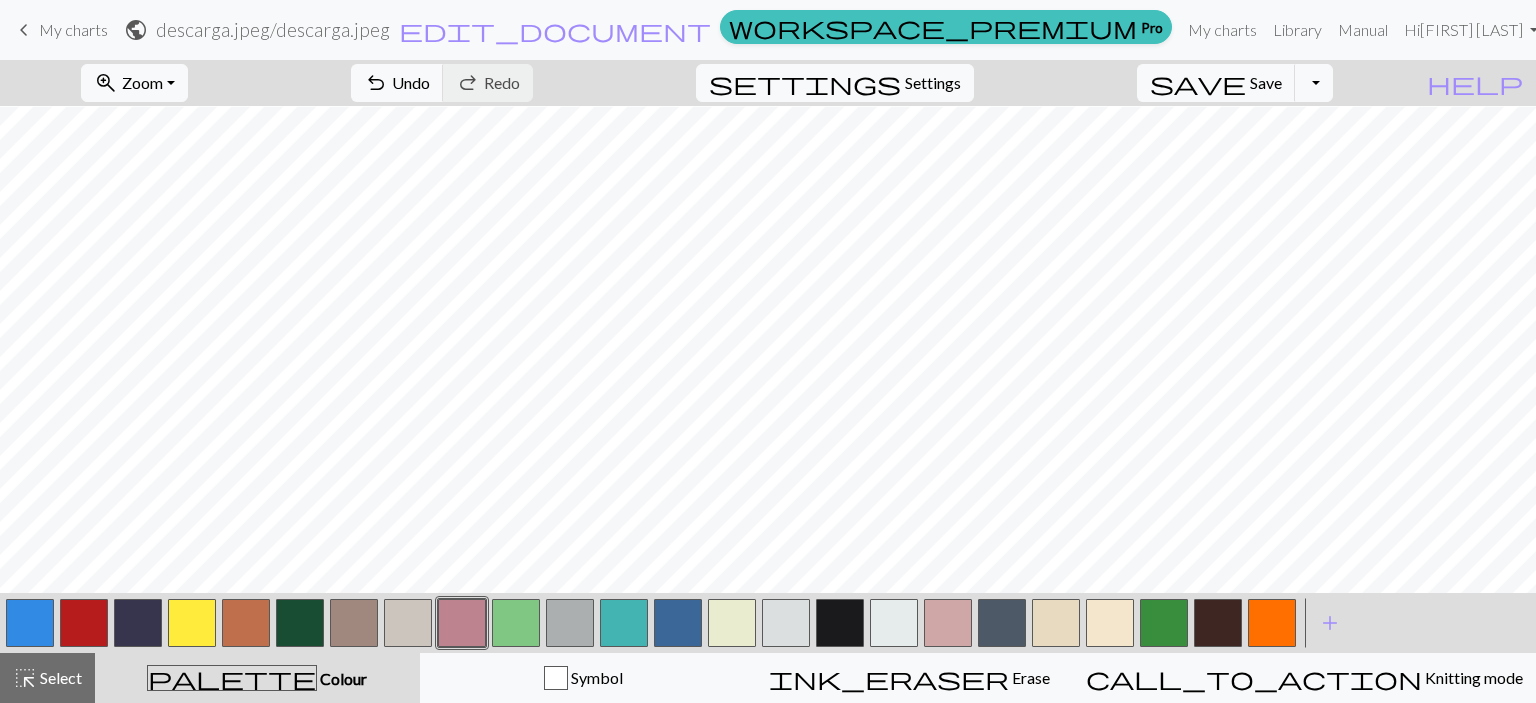 click at bounding box center [732, 623] 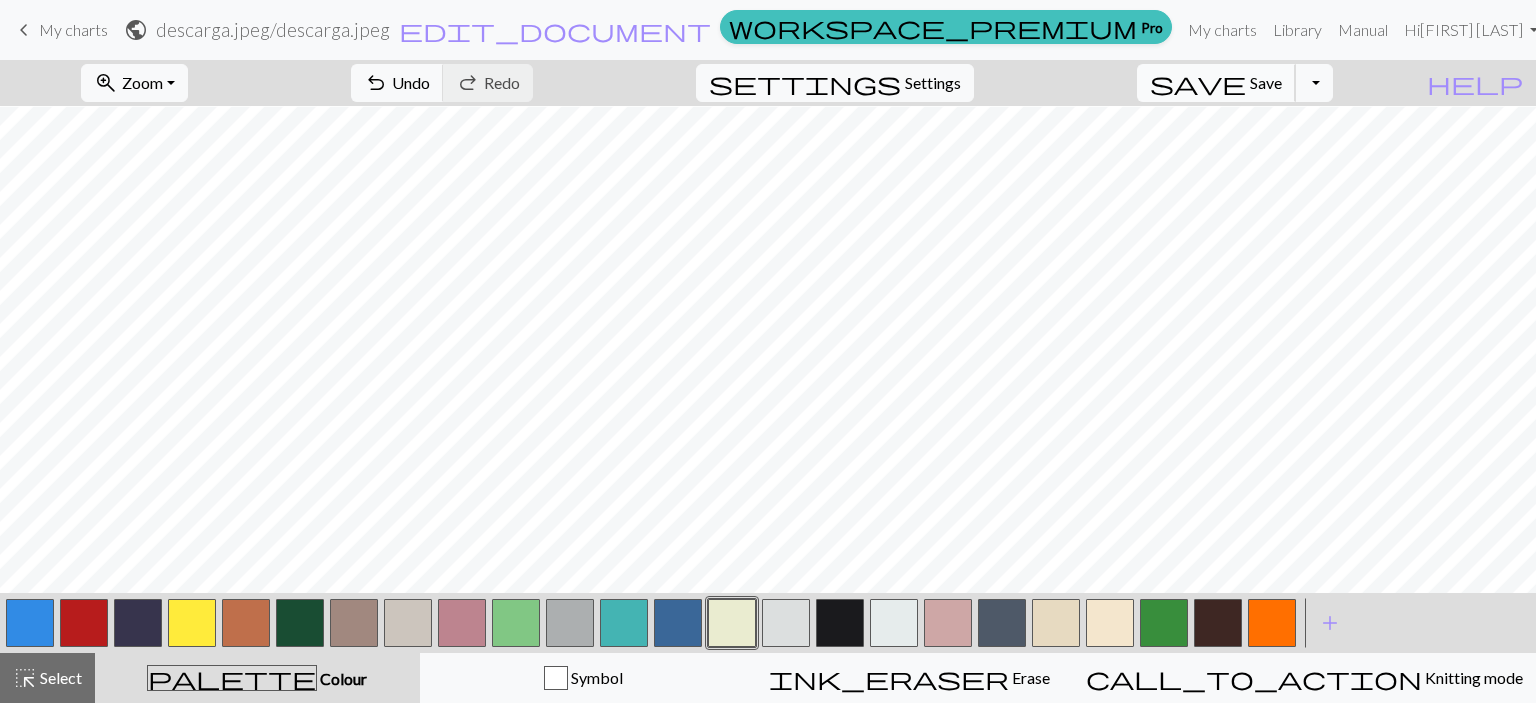 click on "Save" at bounding box center (1266, 82) 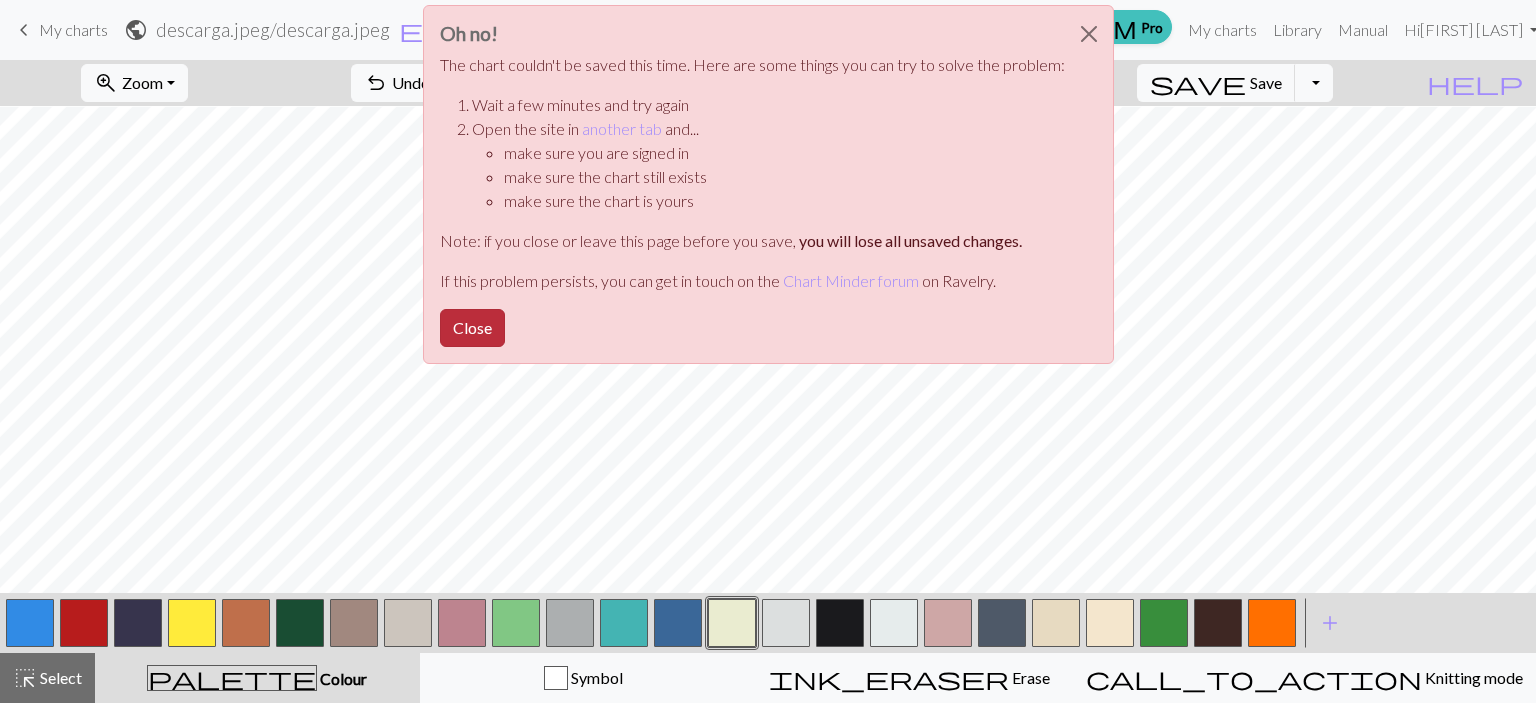 click on "Close" at bounding box center (472, 328) 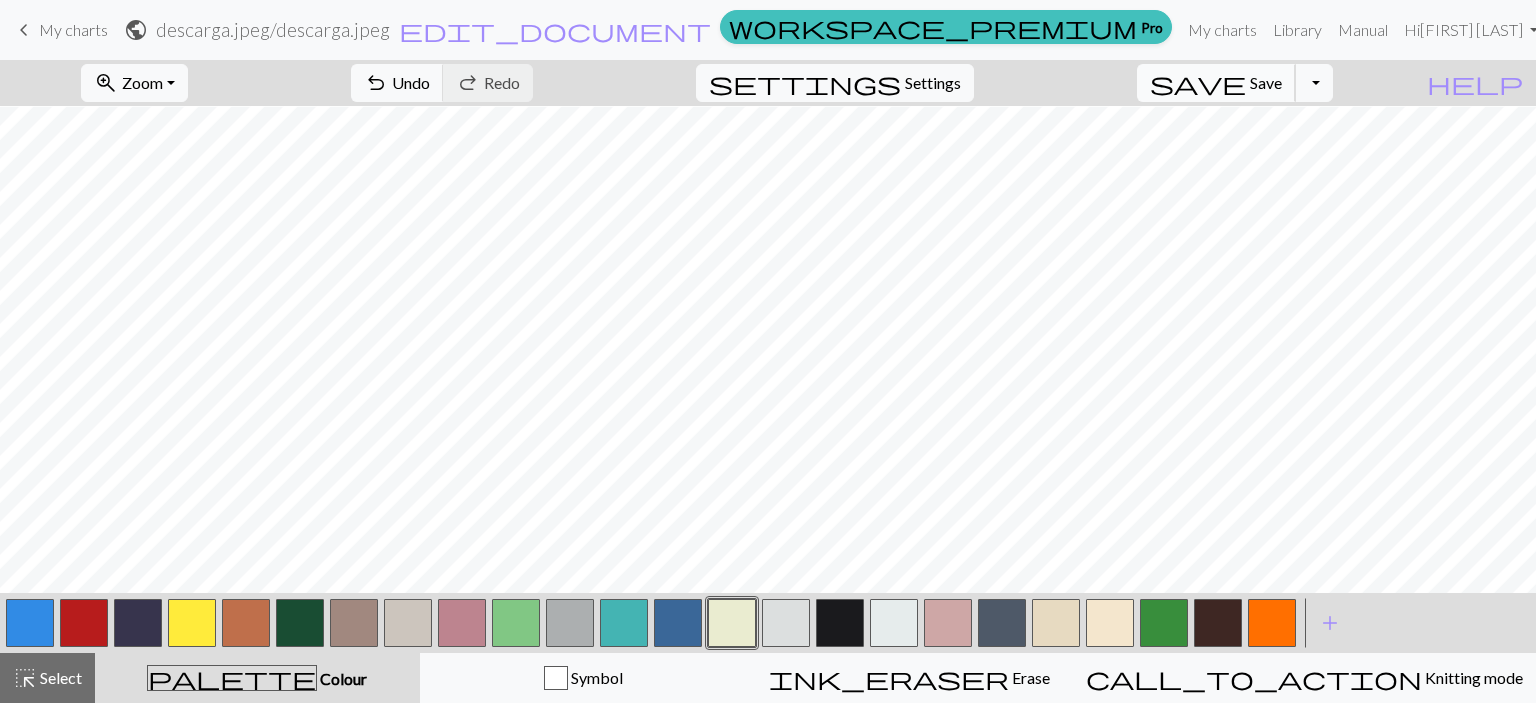 click on "Save" at bounding box center (1266, 82) 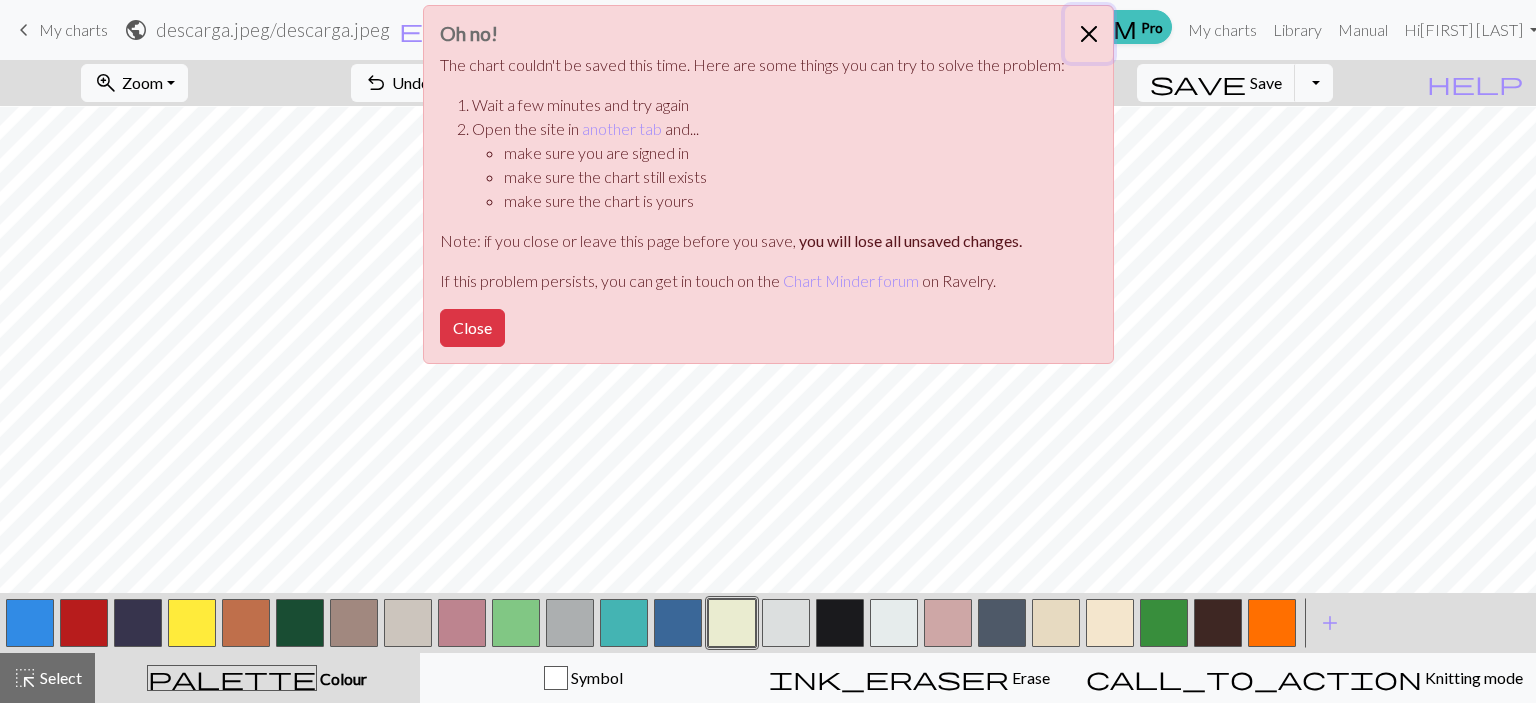 click at bounding box center (1089, 34) 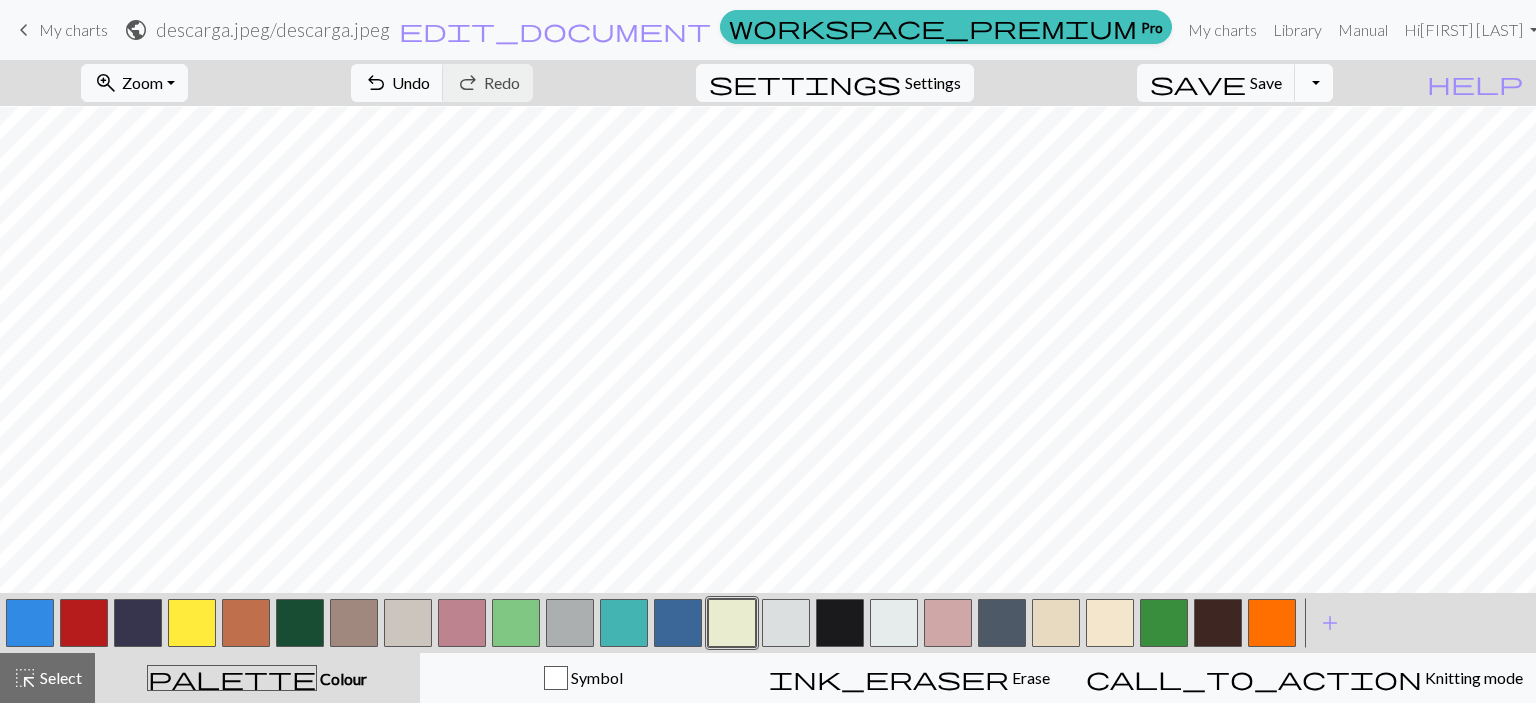 click on "Toggle Dropdown" at bounding box center (1314, 83) 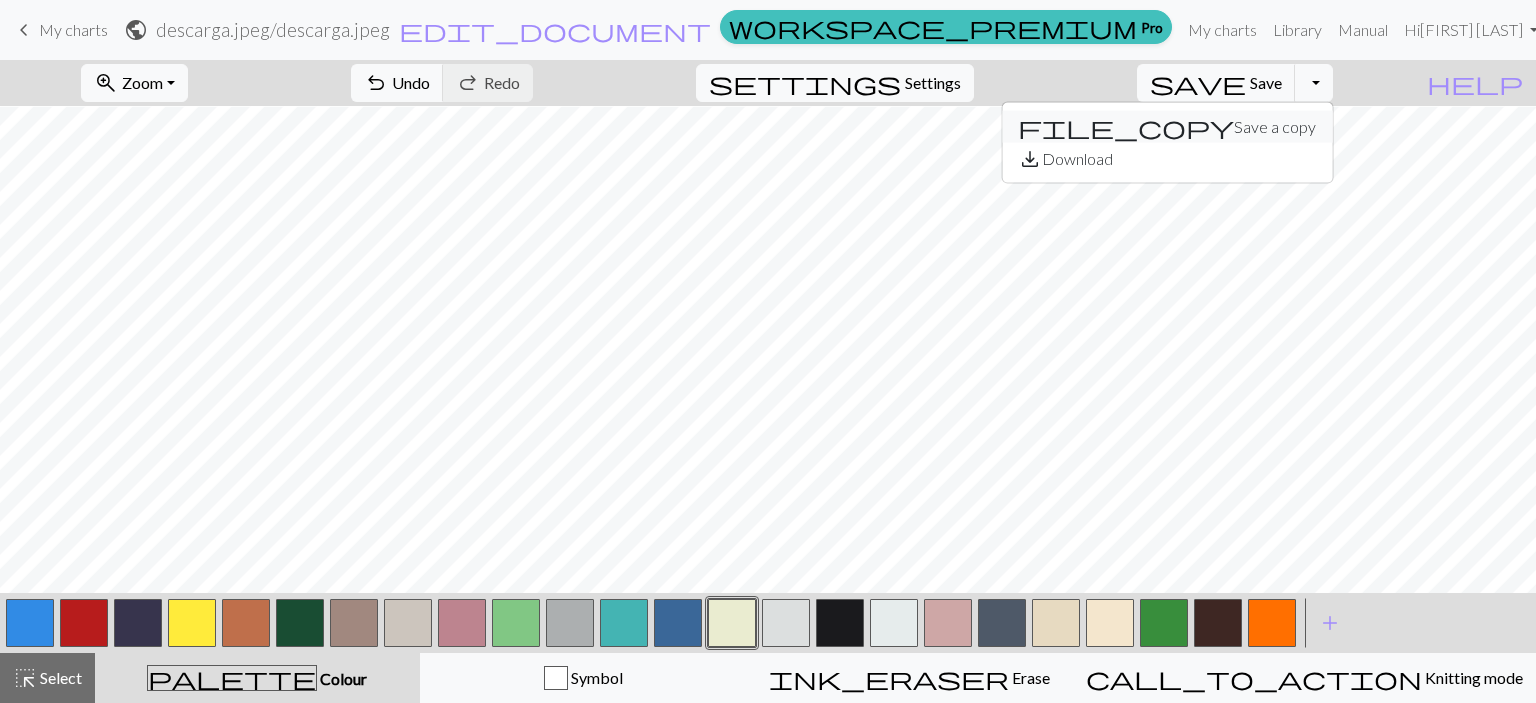 click on "file_copy  Save a copy" at bounding box center (1167, 127) 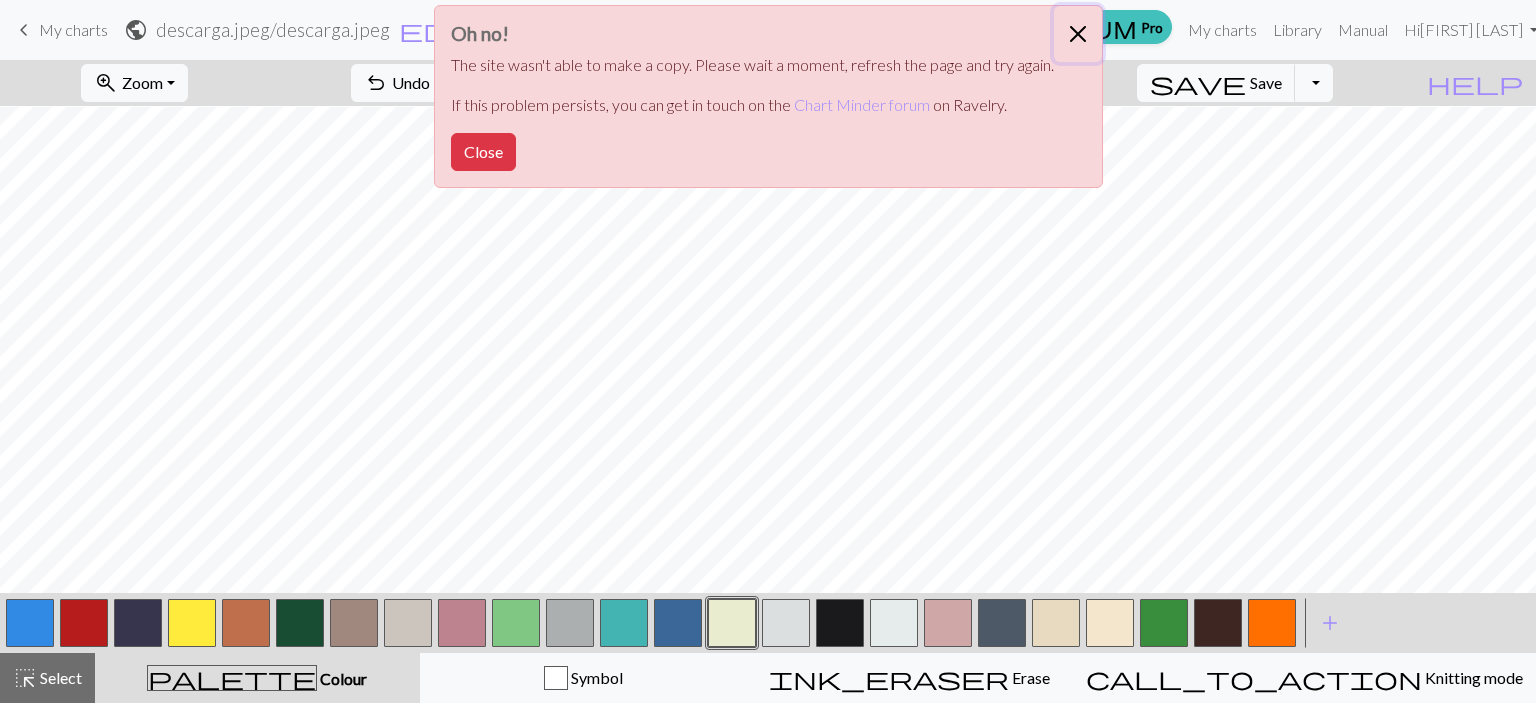 click at bounding box center (1078, 34) 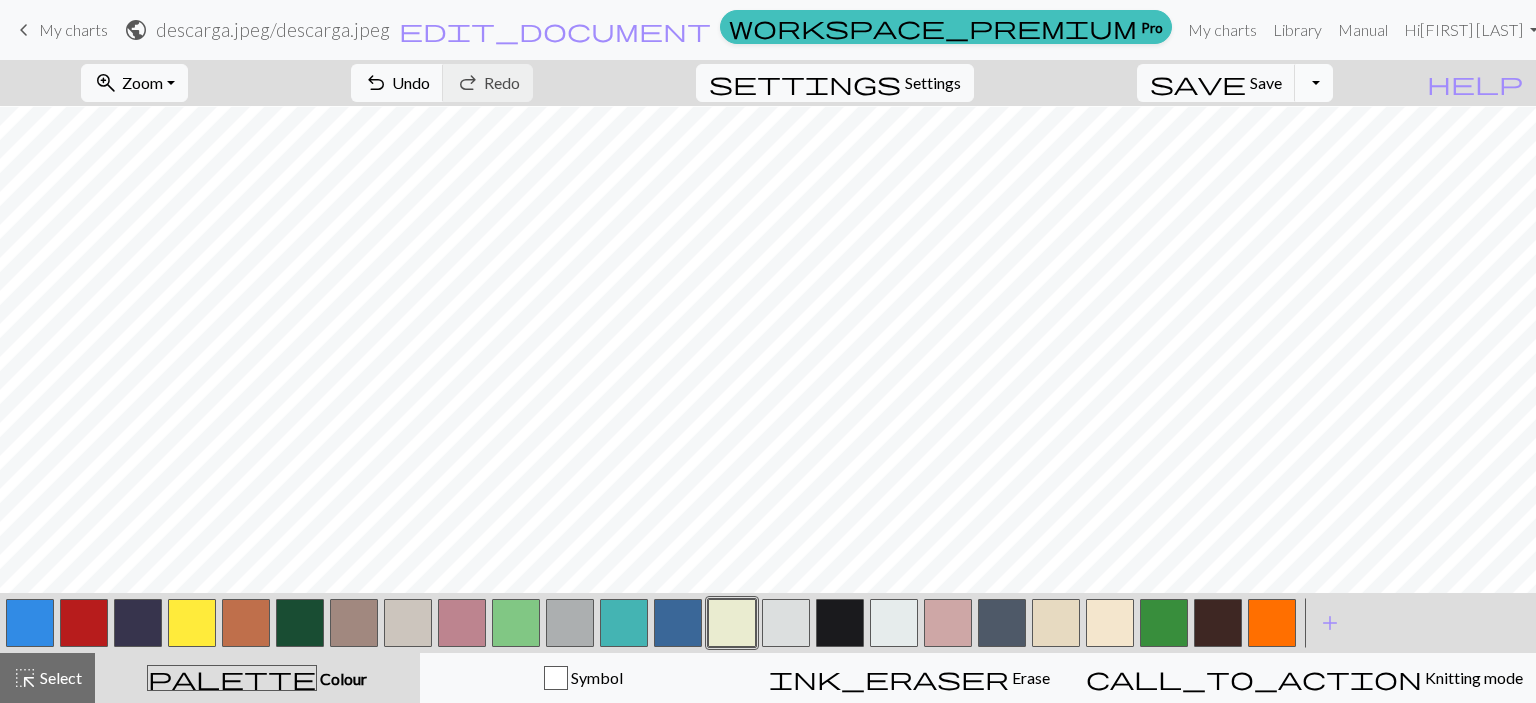 click on "Toggle Dropdown" at bounding box center [1314, 83] 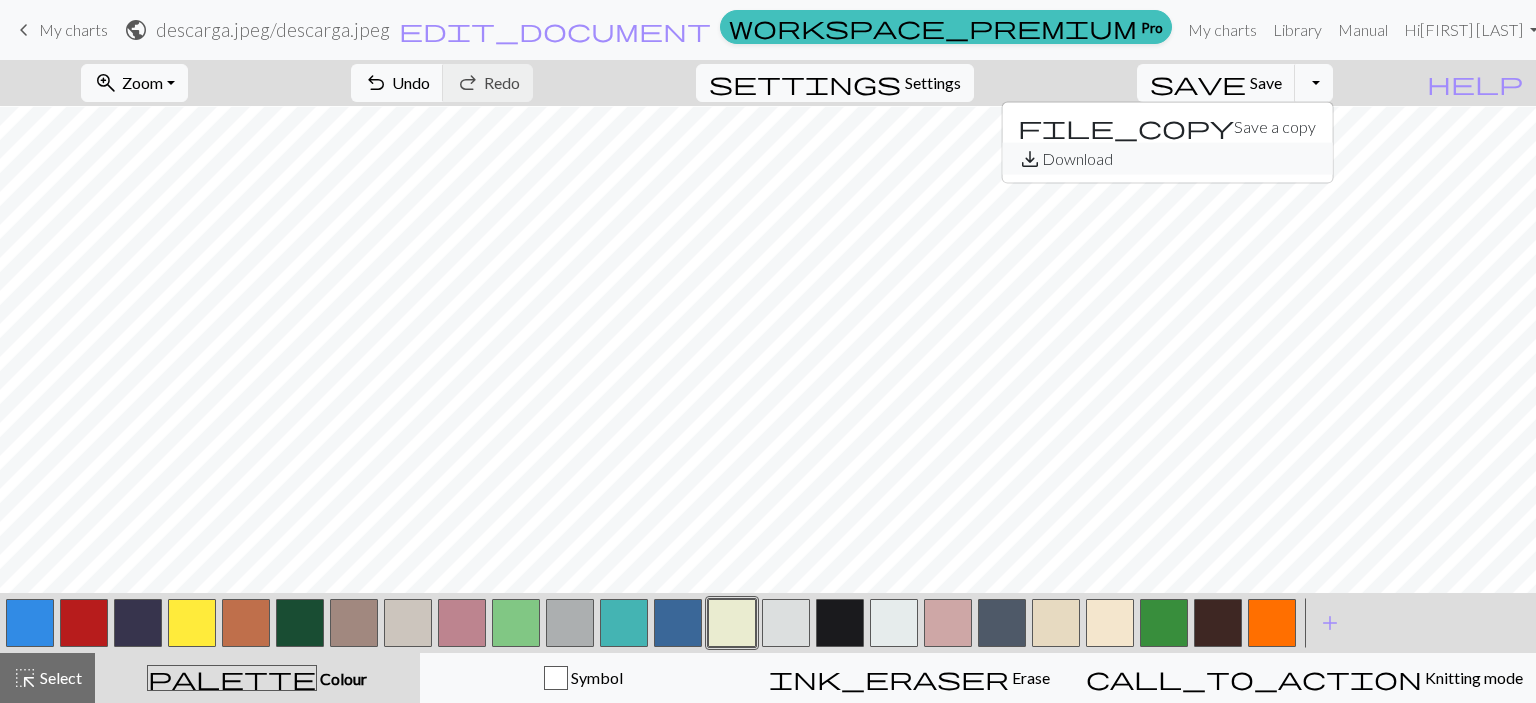 click on "save_alt  Download" at bounding box center (1167, 159) 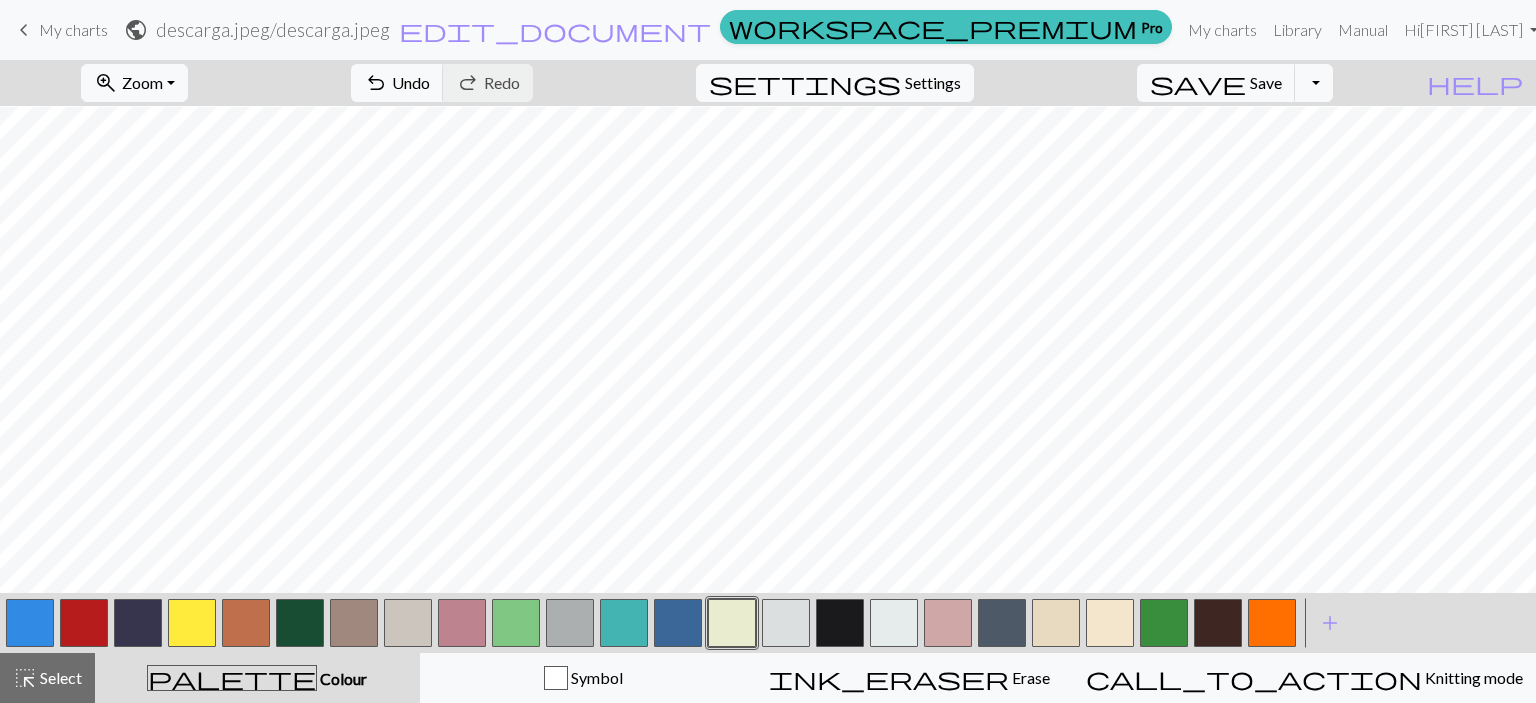 click at bounding box center [300, 623] 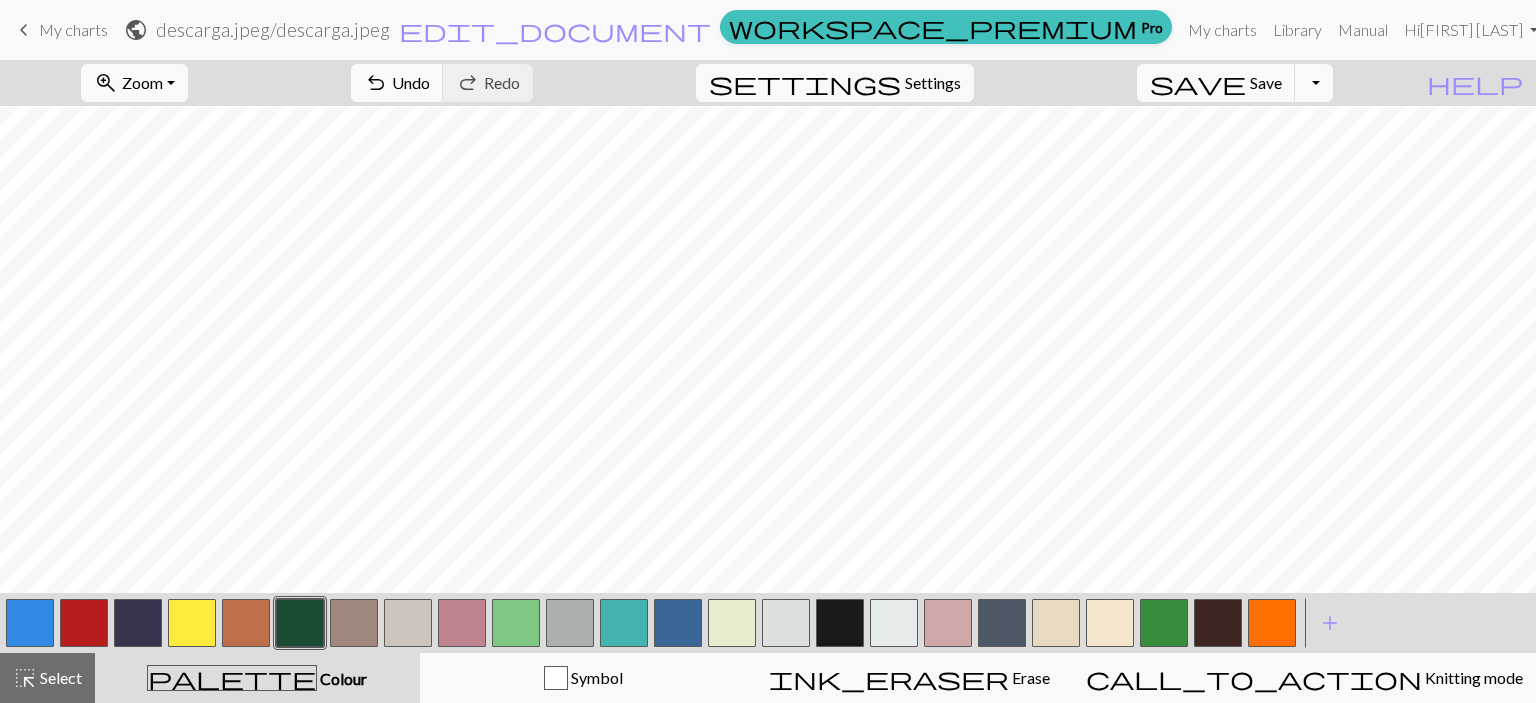 scroll, scrollTop: 583, scrollLeft: 0, axis: vertical 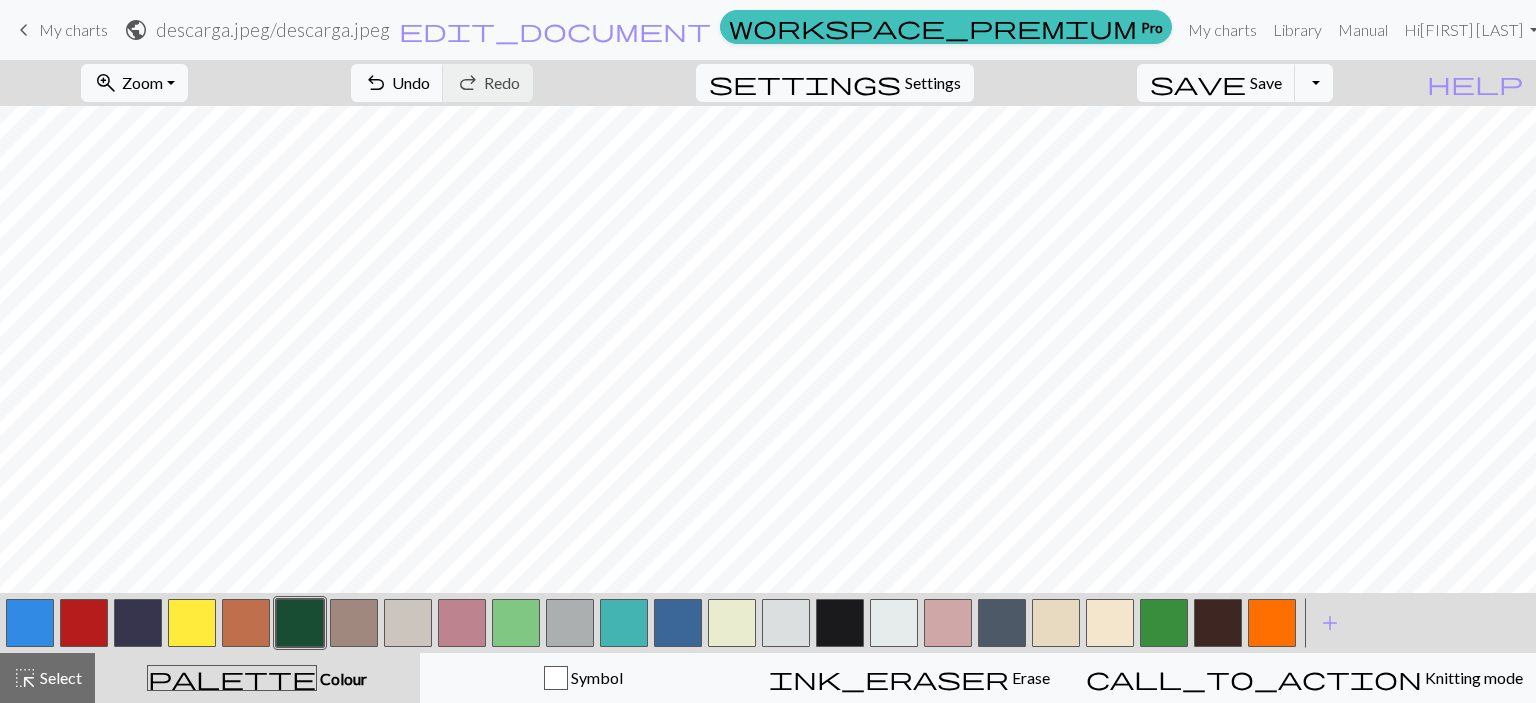 click at bounding box center (1056, 623) 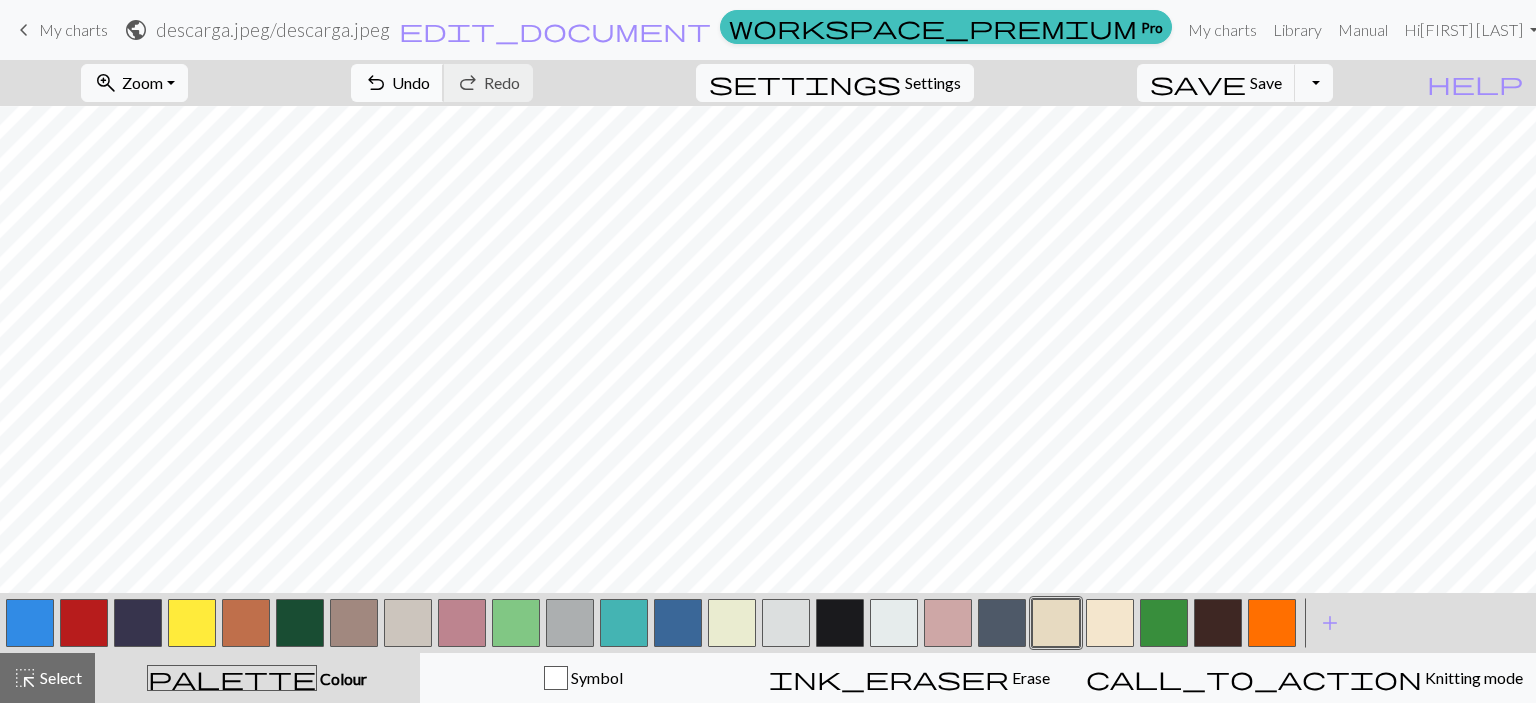 click on "undo Undo Undo" at bounding box center [397, 83] 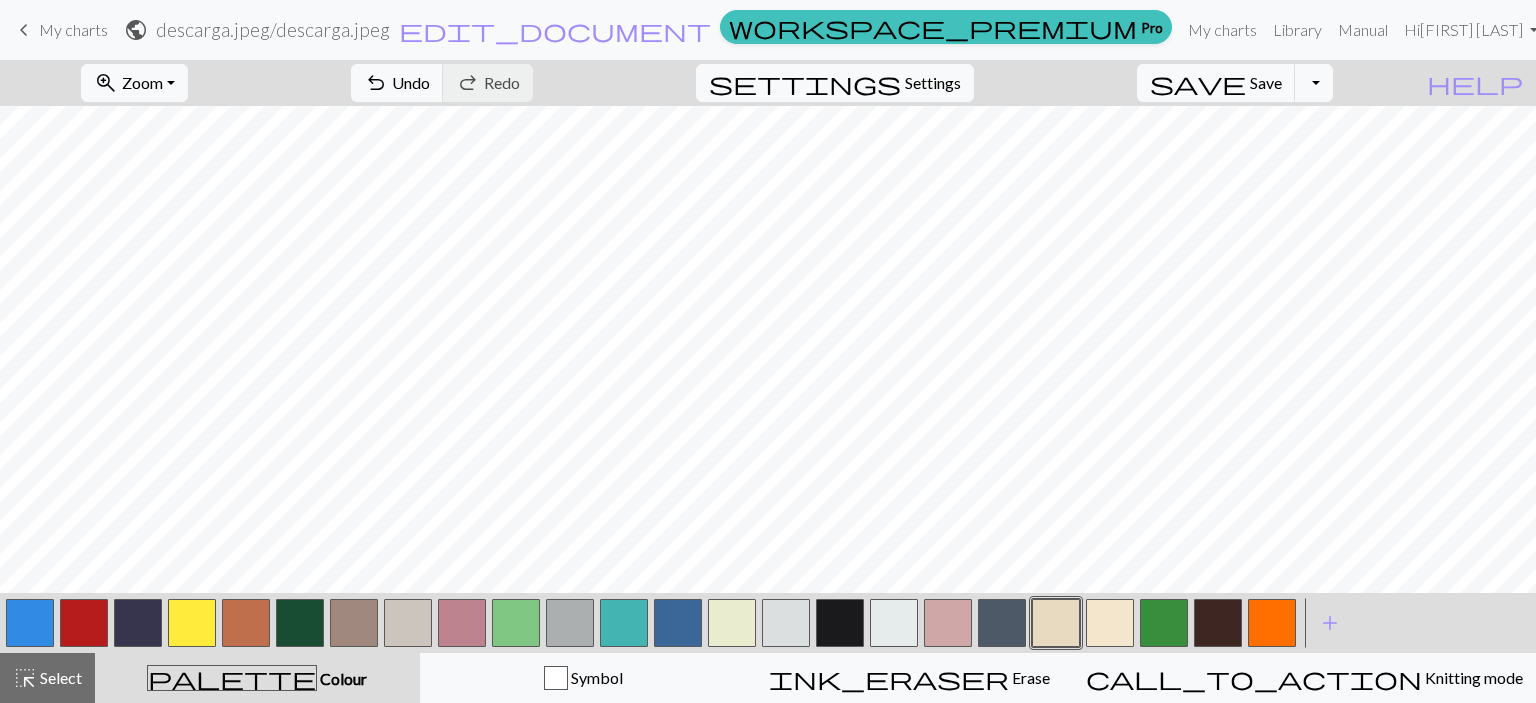 click at bounding box center [516, 623] 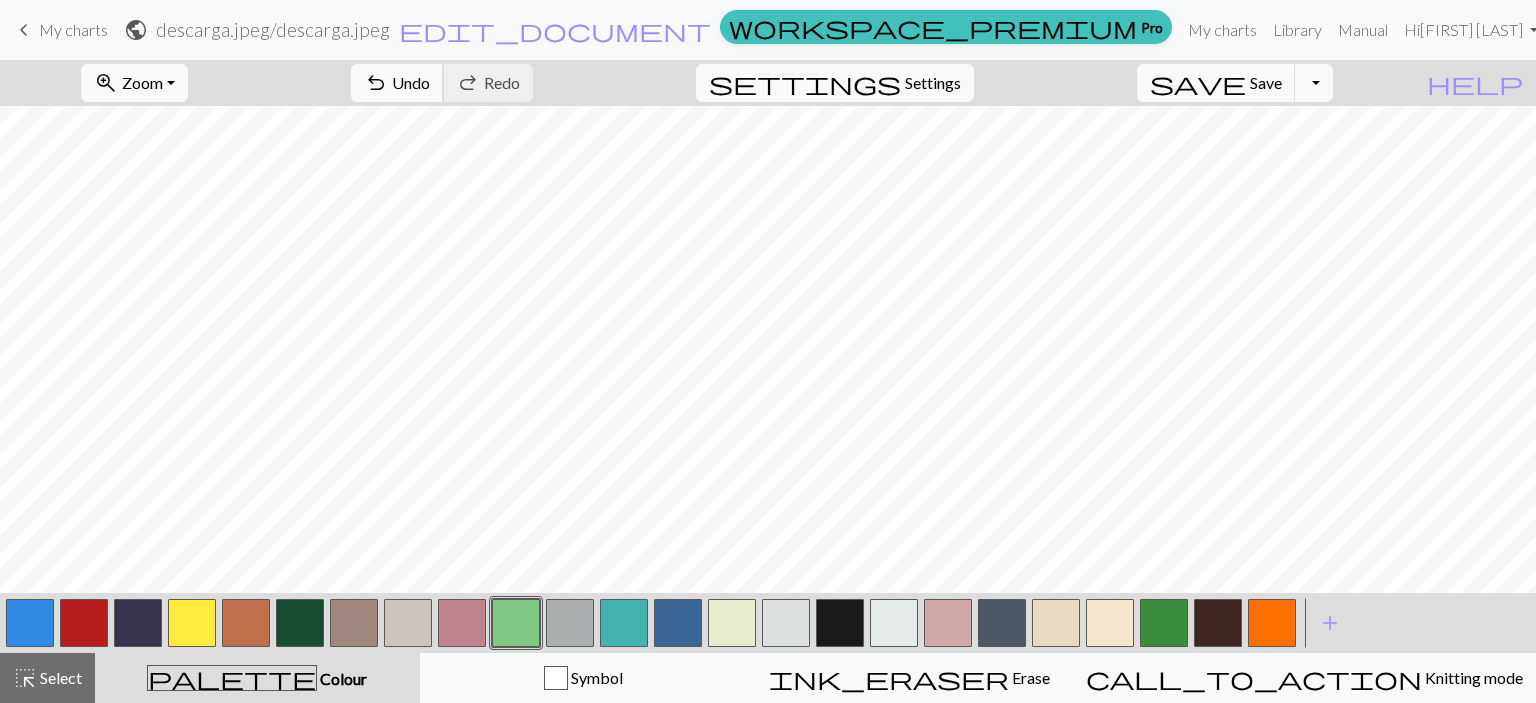 click on "Undo" at bounding box center (411, 82) 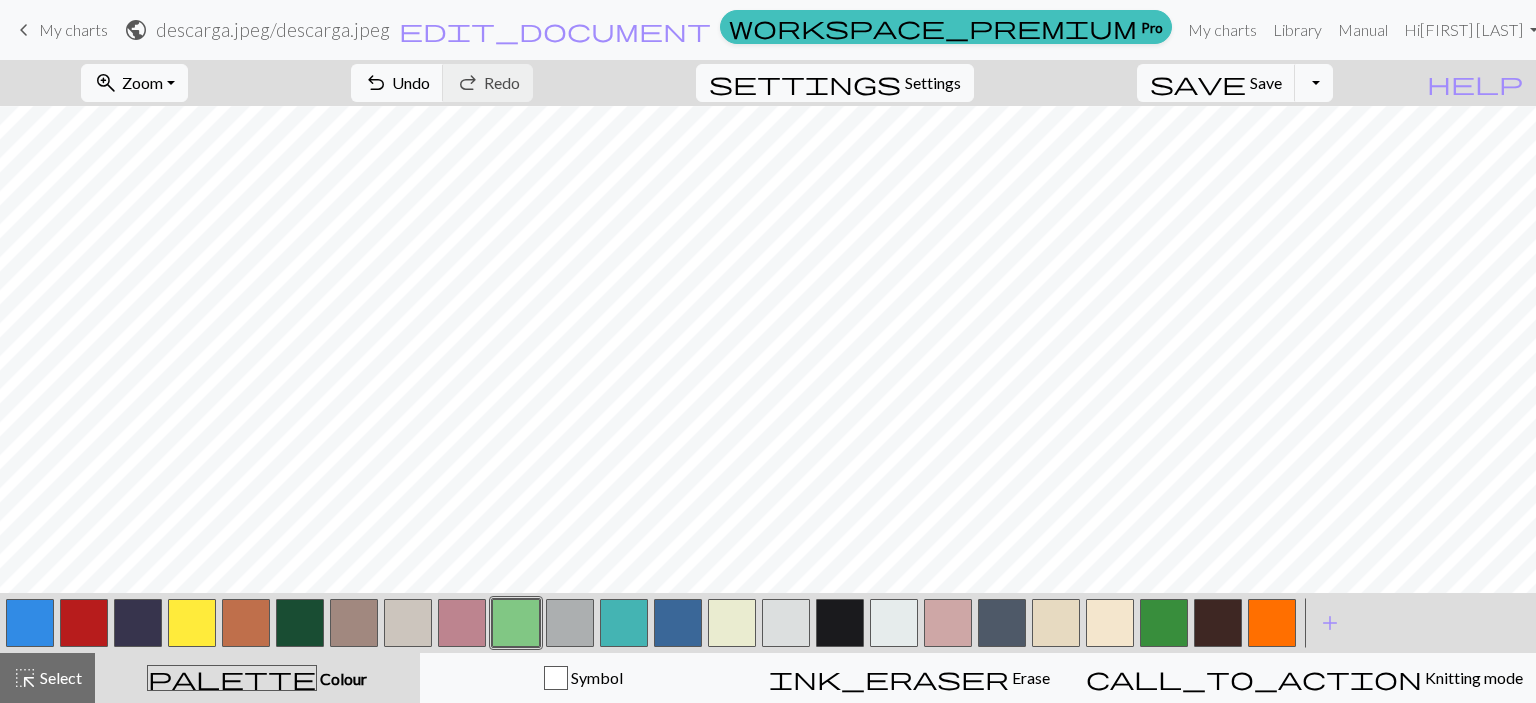 click at bounding box center (300, 623) 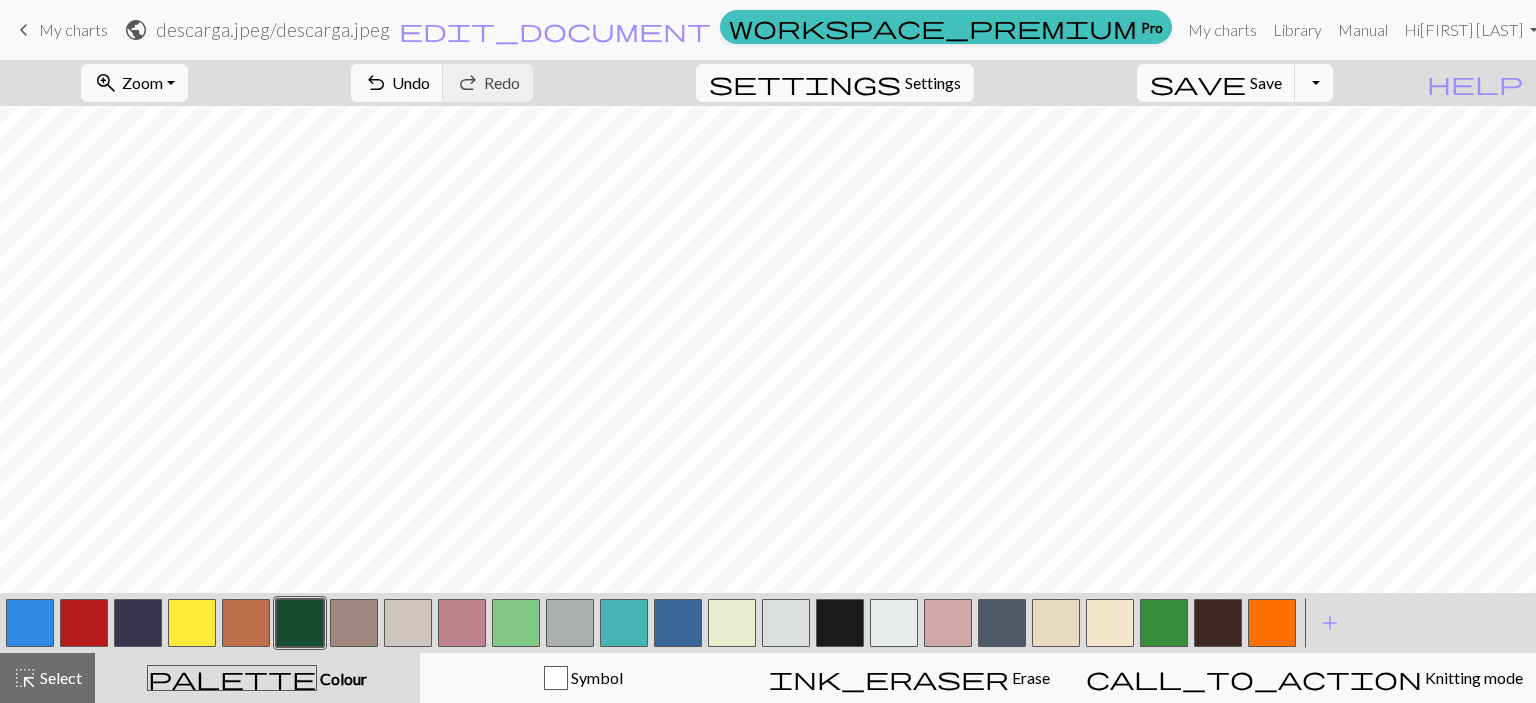 click at bounding box center [1164, 623] 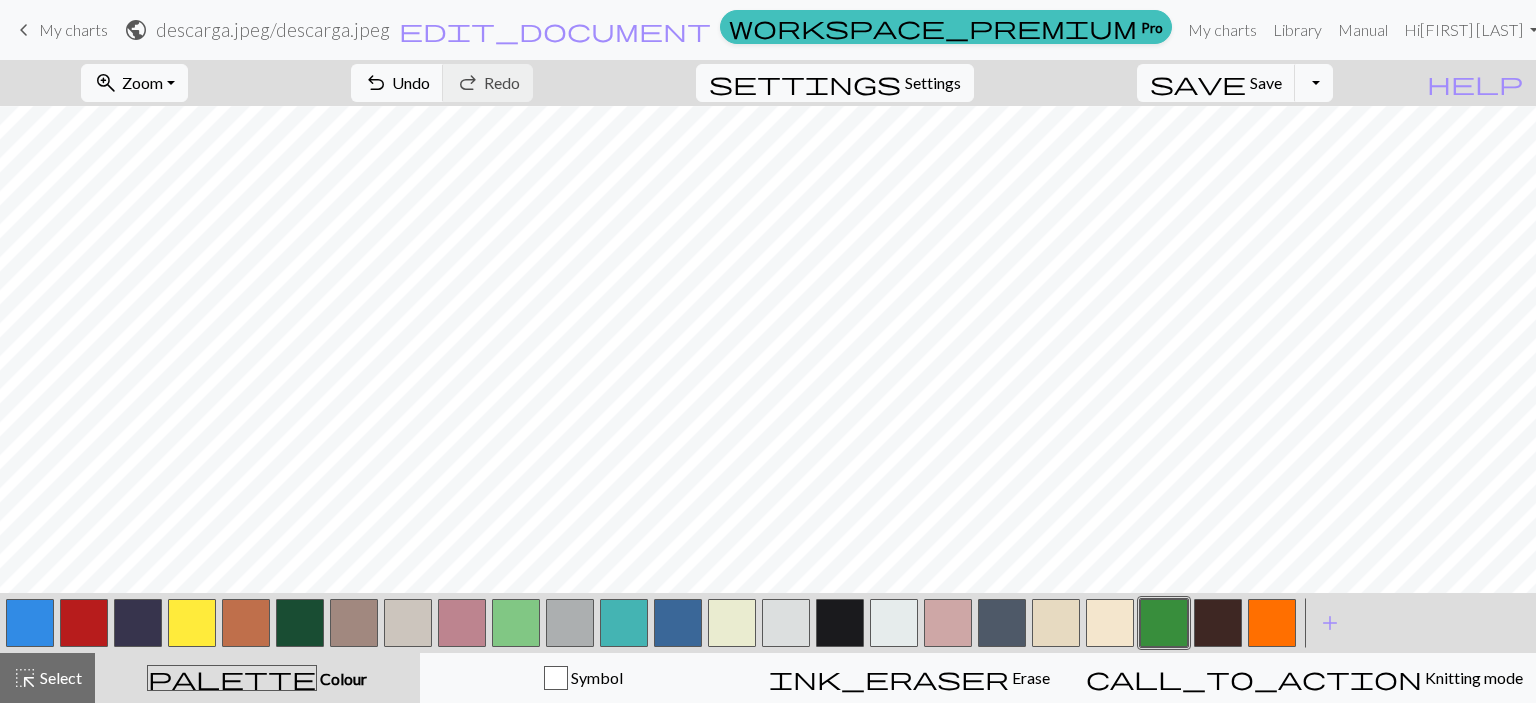 click at bounding box center (1056, 623) 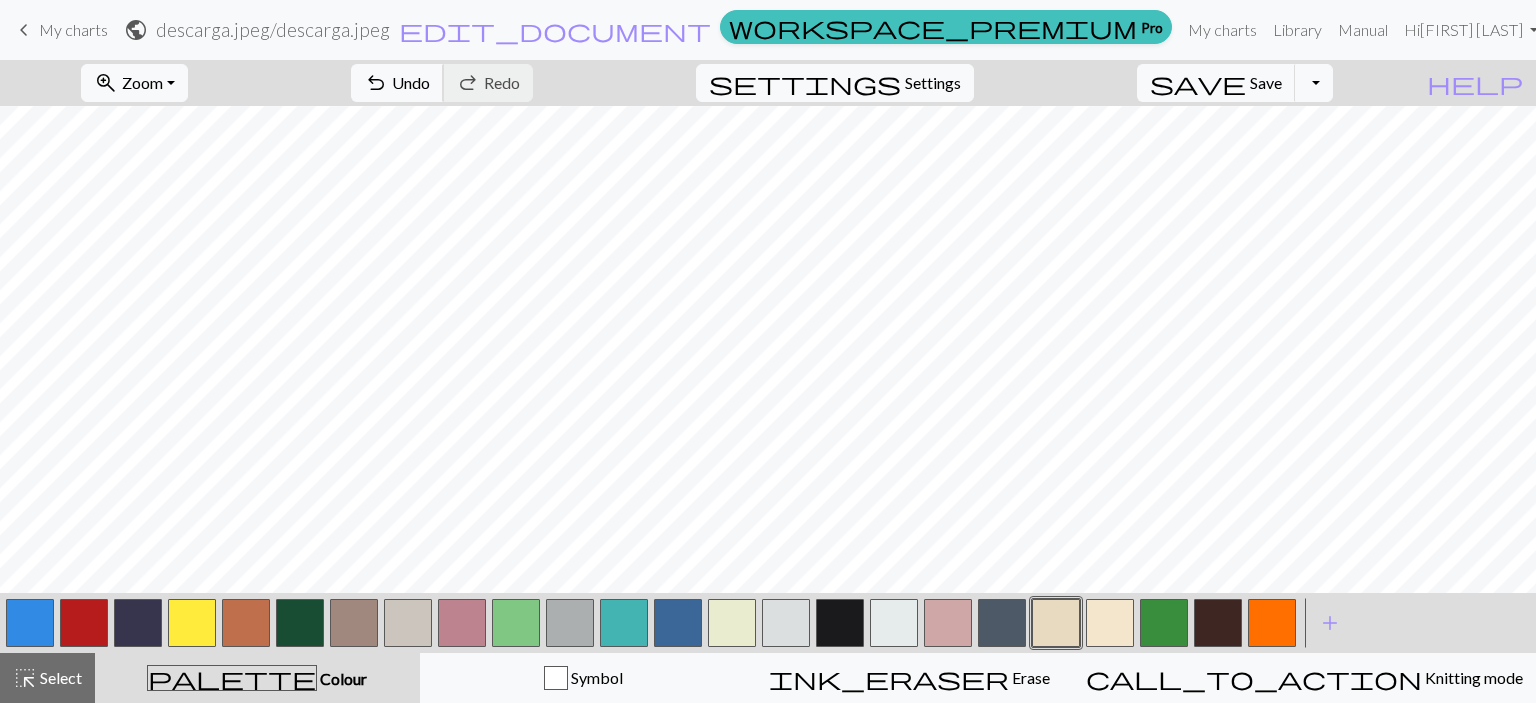 click on "Undo" at bounding box center (411, 82) 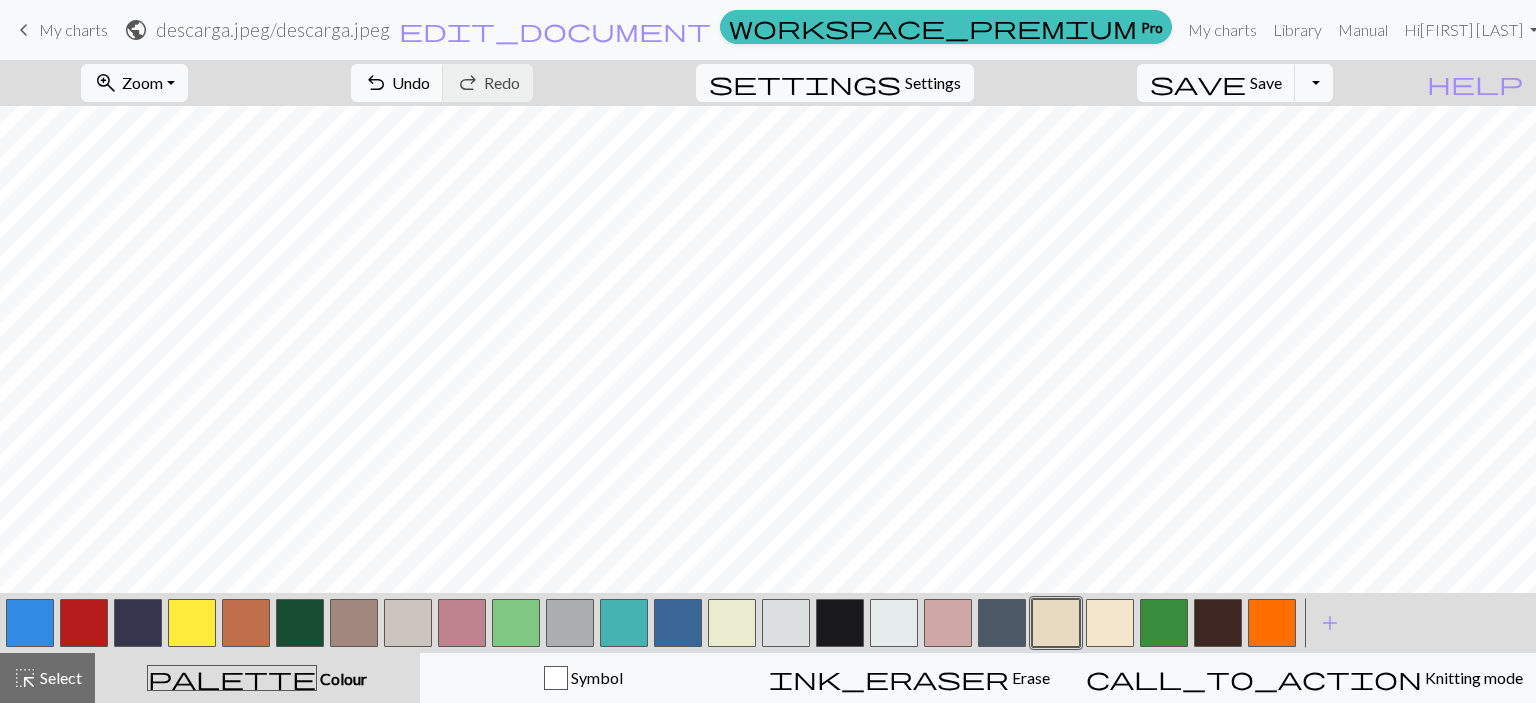 click at bounding box center [840, 623] 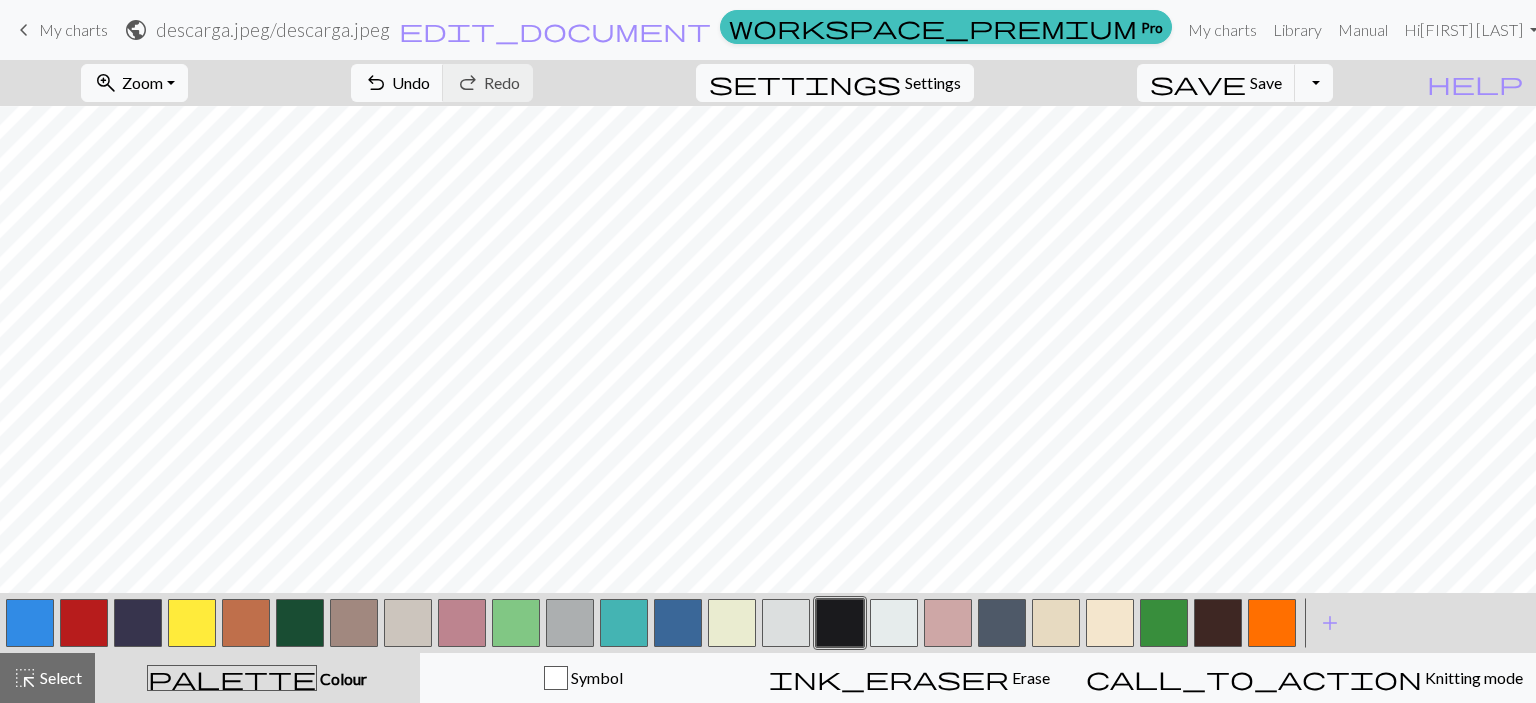 click at bounding box center [462, 623] 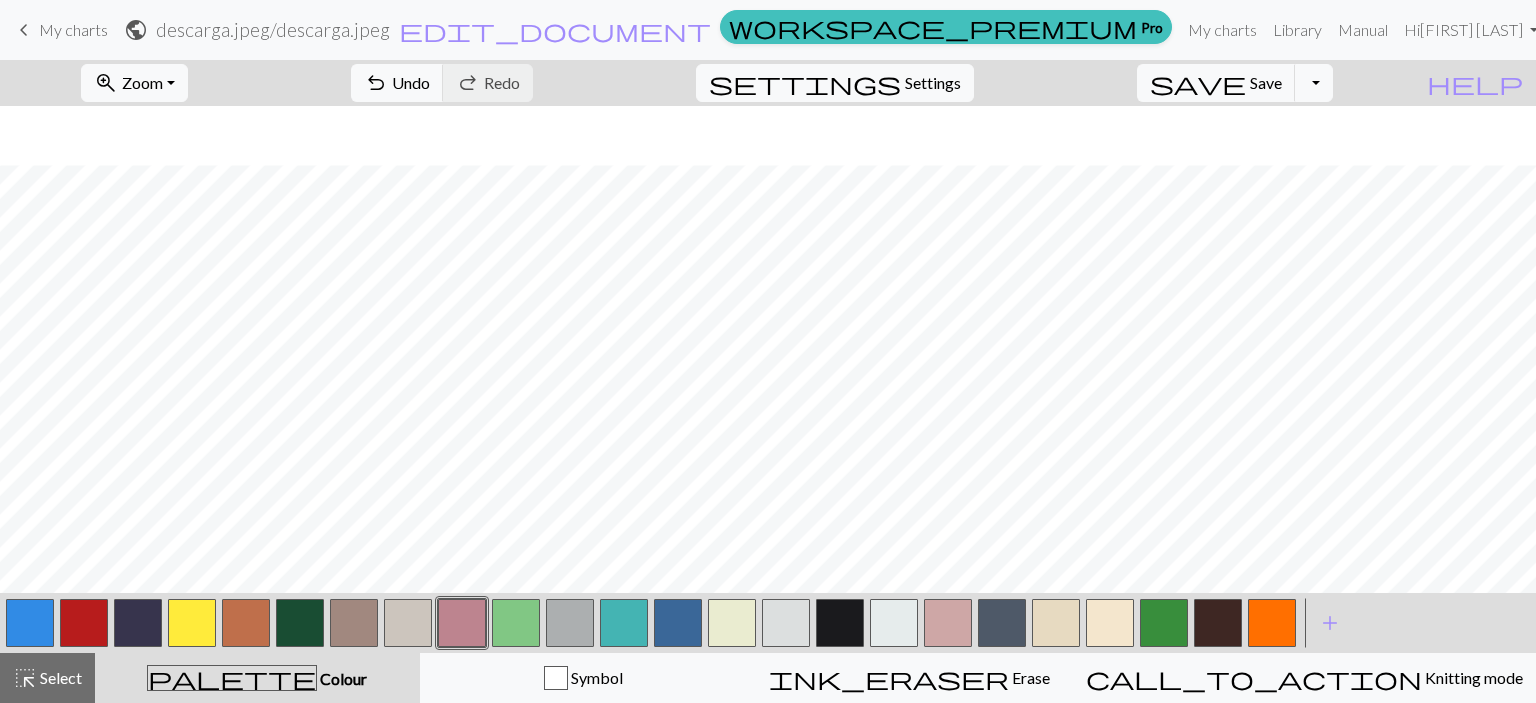 scroll, scrollTop: 738, scrollLeft: 0, axis: vertical 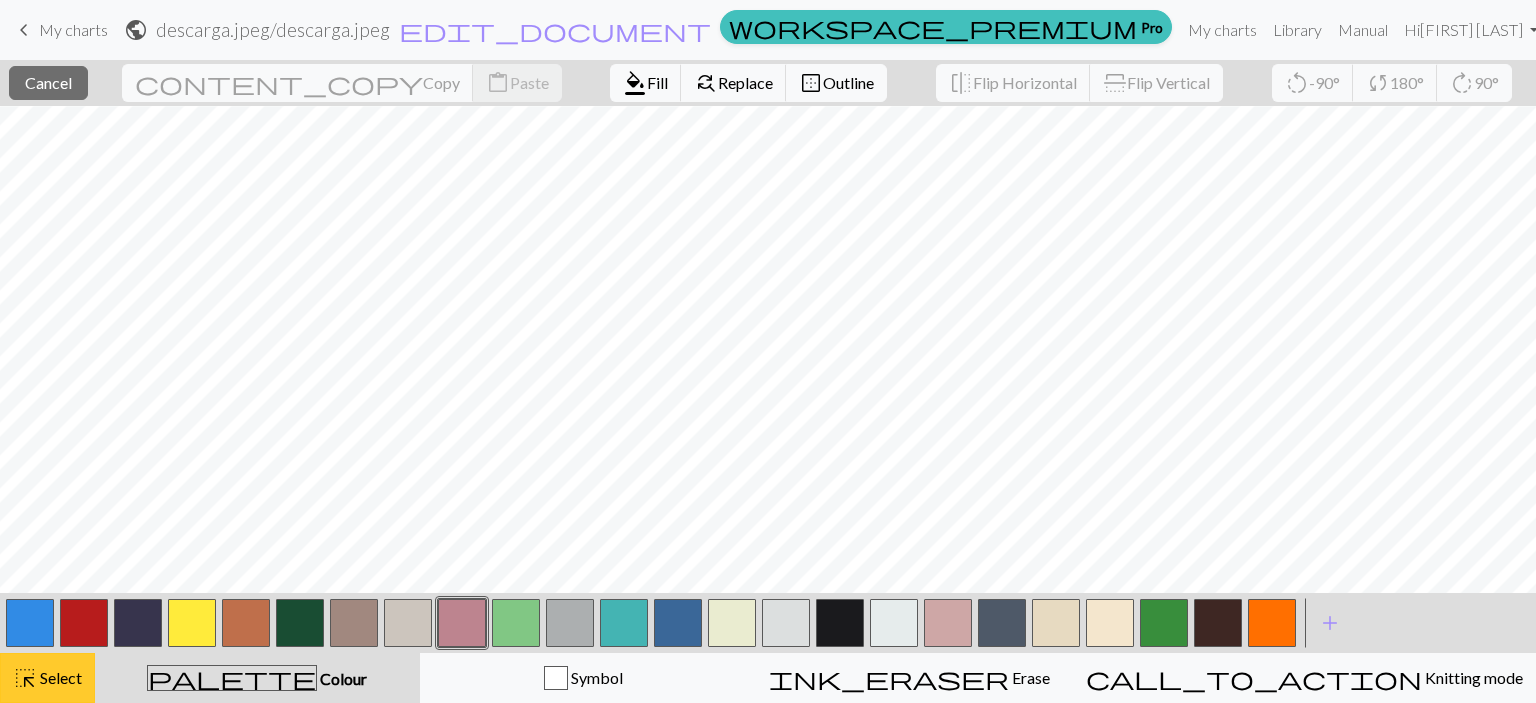 click on "Select" at bounding box center [59, 677] 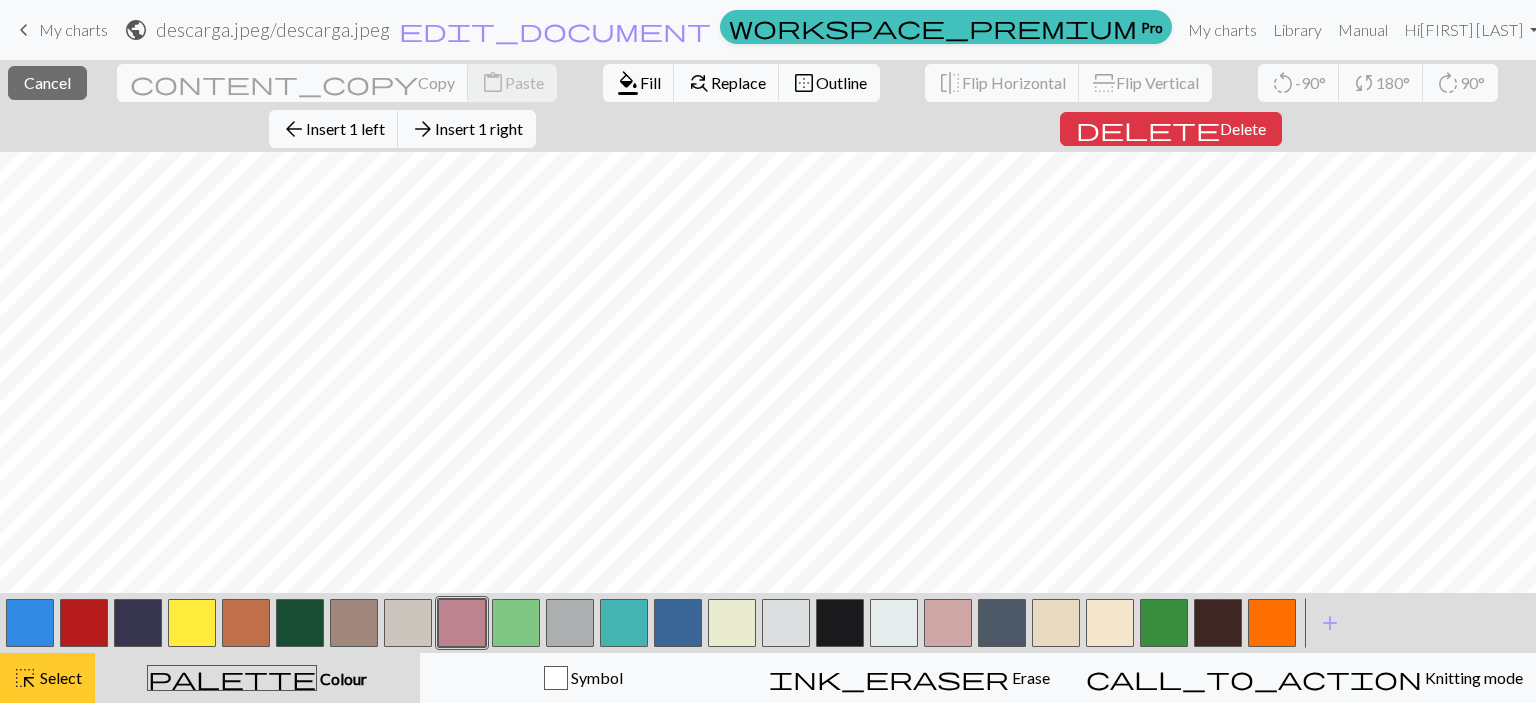 click on "highlight_alt   Select   Select" at bounding box center [47, 678] 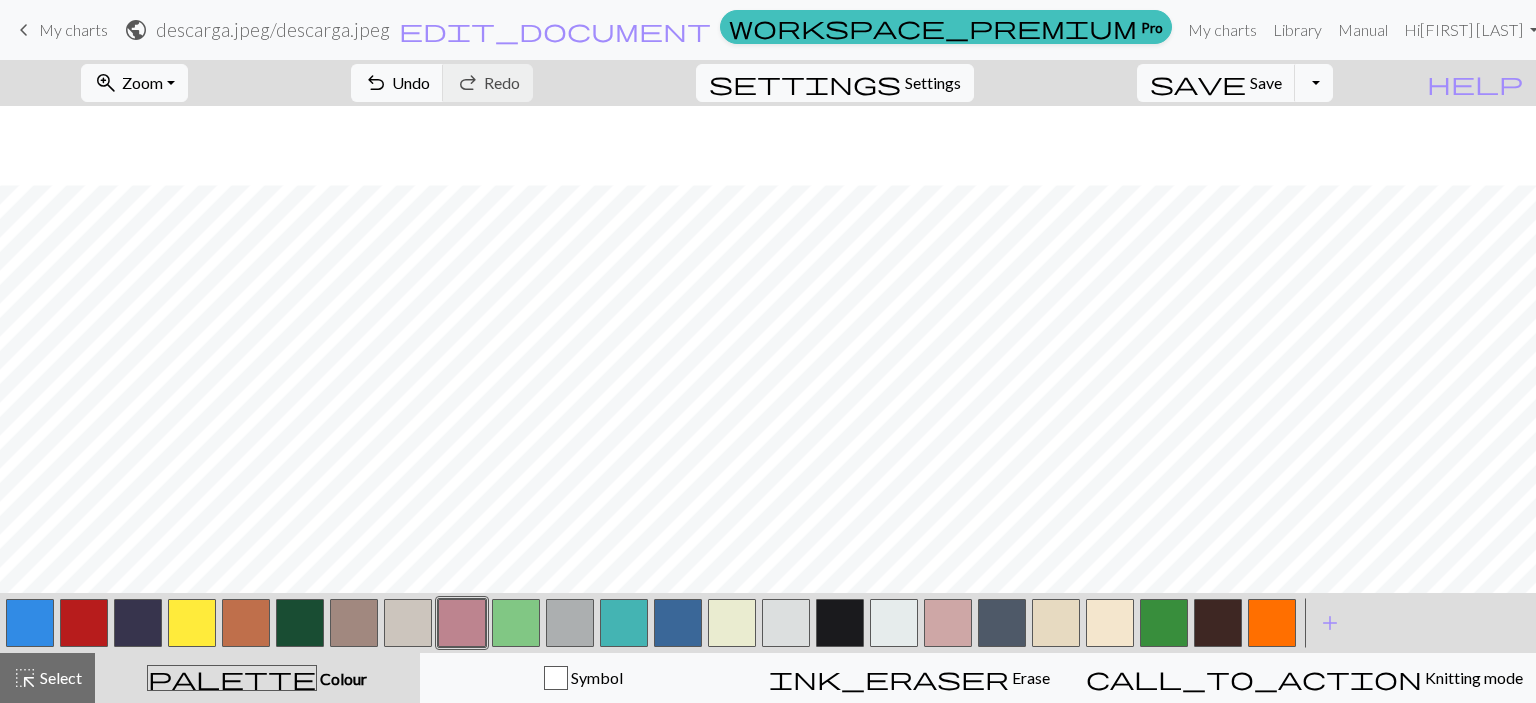 scroll, scrollTop: 817, scrollLeft: 0, axis: vertical 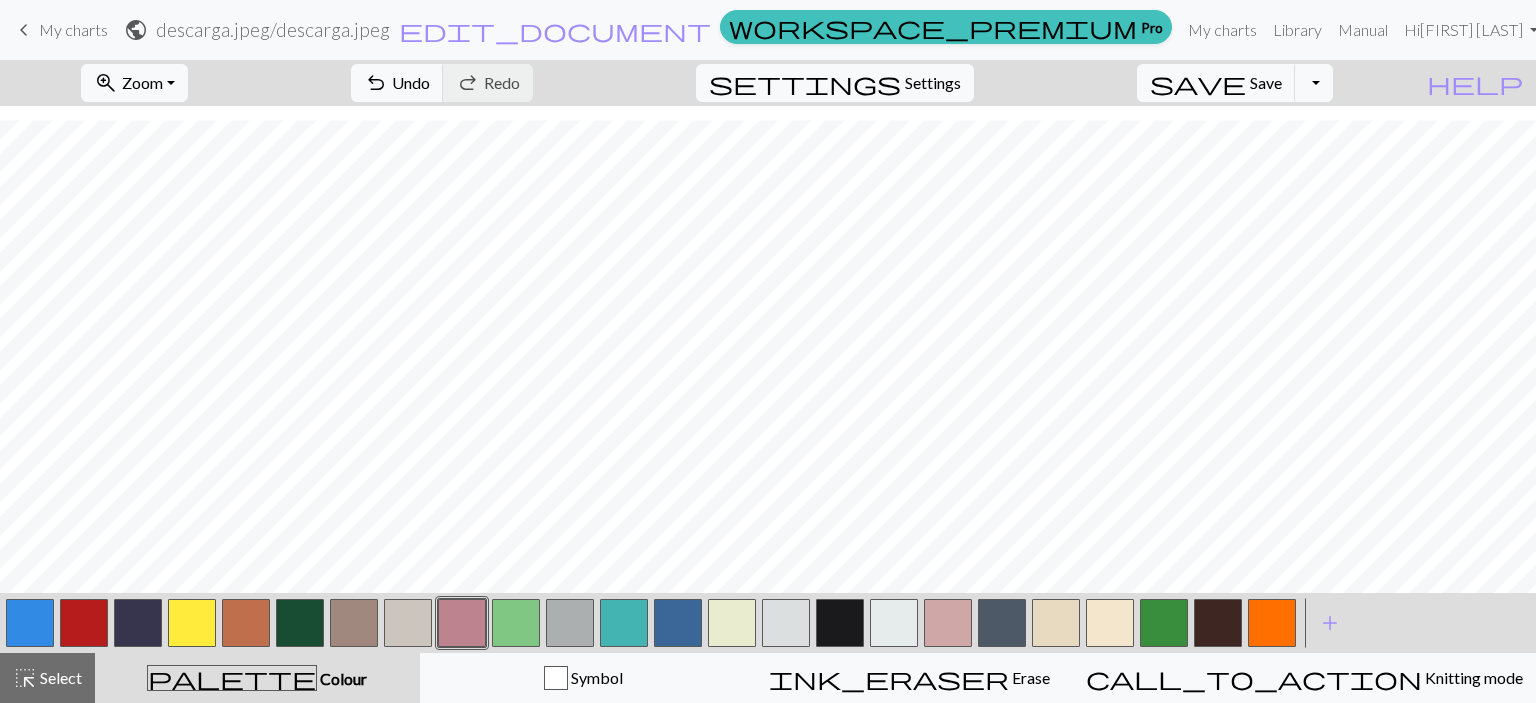 click at bounding box center [840, 623] 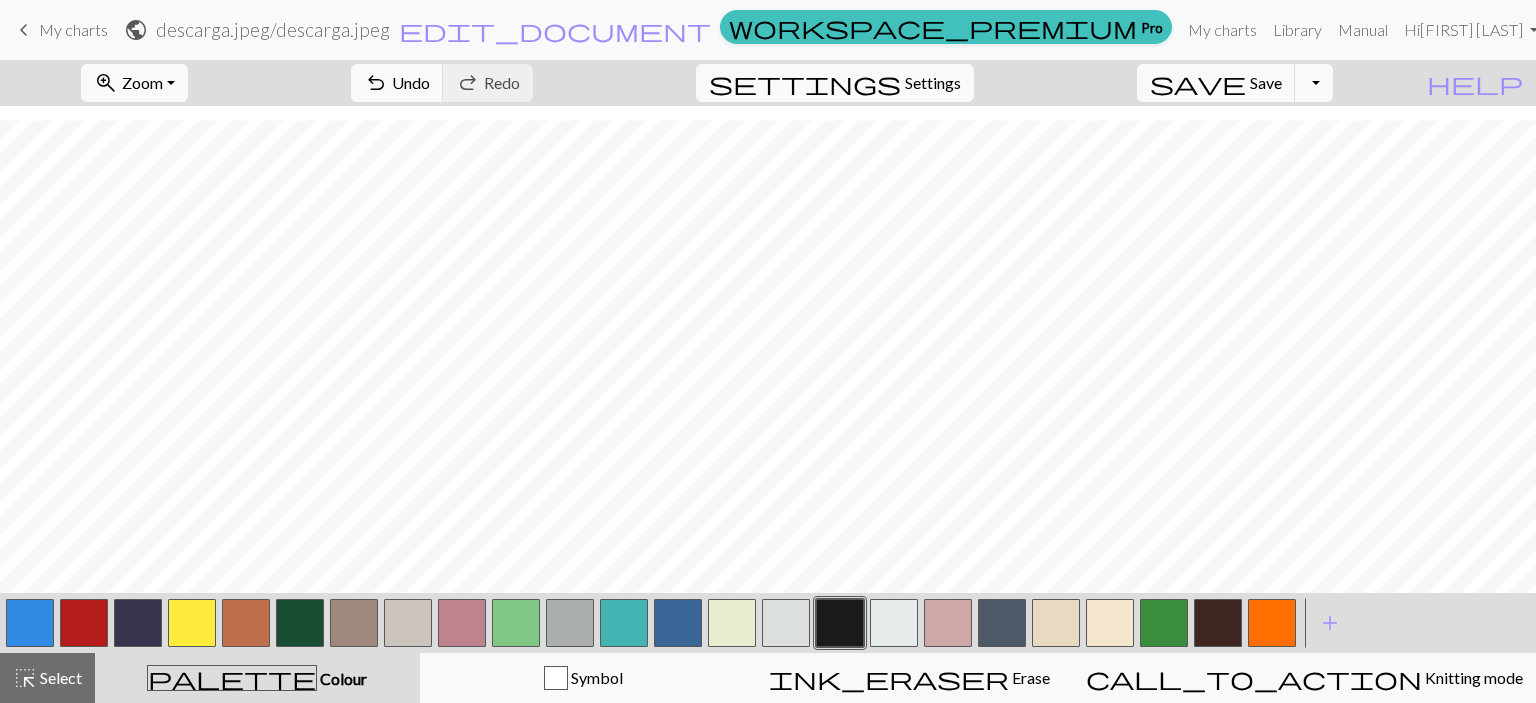click at bounding box center (1056, 623) 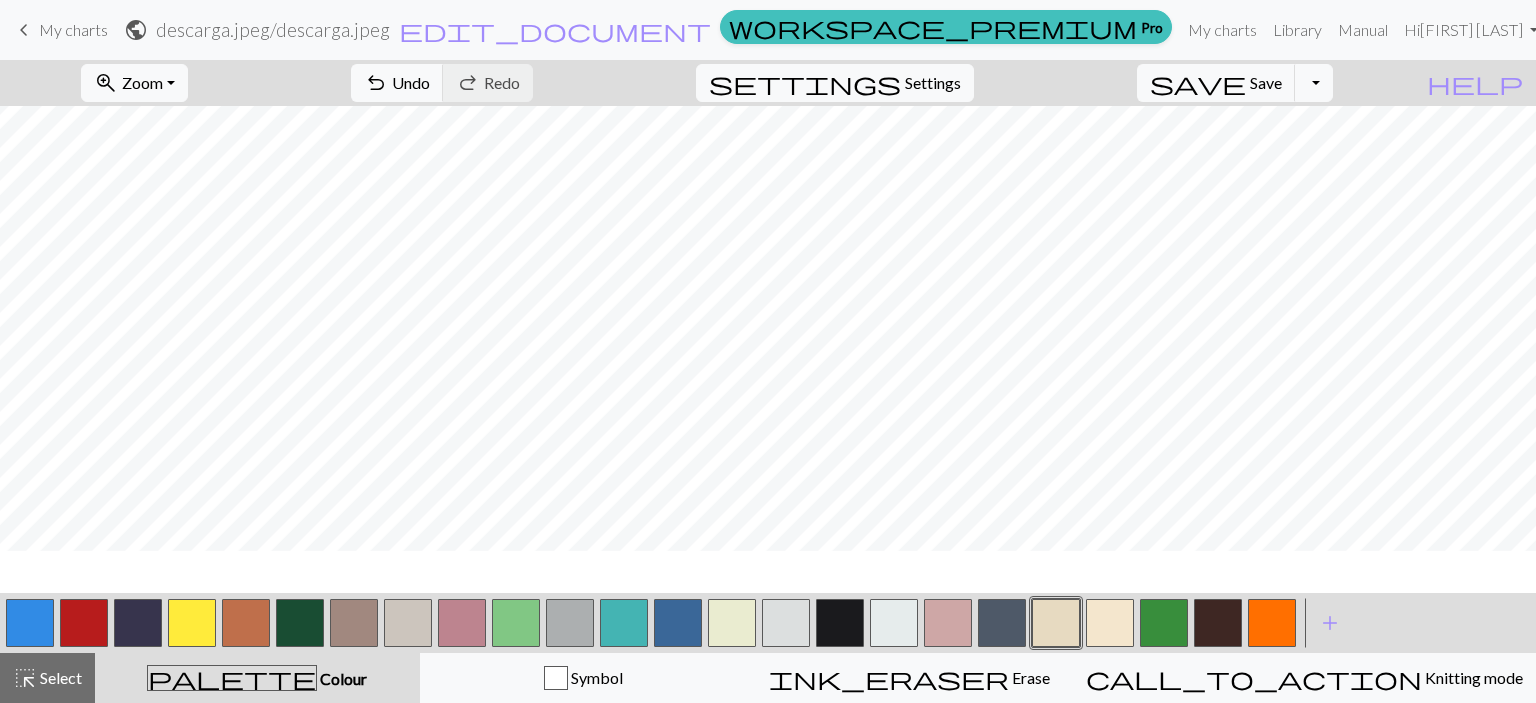 scroll, scrollTop: 644, scrollLeft: 0, axis: vertical 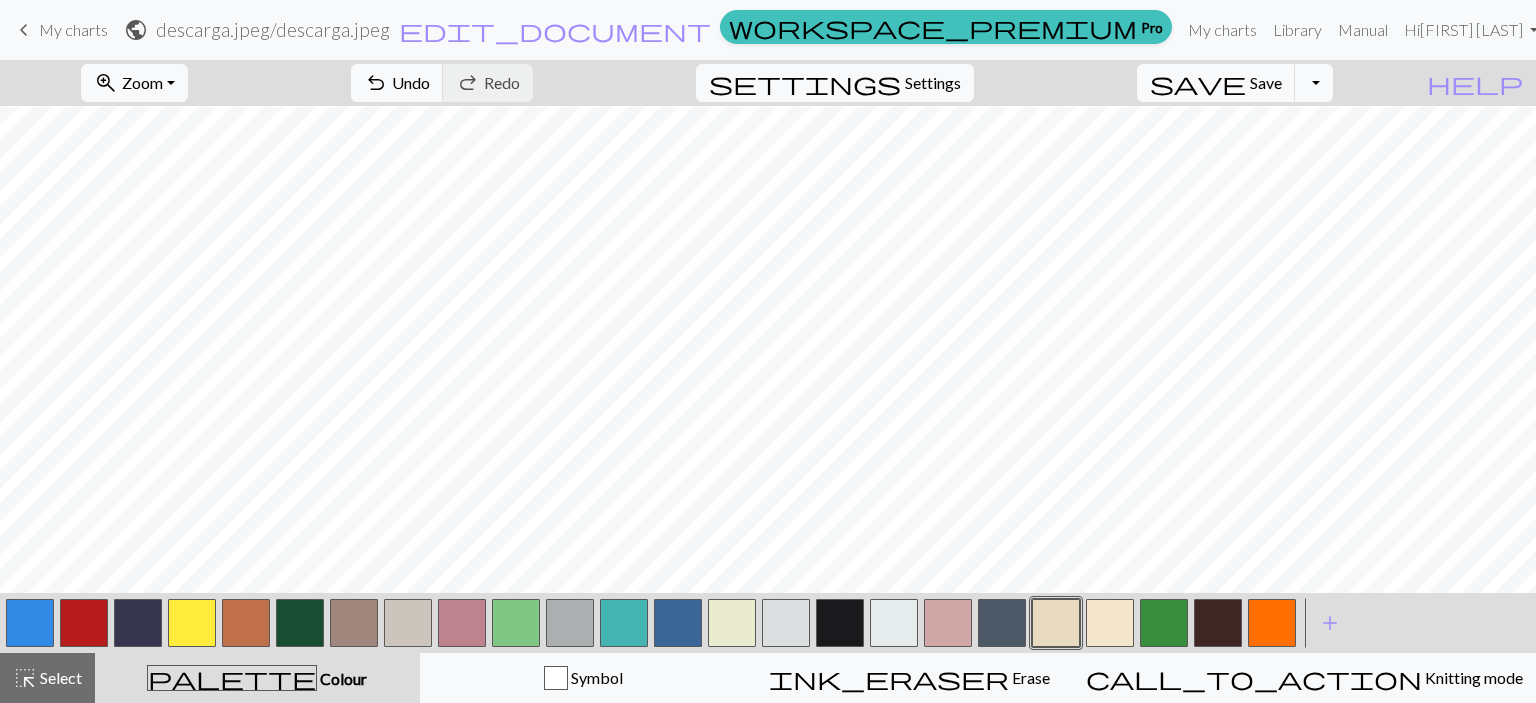 click at bounding box center [840, 623] 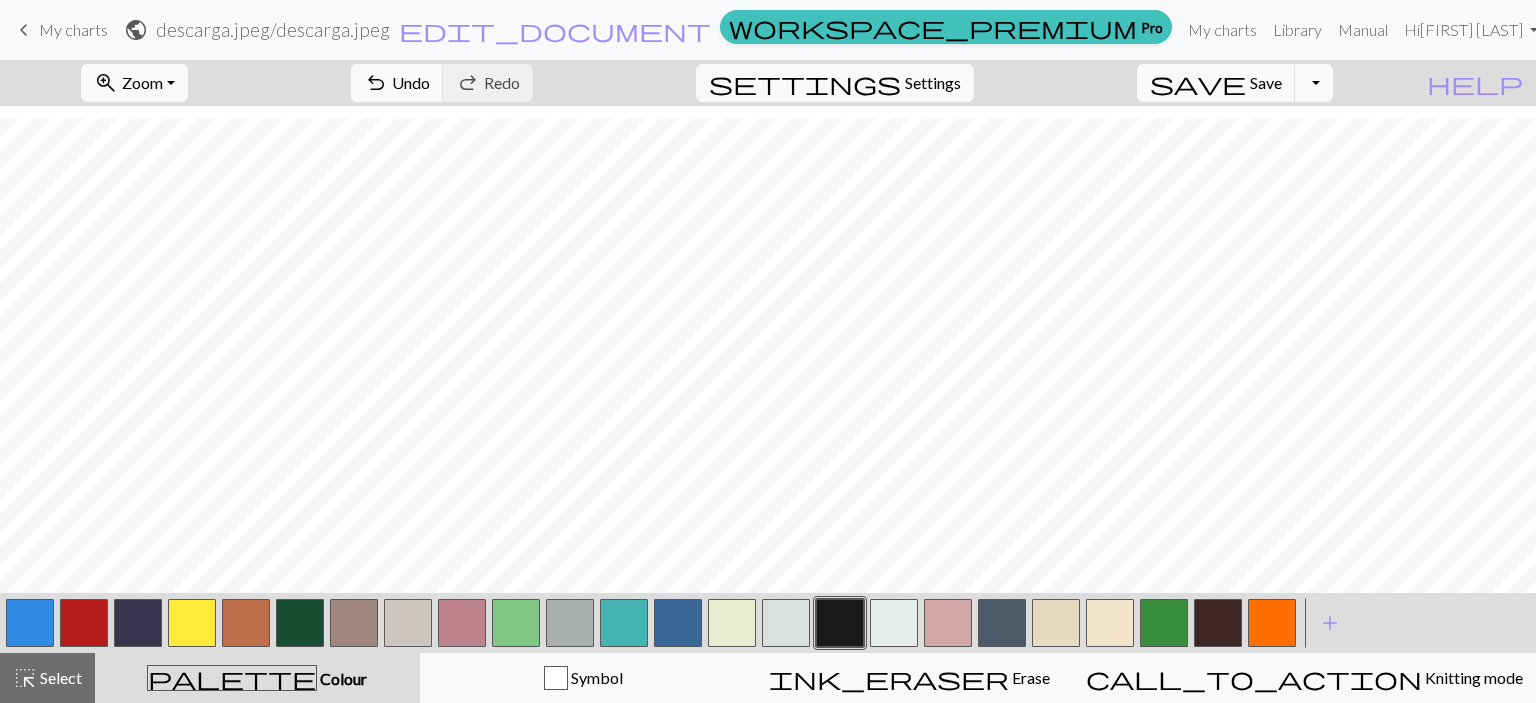 scroll, scrollTop: 788, scrollLeft: 0, axis: vertical 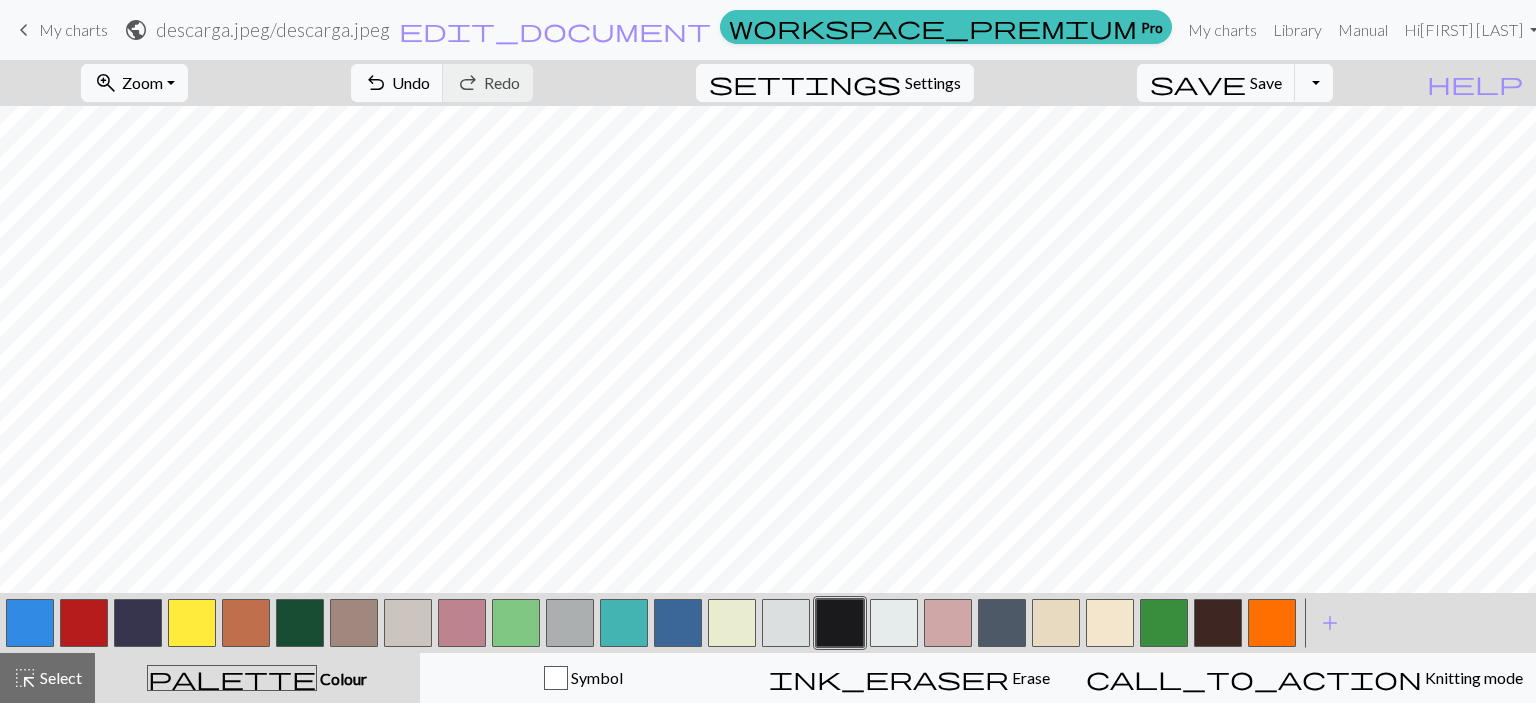 click at bounding box center [894, 623] 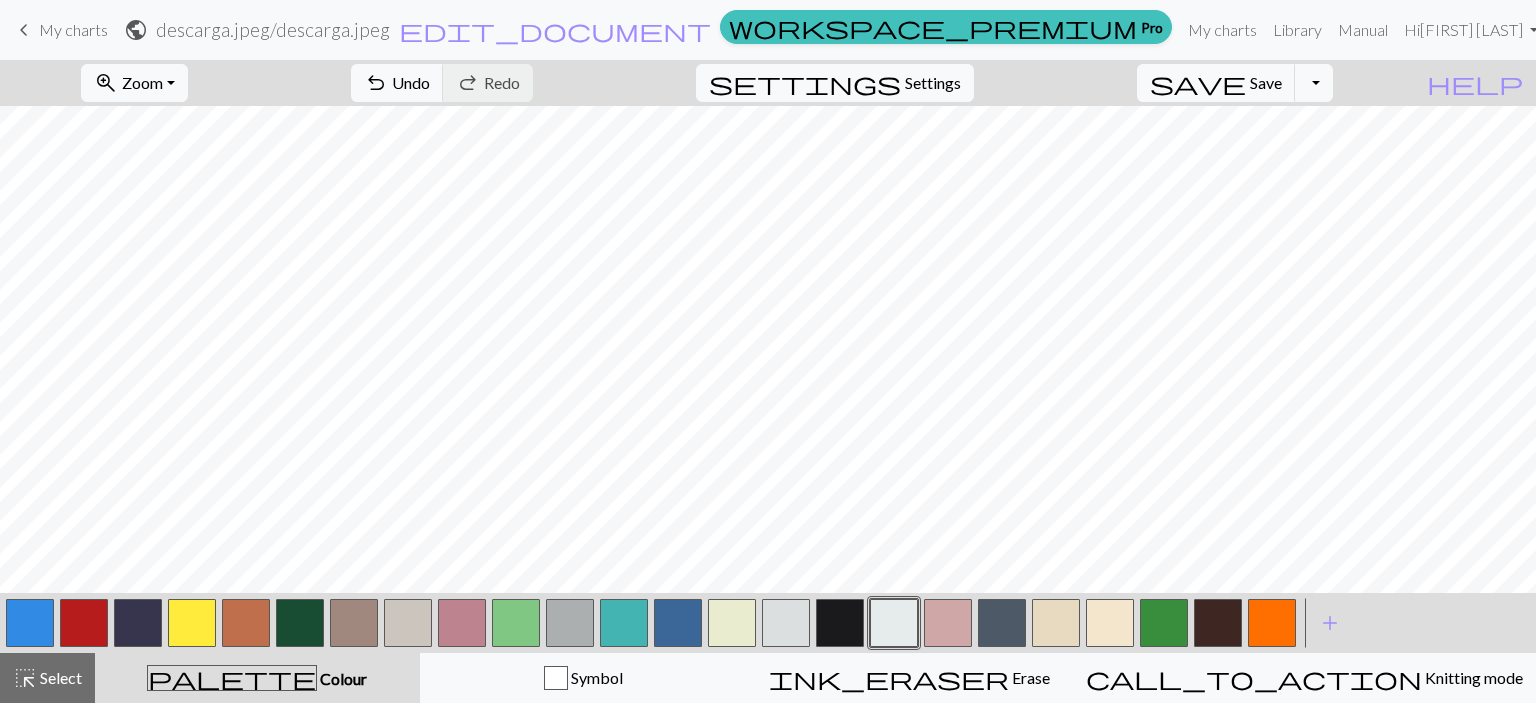 click at bounding box center (84, 623) 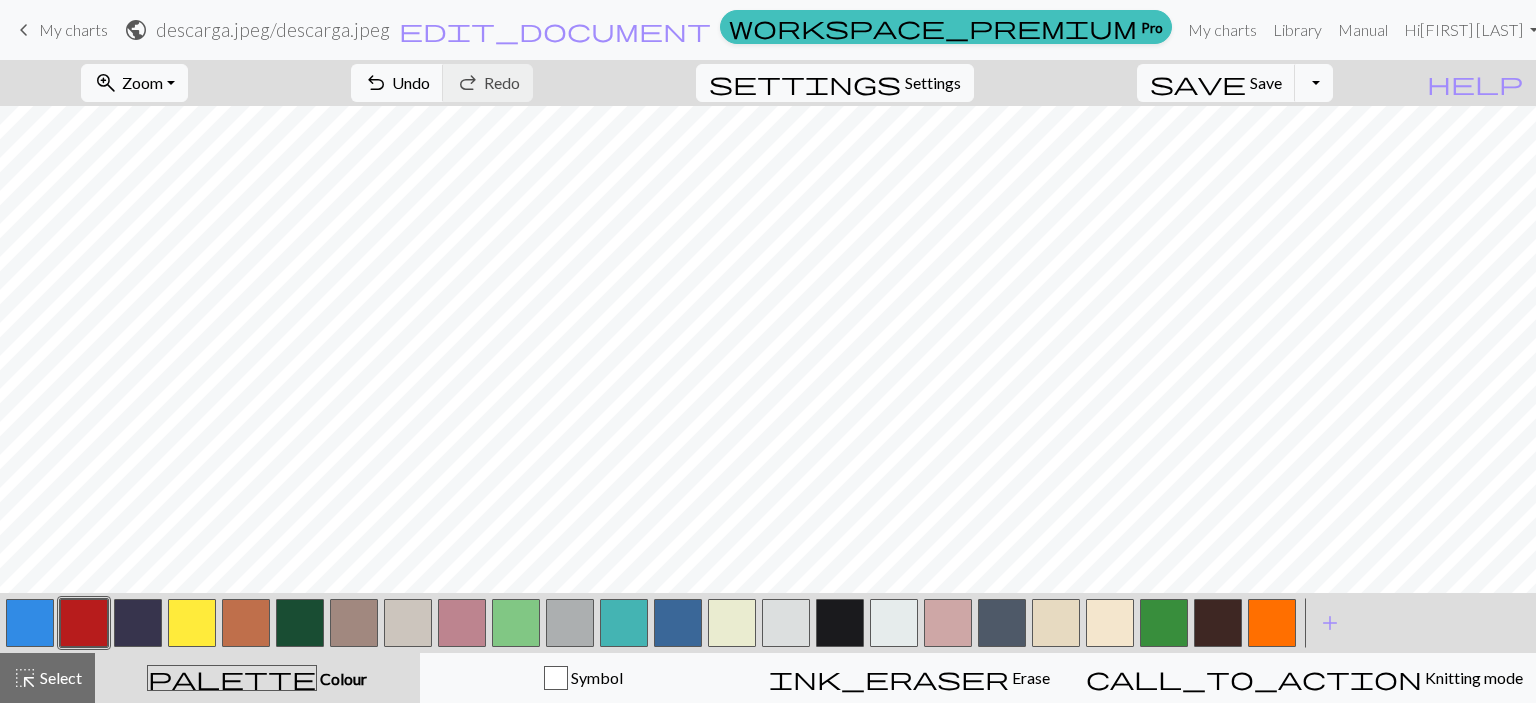 click at bounding box center (1002, 623) 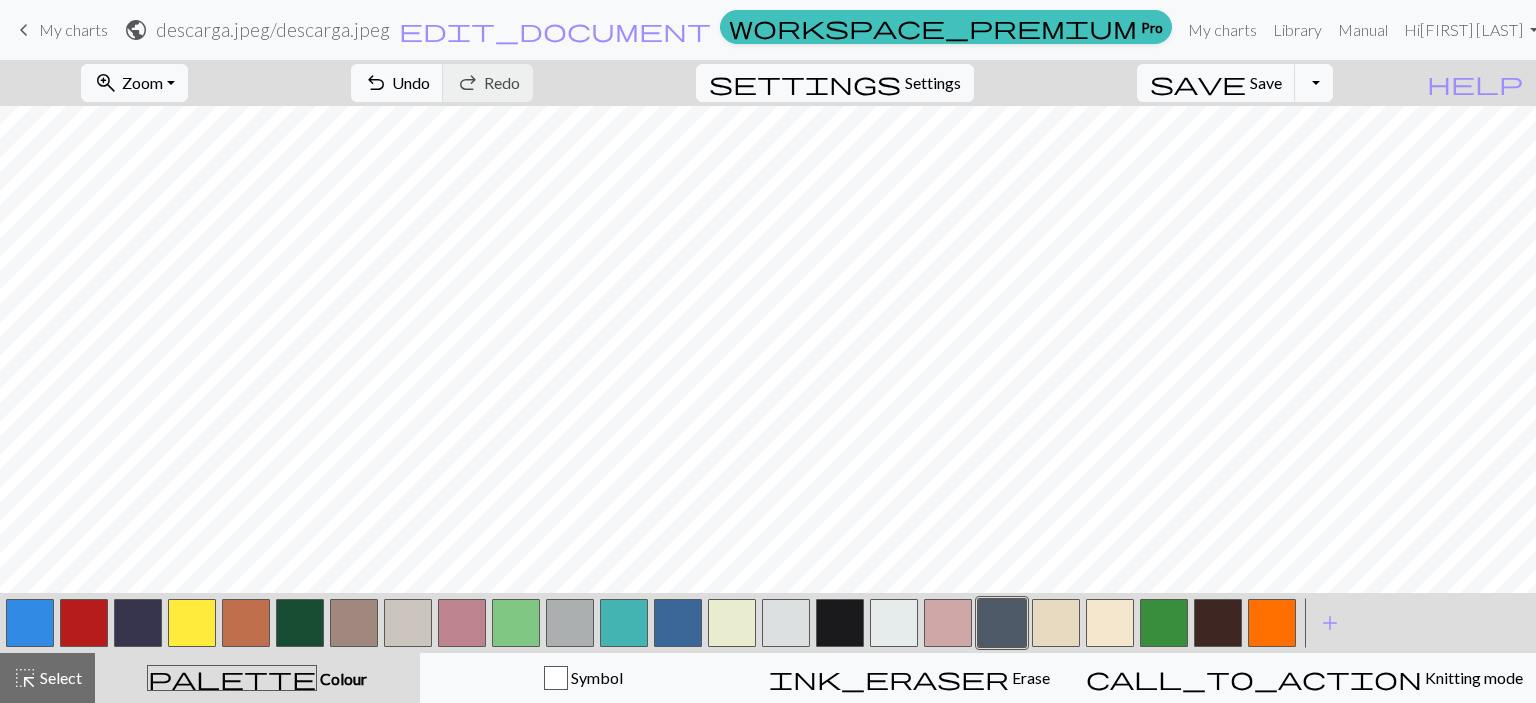 click at bounding box center (138, 623) 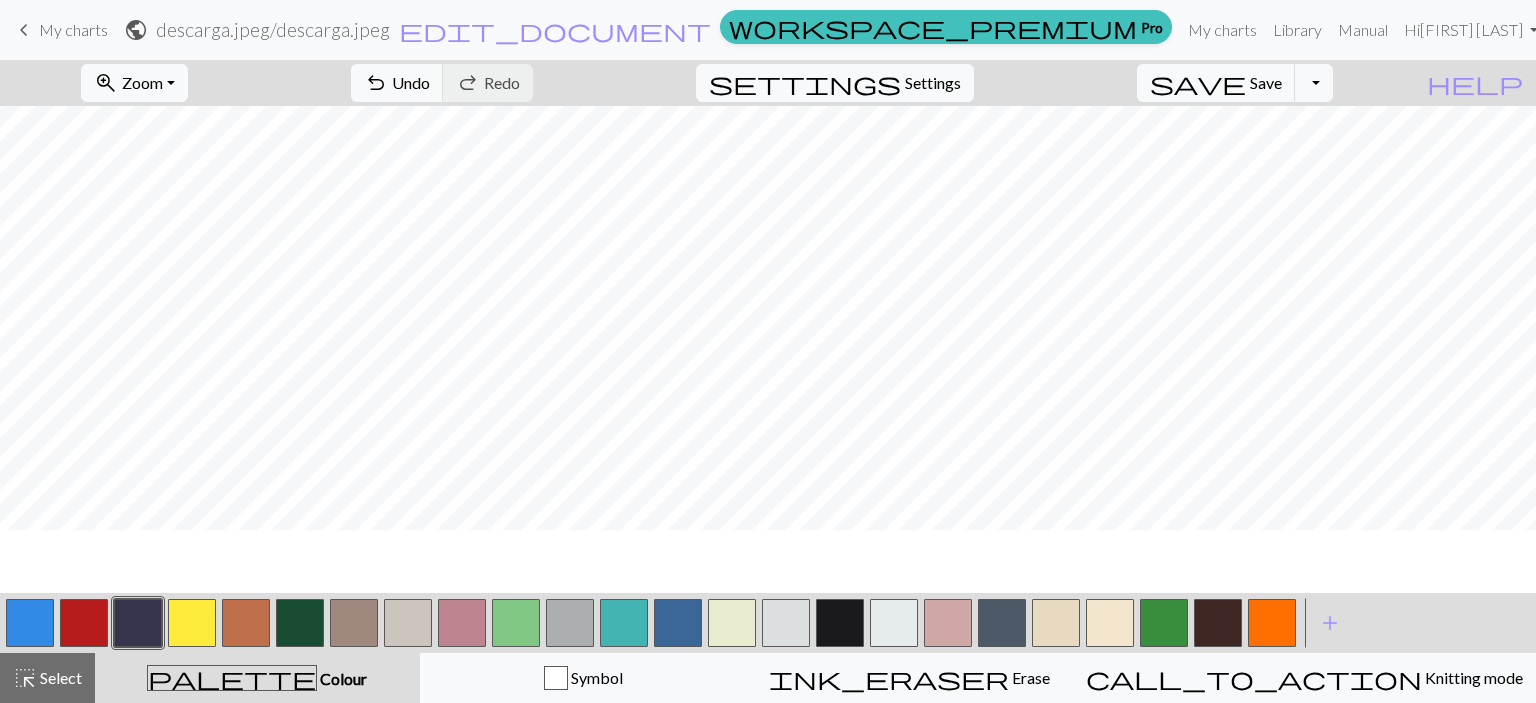 scroll, scrollTop: 260, scrollLeft: 0, axis: vertical 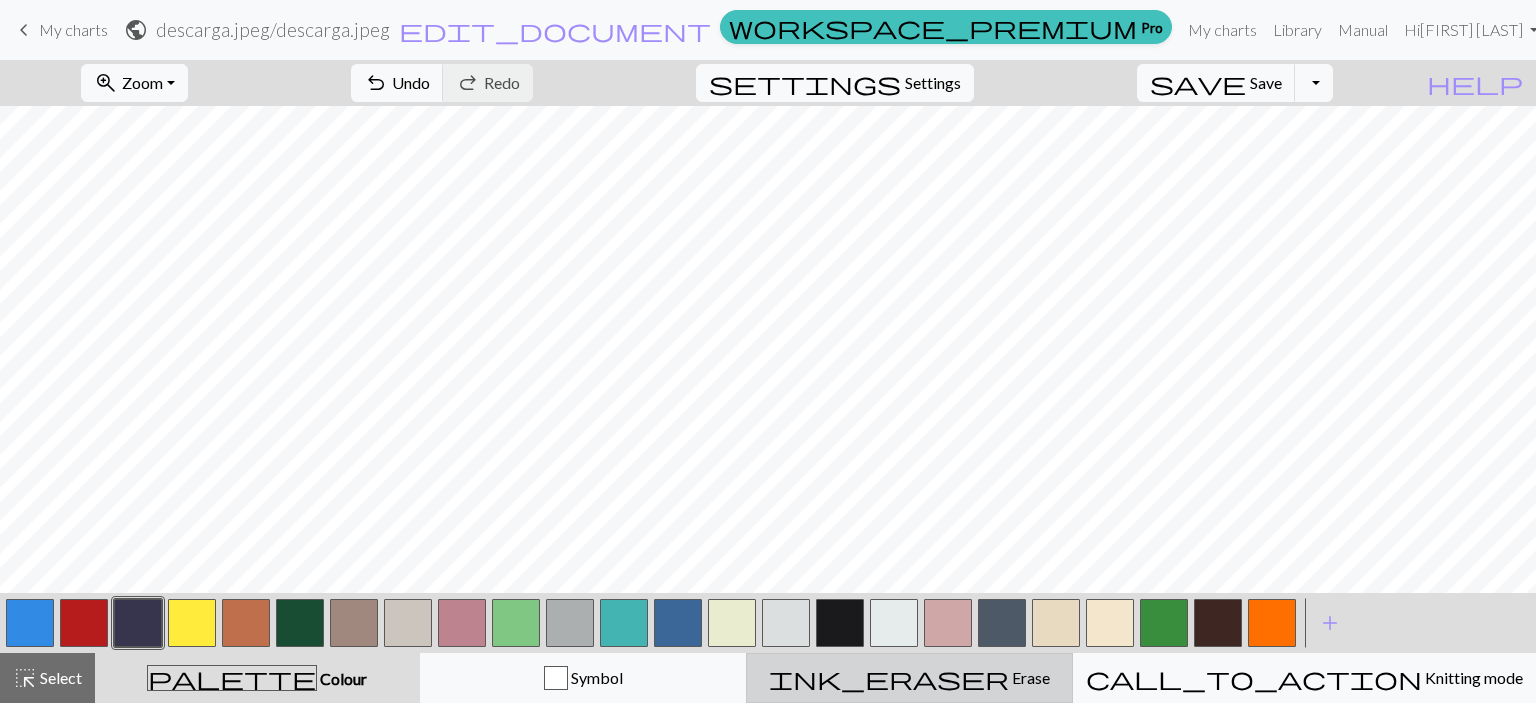 click on "Erase" at bounding box center (1029, 677) 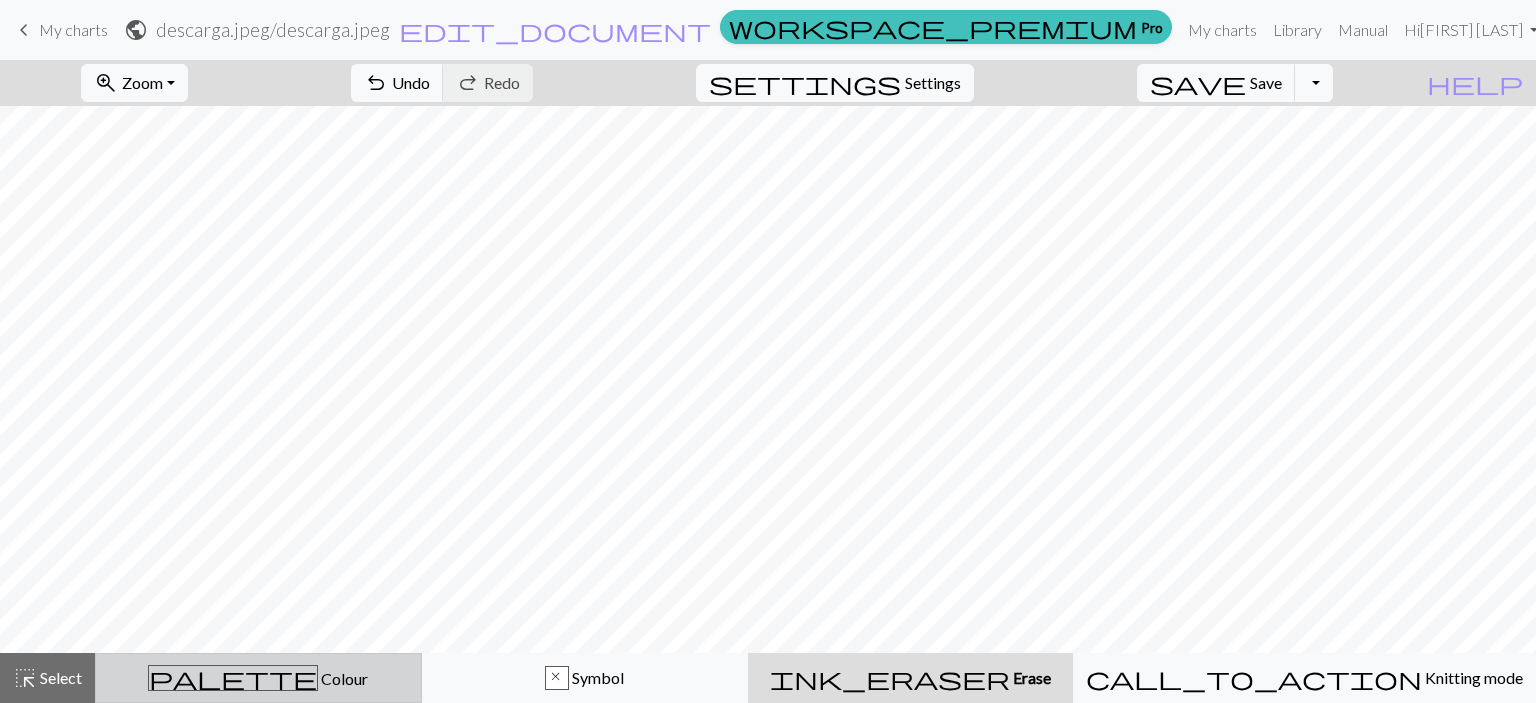 click on "palette   Colour   Colour" at bounding box center (258, 678) 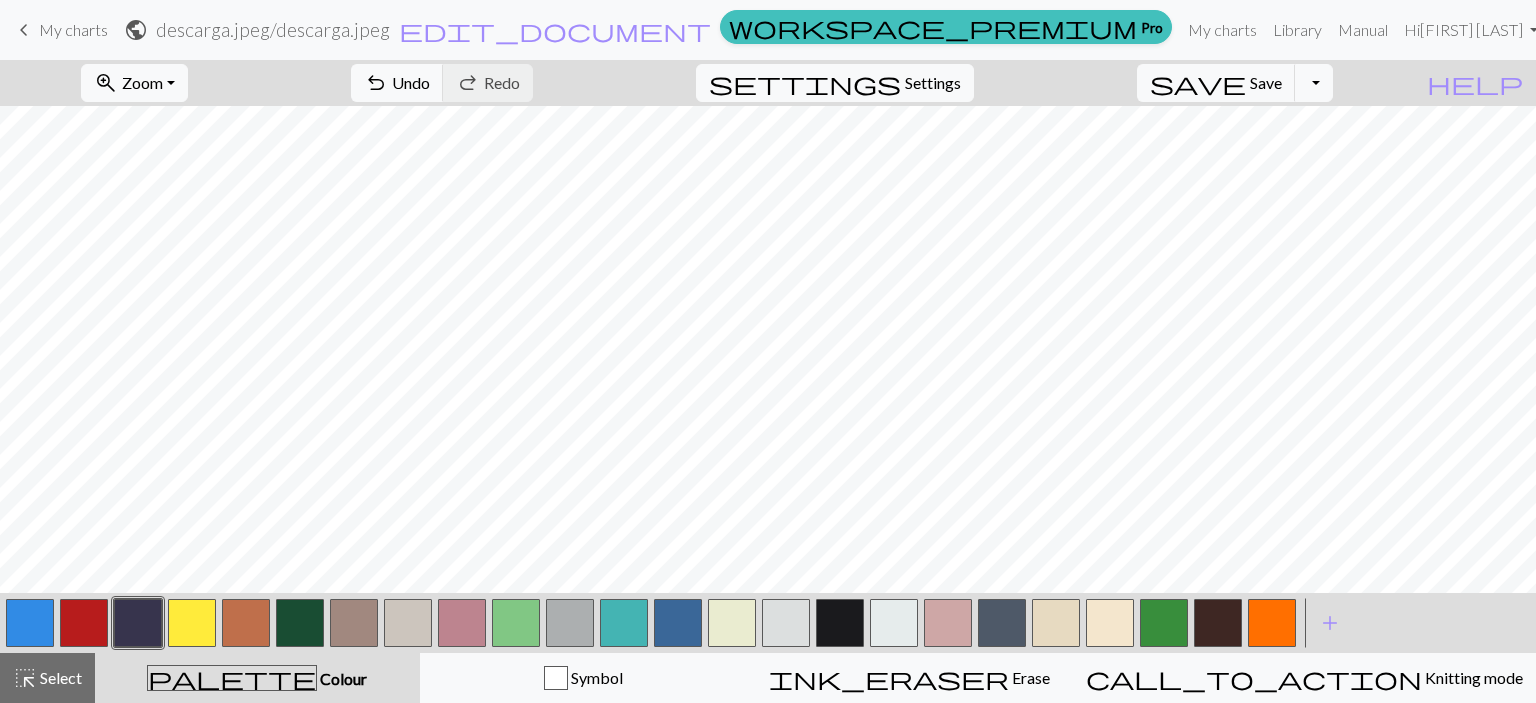click at bounding box center (678, 623) 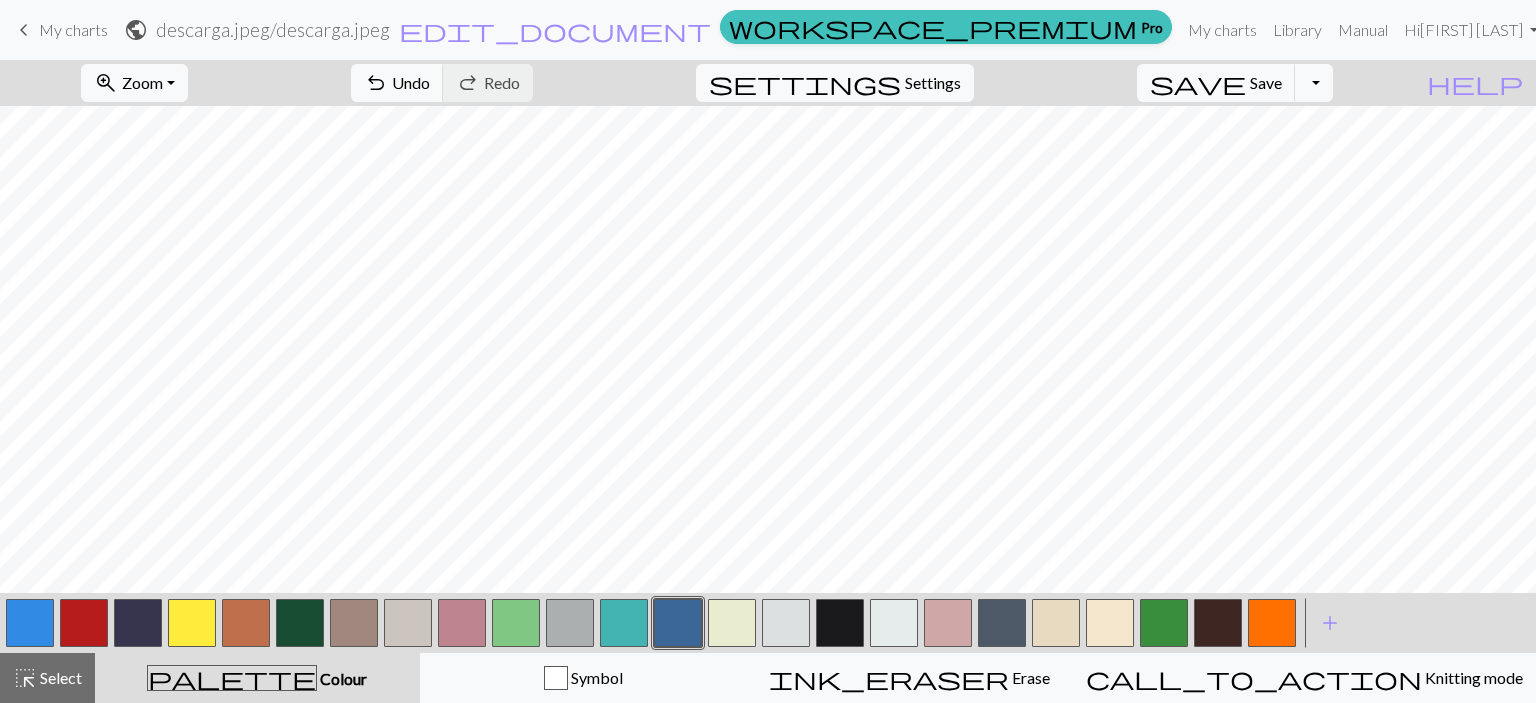 click at bounding box center [1002, 623] 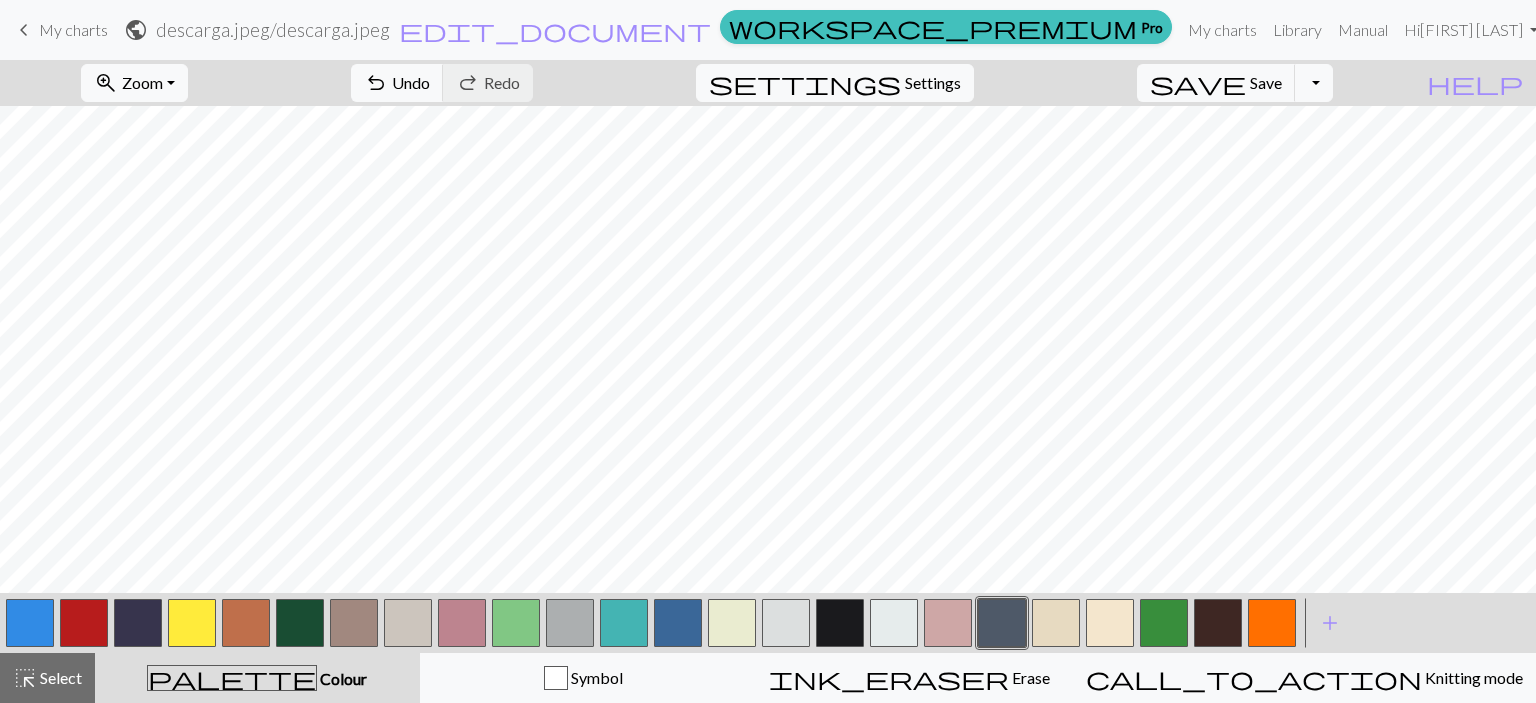 click at bounding box center (138, 623) 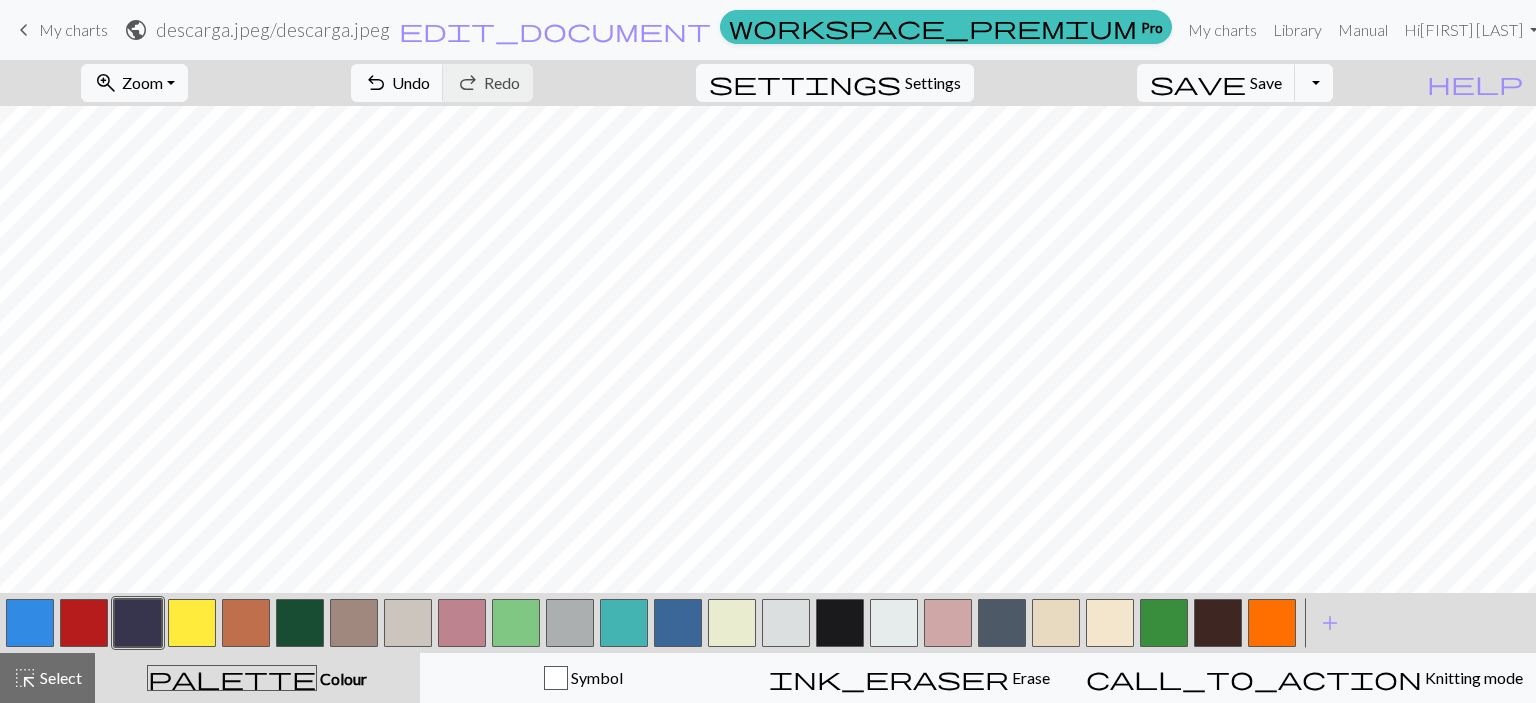click at bounding box center [462, 623] 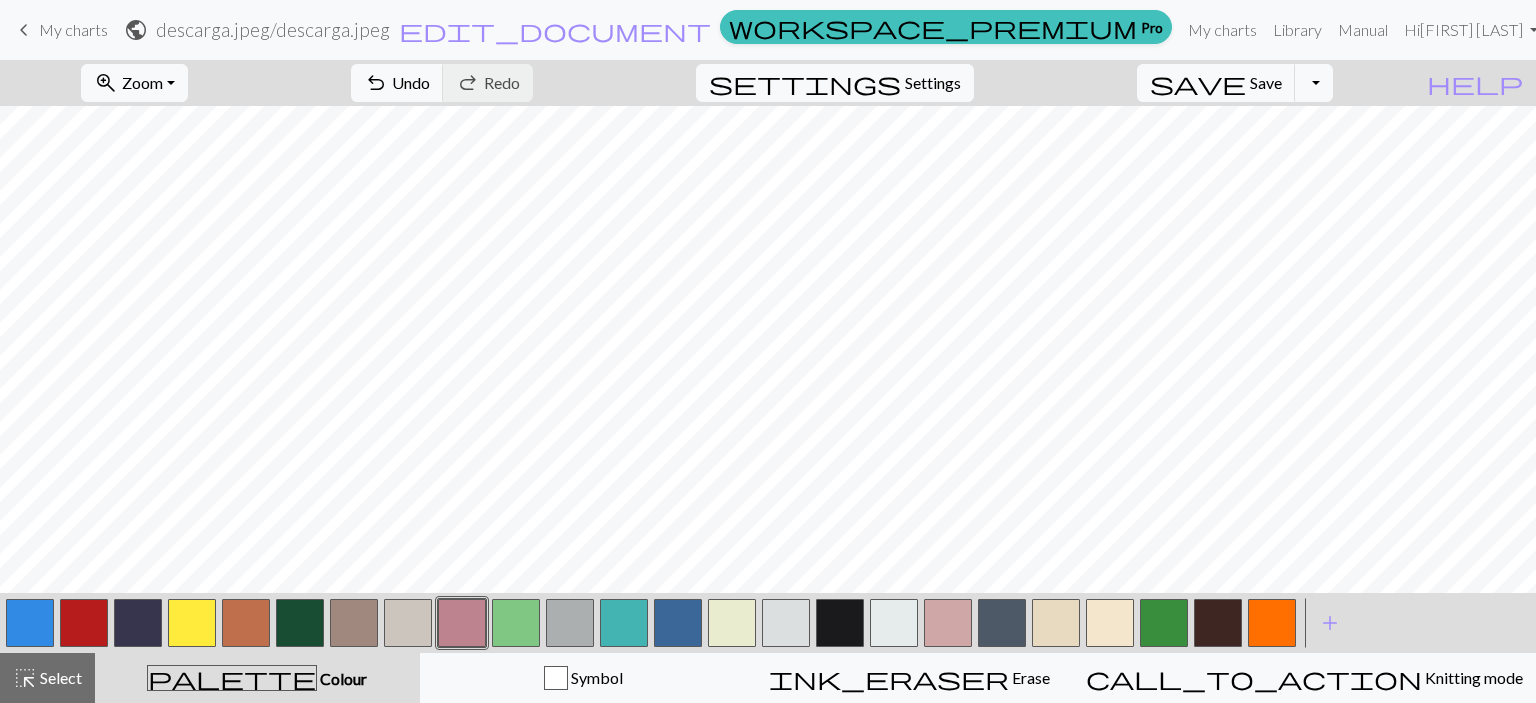 click at bounding box center (678, 623) 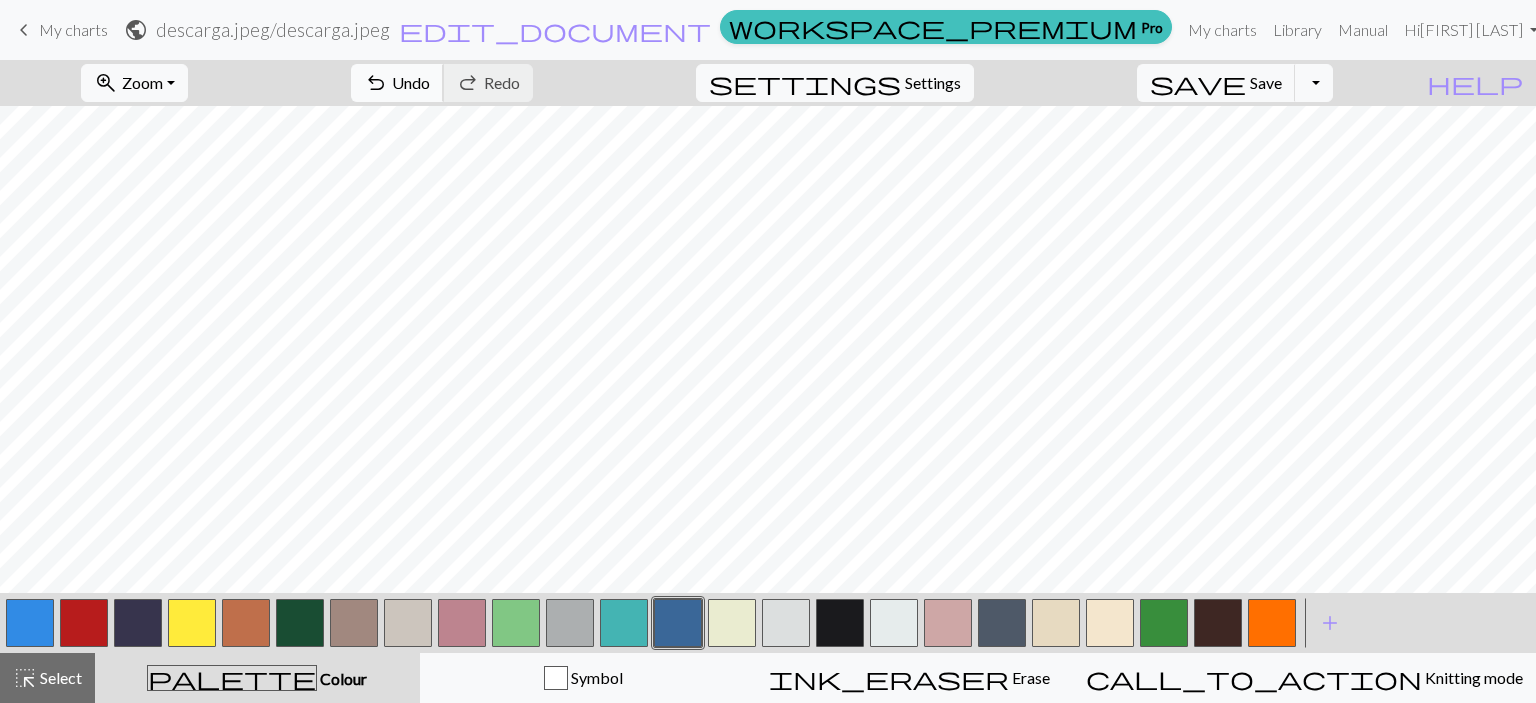 click on "Undo" at bounding box center (411, 82) 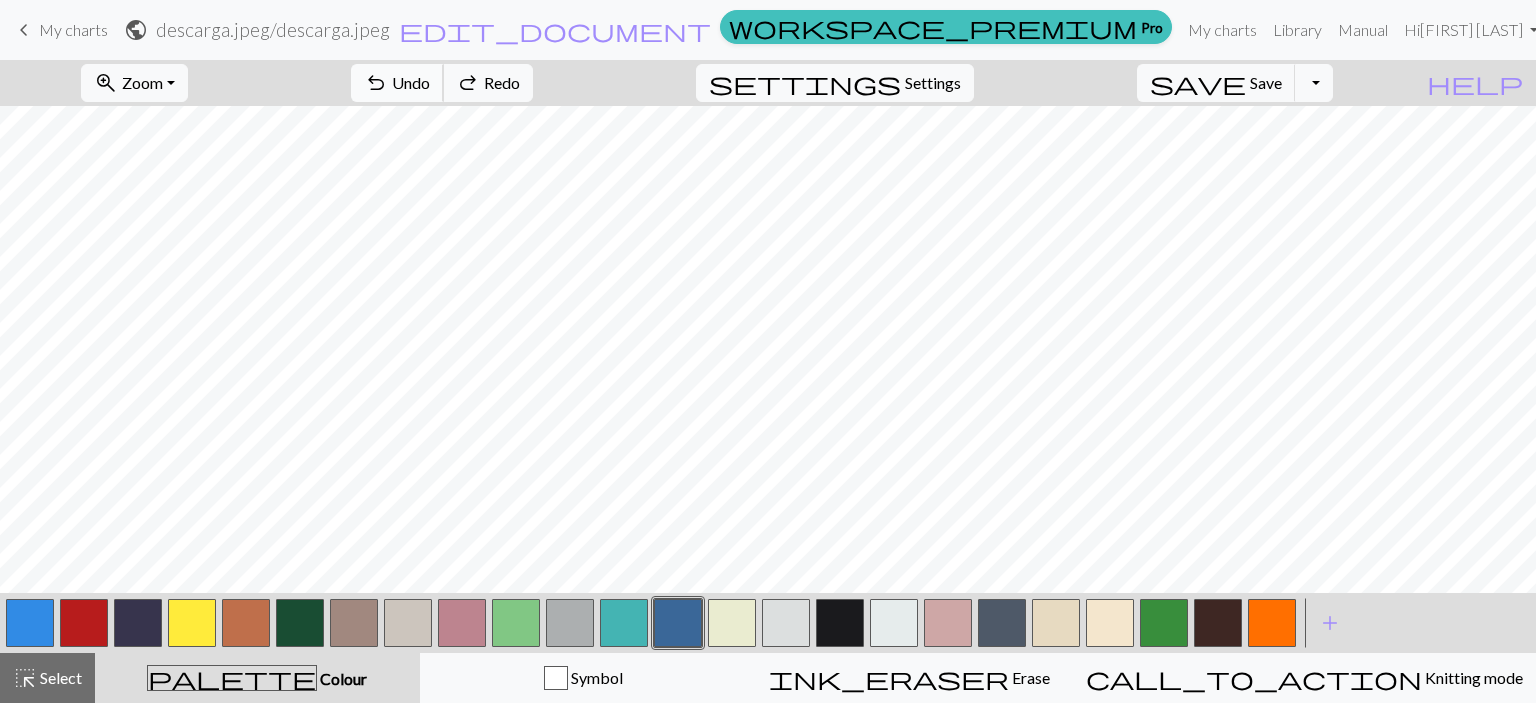 click on "Undo" at bounding box center [411, 82] 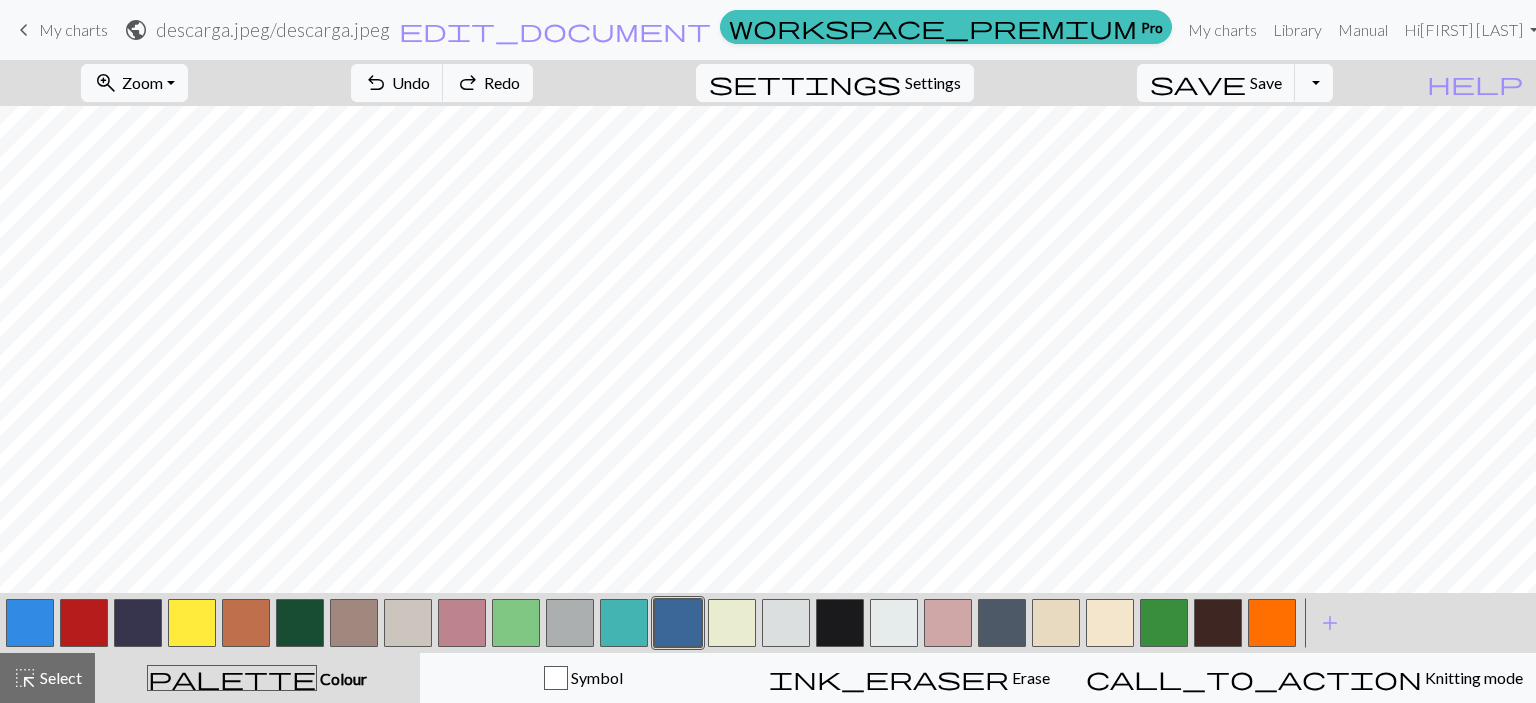 click at bounding box center (1056, 623) 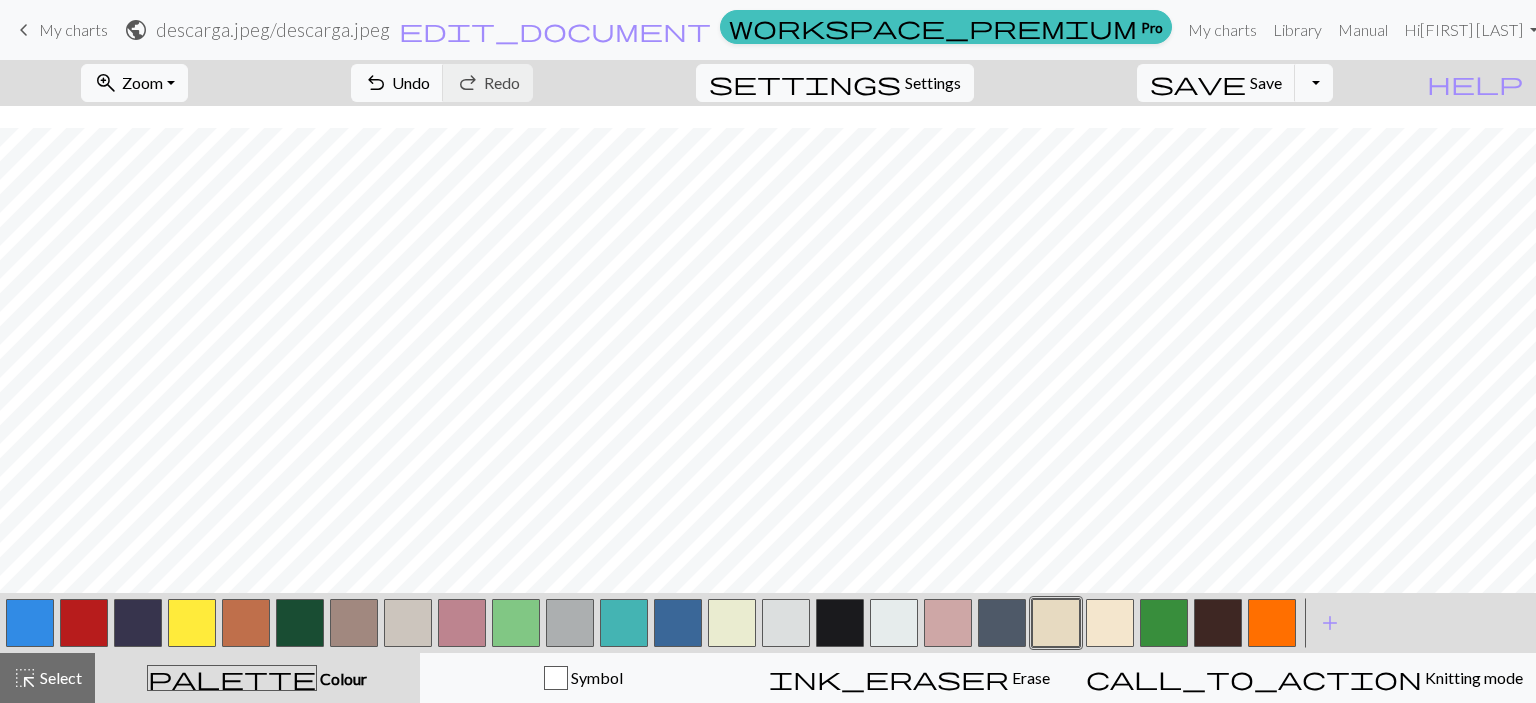 scroll, scrollTop: 448, scrollLeft: 0, axis: vertical 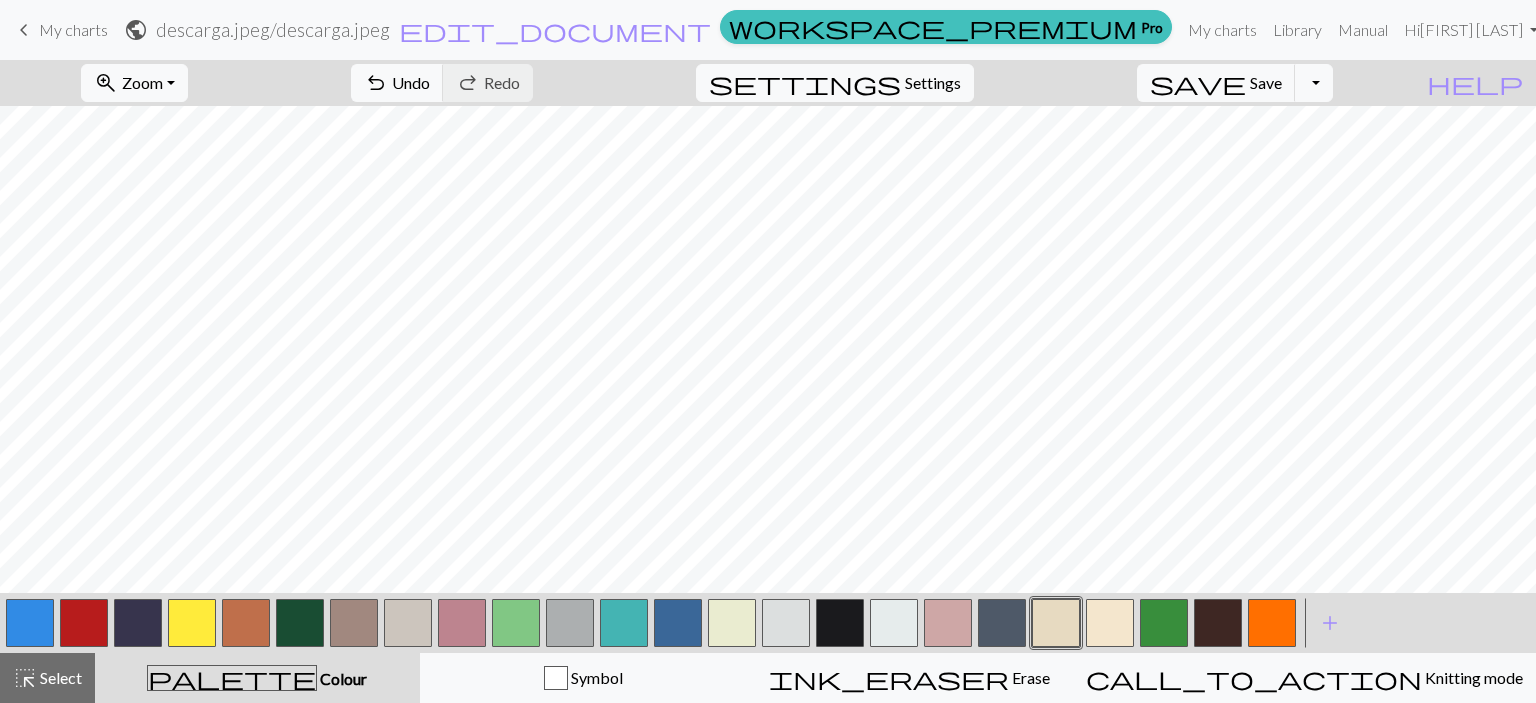click at bounding box center (894, 623) 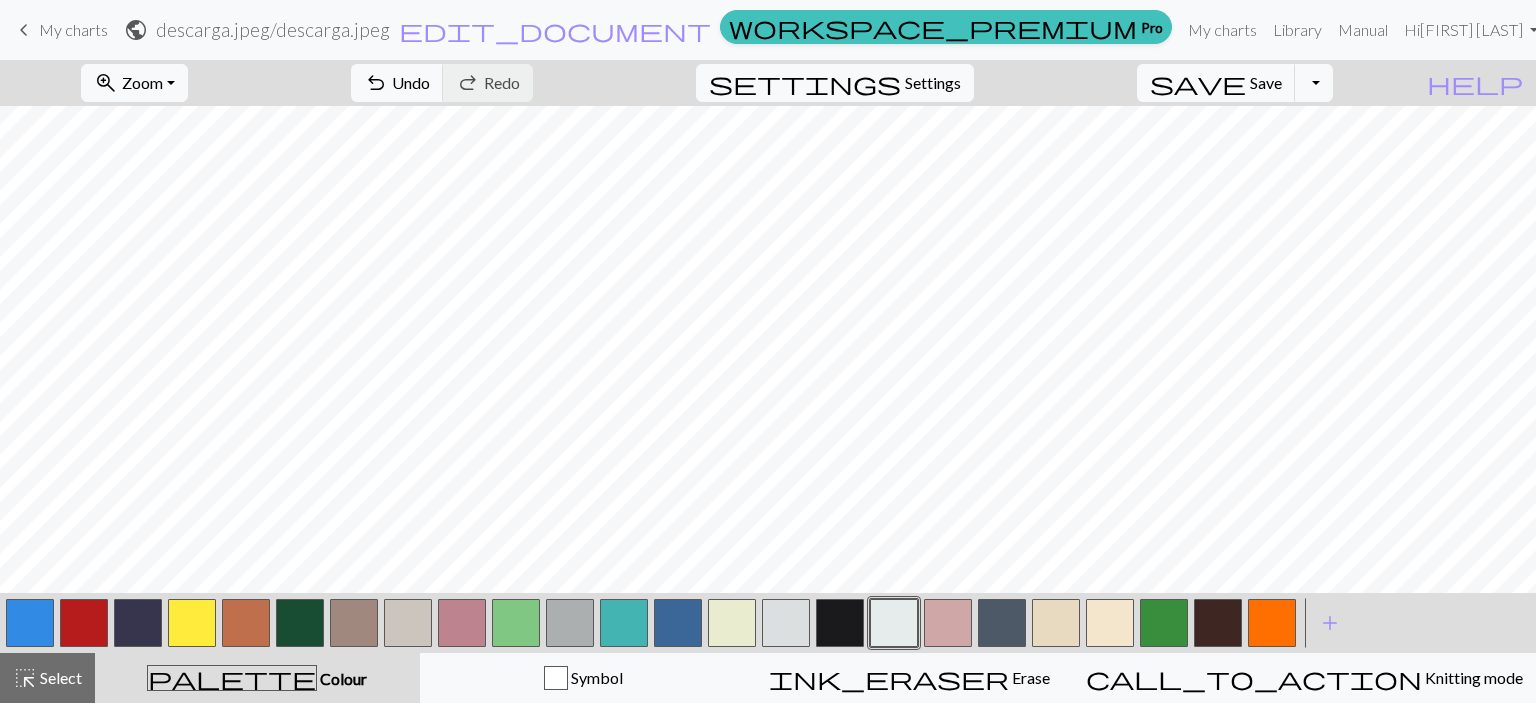 click at bounding box center [840, 623] 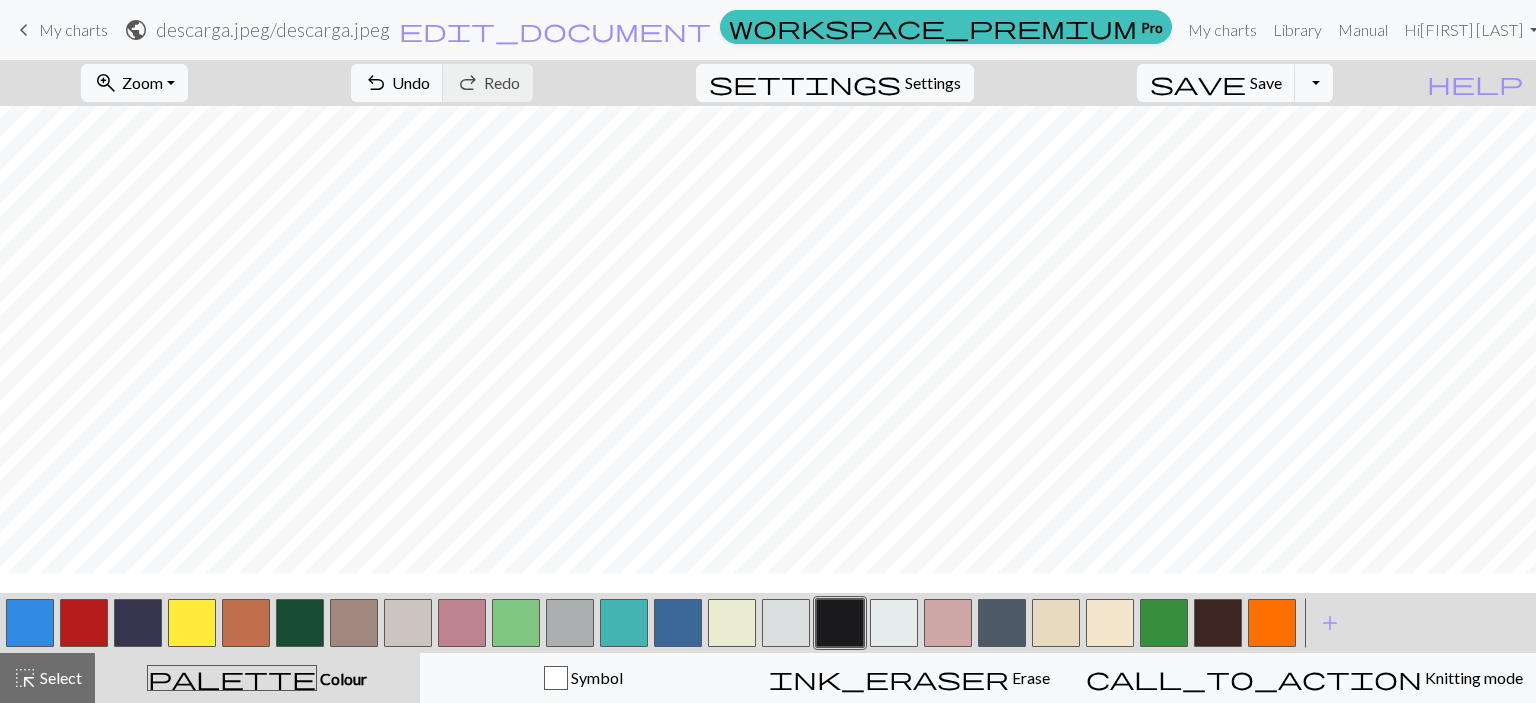 scroll, scrollTop: 626, scrollLeft: 0, axis: vertical 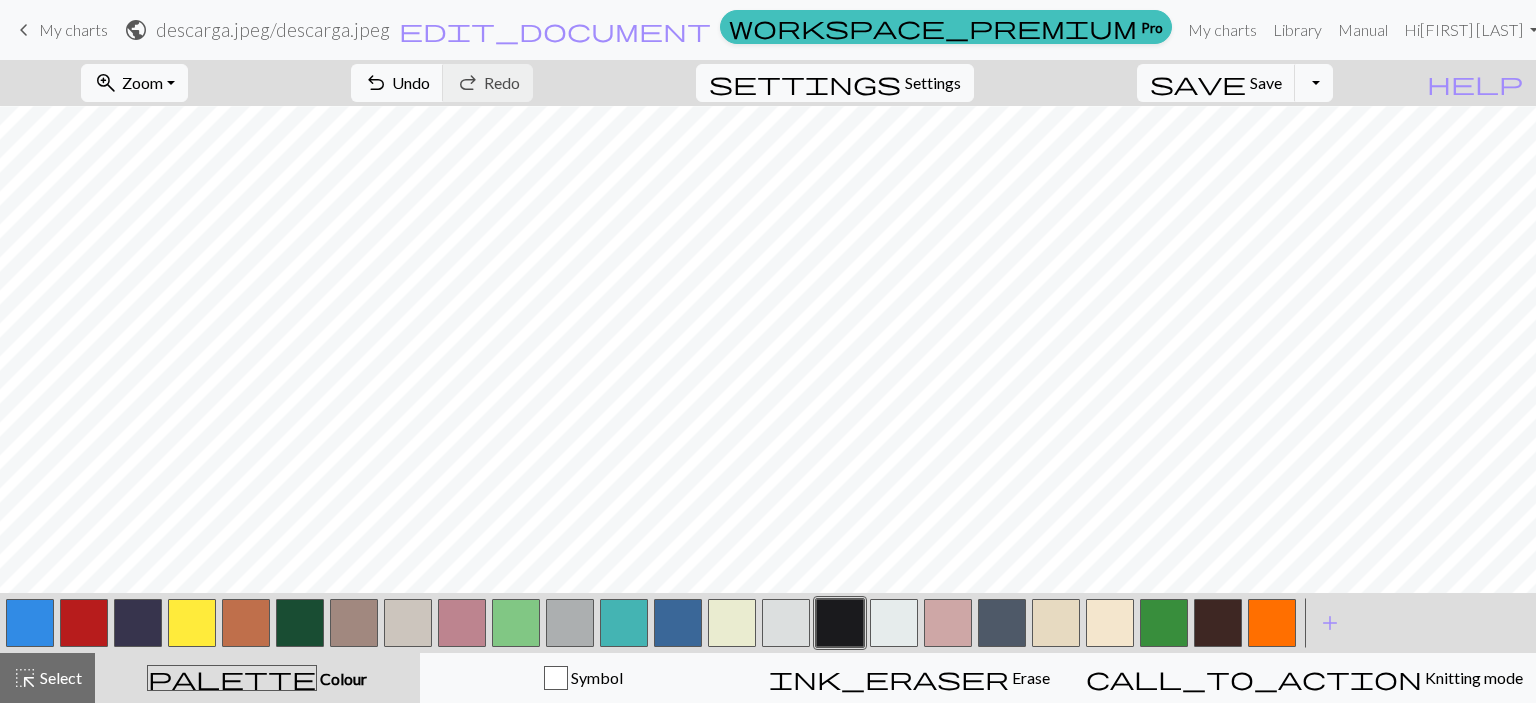 click at bounding box center (138, 623) 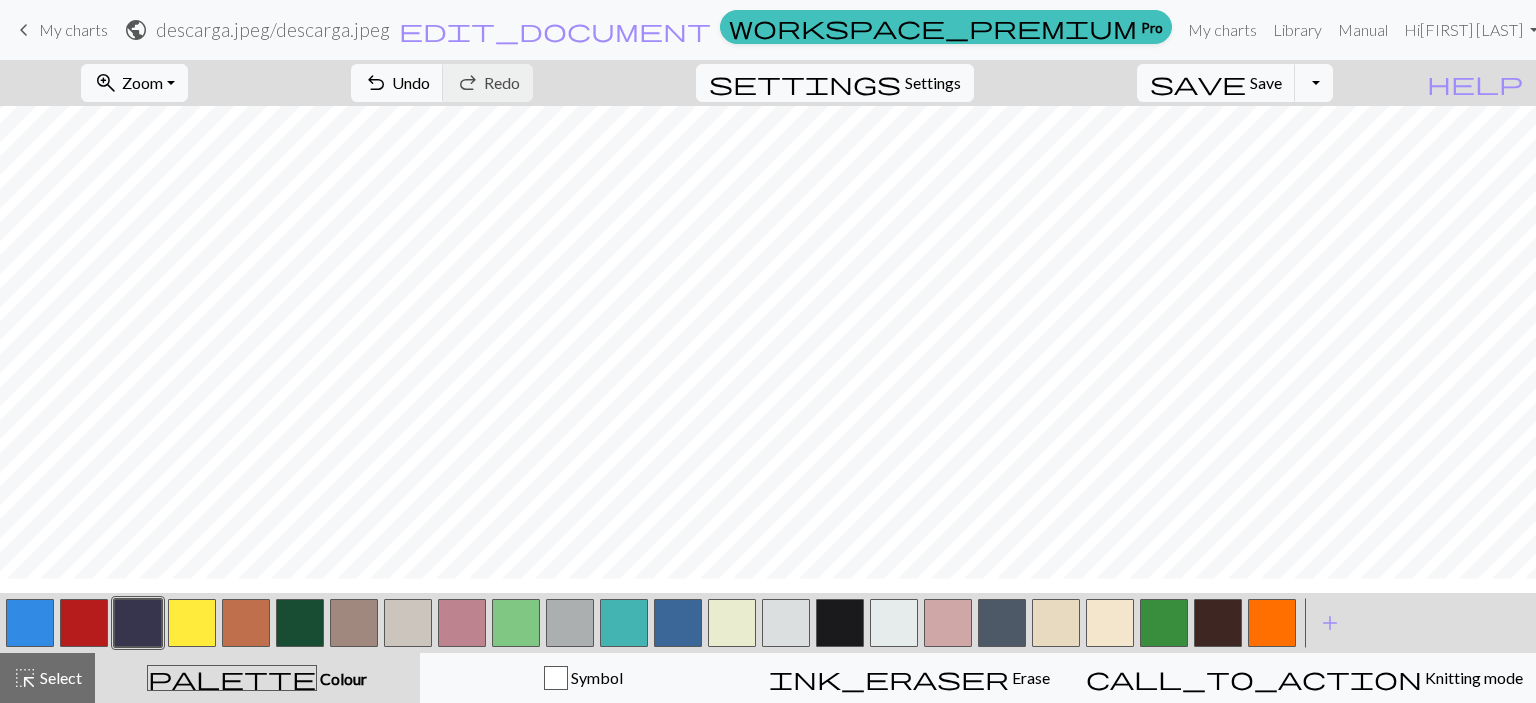 scroll, scrollTop: 302, scrollLeft: 0, axis: vertical 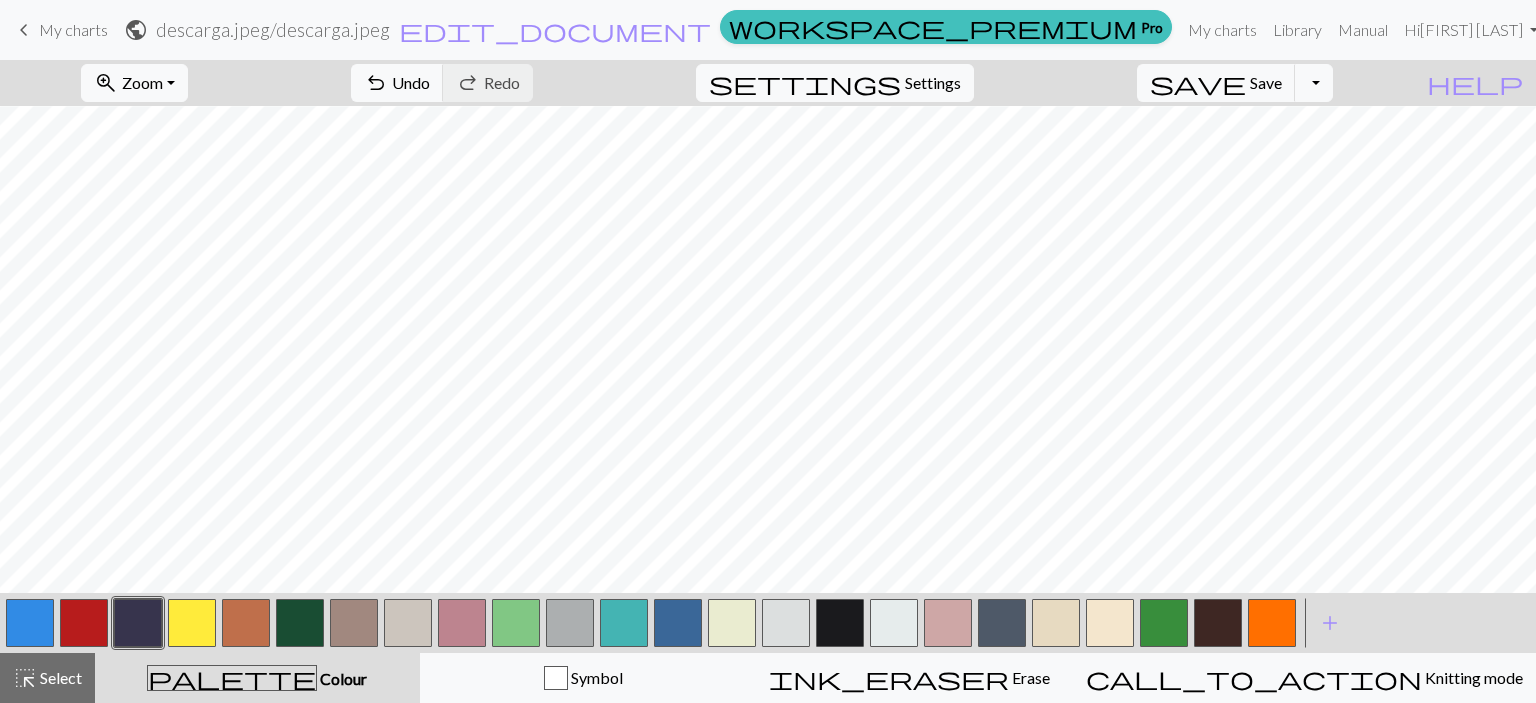 click at bounding box center (840, 623) 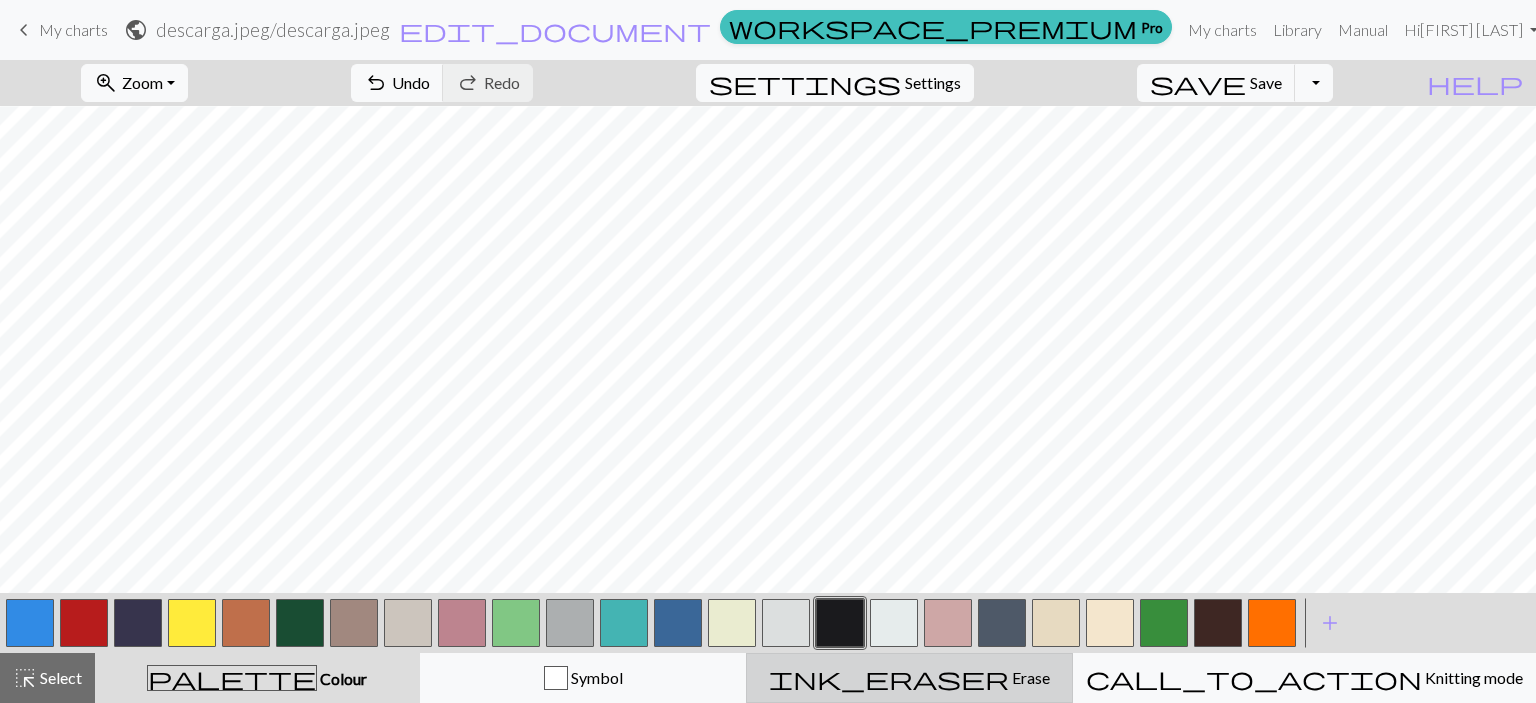 click on "ink_eraser   Erase   Erase" at bounding box center [909, 678] 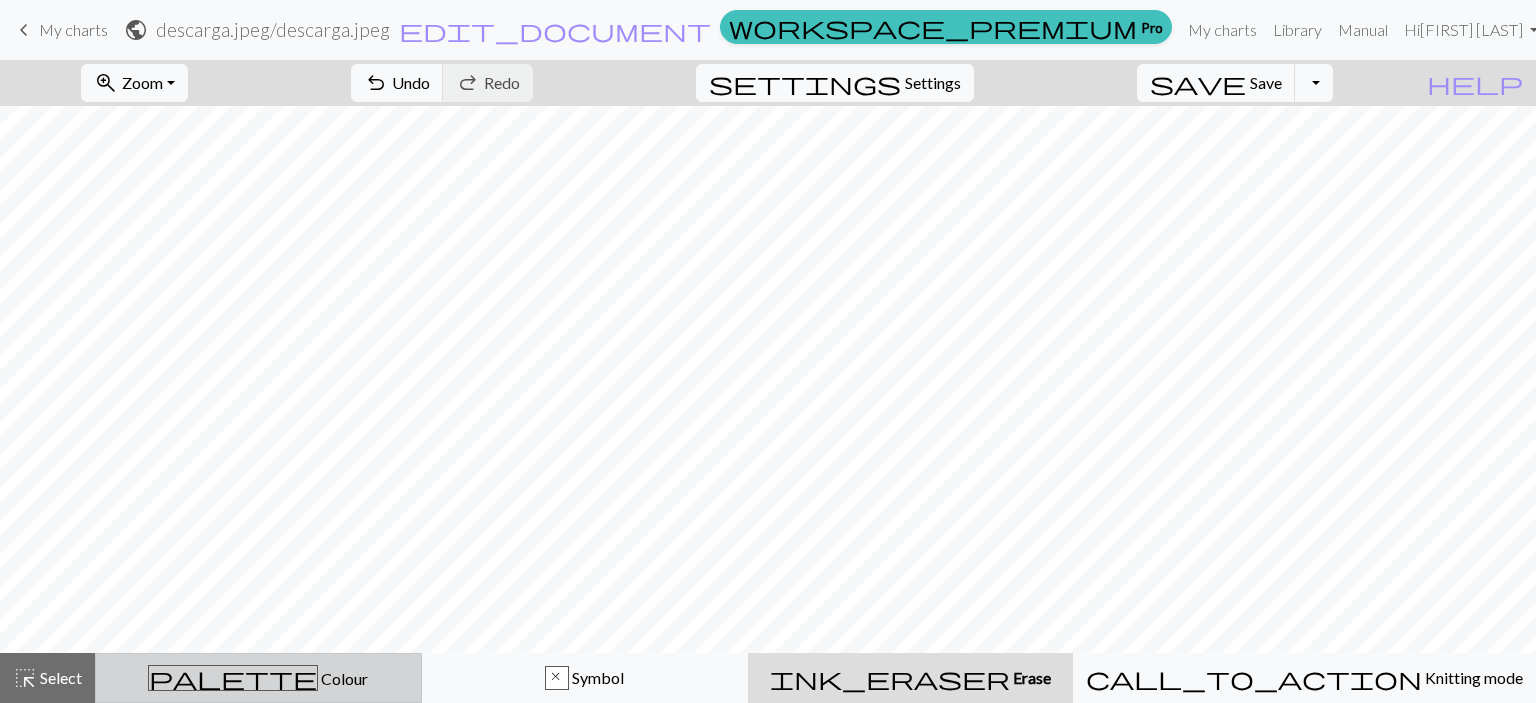 click on "Colour" at bounding box center (343, 678) 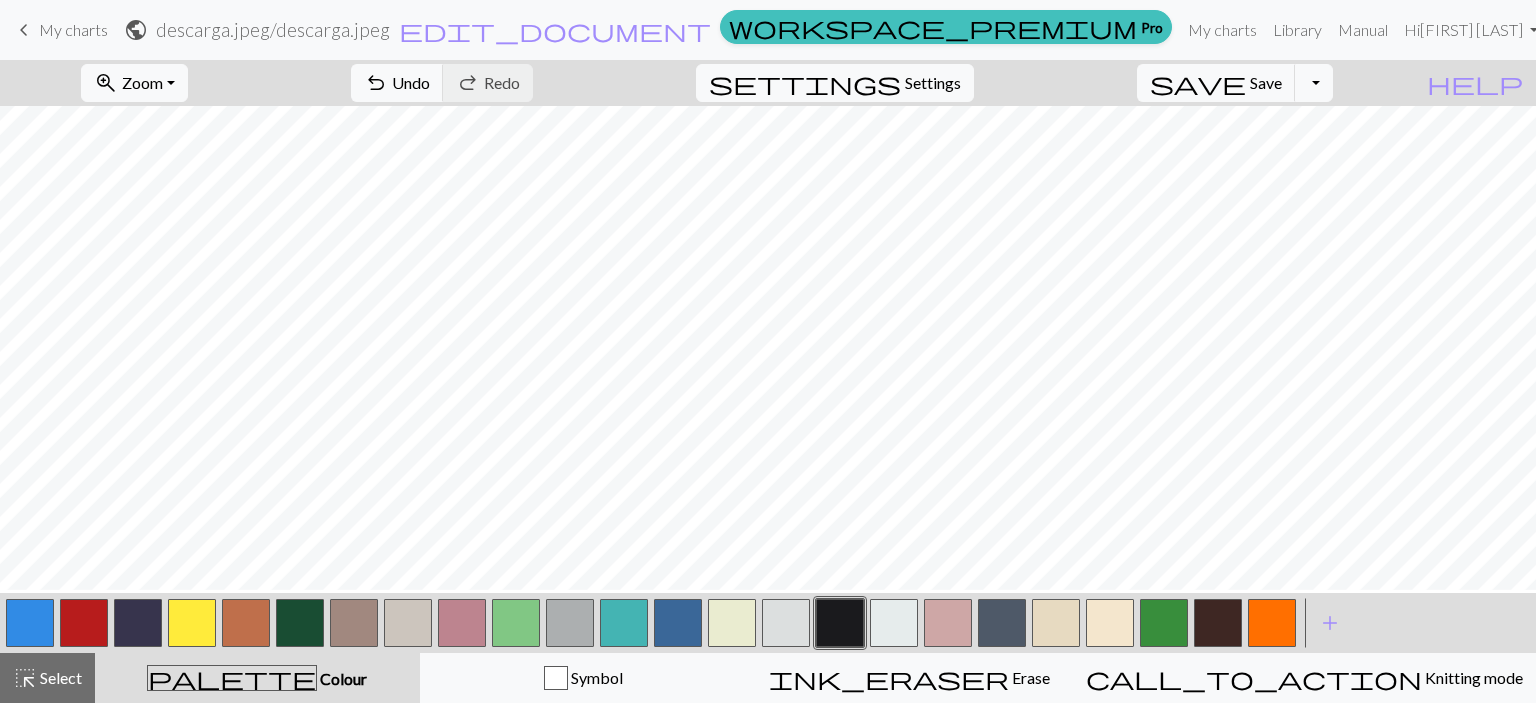 scroll, scrollTop: 96, scrollLeft: 0, axis: vertical 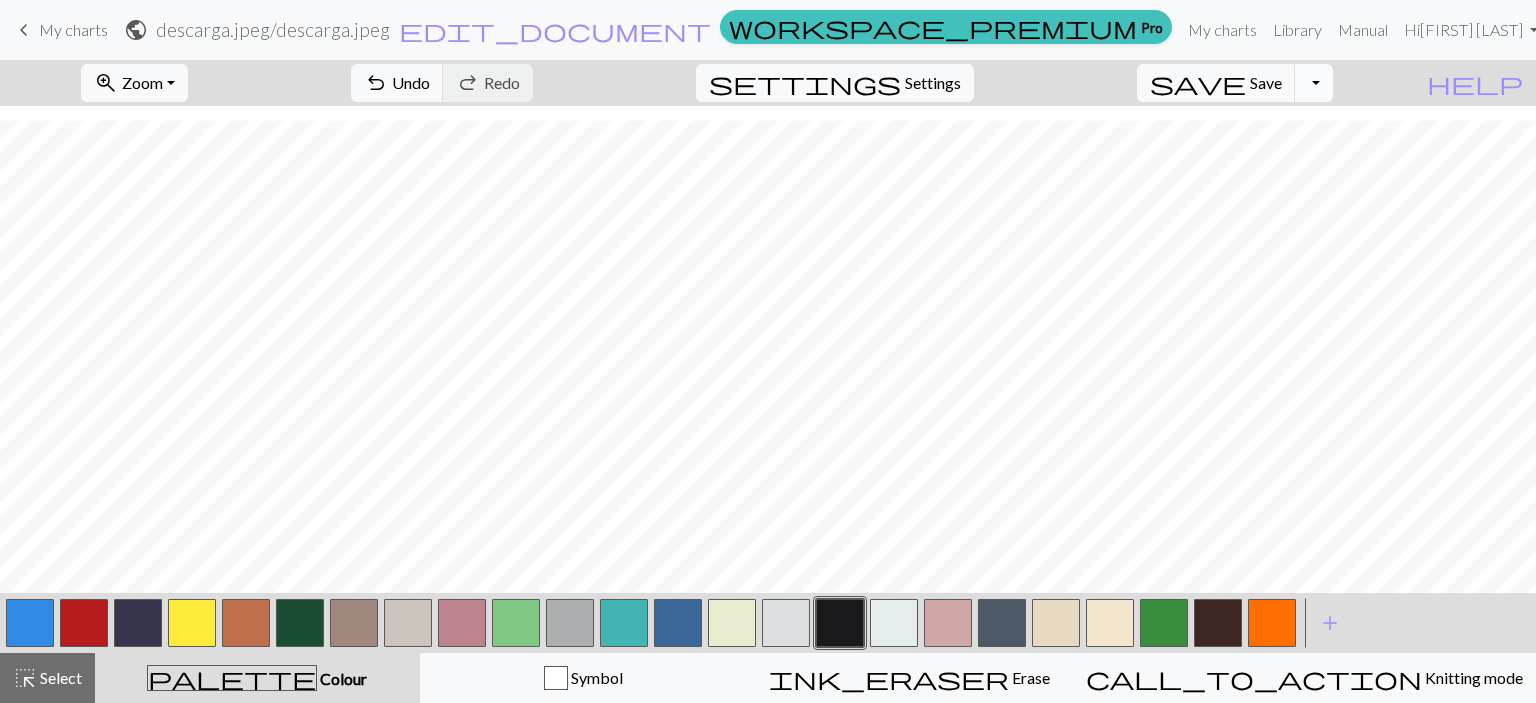 click on "Toggle Dropdown" at bounding box center (1314, 83) 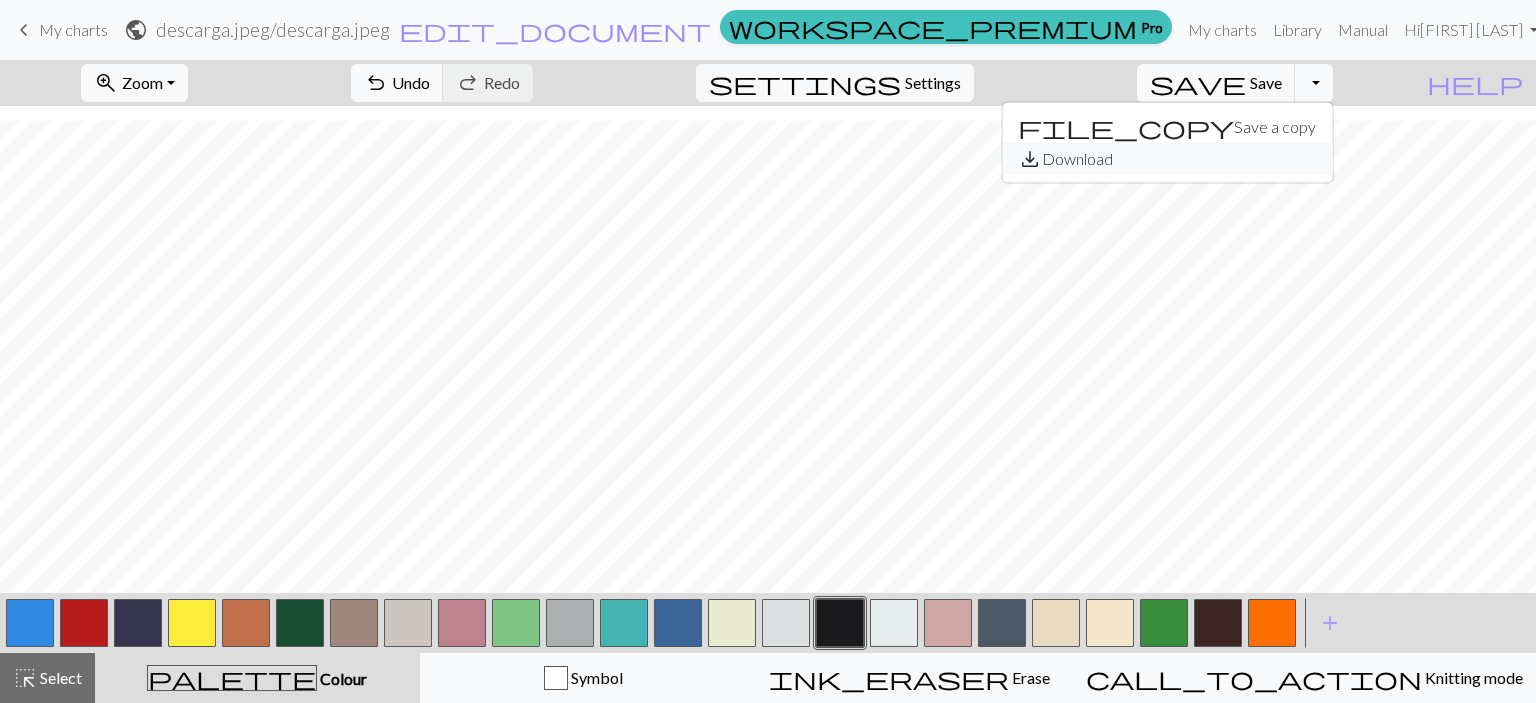 click on "save_alt  Download" at bounding box center [1167, 159] 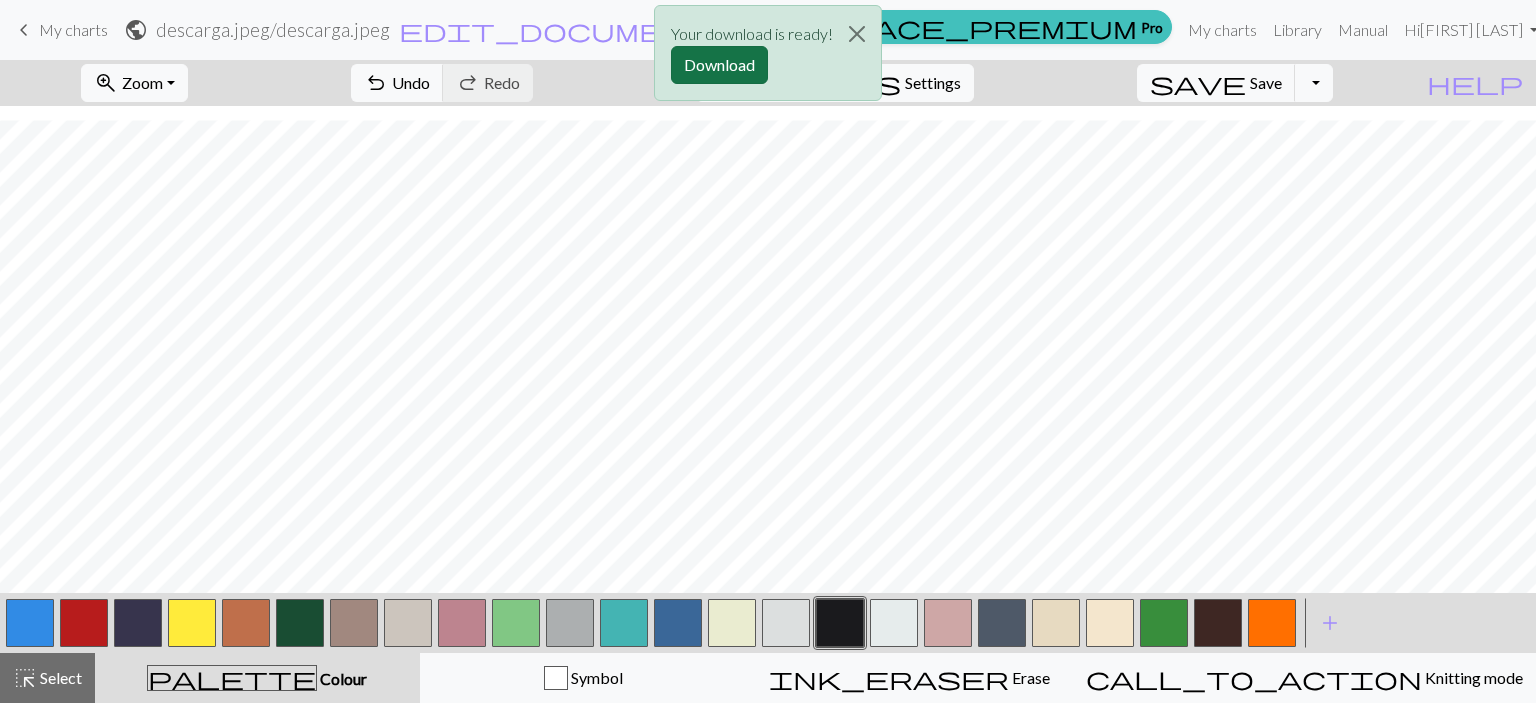 click on "Download" at bounding box center [719, 65] 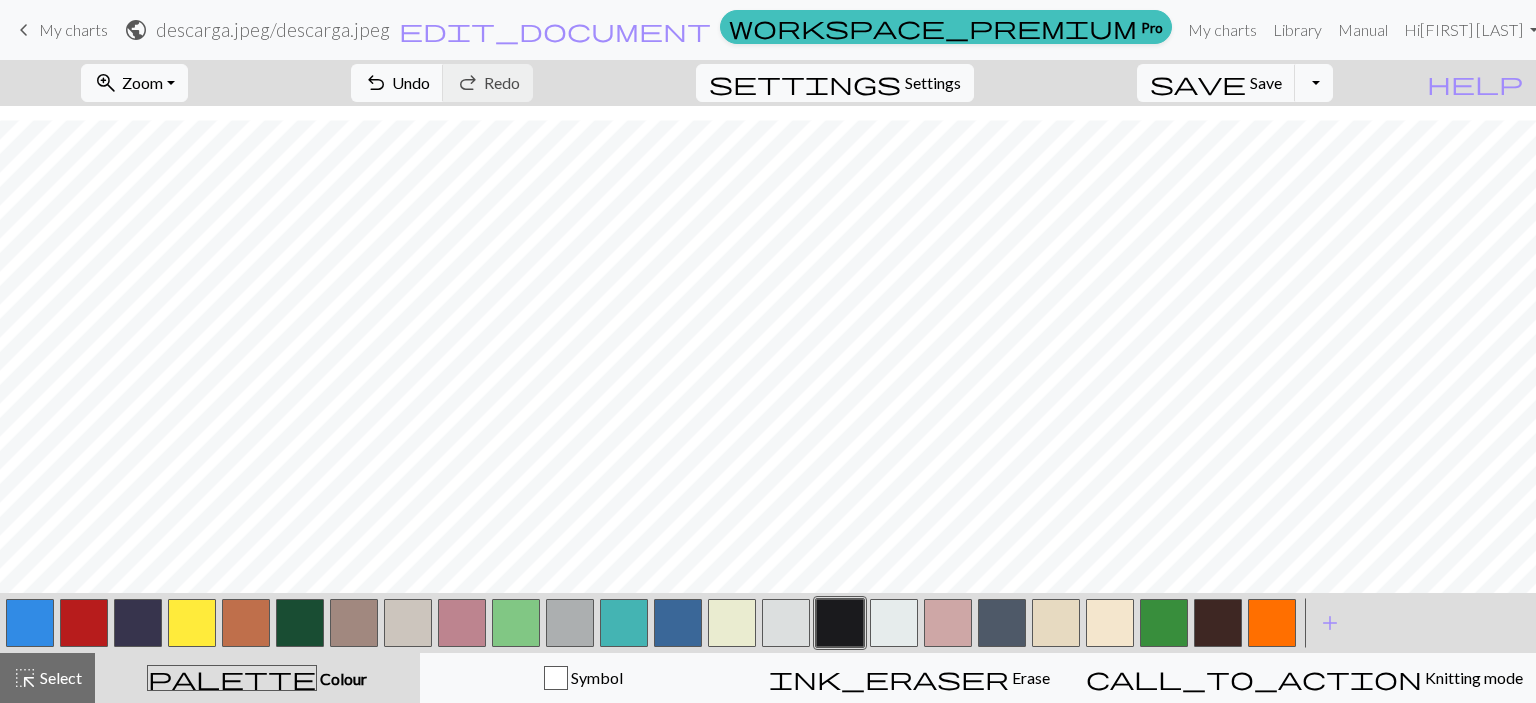 click on "My charts" at bounding box center (73, 29) 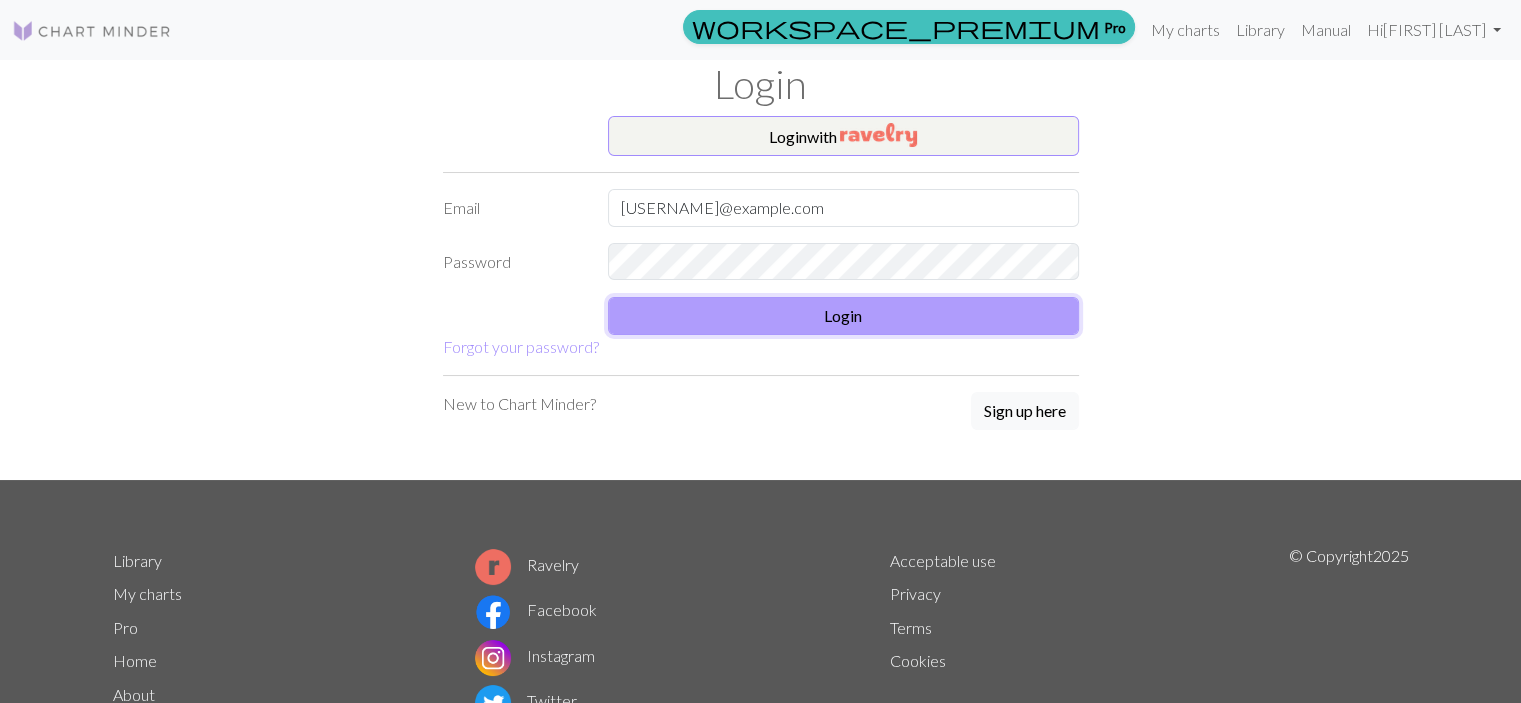 click on "Login" at bounding box center [843, 316] 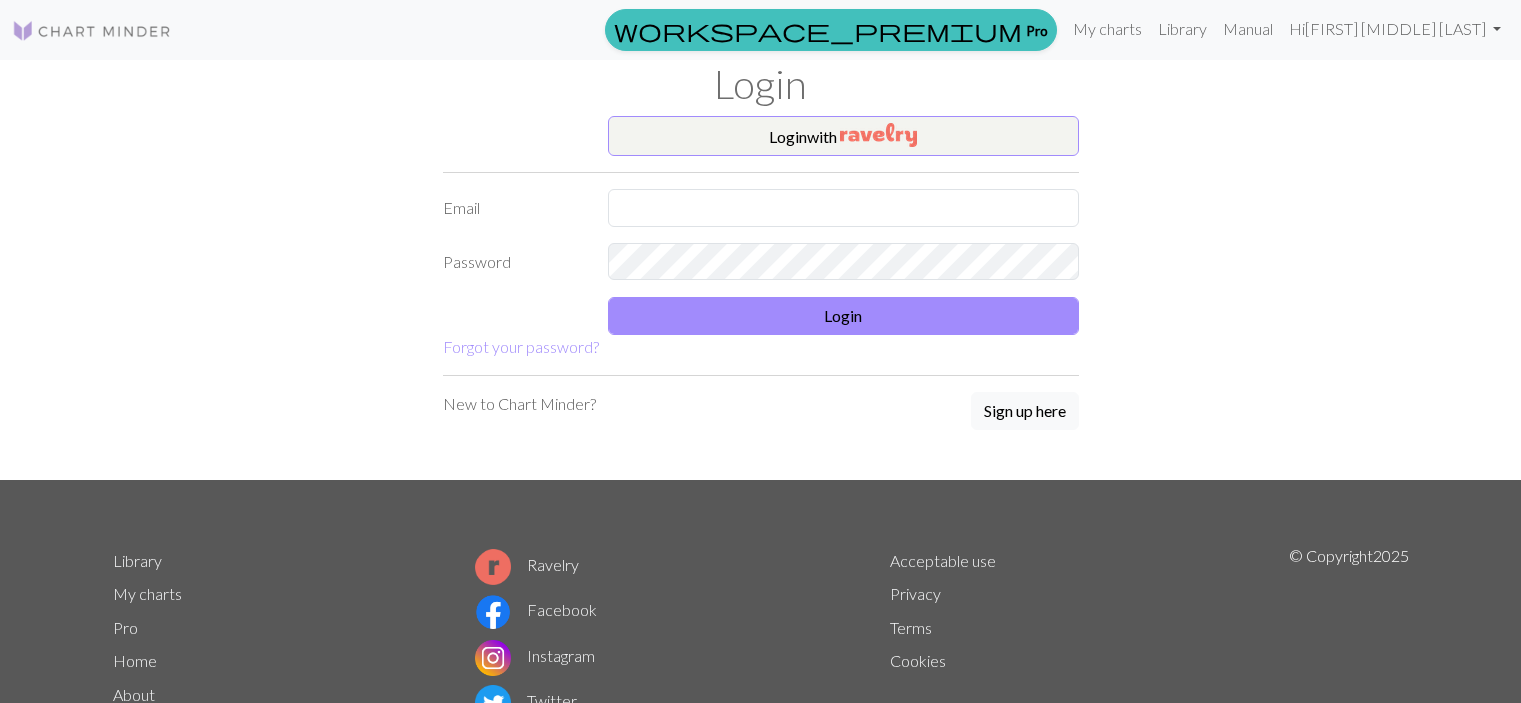scroll, scrollTop: 0, scrollLeft: 0, axis: both 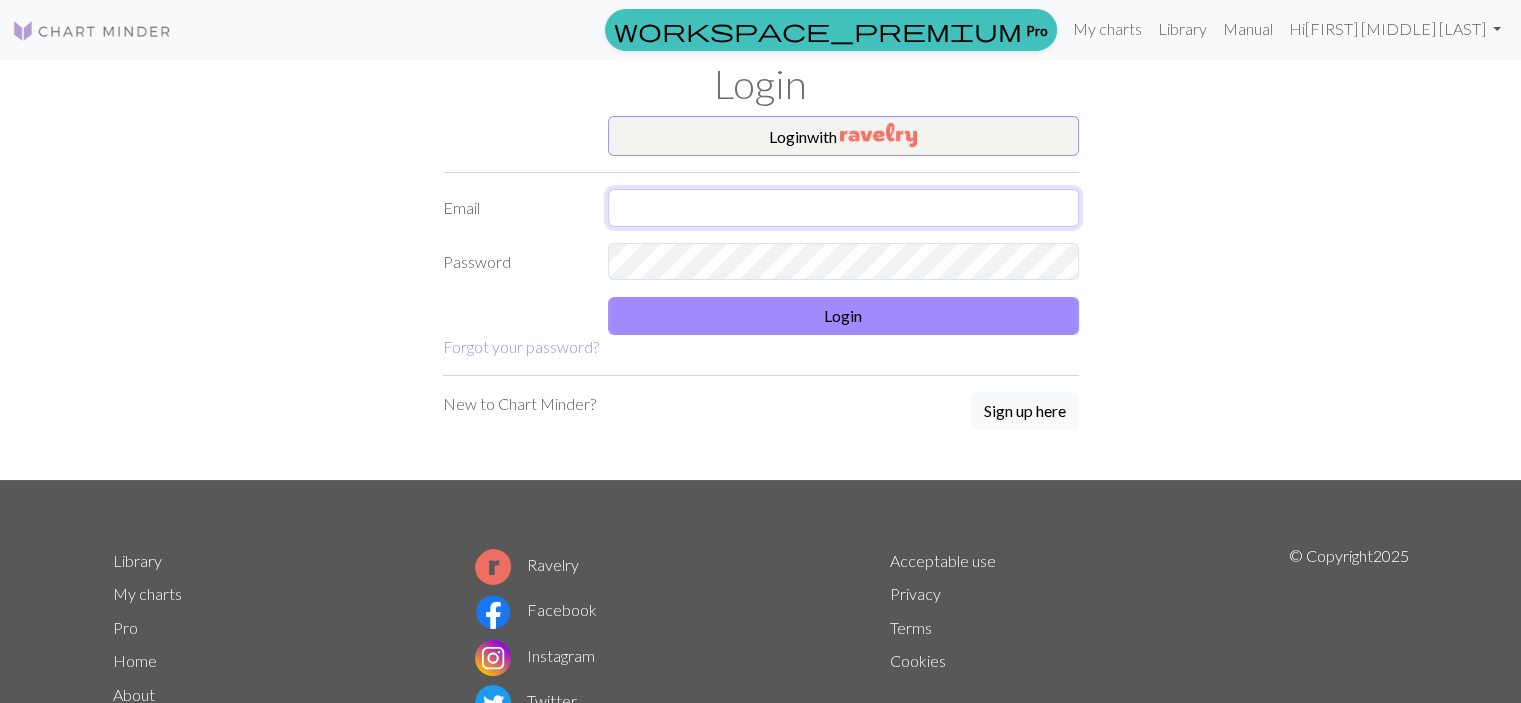 type on "[EMAIL]" 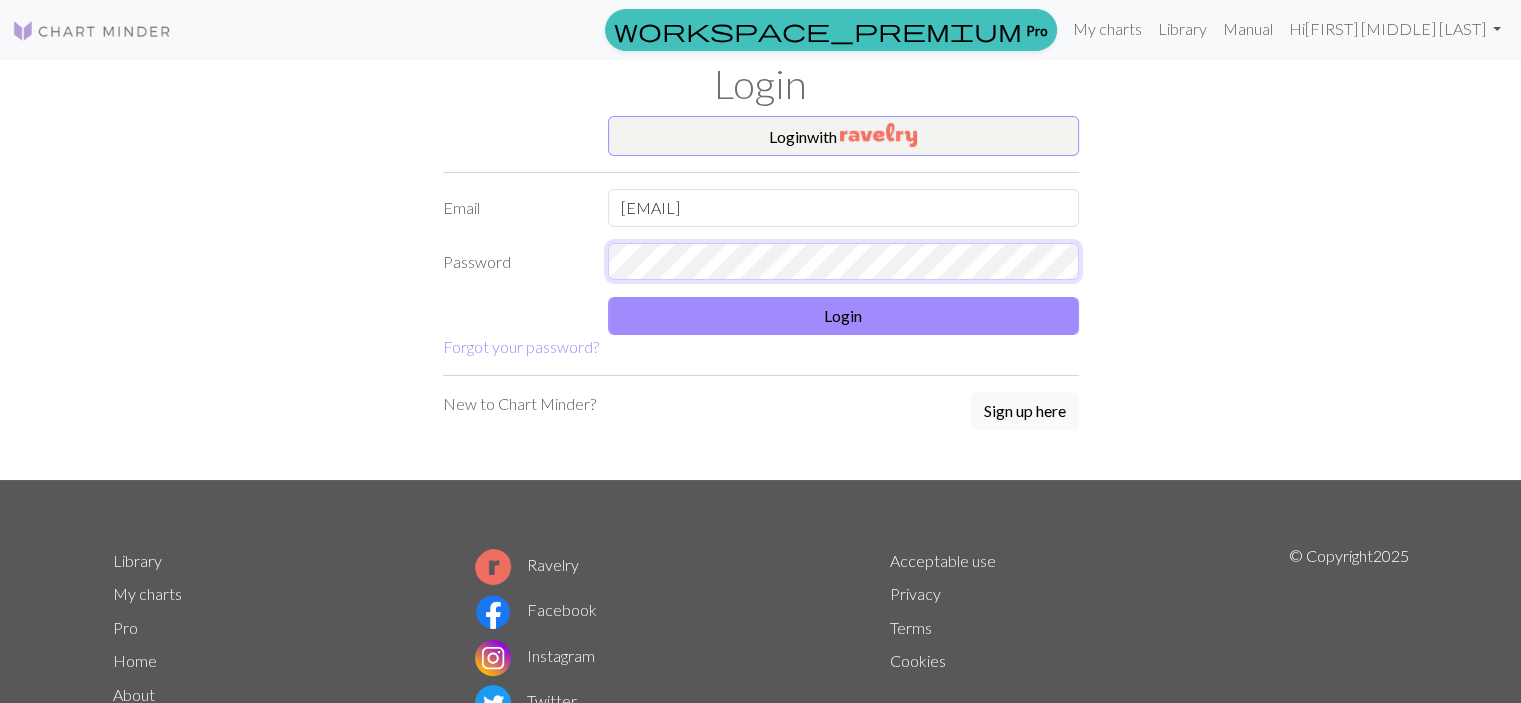 click on "Login  with   Email [EMAIL] Password Login Forgot your password?" at bounding box center [761, 237] 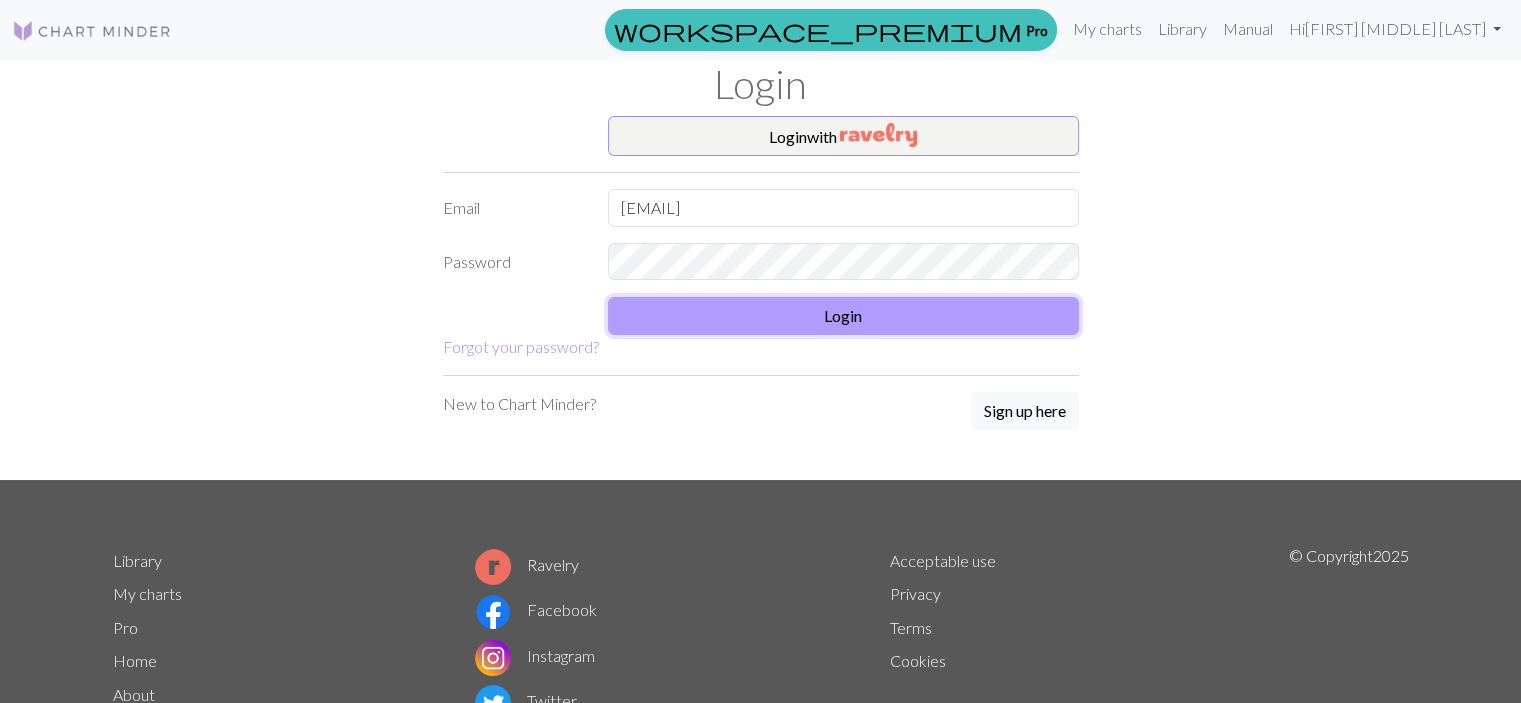 click on "Login" at bounding box center [843, 316] 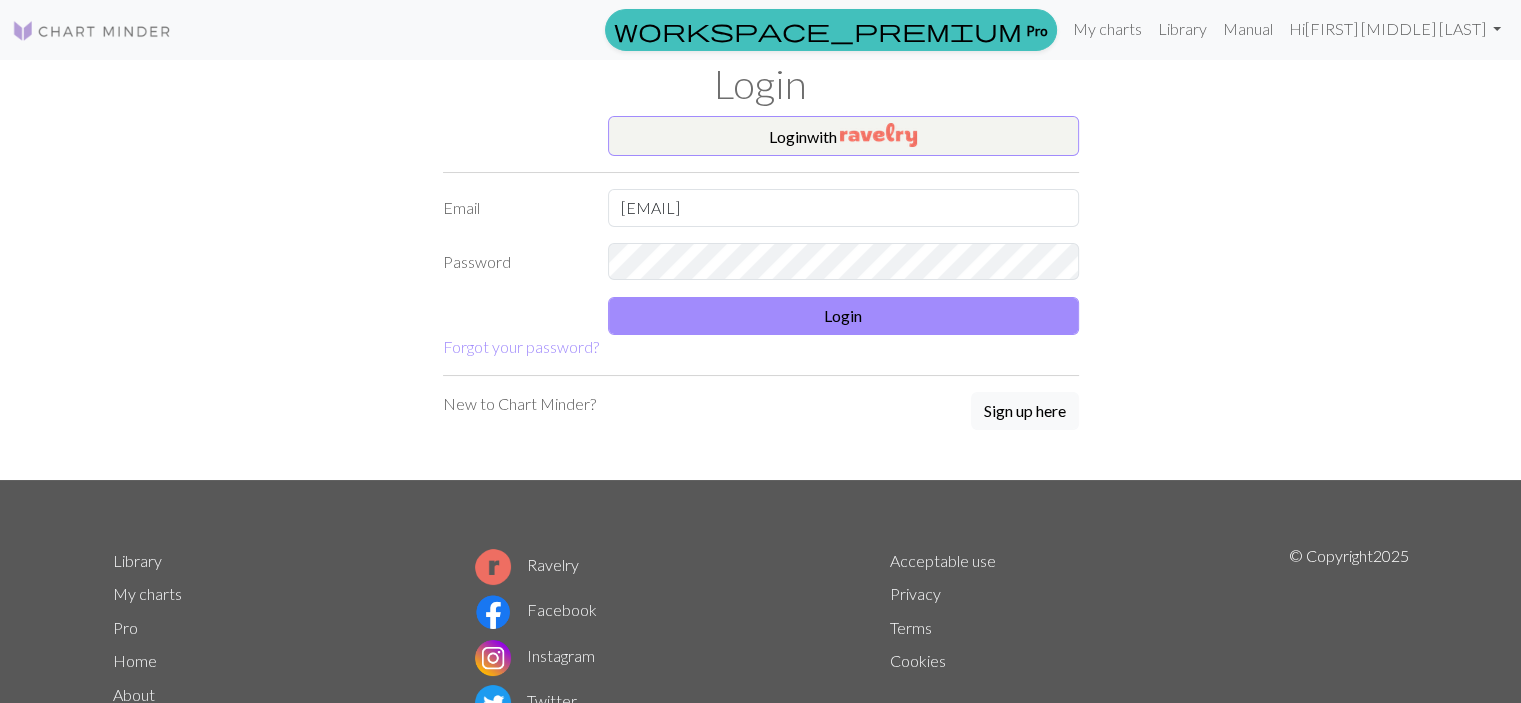 click at bounding box center [92, 31] 